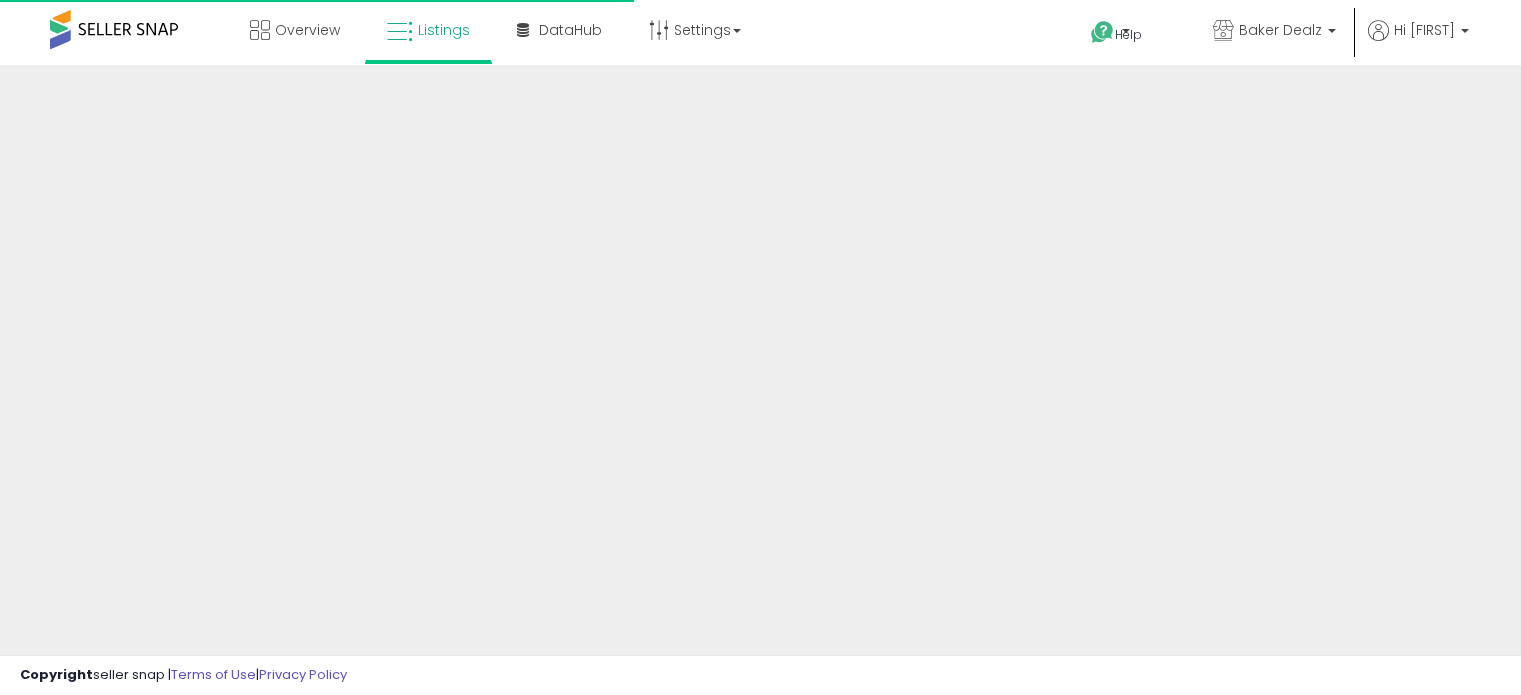 scroll, scrollTop: 0, scrollLeft: 0, axis: both 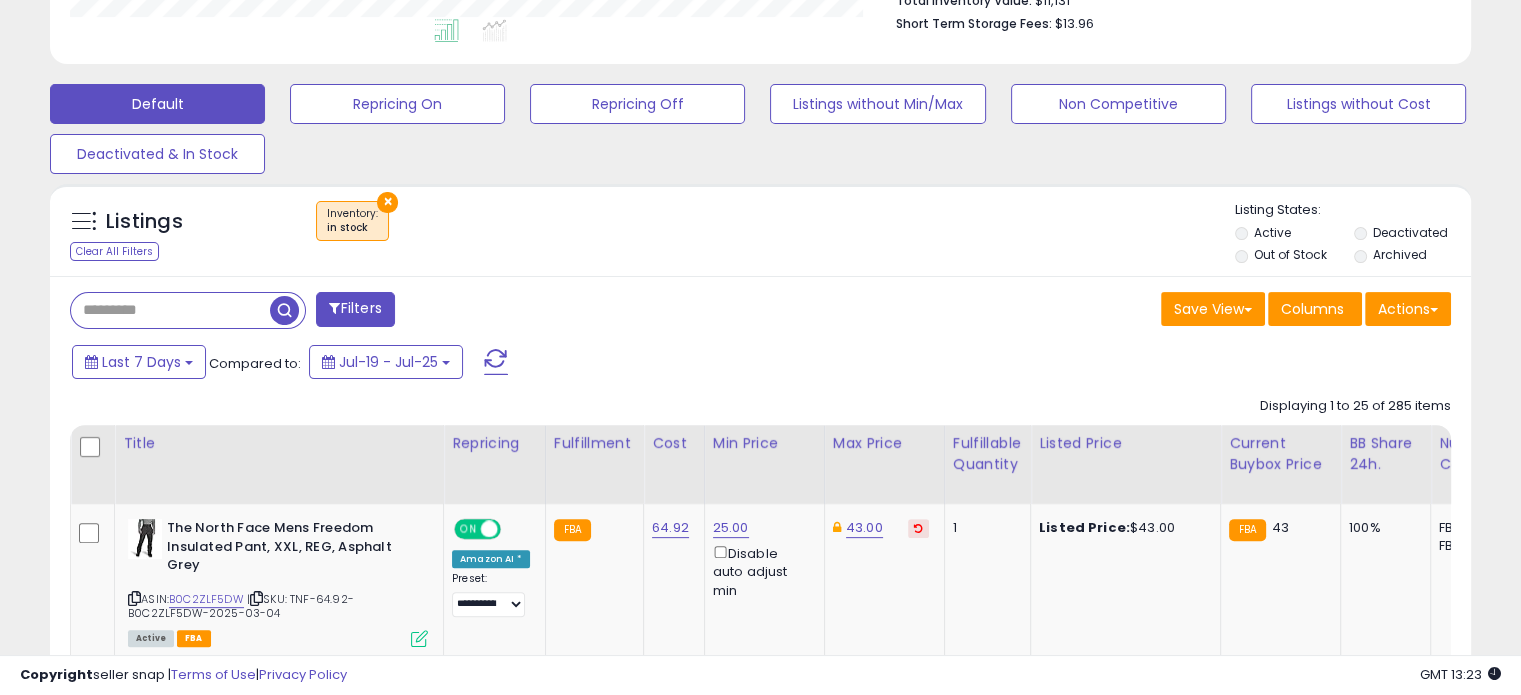 click on "Filters" at bounding box center (355, 309) 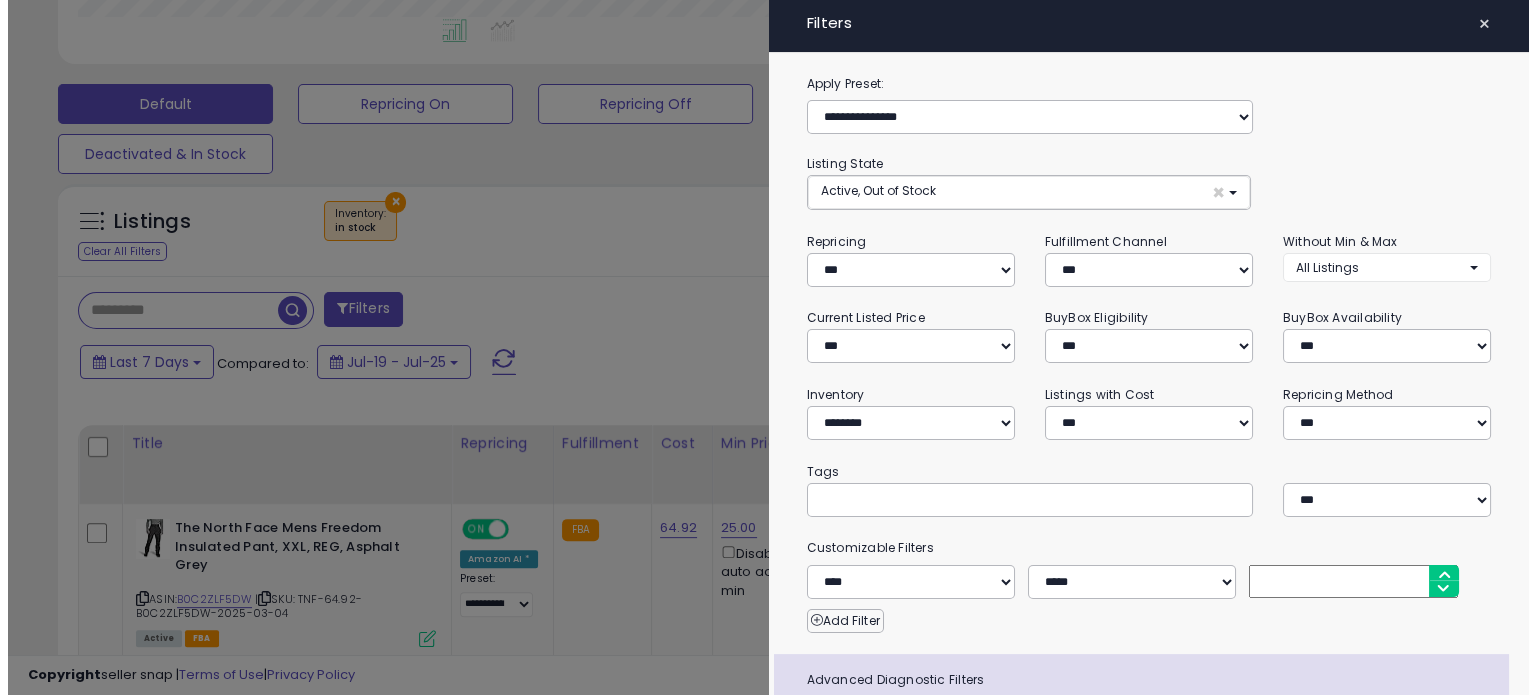 scroll, scrollTop: 999589, scrollLeft: 999168, axis: both 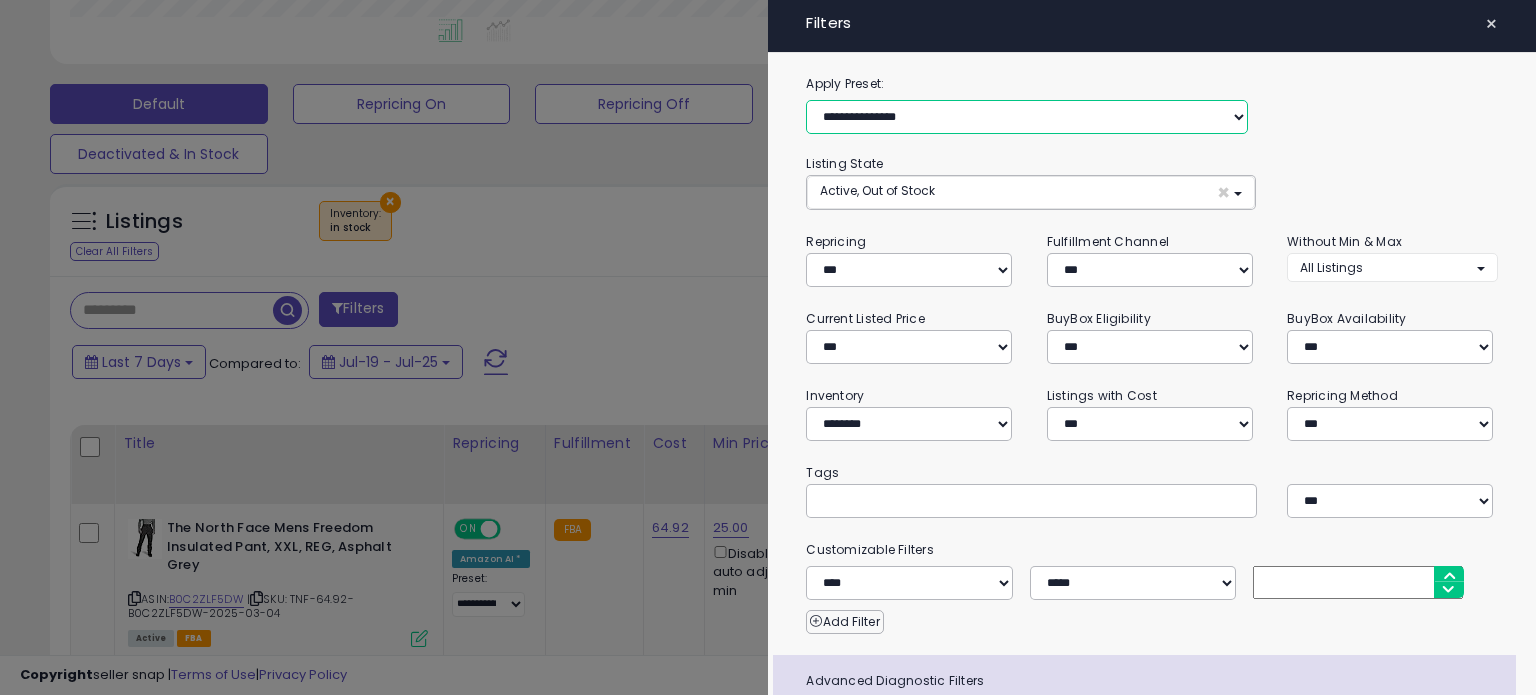 click on "**********" at bounding box center [1027, 117] 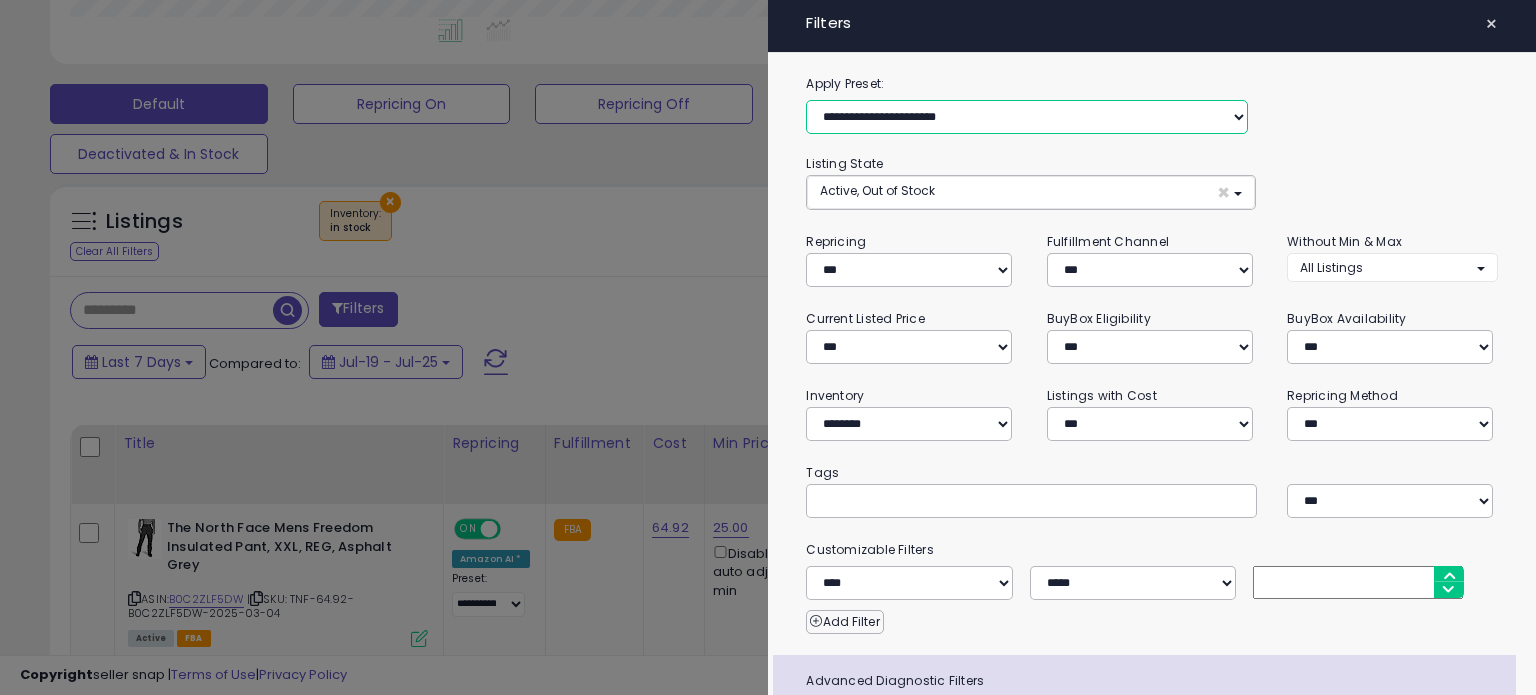 click on "**********" at bounding box center [1027, 117] 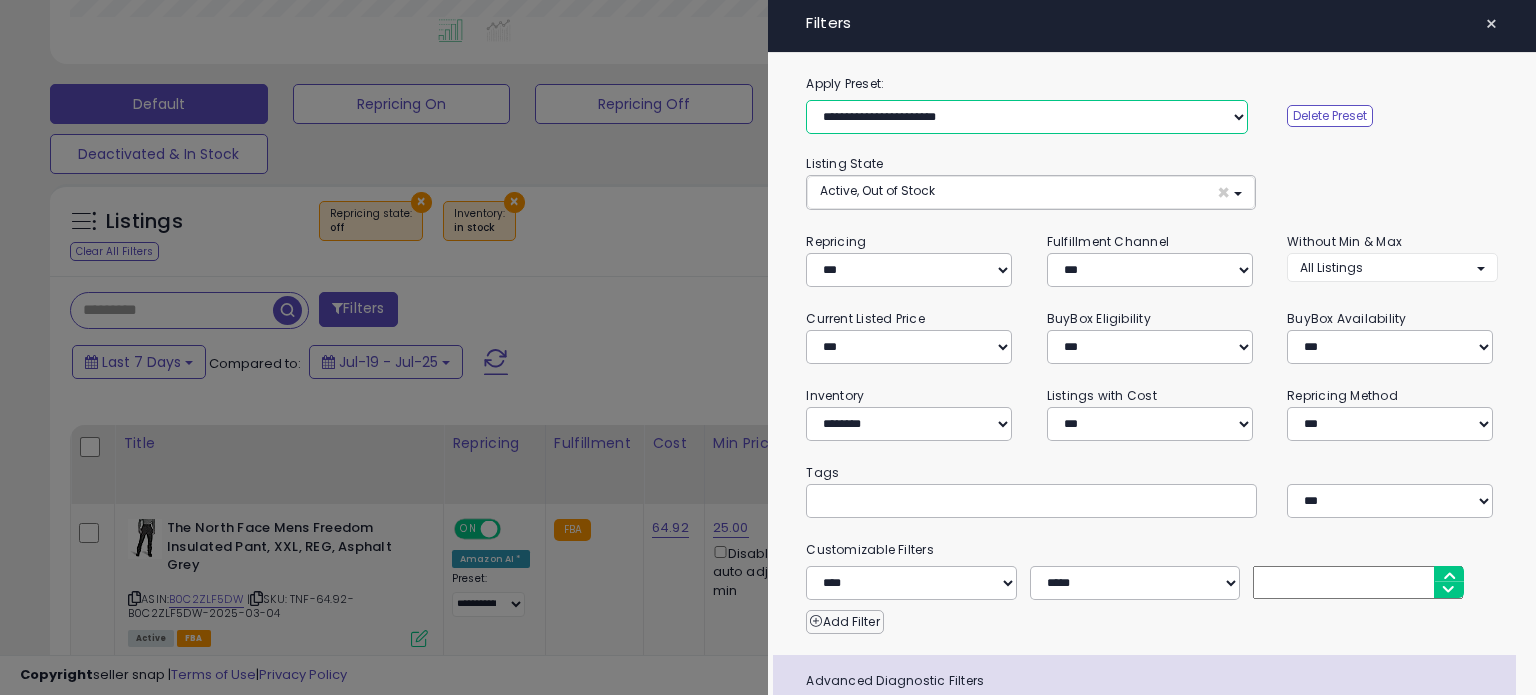 select on "***" 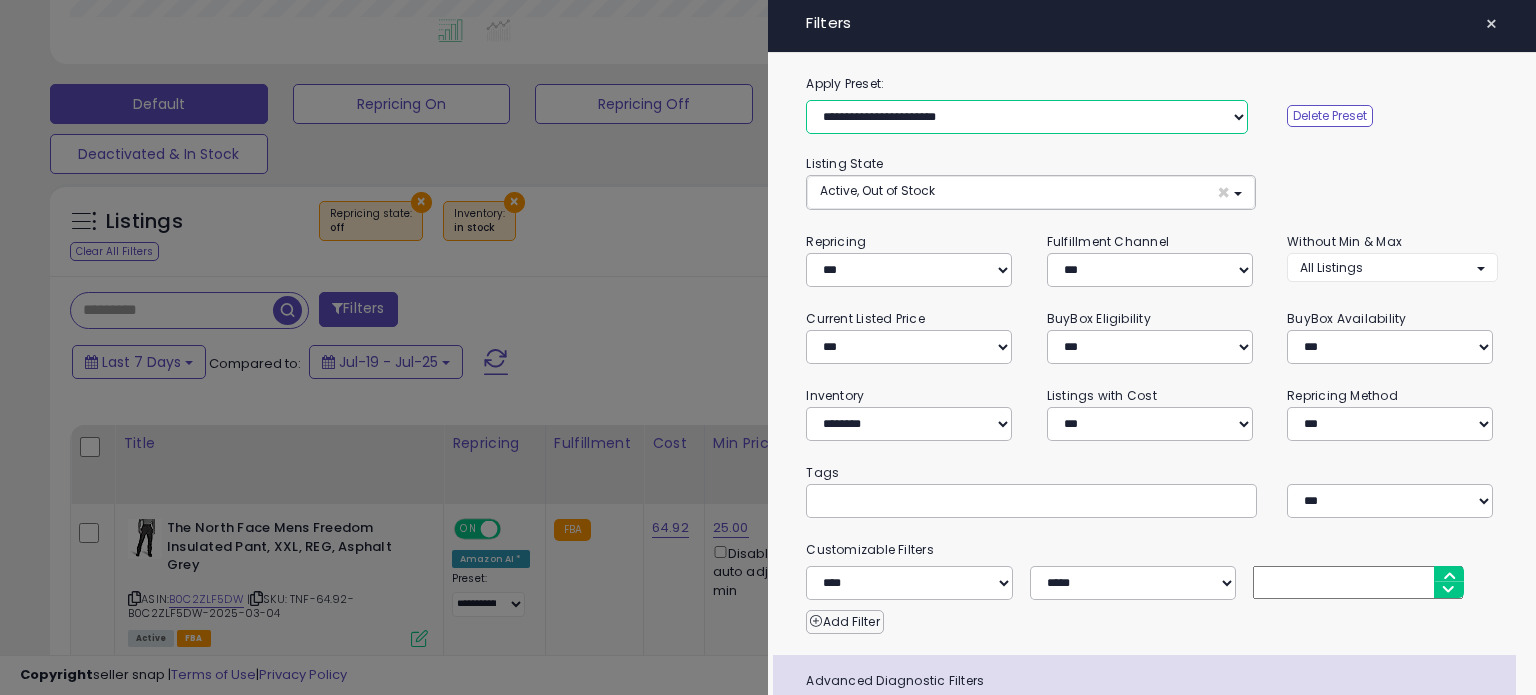 scroll, scrollTop: 154, scrollLeft: 0, axis: vertical 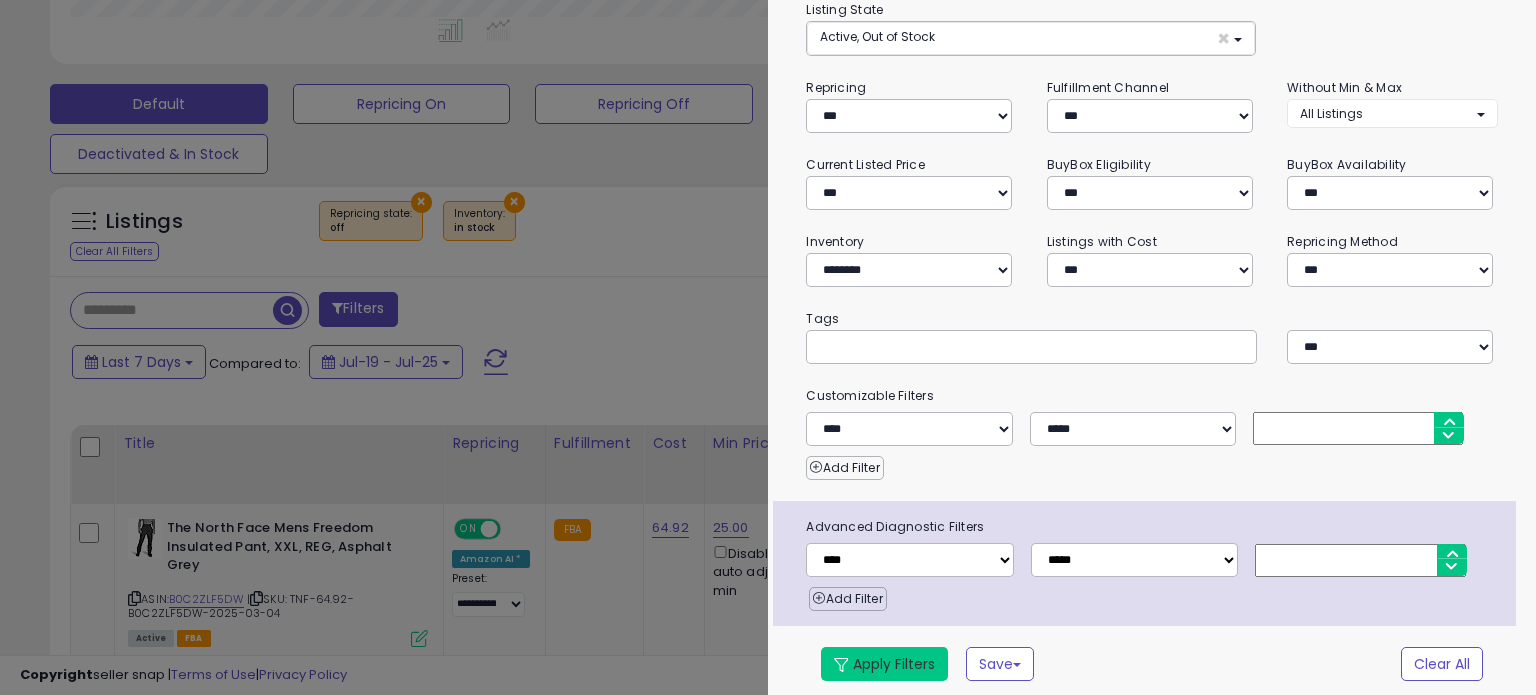 click on "Apply Filters" at bounding box center [884, 664] 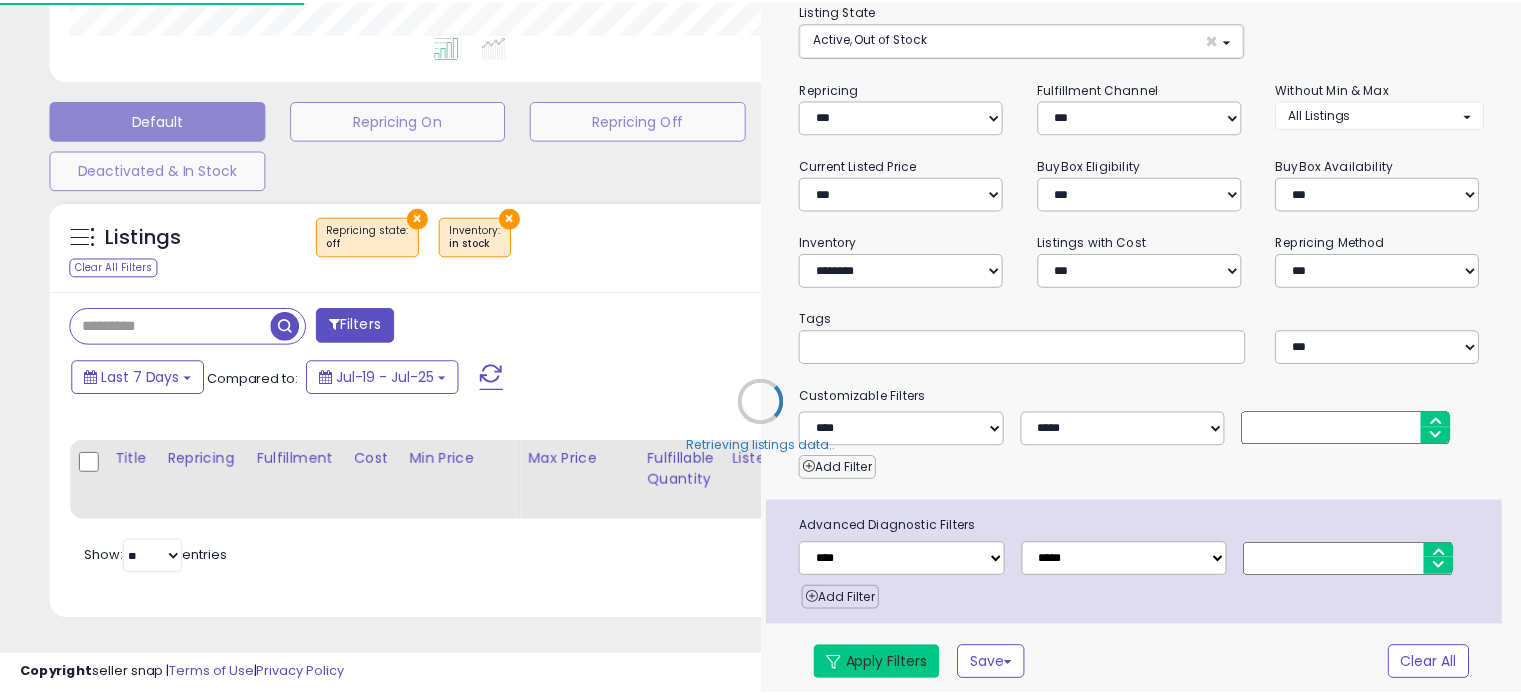 scroll, scrollTop: 544, scrollLeft: 0, axis: vertical 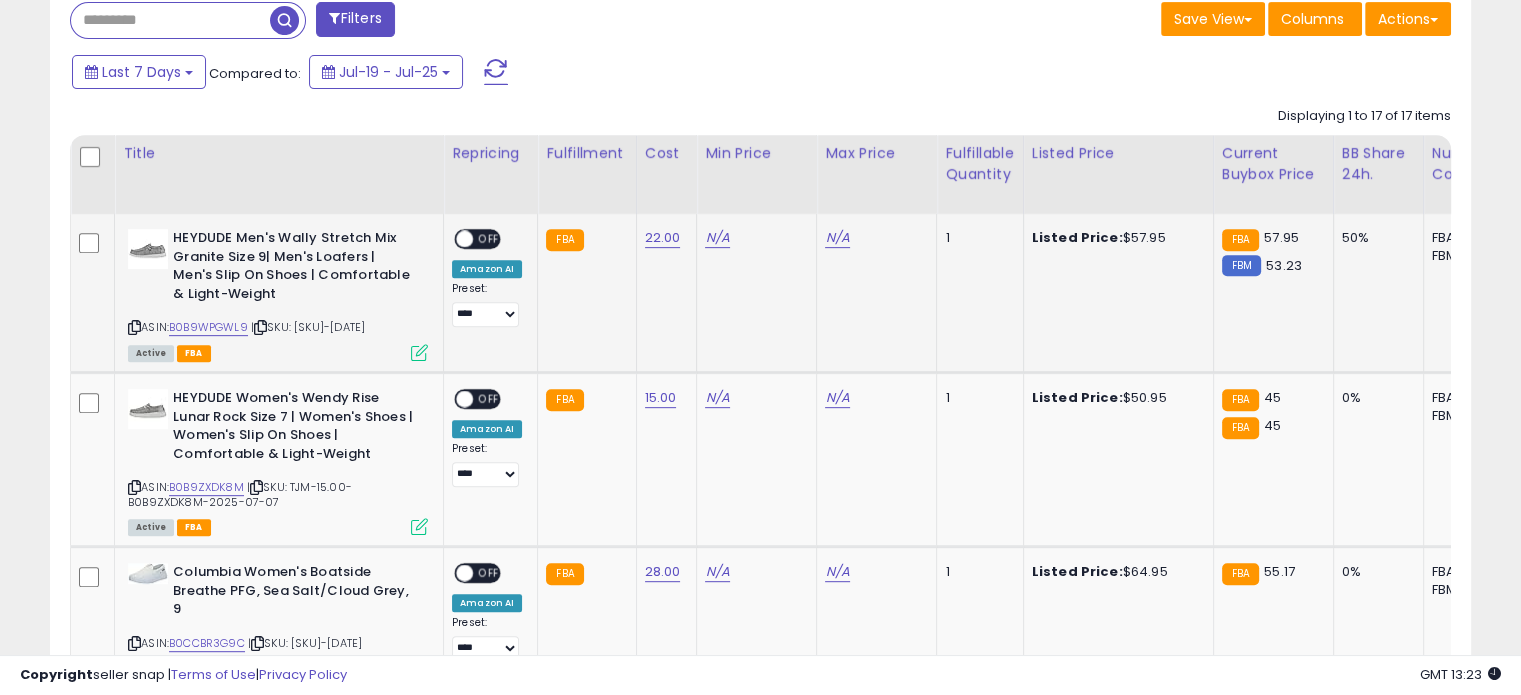 click at bounding box center (419, 352) 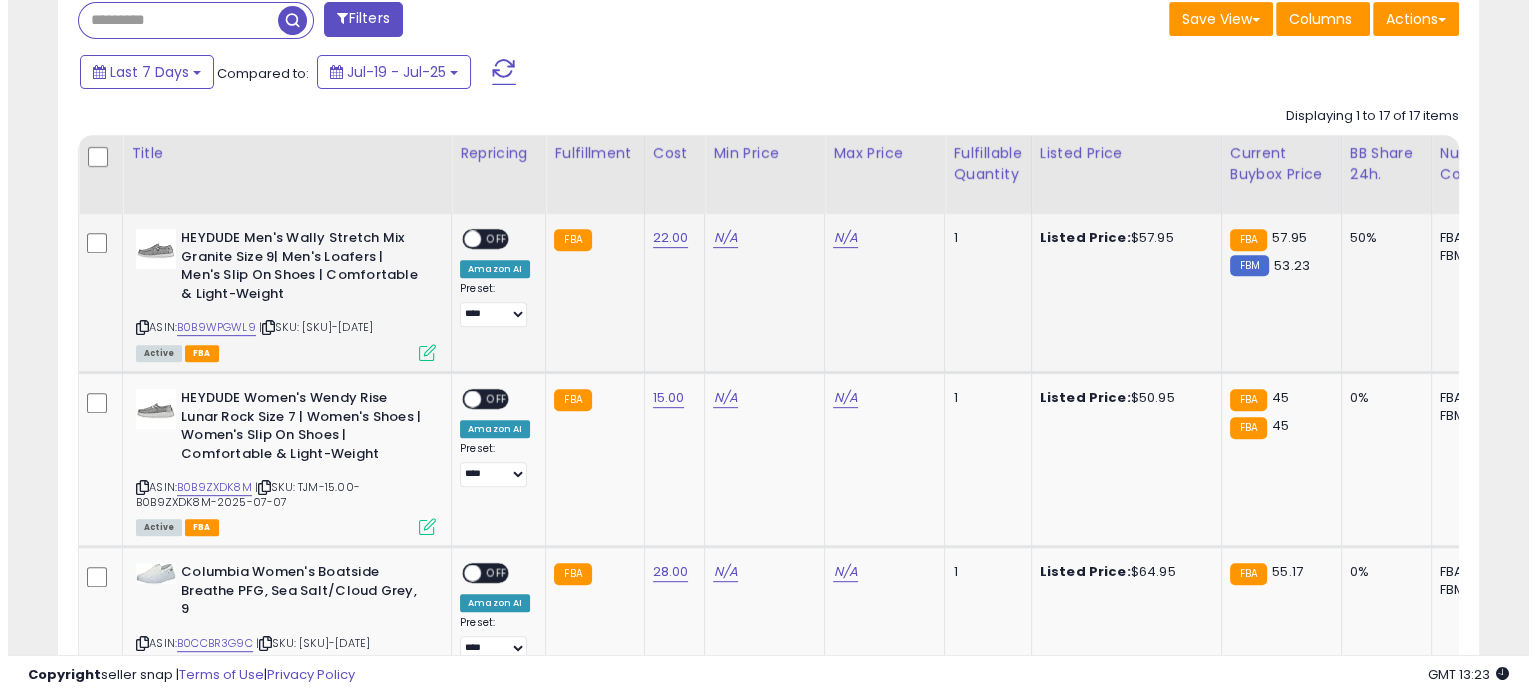 scroll, scrollTop: 999589, scrollLeft: 999168, axis: both 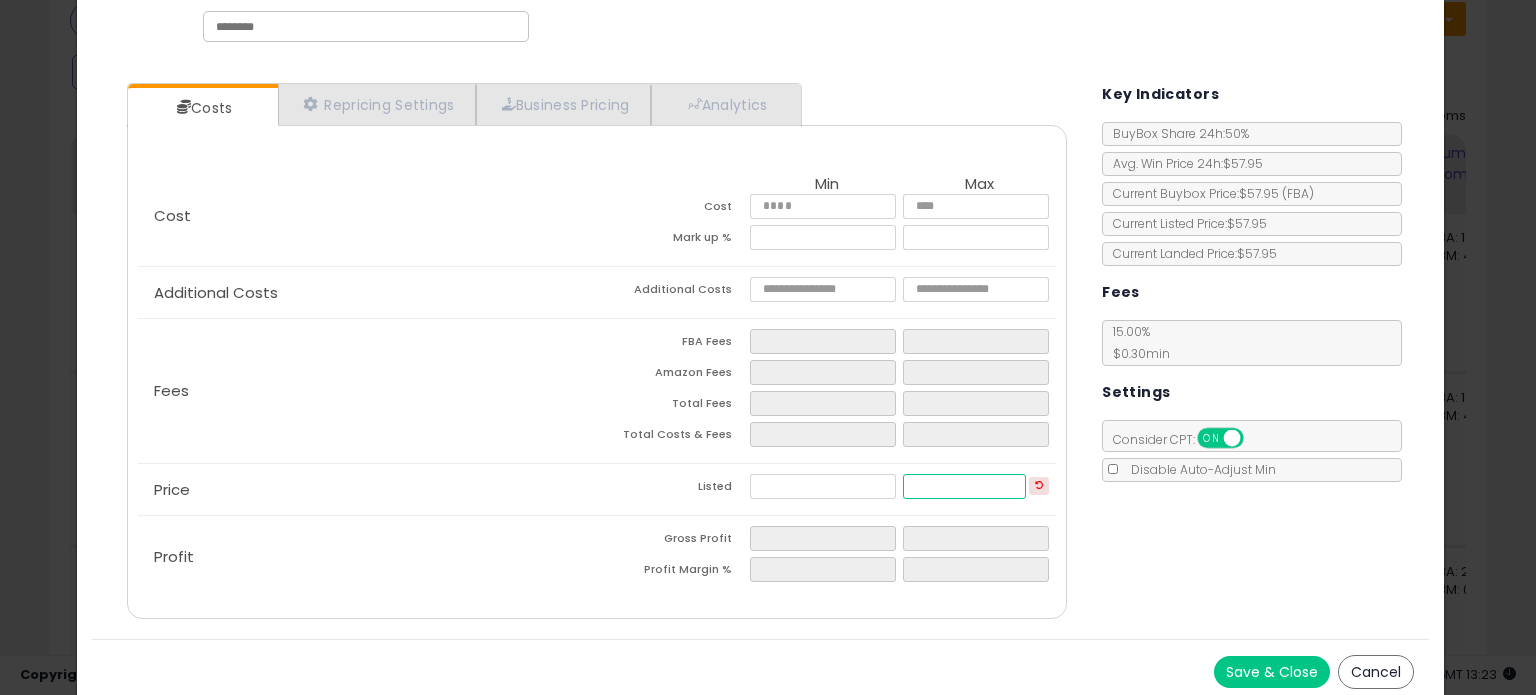 click at bounding box center [964, 486] 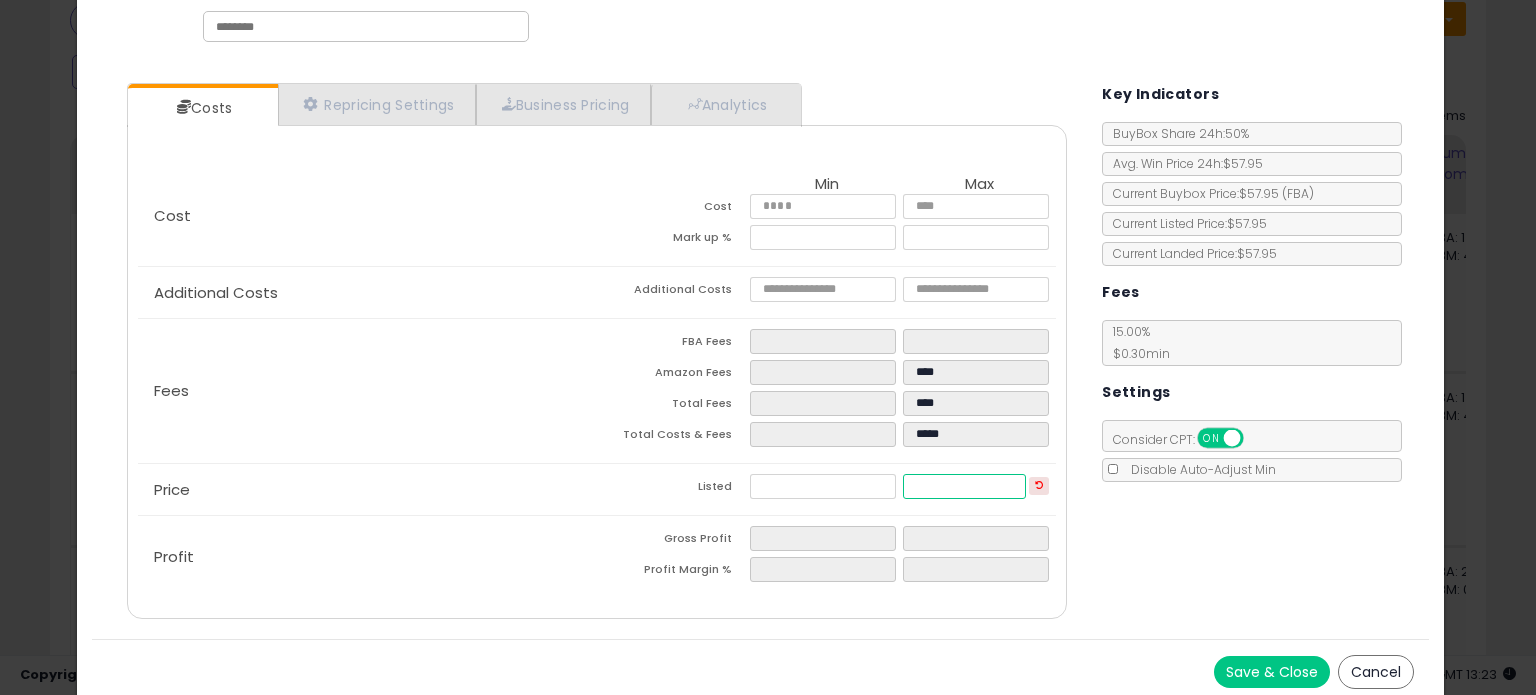 type on "*****" 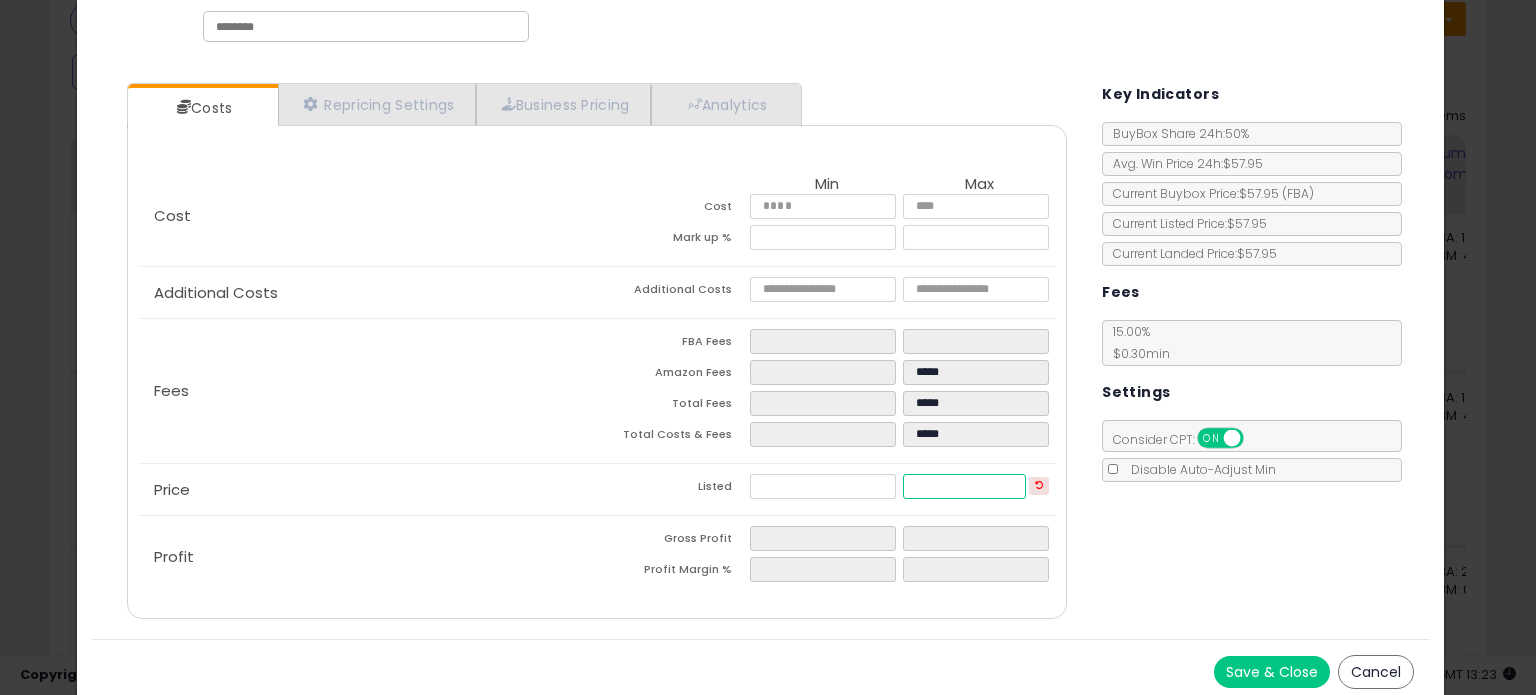 type on "**" 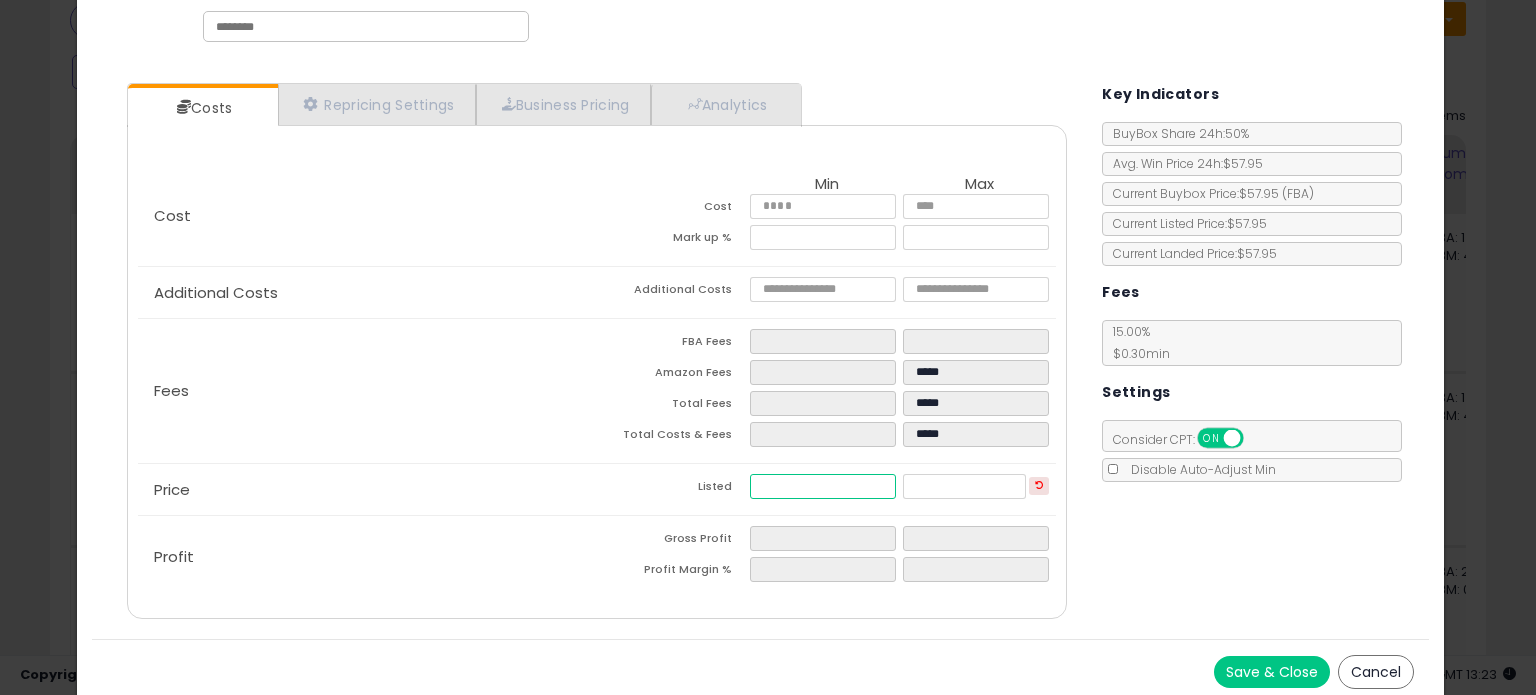 click at bounding box center [822, 486] 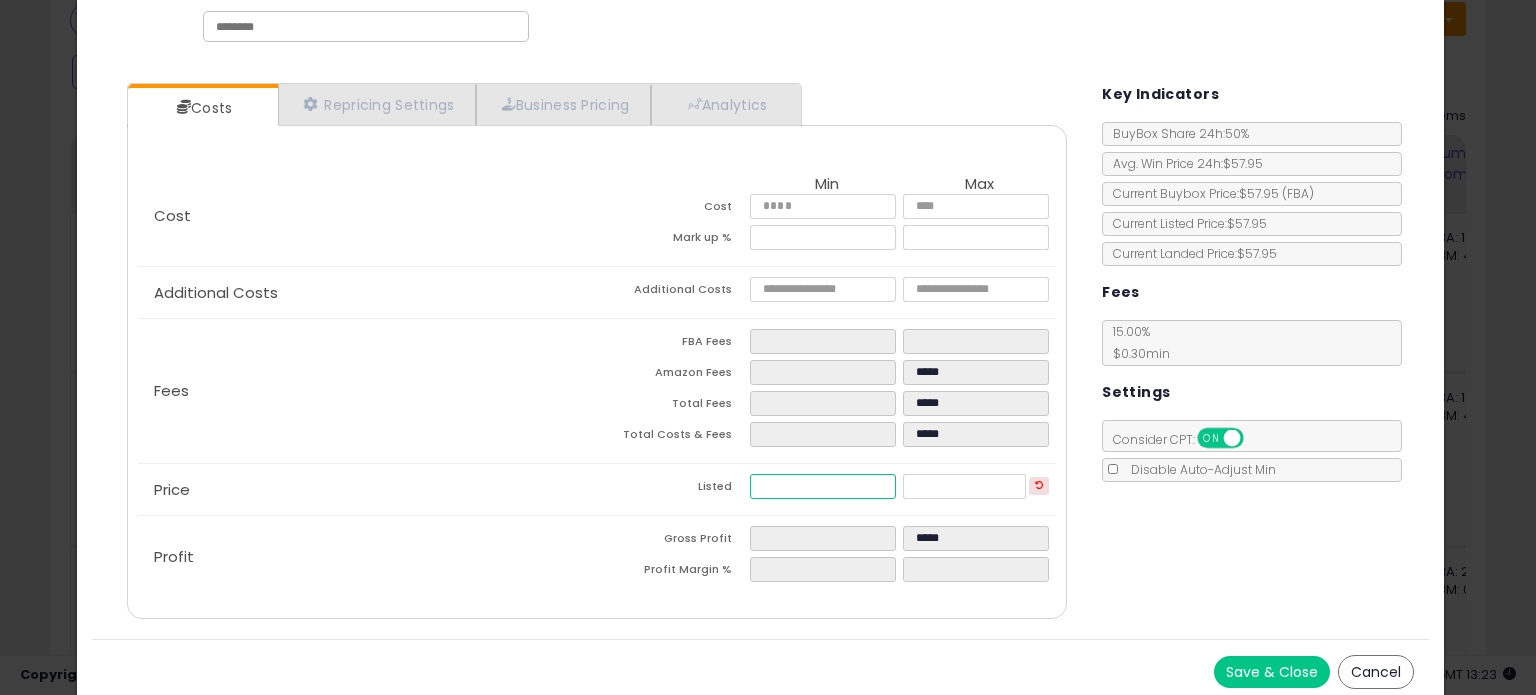 type on "****" 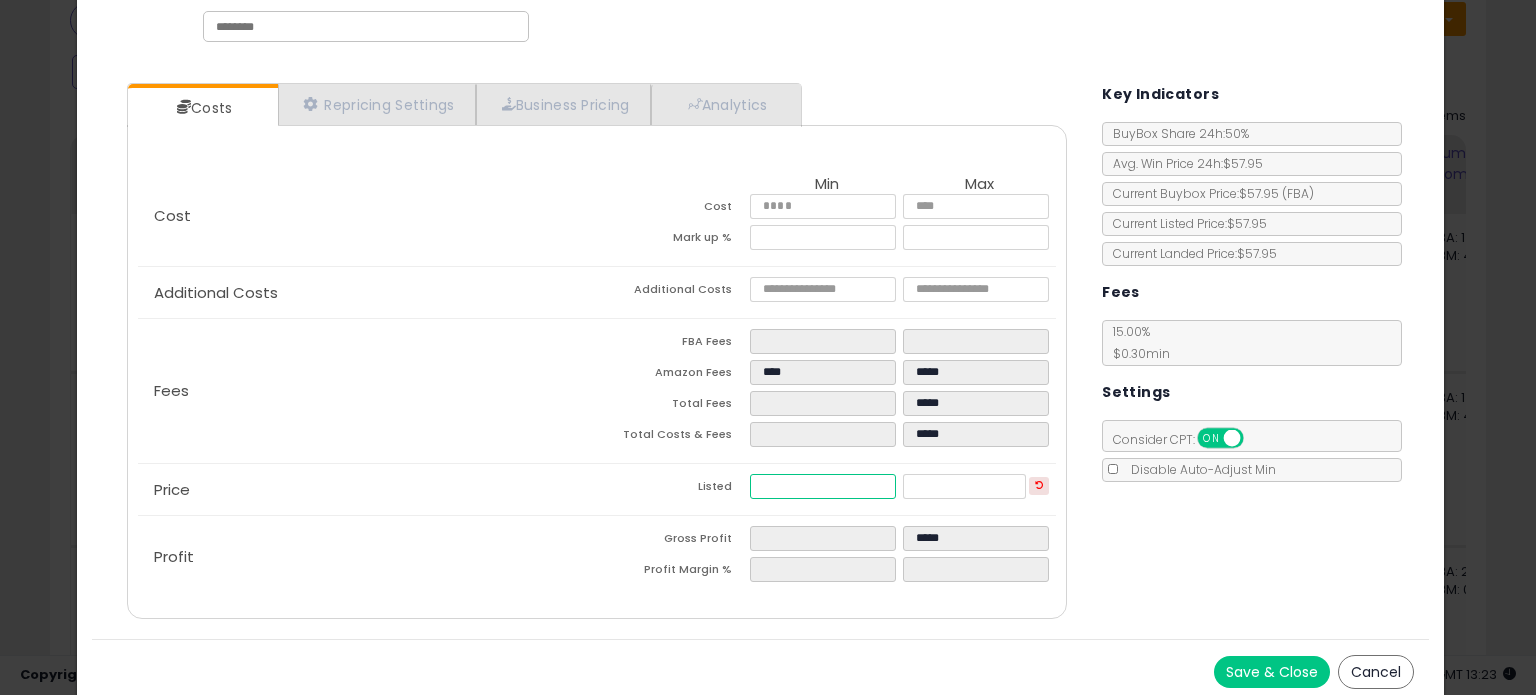 type on "****" 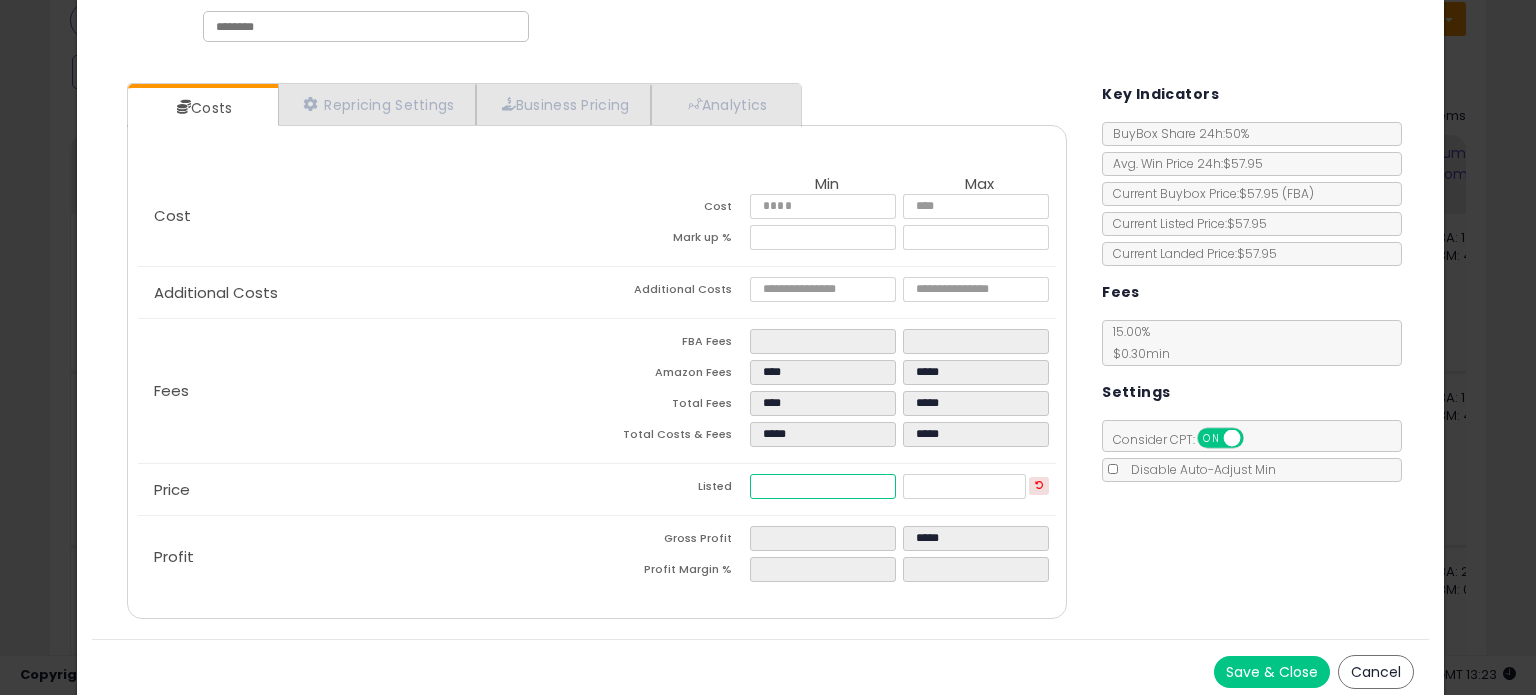 type on "****" 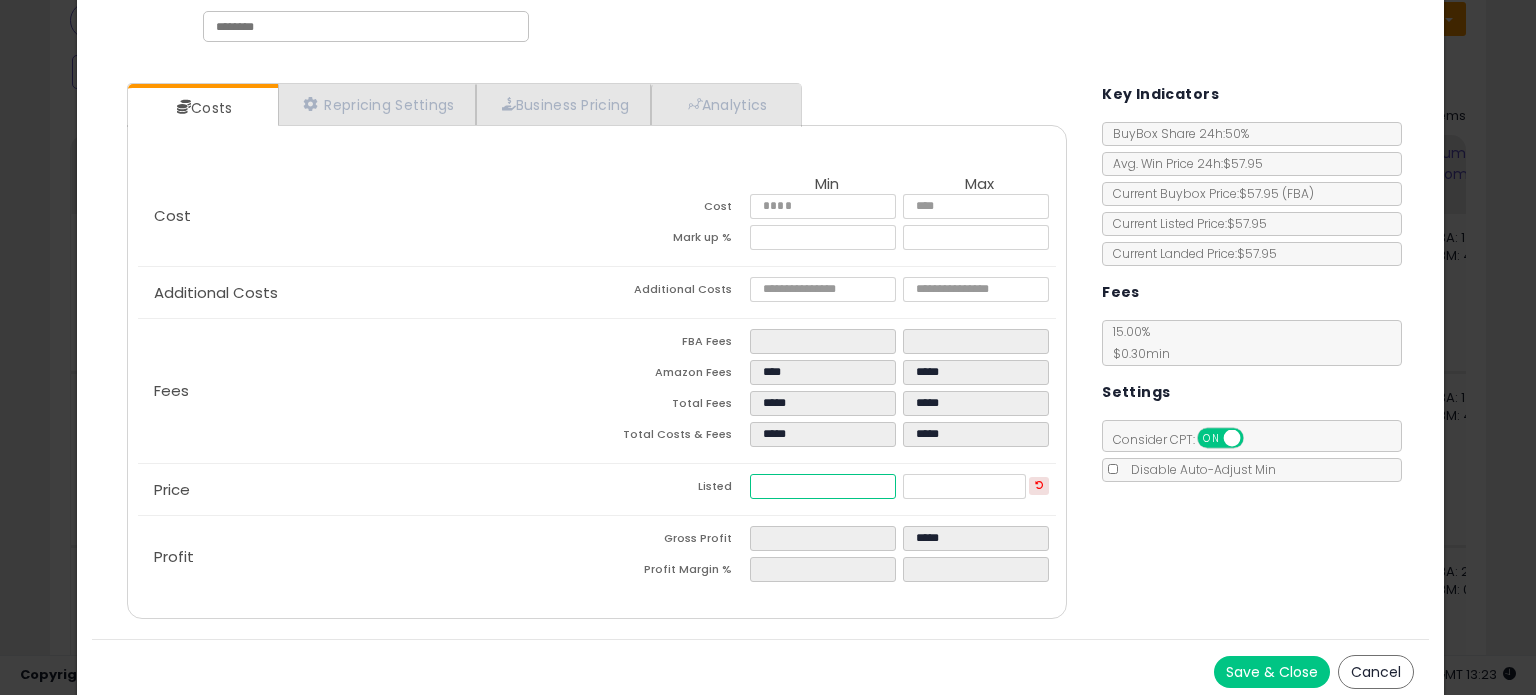 type on "**" 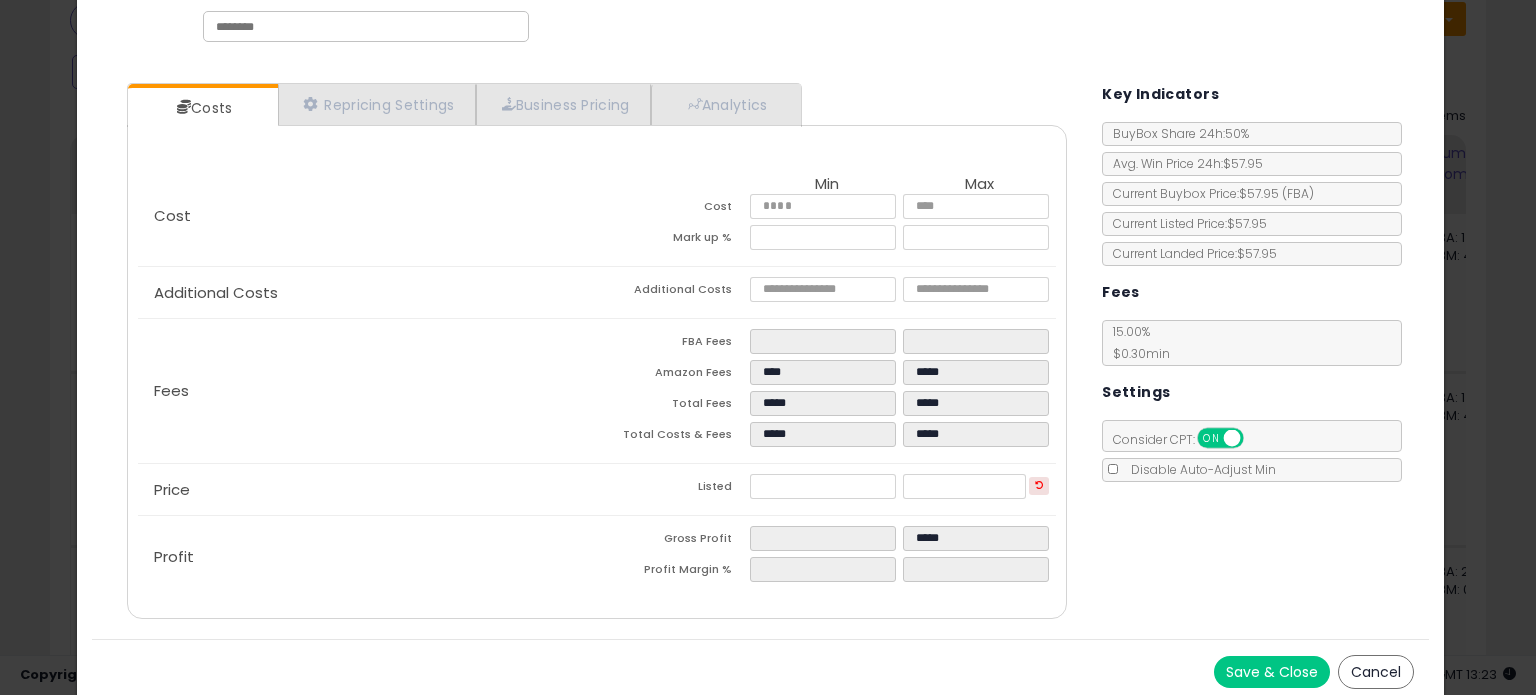 type on "*****" 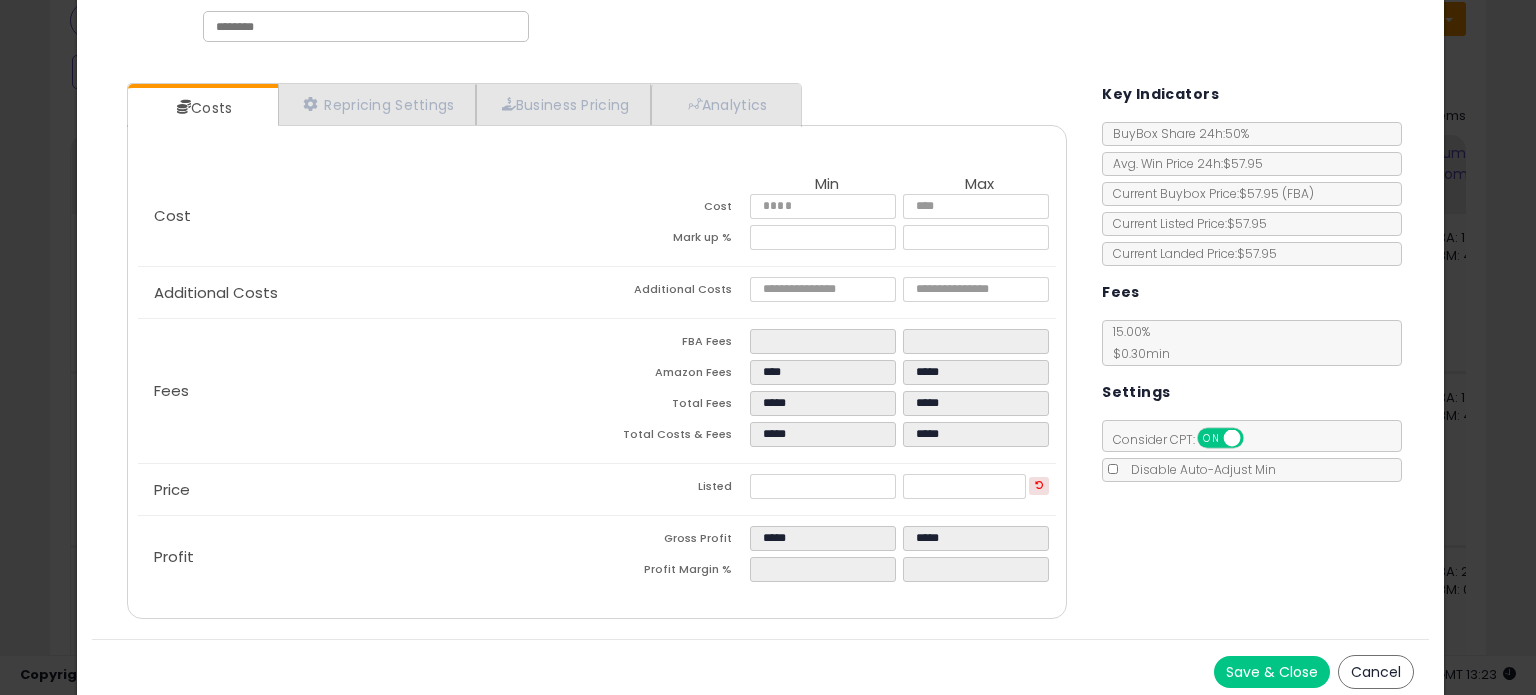 click on "Save & Close" at bounding box center (1272, 672) 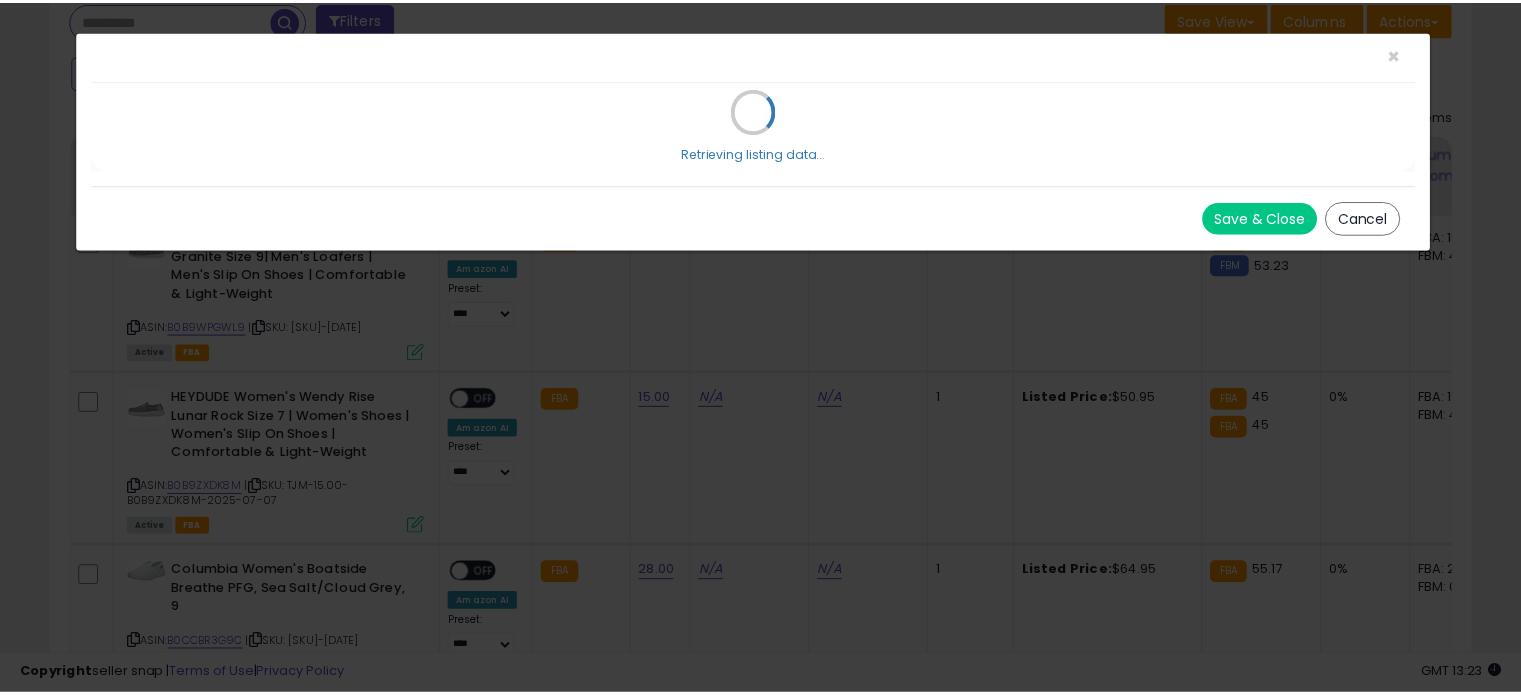 scroll, scrollTop: 0, scrollLeft: 0, axis: both 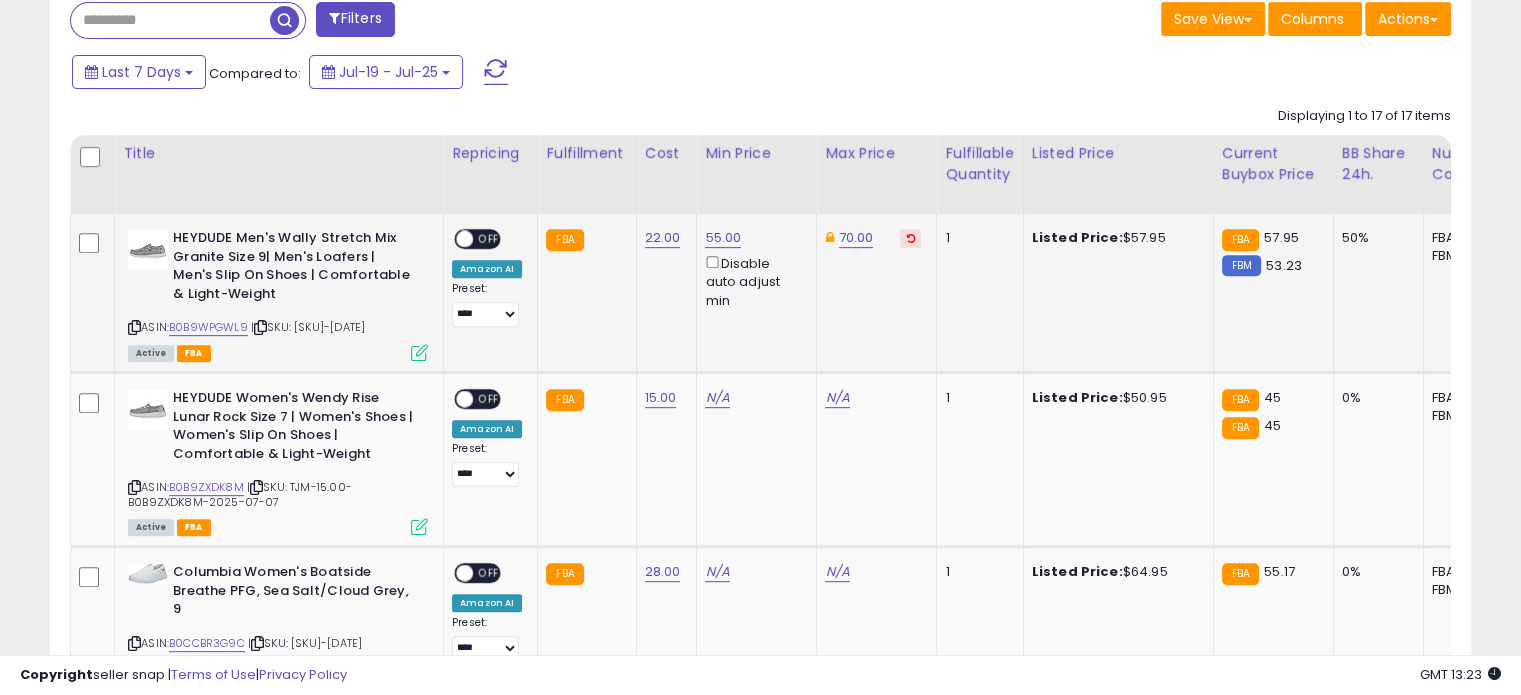 click at bounding box center [464, 239] 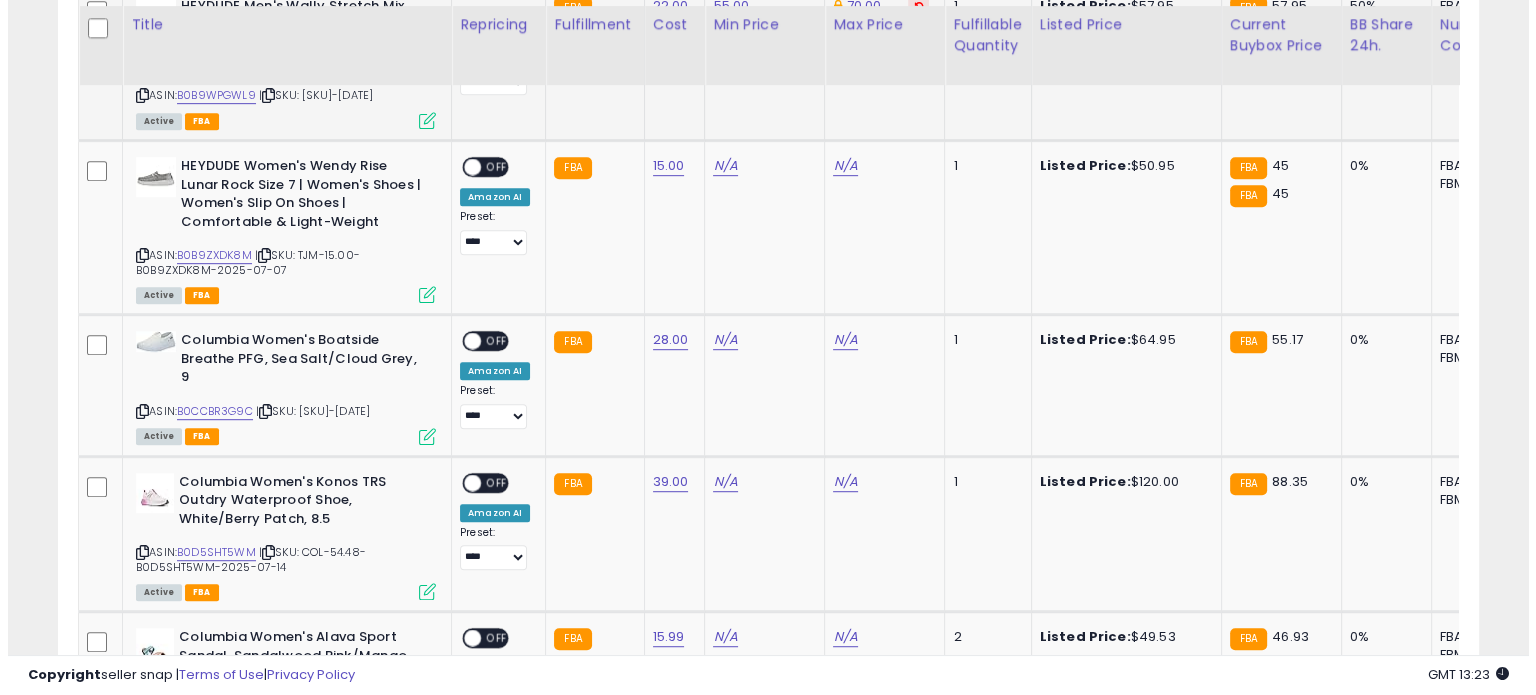 scroll, scrollTop: 1073, scrollLeft: 0, axis: vertical 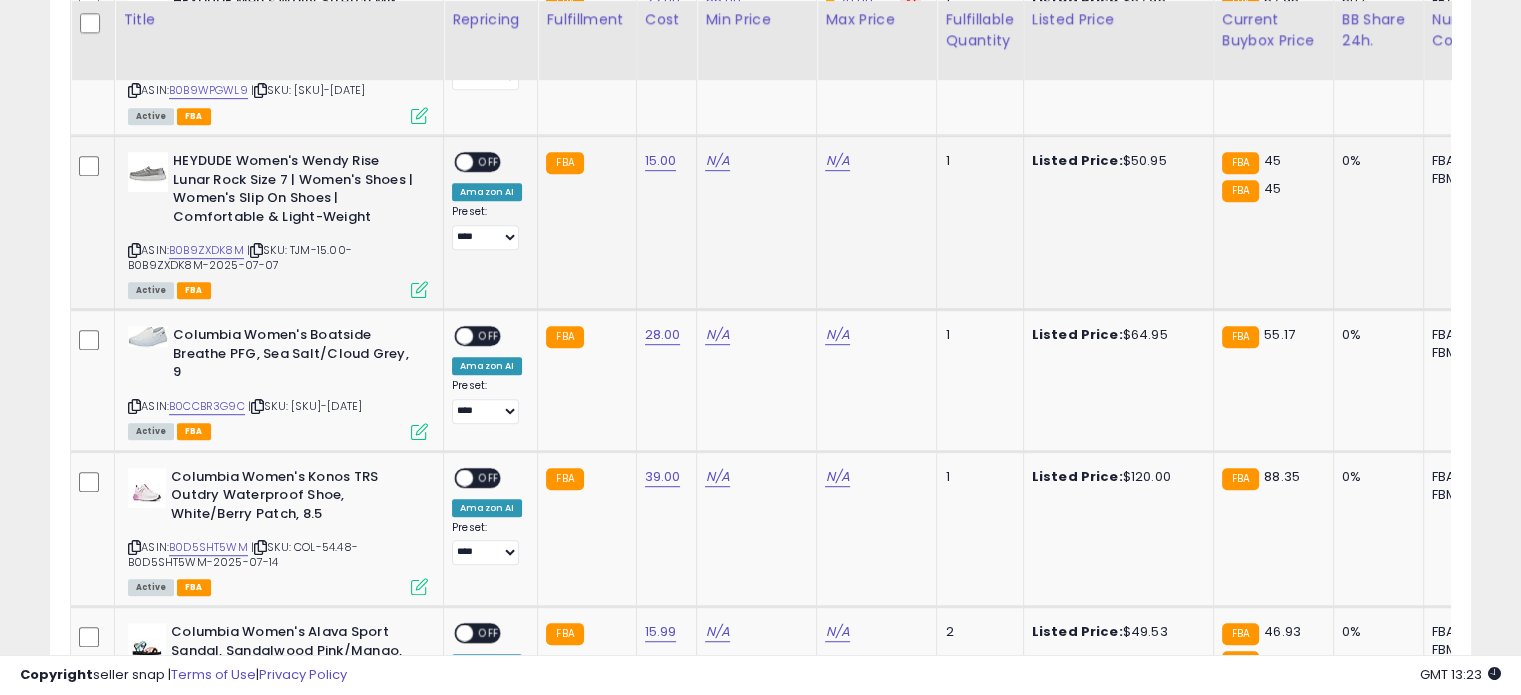 click at bounding box center (419, 289) 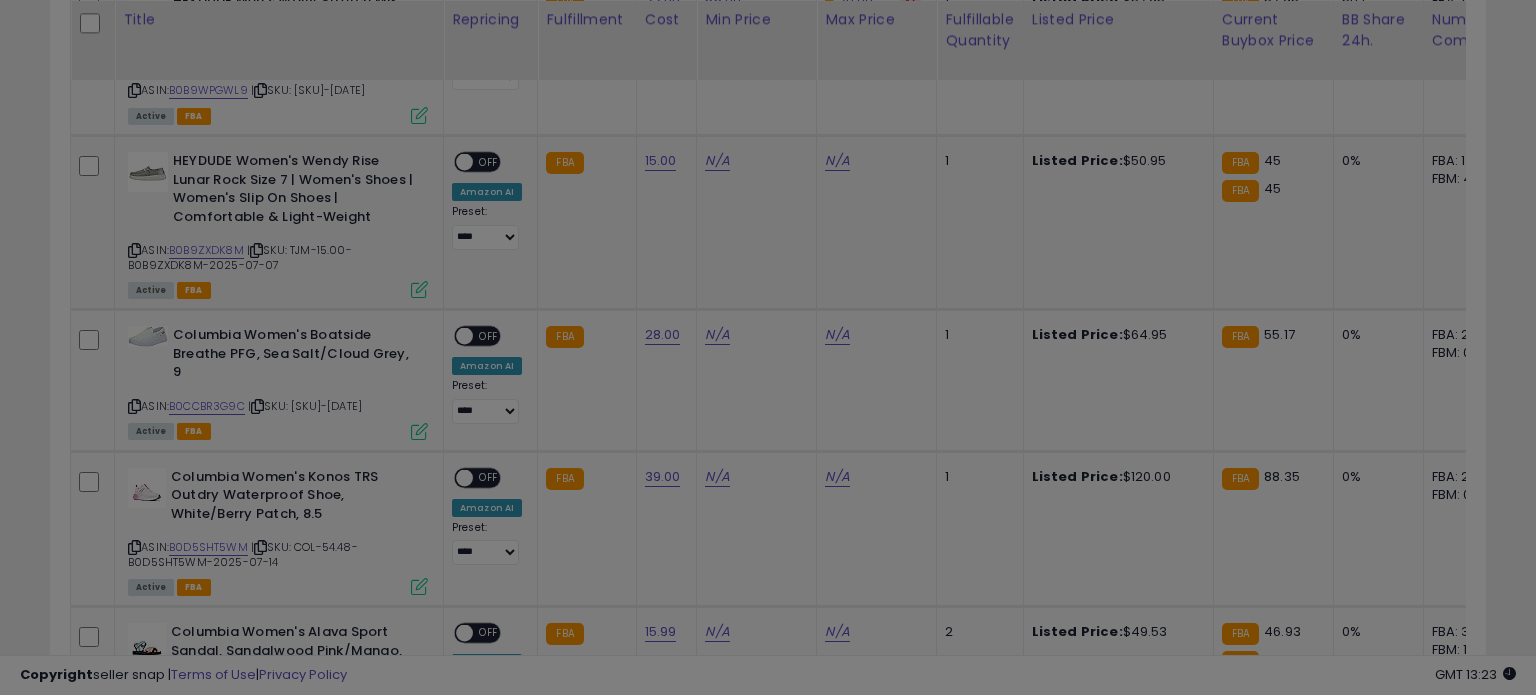 scroll, scrollTop: 999589, scrollLeft: 999168, axis: both 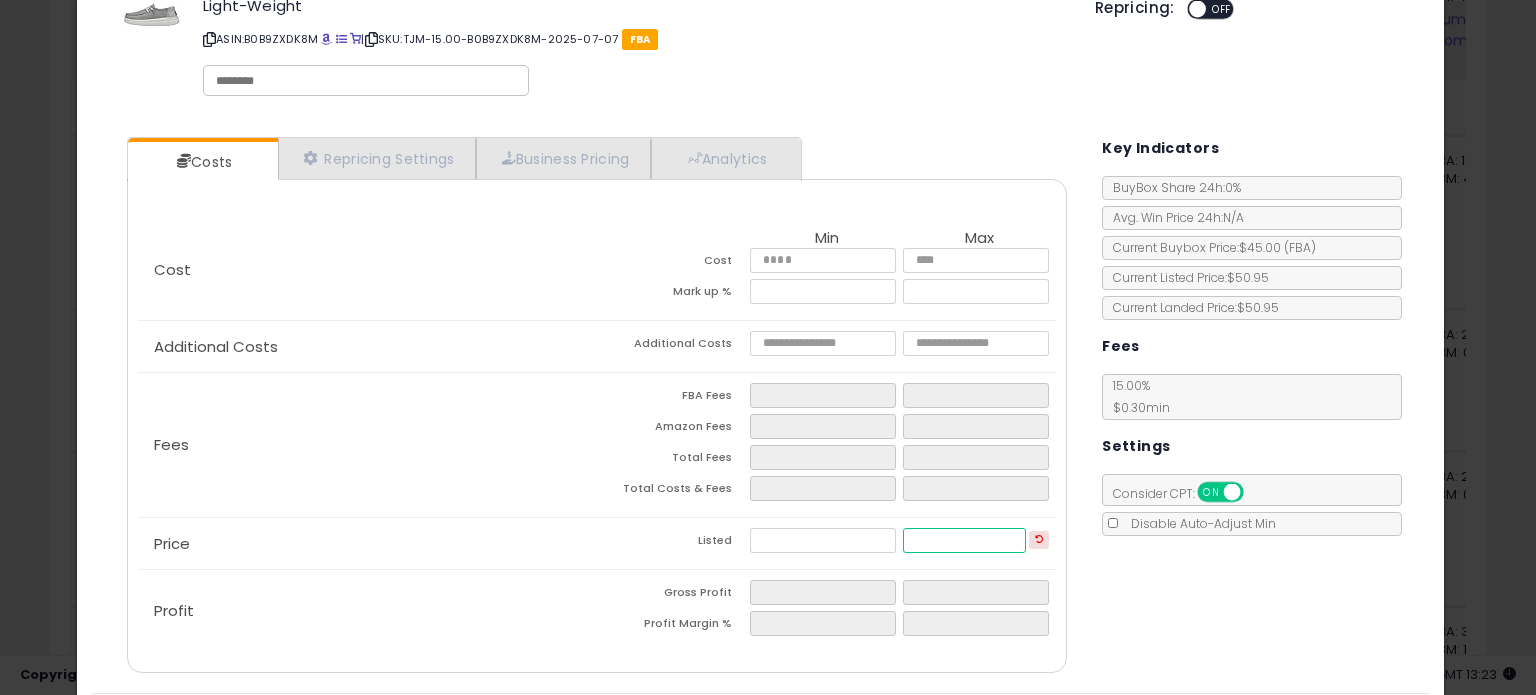 click at bounding box center [964, 540] 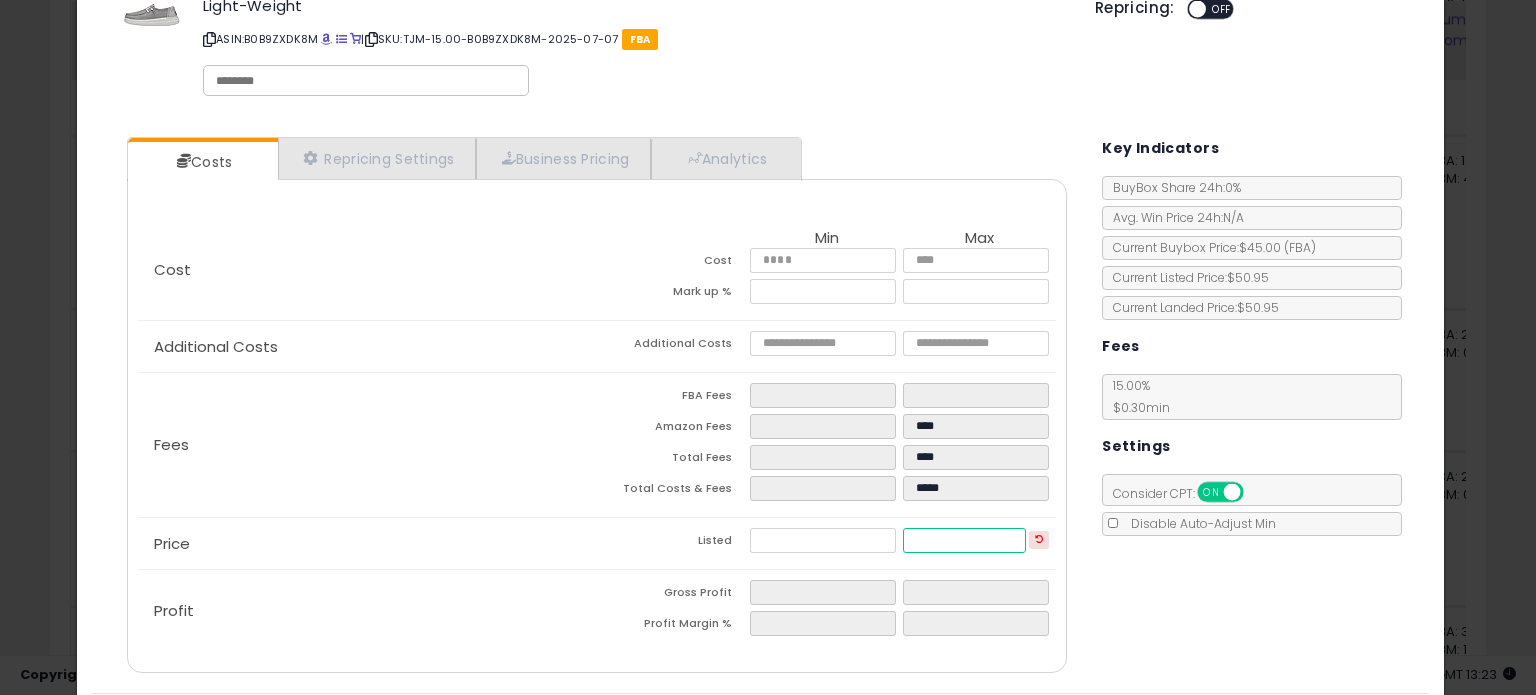 type on "****" 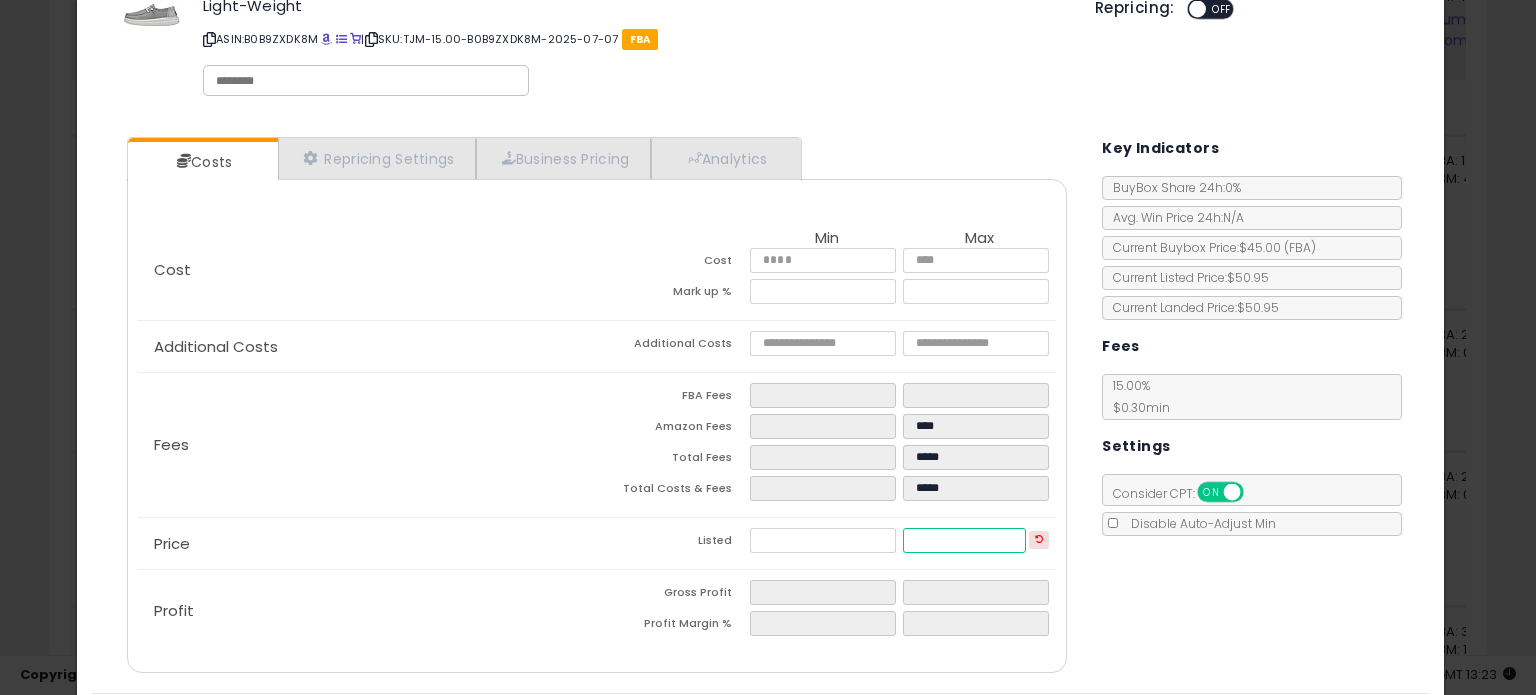 type on "**" 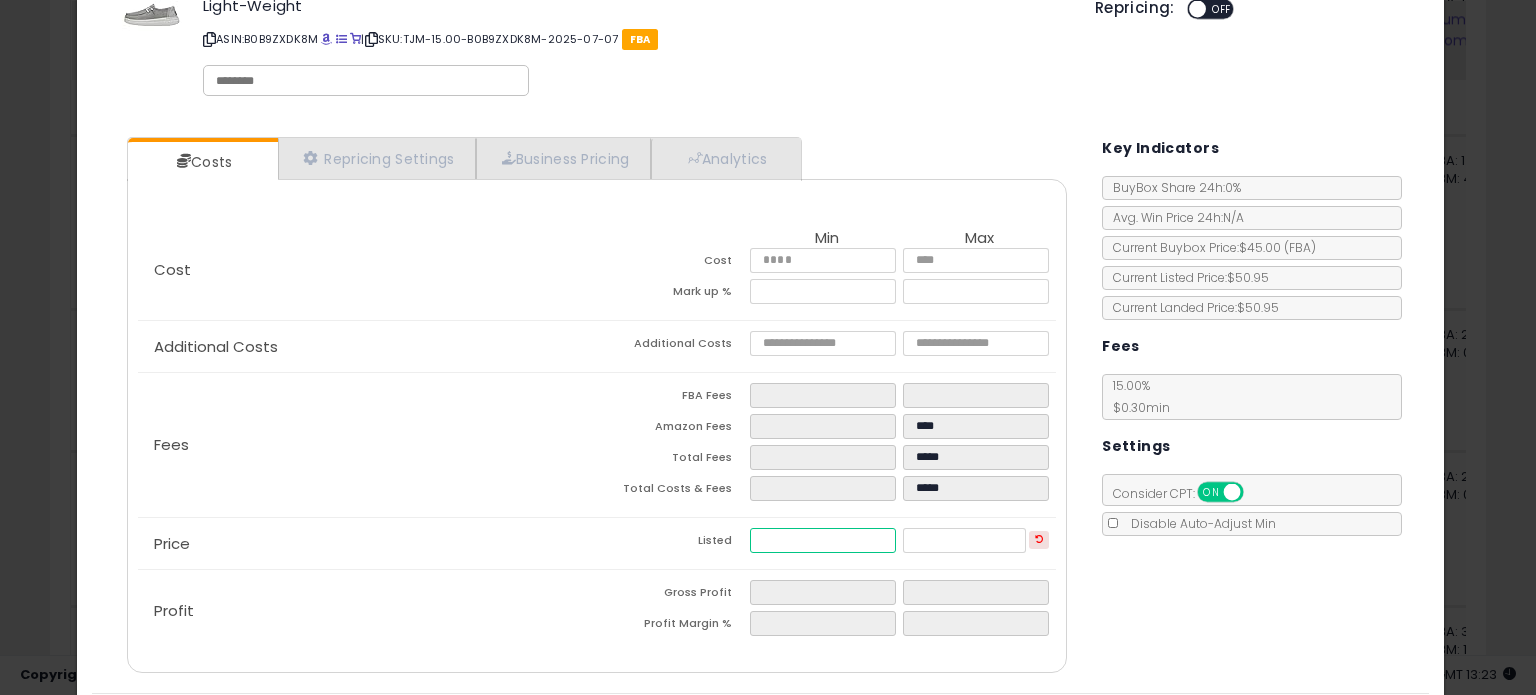 type on "******" 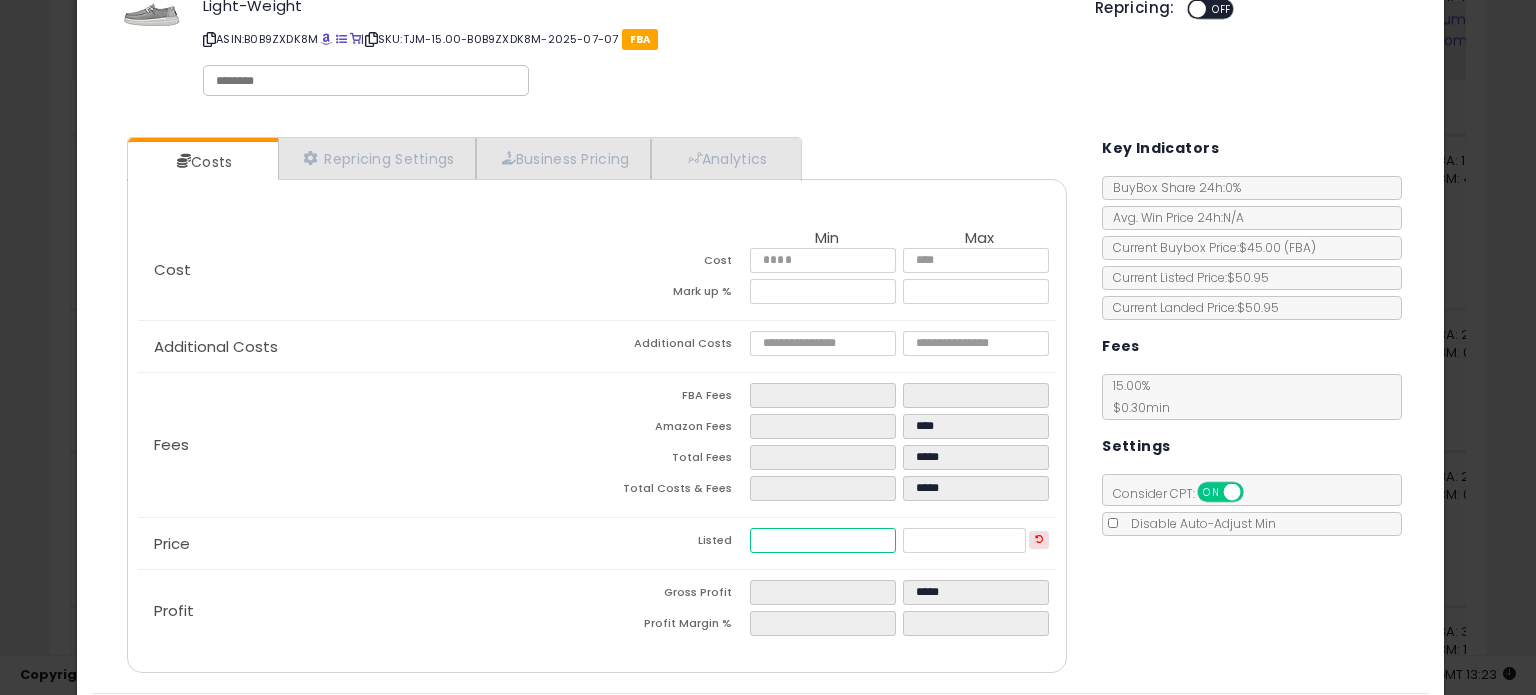 click at bounding box center (822, 540) 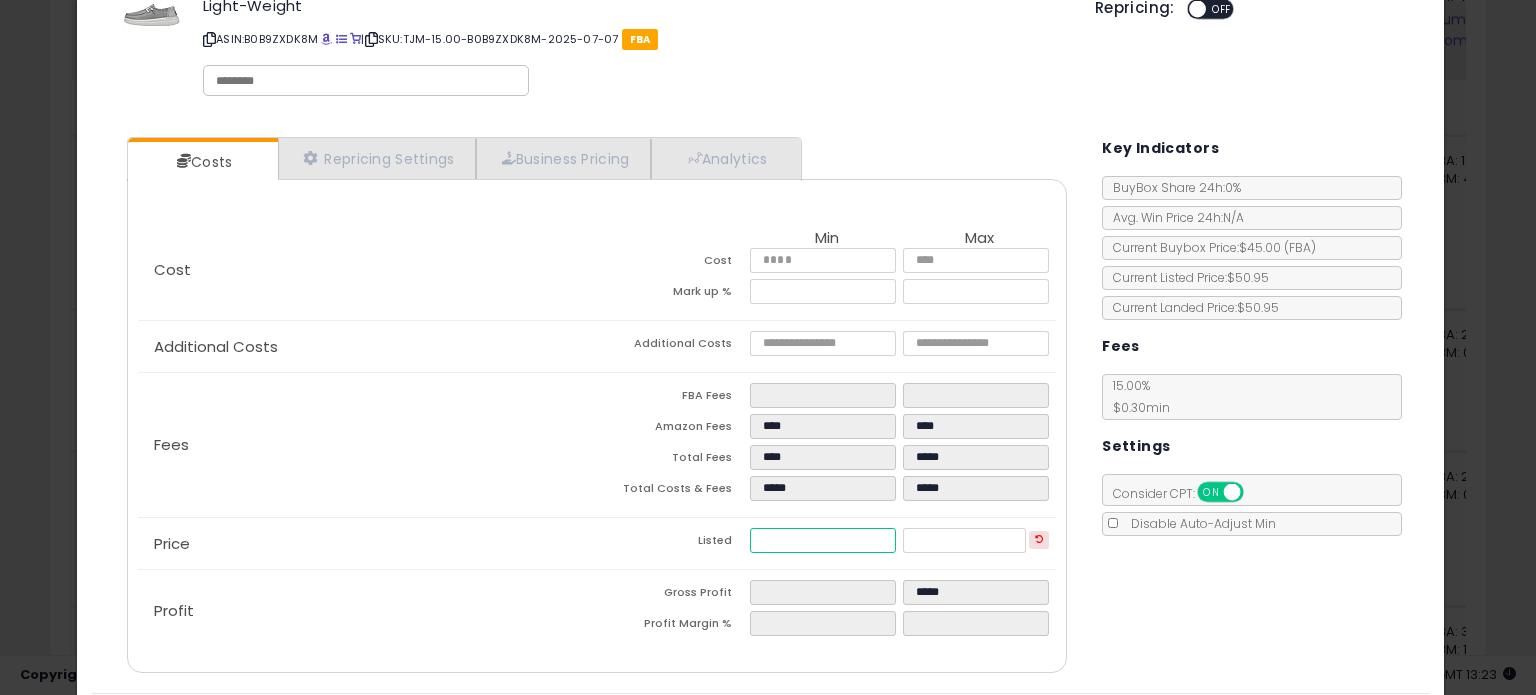 type on "****" 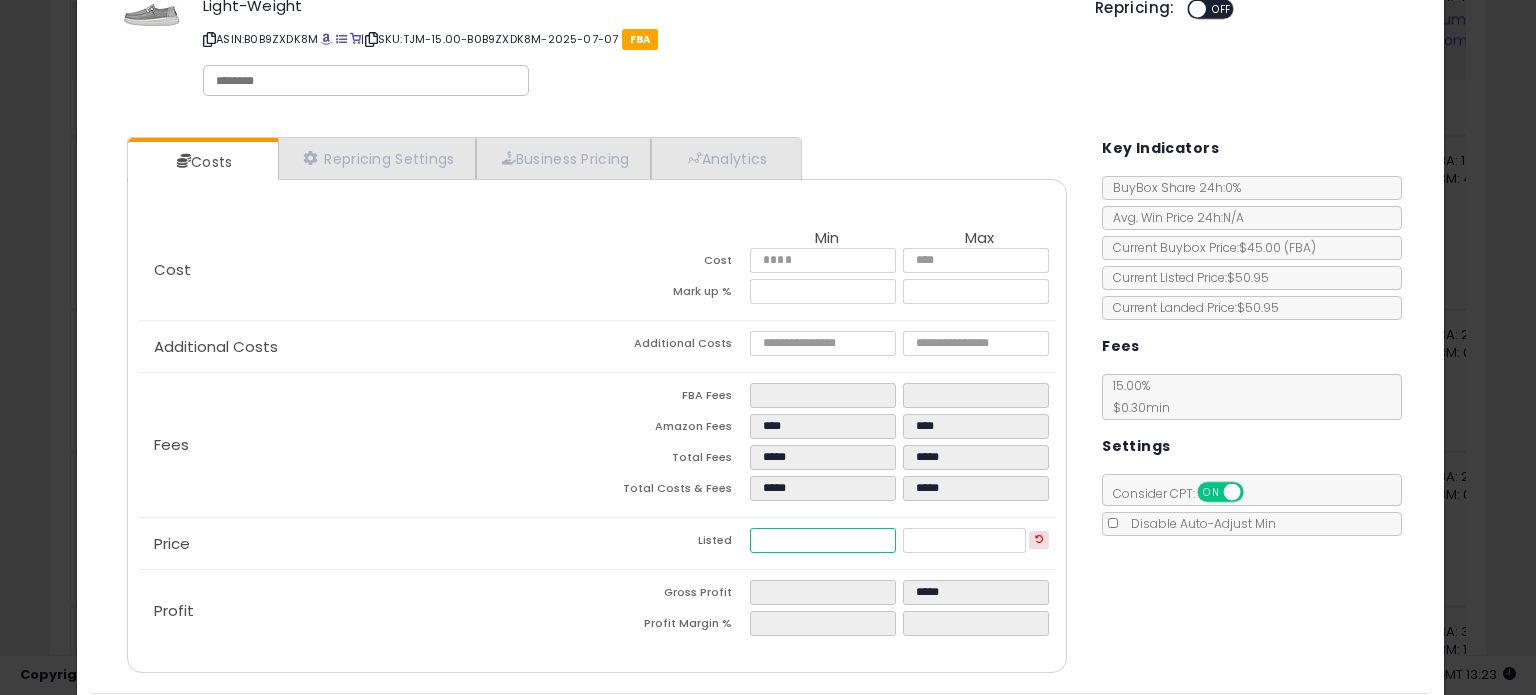 type on "**" 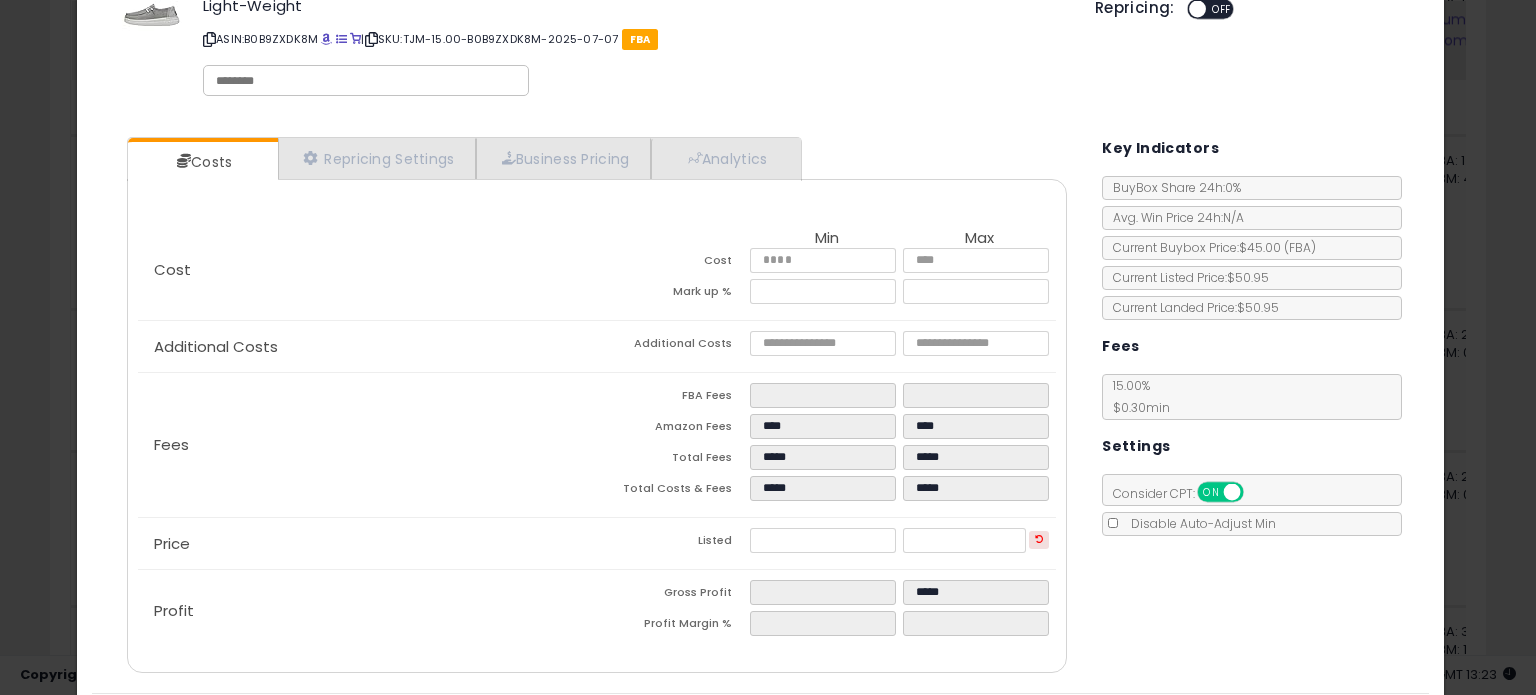 type on "******" 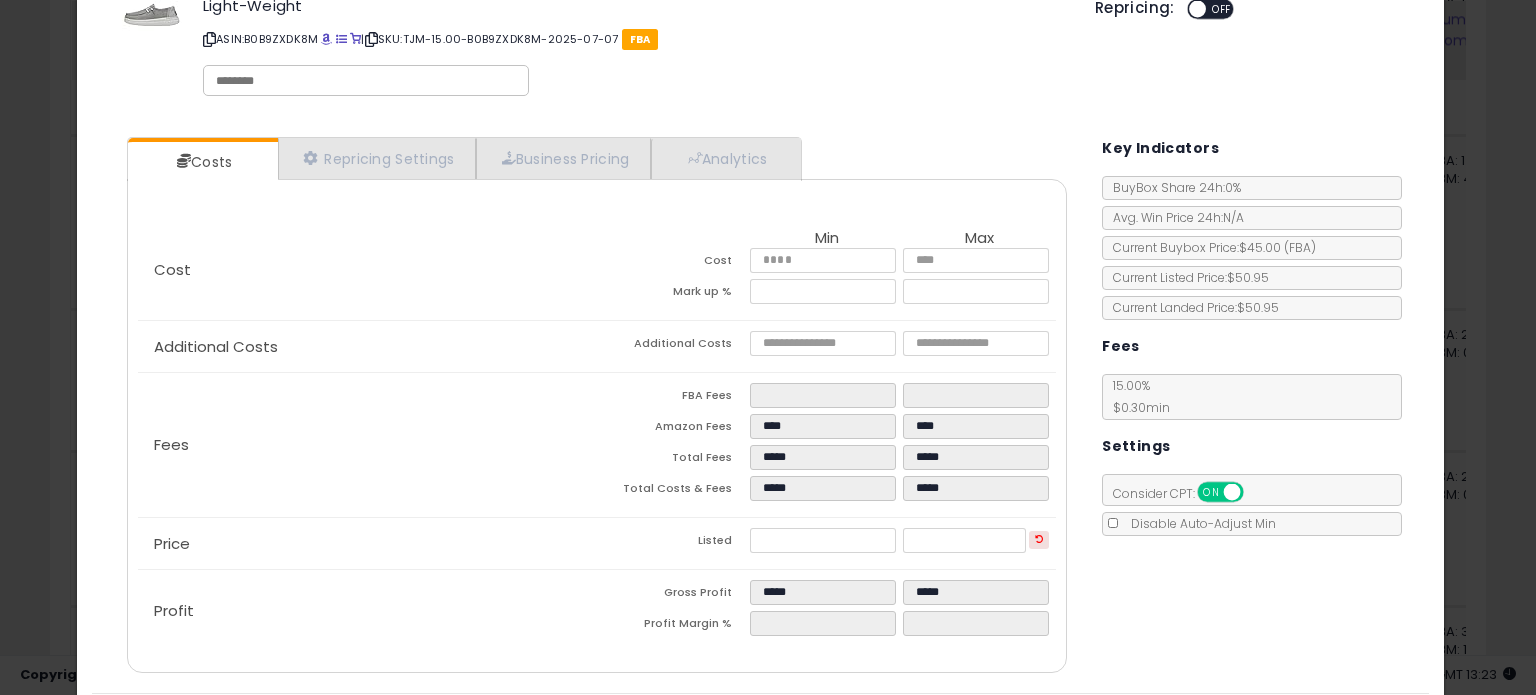 click on "Costs
Repricing Settings
Business Pricing
Analytics
Cost" at bounding box center (760, 407) 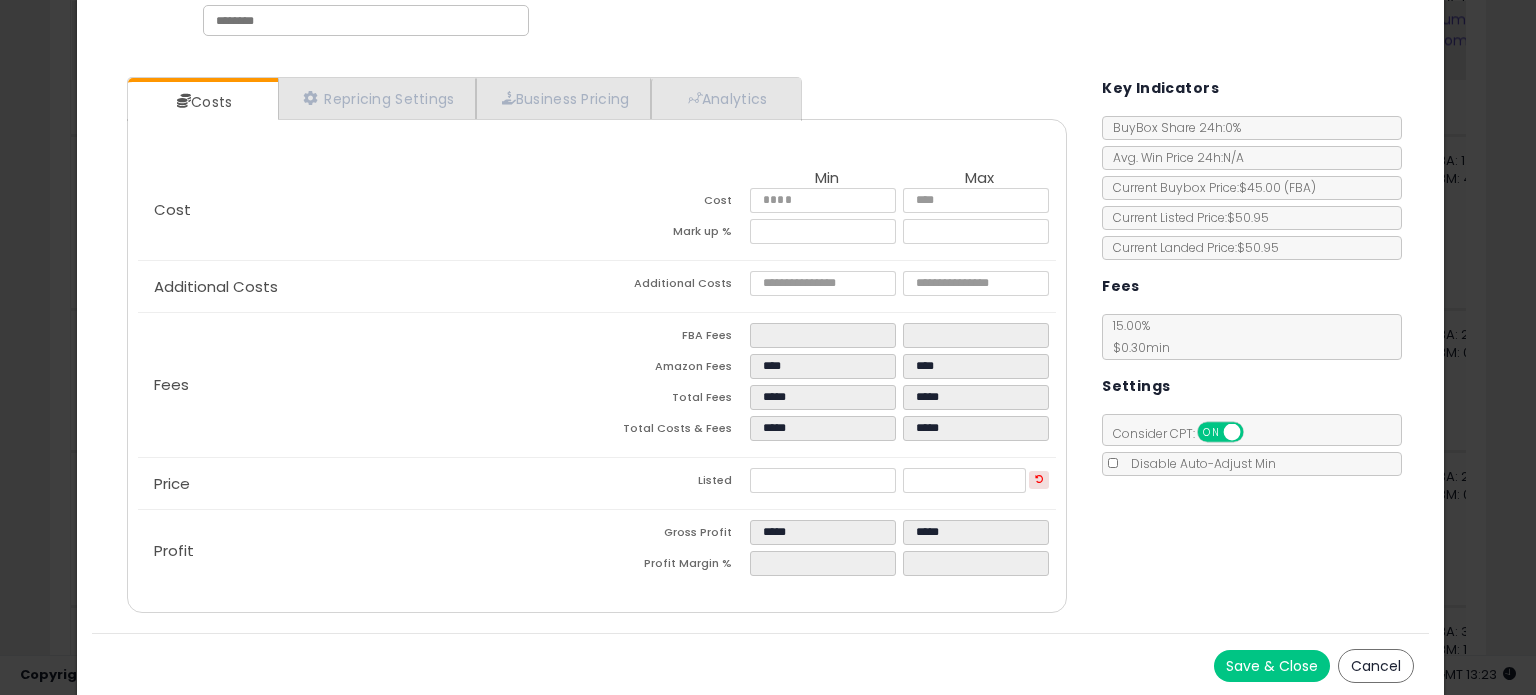 click on "Save & Close" at bounding box center [1272, 666] 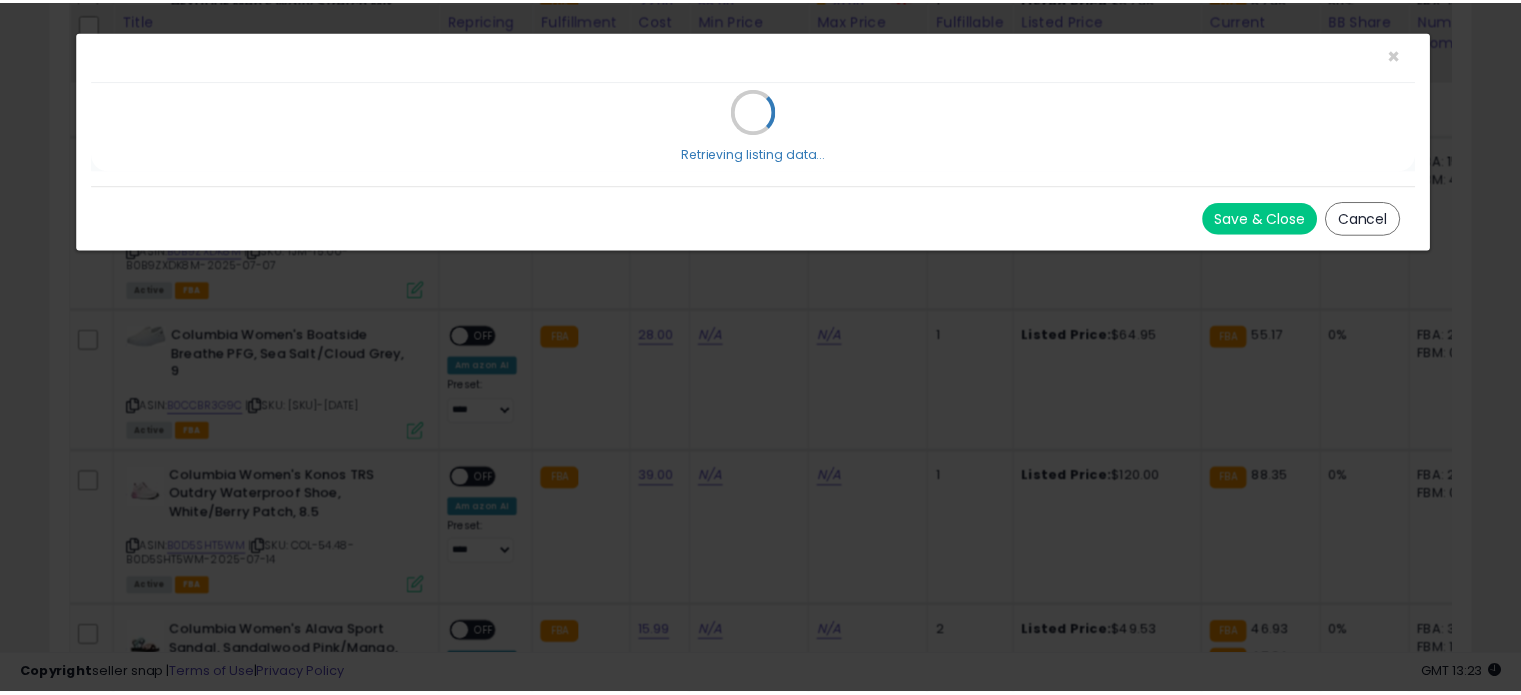 scroll, scrollTop: 0, scrollLeft: 0, axis: both 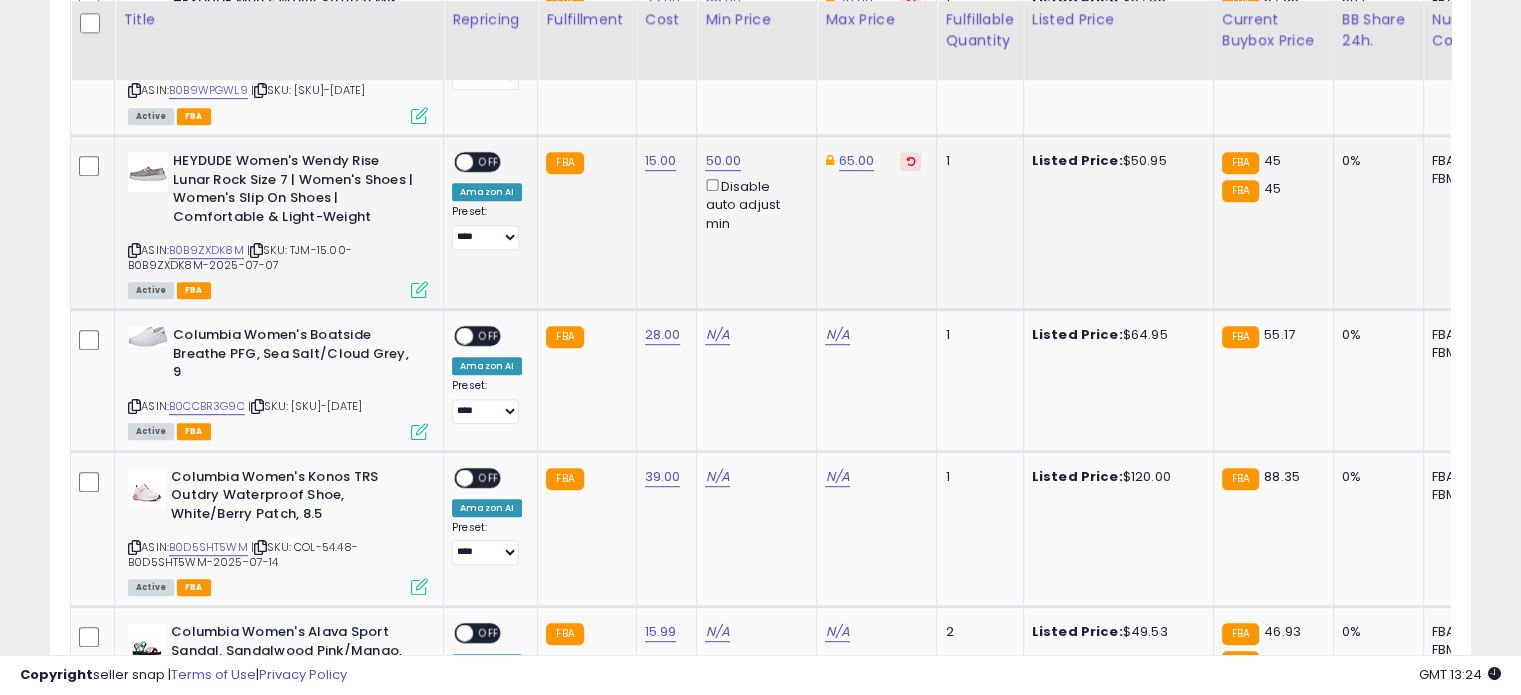 click at bounding box center (464, 162) 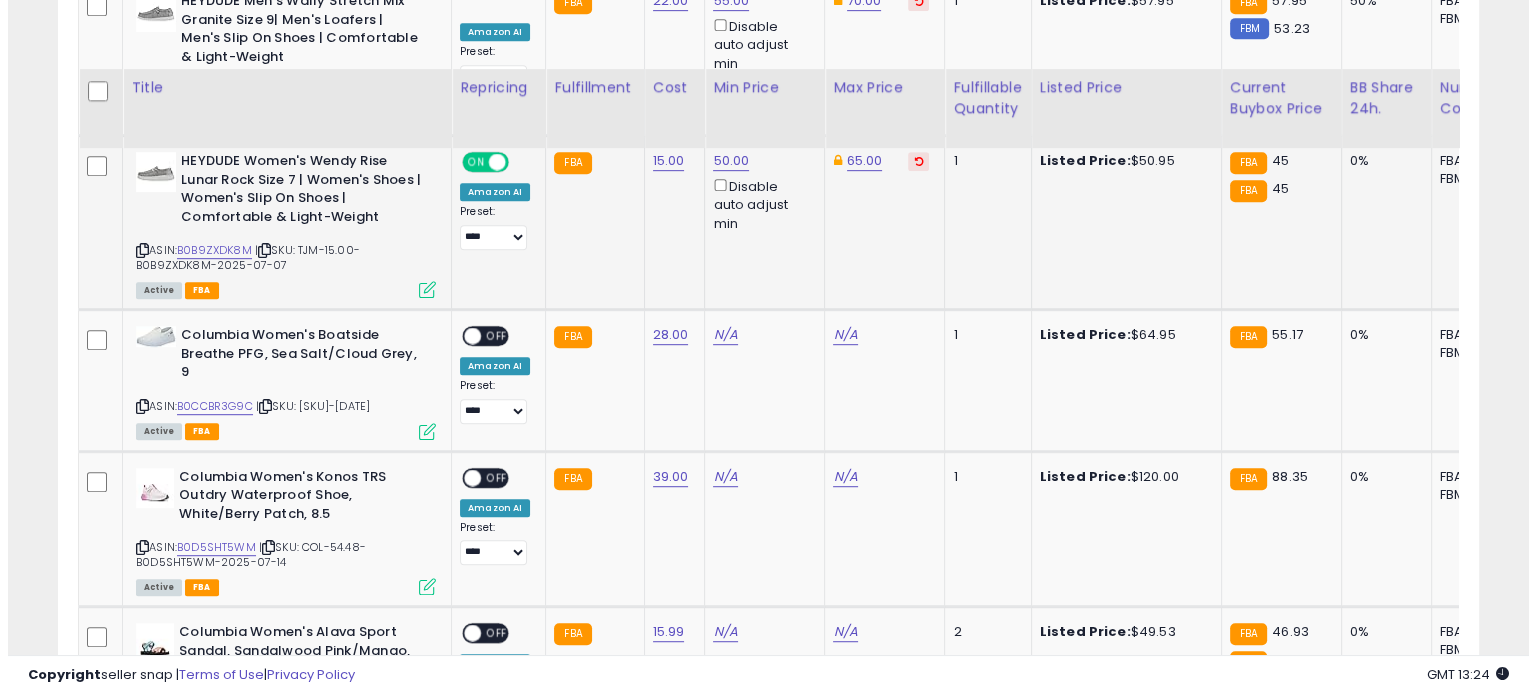 scroll, scrollTop: 1193, scrollLeft: 0, axis: vertical 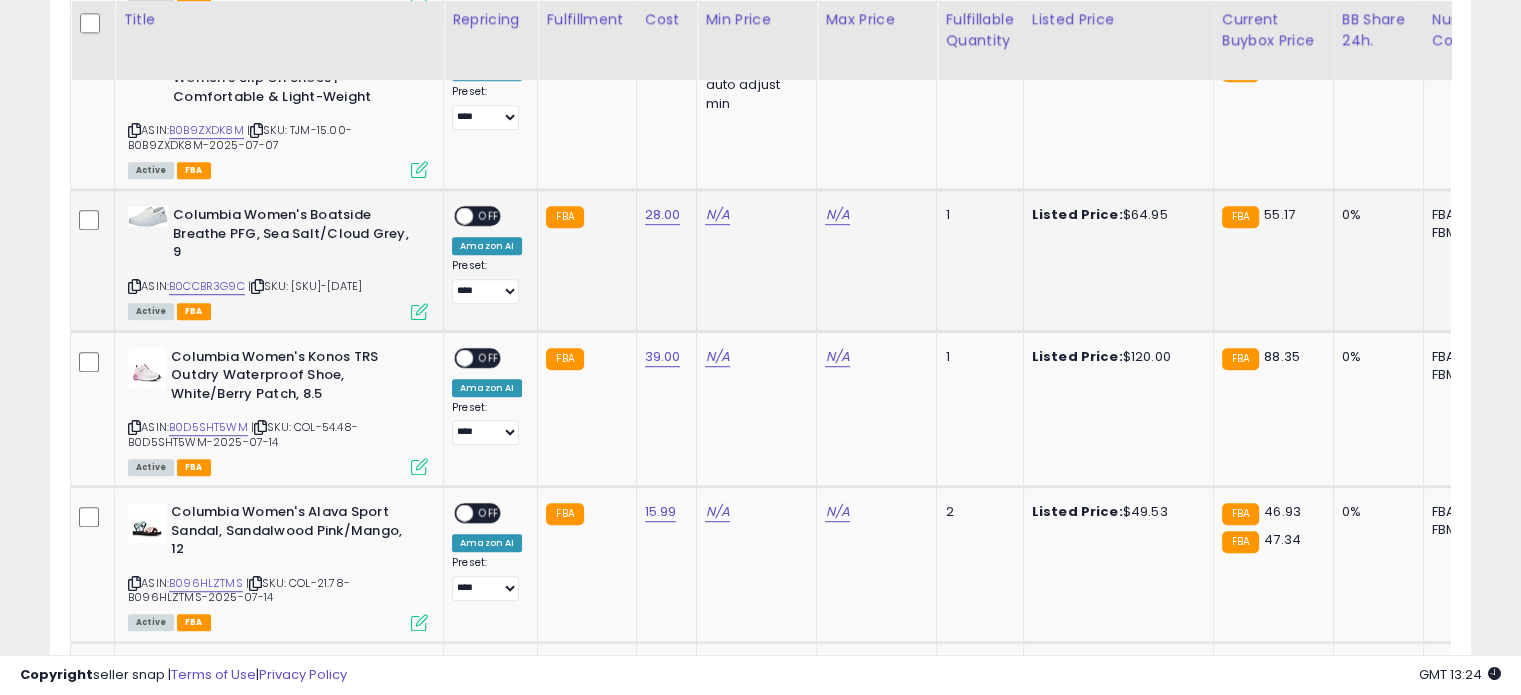 click at bounding box center [419, 311] 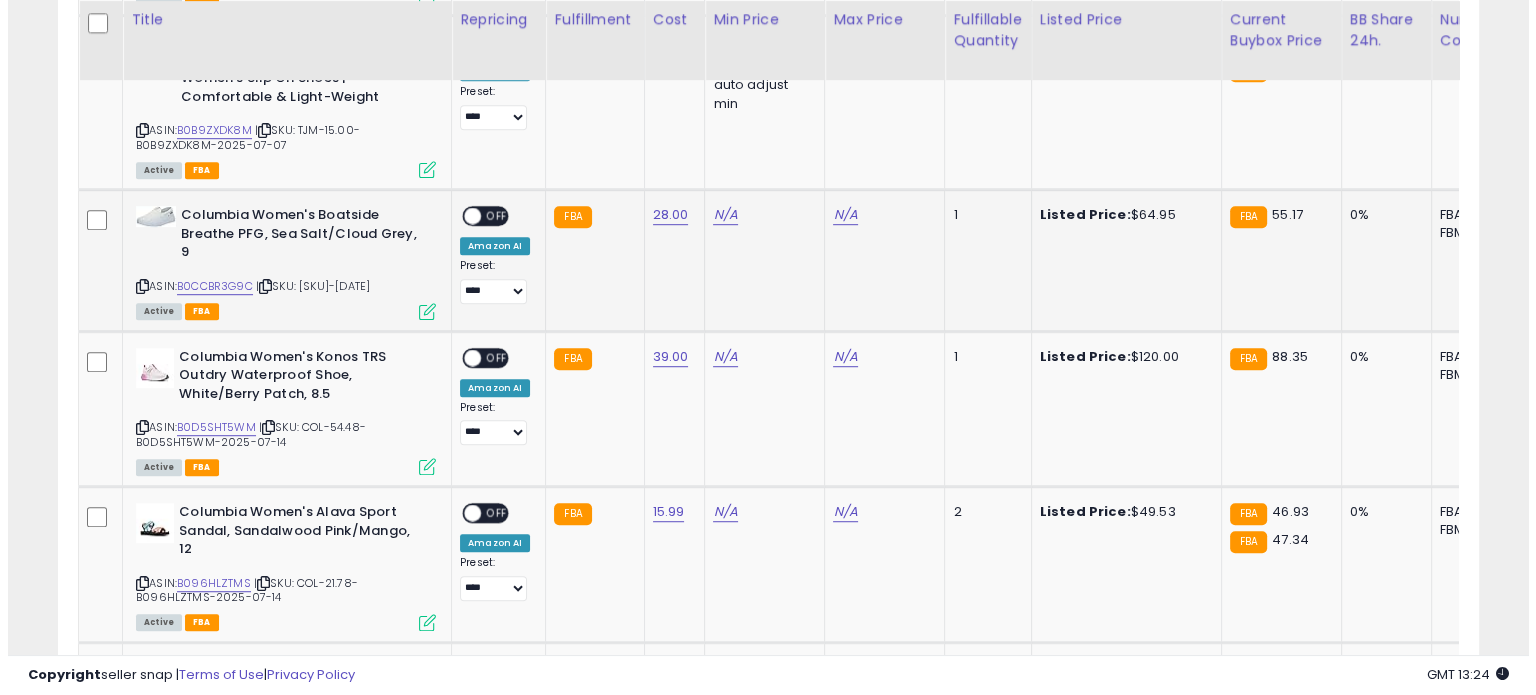 scroll, scrollTop: 999589, scrollLeft: 999168, axis: both 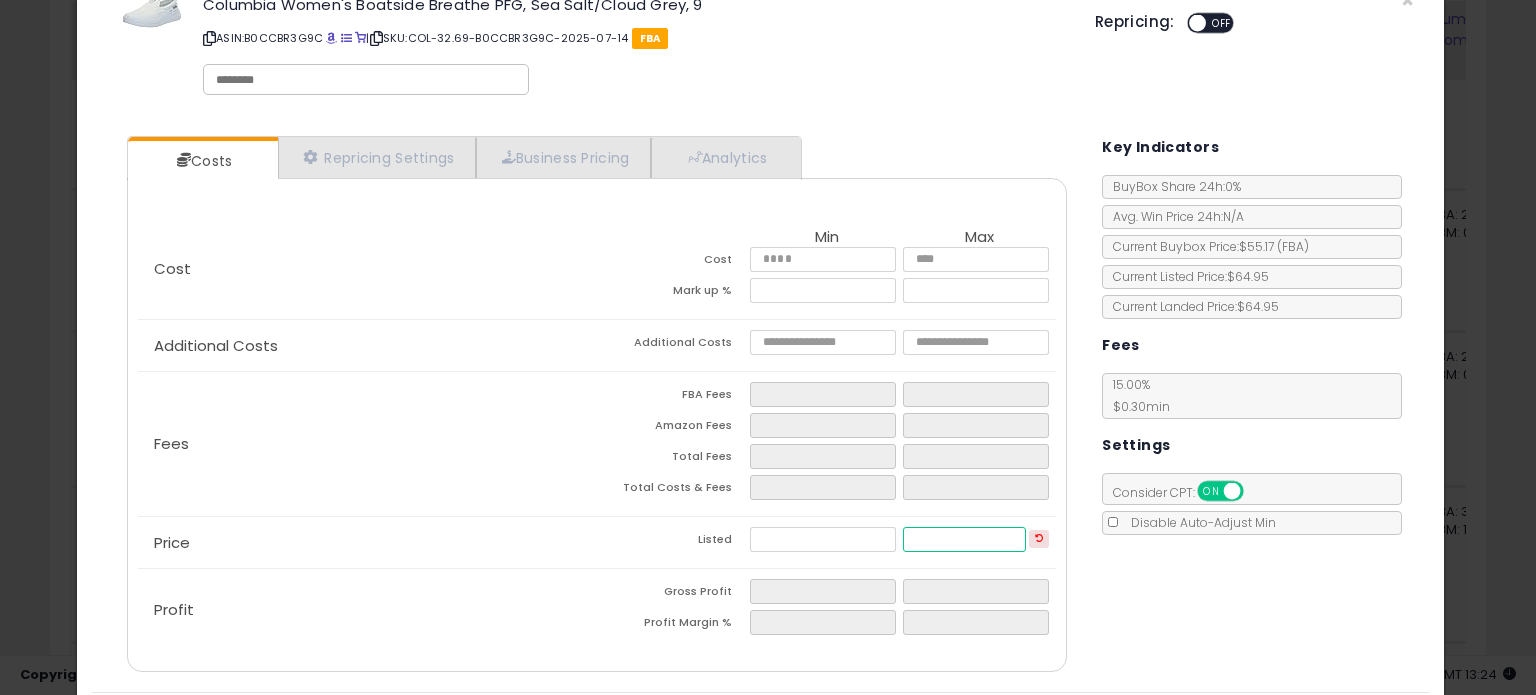 click at bounding box center (964, 539) 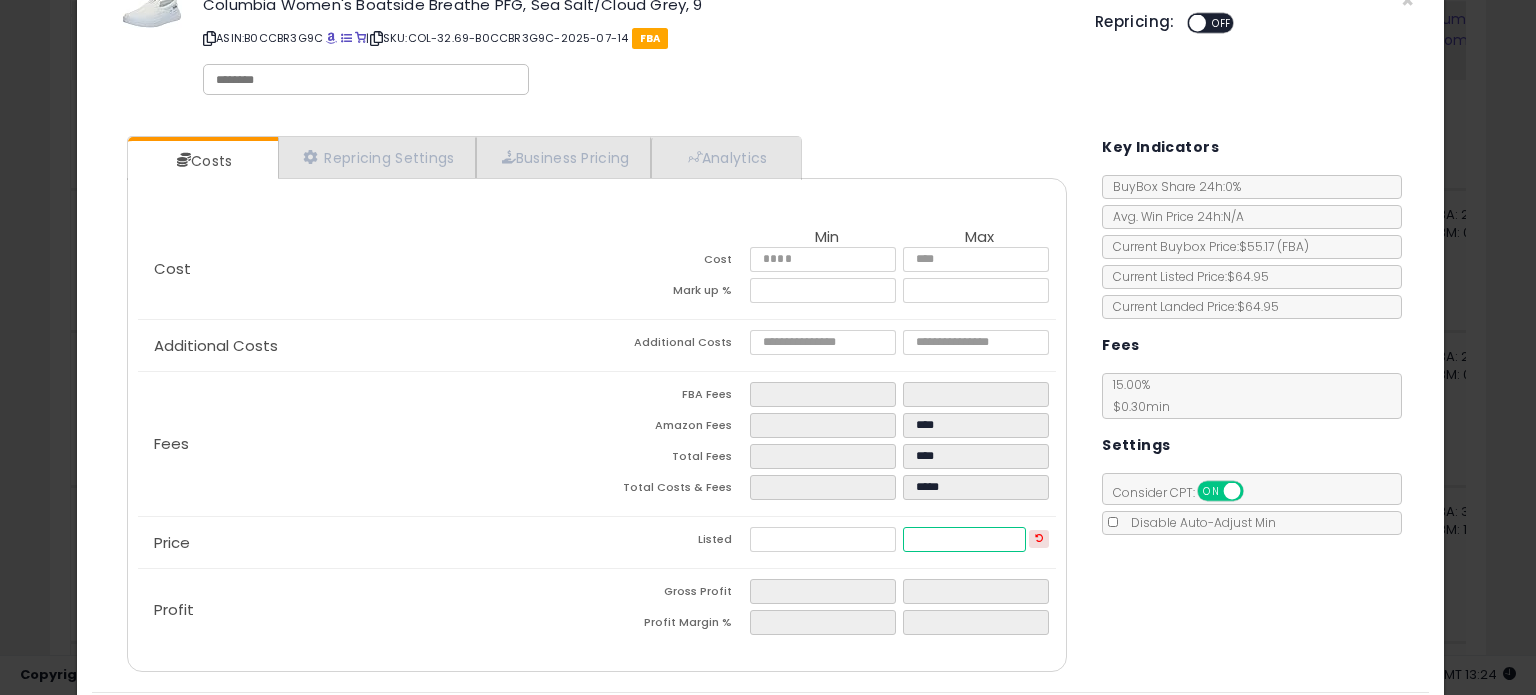 type on "****" 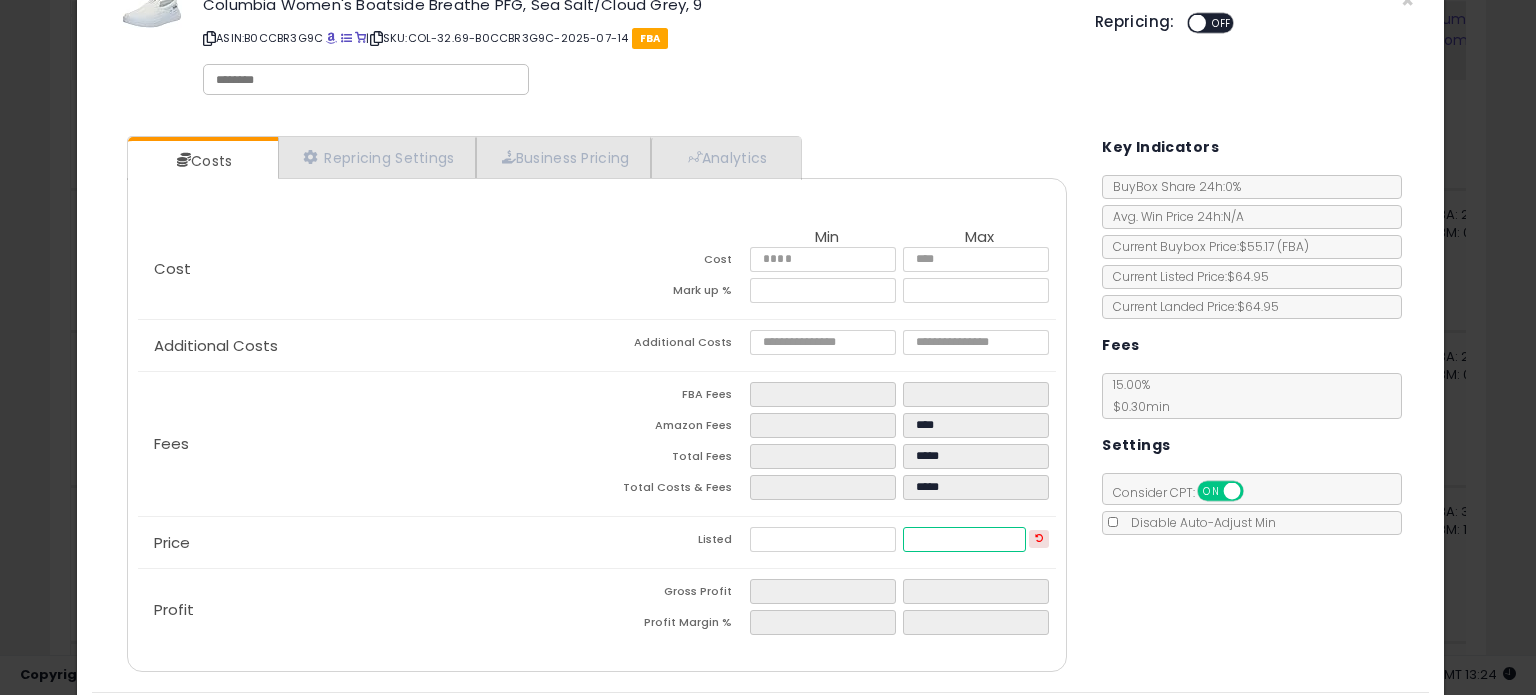 type on "**" 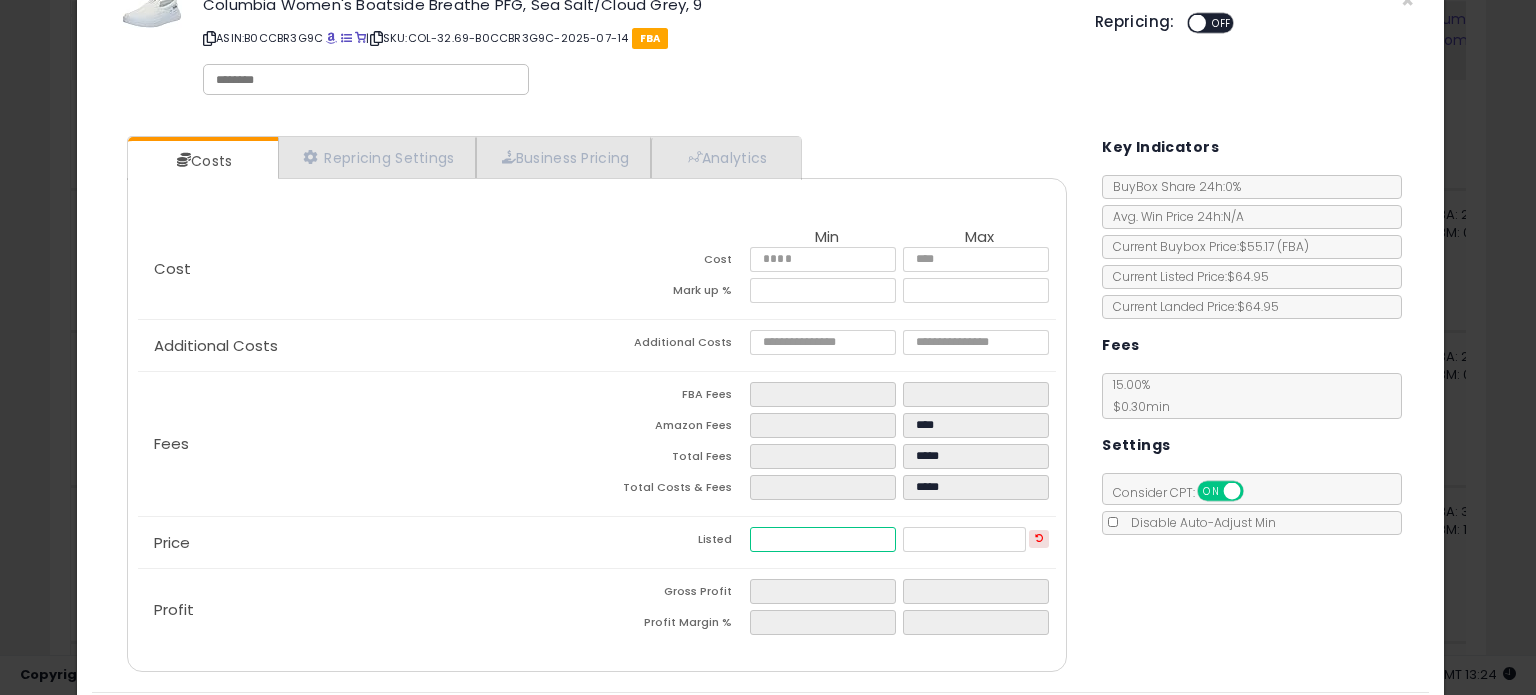 type on "*****" 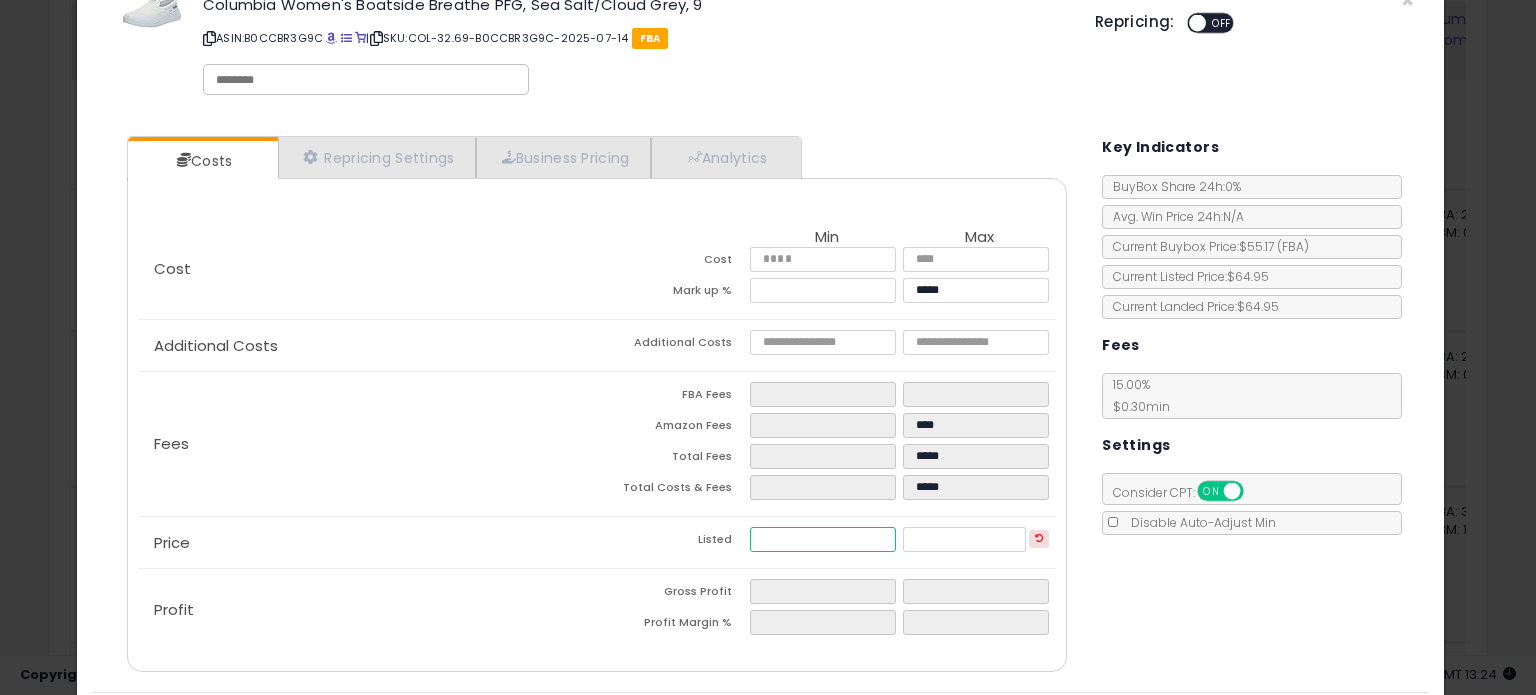 type on "*****" 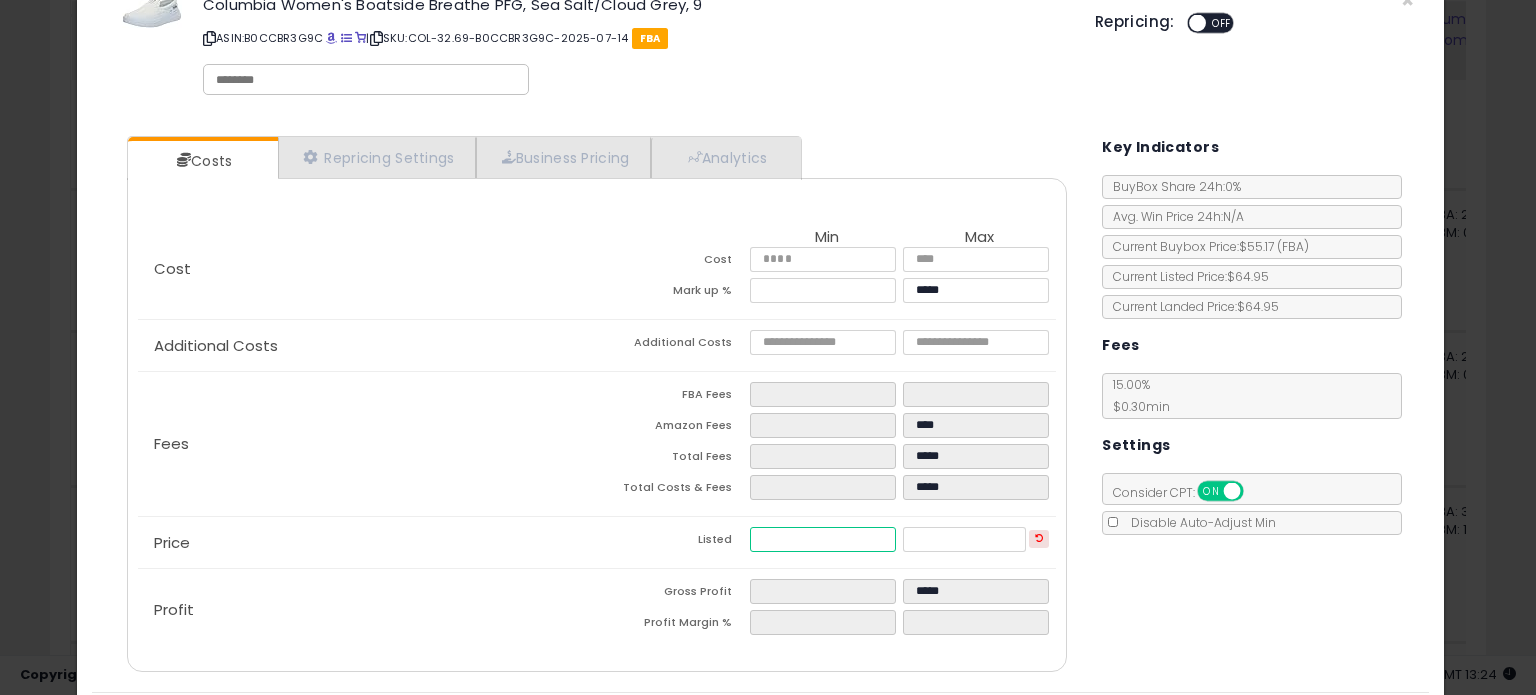 click at bounding box center (822, 539) 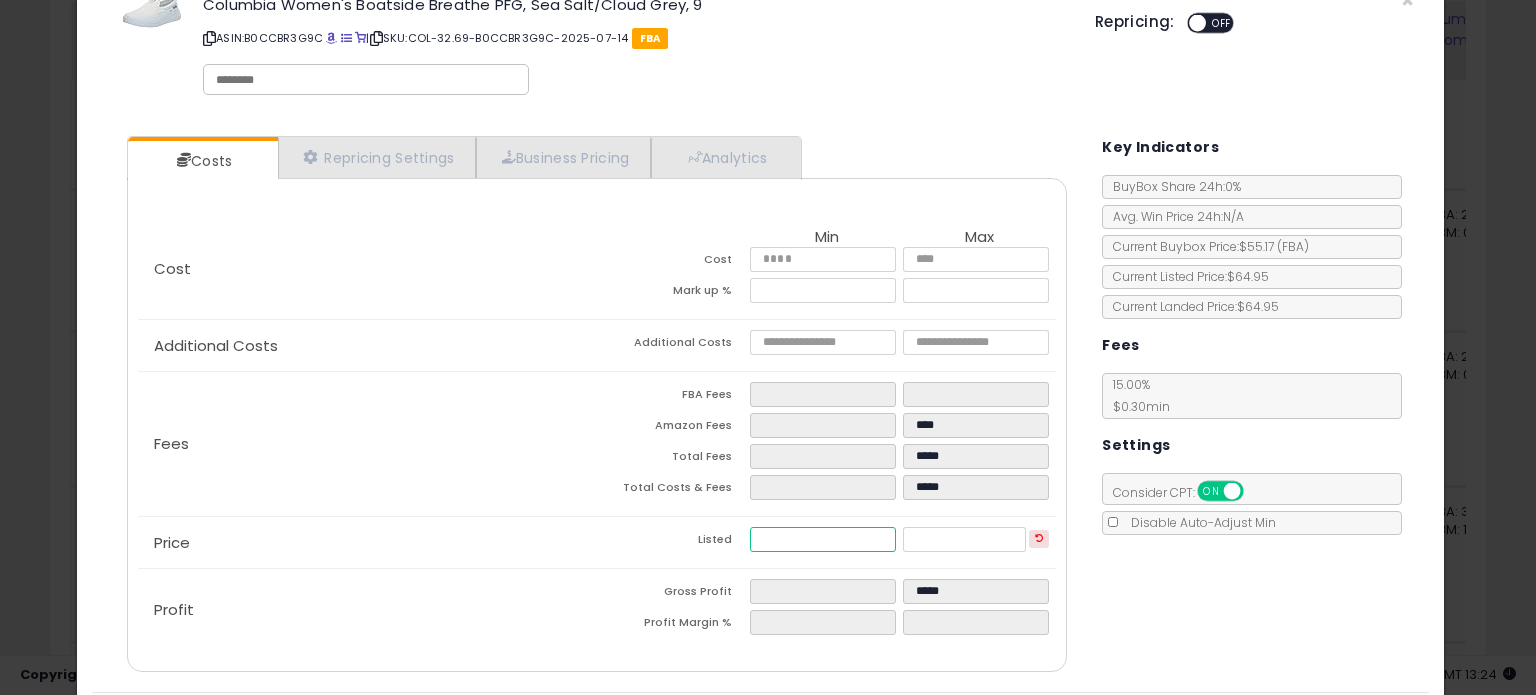 type on "****" 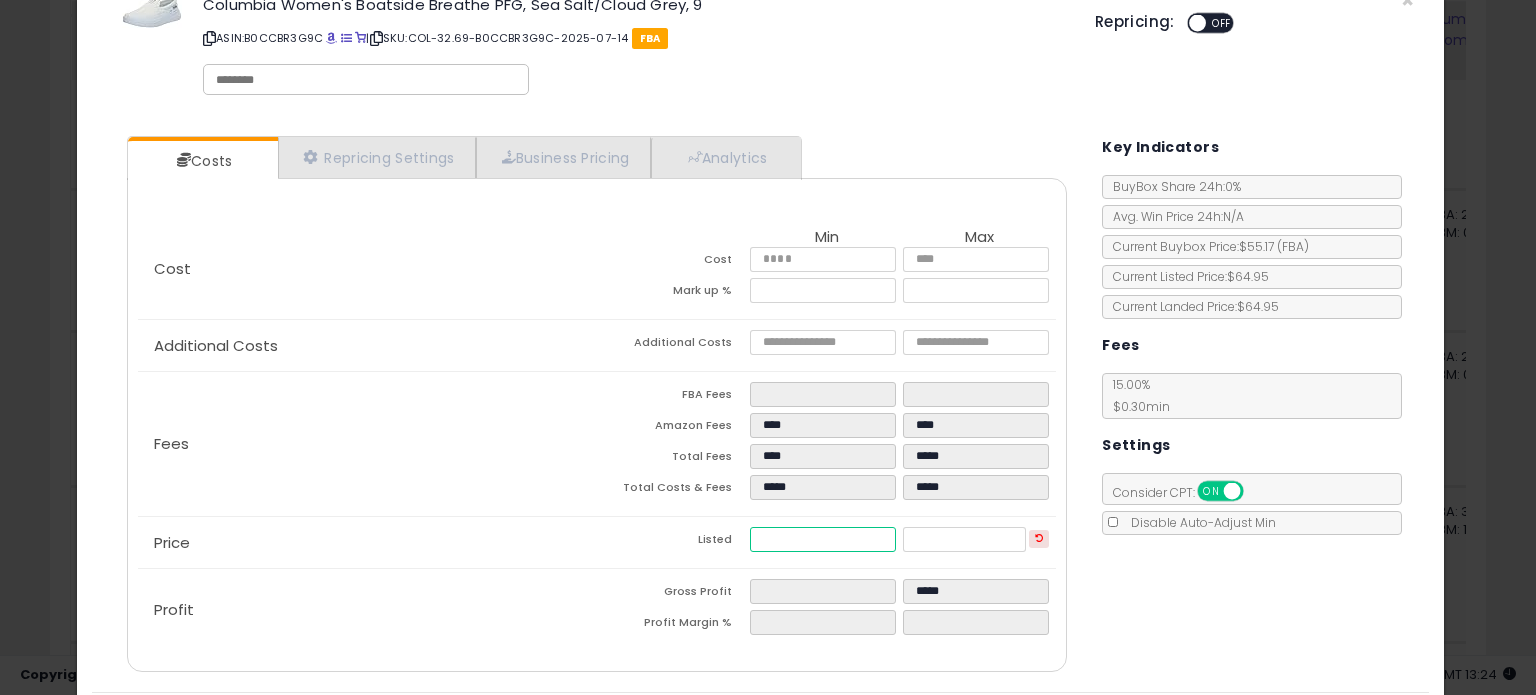 type on "****" 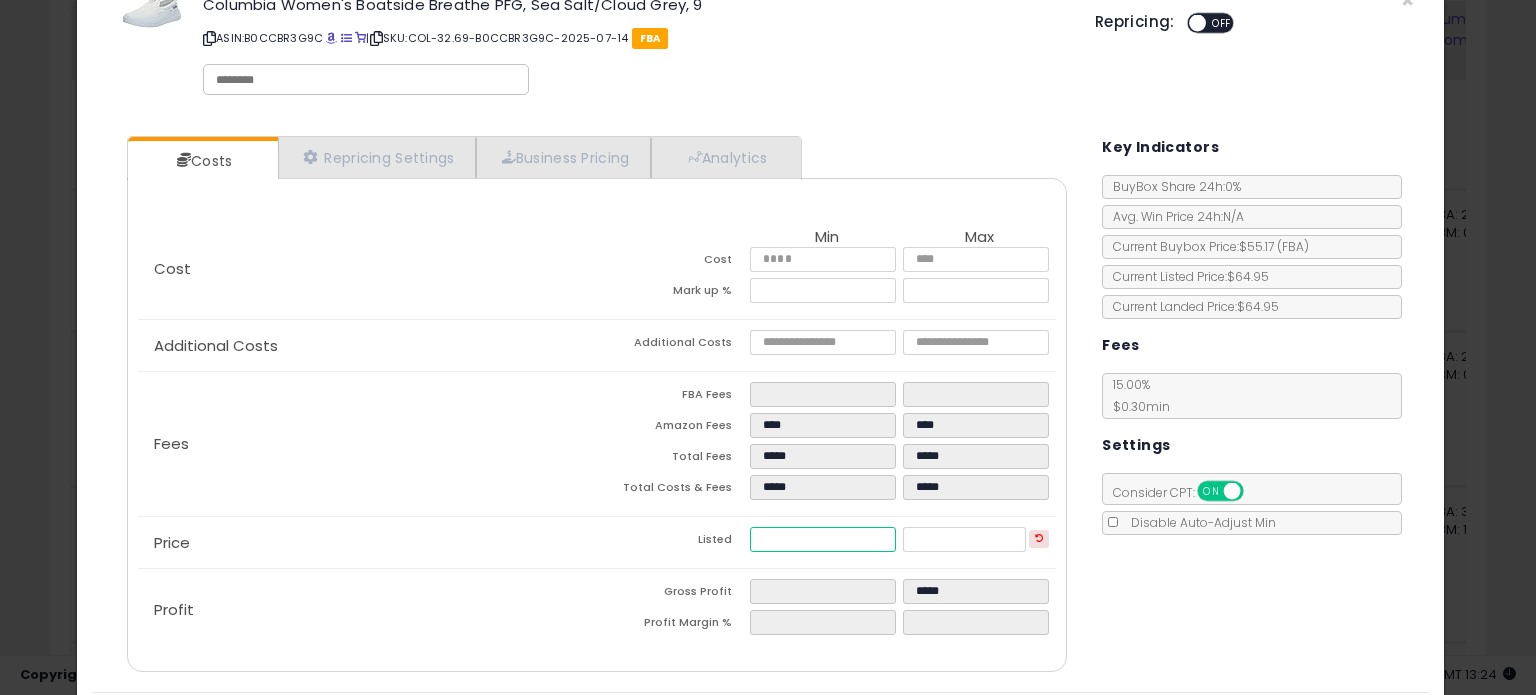 type on "**" 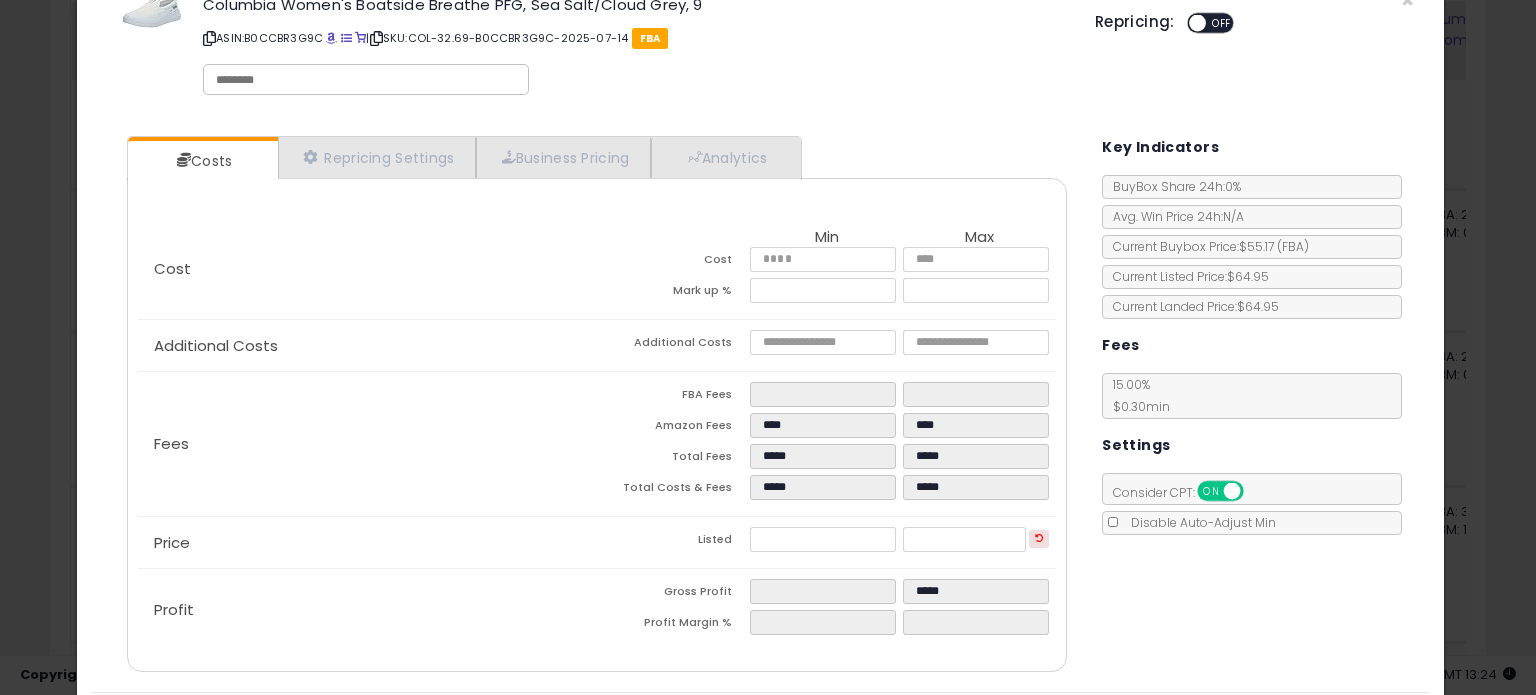 type on "*****" 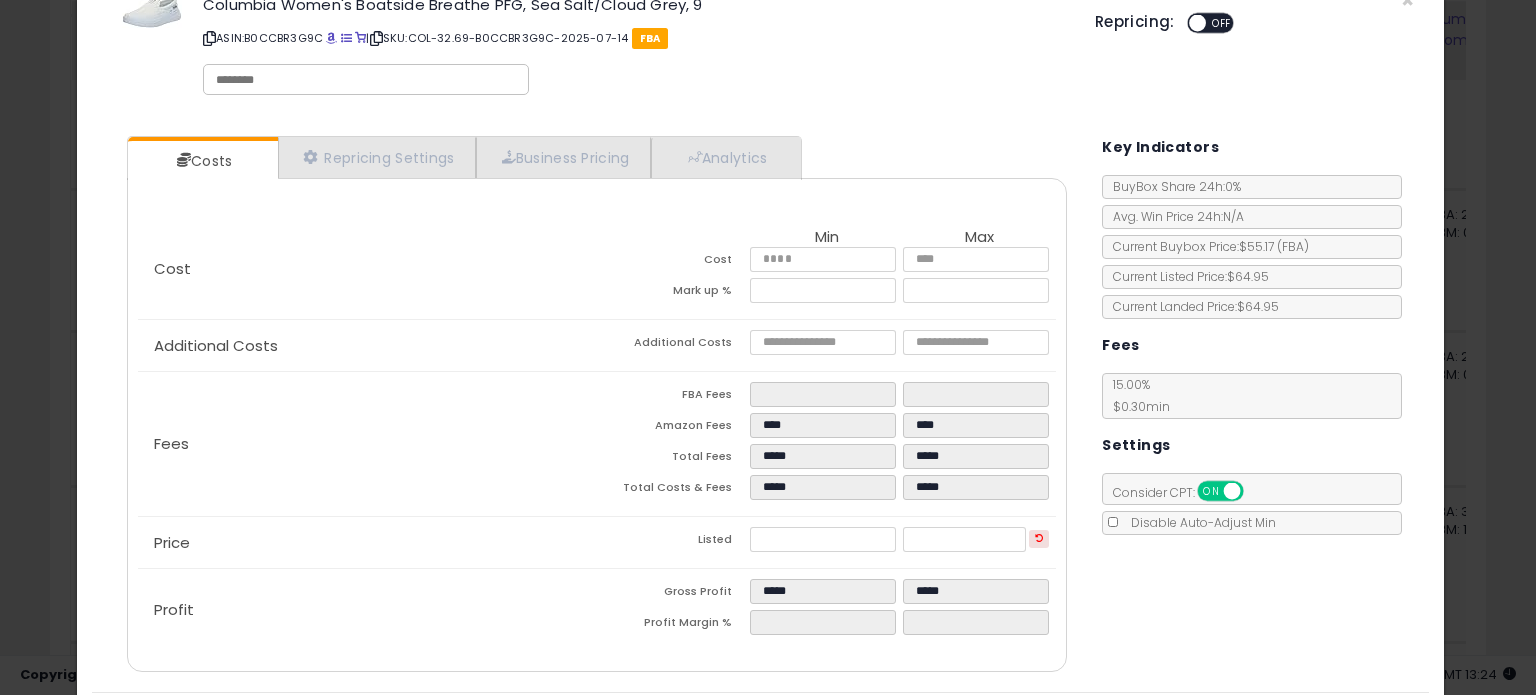 click on "Costs
Repricing Settings
Business Pricing
Analytics
Cost" at bounding box center [760, 406] 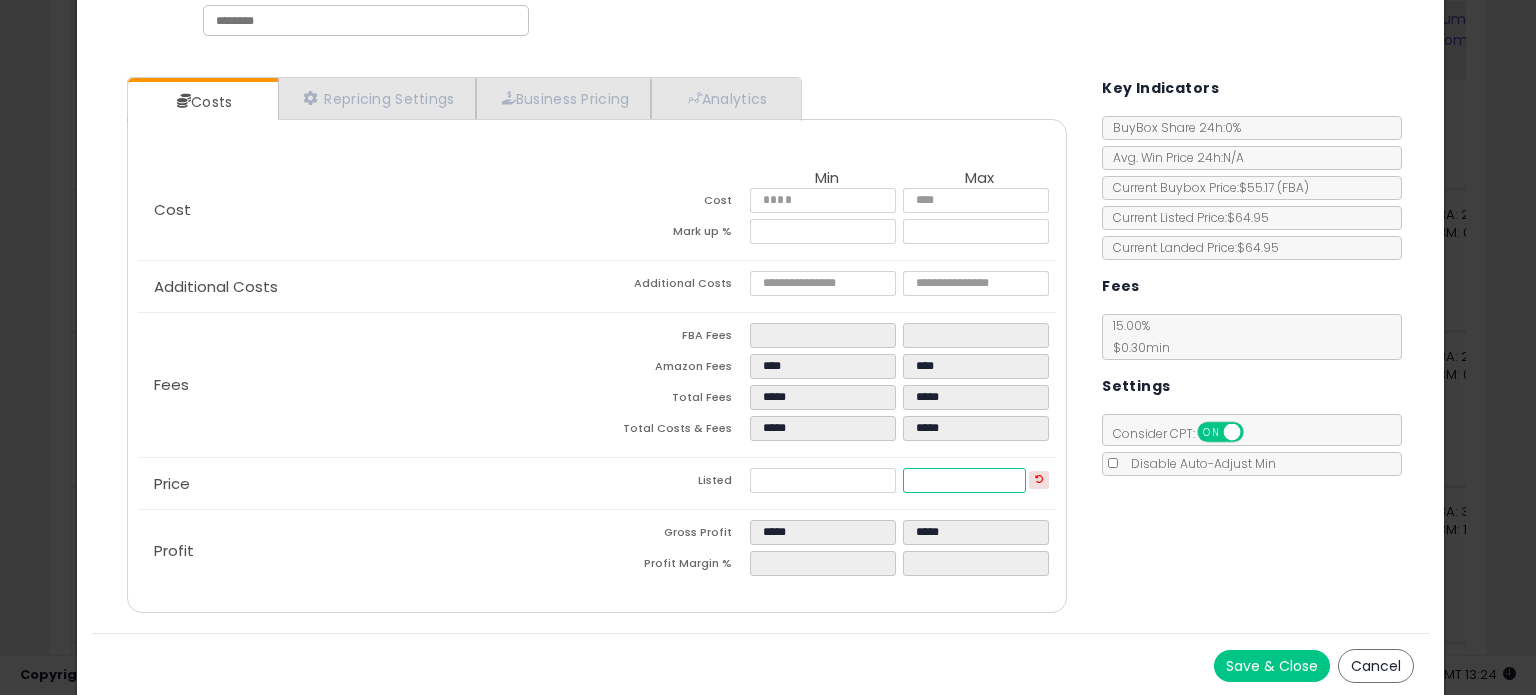 drag, startPoint x: 962, startPoint y: 479, endPoint x: 899, endPoint y: 470, distance: 63.63961 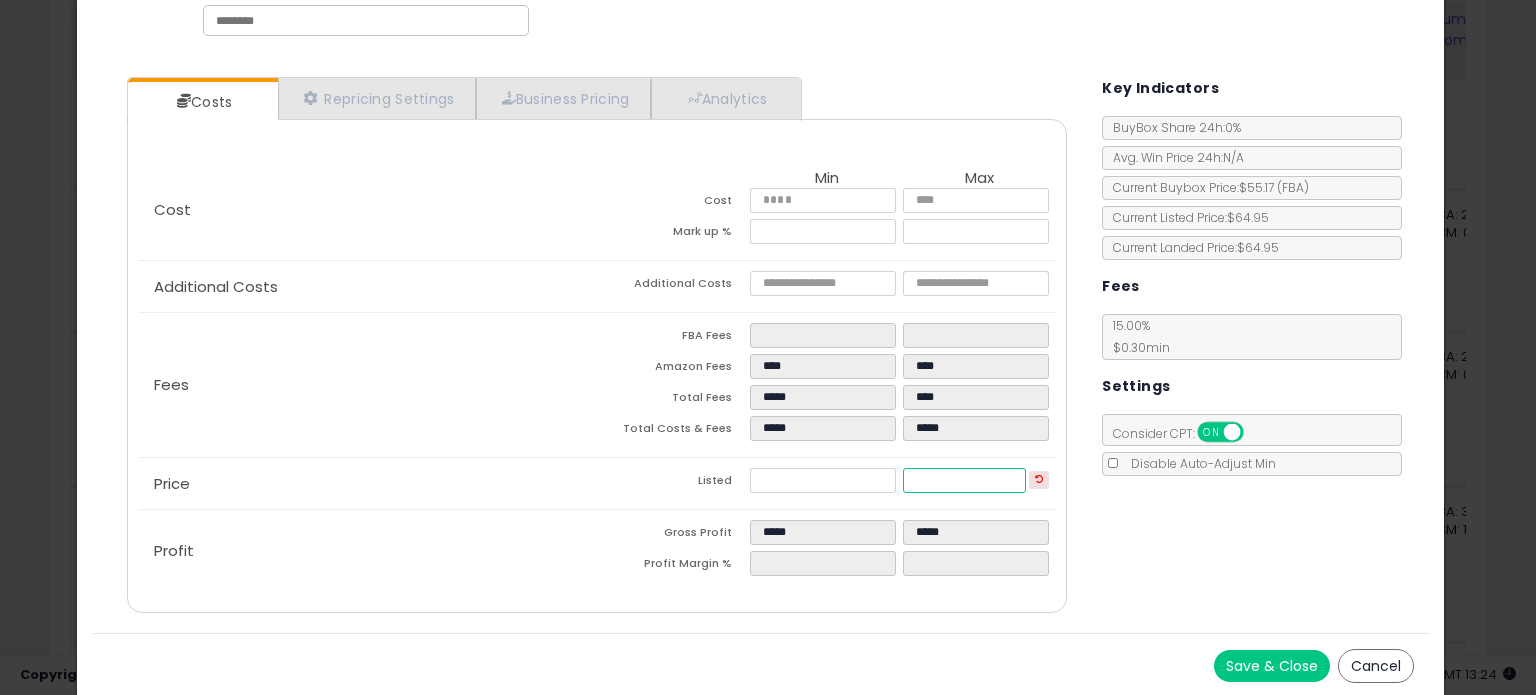 type on "*****" 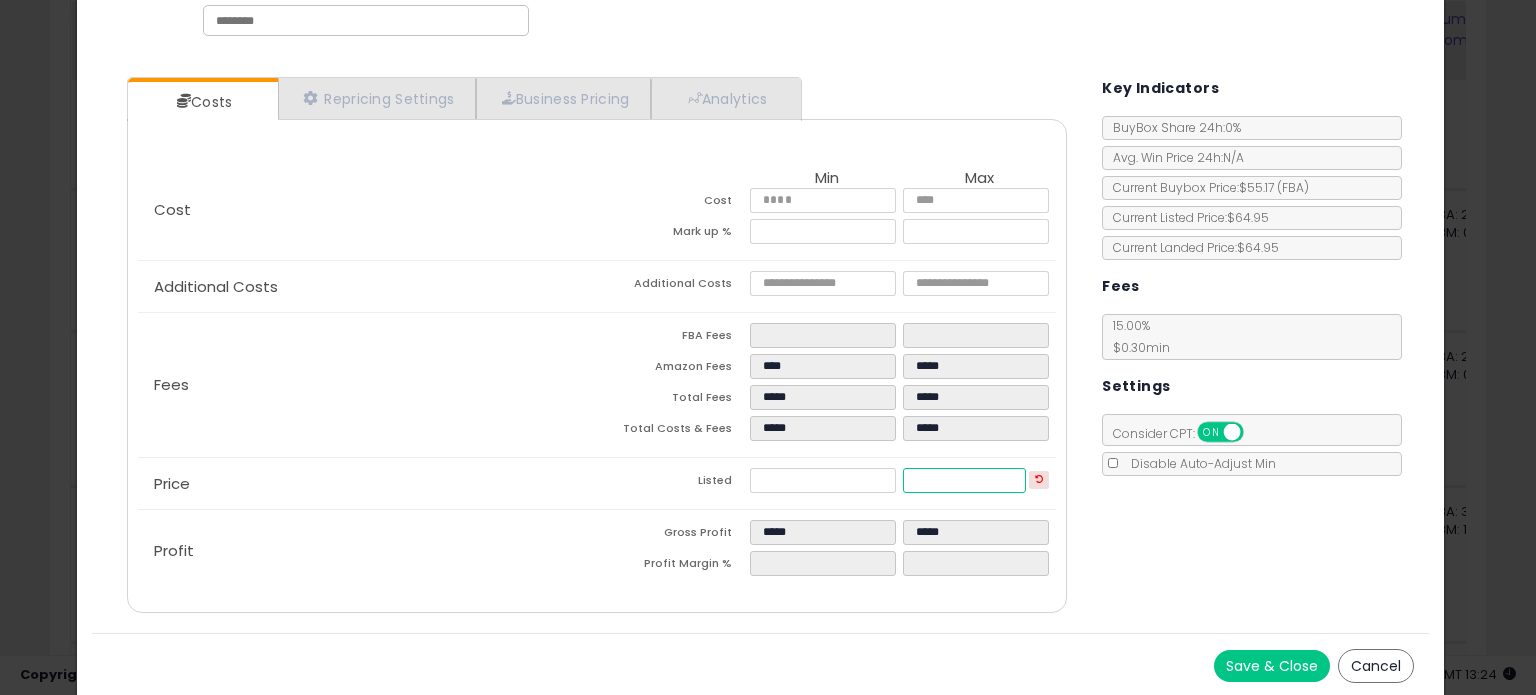 type on "**" 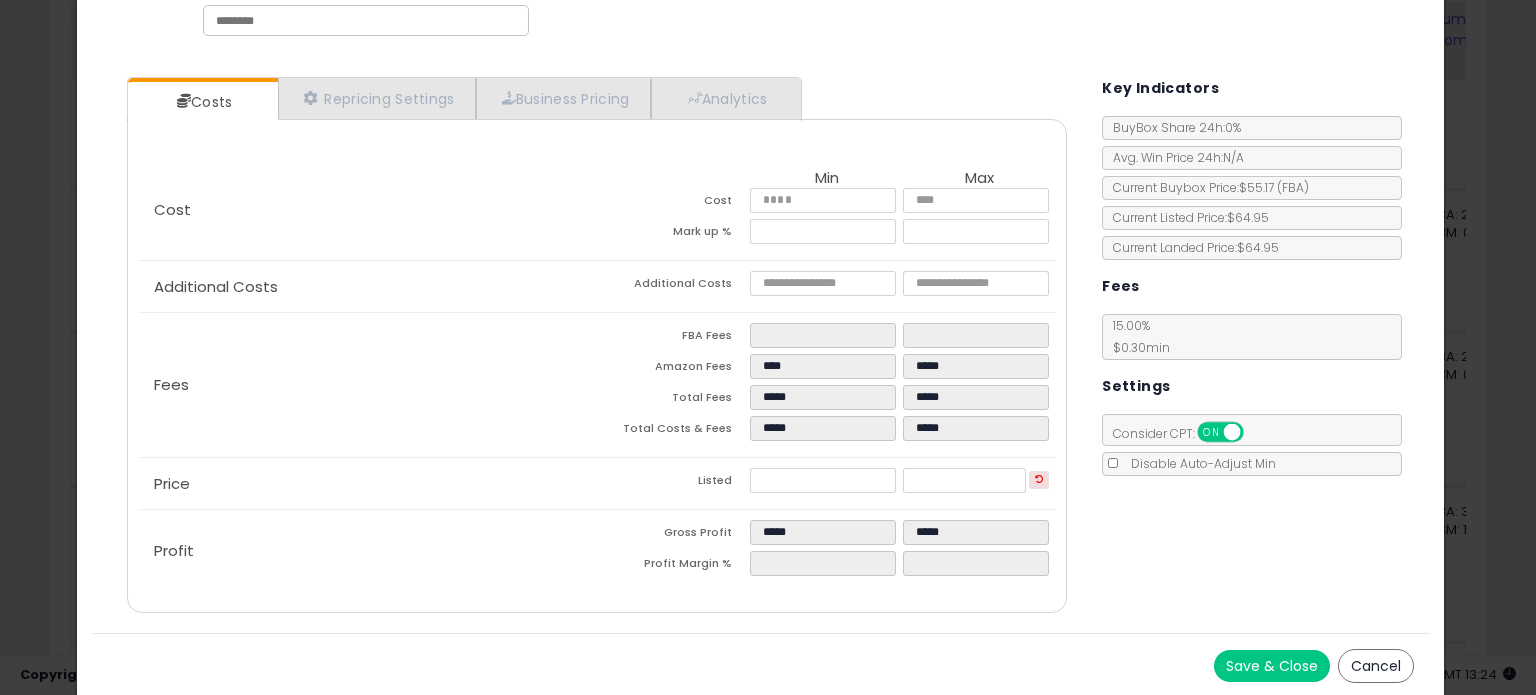 type on "******" 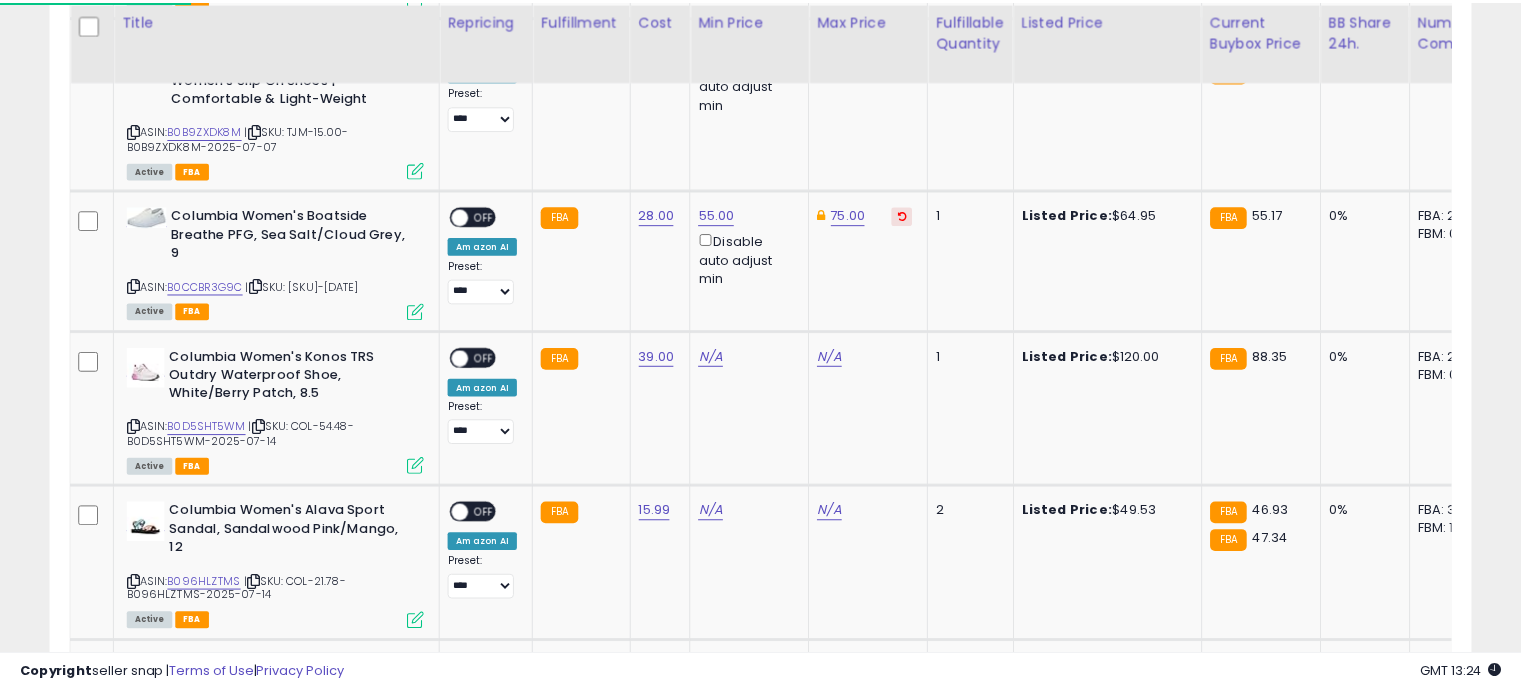 scroll, scrollTop: 409, scrollLeft: 822, axis: both 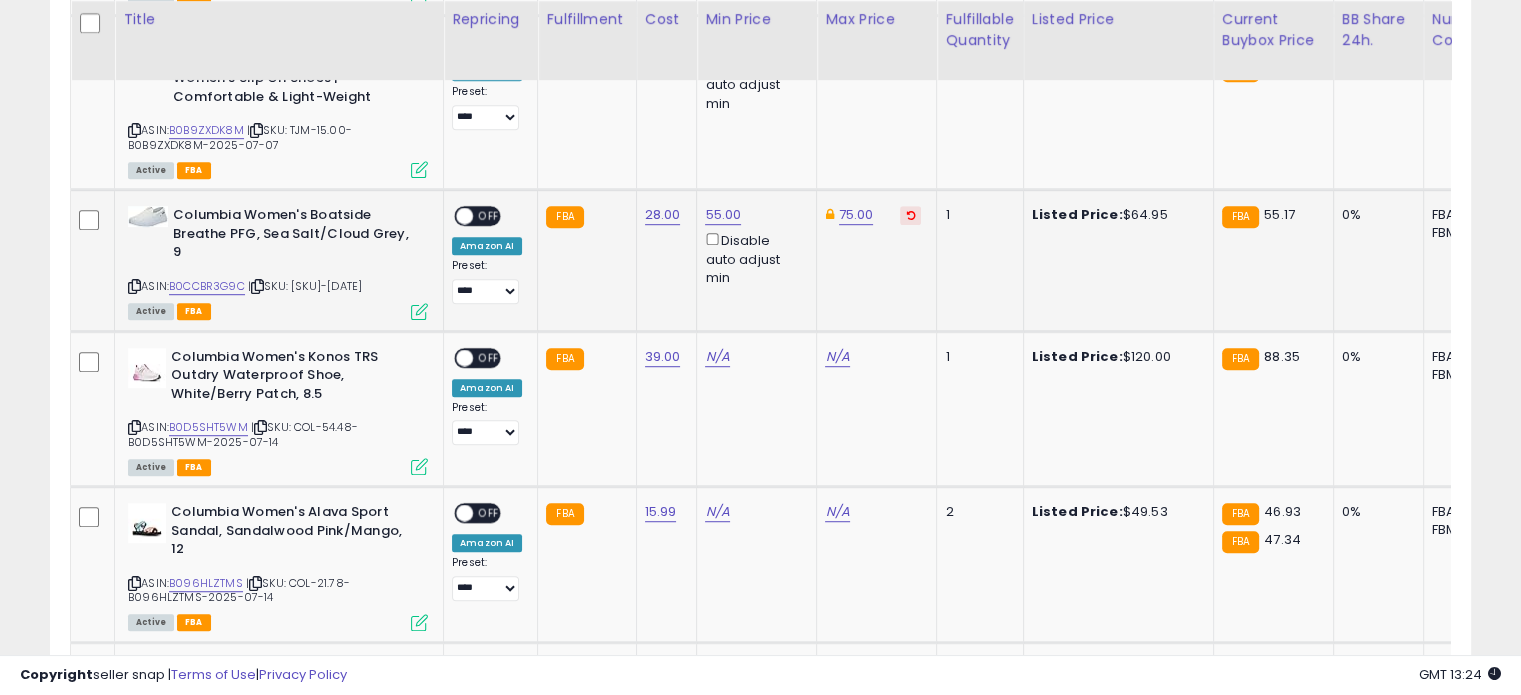 click at bounding box center (464, 216) 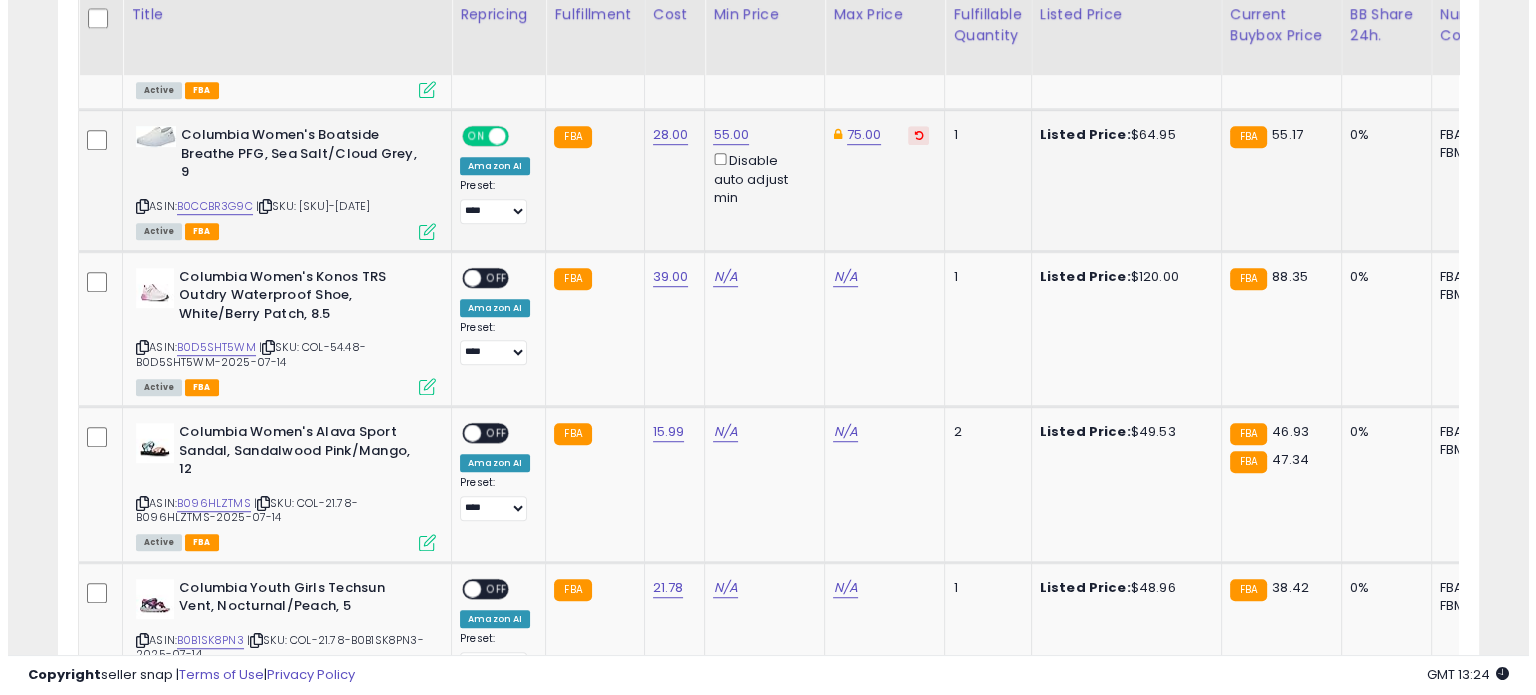 scroll, scrollTop: 1278, scrollLeft: 0, axis: vertical 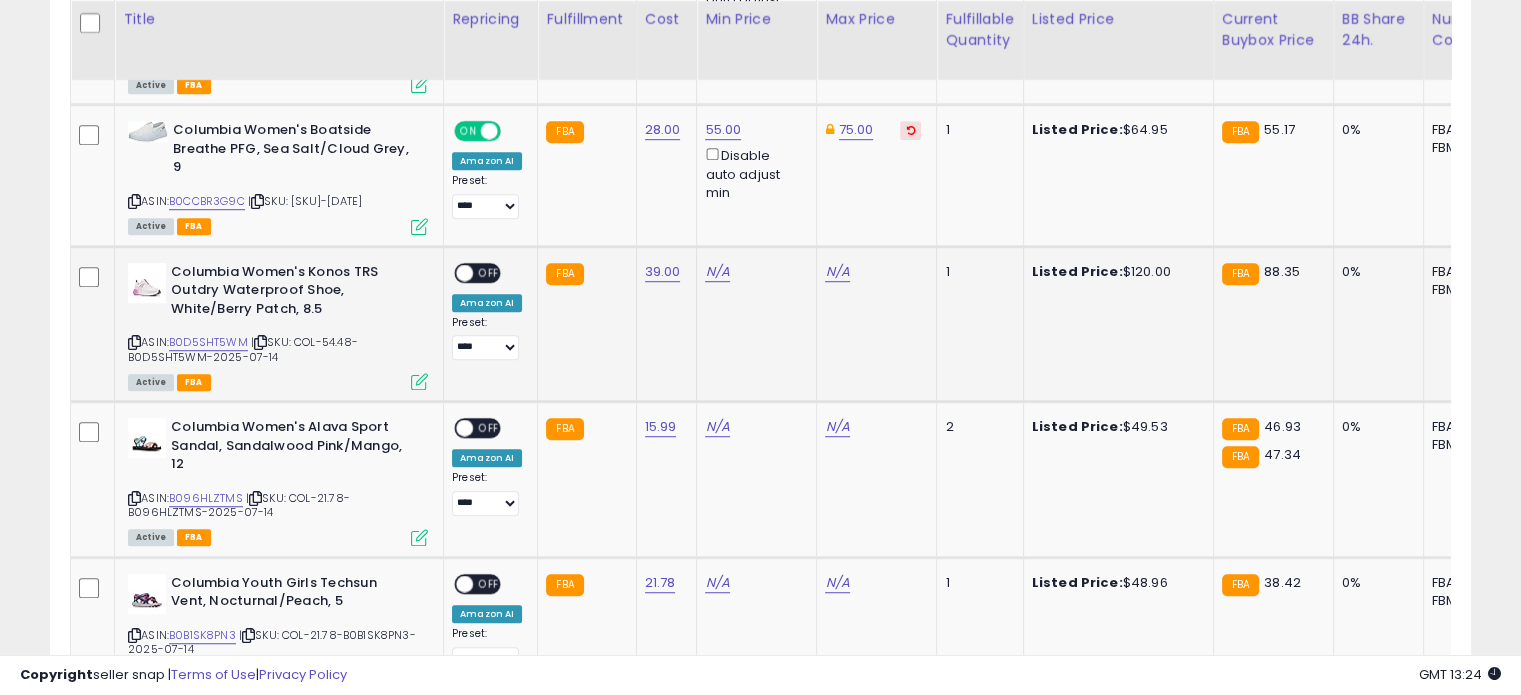 click at bounding box center (419, 381) 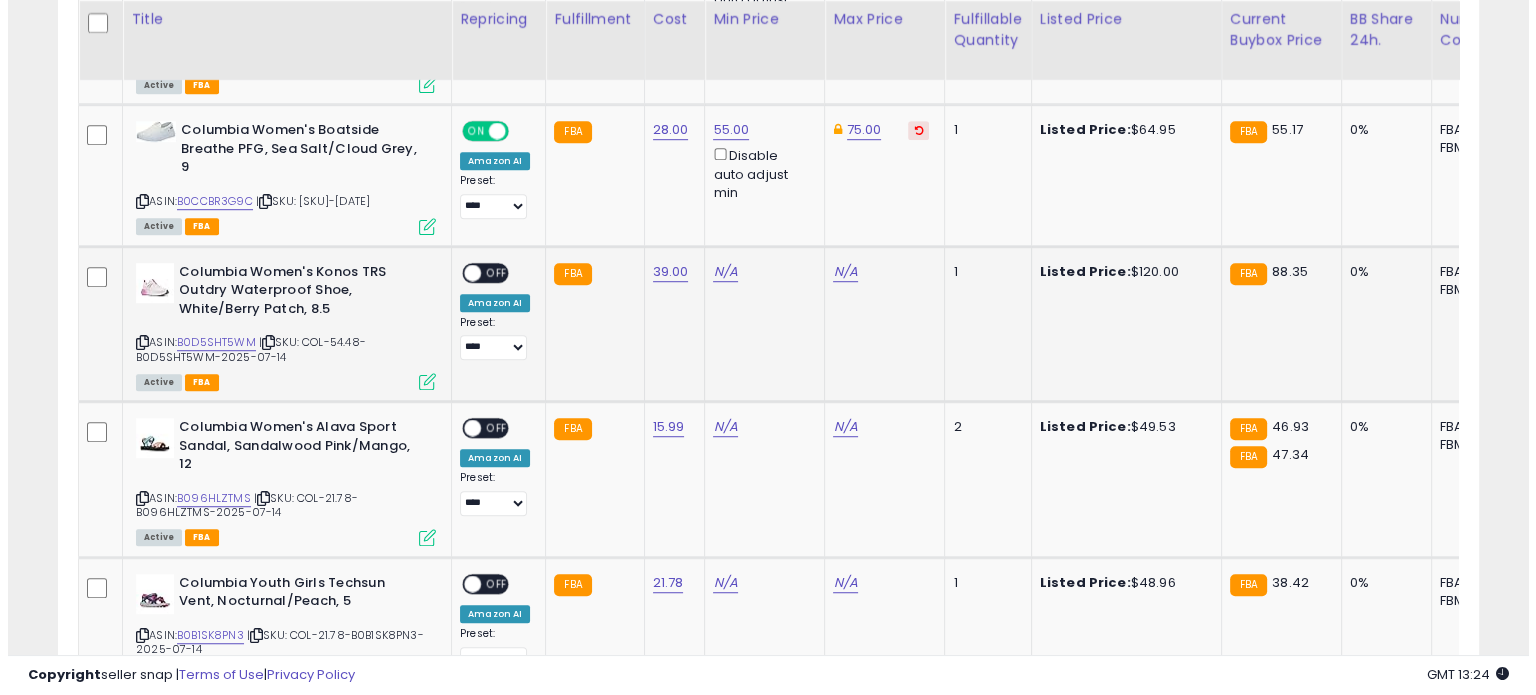 scroll, scrollTop: 999589, scrollLeft: 999168, axis: both 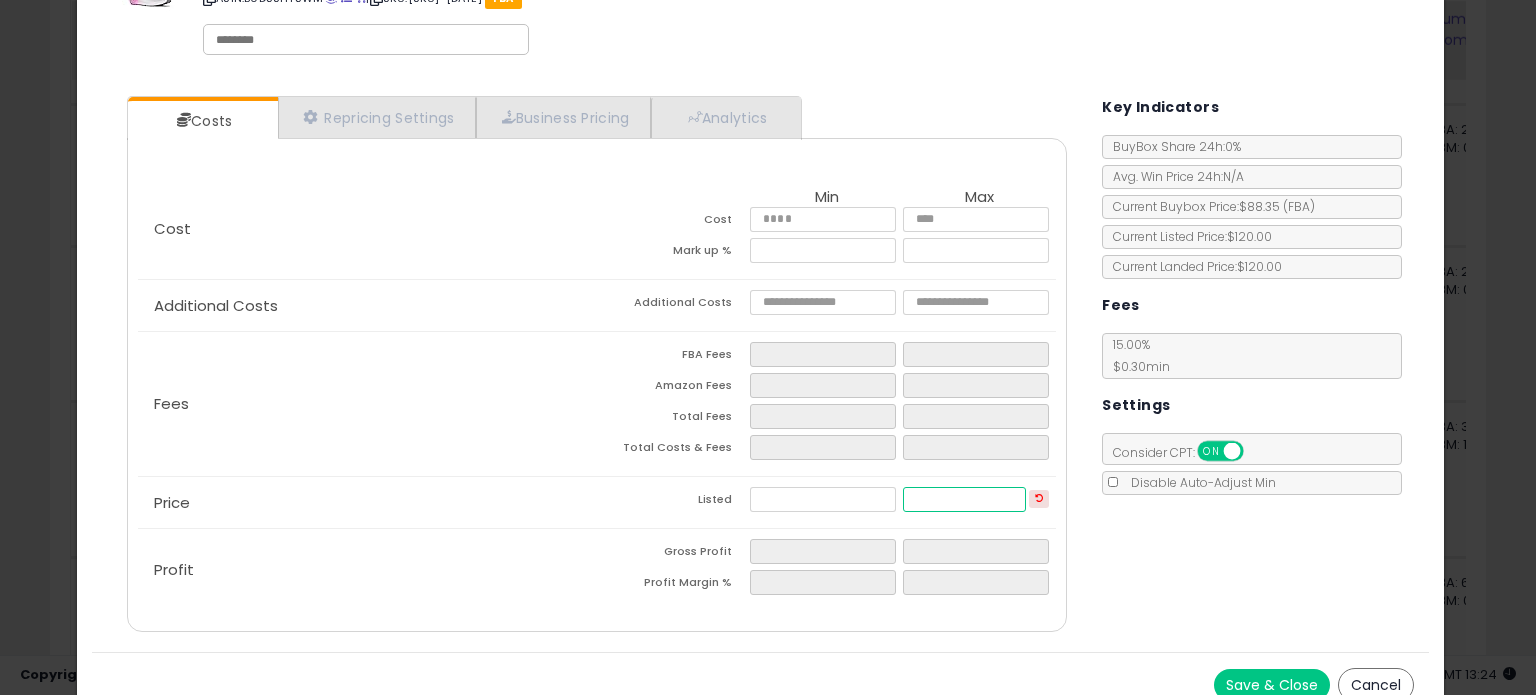 click at bounding box center [964, 499] 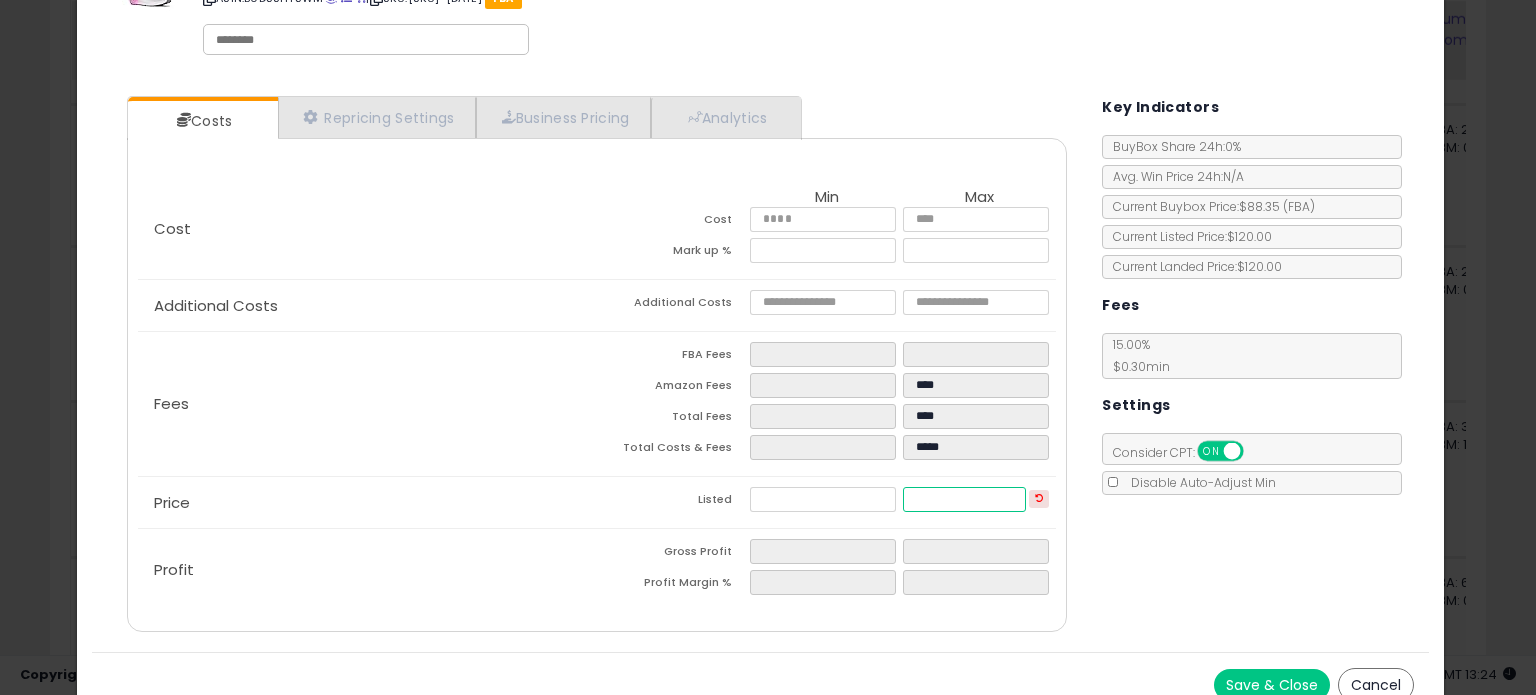 type on "****" 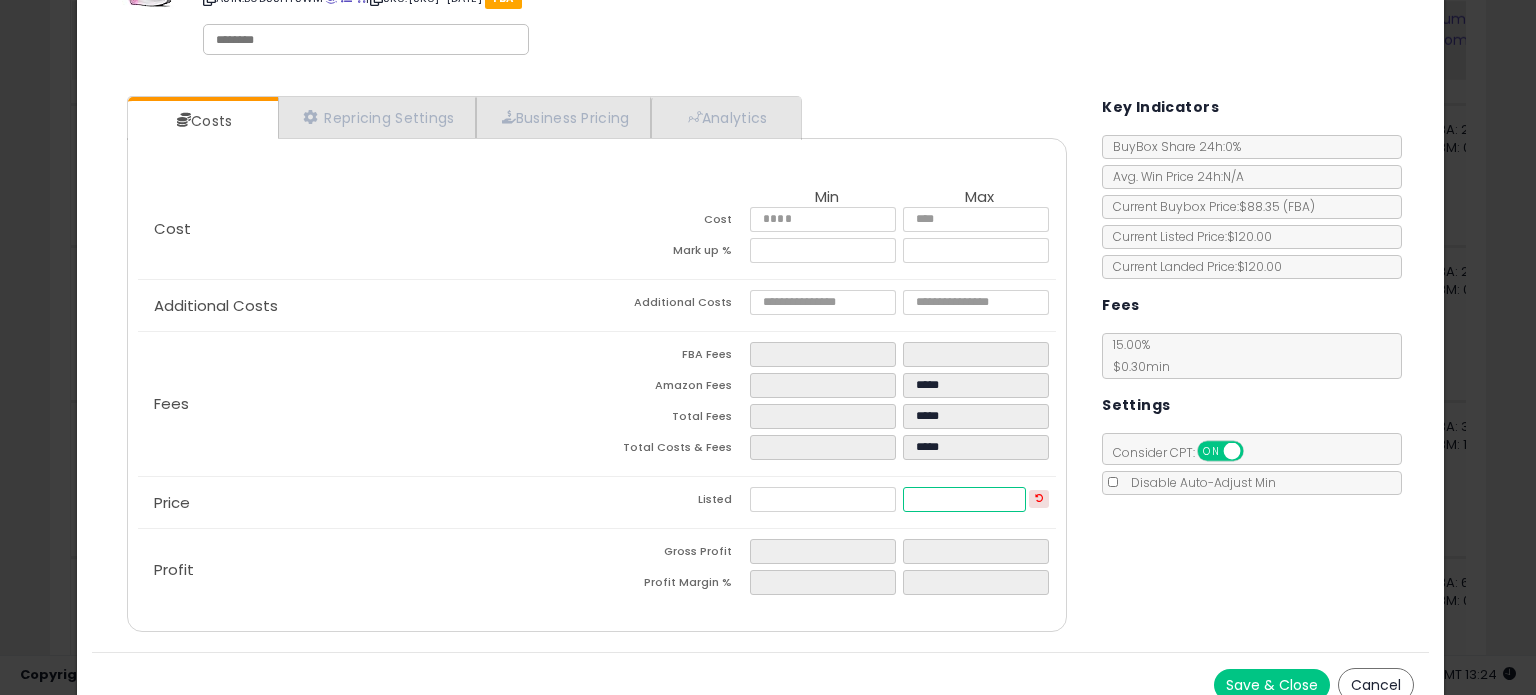 type on "***" 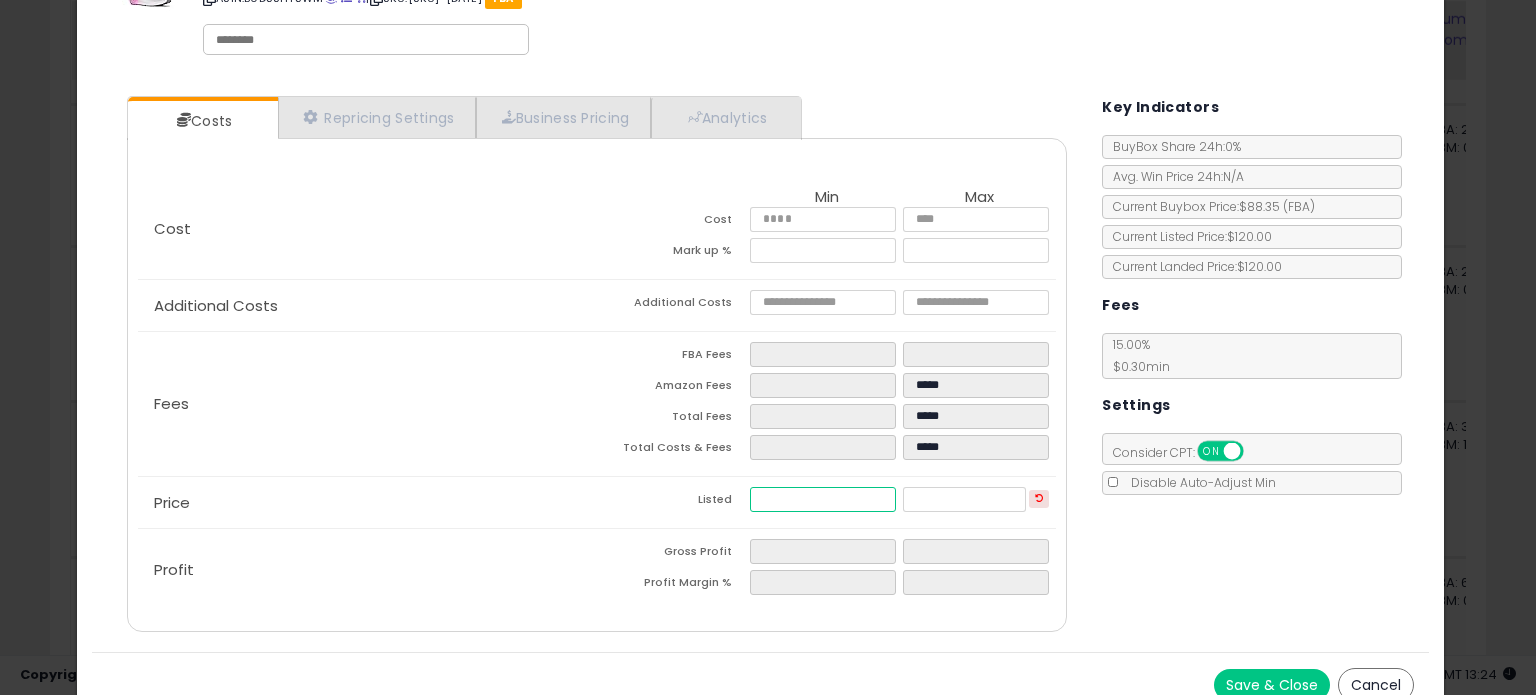 type on "******" 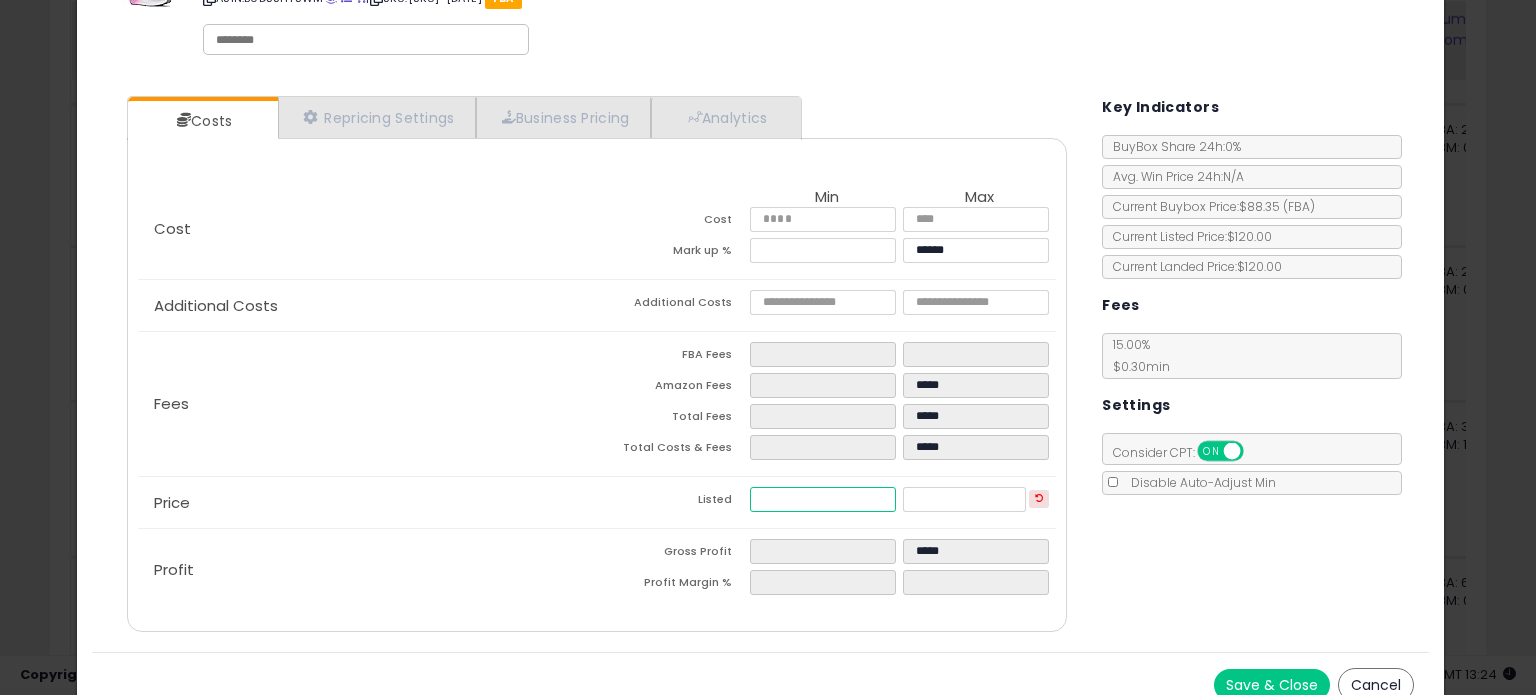 click at bounding box center [822, 499] 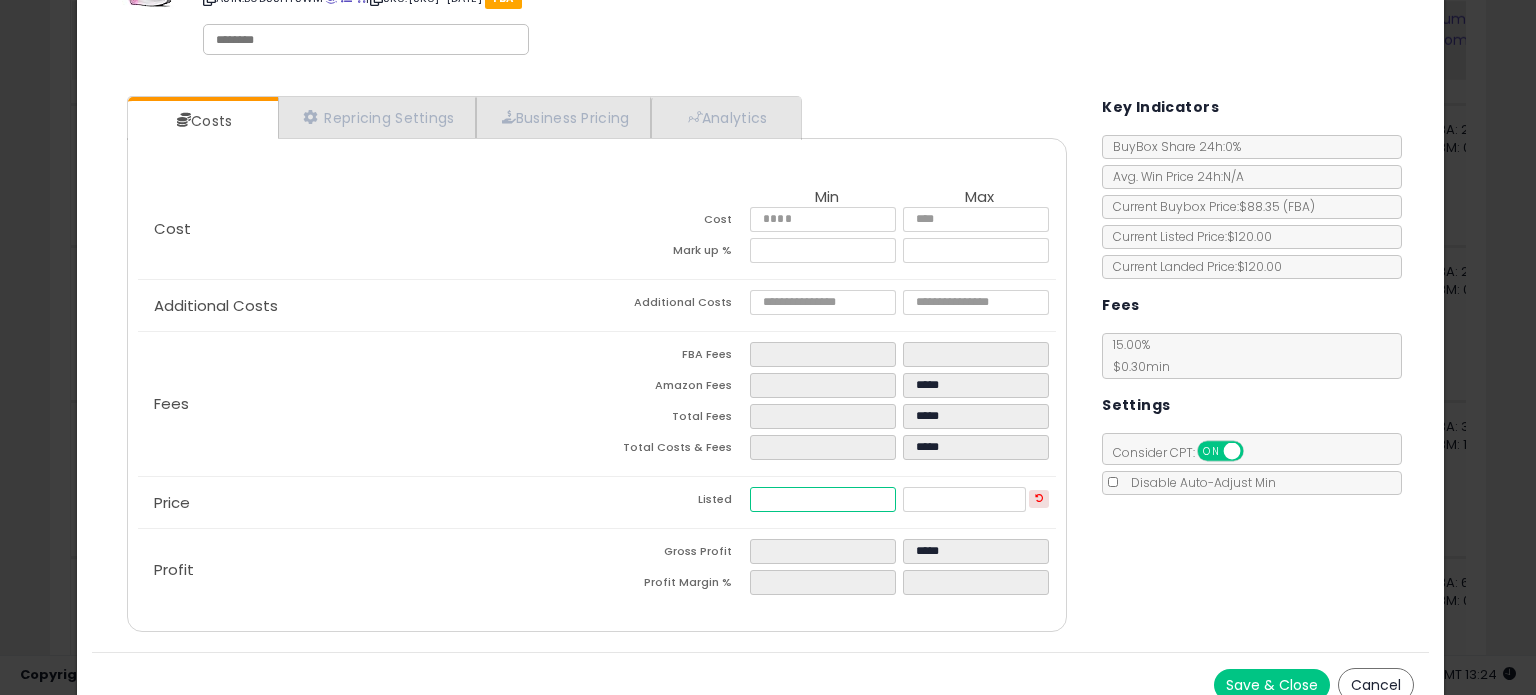 type on "****" 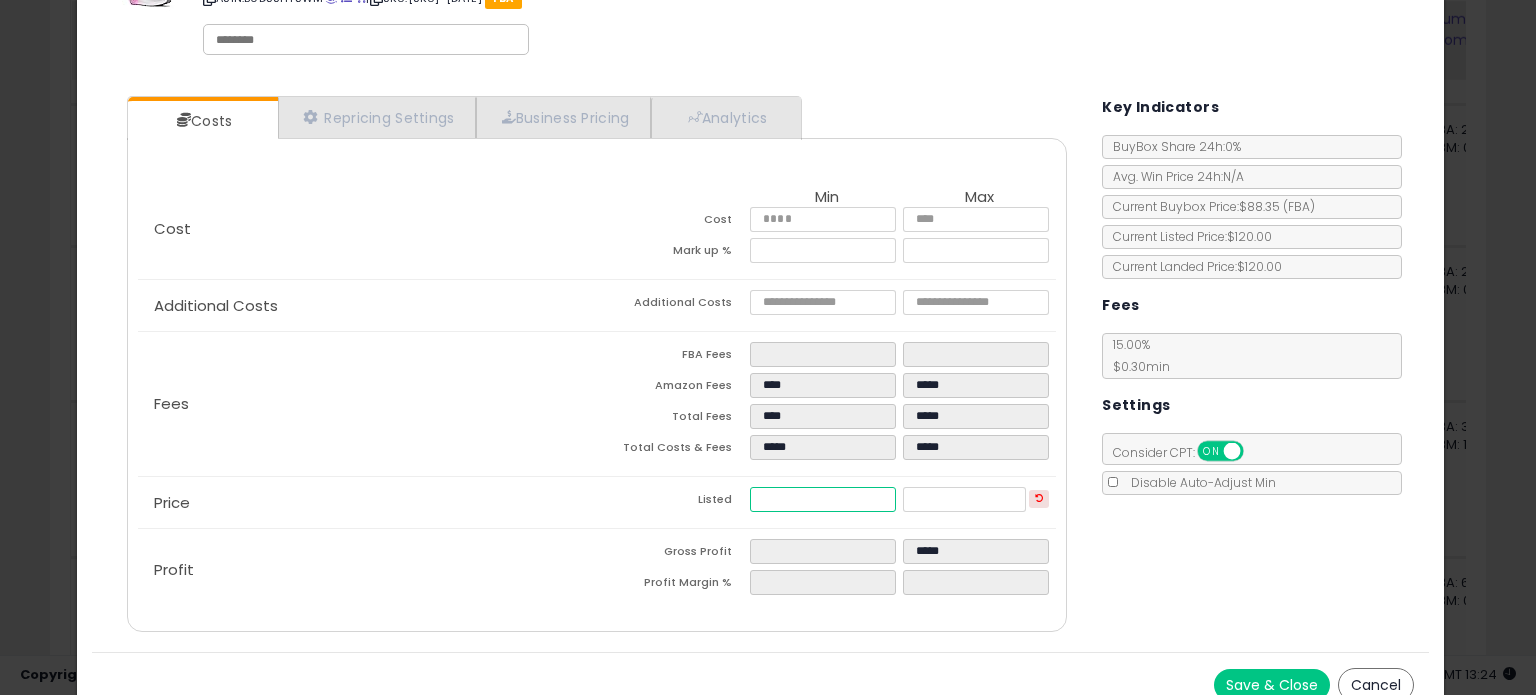 type on "*****" 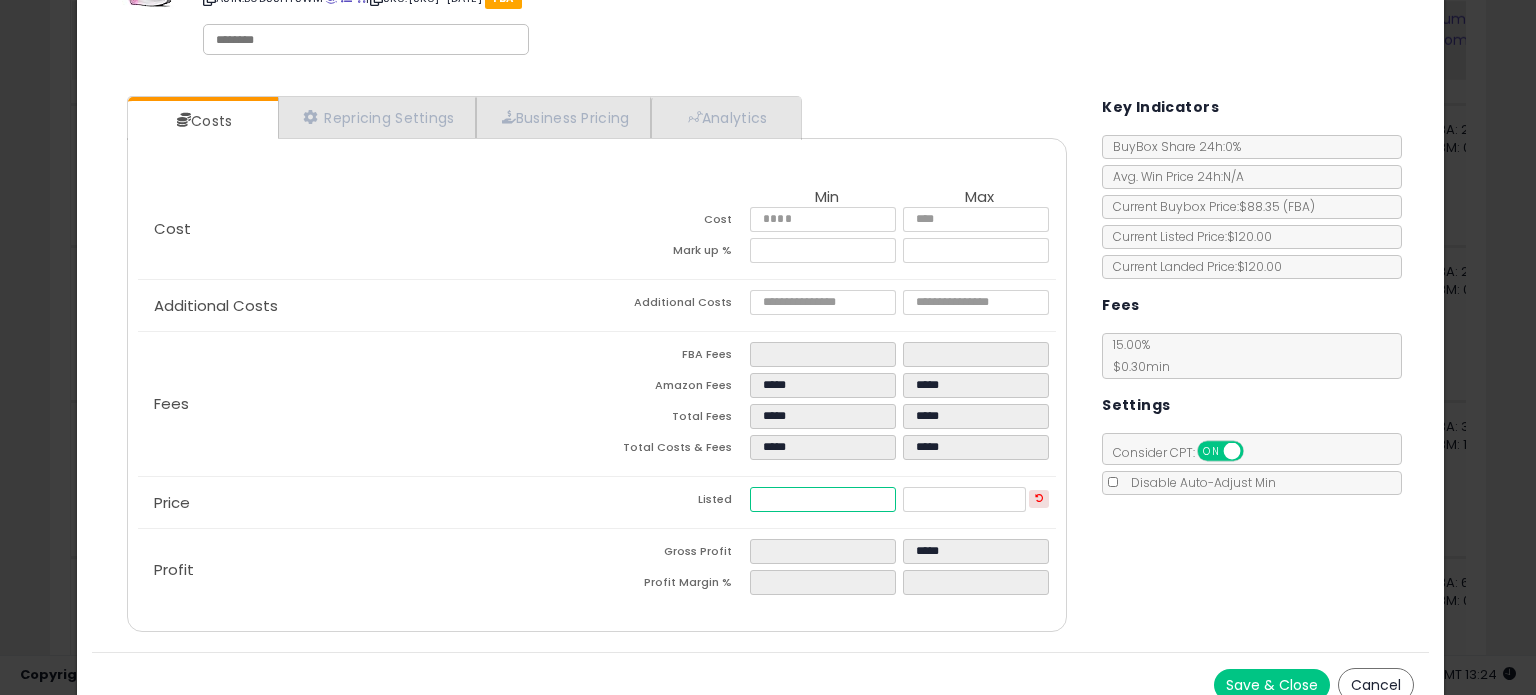 type on "**" 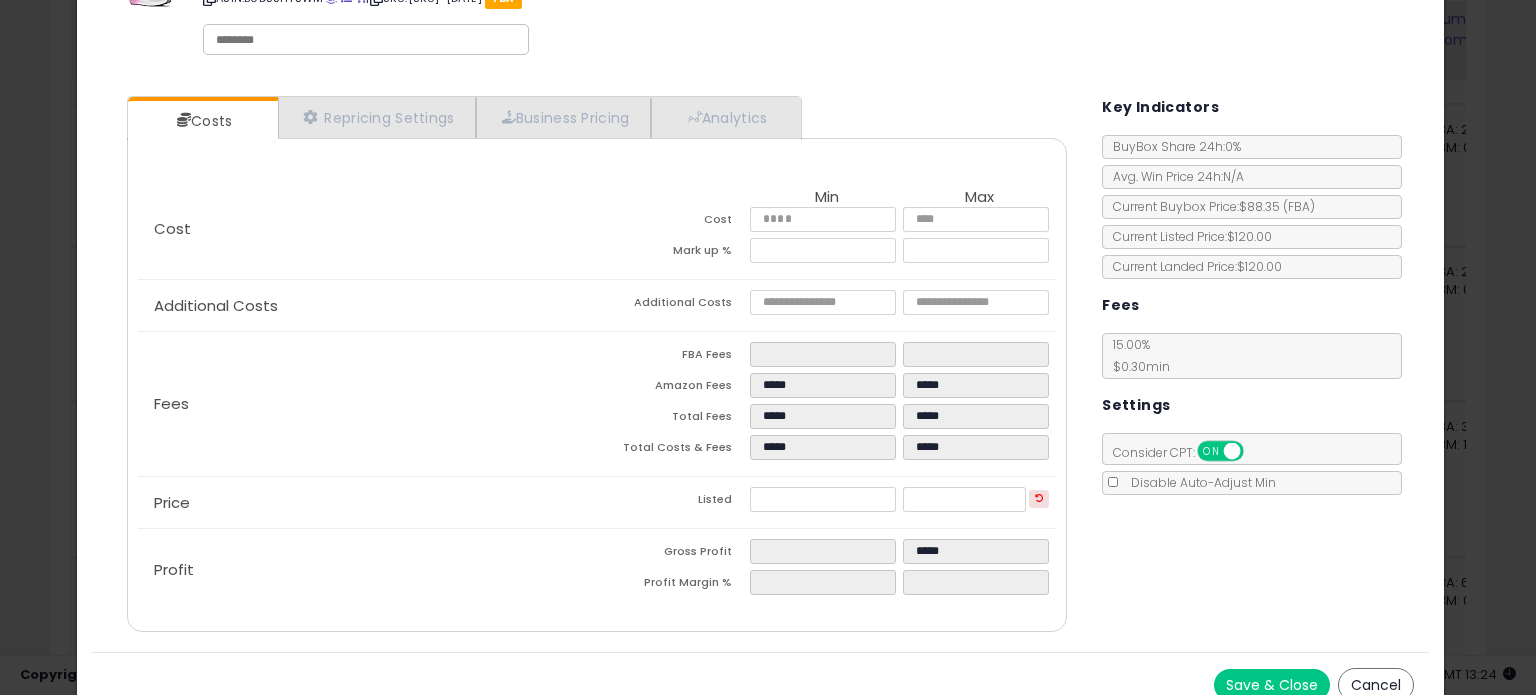 type on "*****" 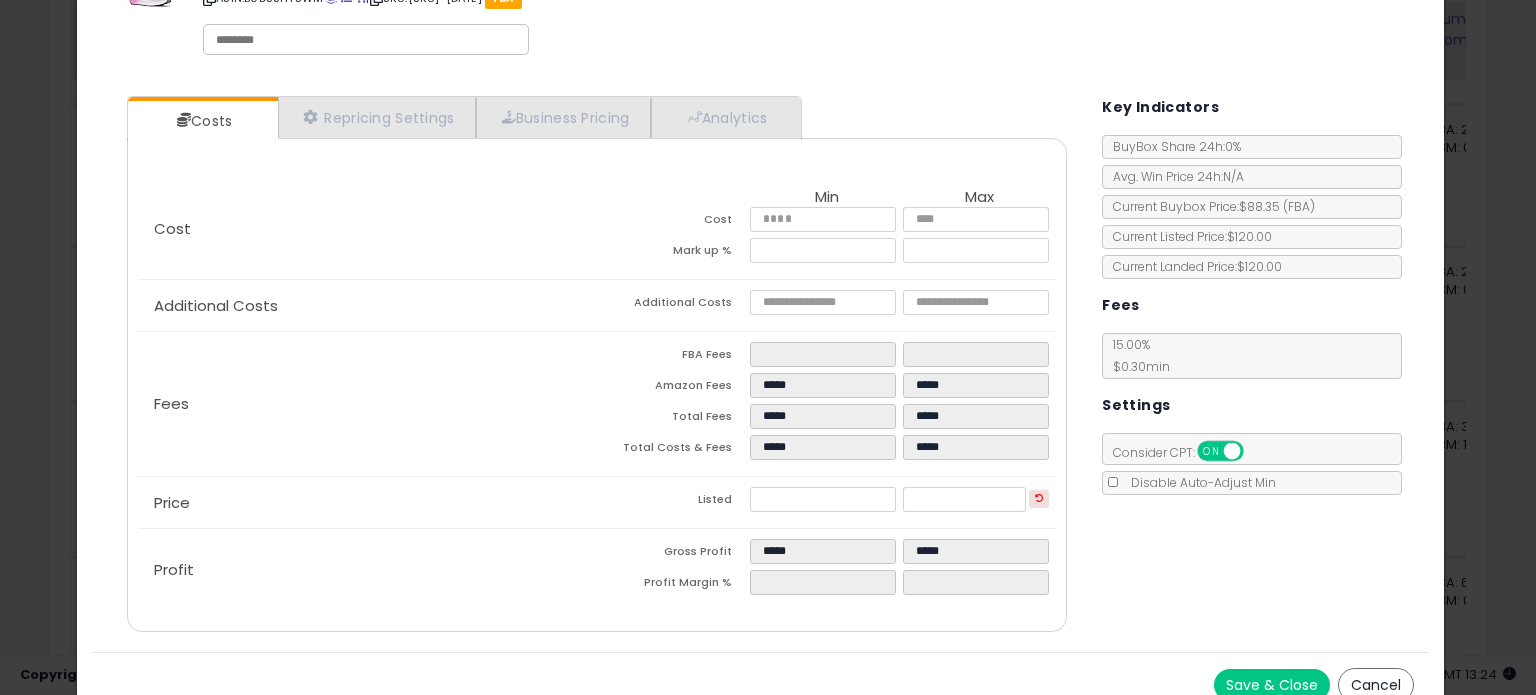 click on "Costs
Repricing Settings
Business Pricing
Analytics
Cost" at bounding box center (760, 366) 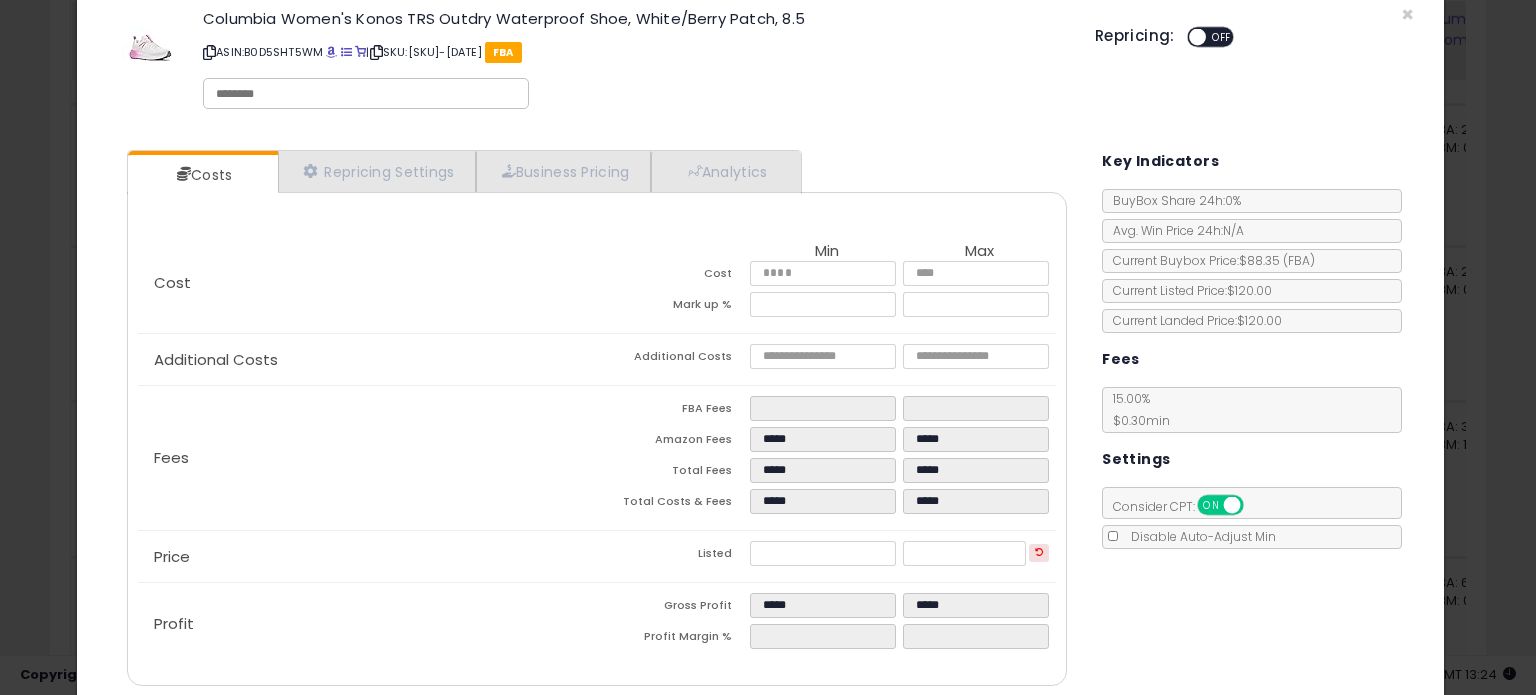 scroll, scrollTop: 113, scrollLeft: 0, axis: vertical 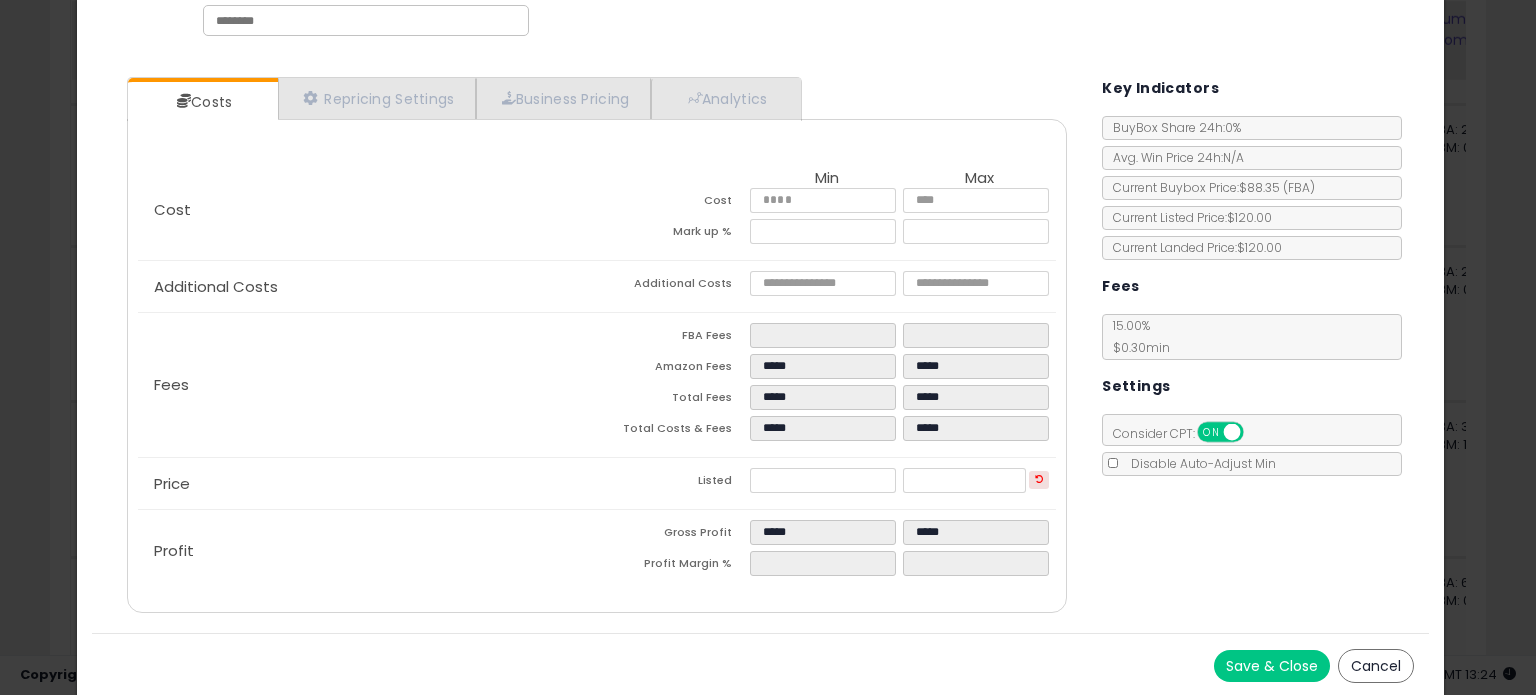 click on "Save & Close" at bounding box center (1272, 666) 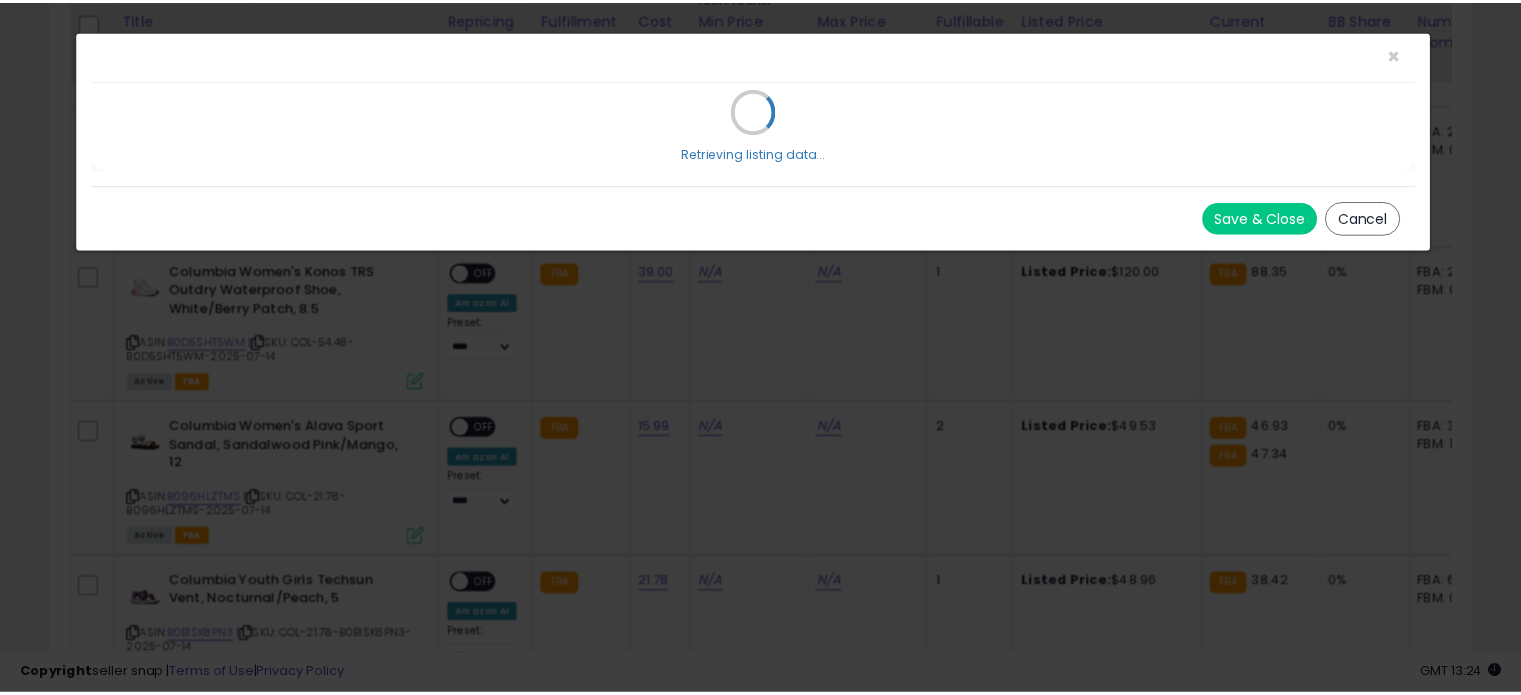 scroll, scrollTop: 0, scrollLeft: 0, axis: both 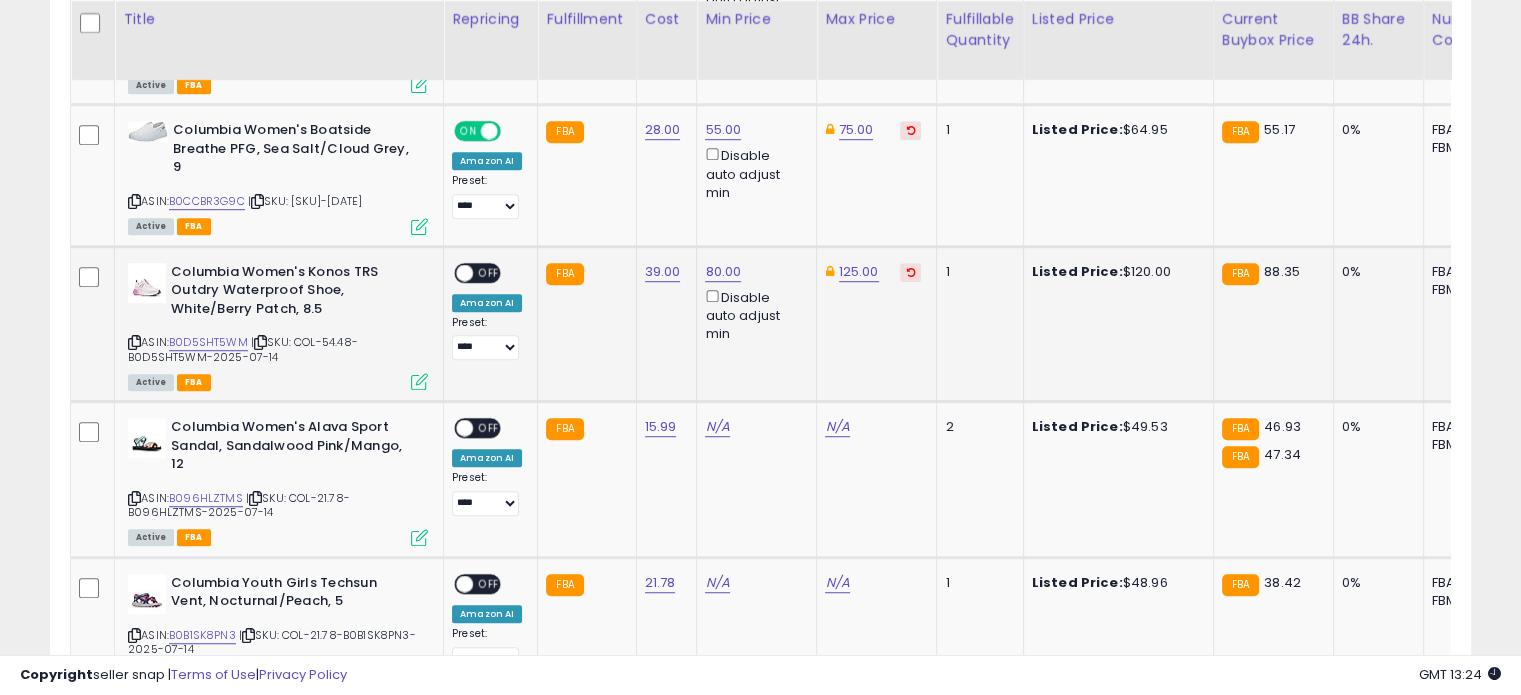 click at bounding box center (464, 272) 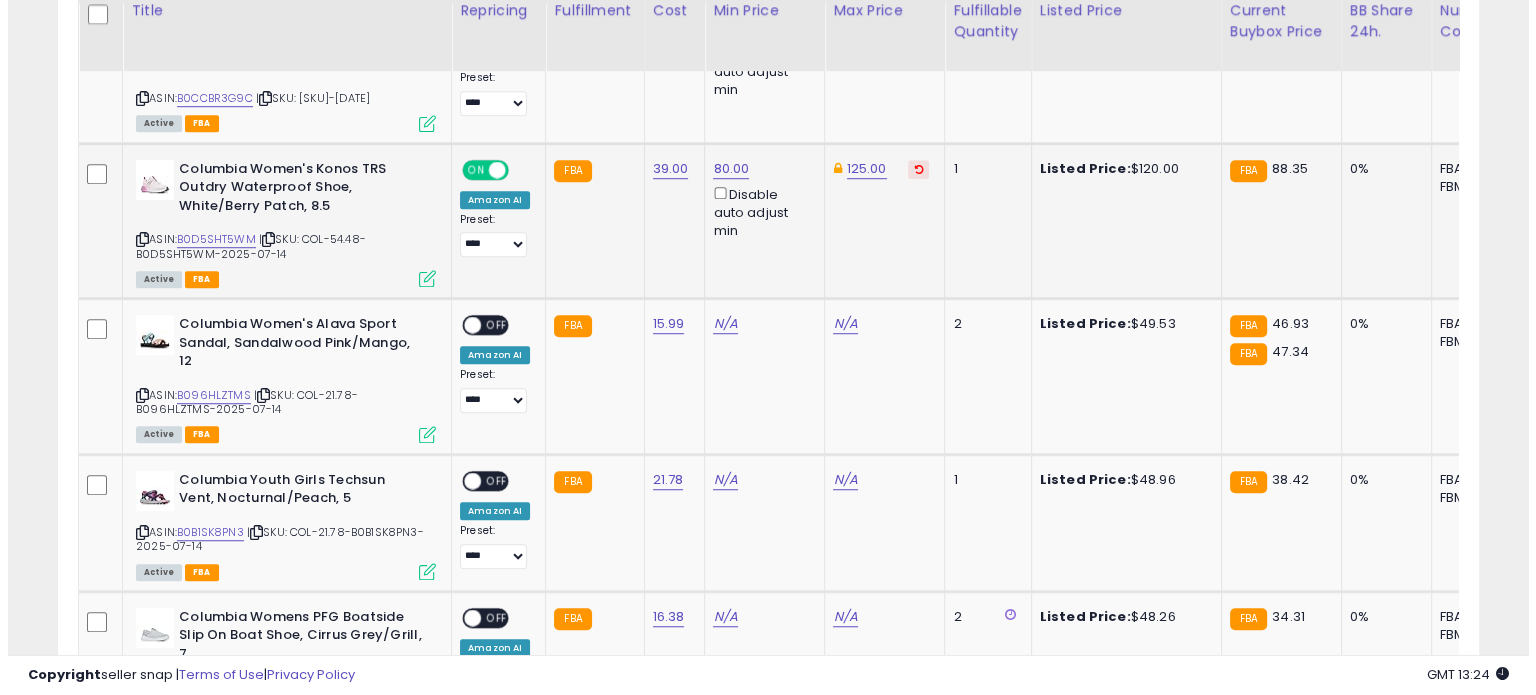 scroll, scrollTop: 1385, scrollLeft: 0, axis: vertical 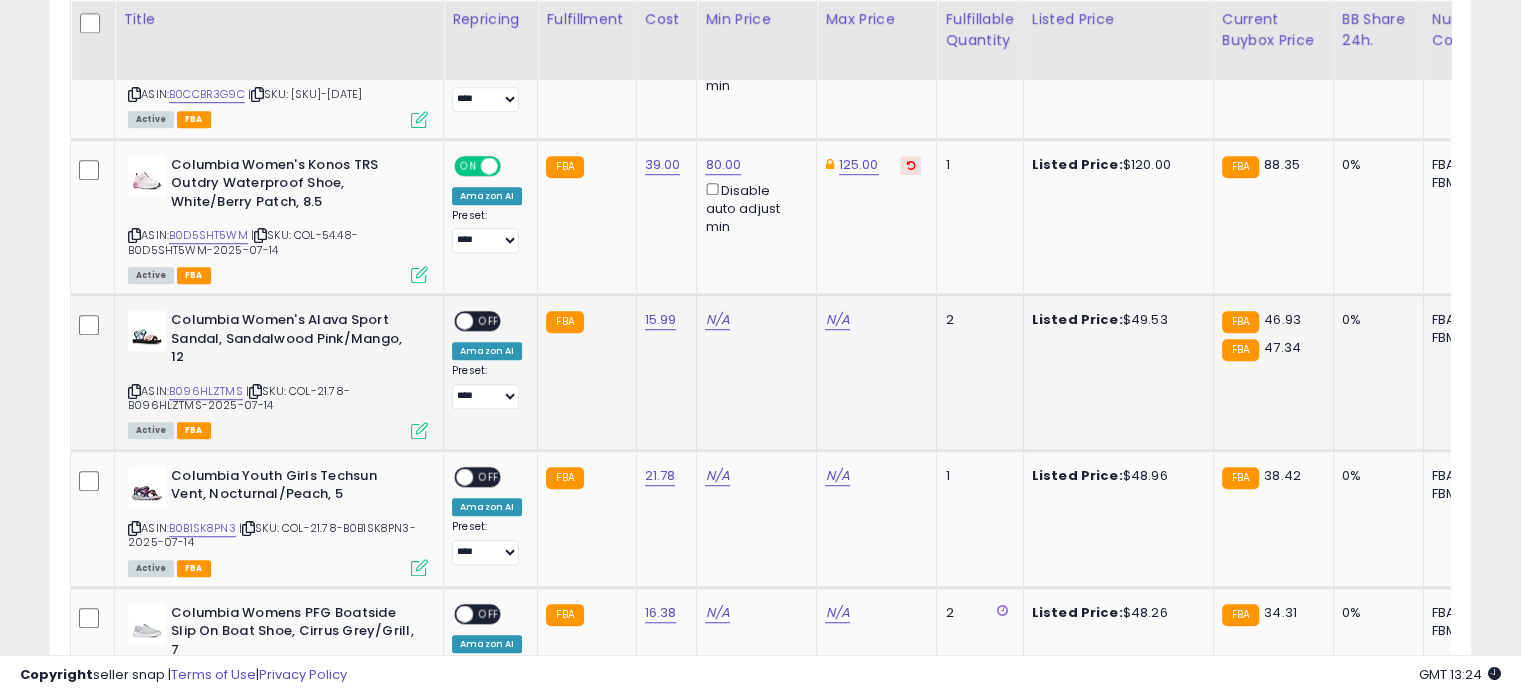 click at bounding box center [419, 430] 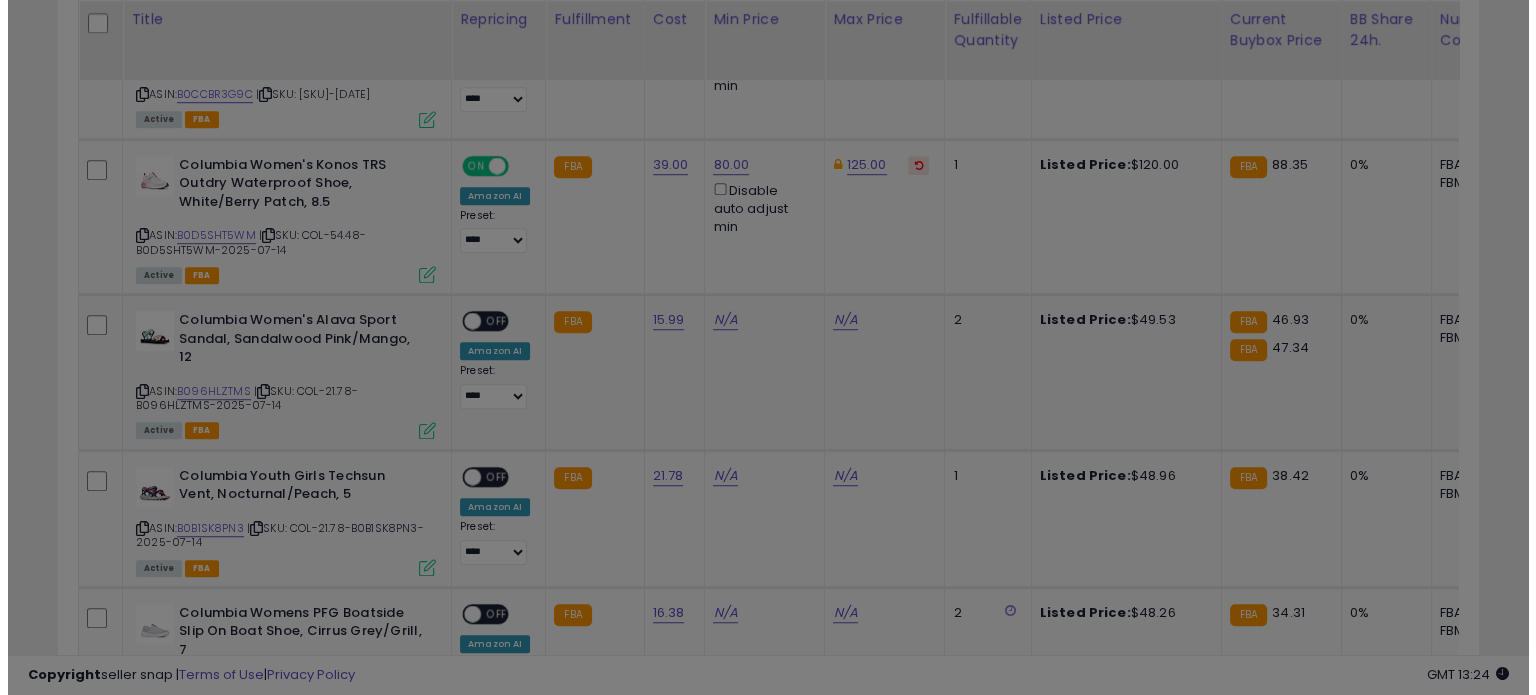 scroll, scrollTop: 999589, scrollLeft: 999168, axis: both 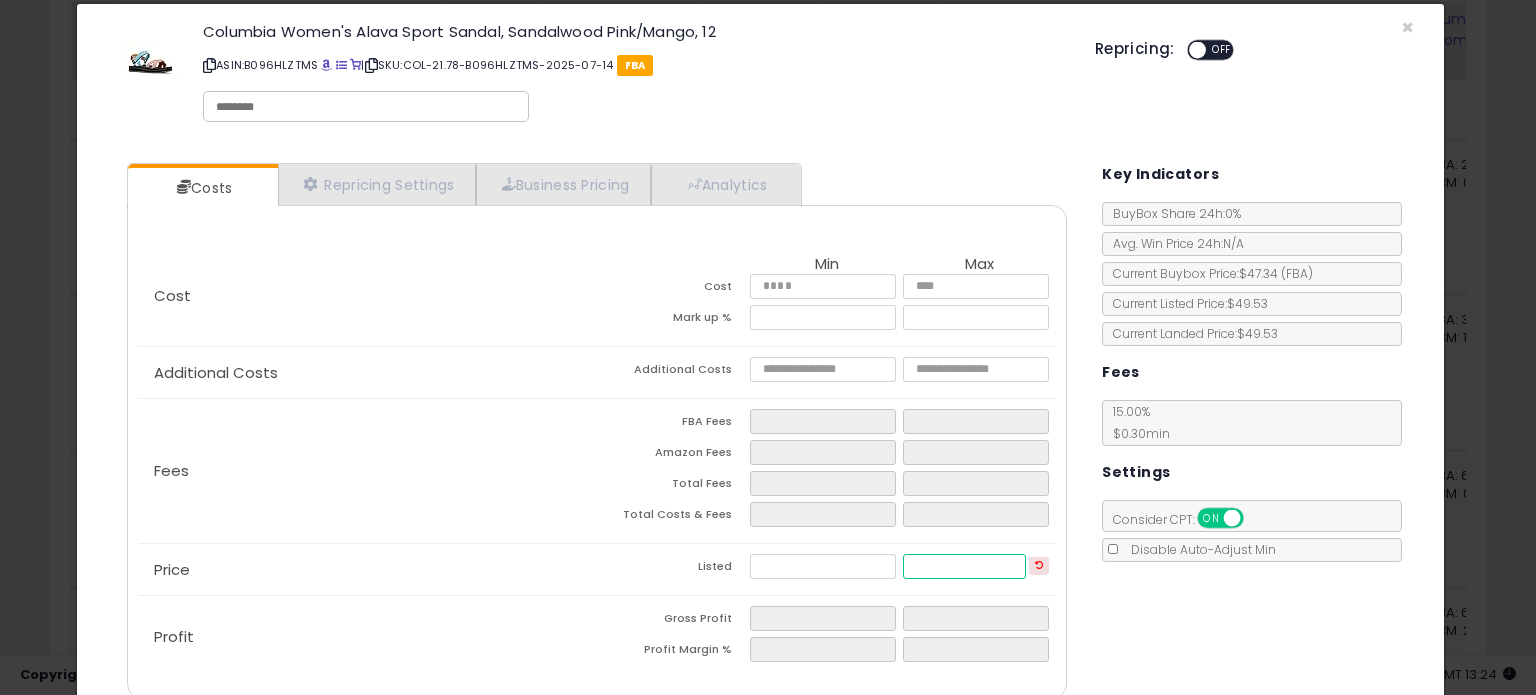 click at bounding box center (964, 566) 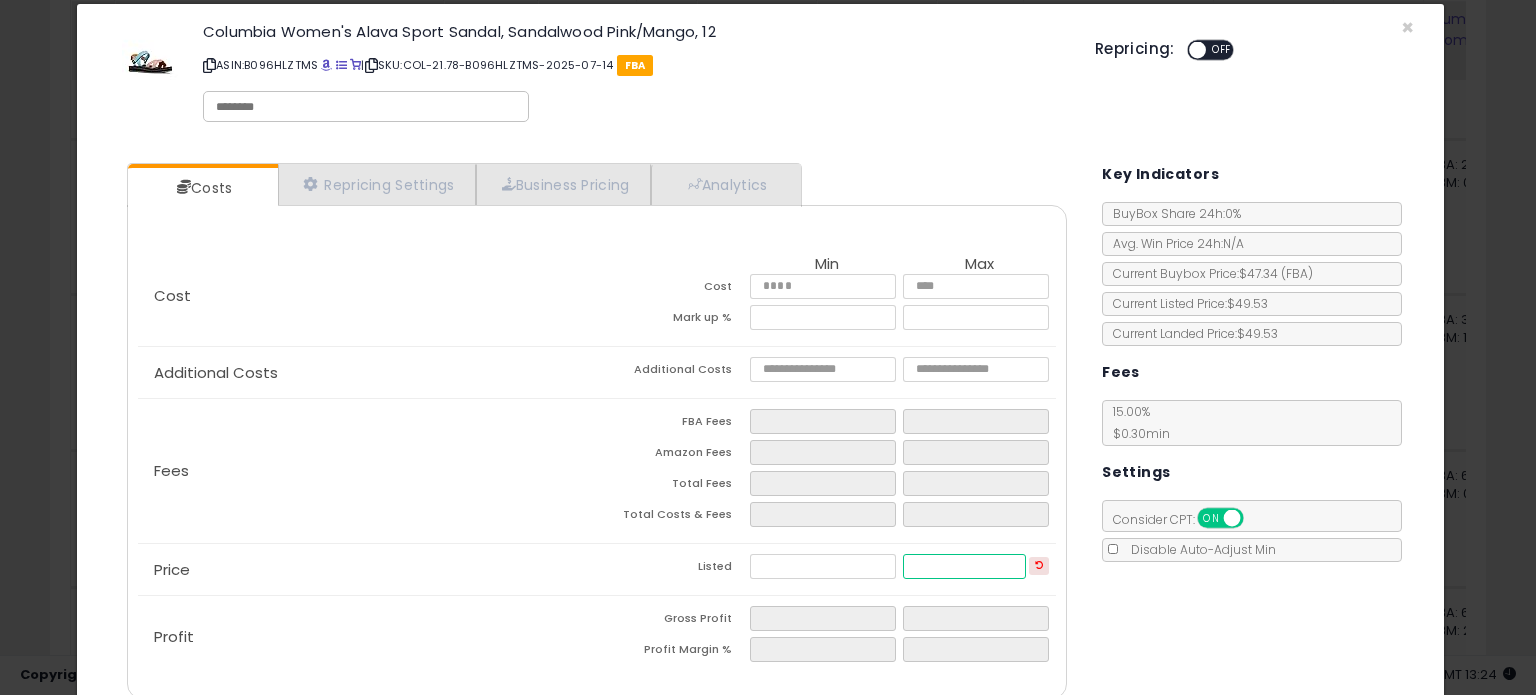 type on "****" 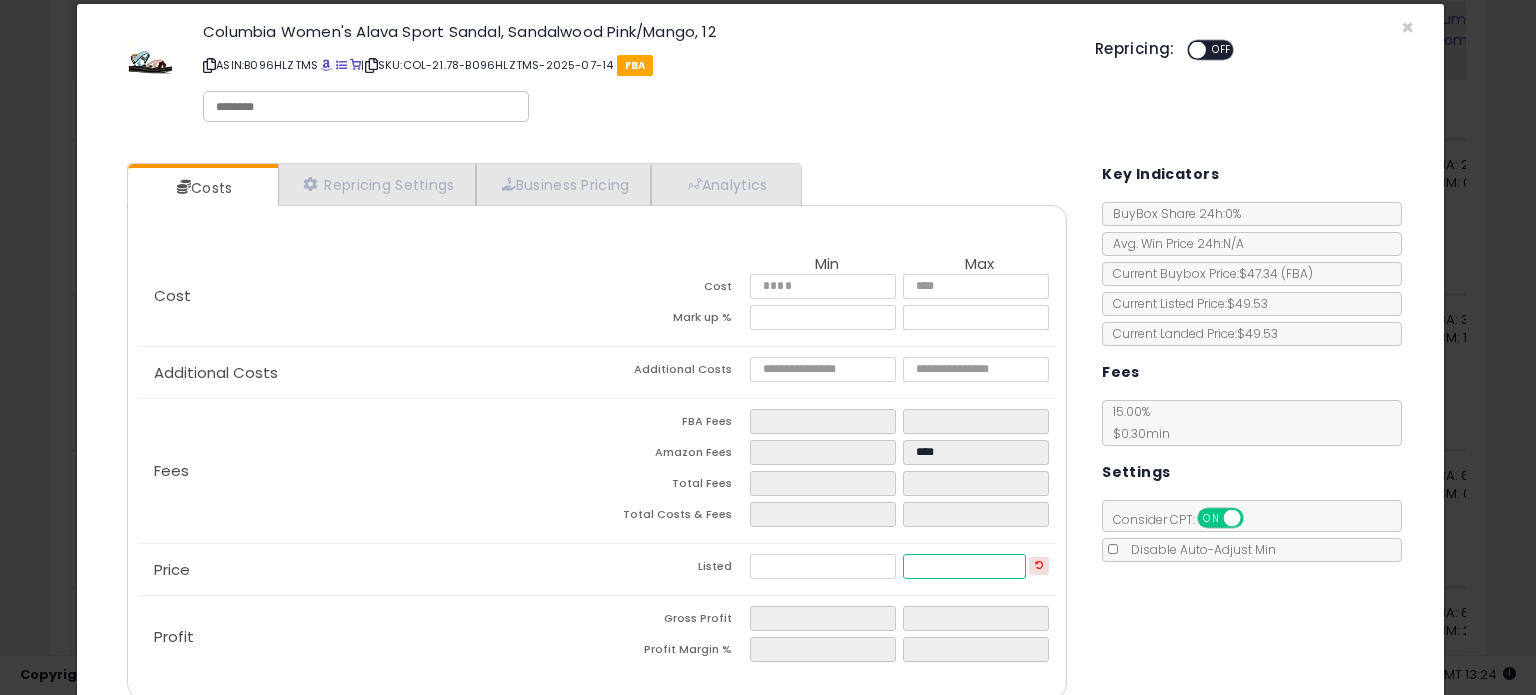 type on "****" 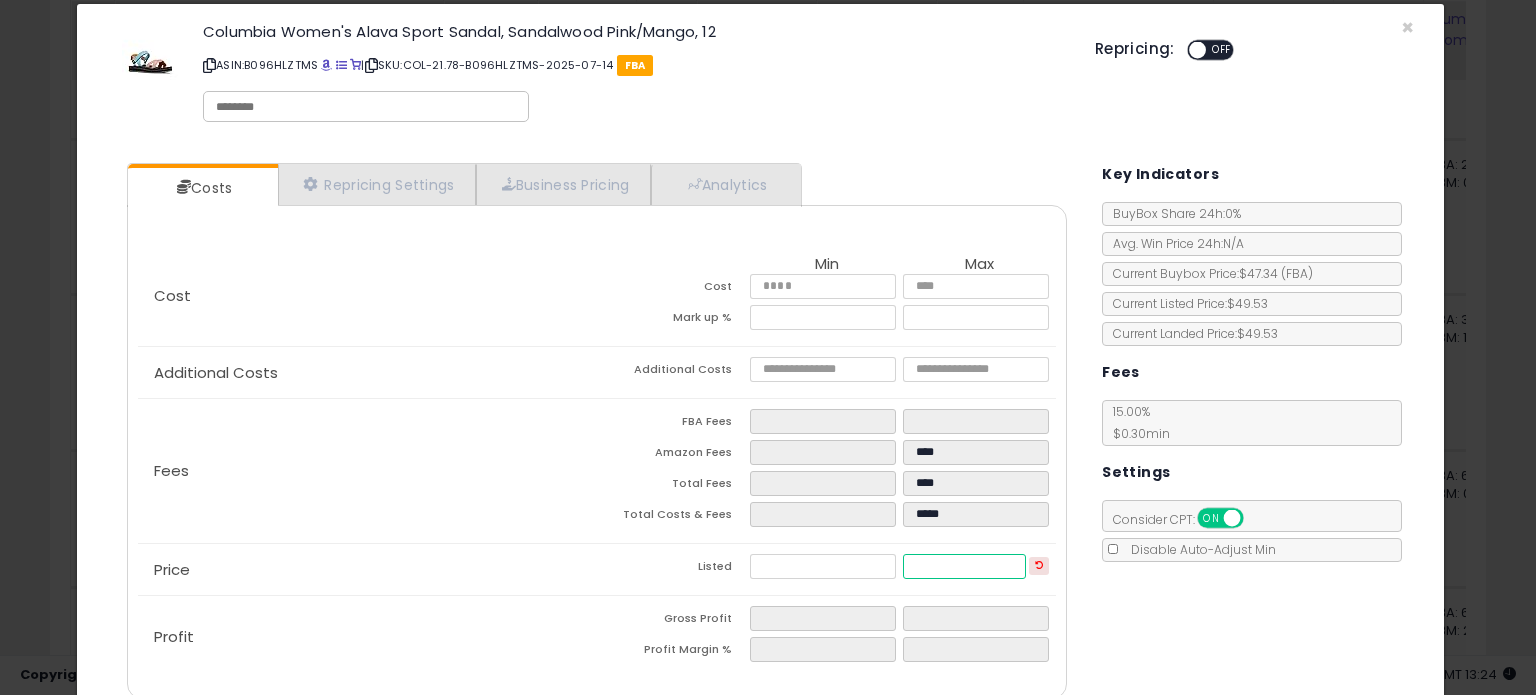 type on "****" 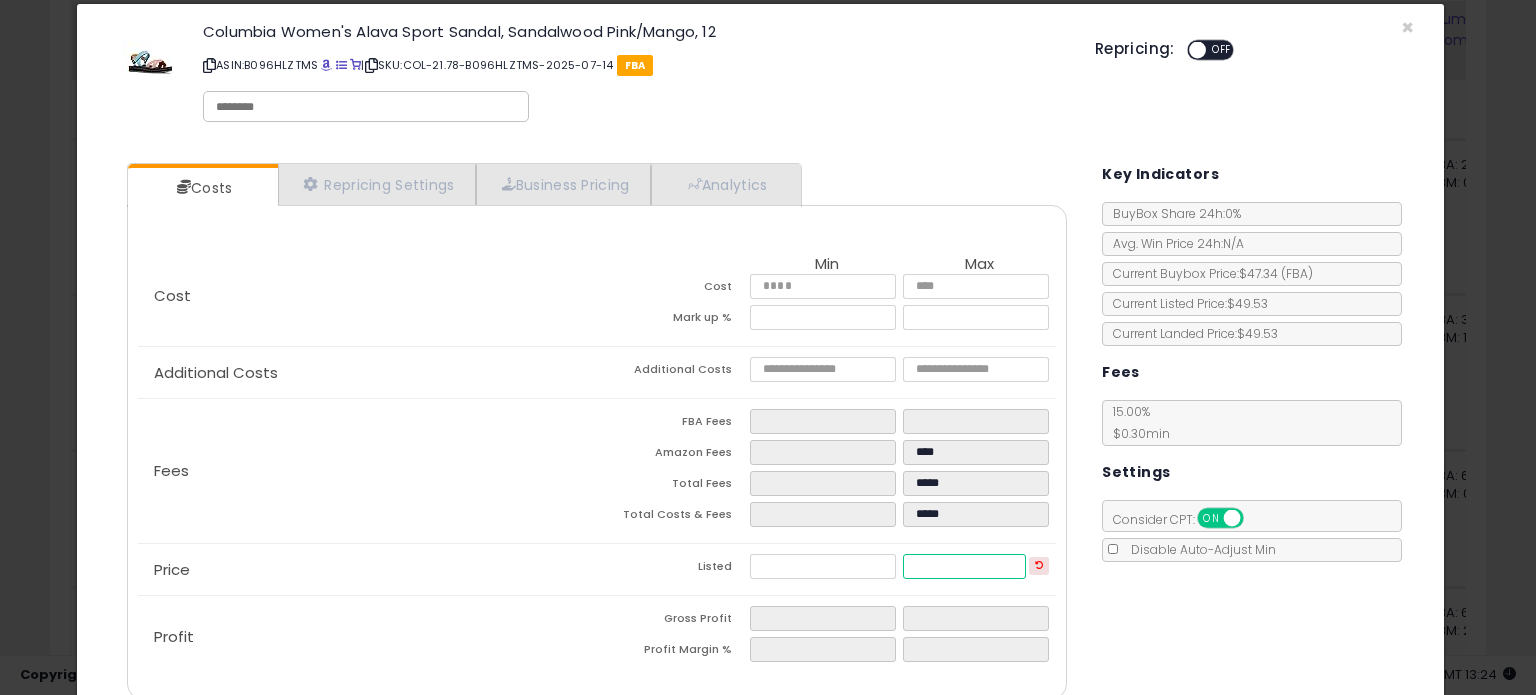type on "**" 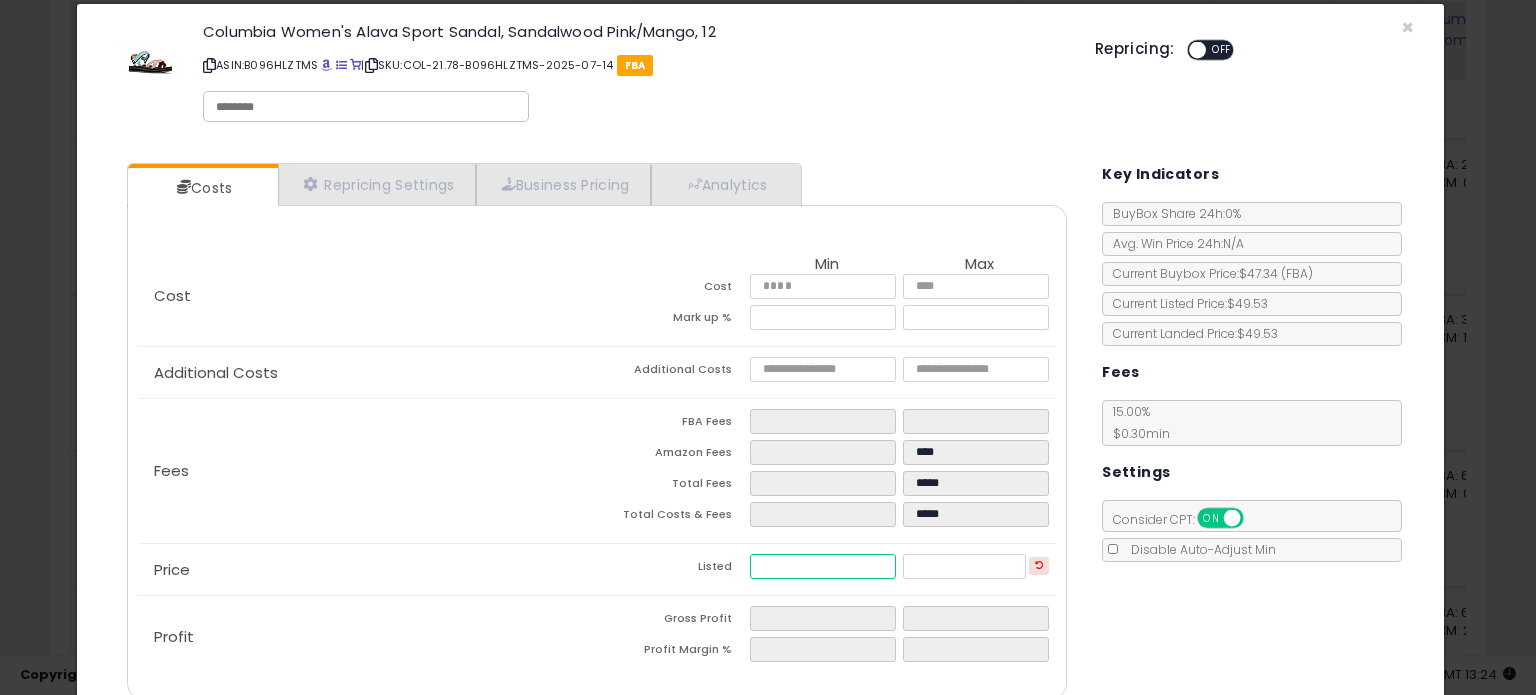 type on "******" 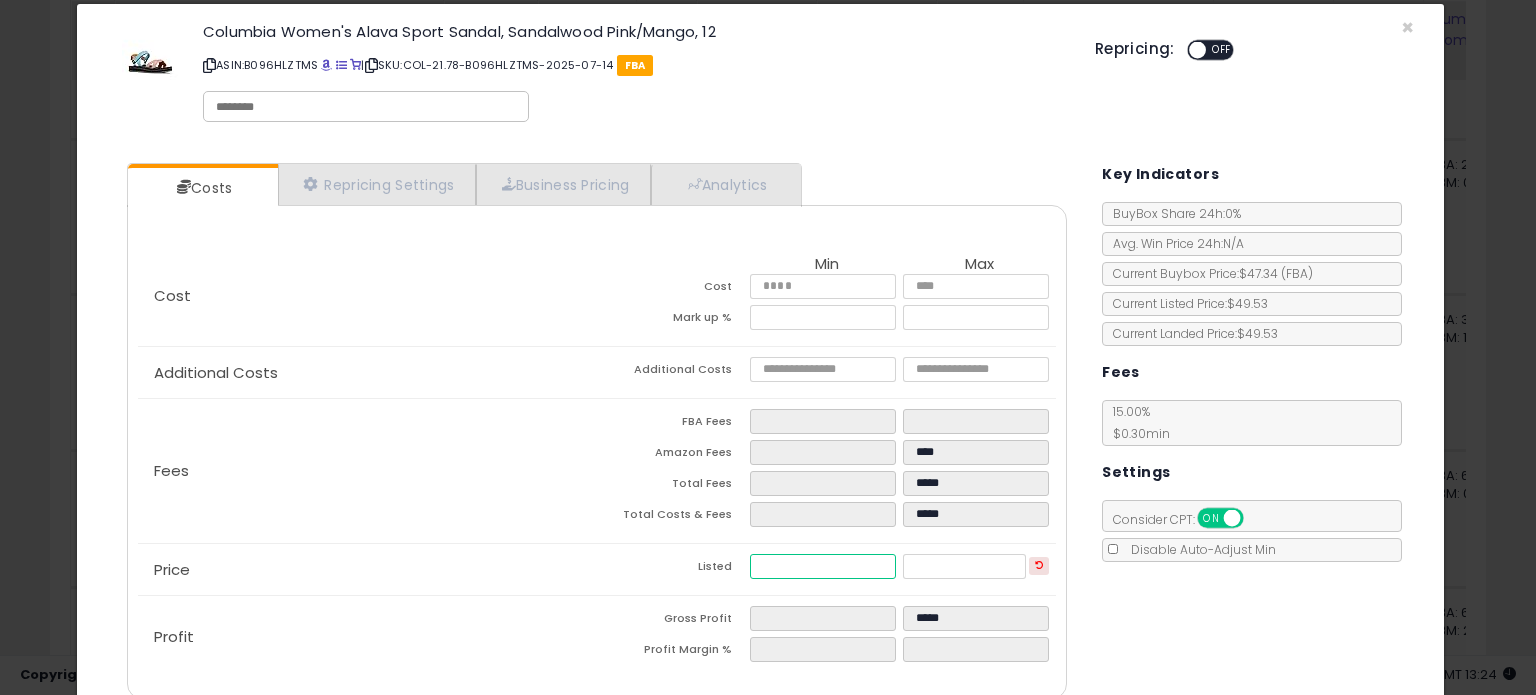 click at bounding box center [822, 566] 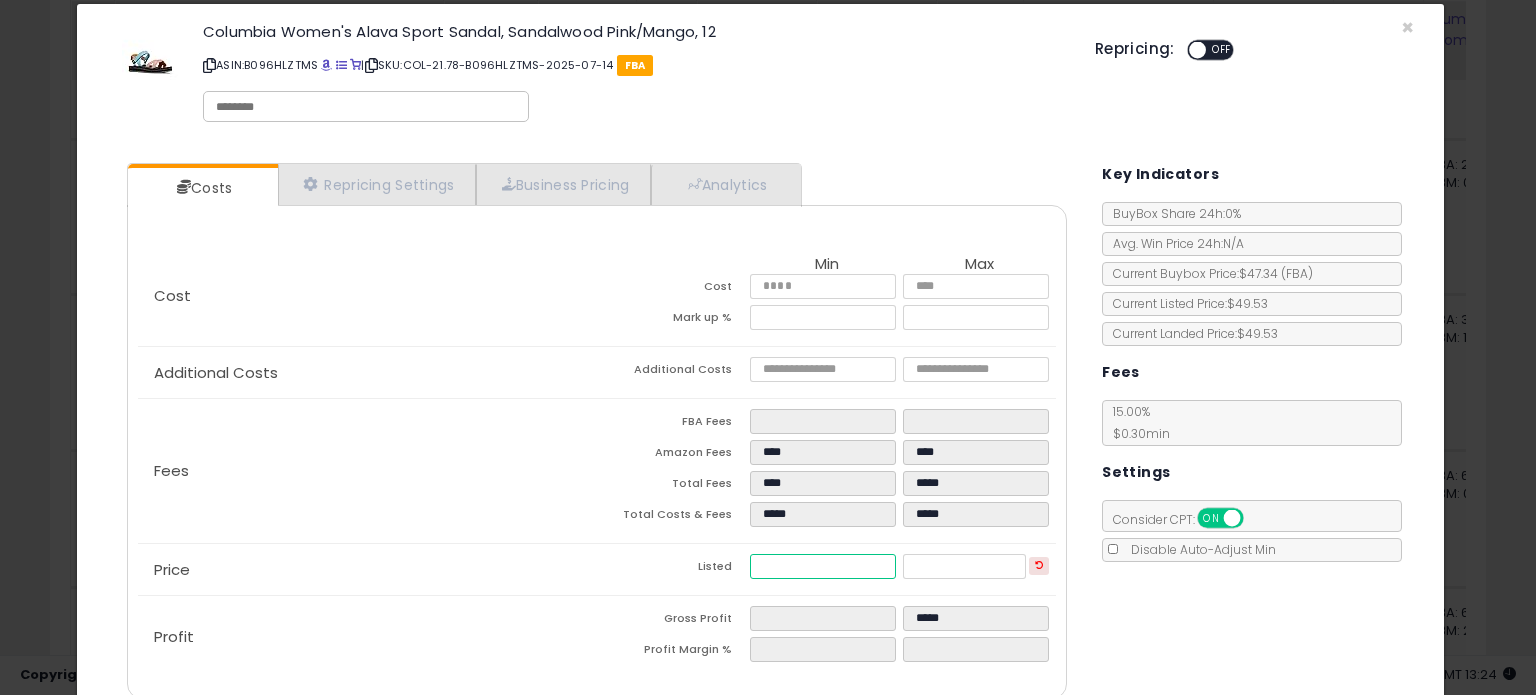 type on "****" 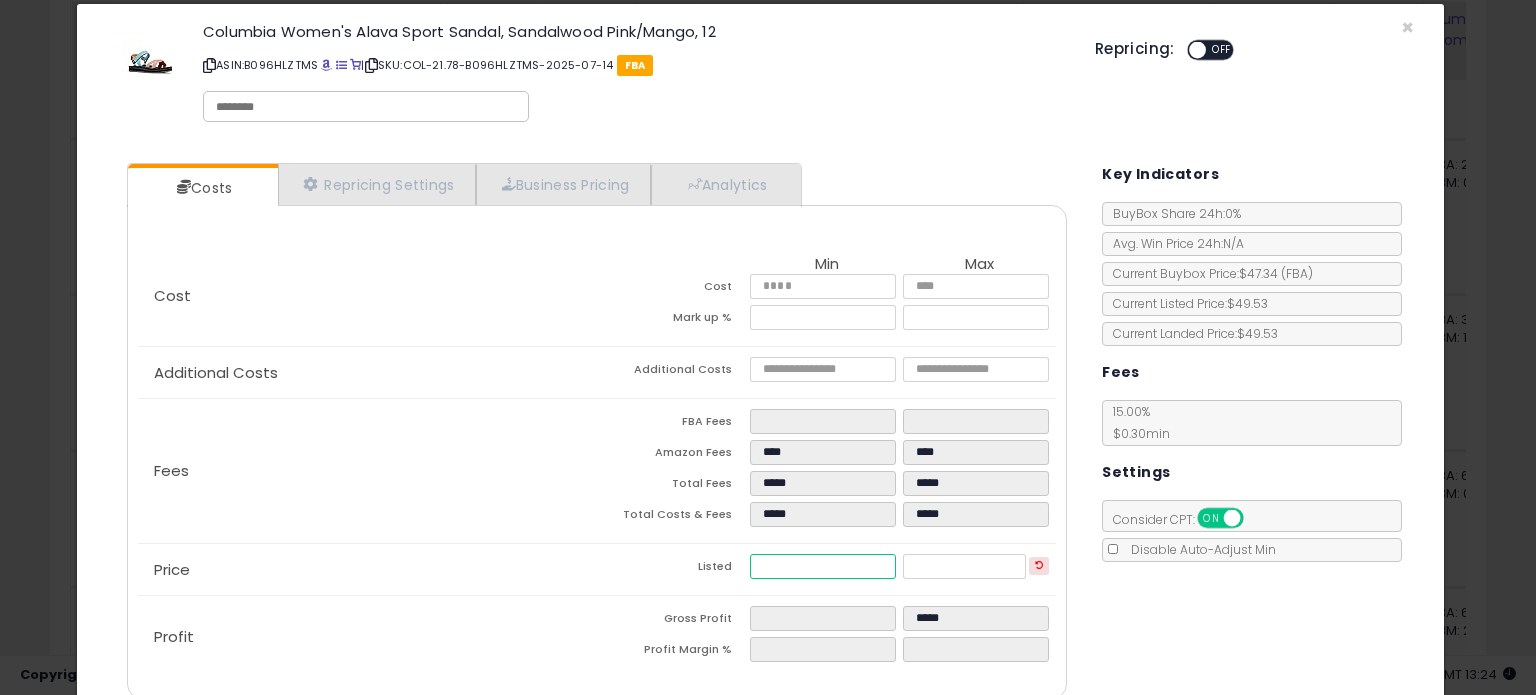 type on "**" 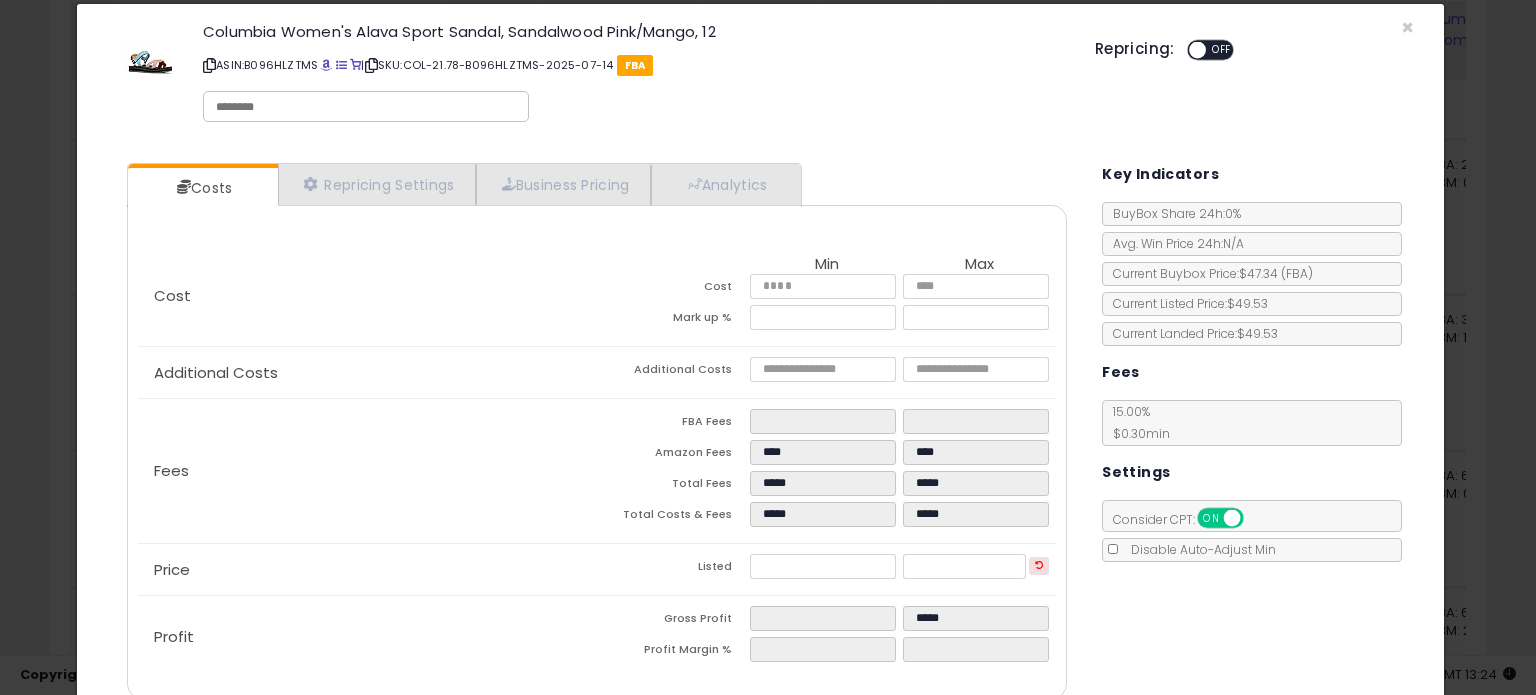 type on "*****" 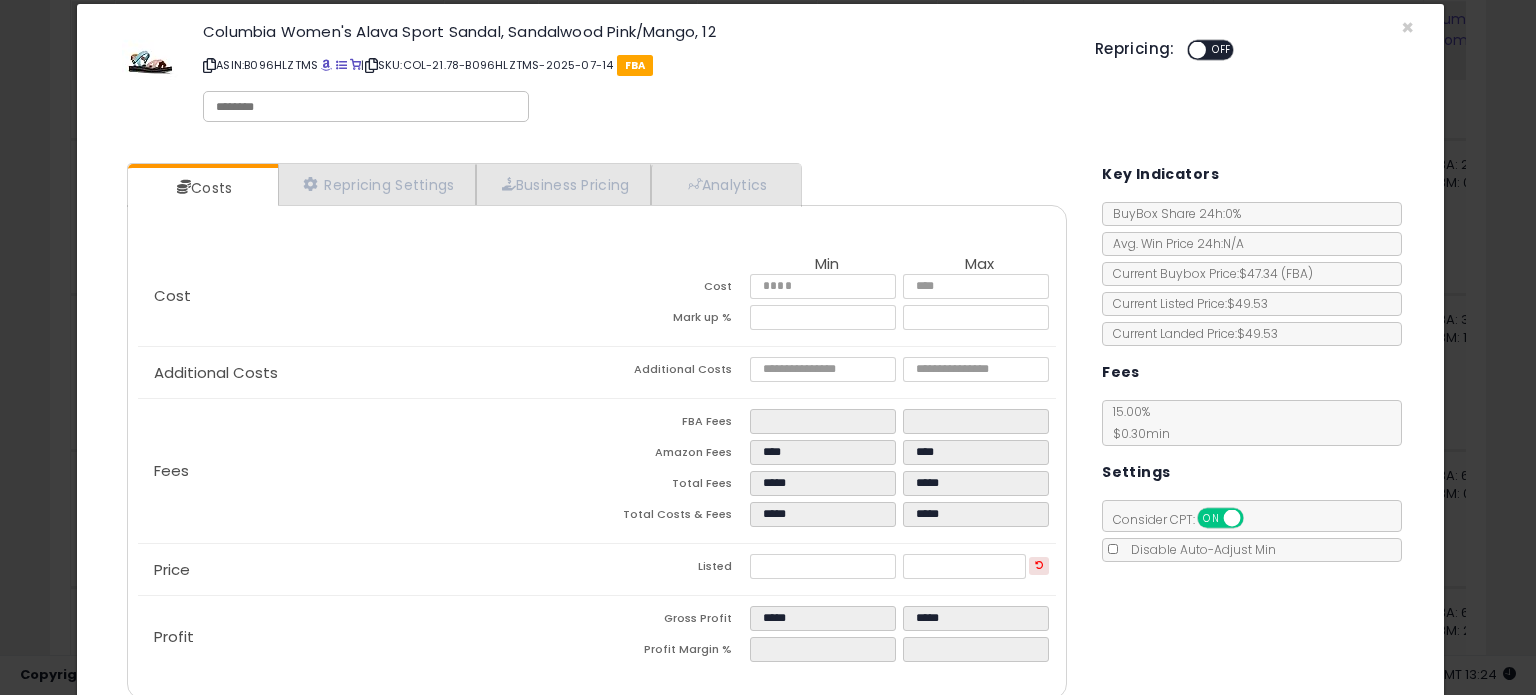 click on "Costs
Repricing Settings
Business Pricing
Analytics
Cost" at bounding box center [760, 433] 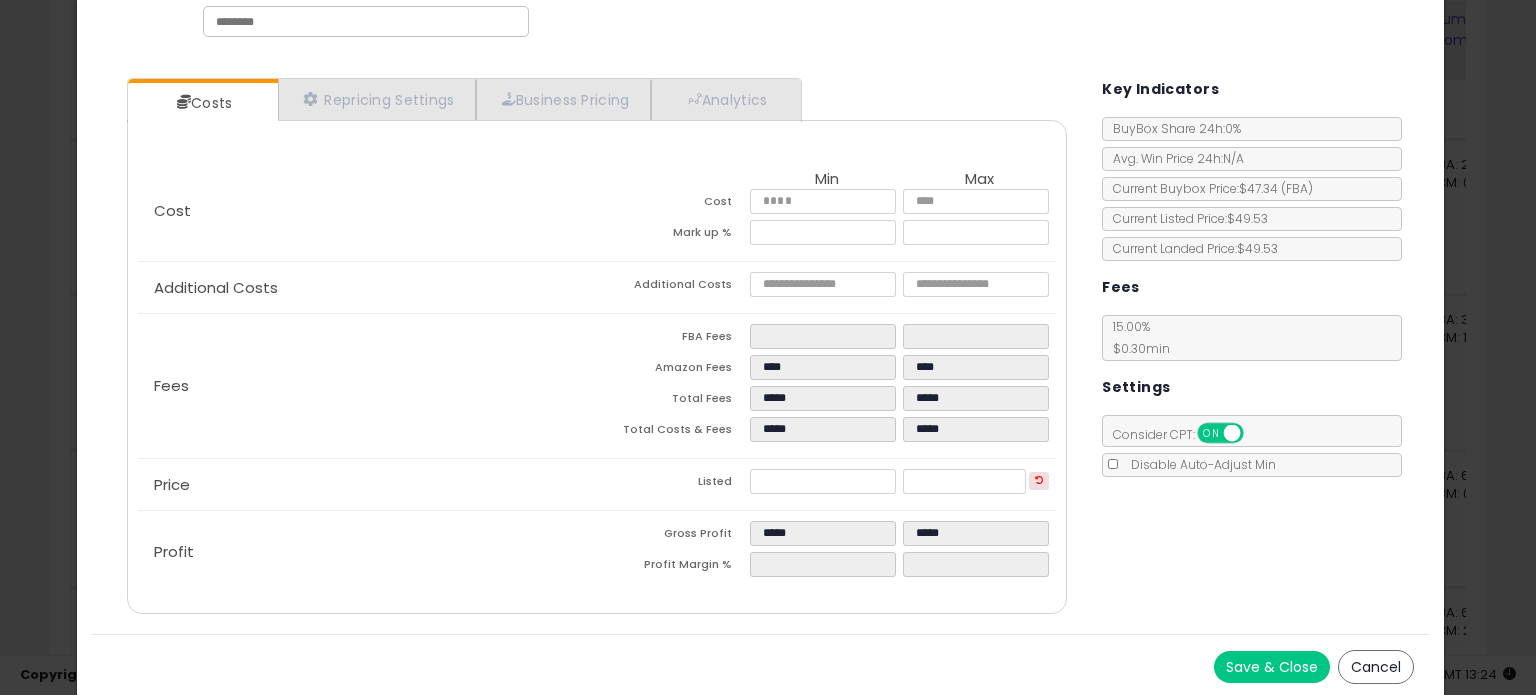 scroll, scrollTop: 112, scrollLeft: 0, axis: vertical 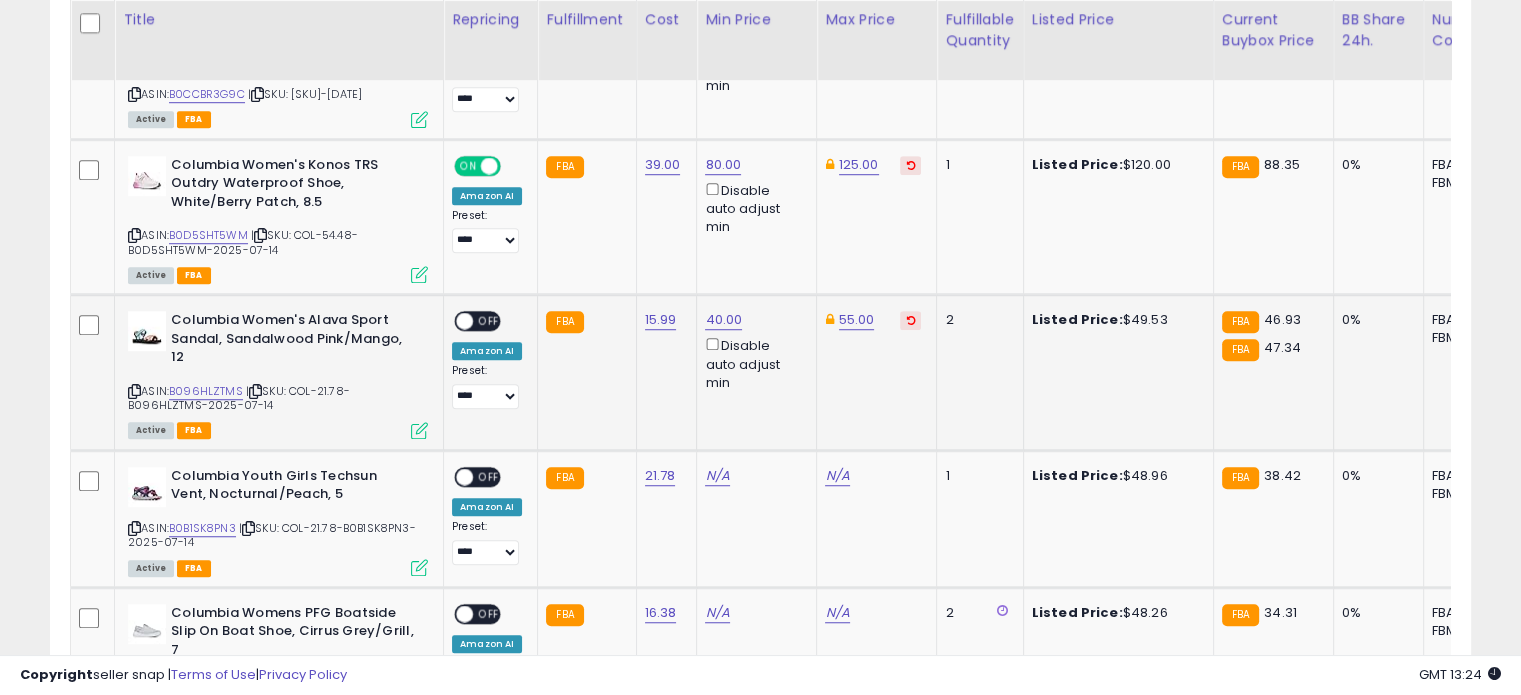 click at bounding box center (464, 321) 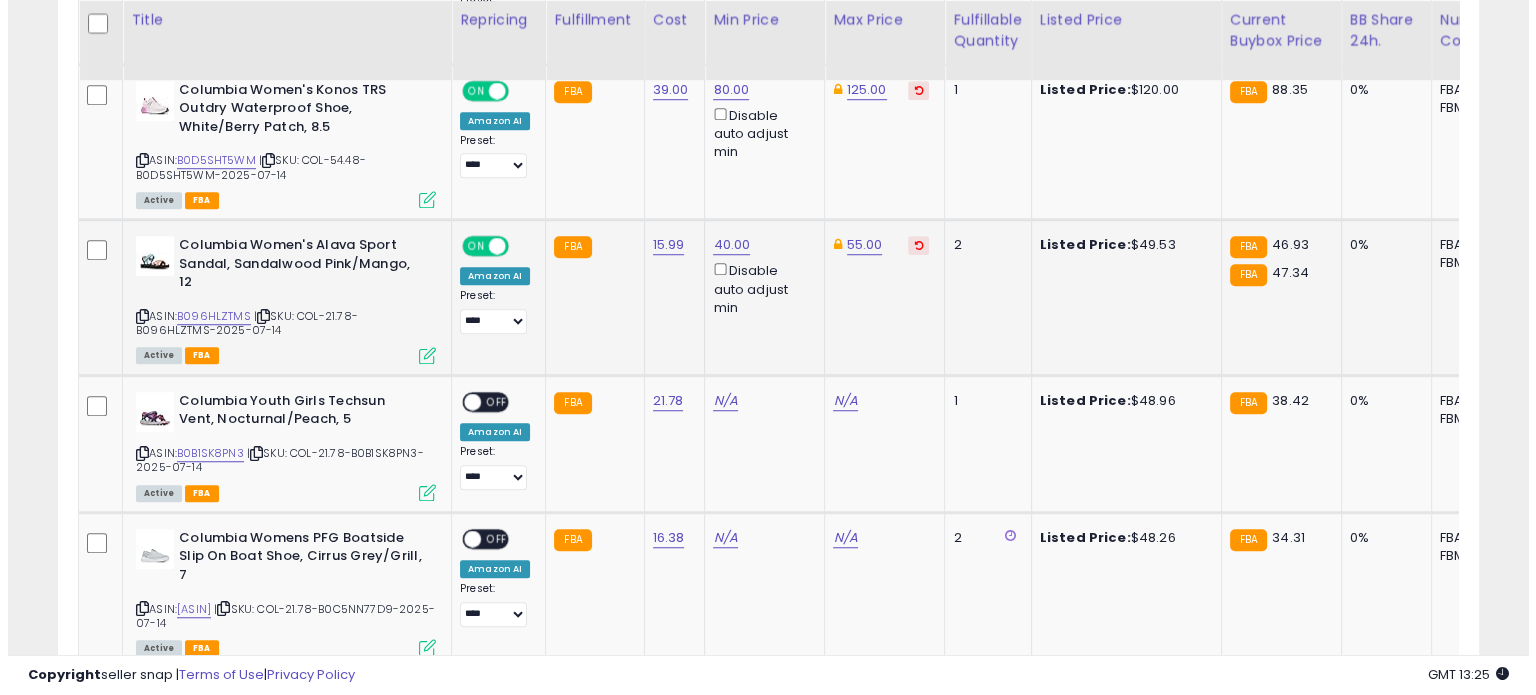scroll, scrollTop: 1461, scrollLeft: 0, axis: vertical 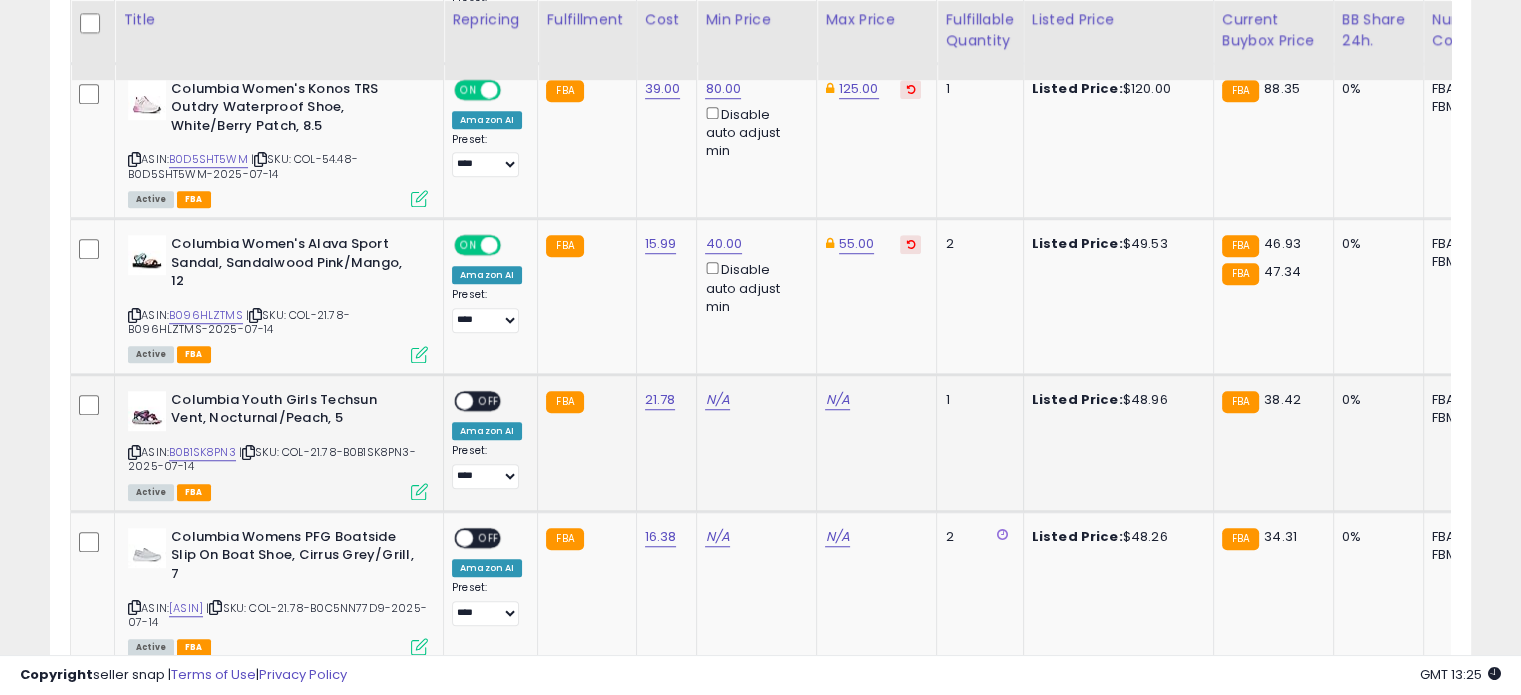 click at bounding box center [419, 491] 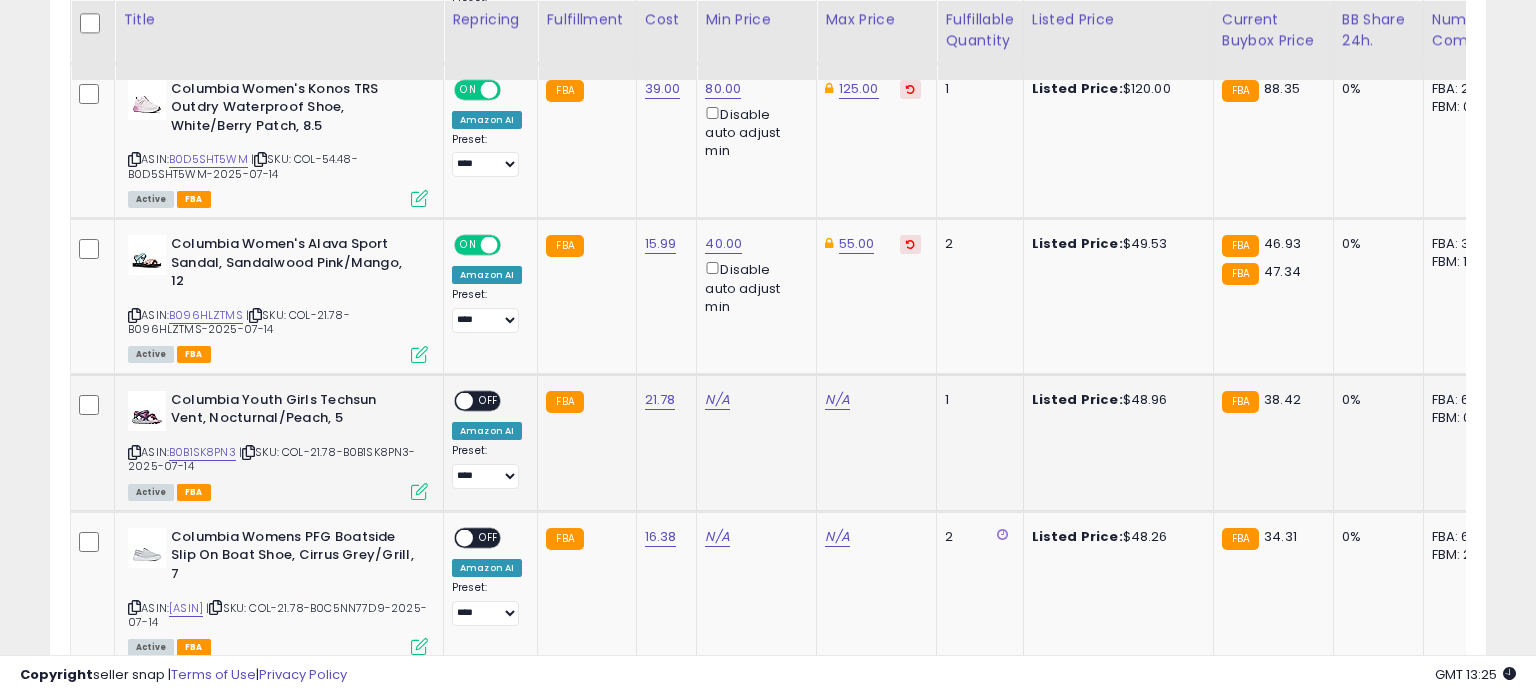 scroll, scrollTop: 999589, scrollLeft: 999168, axis: both 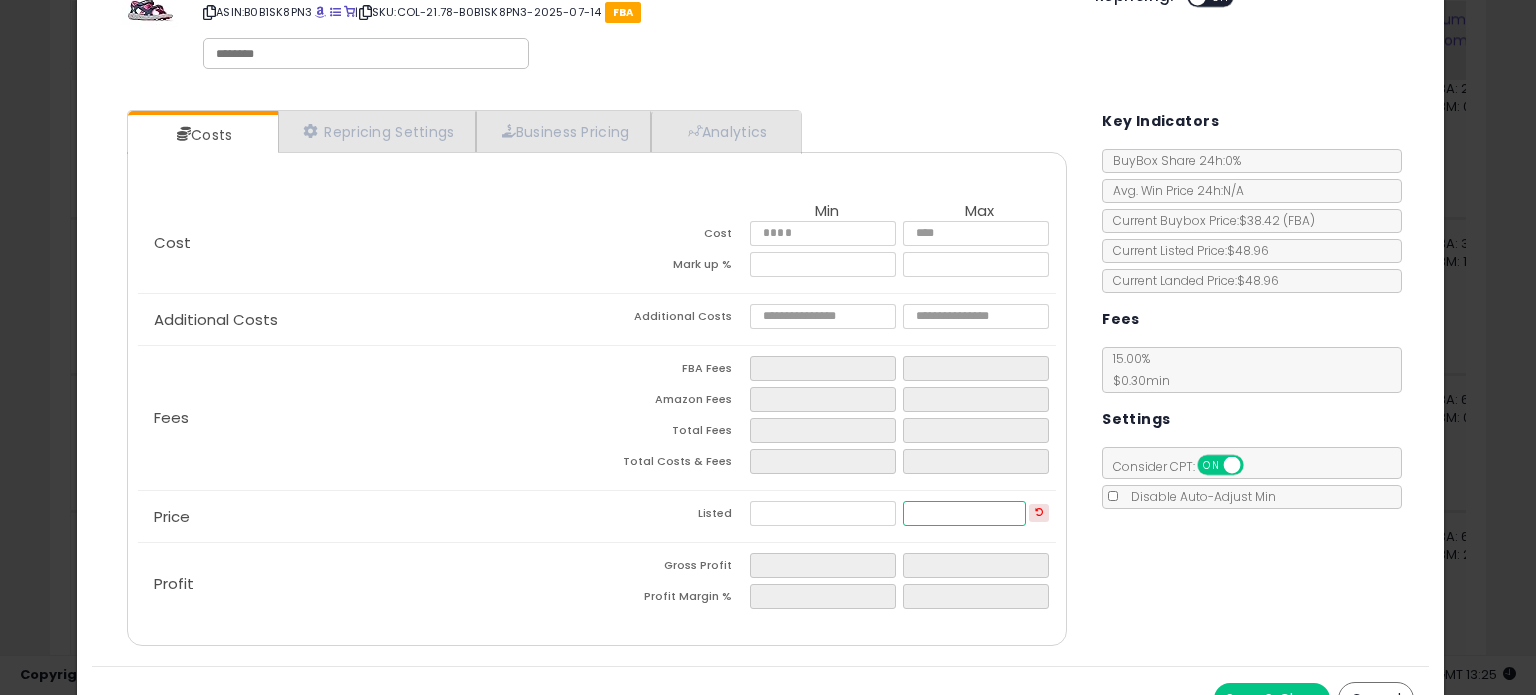 click at bounding box center (964, 513) 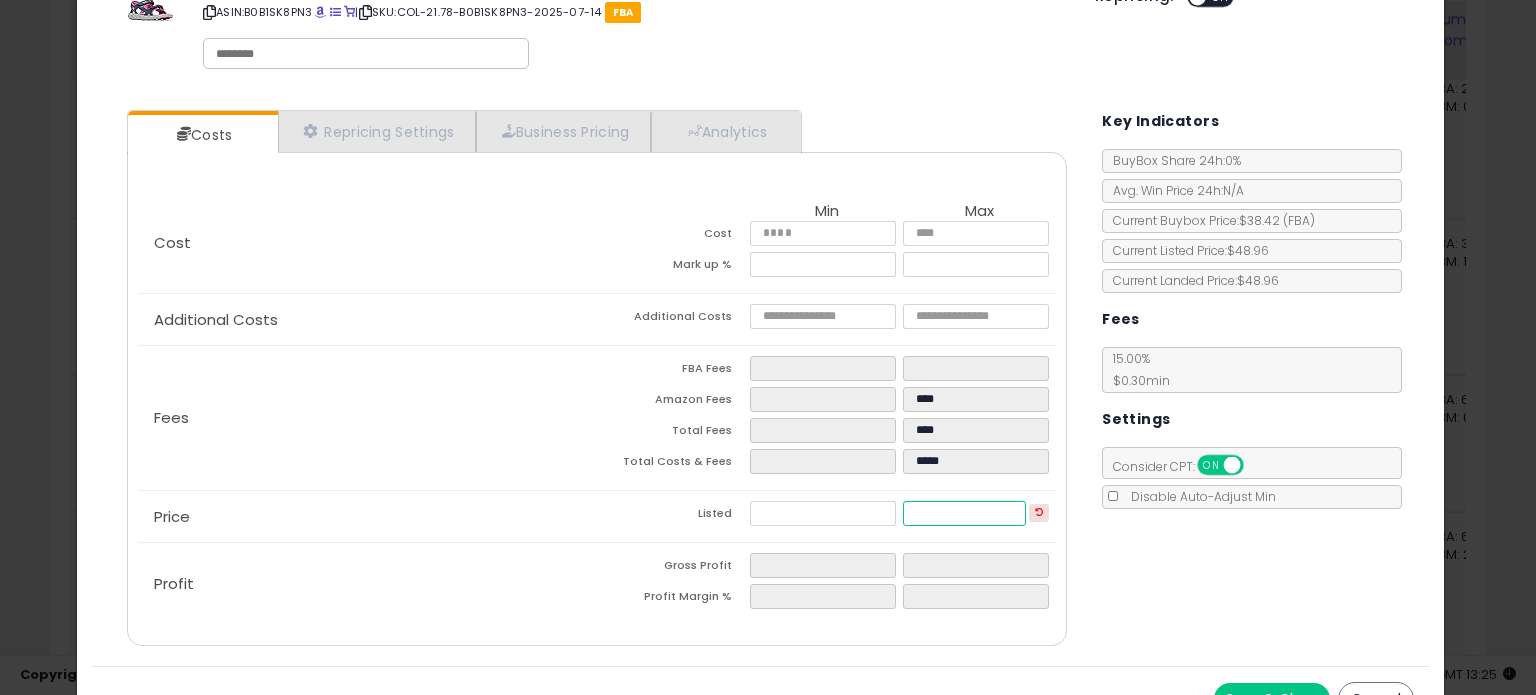 type on "****" 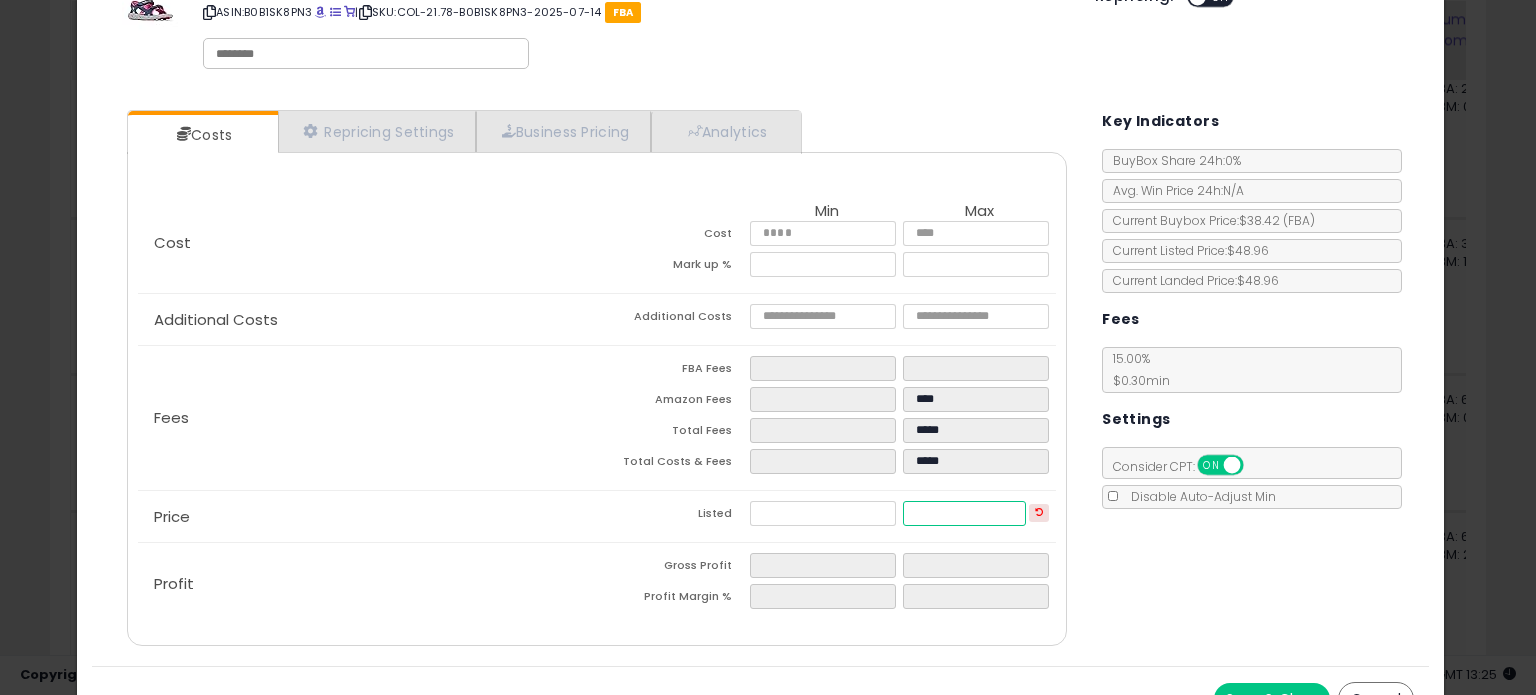 type on "**" 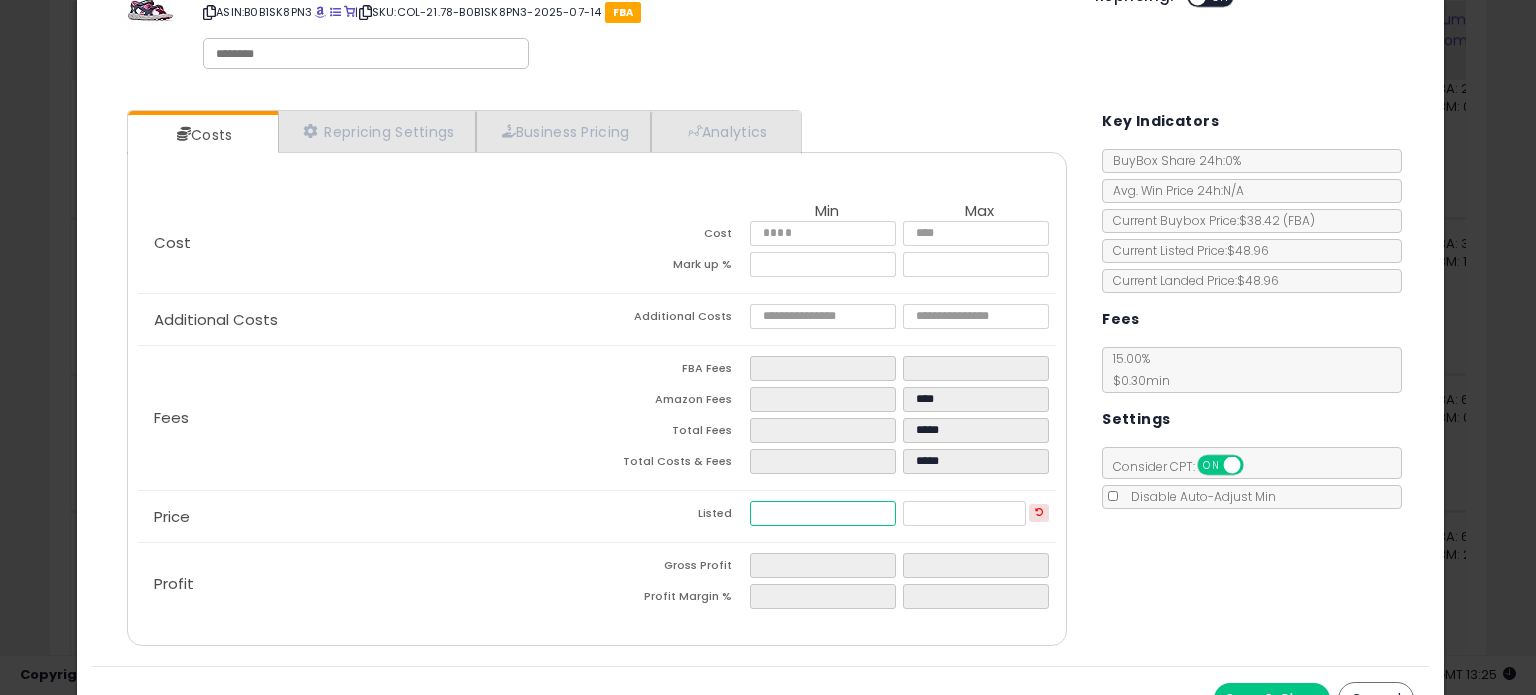 type on "*****" 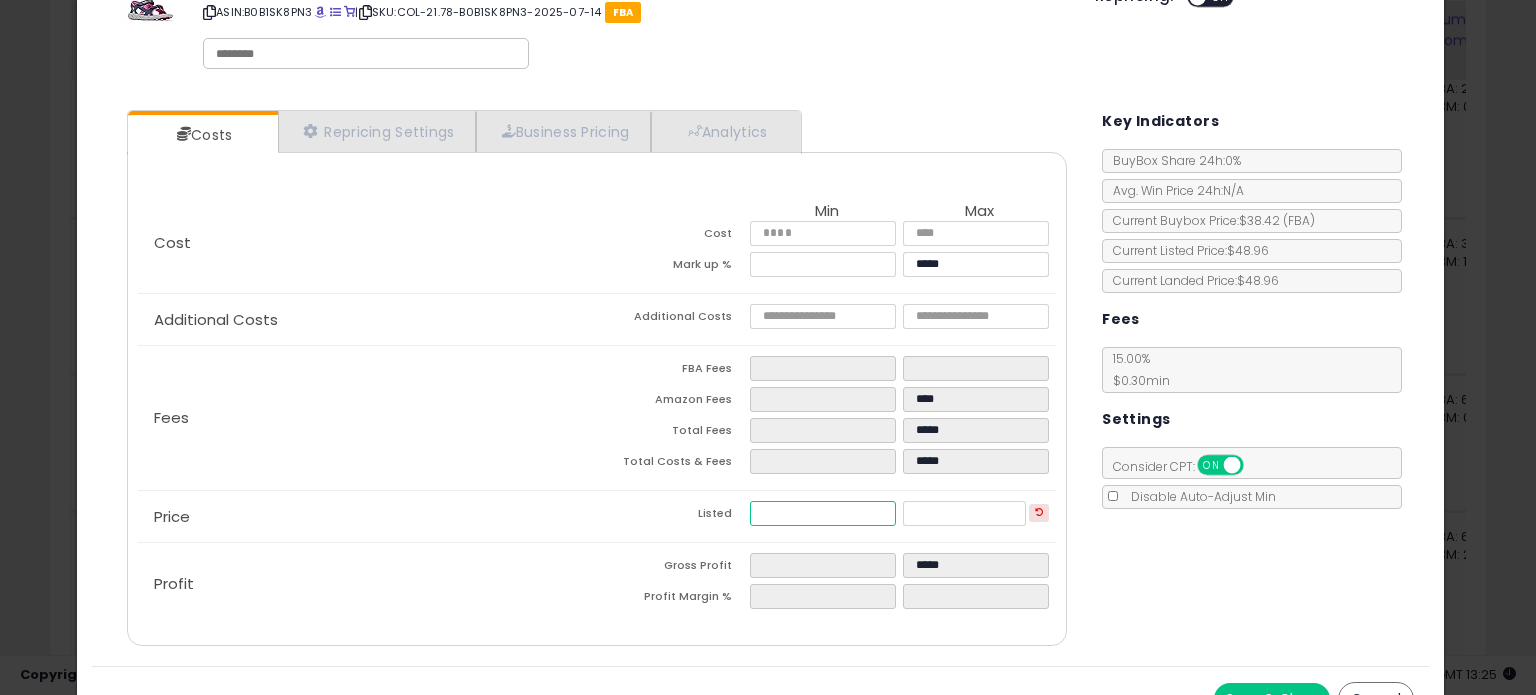 click at bounding box center [822, 513] 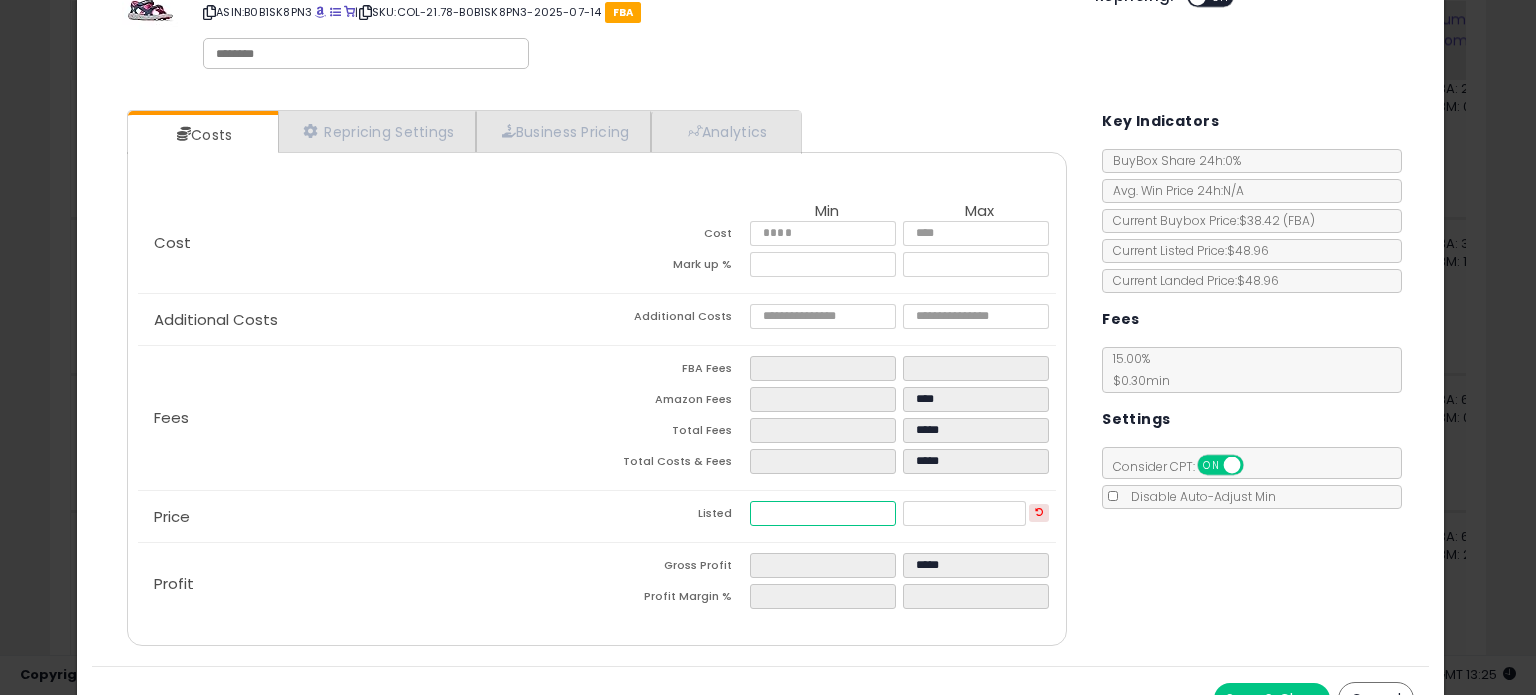 type on "****" 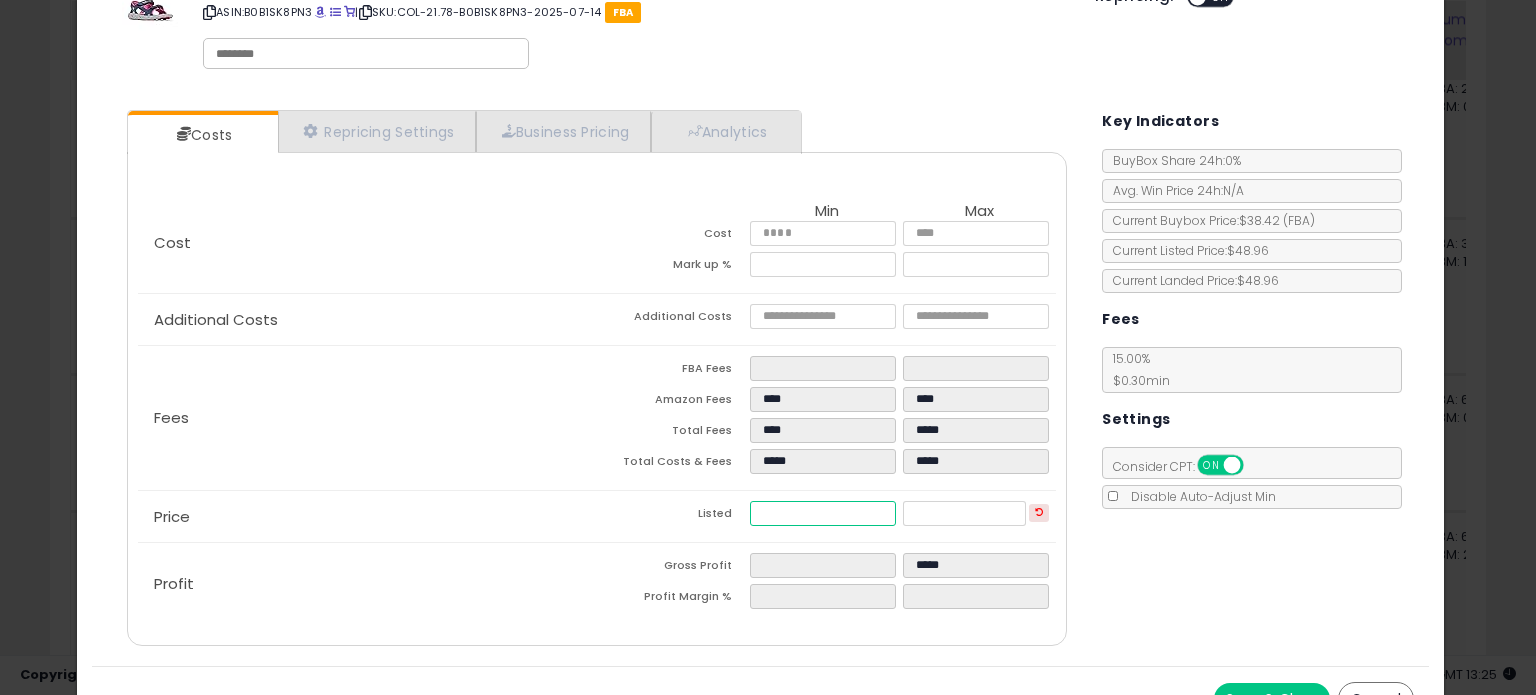 type on "****" 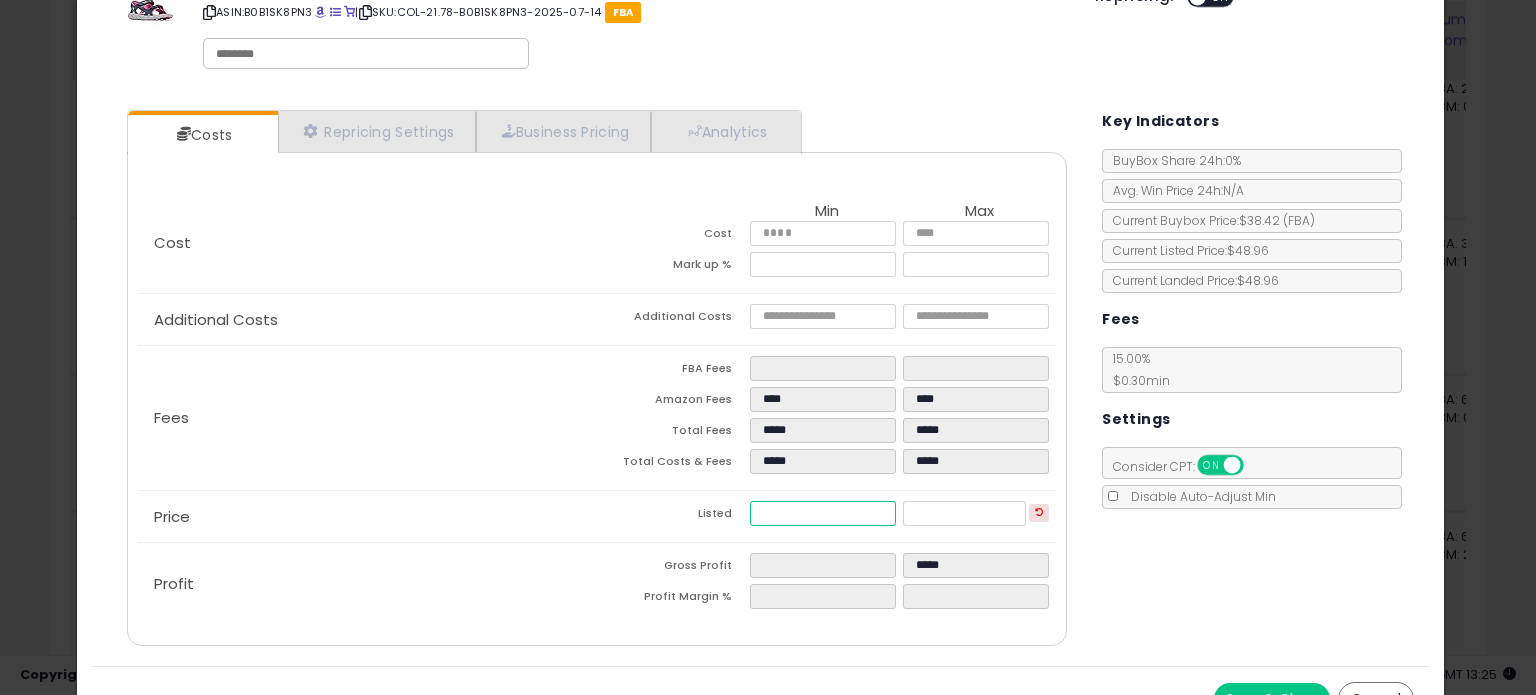 type on "**" 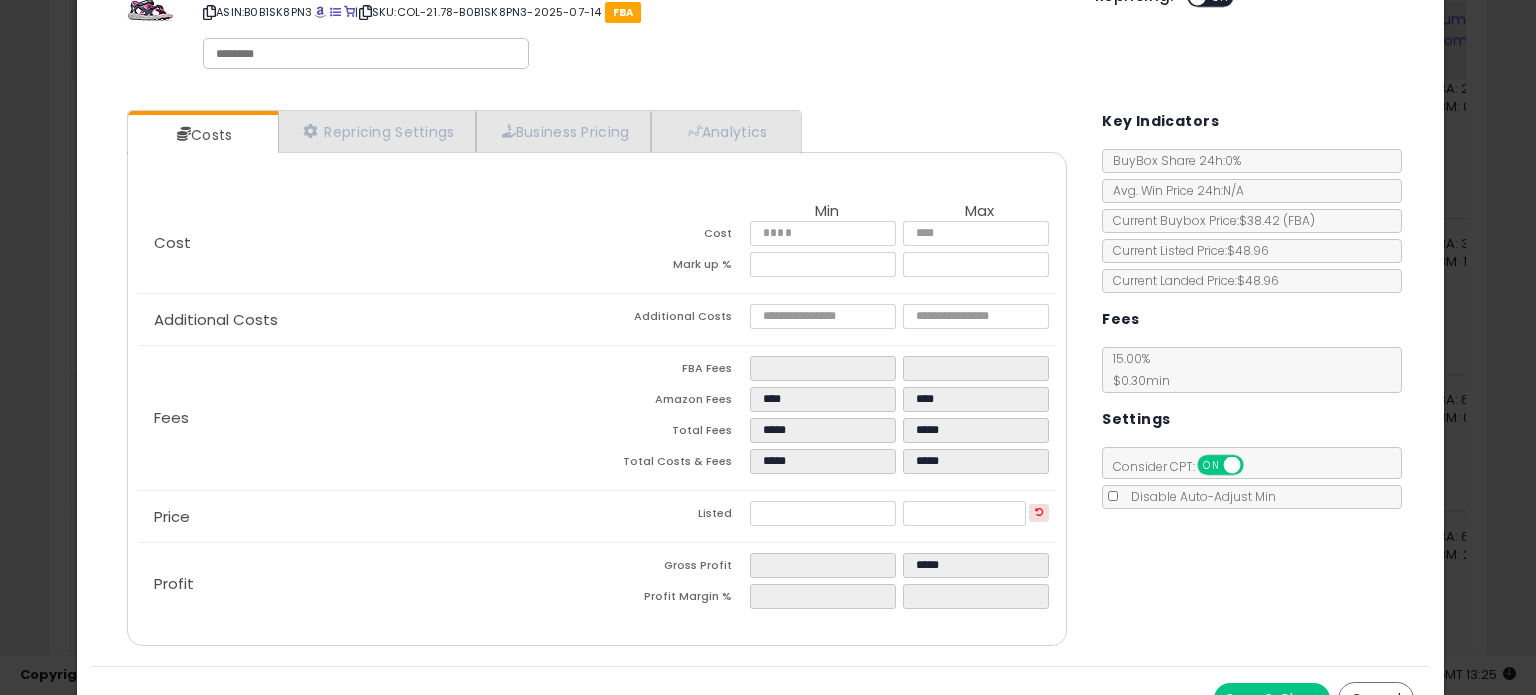 type on "****" 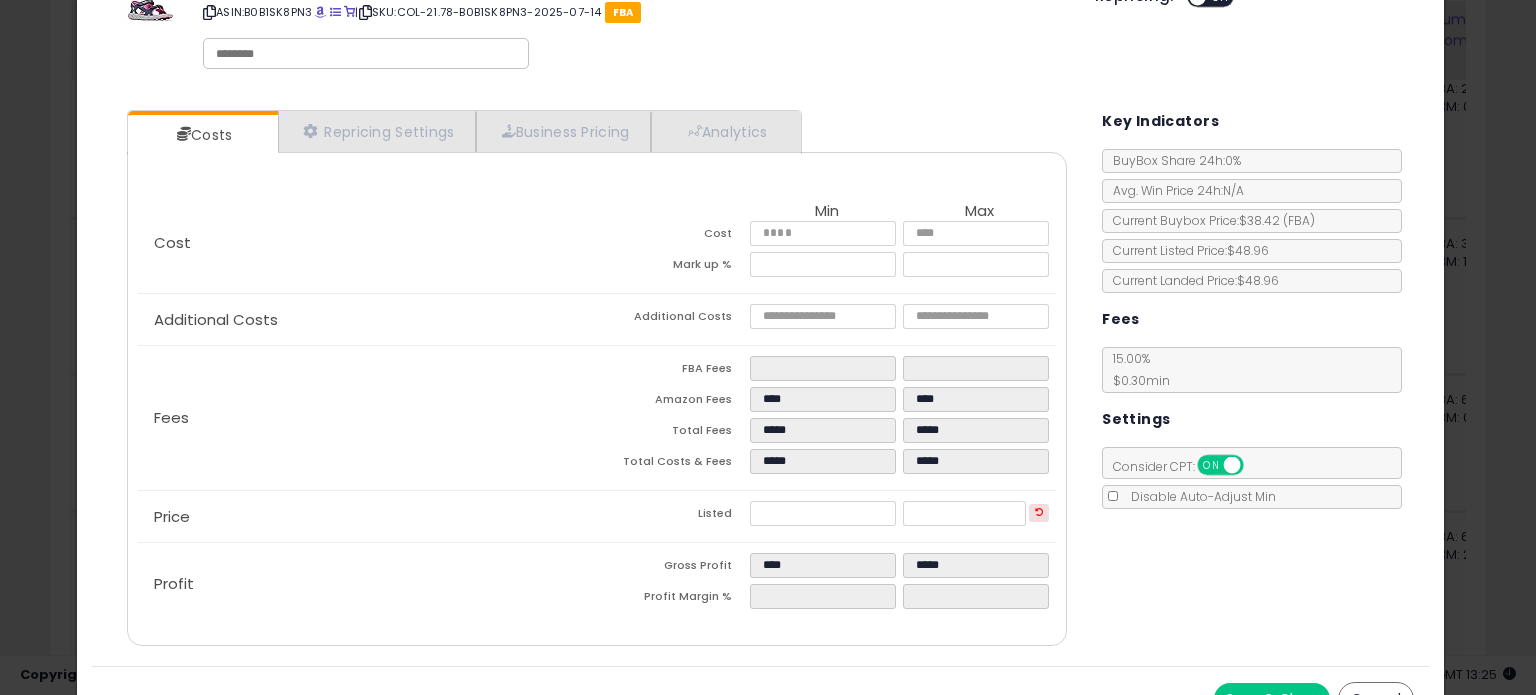 click on "Costs
Repricing Settings
Business Pricing
Analytics
Cost" at bounding box center (760, 380) 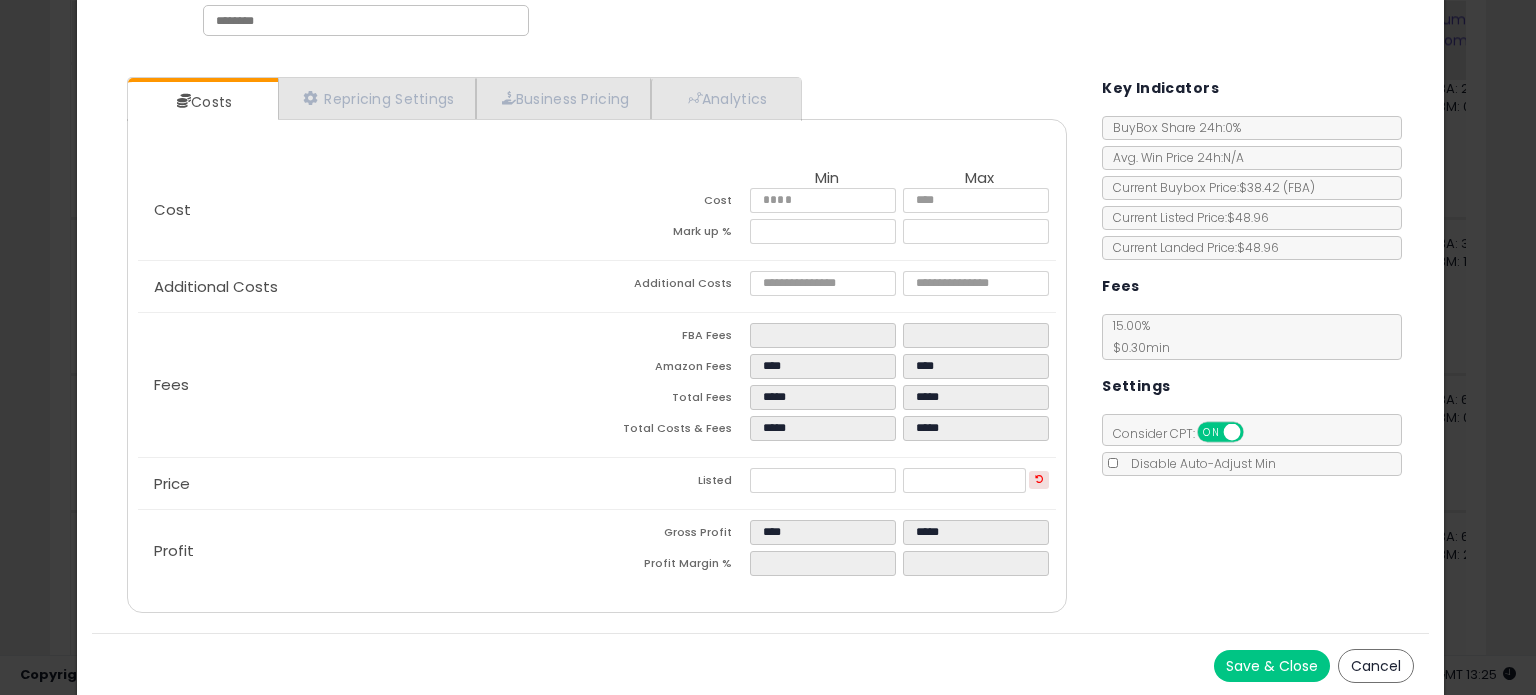click on "Save & Close" at bounding box center (1272, 666) 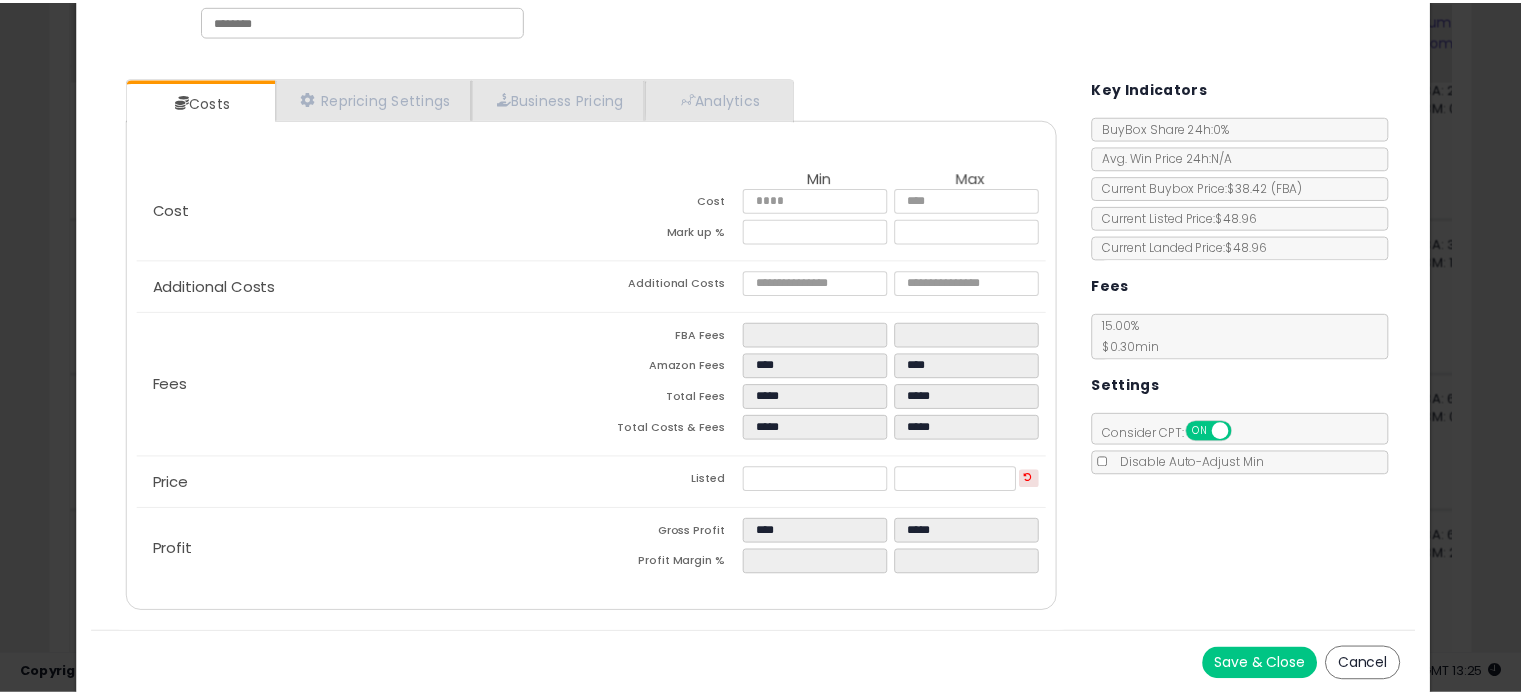 scroll, scrollTop: 0, scrollLeft: 0, axis: both 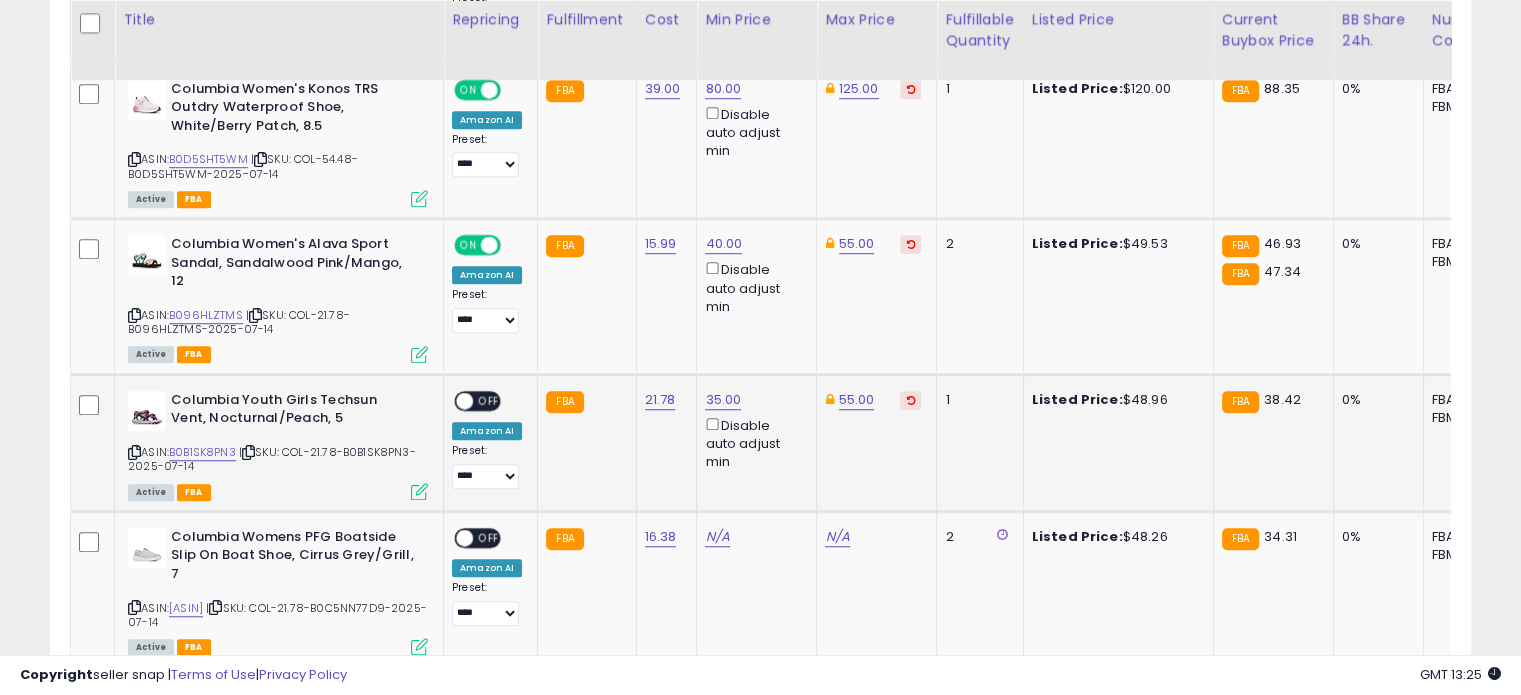 click at bounding box center [464, 400] 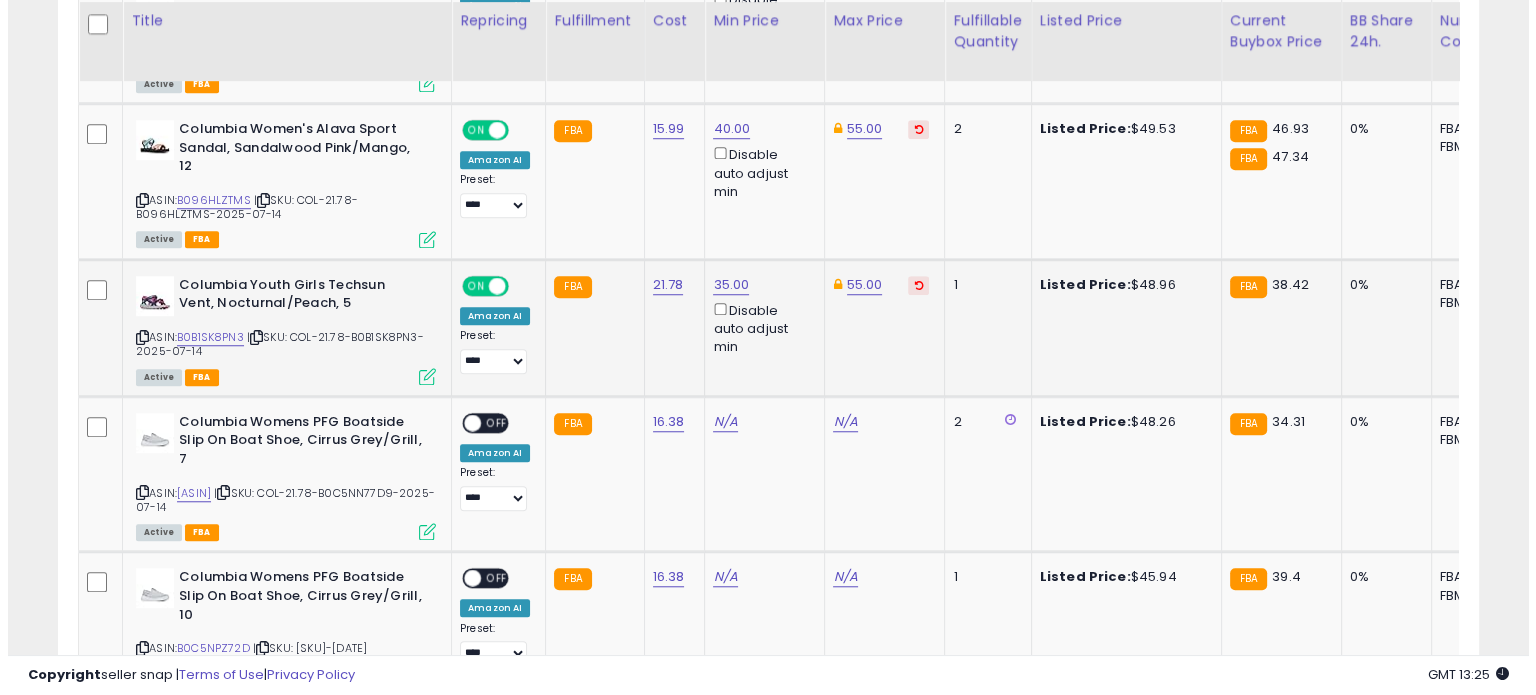 scroll, scrollTop: 1577, scrollLeft: 0, axis: vertical 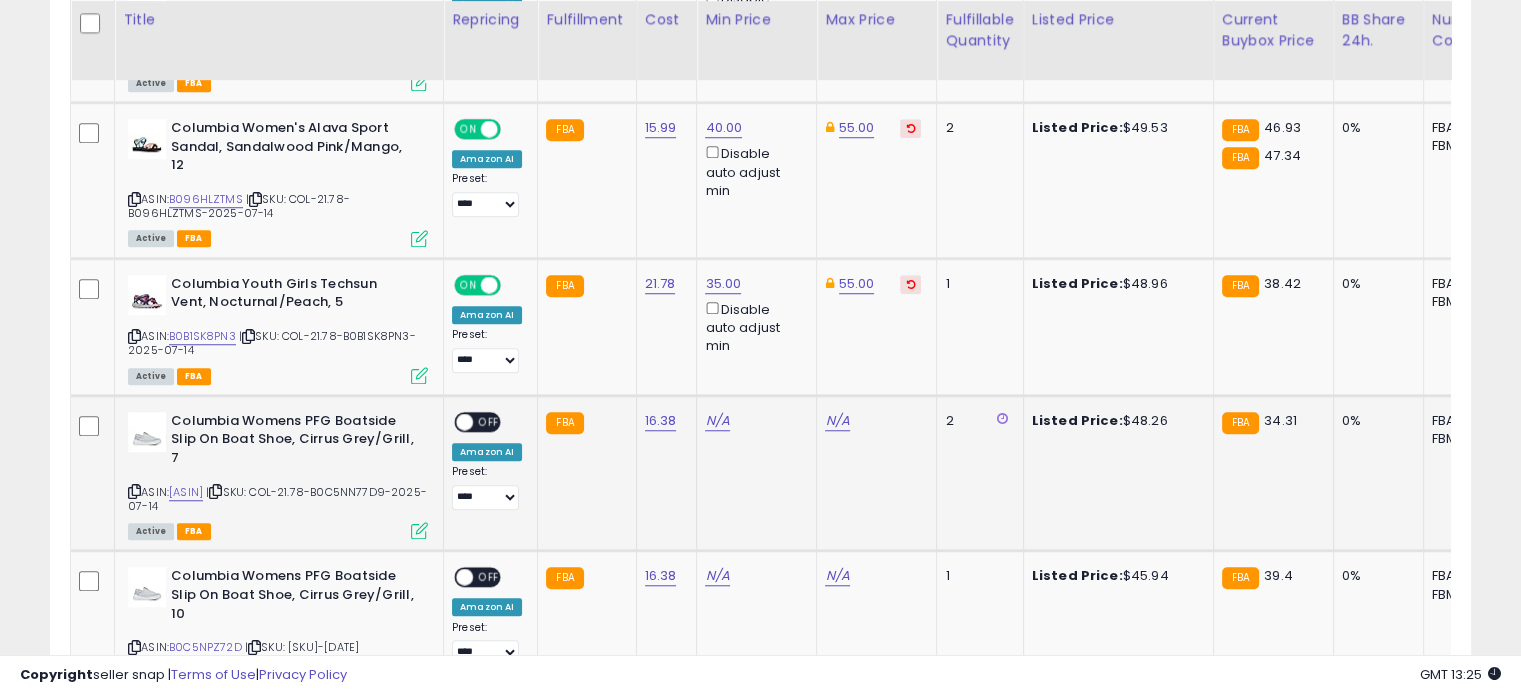 click at bounding box center [419, 530] 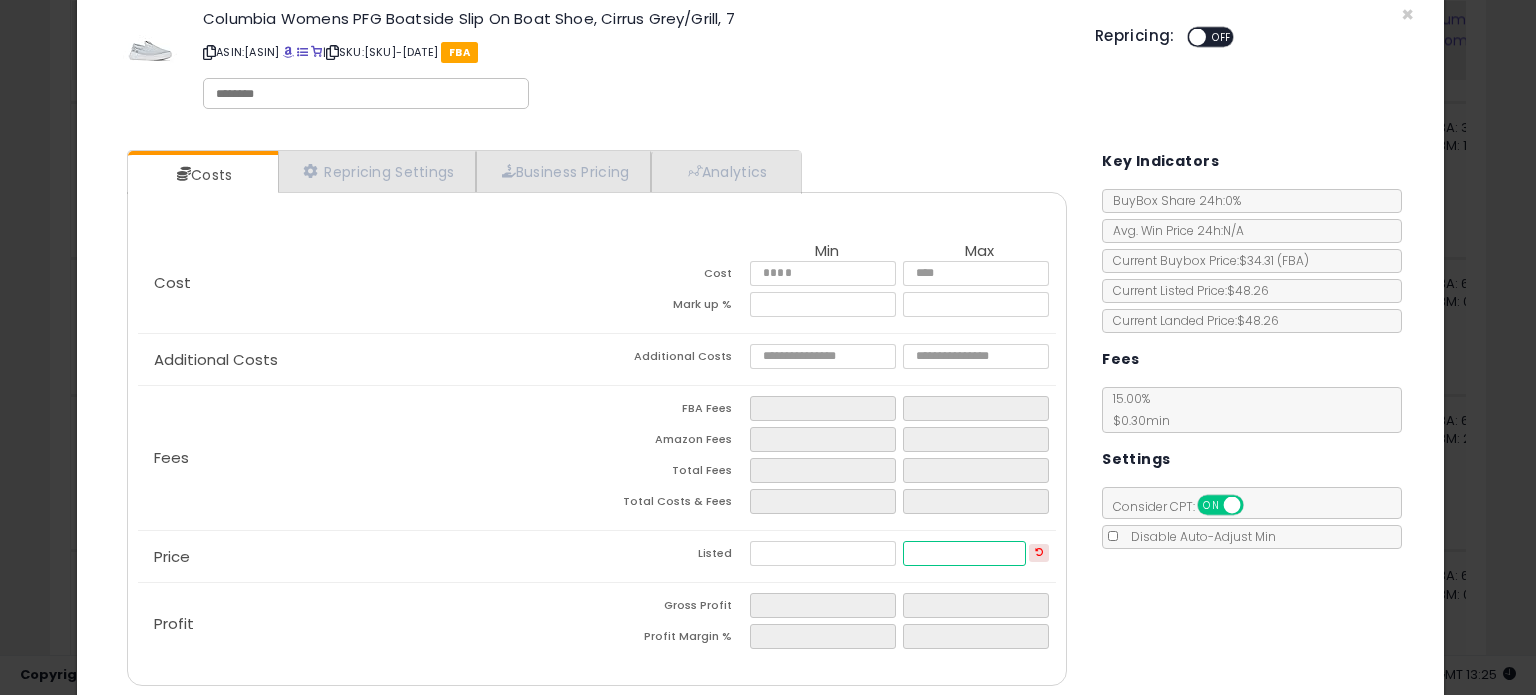 click at bounding box center [964, 553] 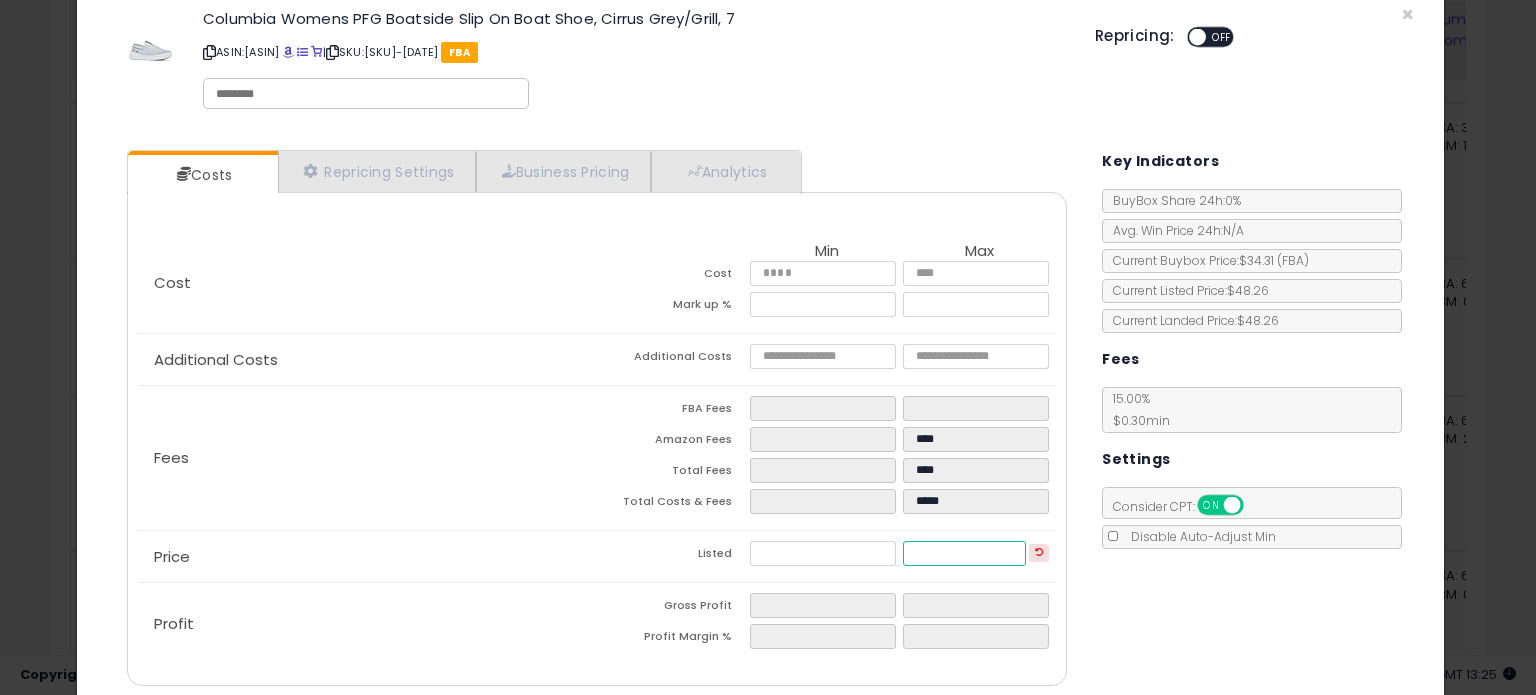 type on "****" 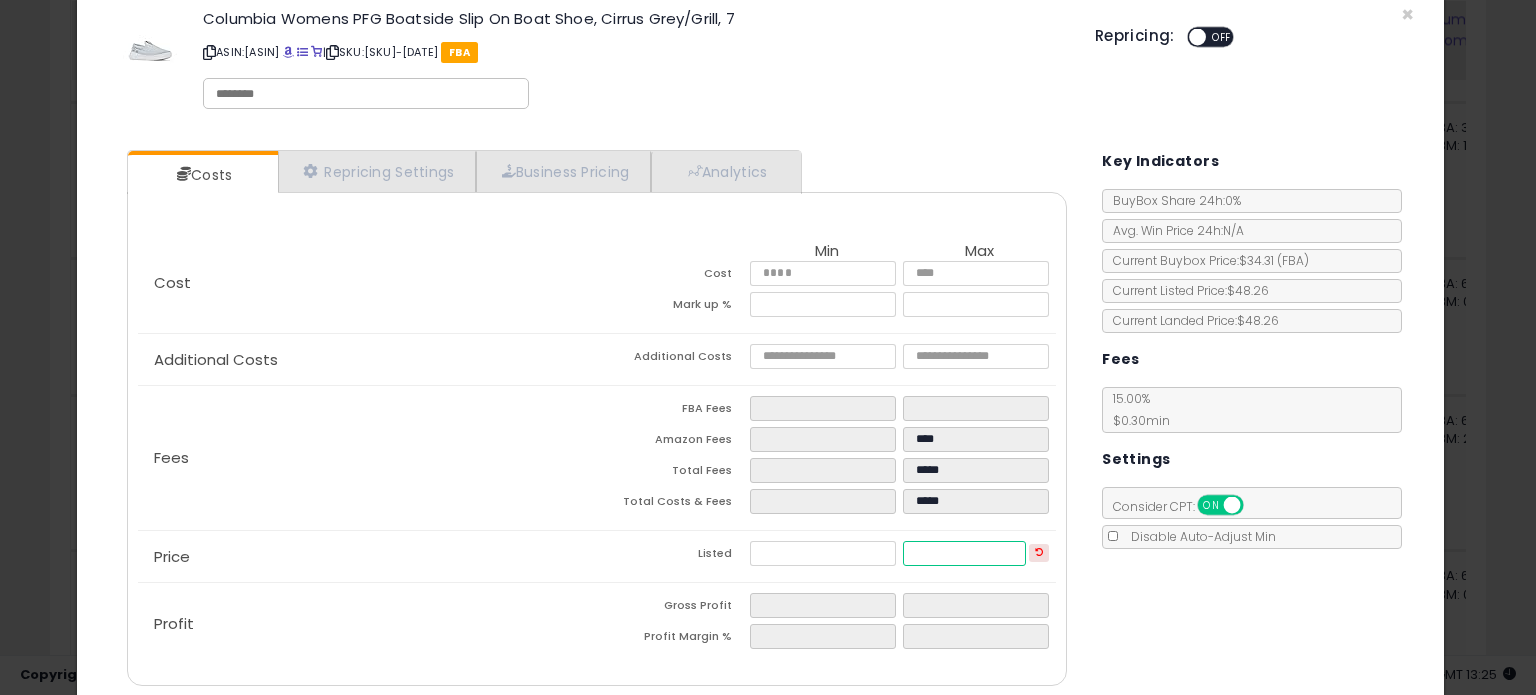 type on "**" 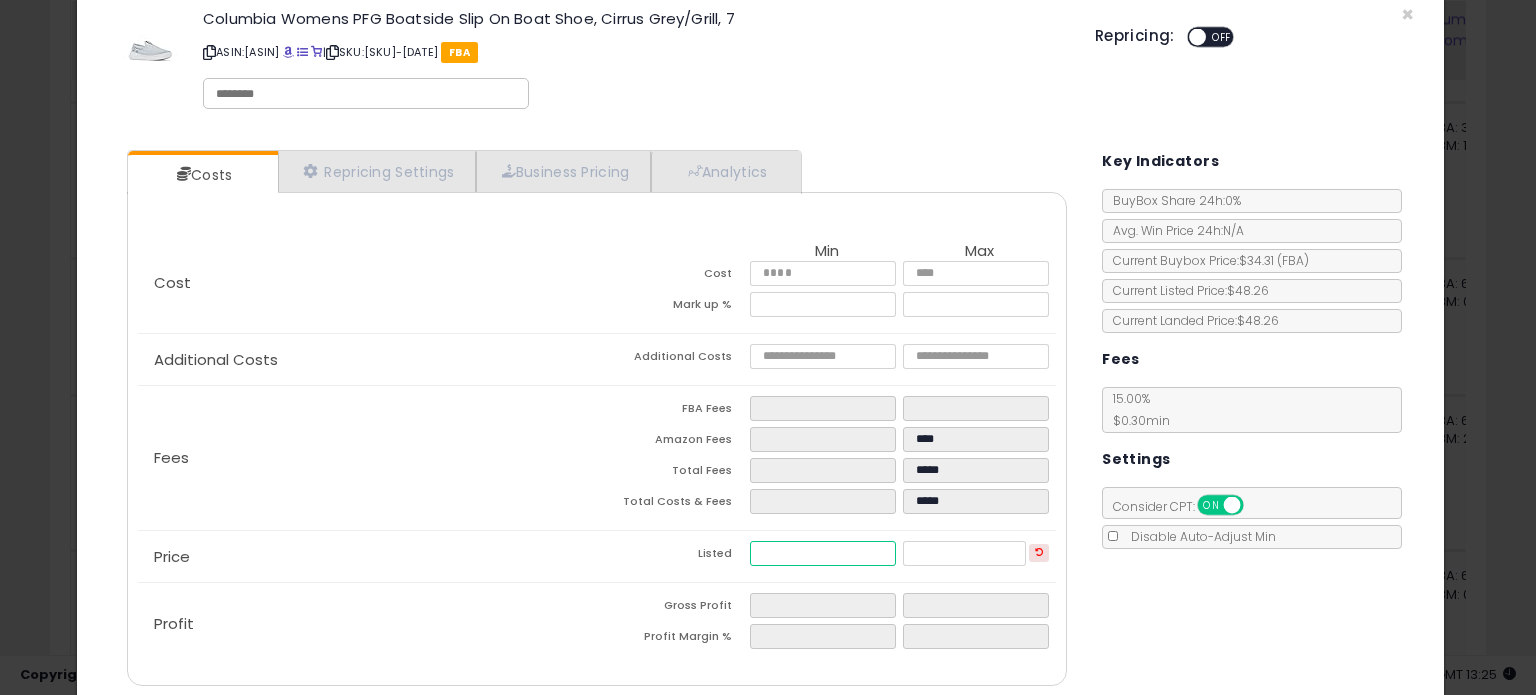 type on "******" 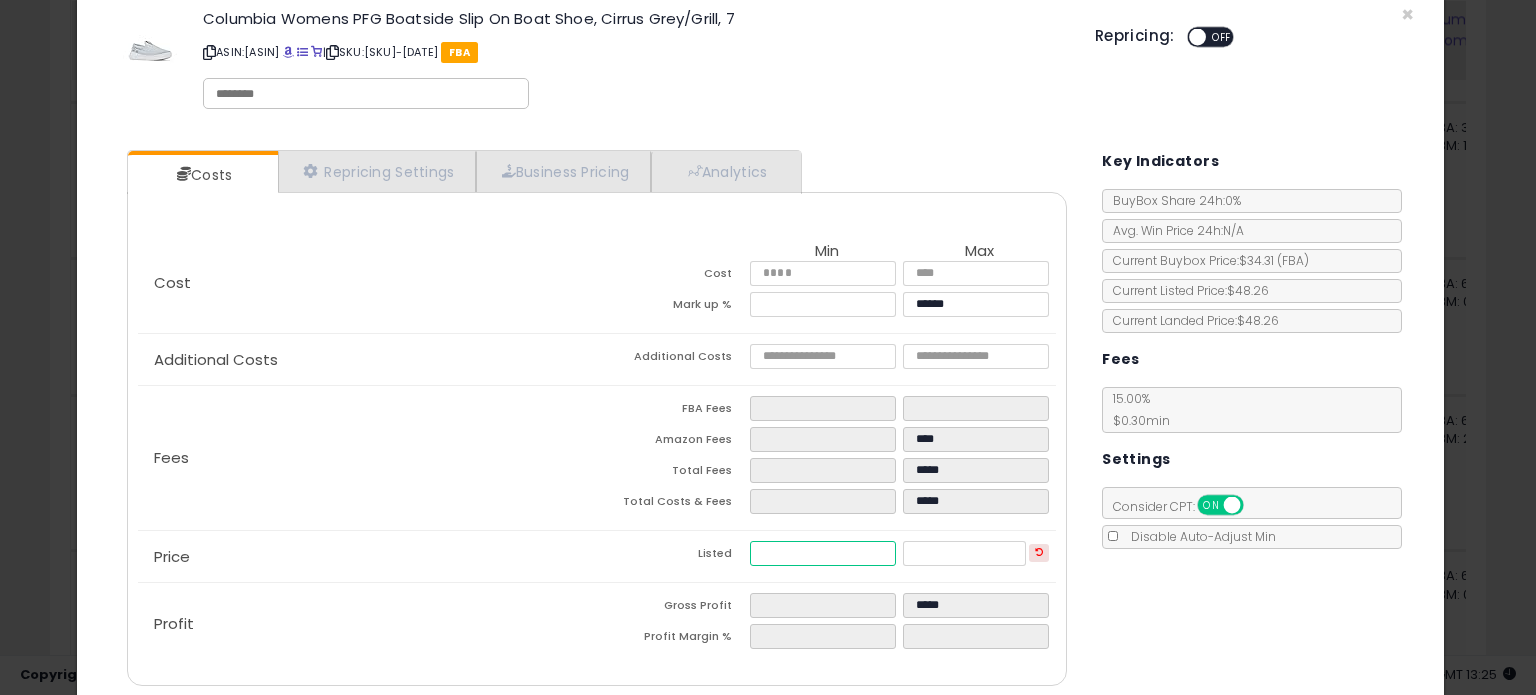 click at bounding box center (822, 553) 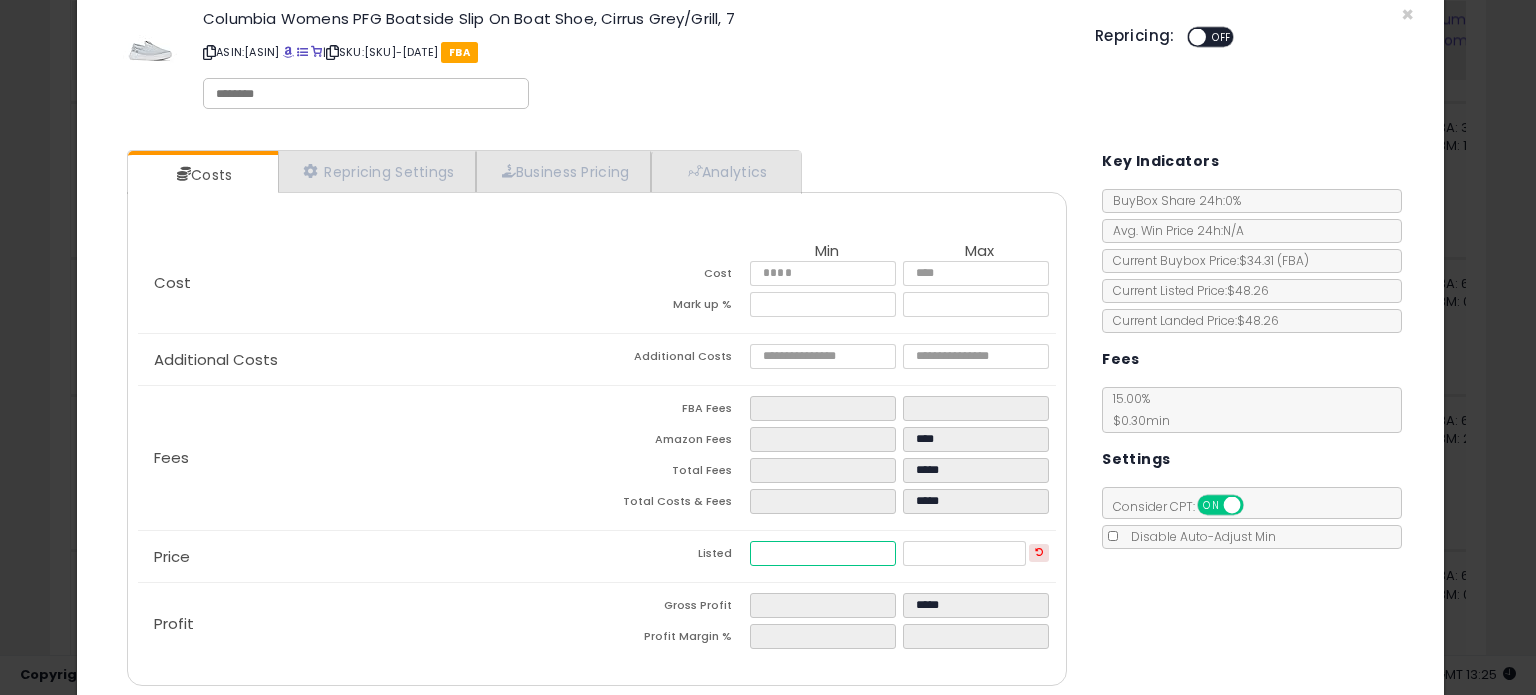 type on "****" 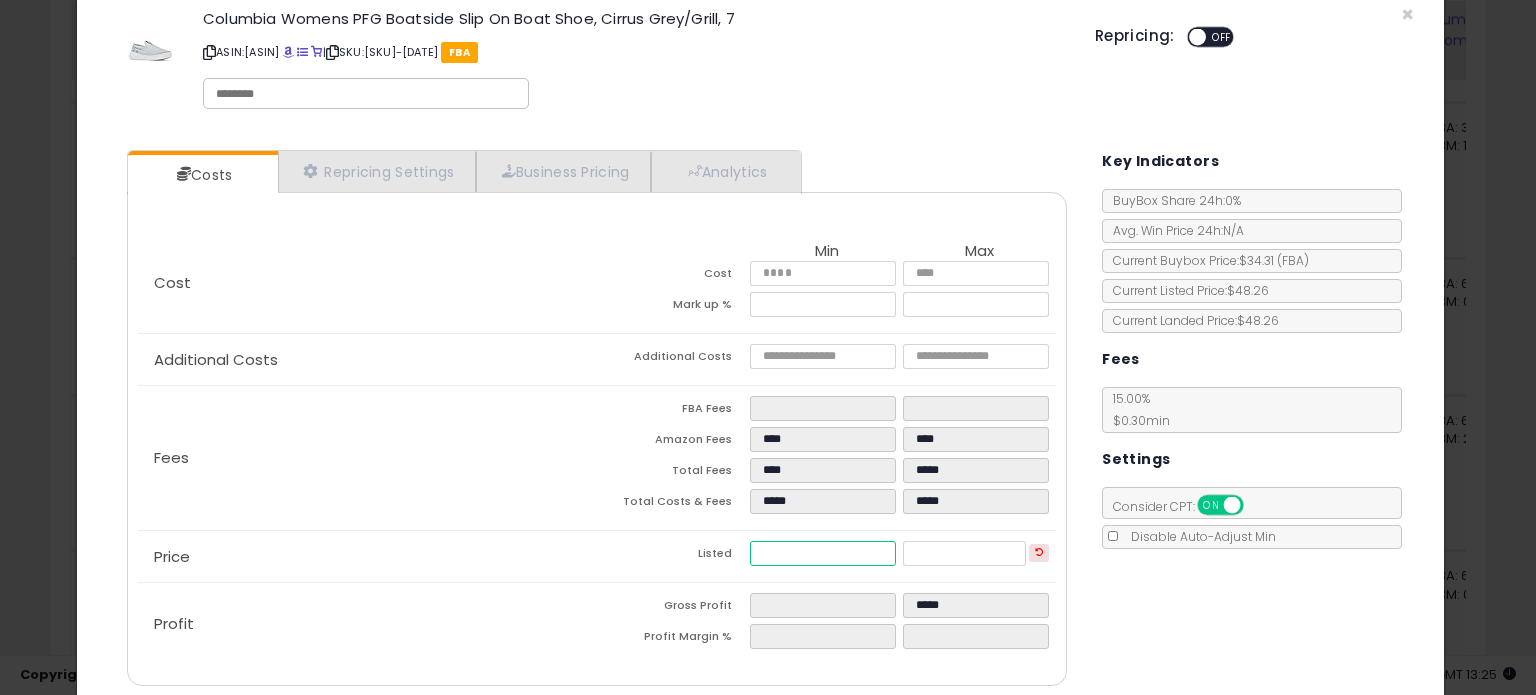 type on "****" 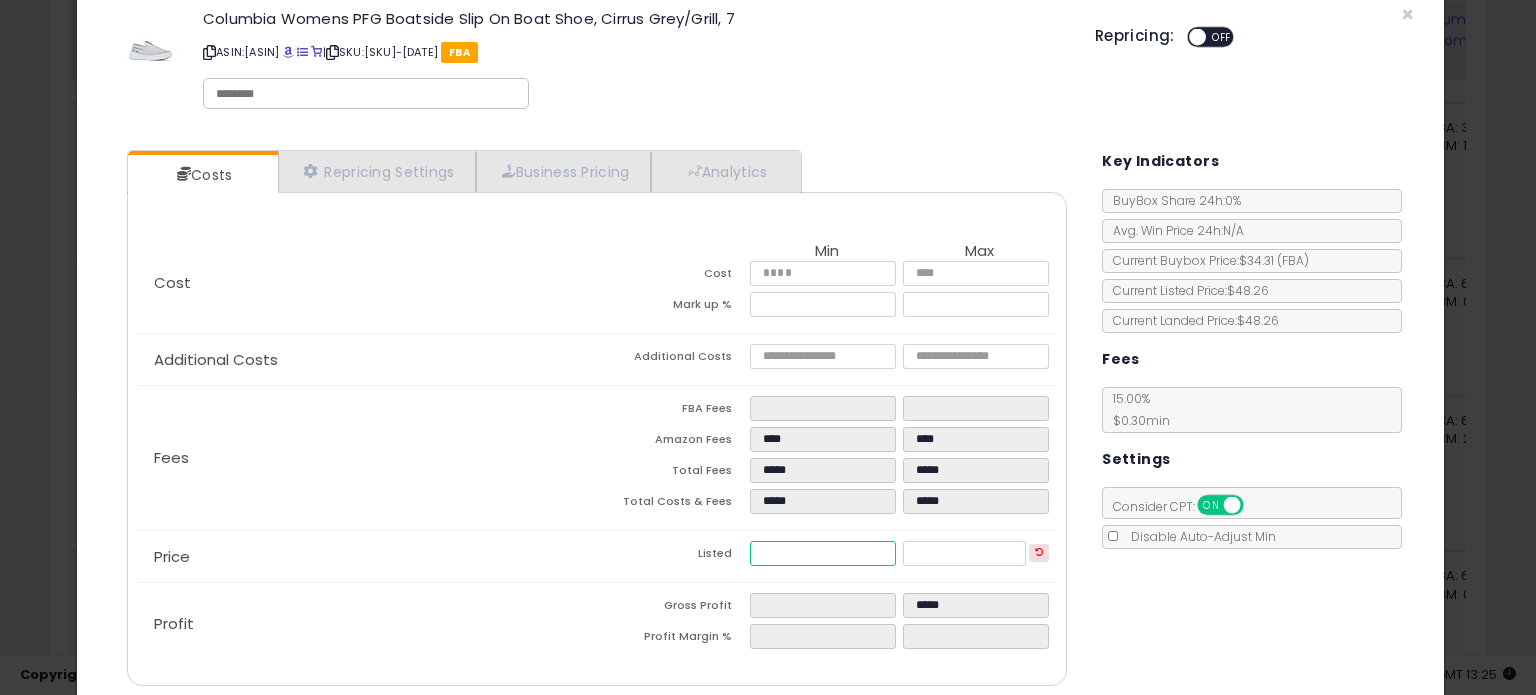 type on "**" 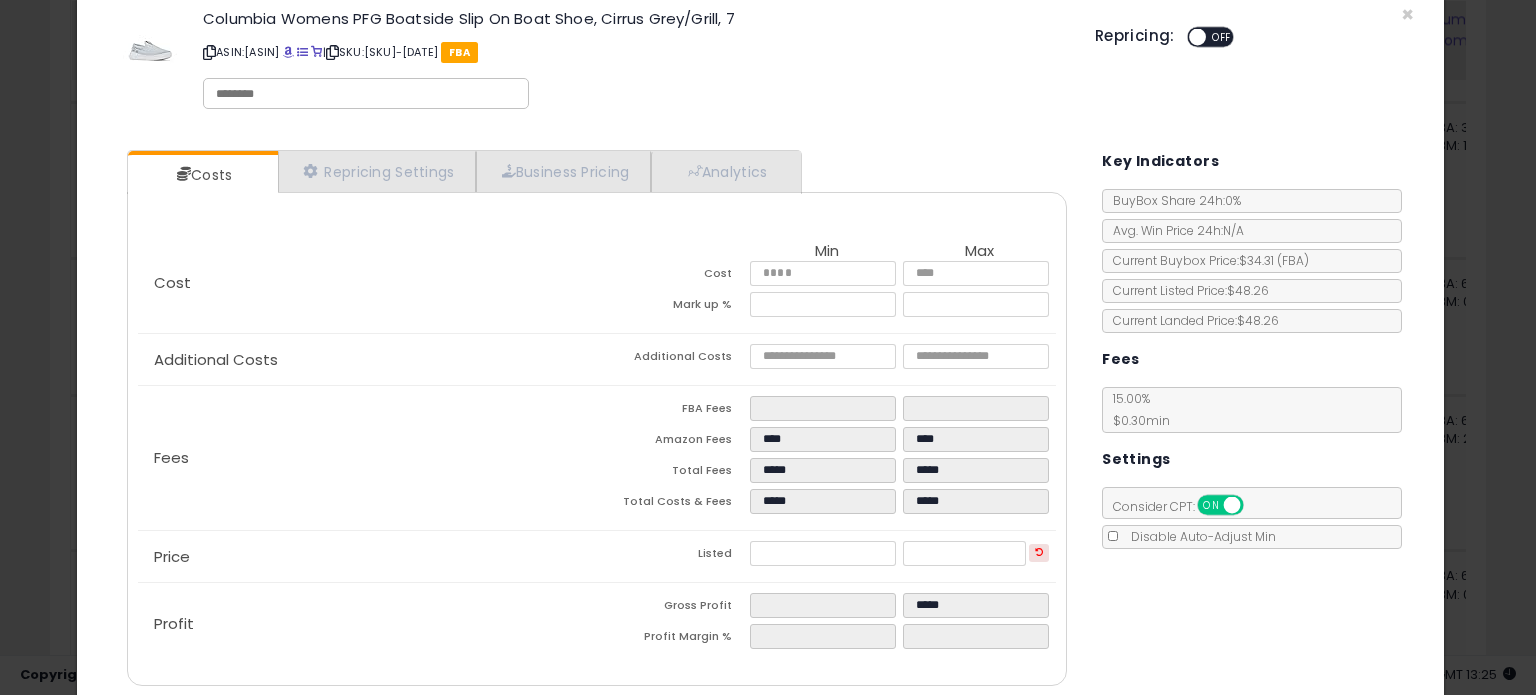 type on "*****" 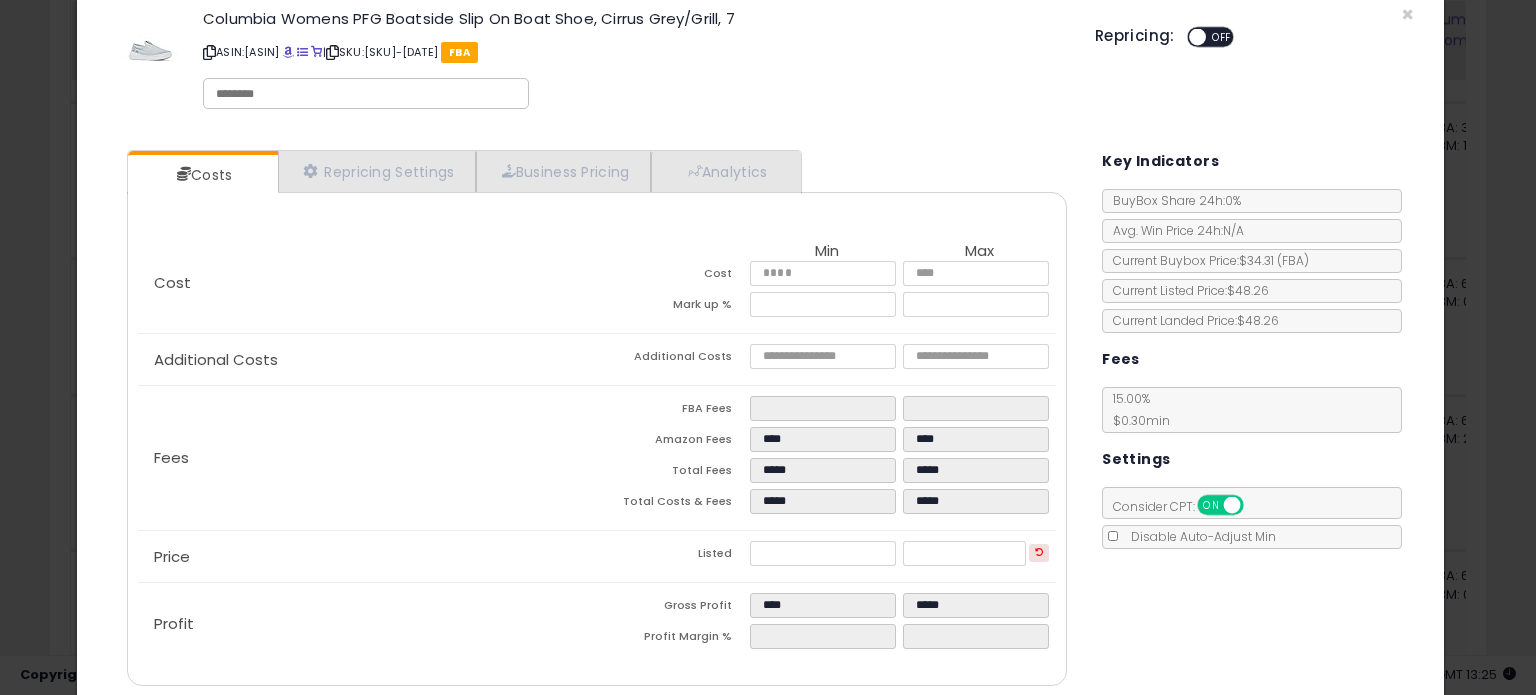 click on "Costs
Repricing Settings
Business Pricing
Analytics
Cost" at bounding box center [760, 420] 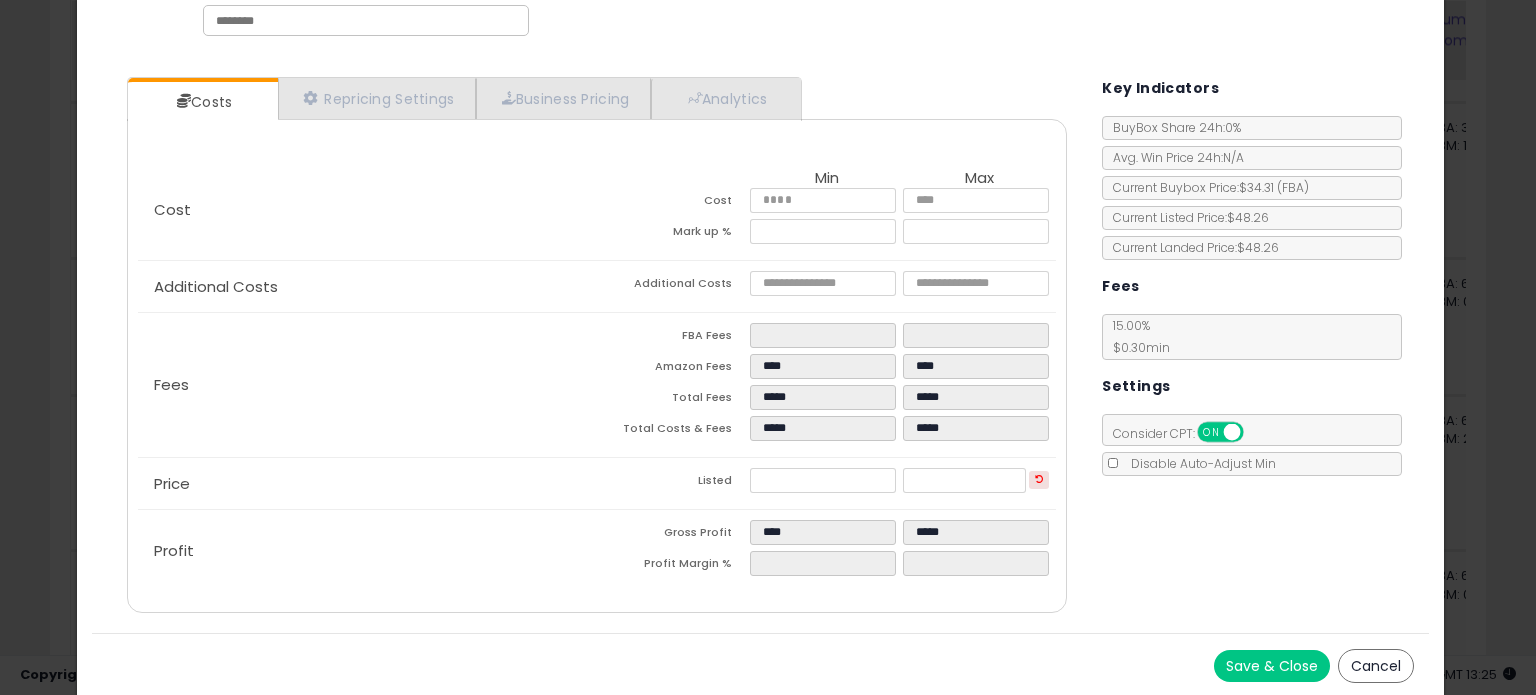 click on "Save & Close" at bounding box center (1272, 666) 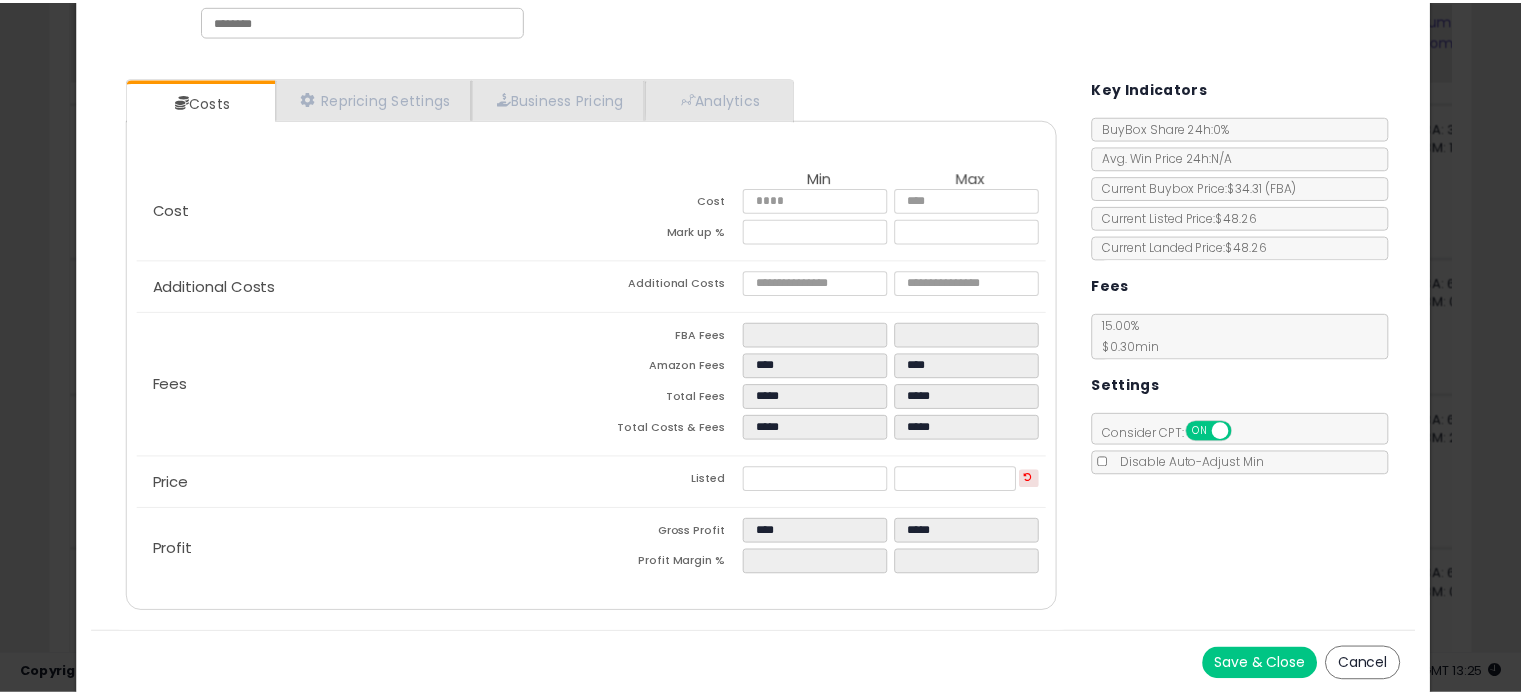 scroll, scrollTop: 0, scrollLeft: 0, axis: both 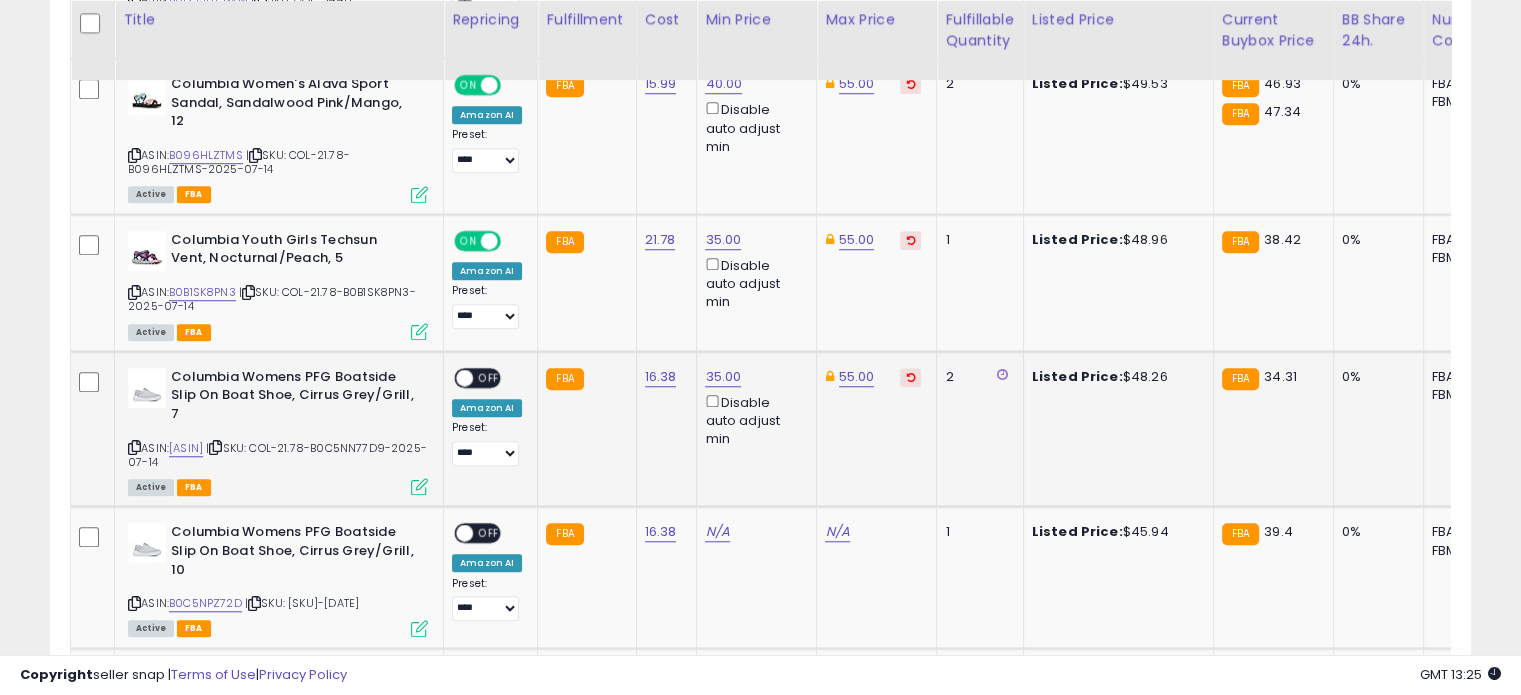 click at bounding box center (419, 486) 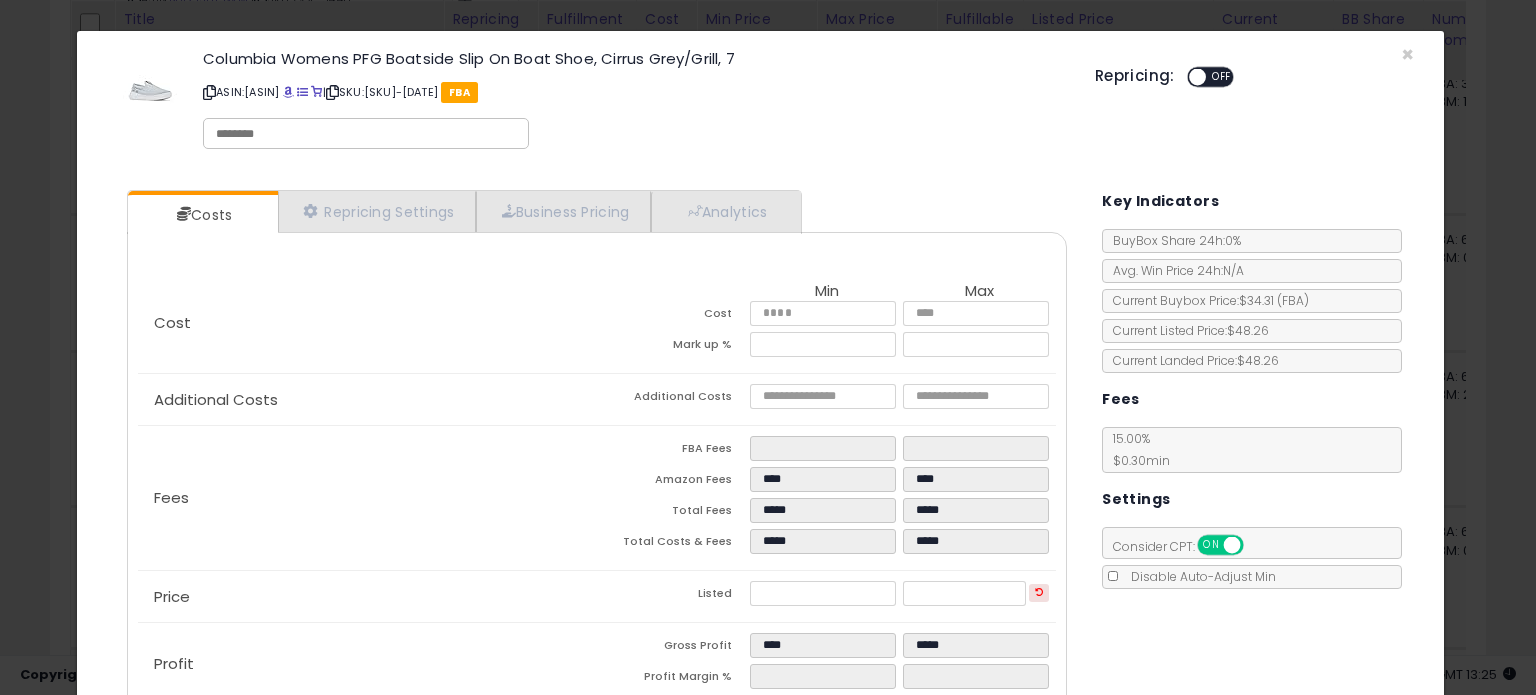 click at bounding box center (1197, 77) 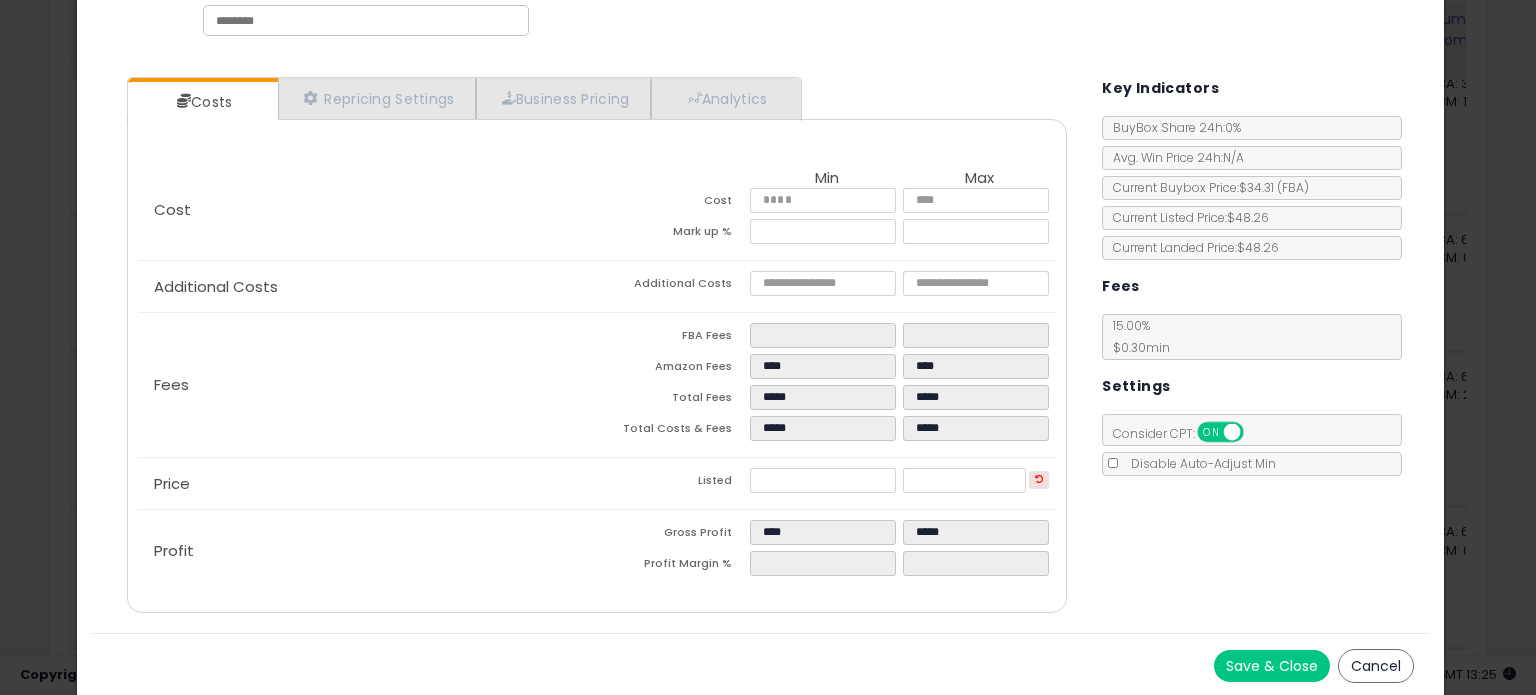 click on "Save & Close" at bounding box center [1272, 666] 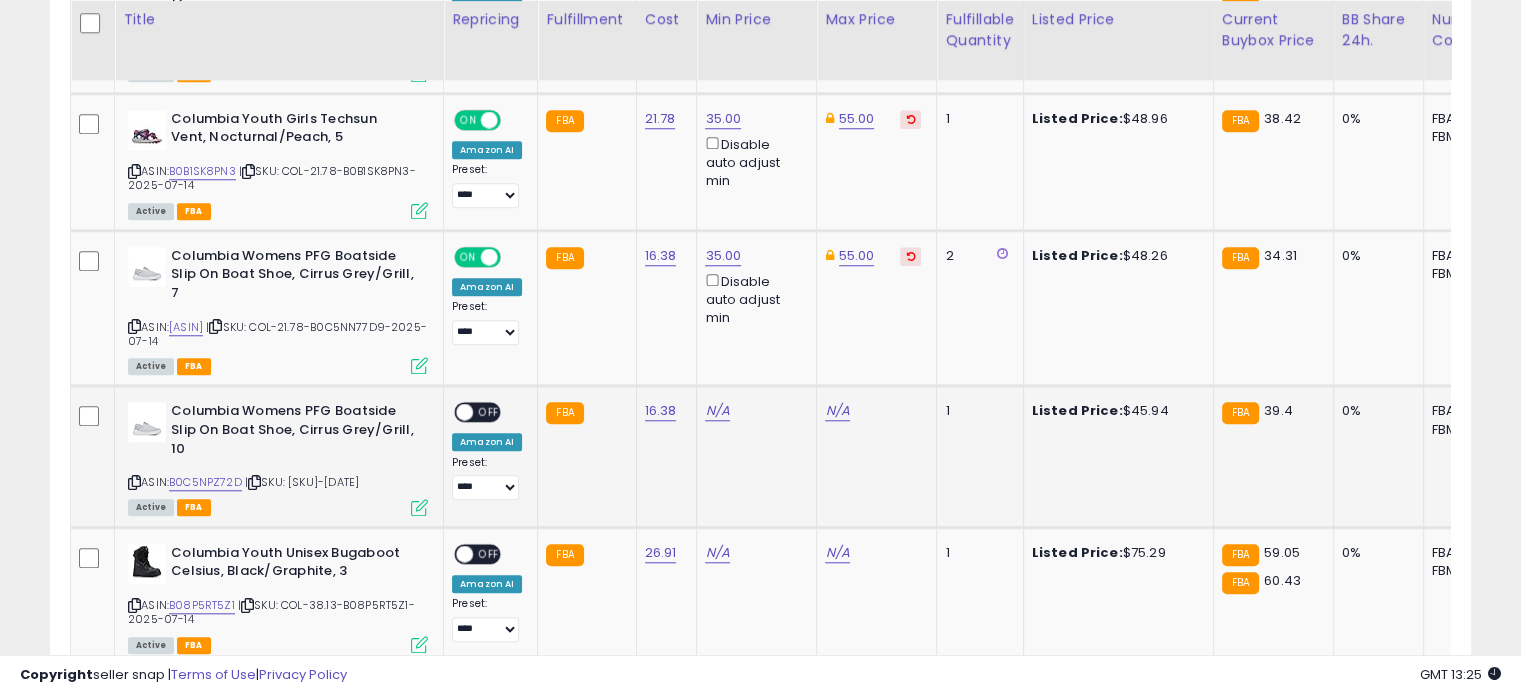 click at bounding box center [419, 507] 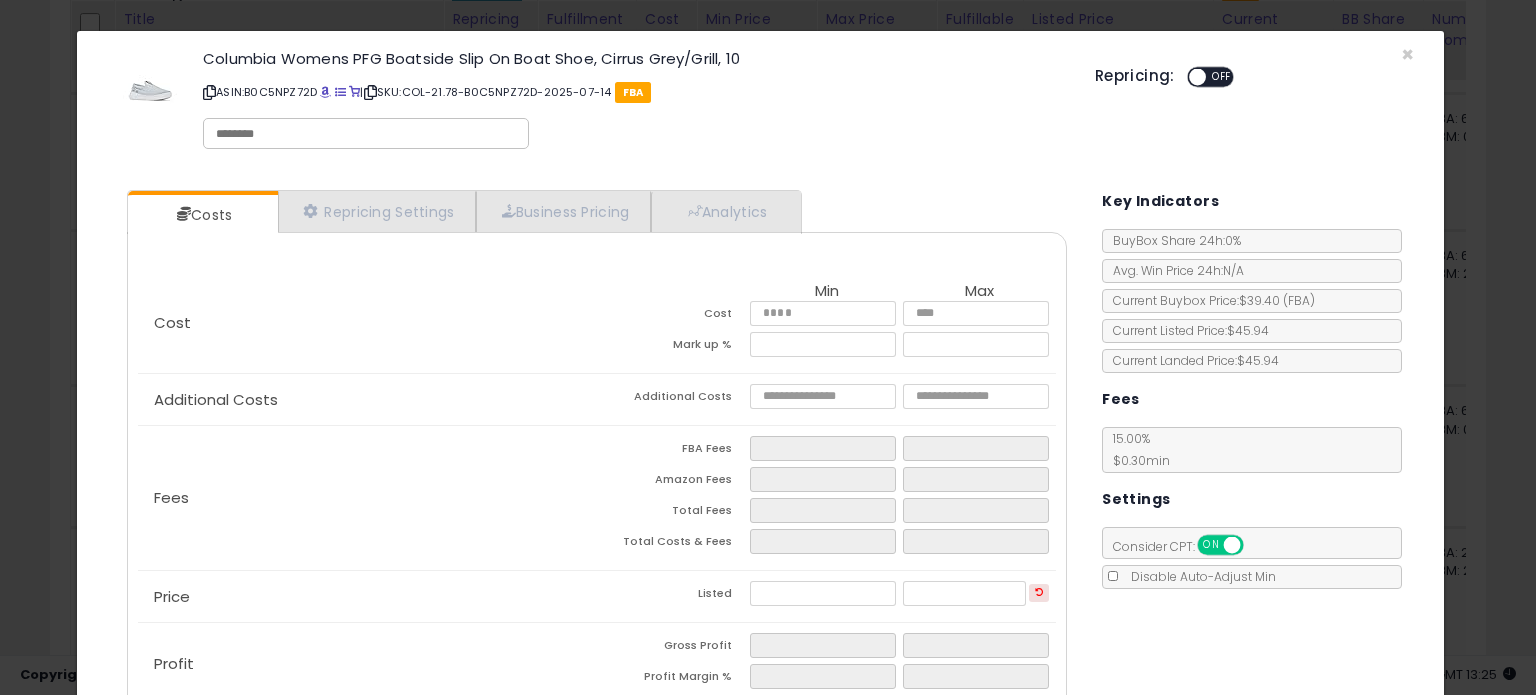 click on "Fees
FBA Fees
****
****
Amazon Fees
Total Fees
Total Costs & Fees" 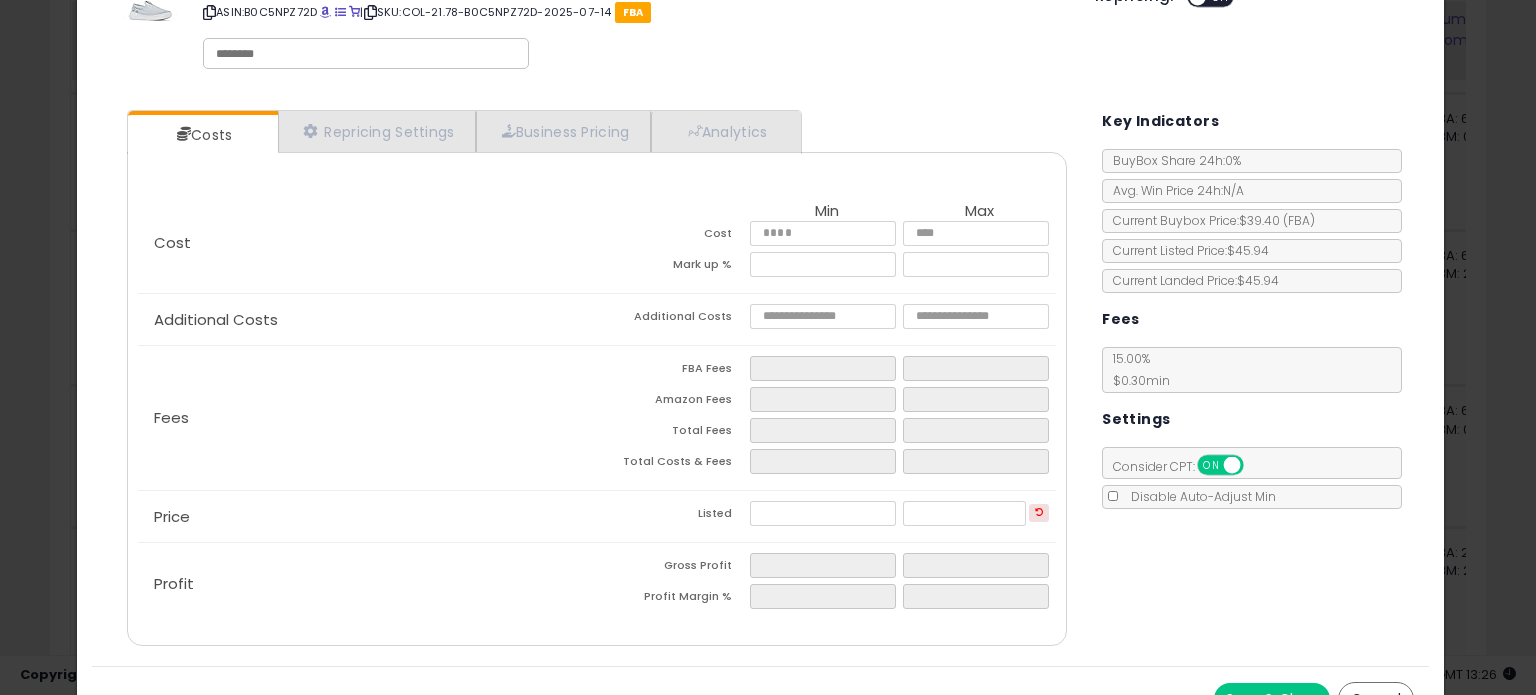 scroll, scrollTop: 84, scrollLeft: 0, axis: vertical 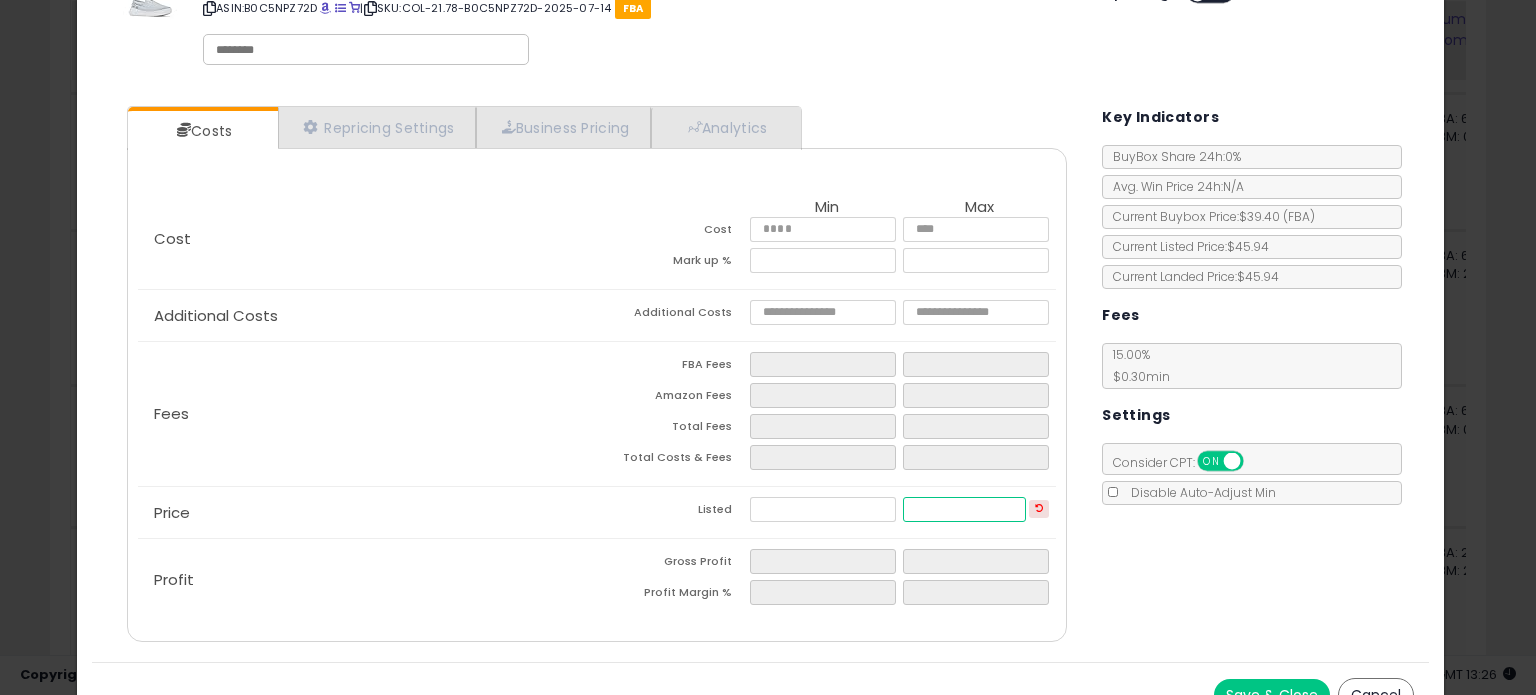 click at bounding box center [964, 509] 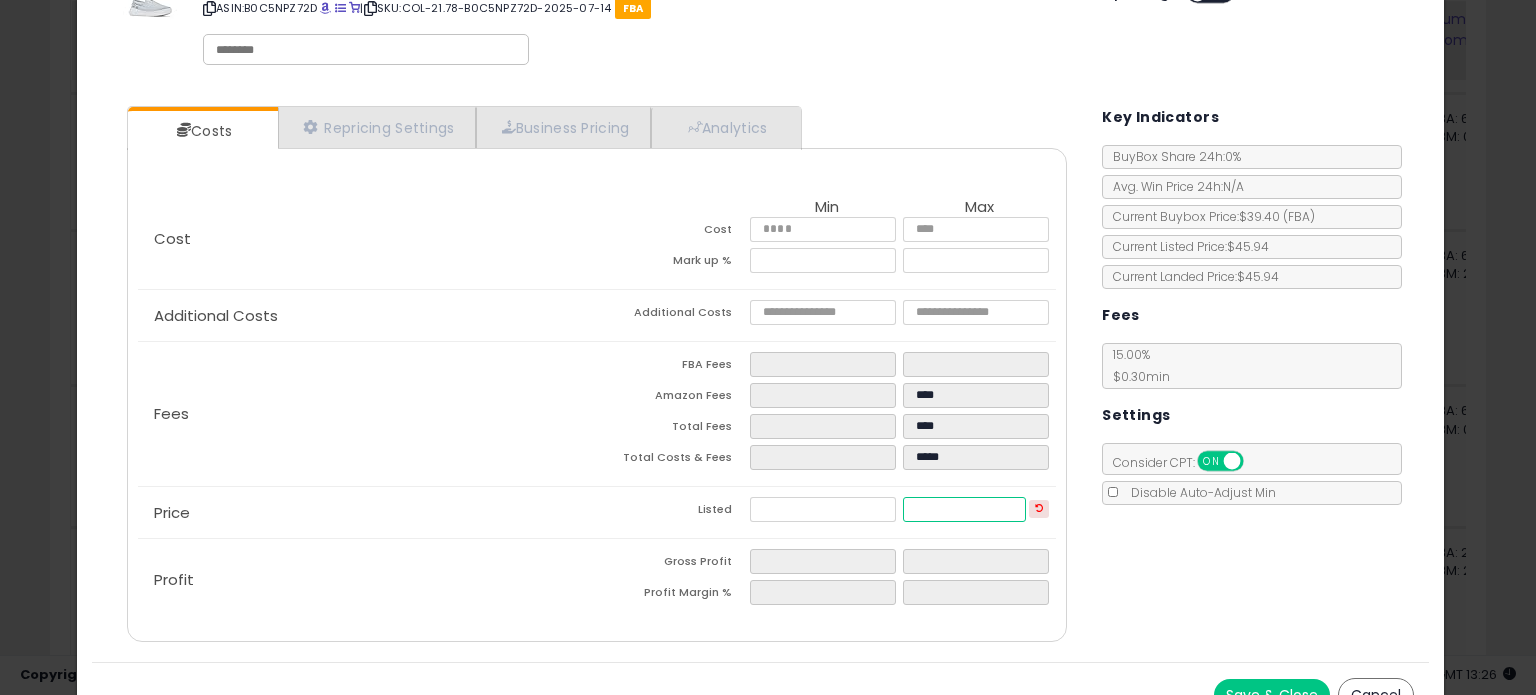type on "****" 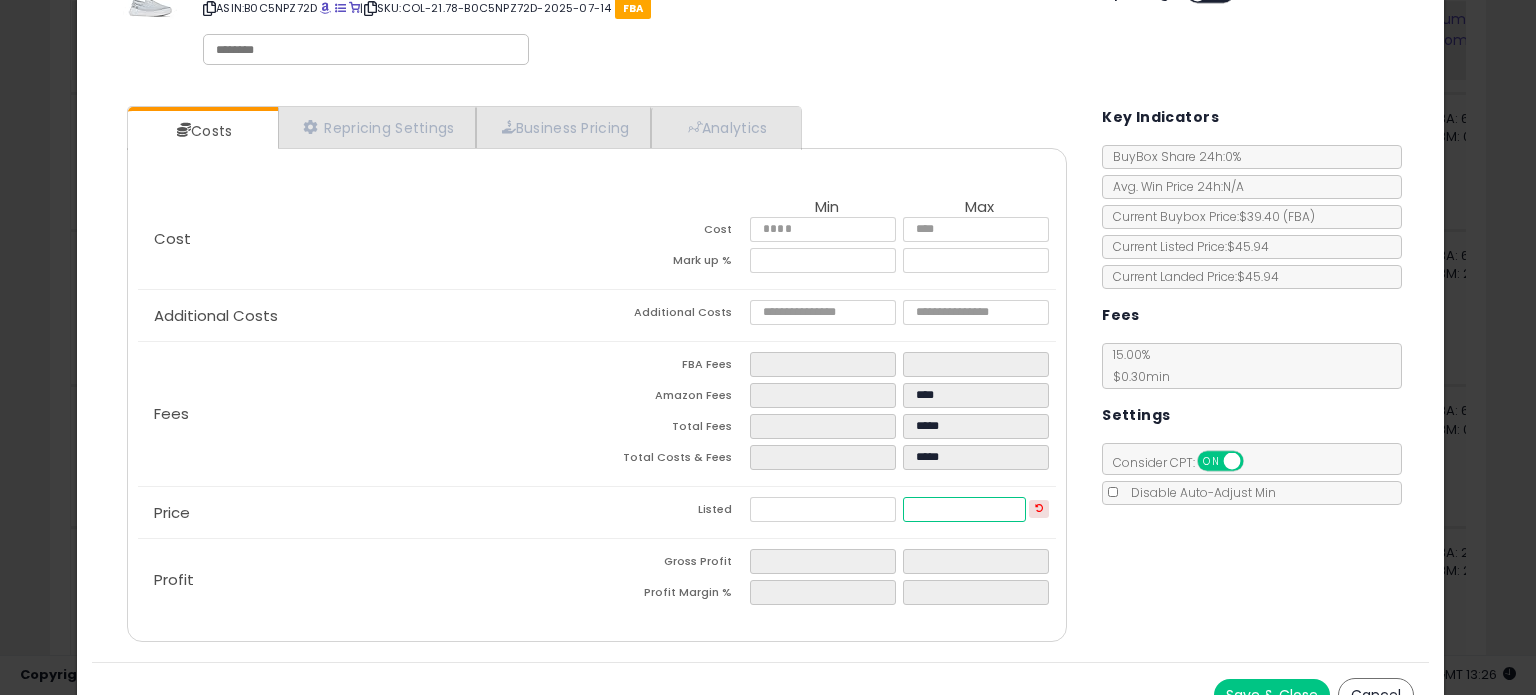 type on "**" 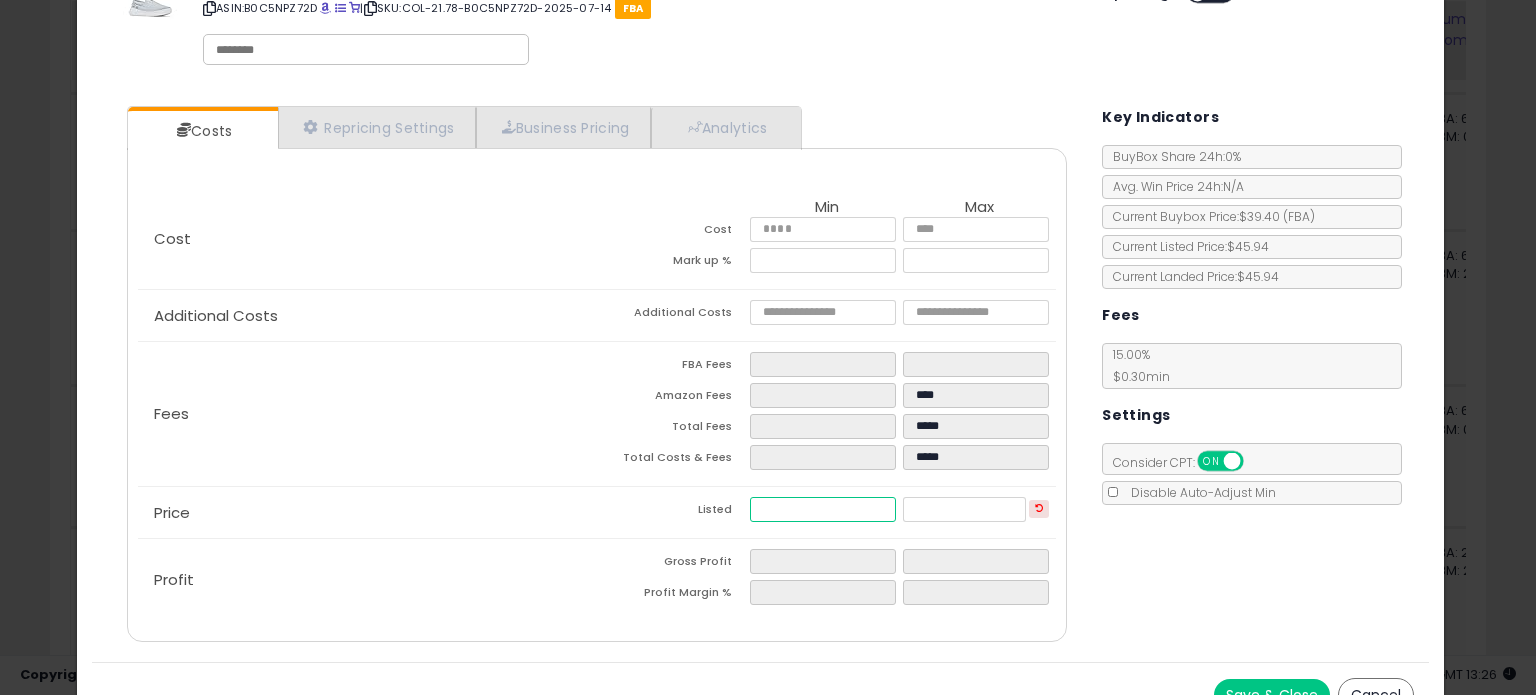 type on "******" 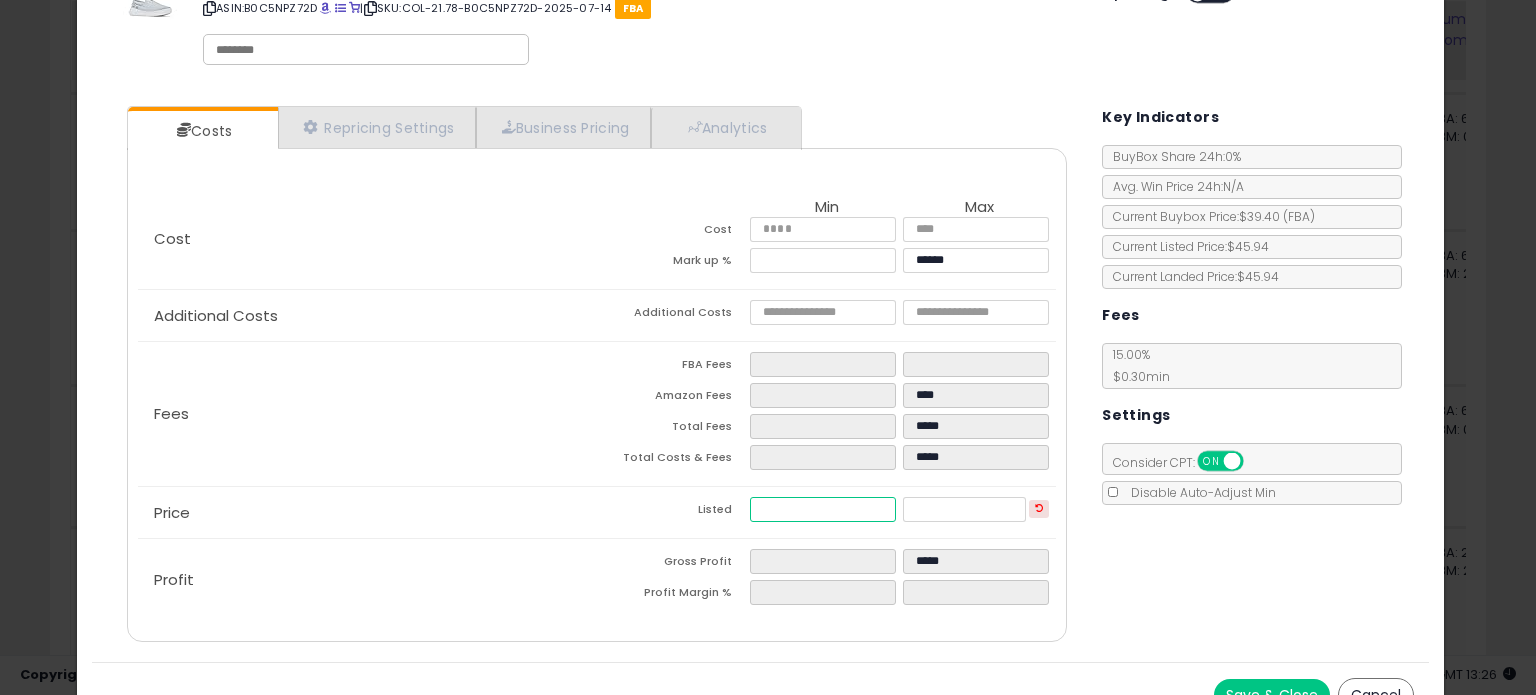 click at bounding box center [822, 509] 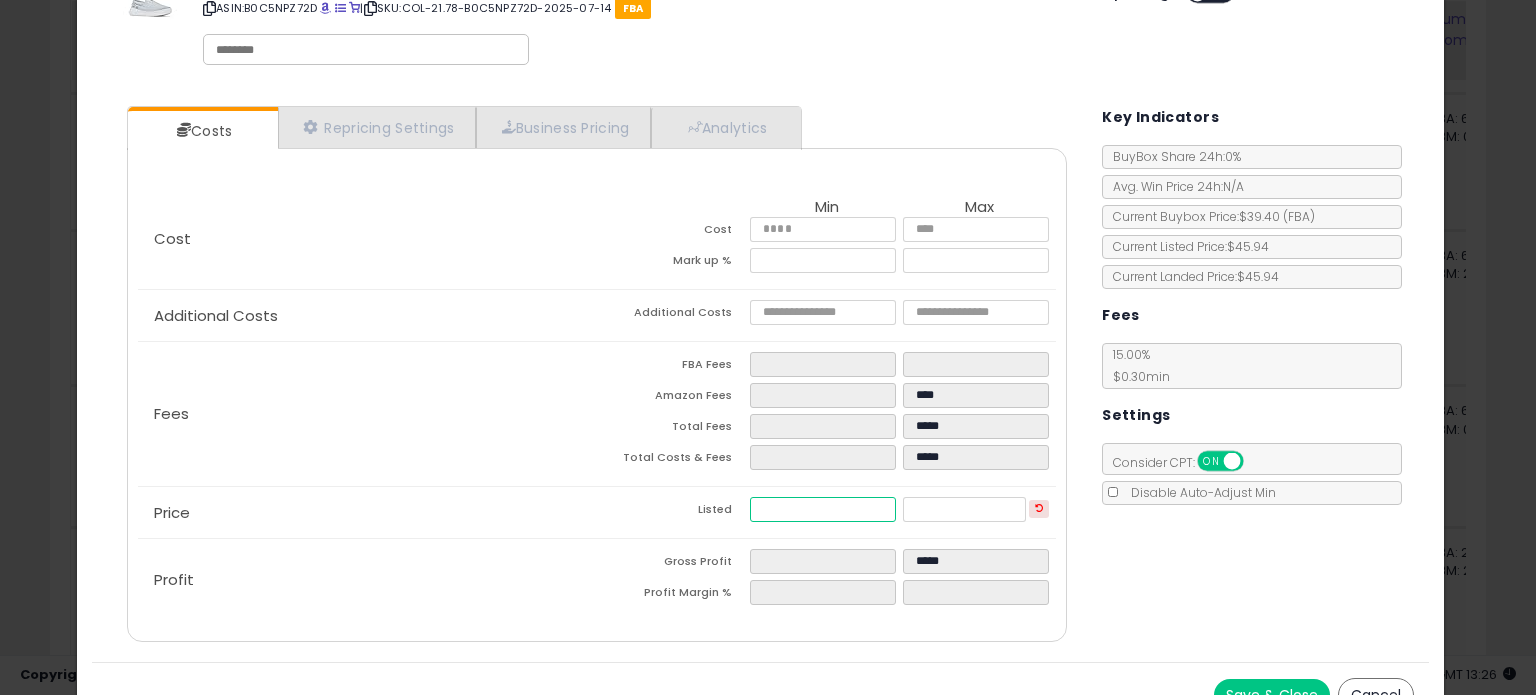 type 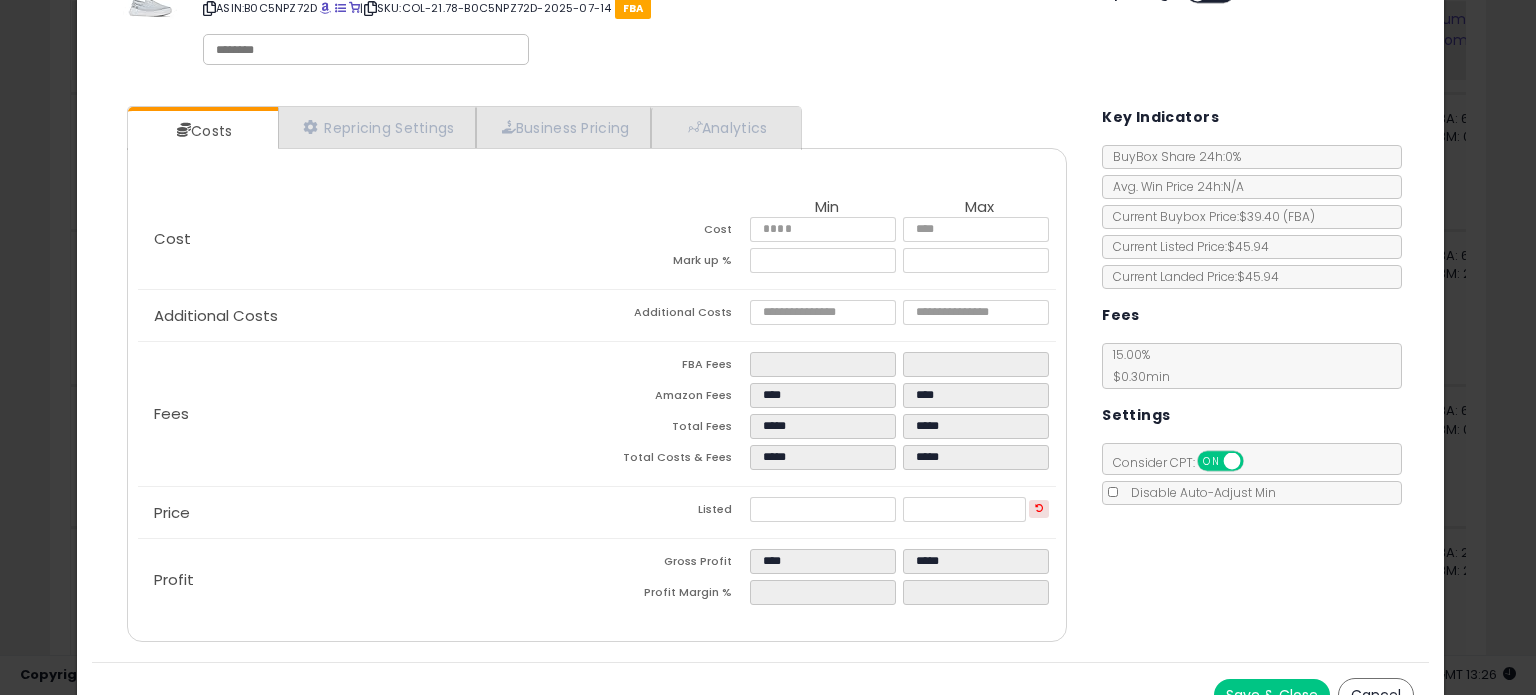 click on "Costs
Repricing Settings
Business Pricing
Analytics
Cost" at bounding box center (760, 376) 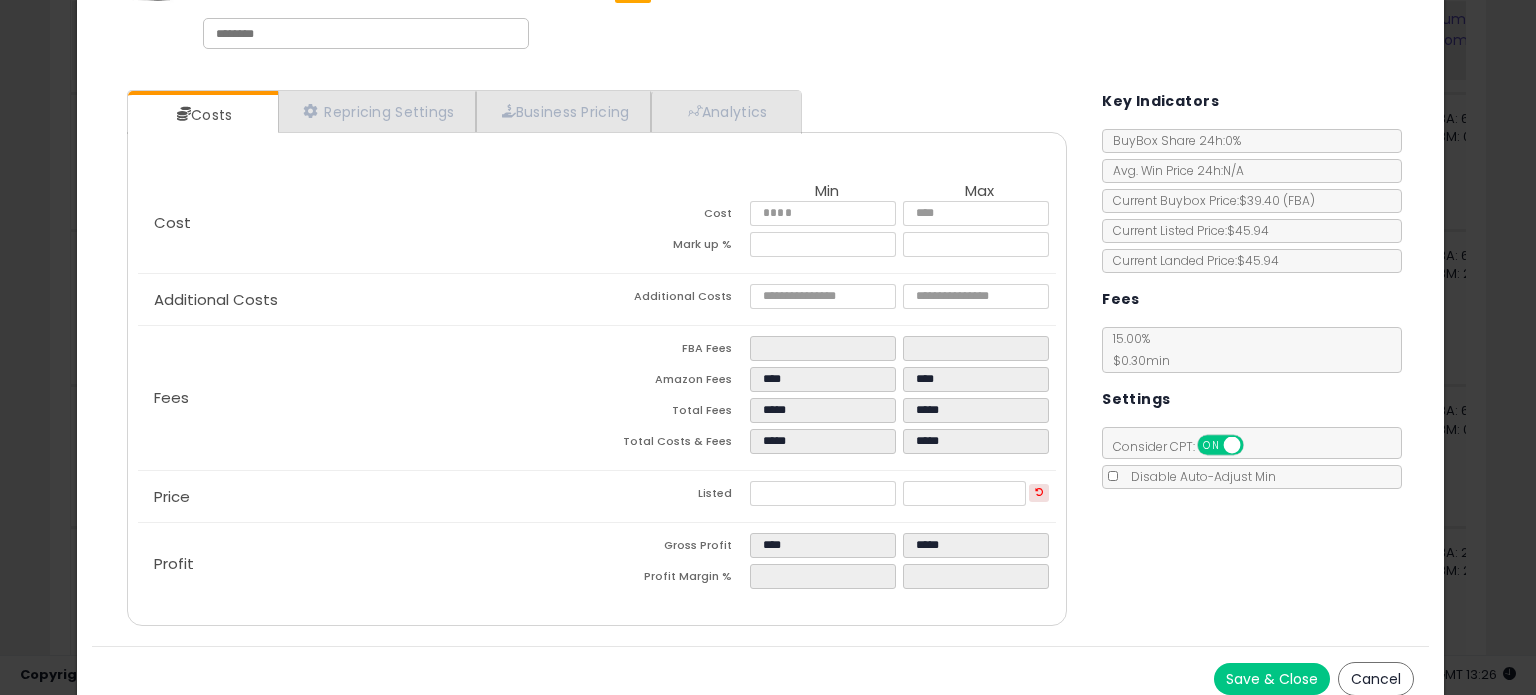 scroll, scrollTop: 113, scrollLeft: 0, axis: vertical 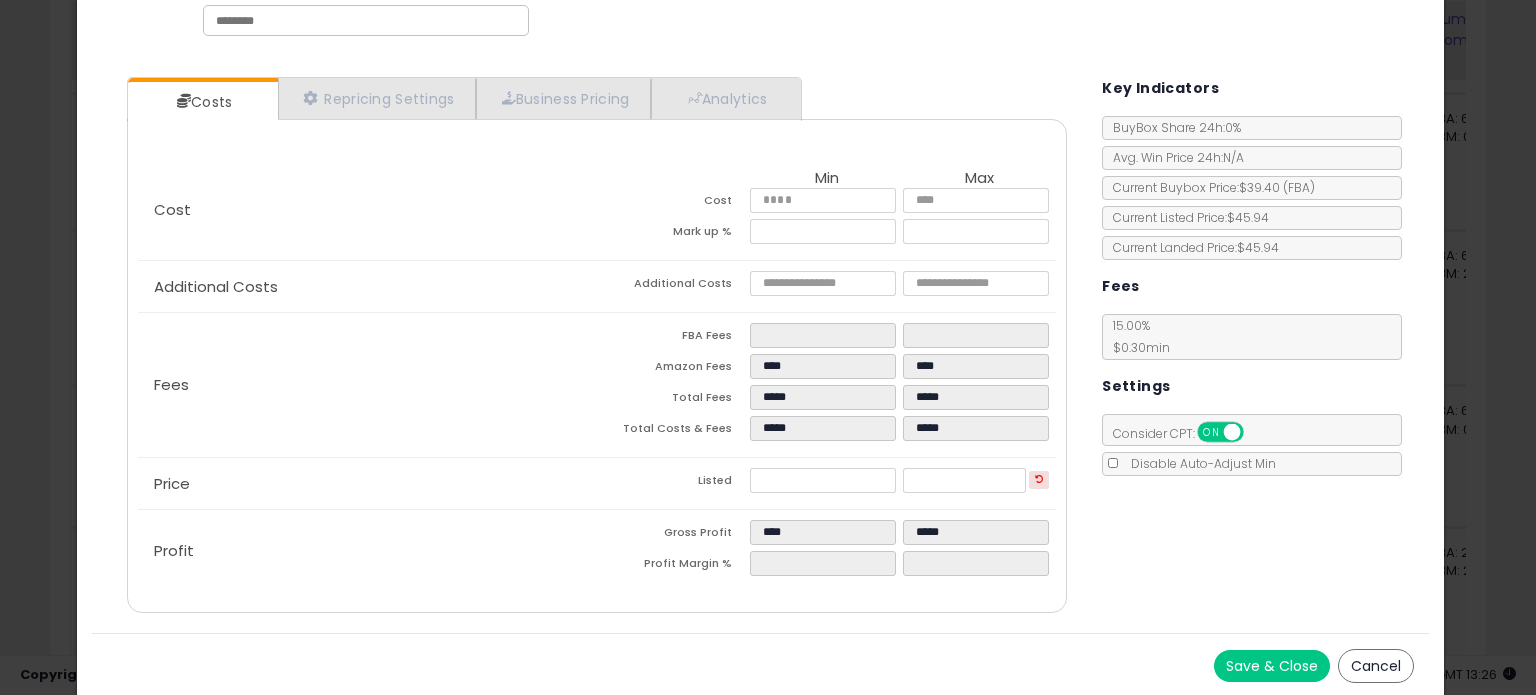 click on "Save & Close" at bounding box center (1272, 666) 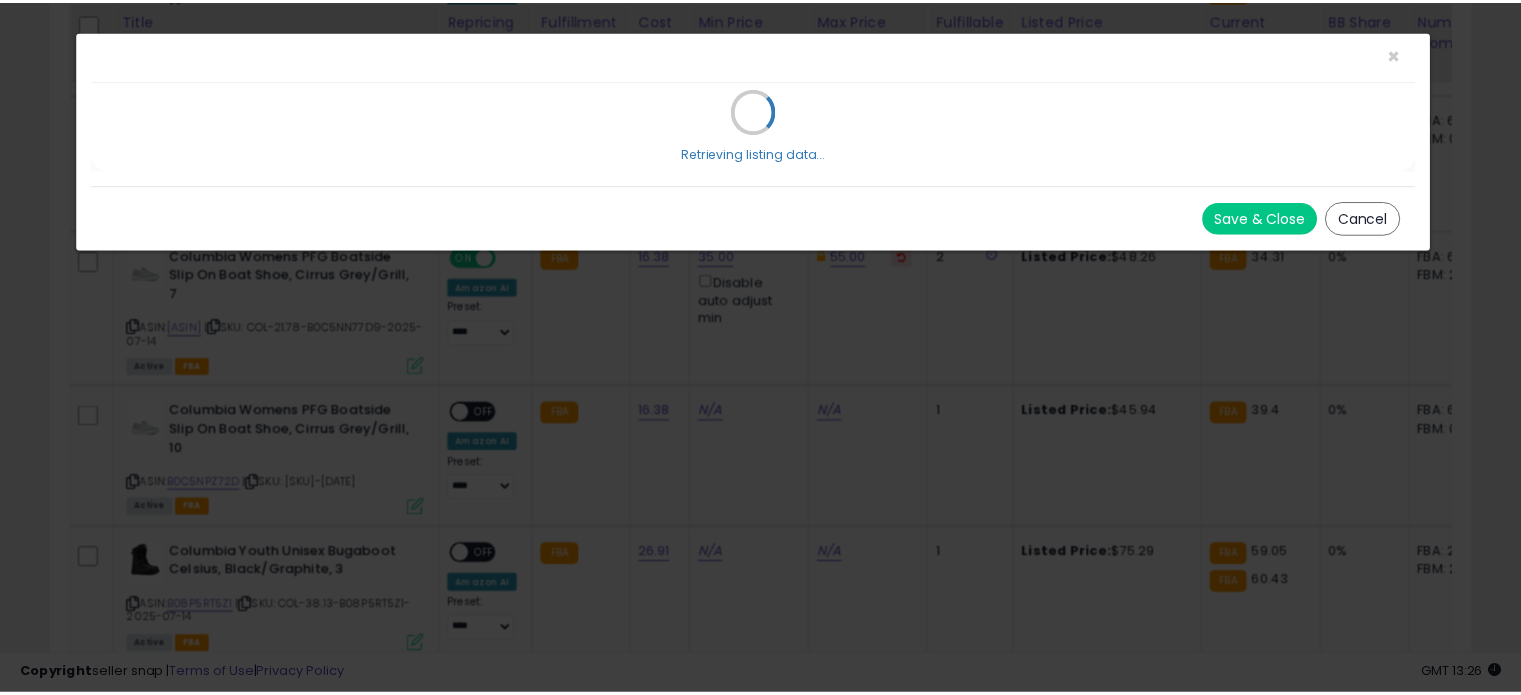 scroll, scrollTop: 0, scrollLeft: 0, axis: both 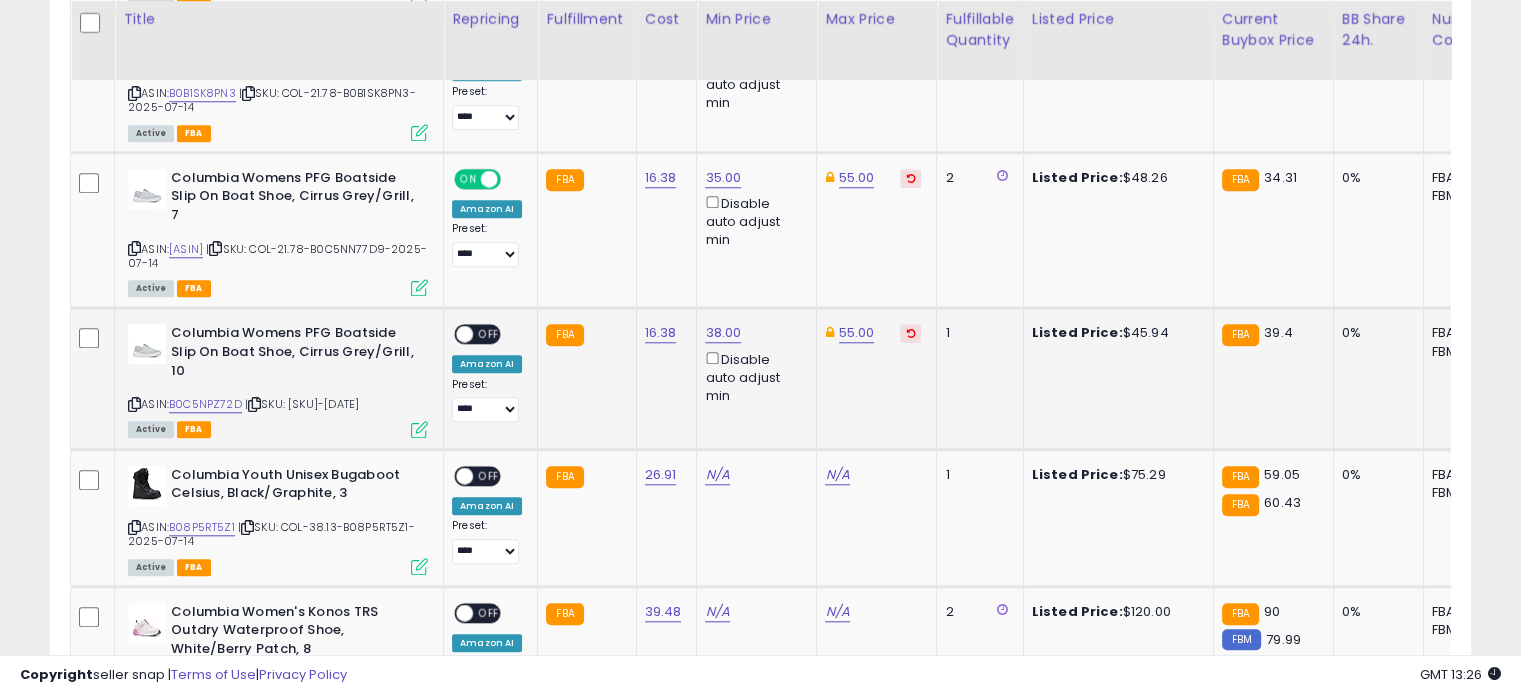 click at bounding box center [464, 334] 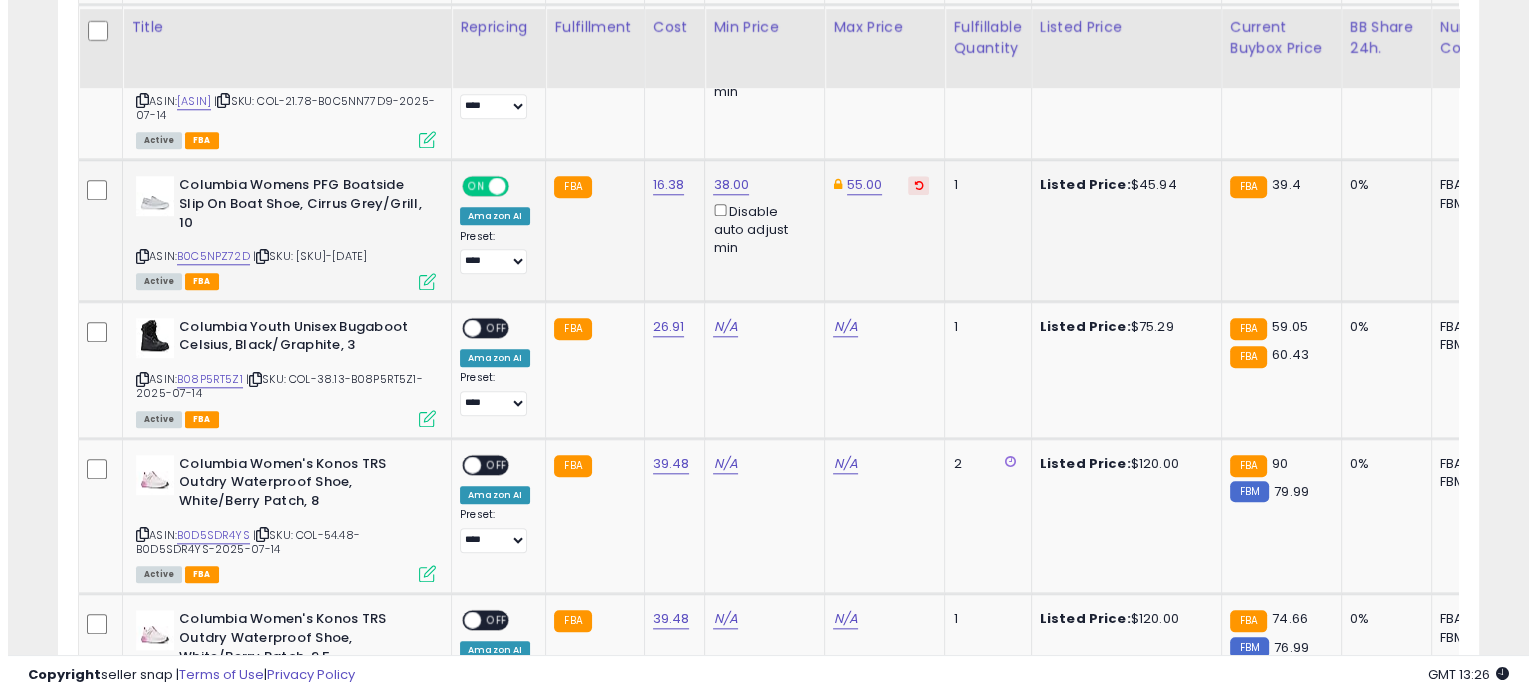 scroll, scrollTop: 1982, scrollLeft: 0, axis: vertical 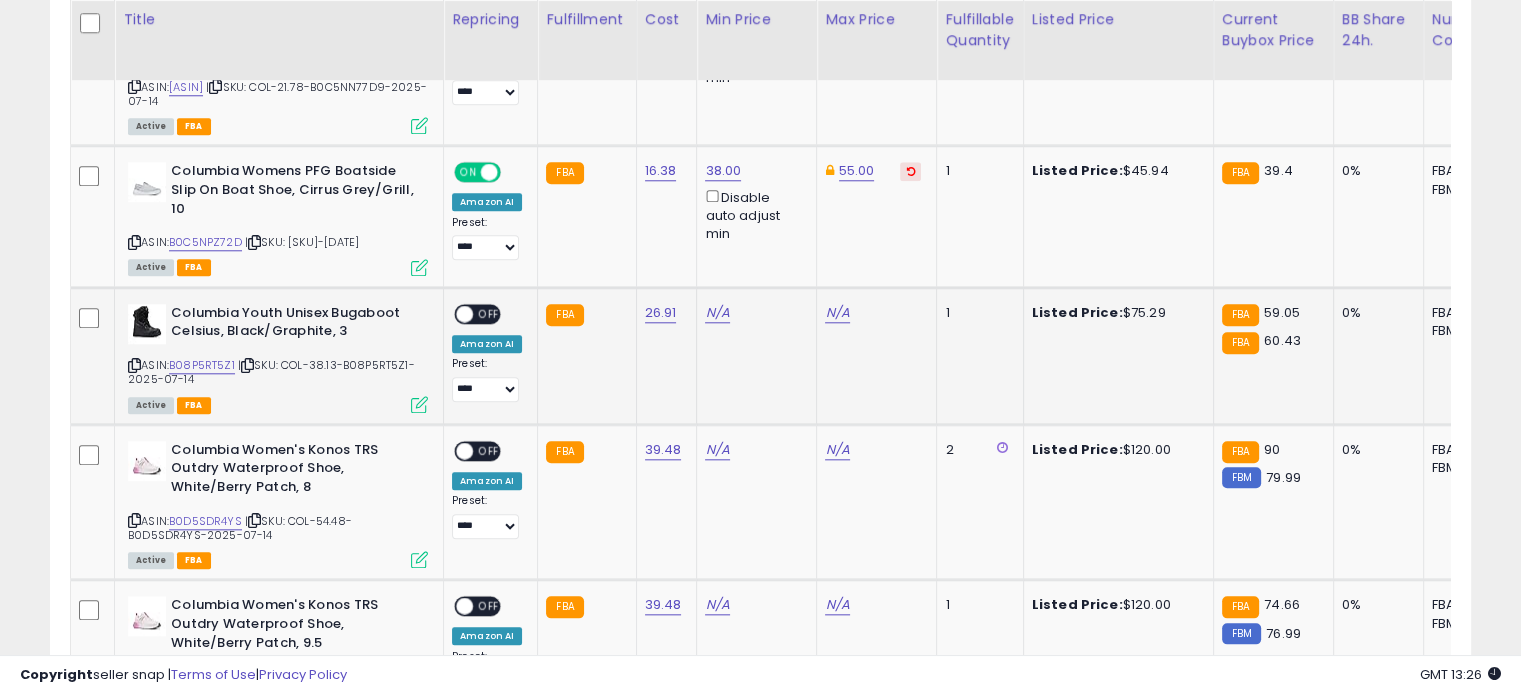 click on "Active FBA" at bounding box center (278, 404) 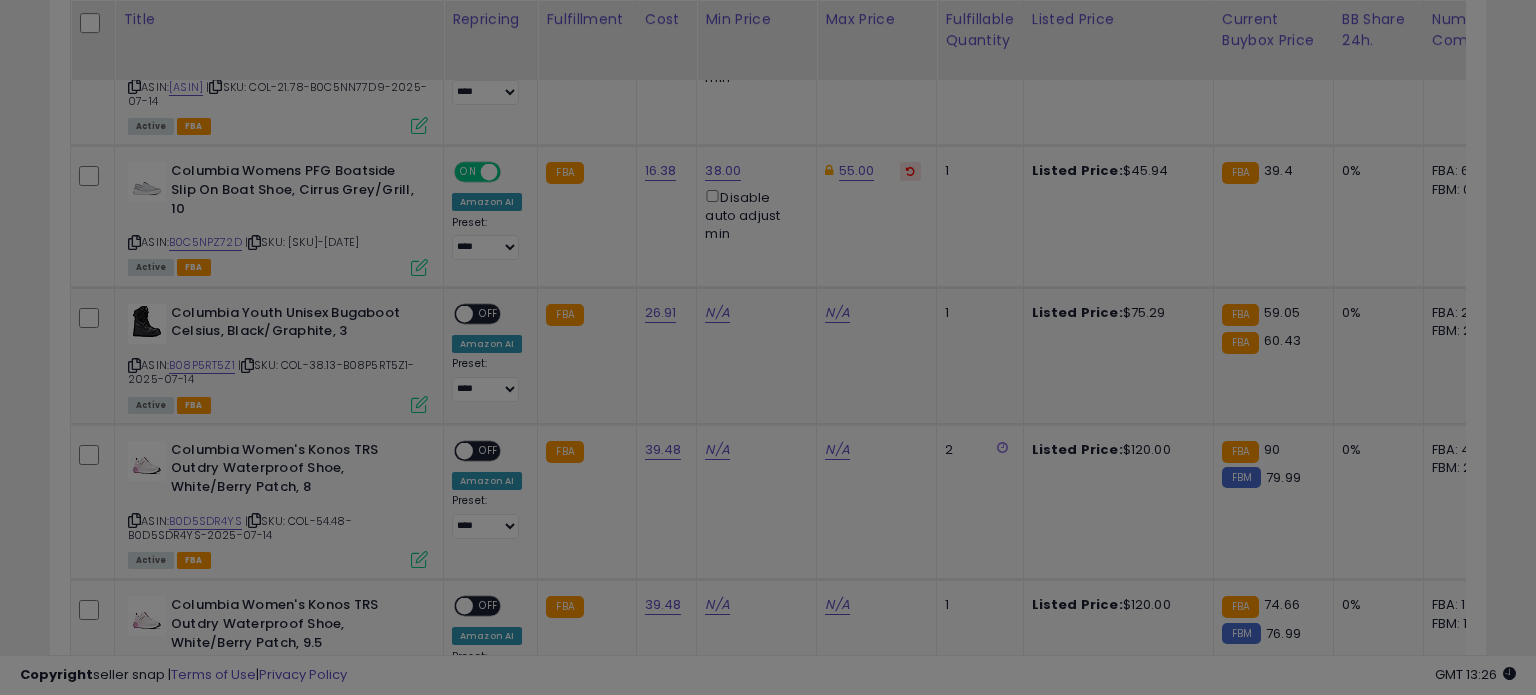 scroll, scrollTop: 999589, scrollLeft: 999168, axis: both 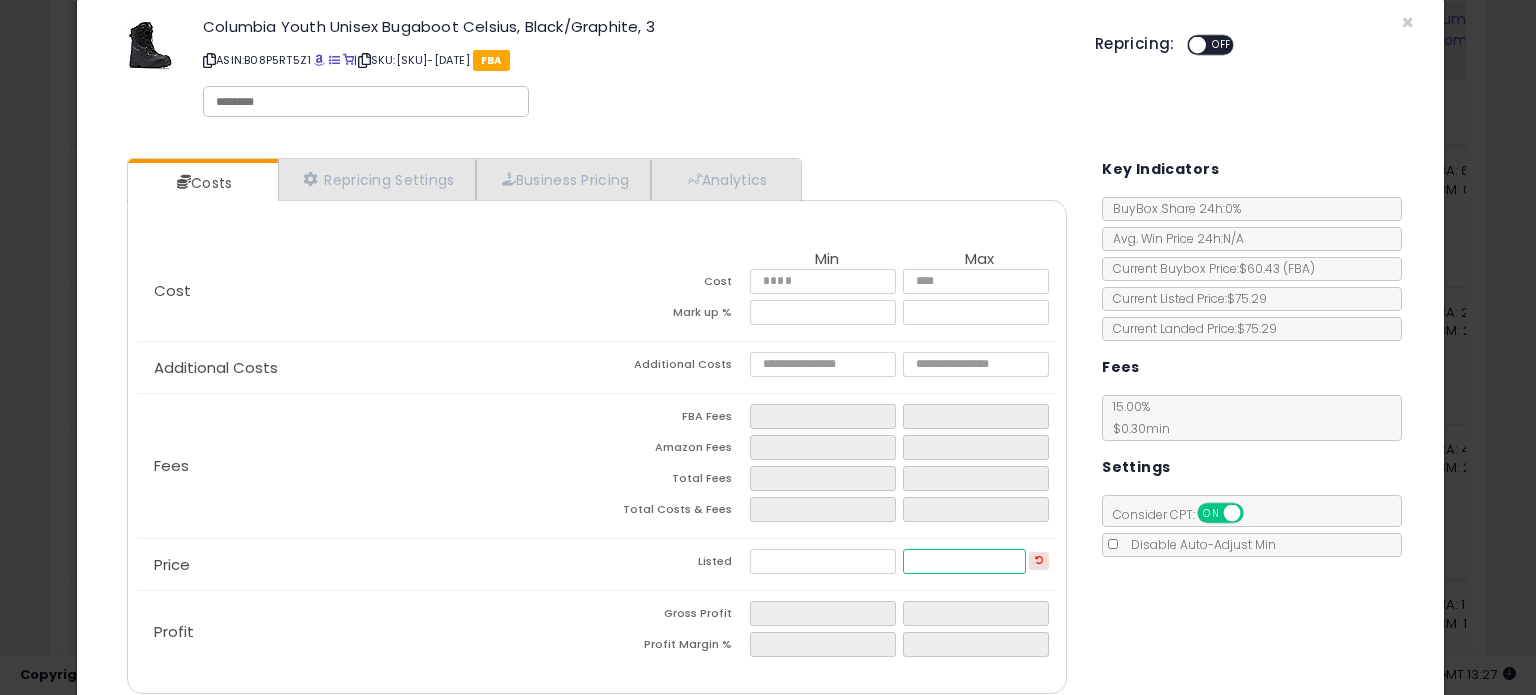 click at bounding box center [964, 561] 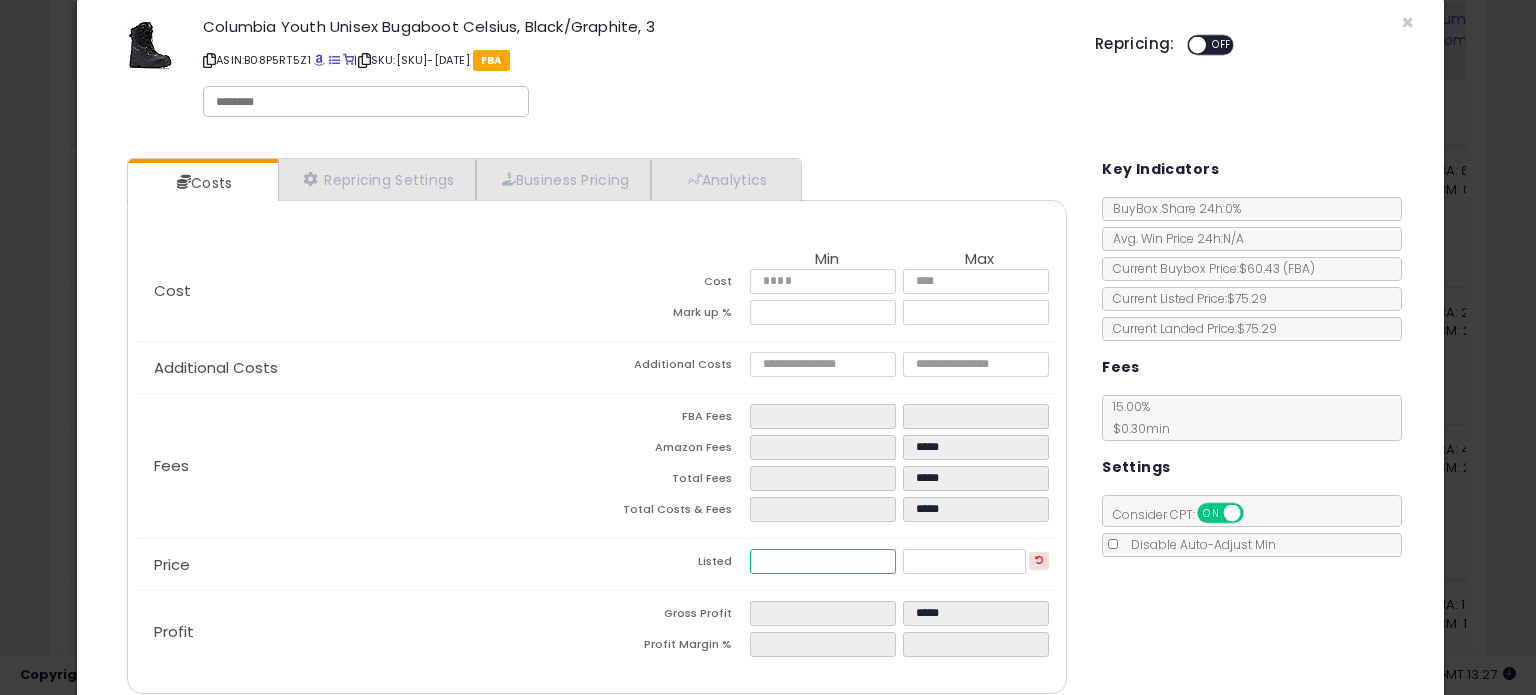click at bounding box center (822, 561) 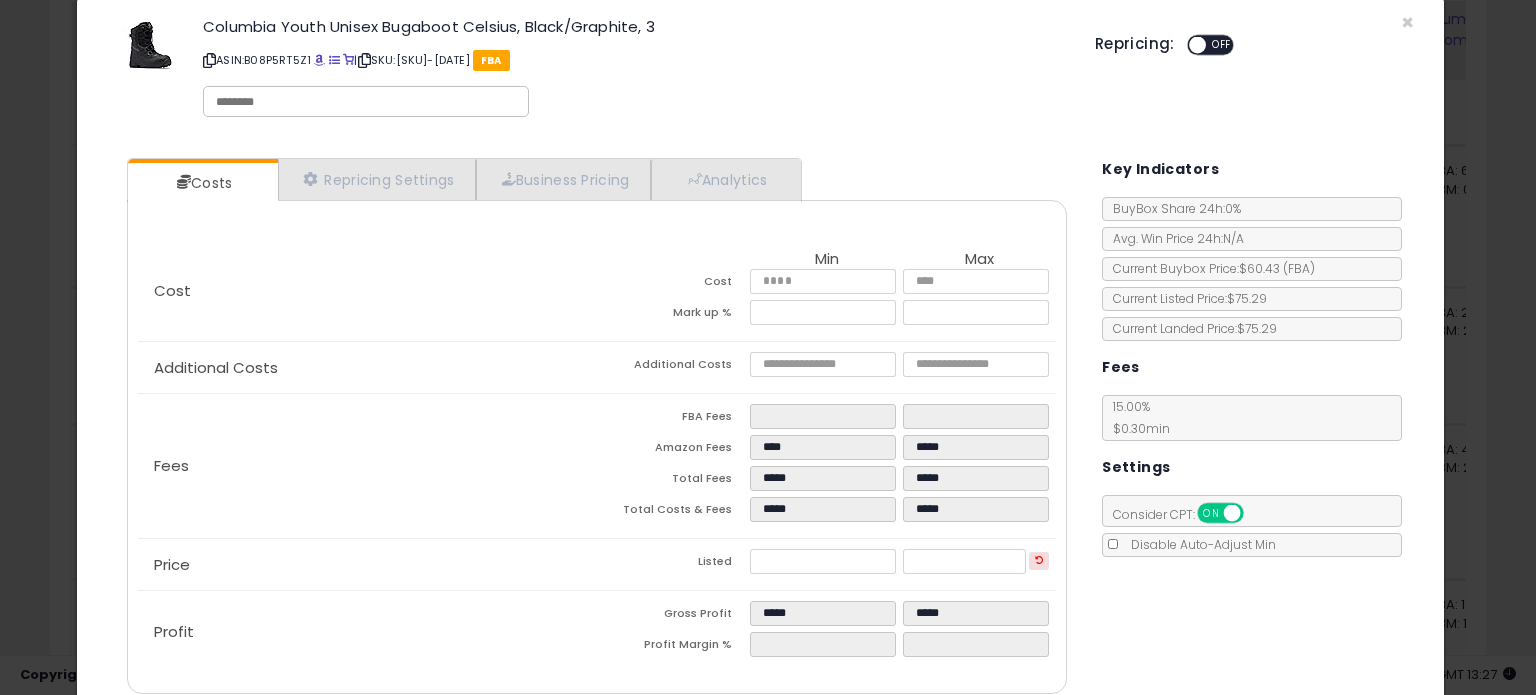 click on "Costs
Repricing Settings
Business Pricing
Analytics
Cost" at bounding box center [760, 428] 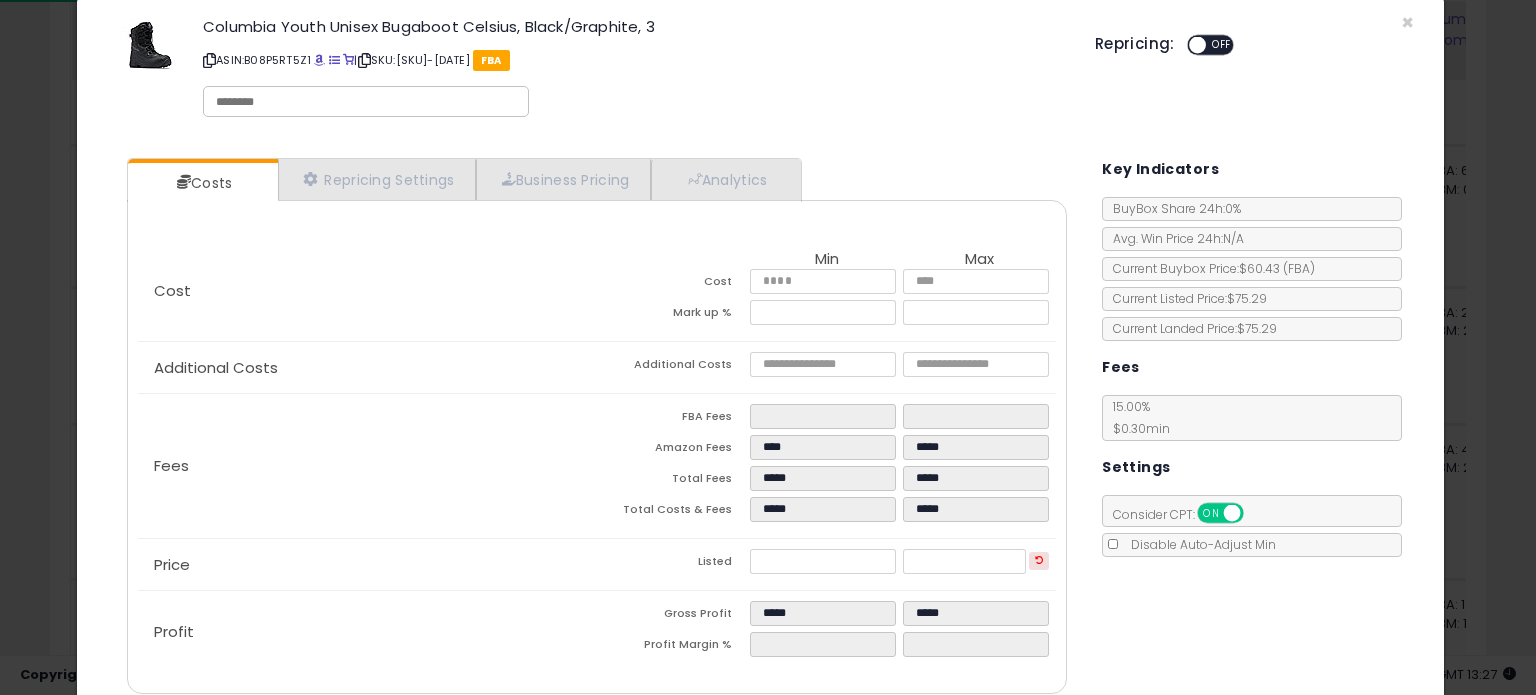 scroll, scrollTop: 113, scrollLeft: 0, axis: vertical 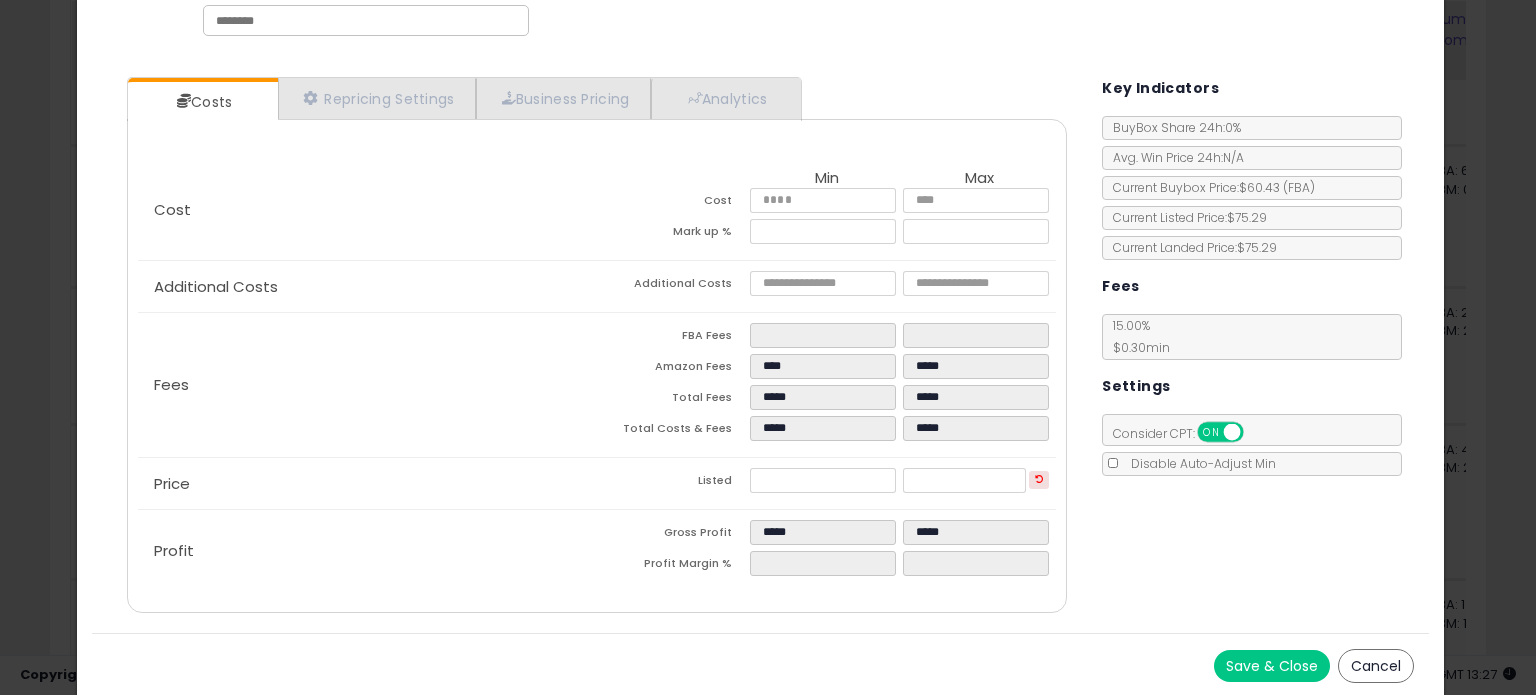 click on "Save & Close" at bounding box center [1272, 666] 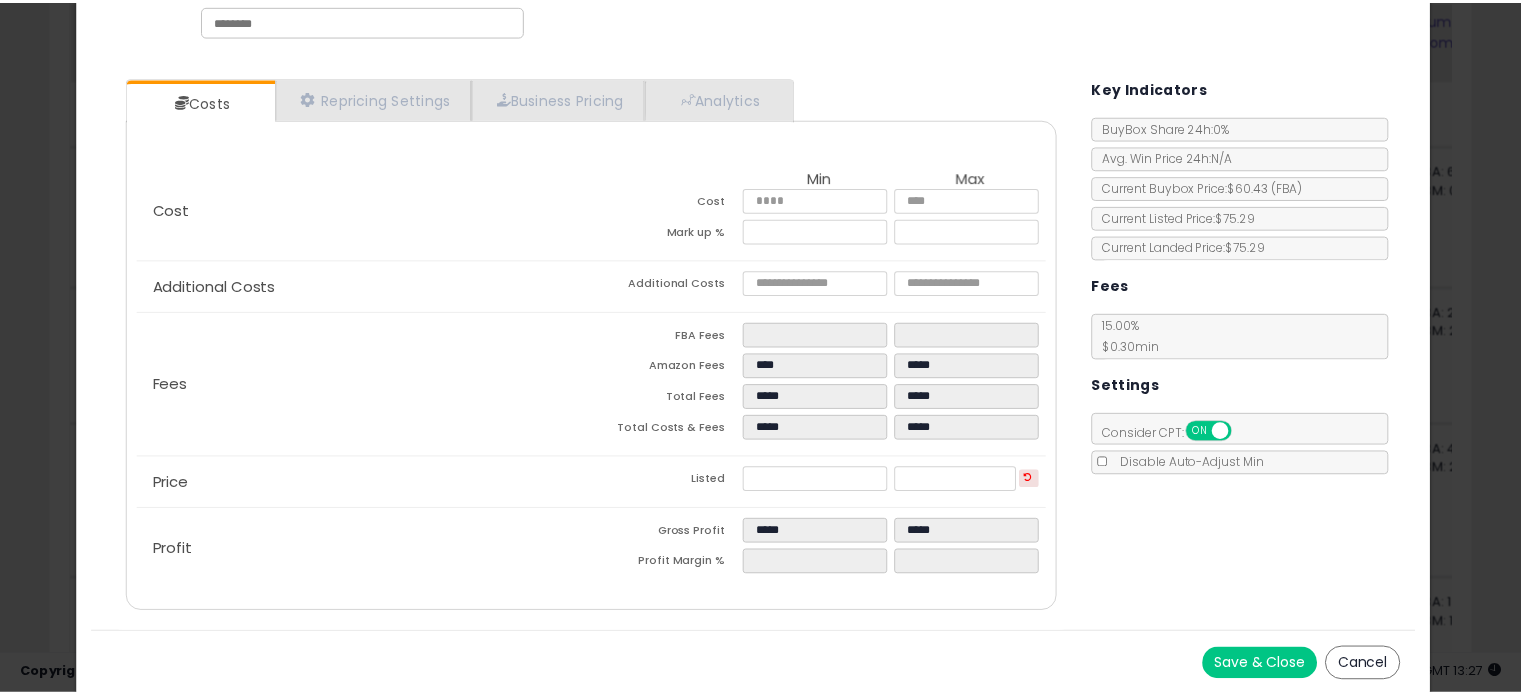 scroll, scrollTop: 0, scrollLeft: 0, axis: both 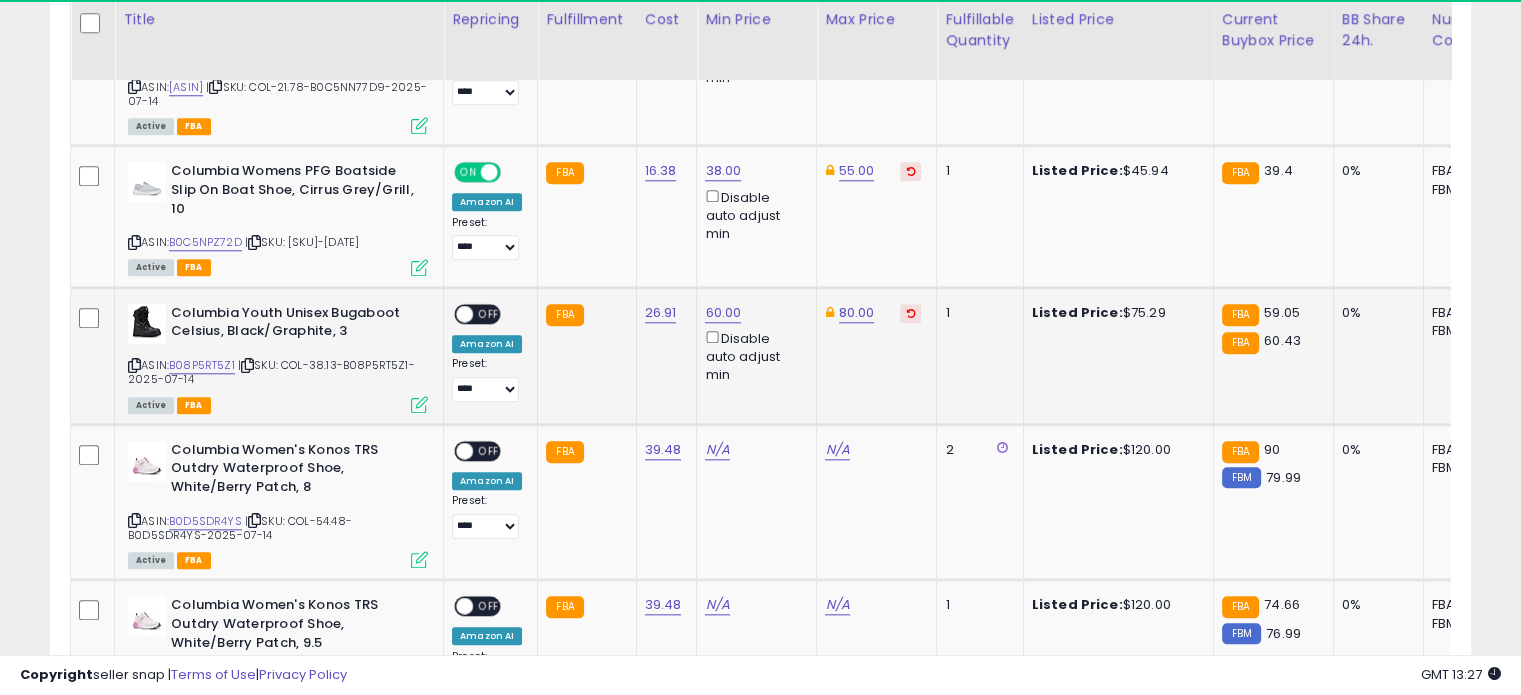 click at bounding box center (464, 313) 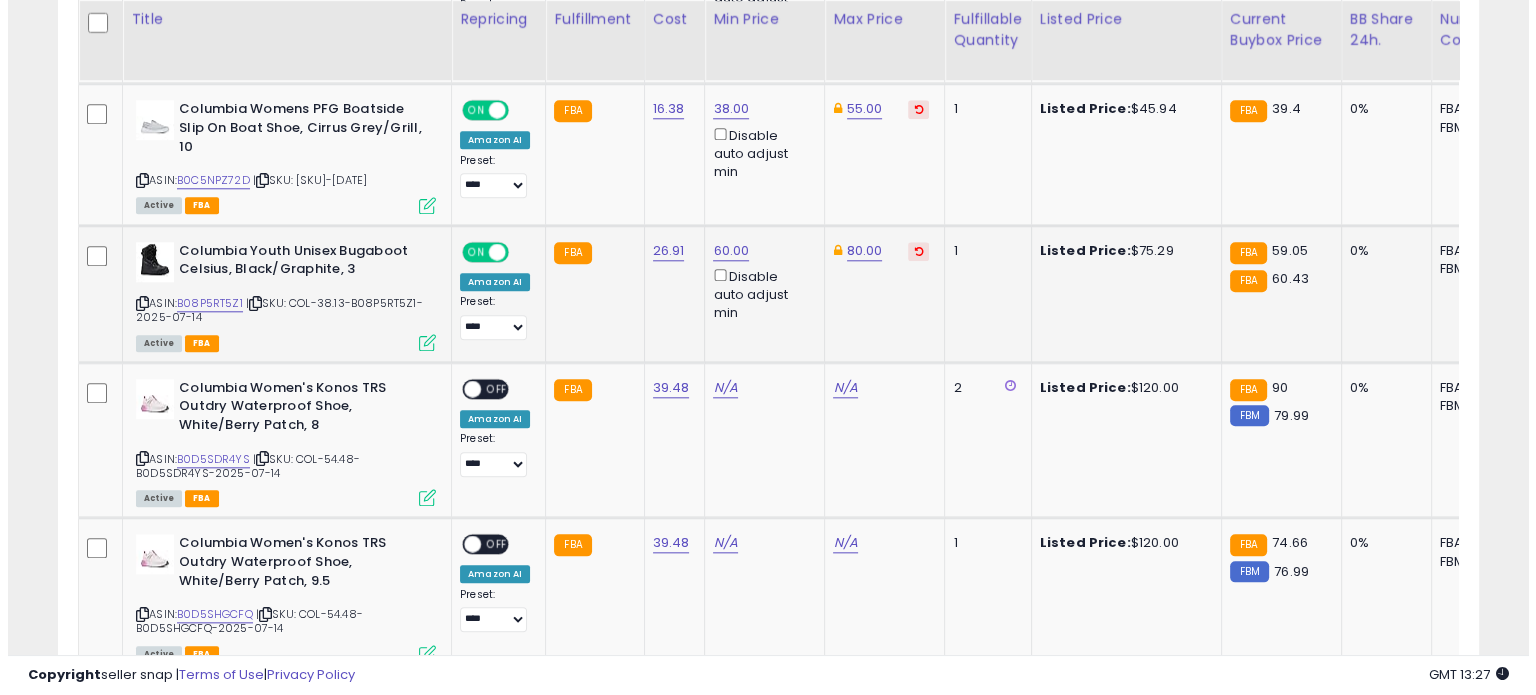 scroll, scrollTop: 2052, scrollLeft: 0, axis: vertical 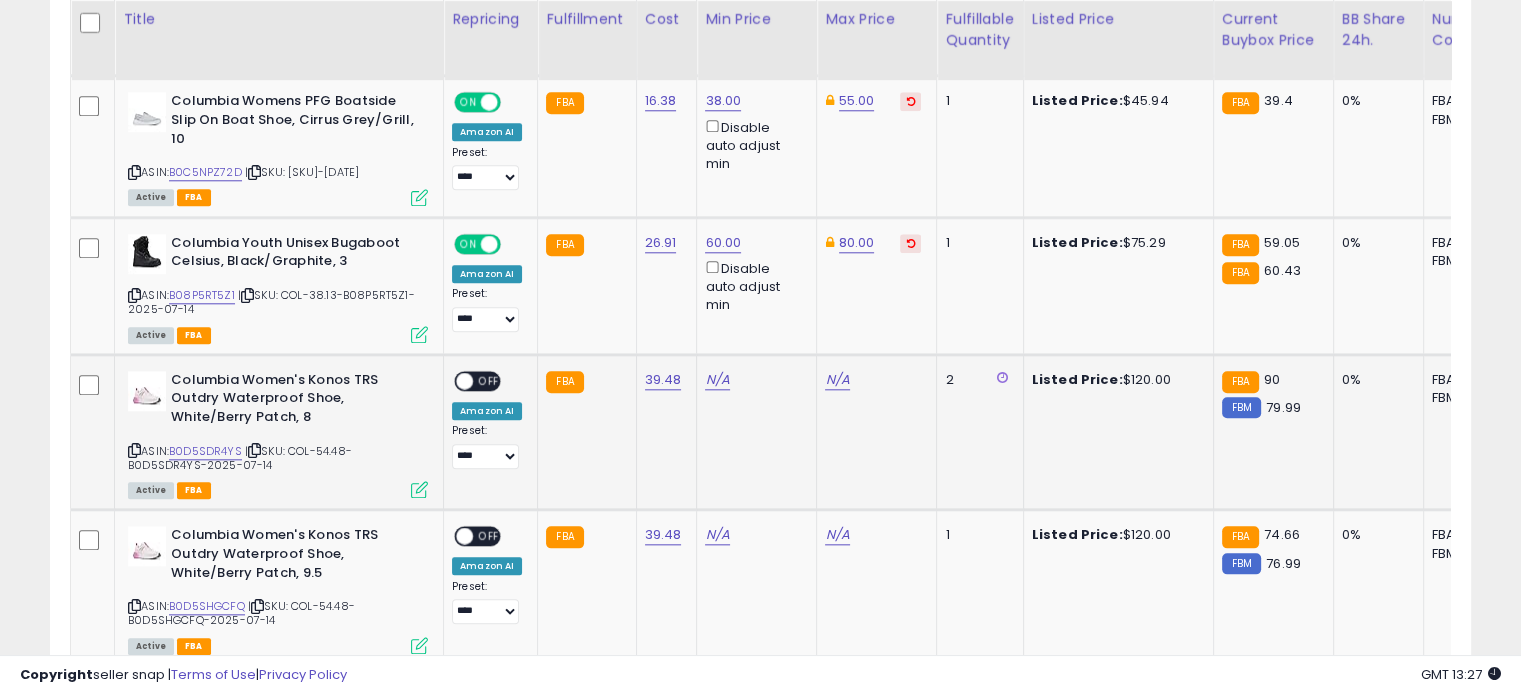 click at bounding box center (419, 489) 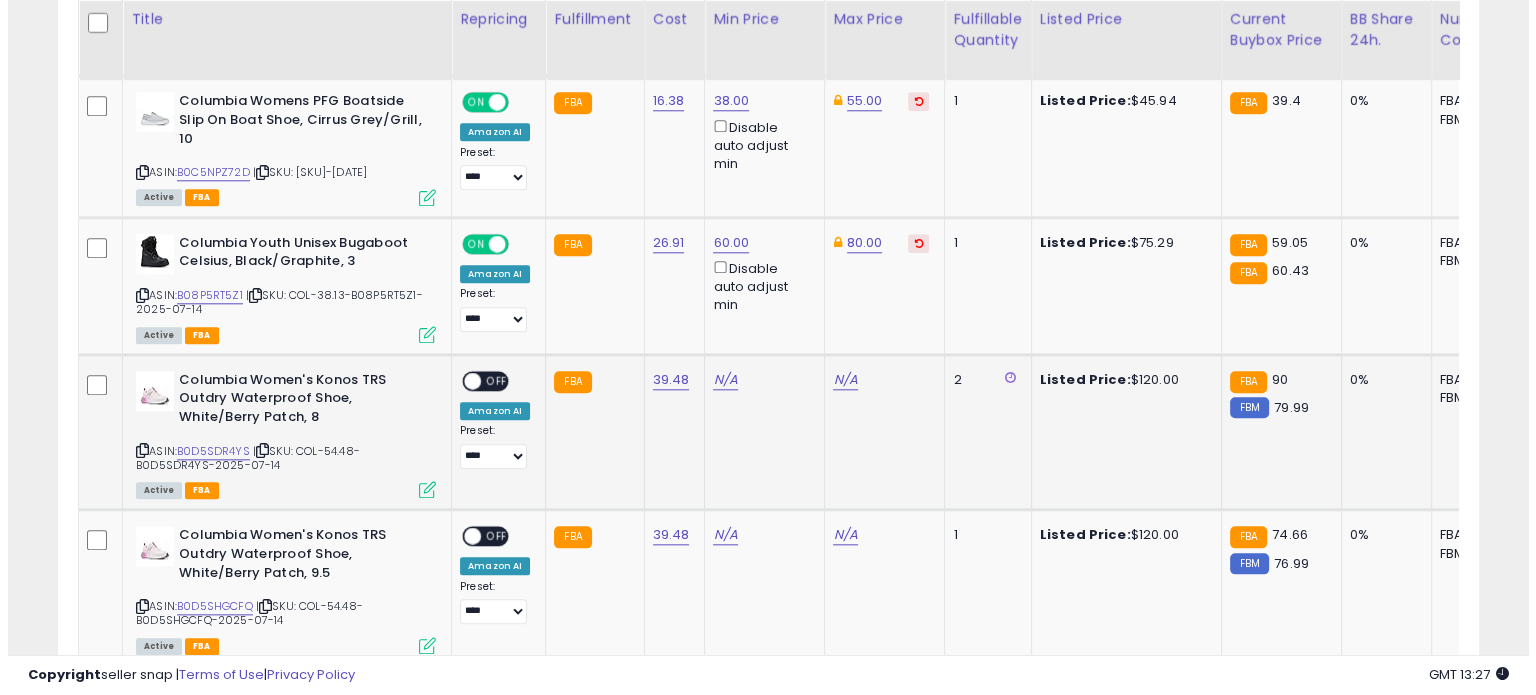 scroll, scrollTop: 999589, scrollLeft: 999168, axis: both 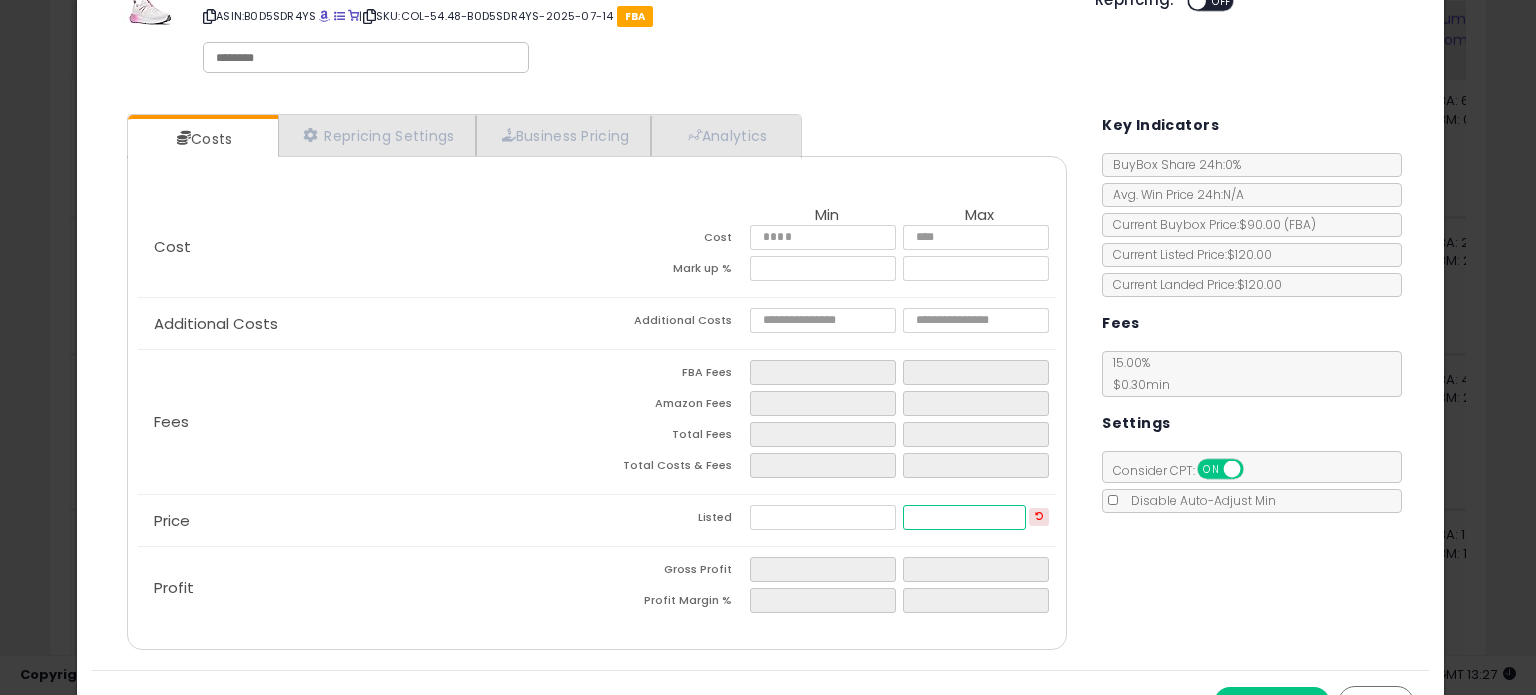 click at bounding box center (964, 517) 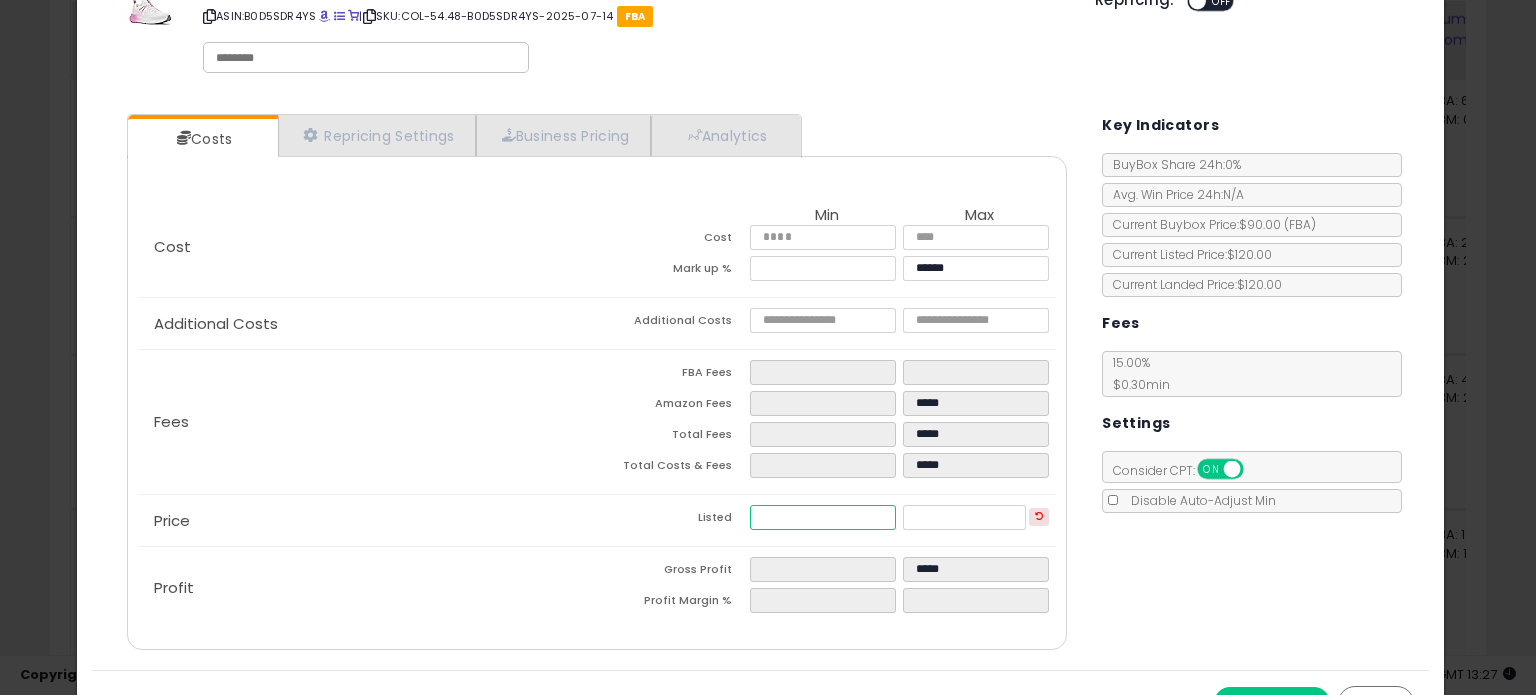 click at bounding box center (822, 517) 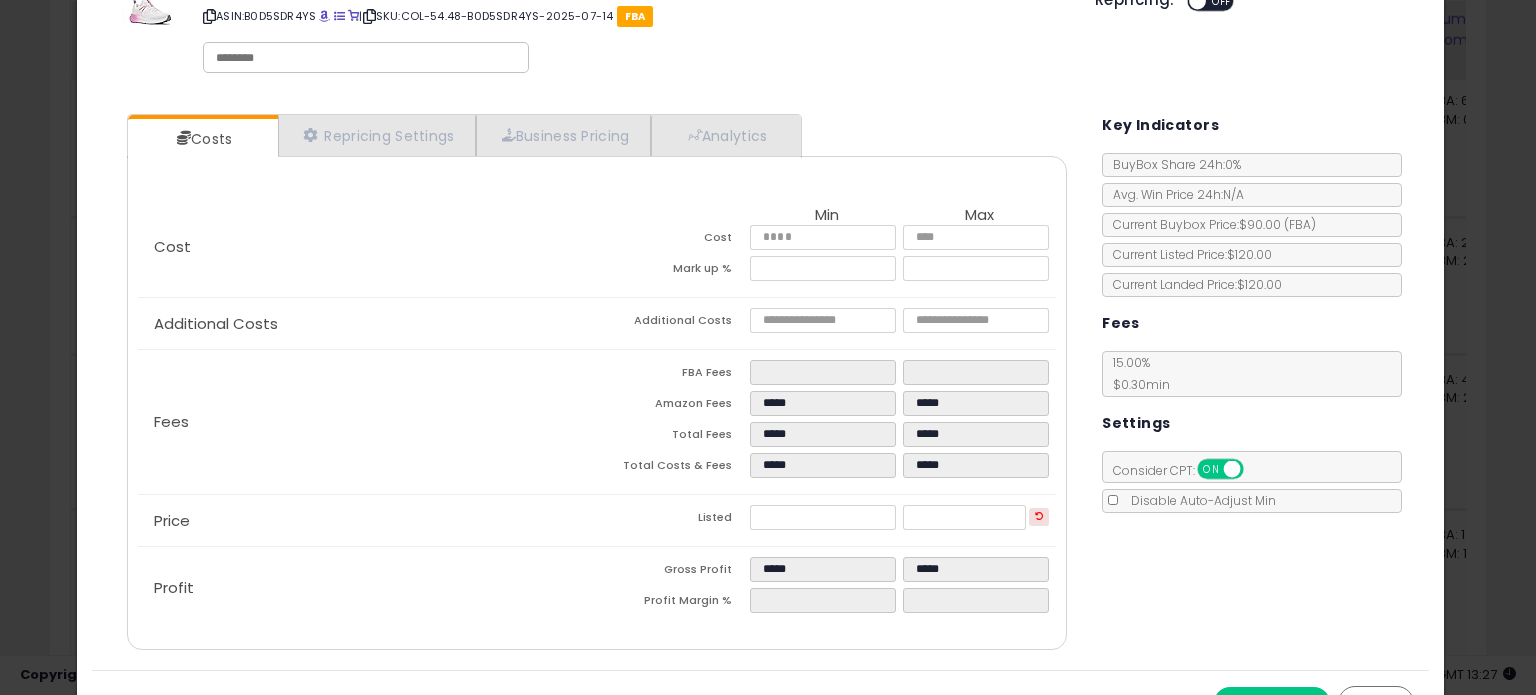 click on "Costs
Repricing Settings
Business Pricing
Analytics
Cost" at bounding box center (760, 384) 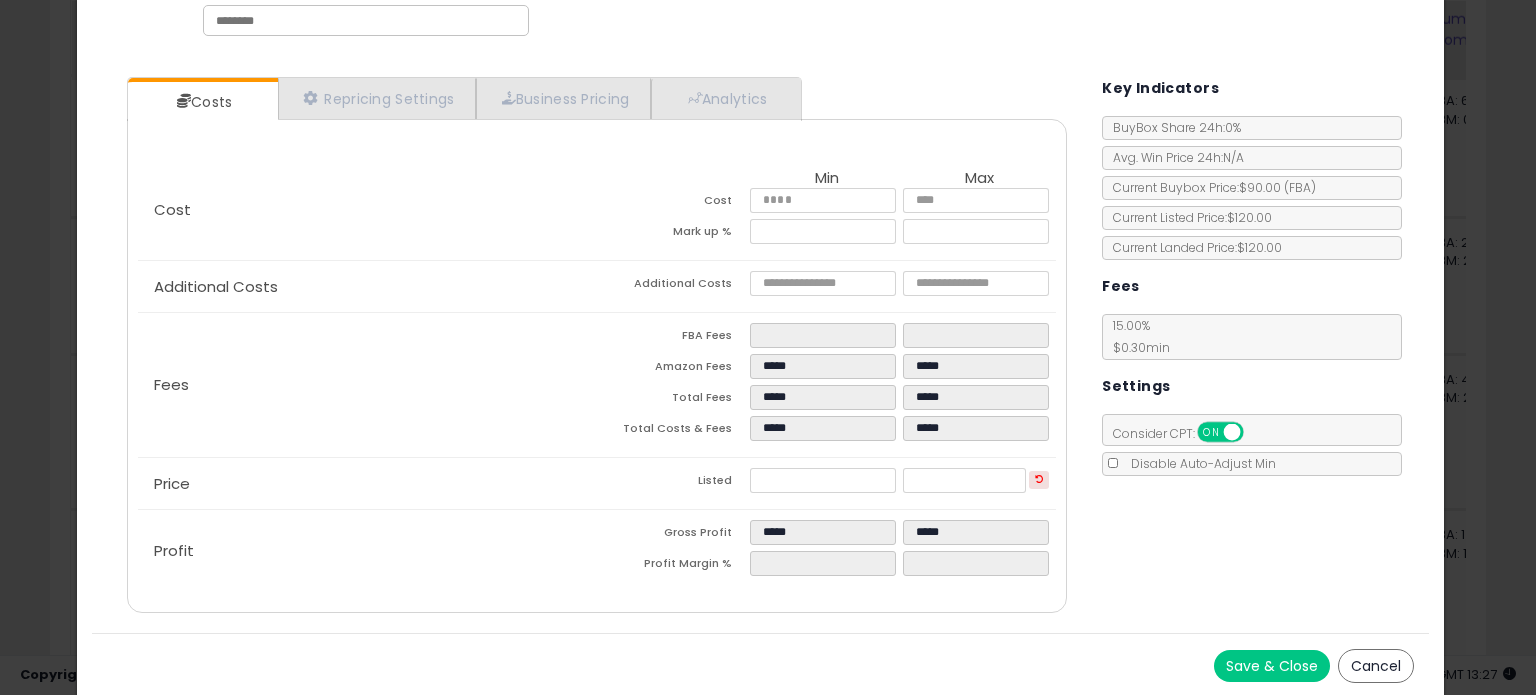 click on "Save & Close" at bounding box center [1272, 666] 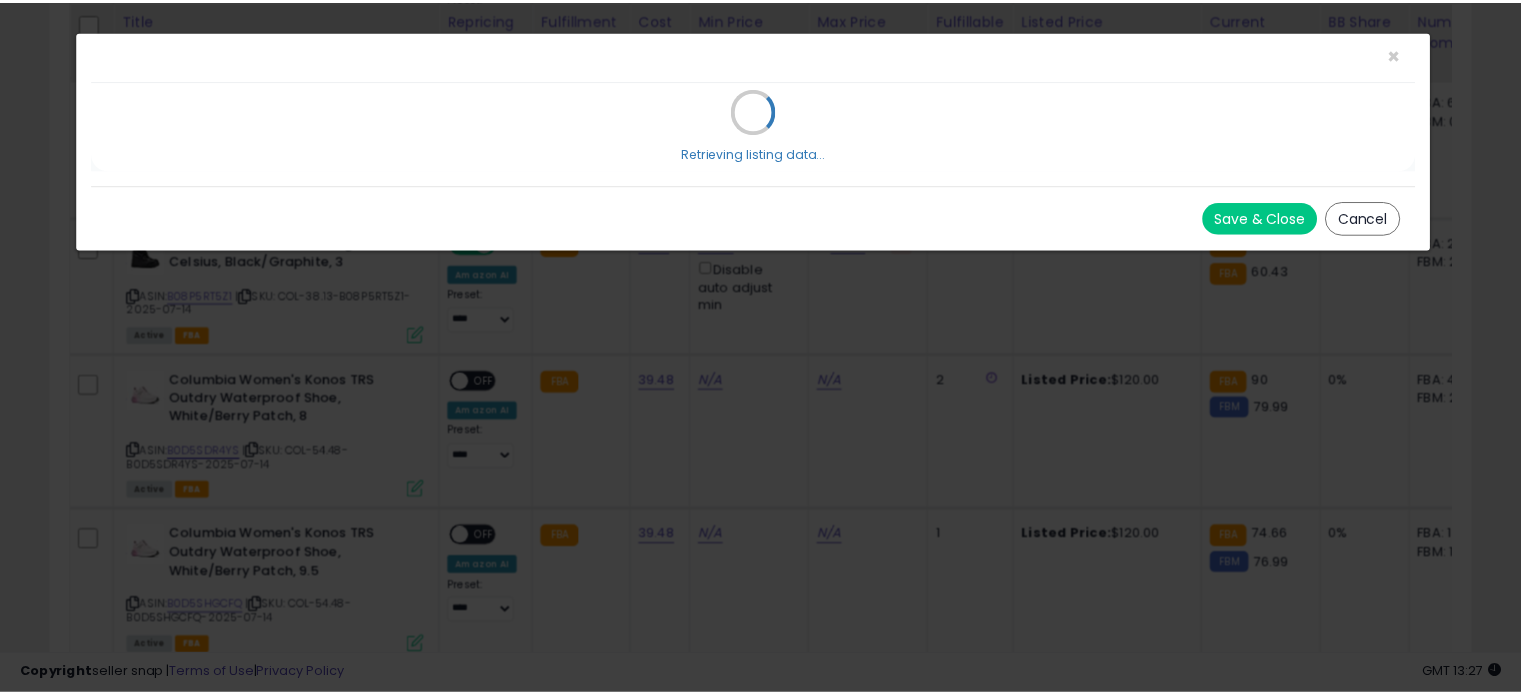 scroll, scrollTop: 0, scrollLeft: 0, axis: both 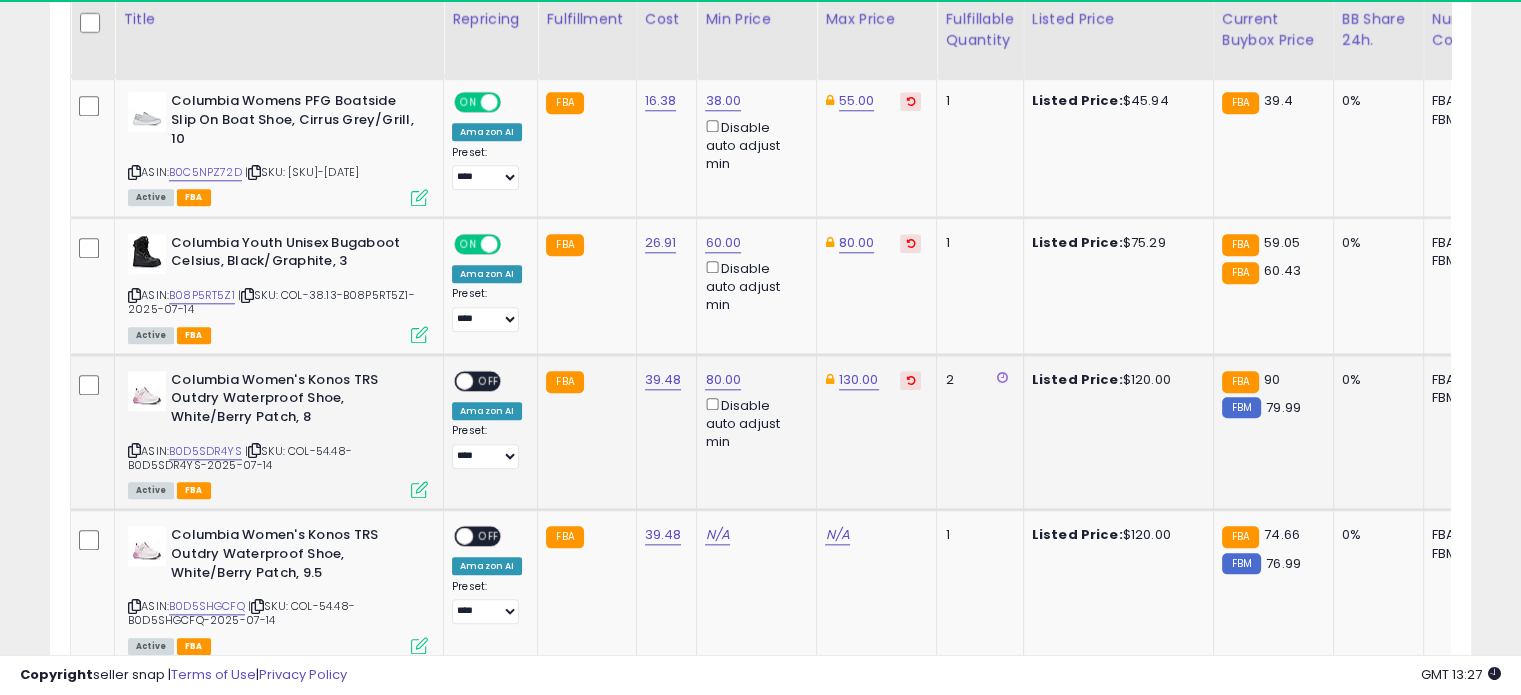 click at bounding box center (464, 380) 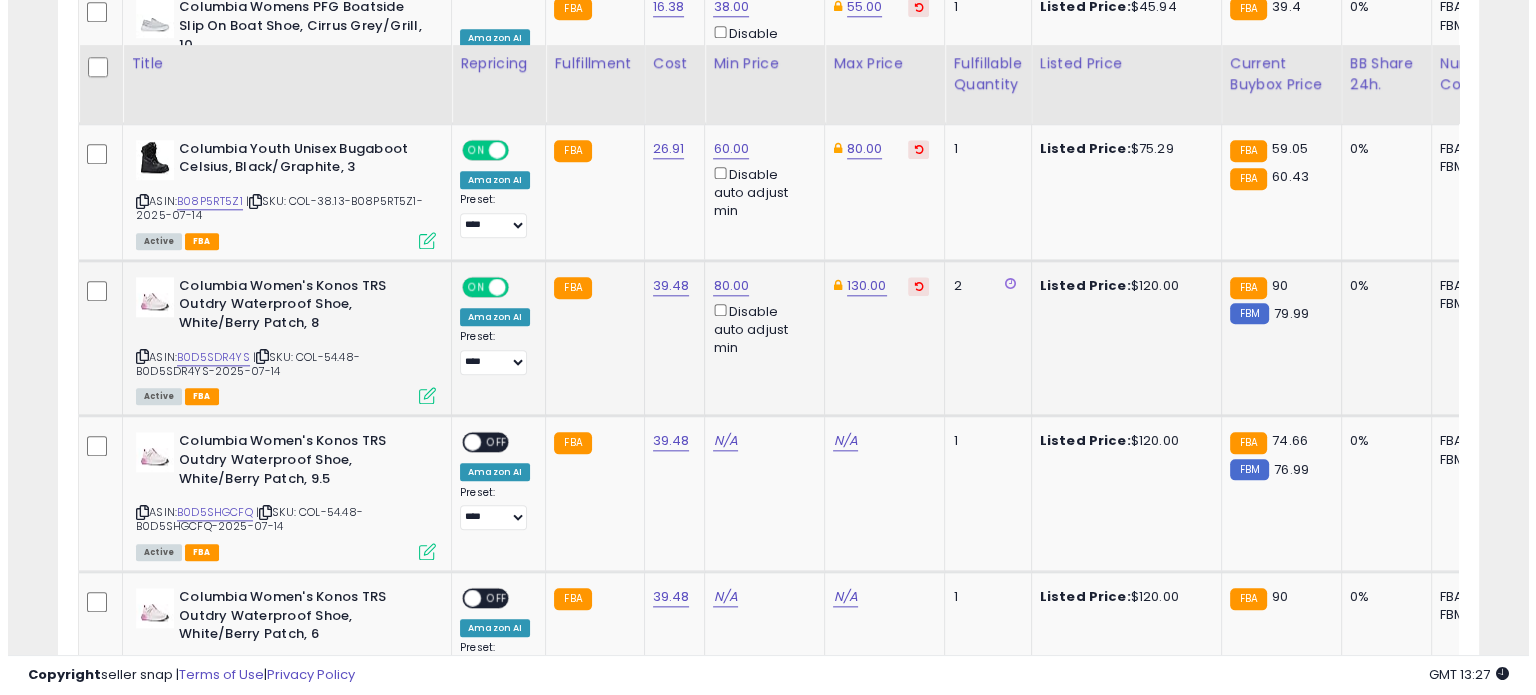 scroll, scrollTop: 2201, scrollLeft: 0, axis: vertical 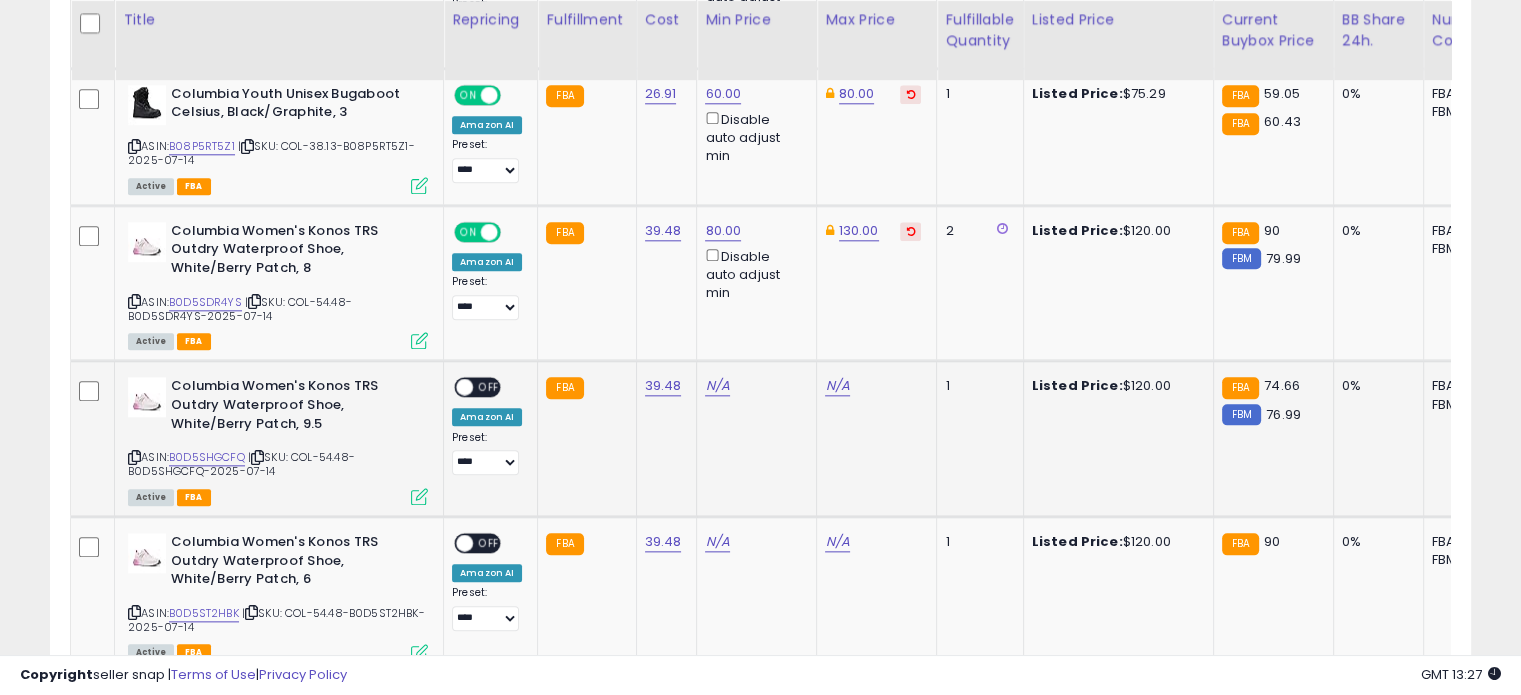 click at bounding box center (419, 496) 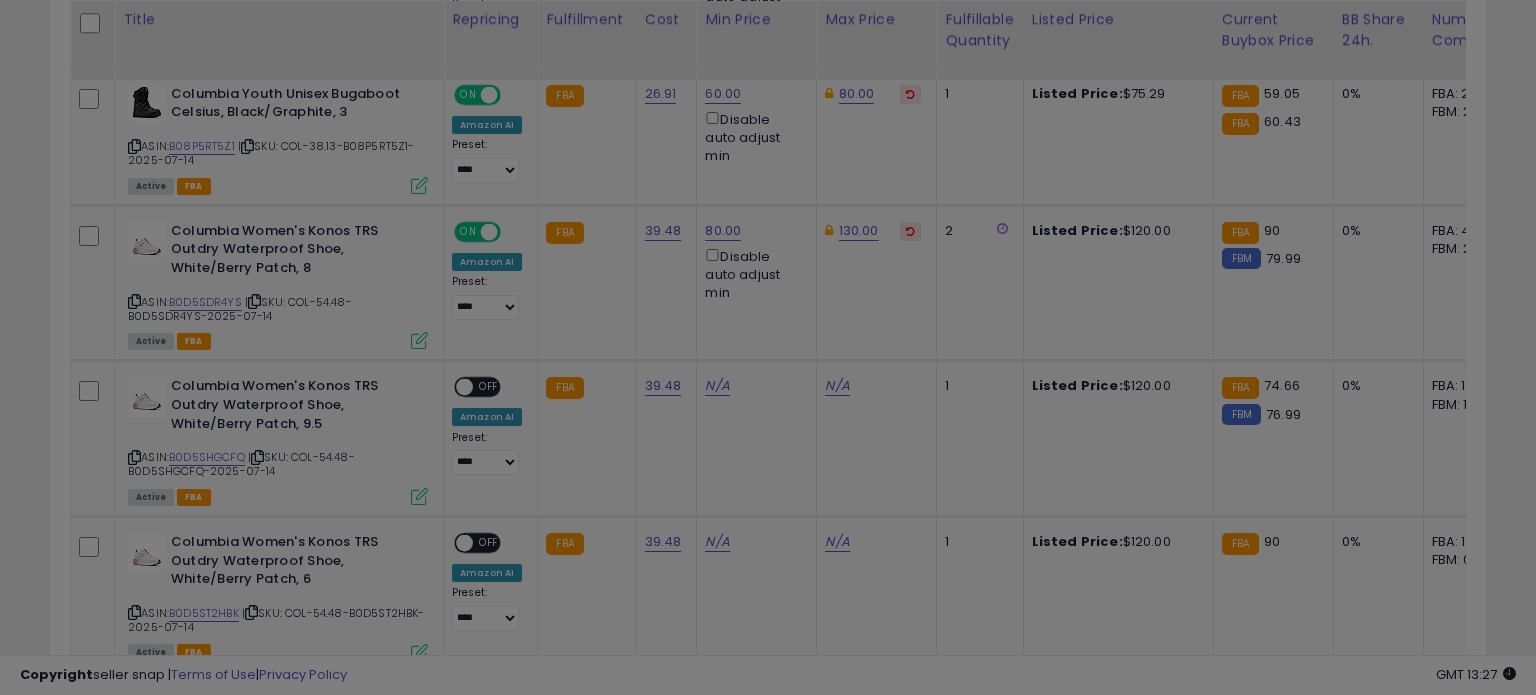scroll, scrollTop: 999589, scrollLeft: 999168, axis: both 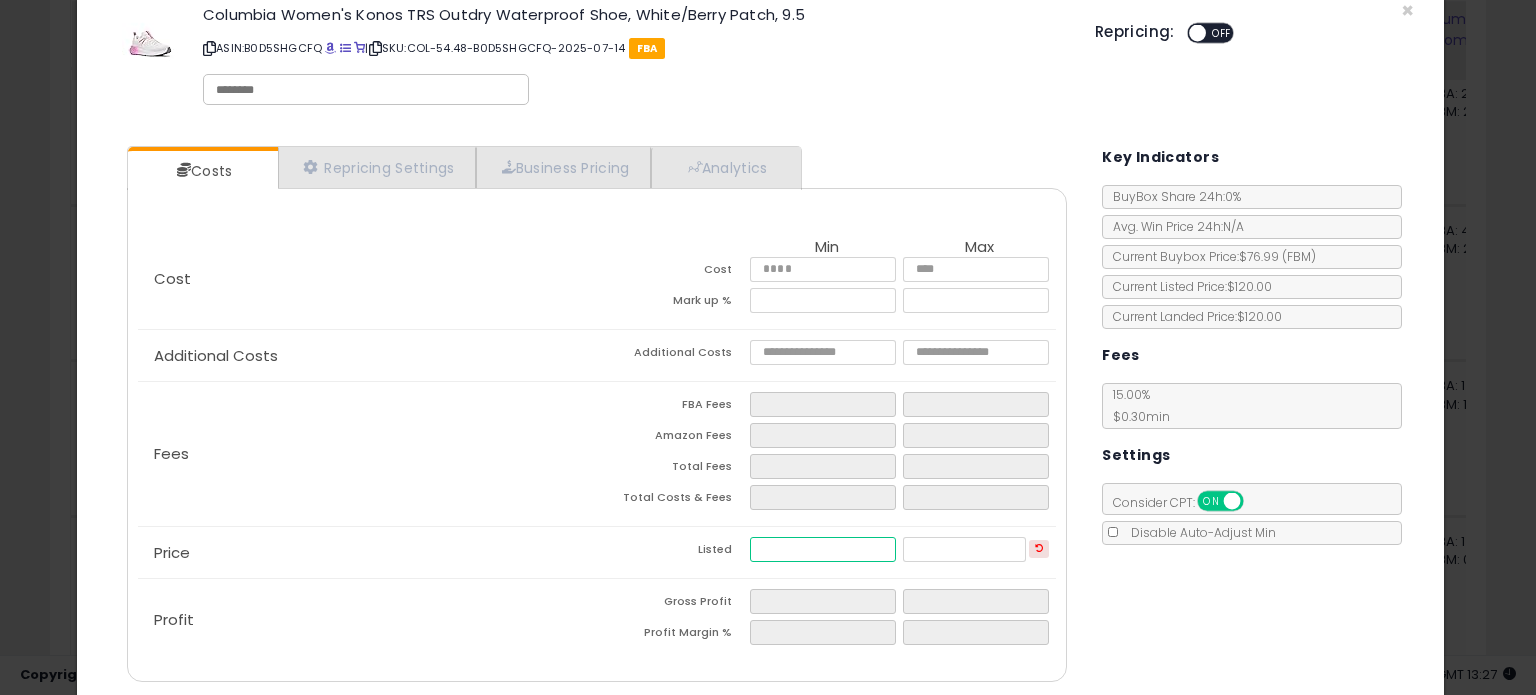 click at bounding box center [822, 549] 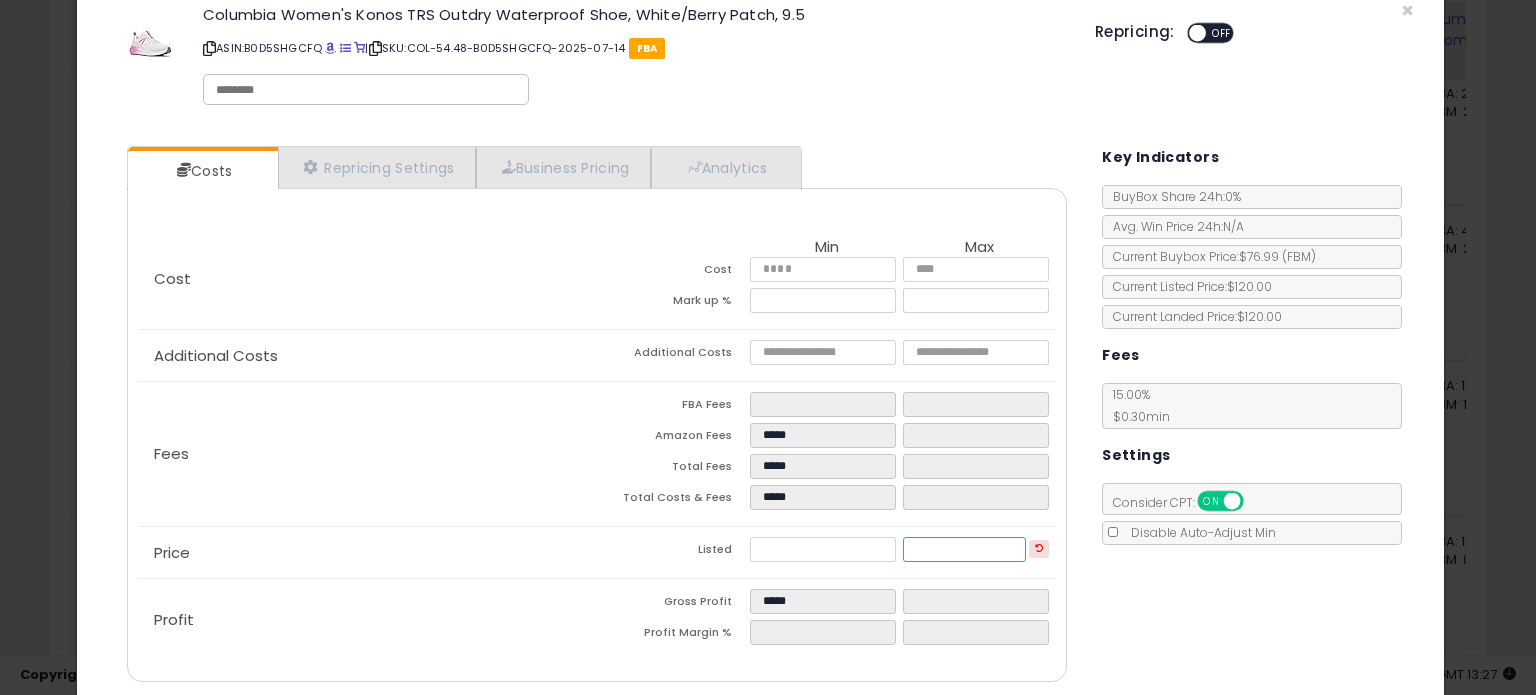click at bounding box center [964, 549] 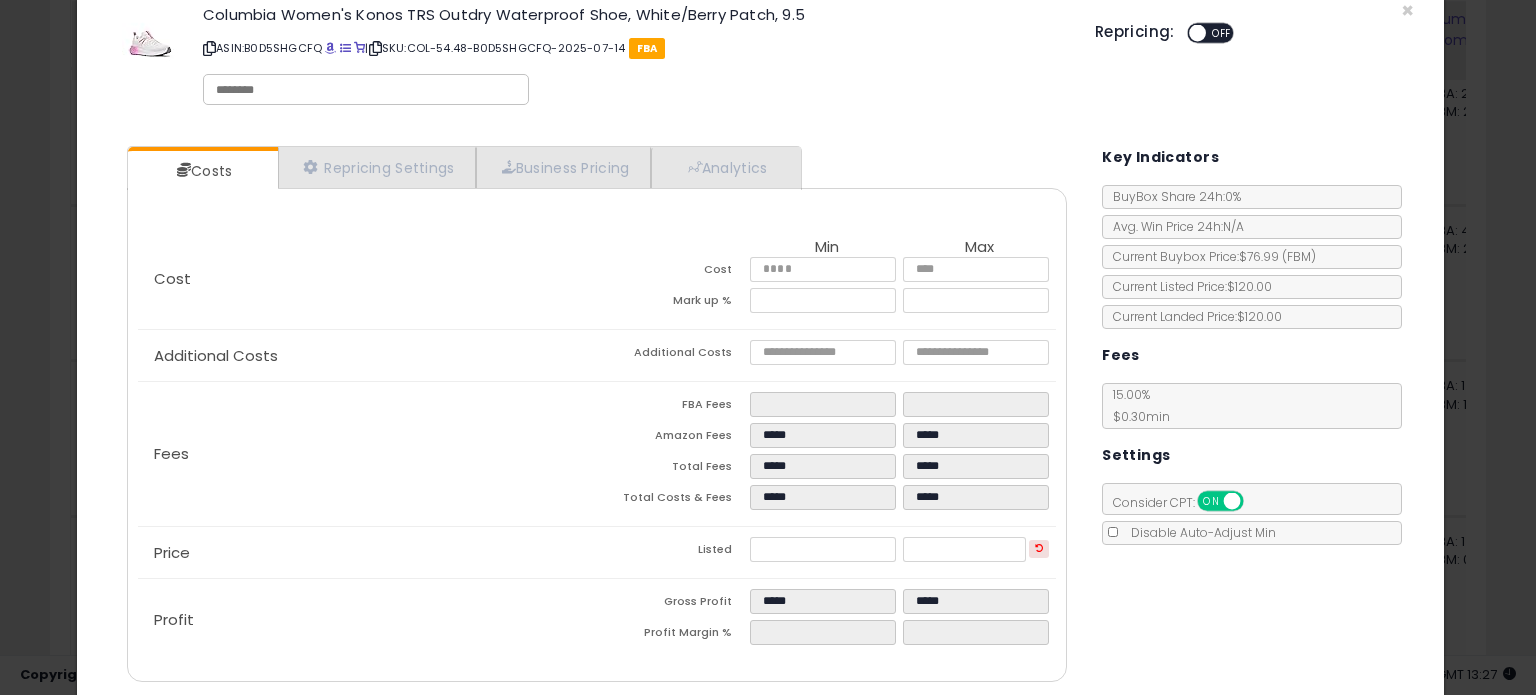 click on "Costs
Repricing Settings
Business Pricing
Analytics
Cost" at bounding box center (760, 416) 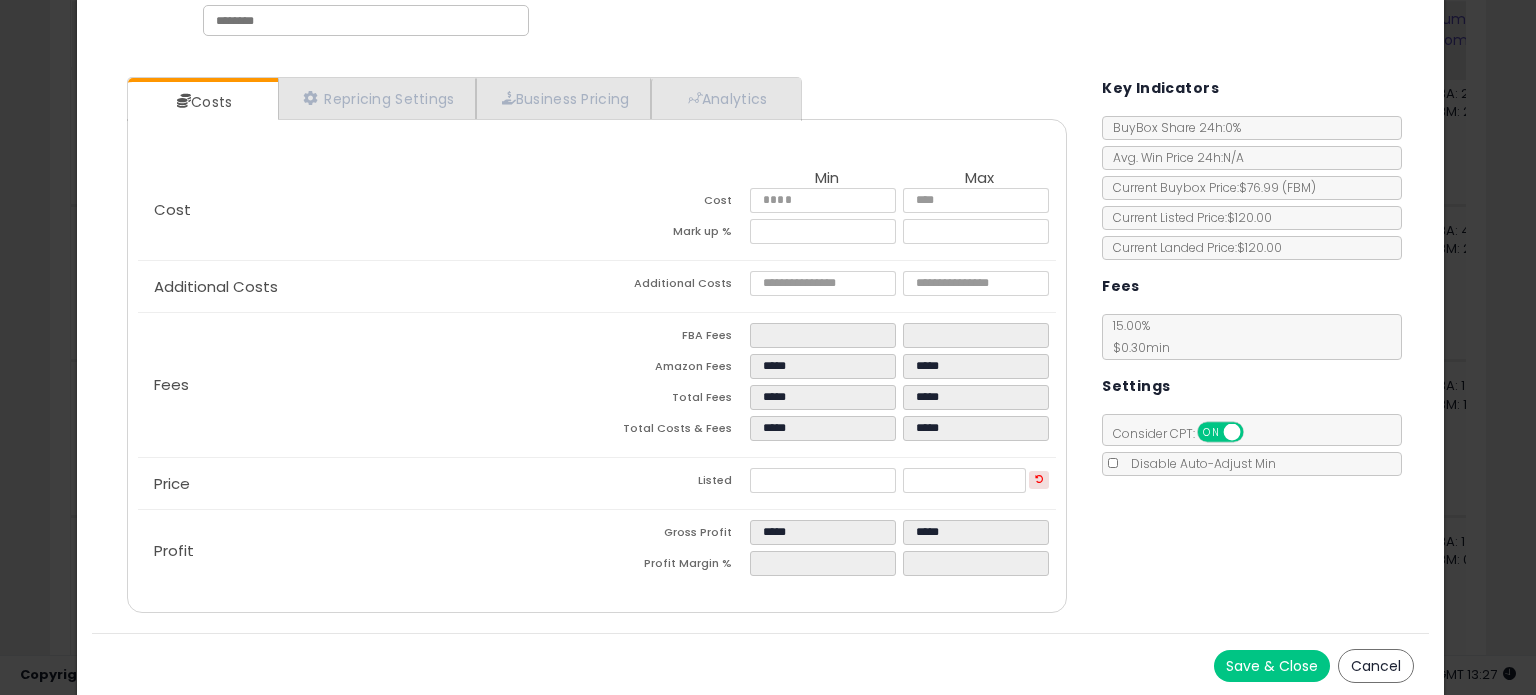 click on "Save & Close" at bounding box center [1272, 666] 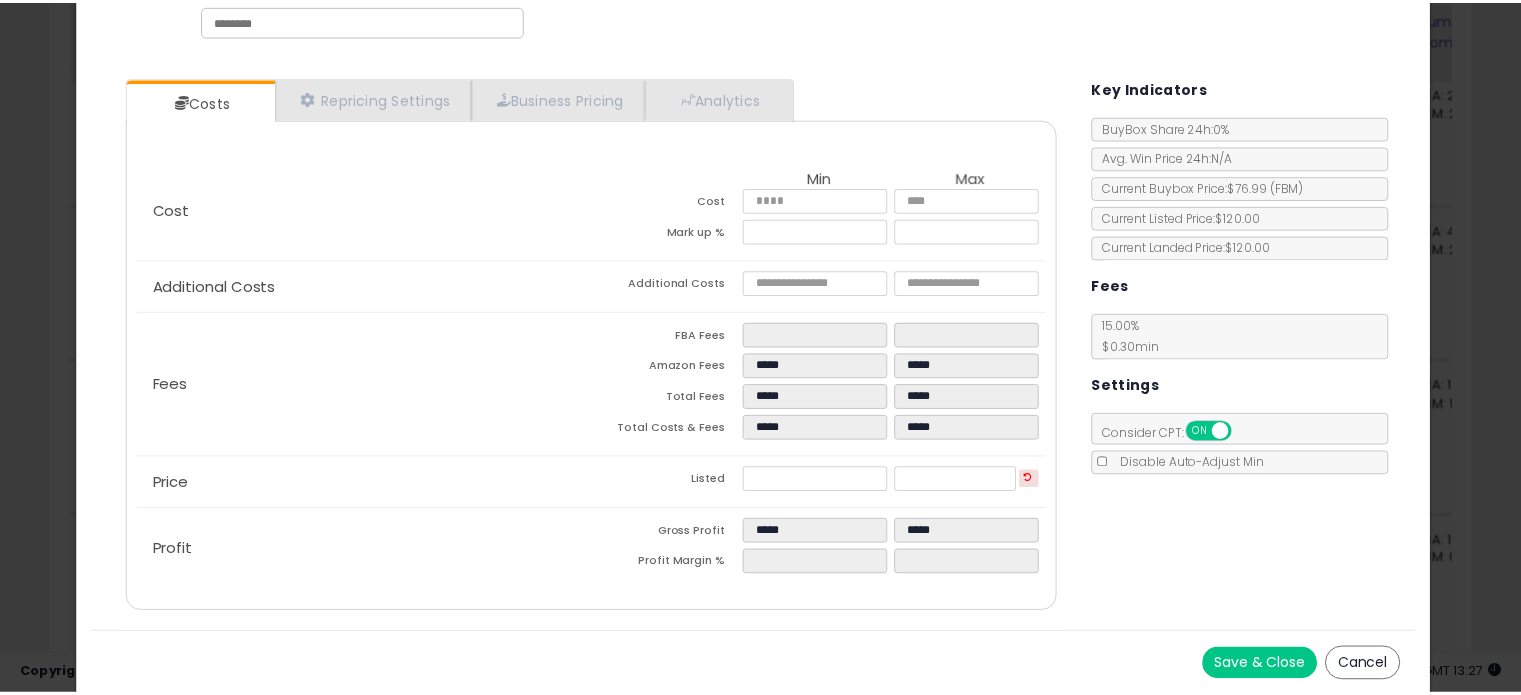 scroll, scrollTop: 0, scrollLeft: 0, axis: both 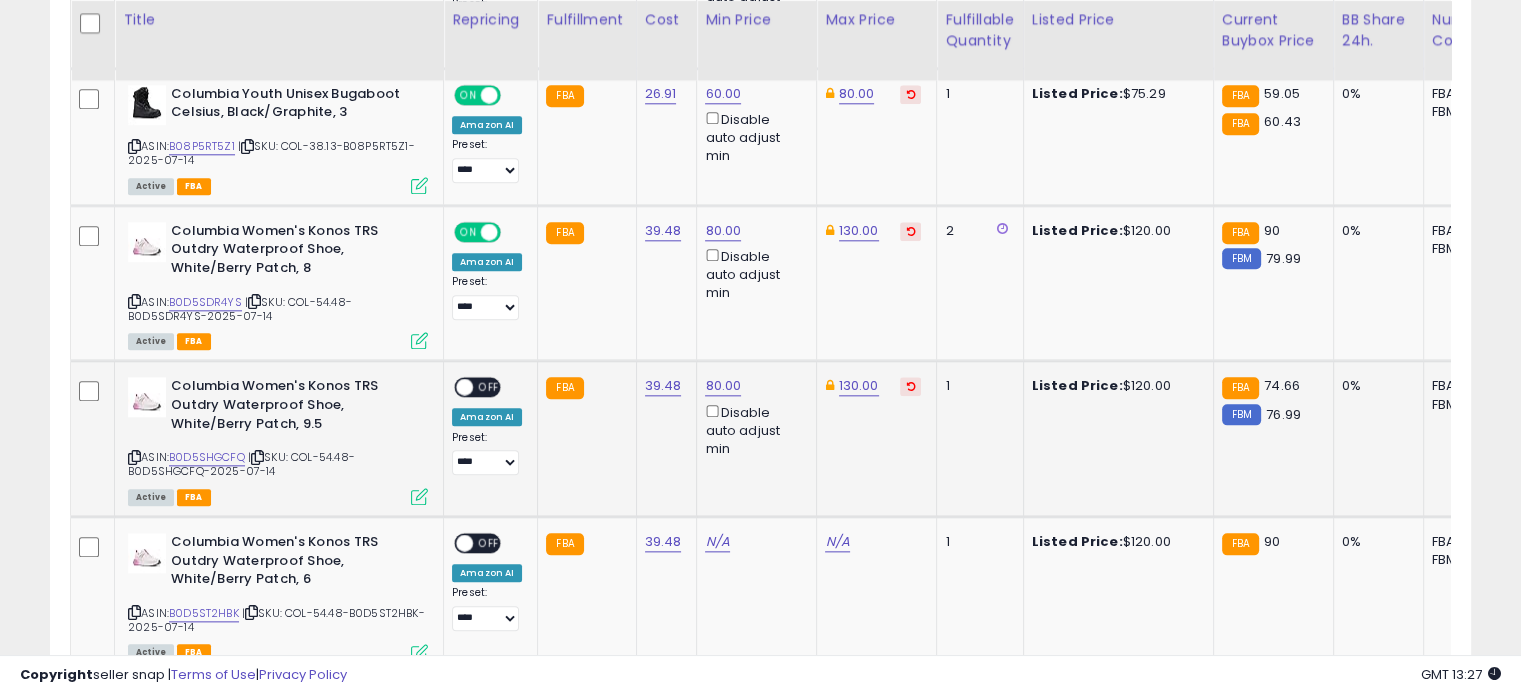 click at bounding box center (464, 387) 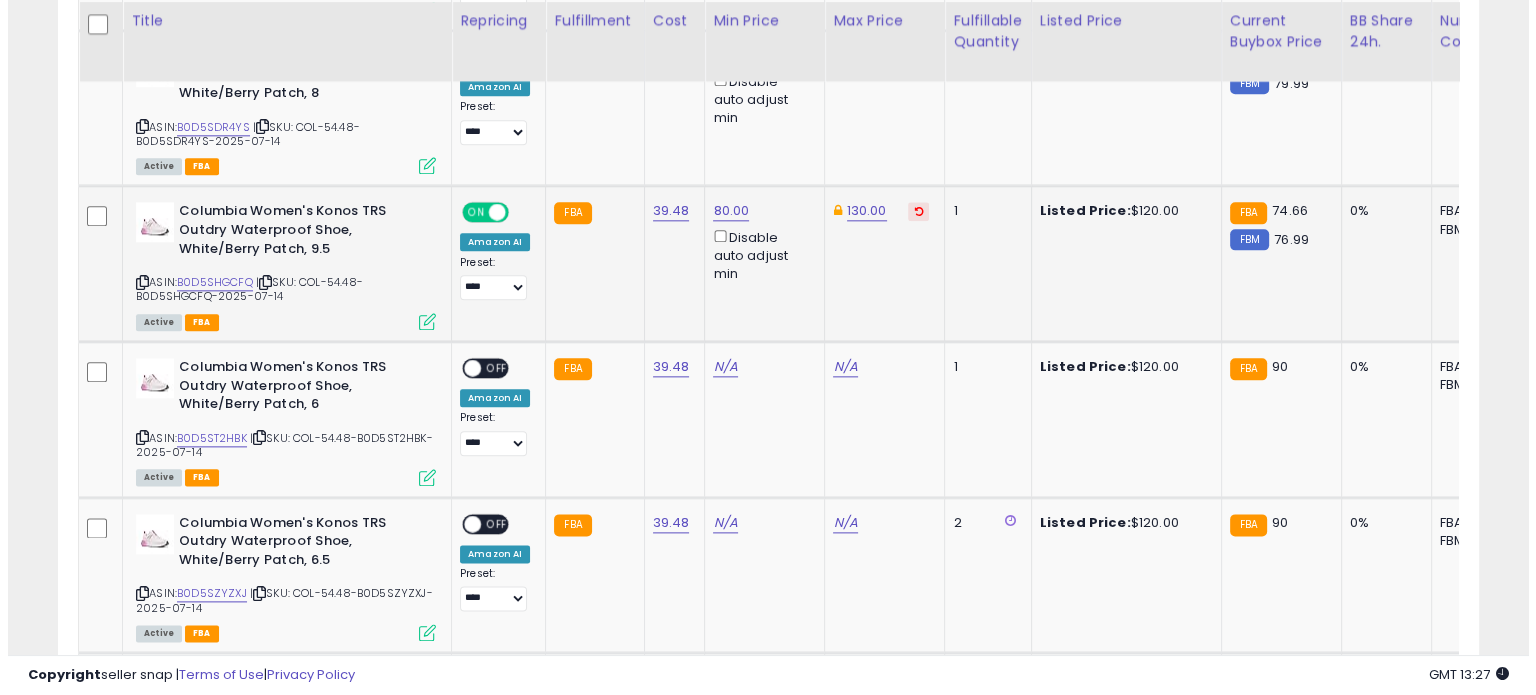 scroll, scrollTop: 2377, scrollLeft: 0, axis: vertical 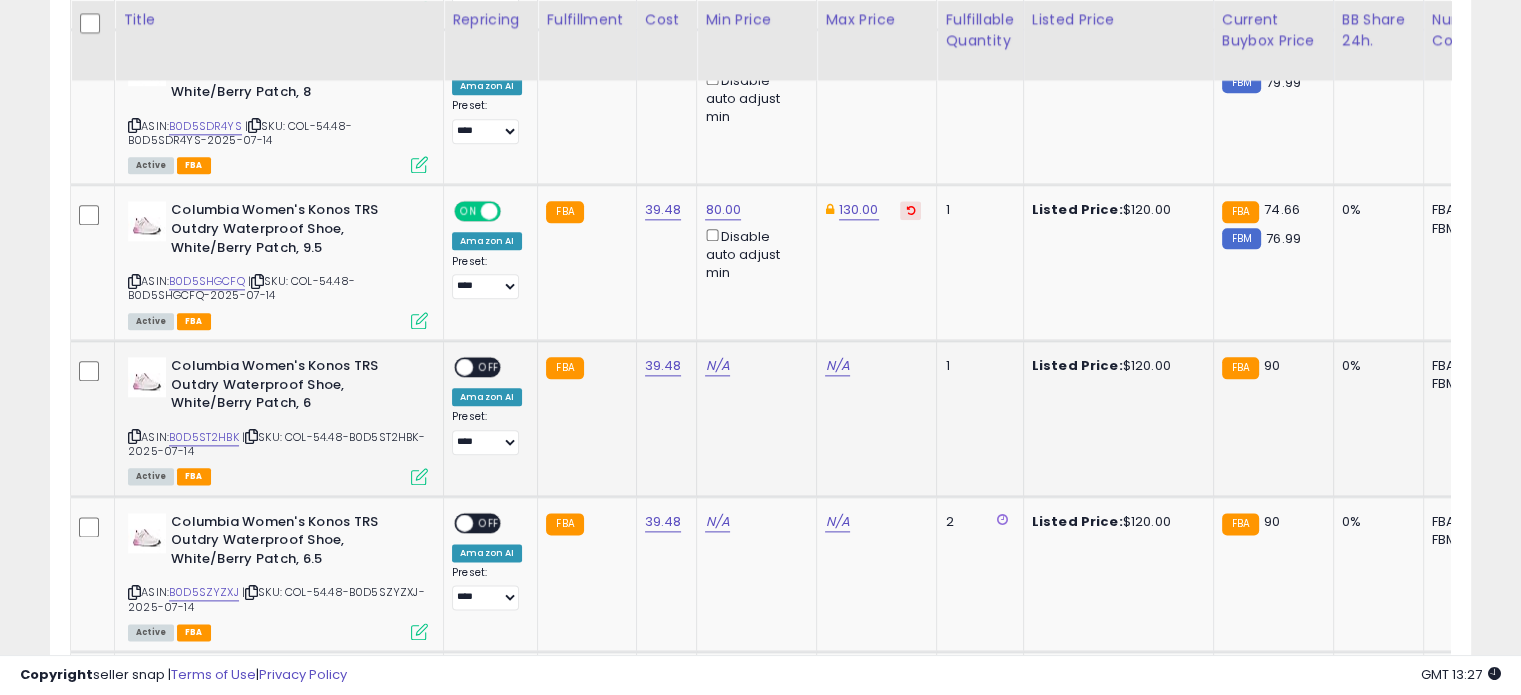 click at bounding box center [419, 476] 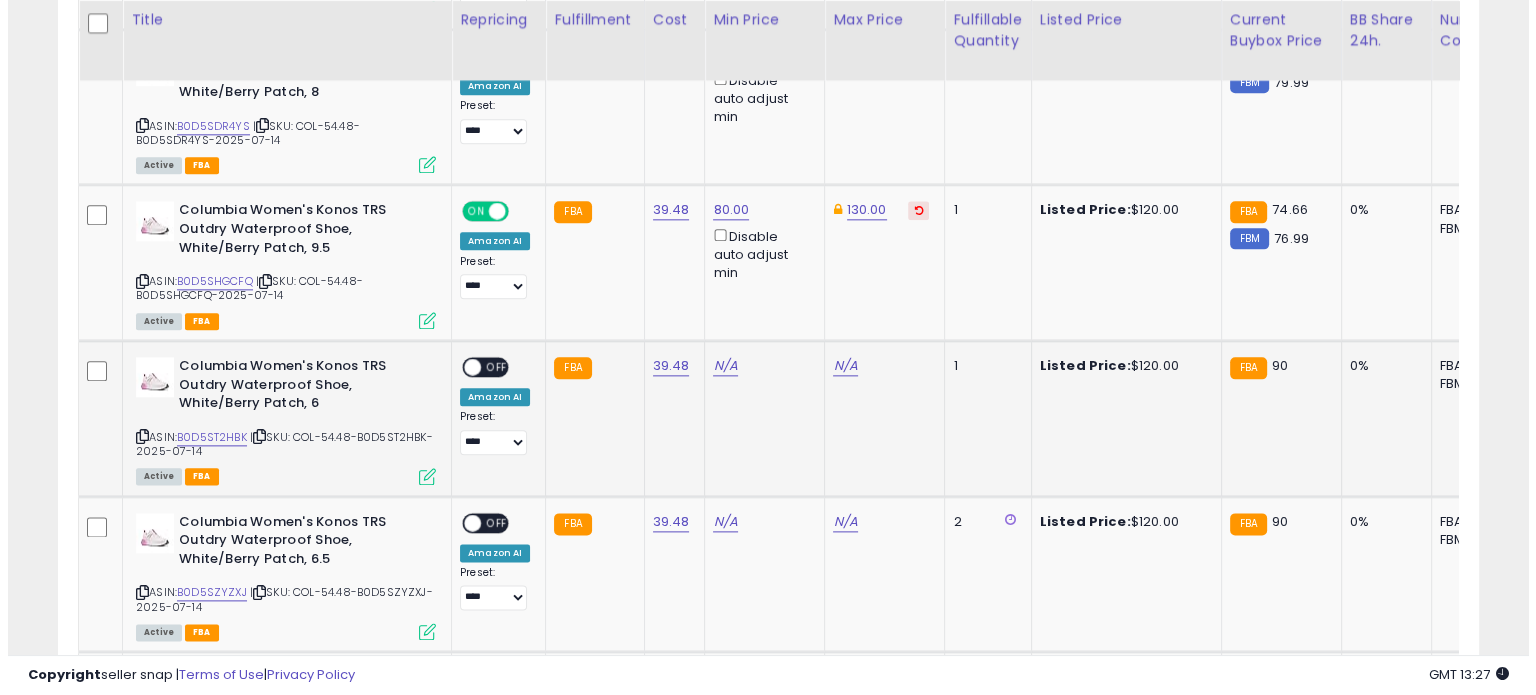 scroll, scrollTop: 999589, scrollLeft: 999168, axis: both 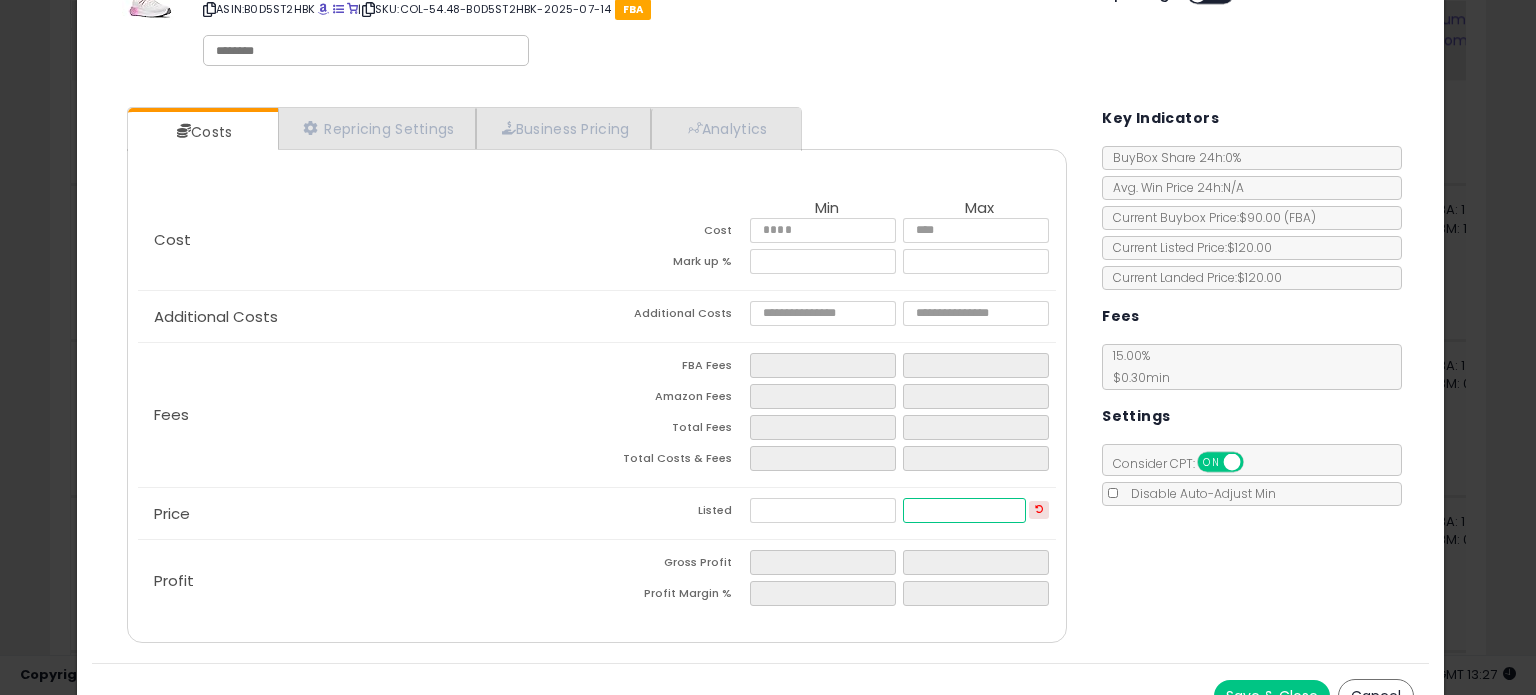 click at bounding box center (964, 510) 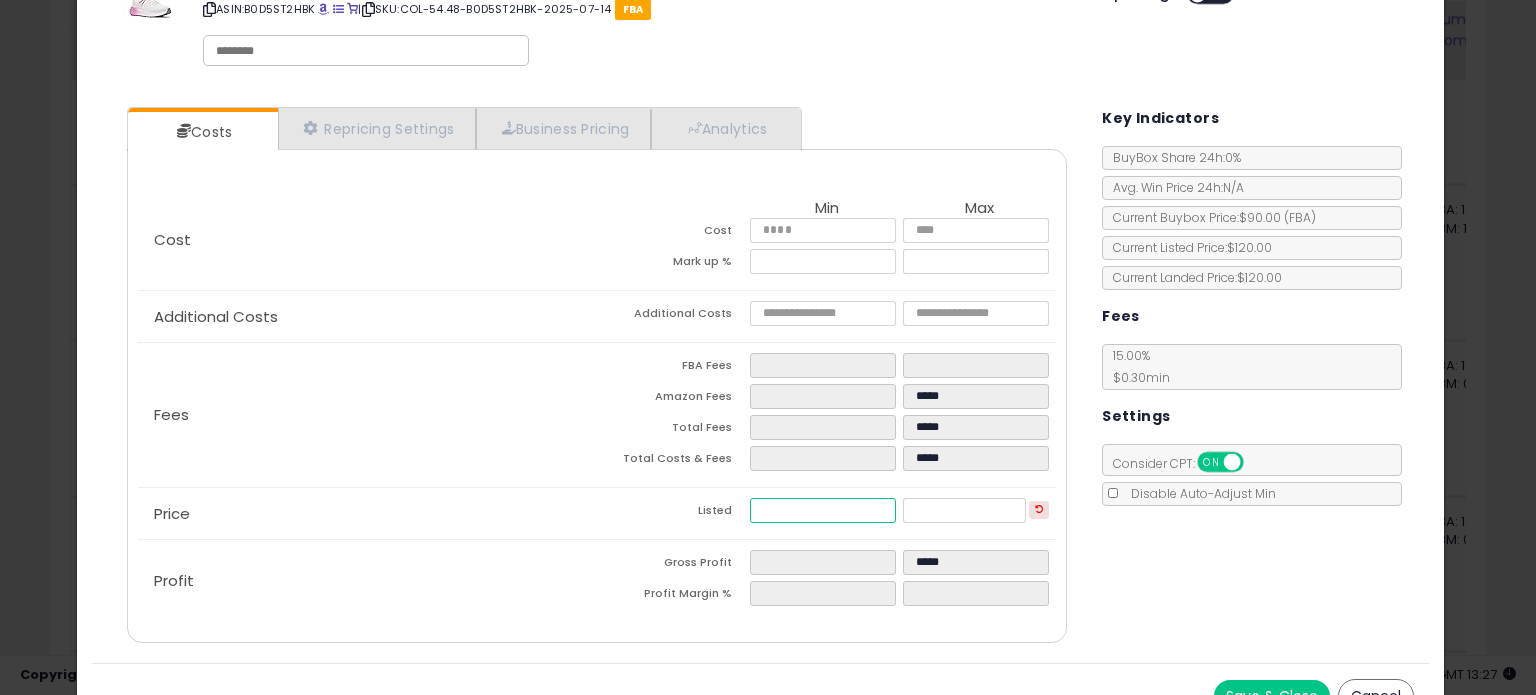 click at bounding box center [822, 510] 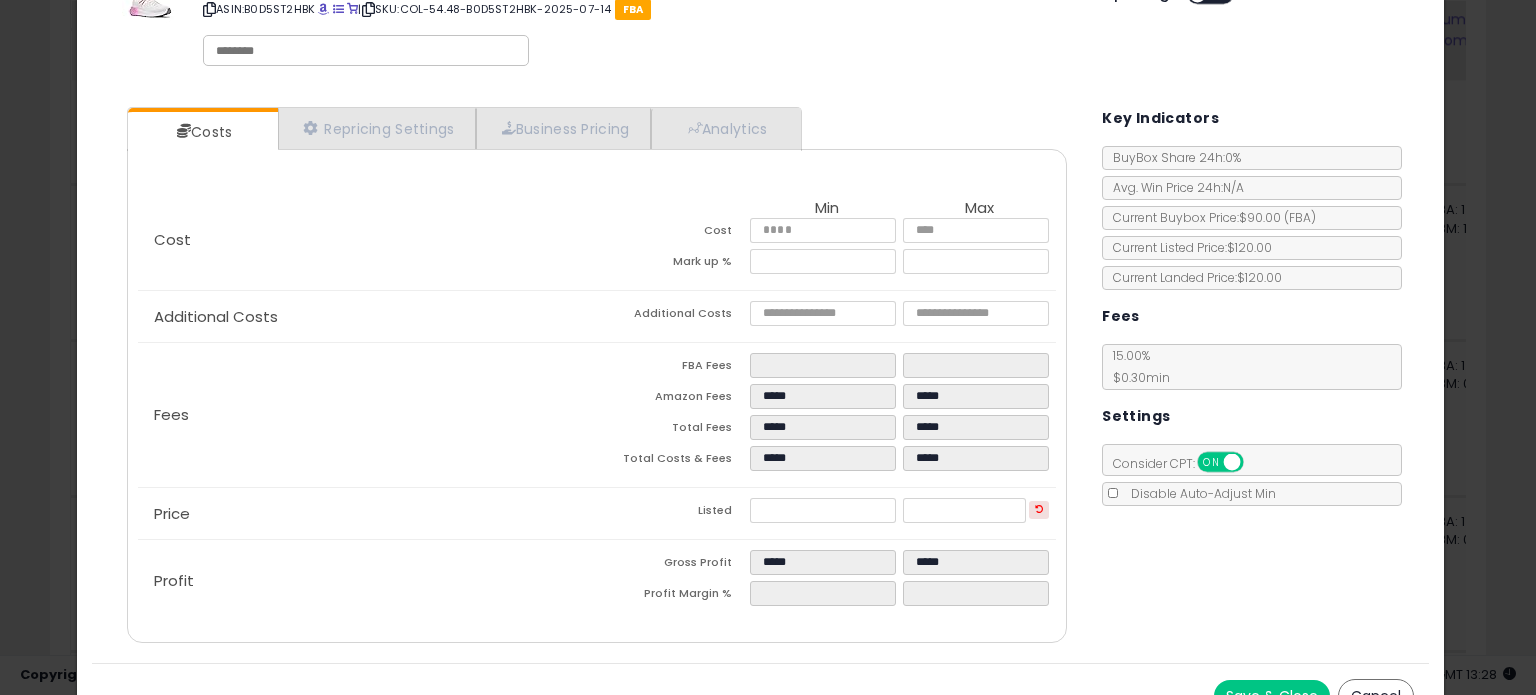 click on "Costs
Repricing Settings
Business Pricing
Analytics
Cost" at bounding box center [760, 377] 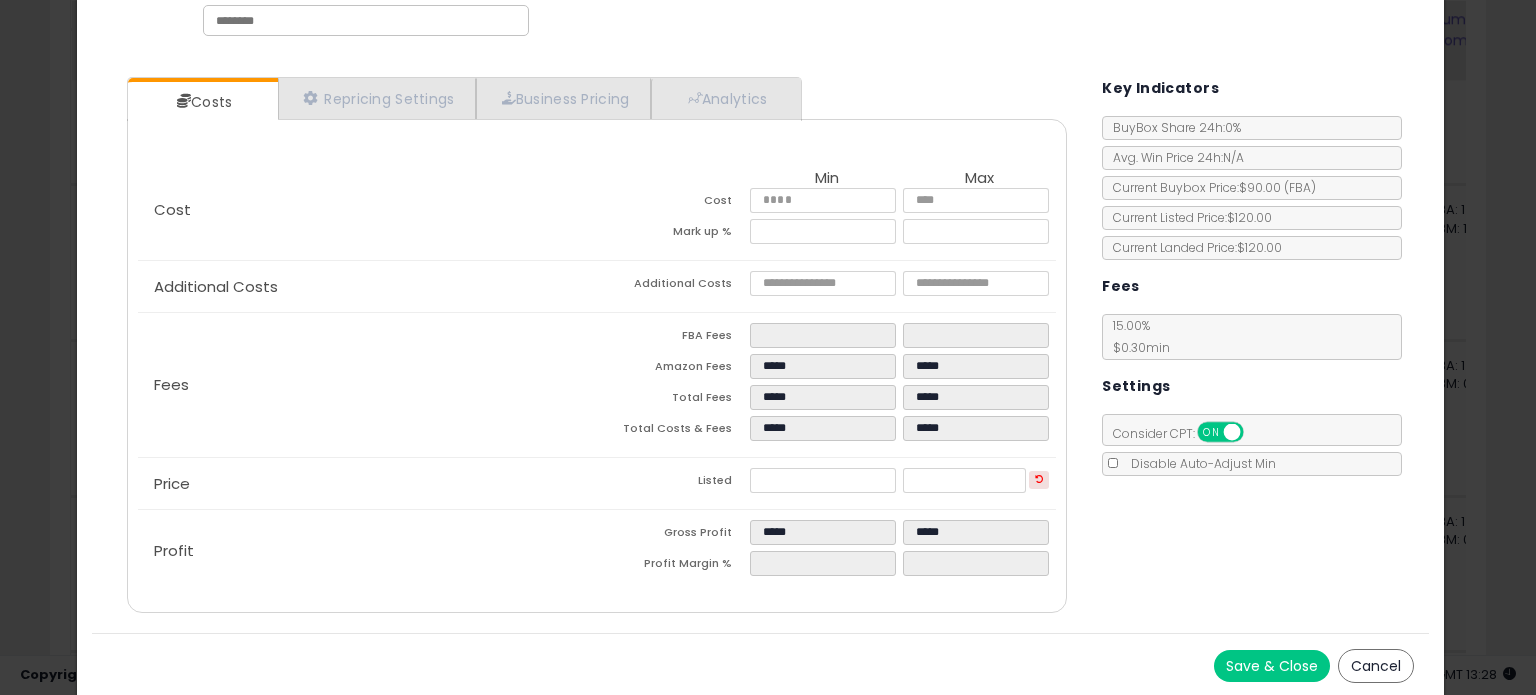 click on "Save & Close" at bounding box center [1272, 666] 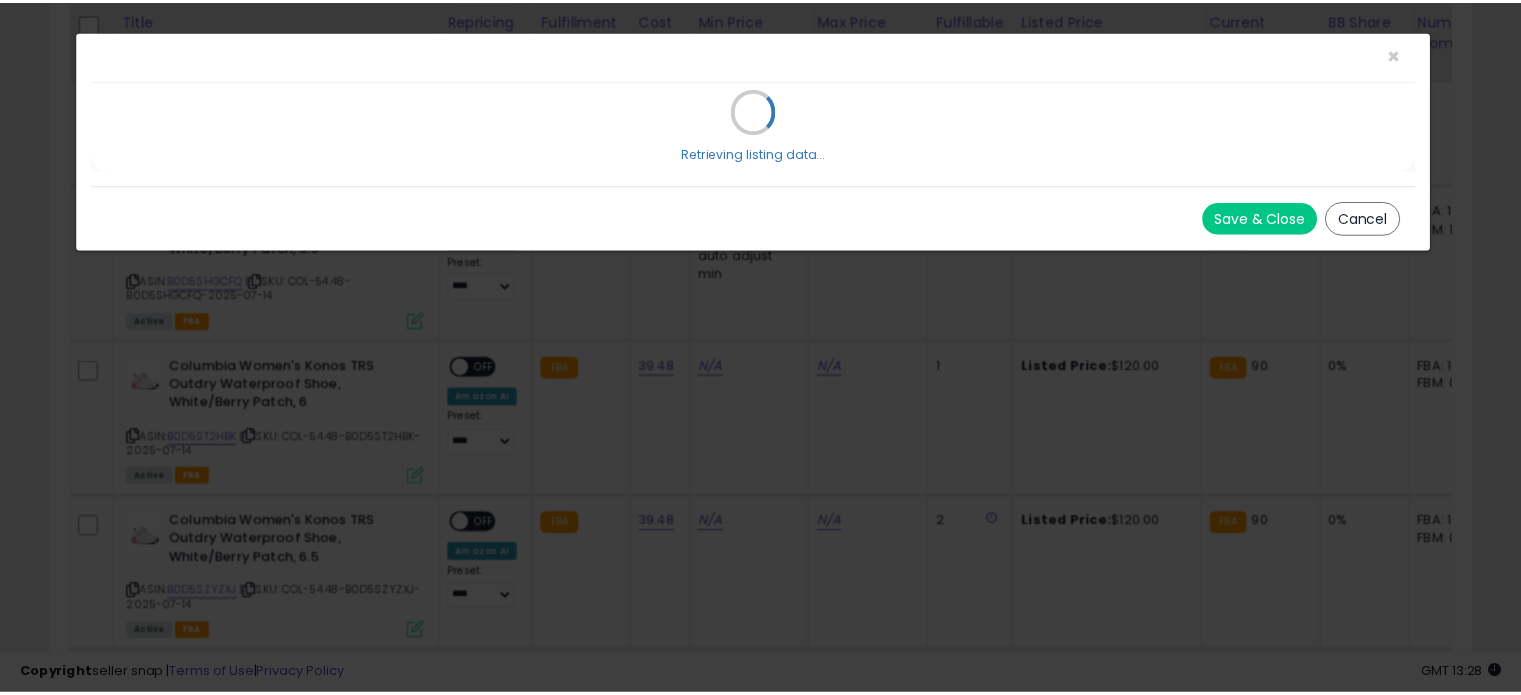 scroll, scrollTop: 0, scrollLeft: 0, axis: both 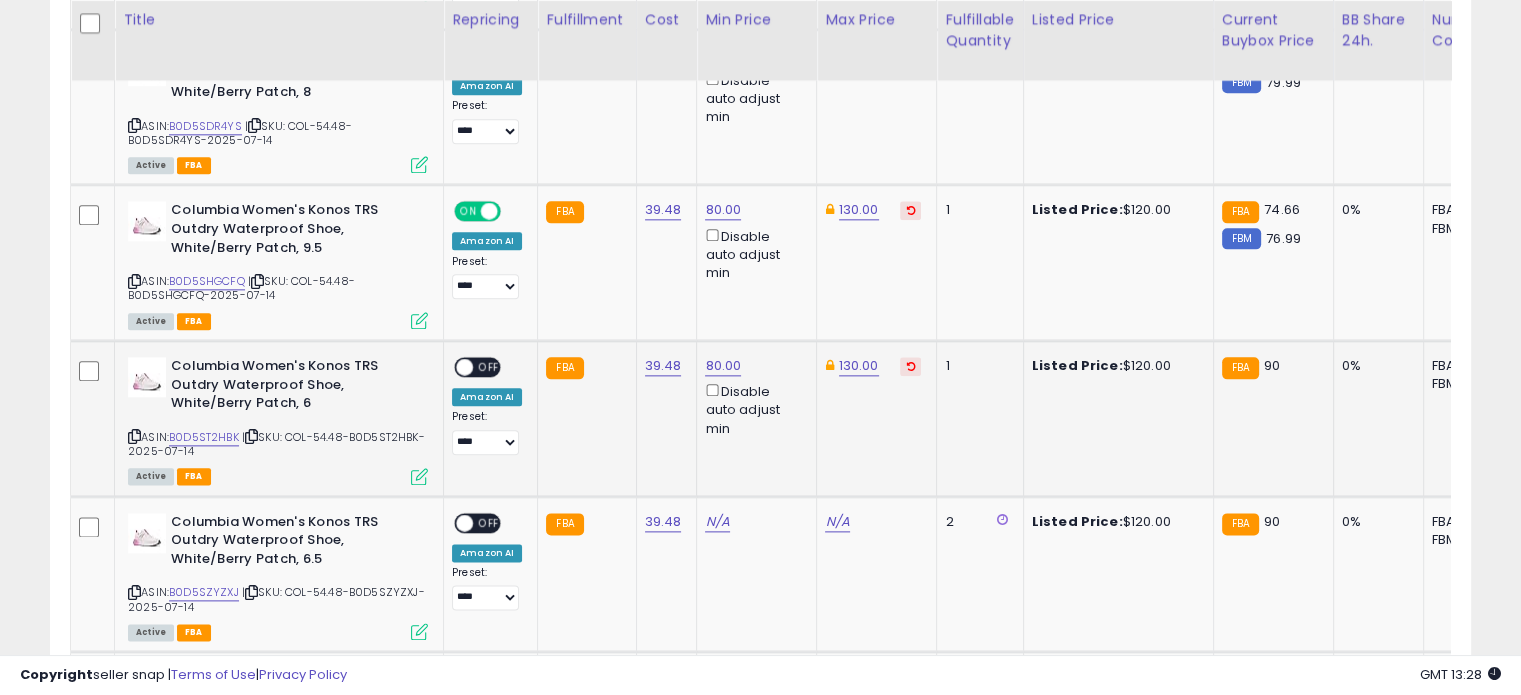 click on "ON   OFF" at bounding box center [455, 367] 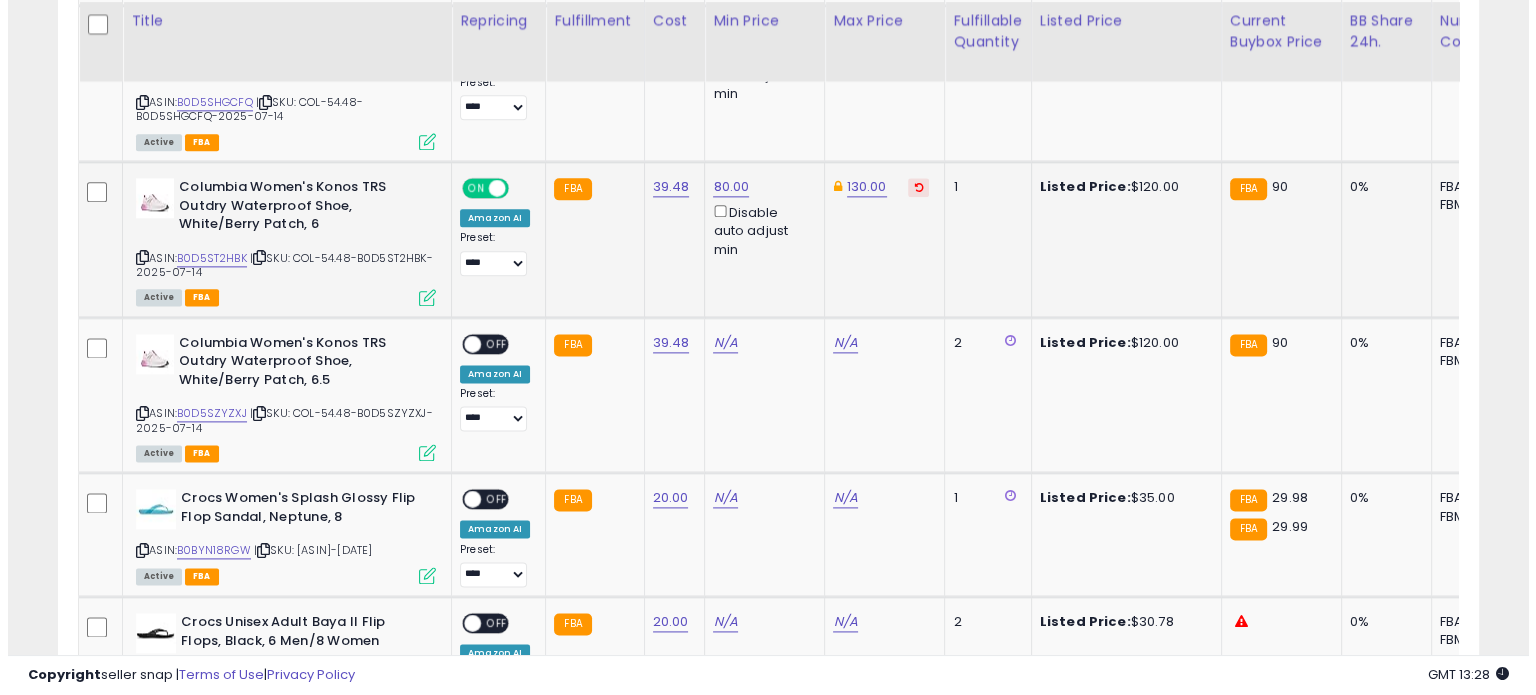 scroll, scrollTop: 2560, scrollLeft: 0, axis: vertical 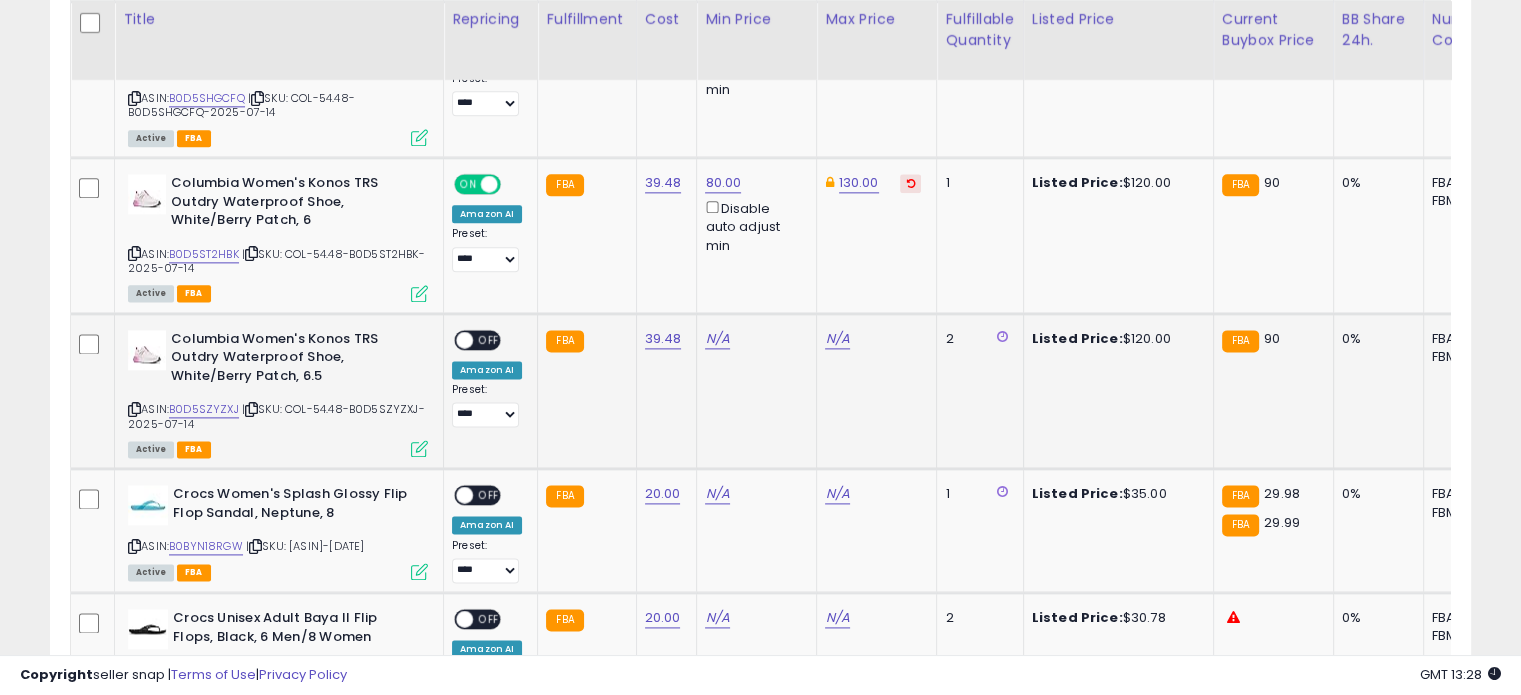 click at bounding box center (419, 448) 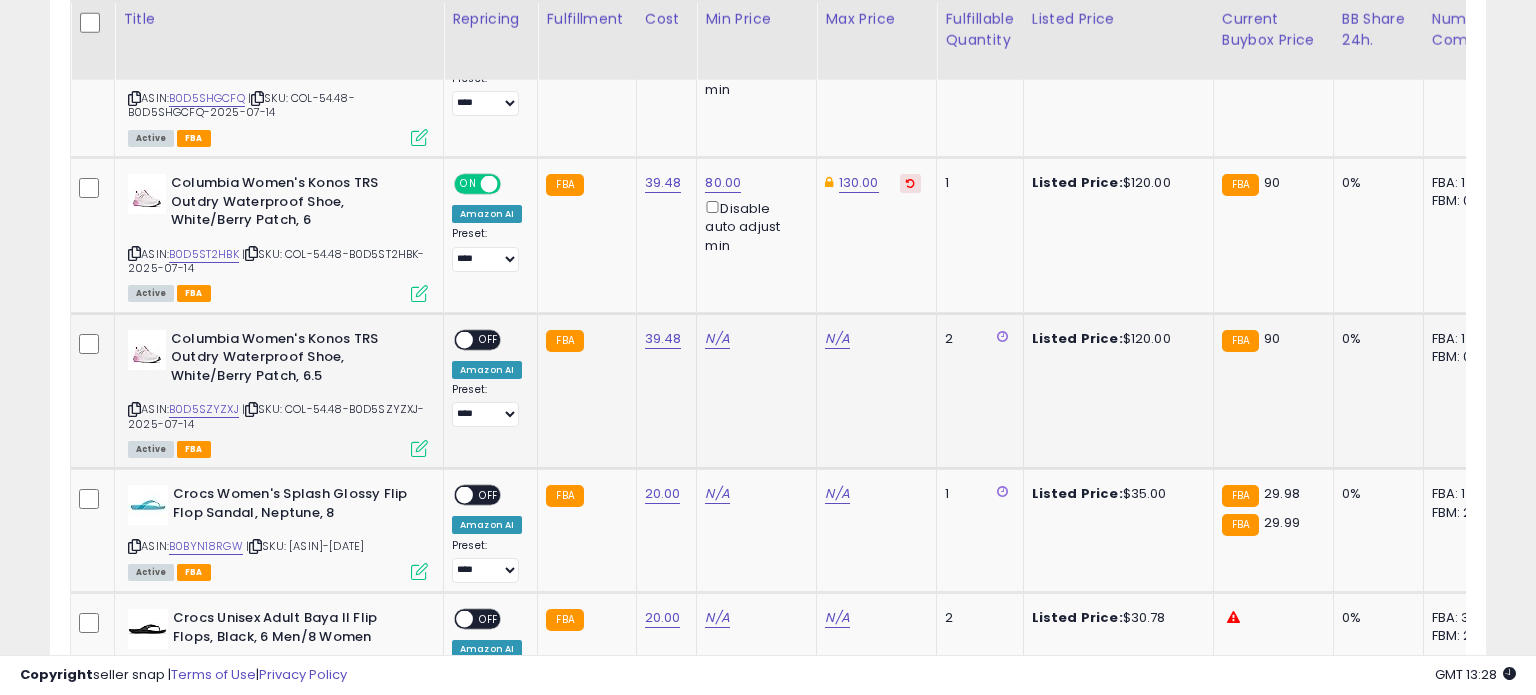 scroll, scrollTop: 999589, scrollLeft: 999168, axis: both 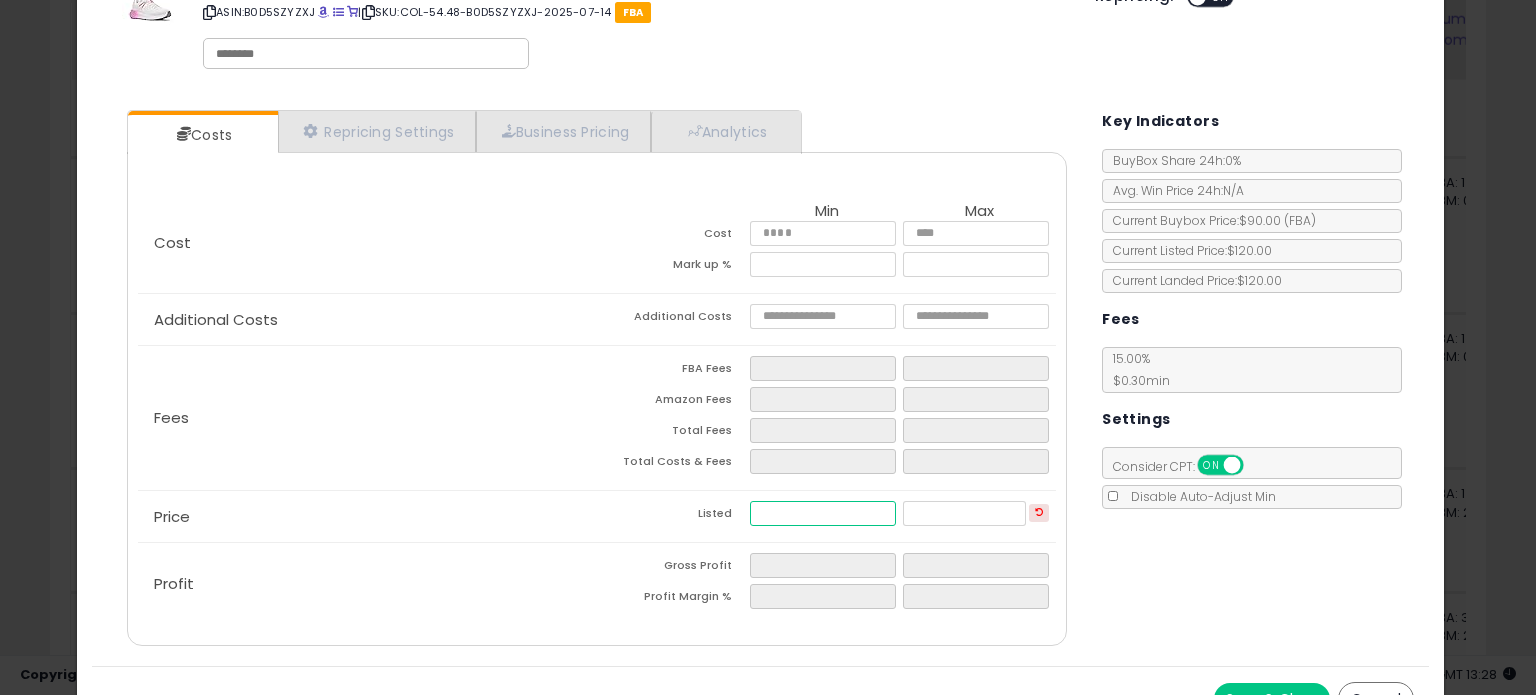 click at bounding box center [822, 513] 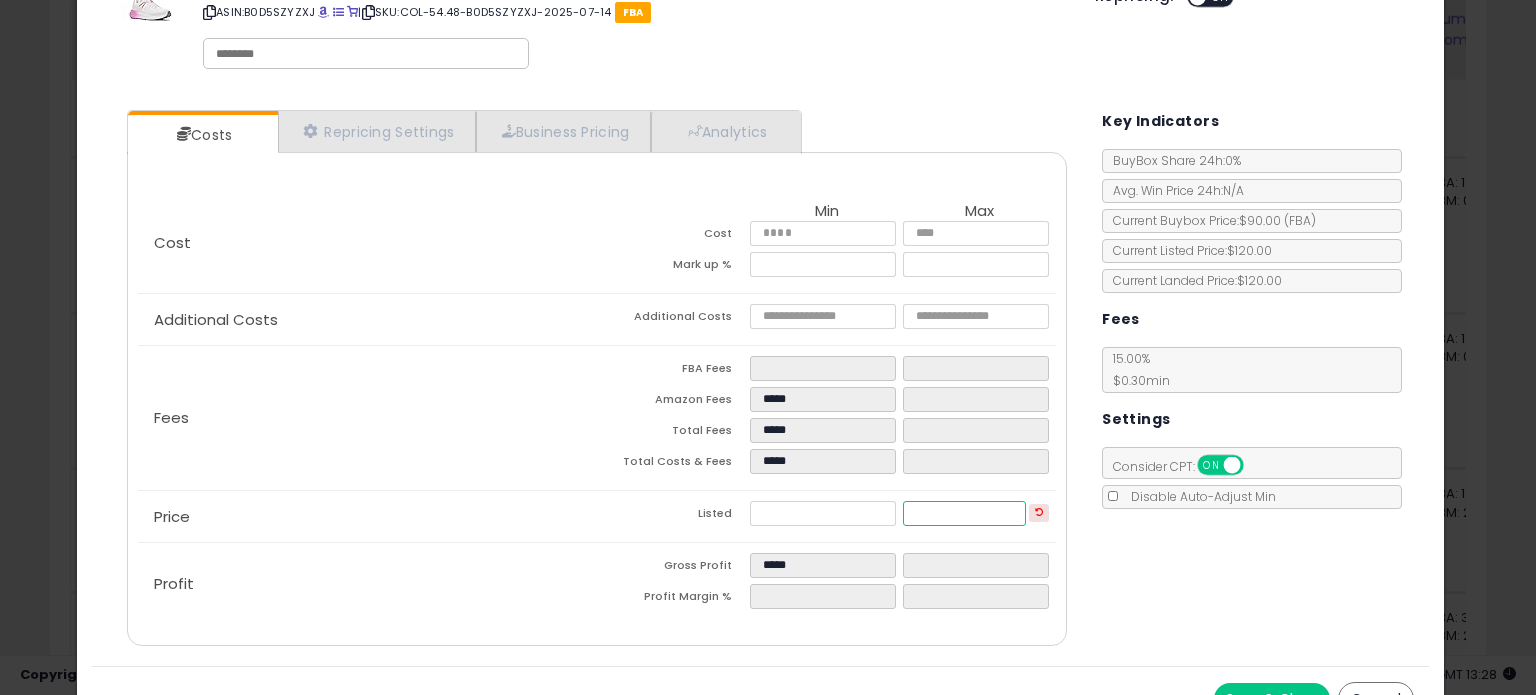 click at bounding box center [964, 513] 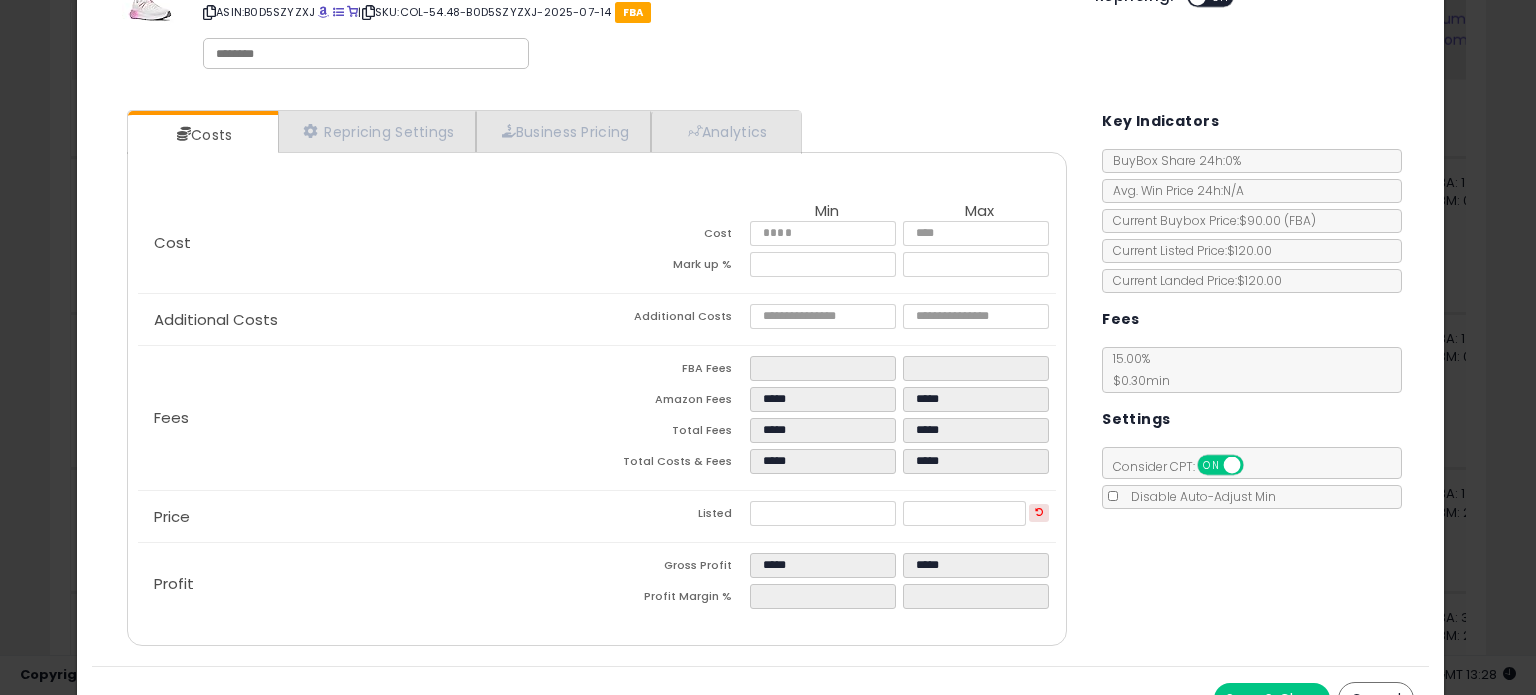 click on "Costs
Repricing Settings
Business Pricing
Analytics
Cost" at bounding box center (760, 380) 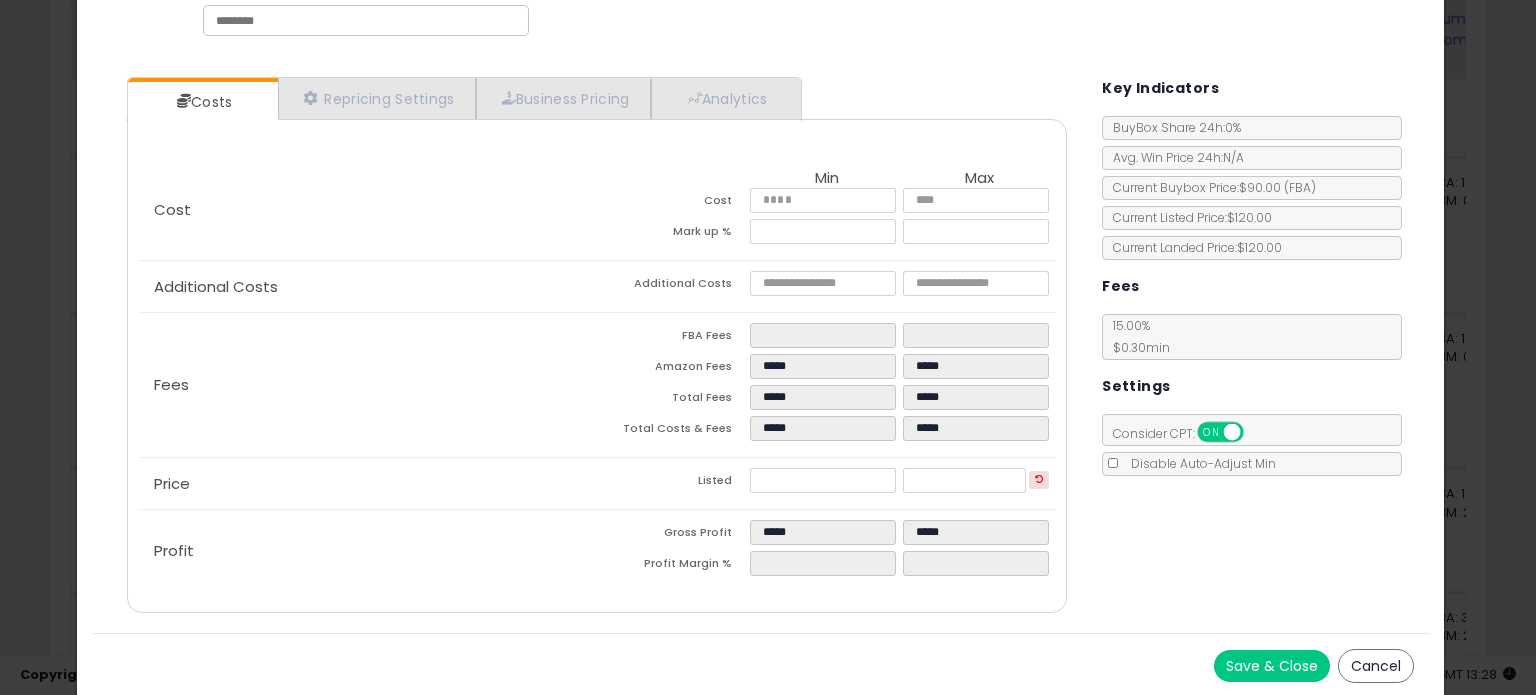 click on "Save & Close" at bounding box center [1272, 666] 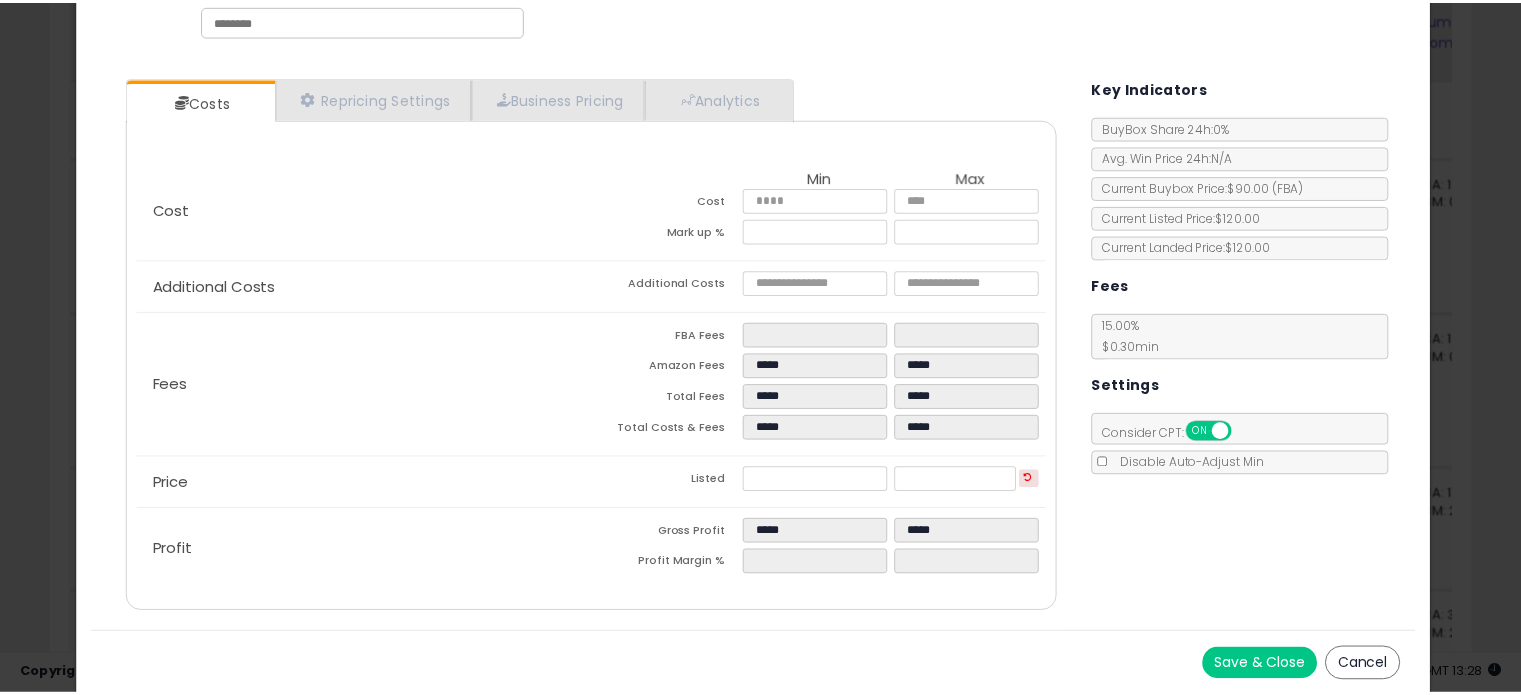 scroll, scrollTop: 0, scrollLeft: 0, axis: both 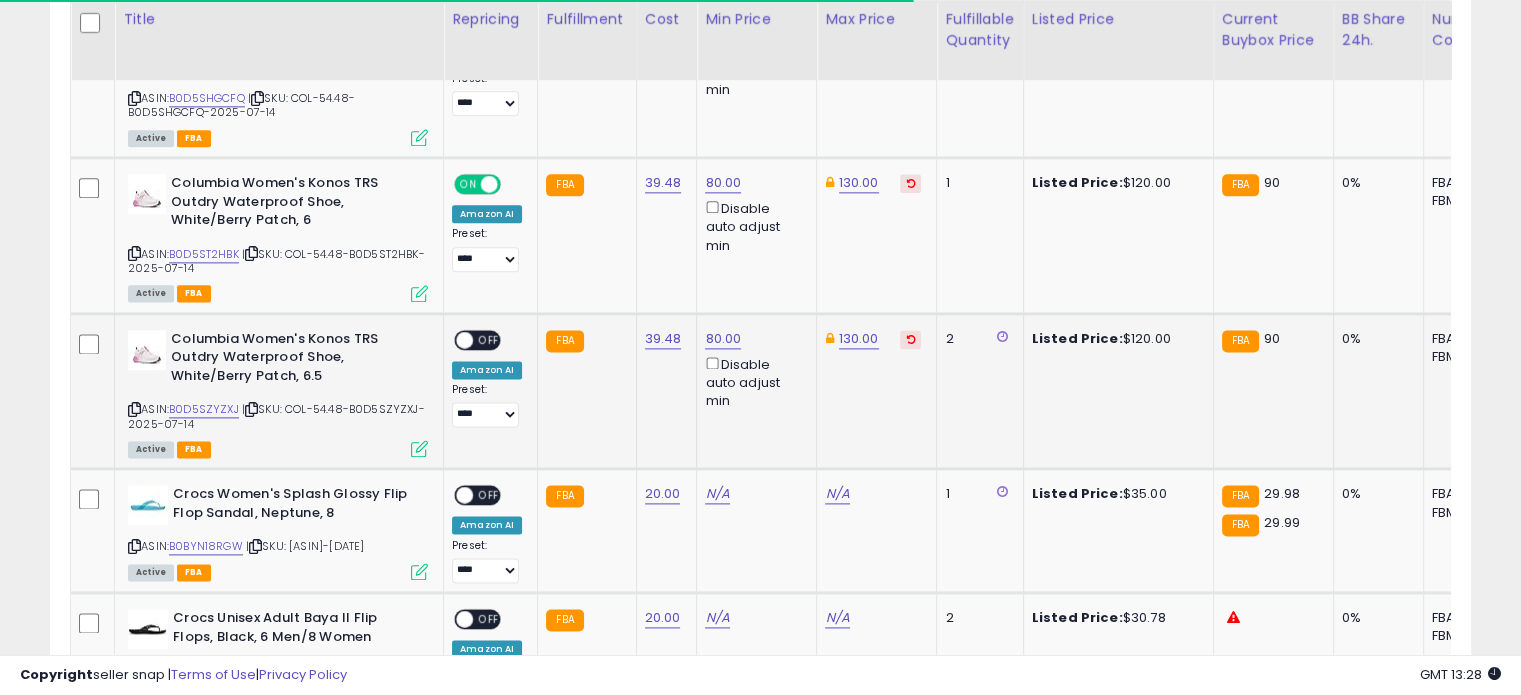 click on "ON" at bounding box center (444, 339) 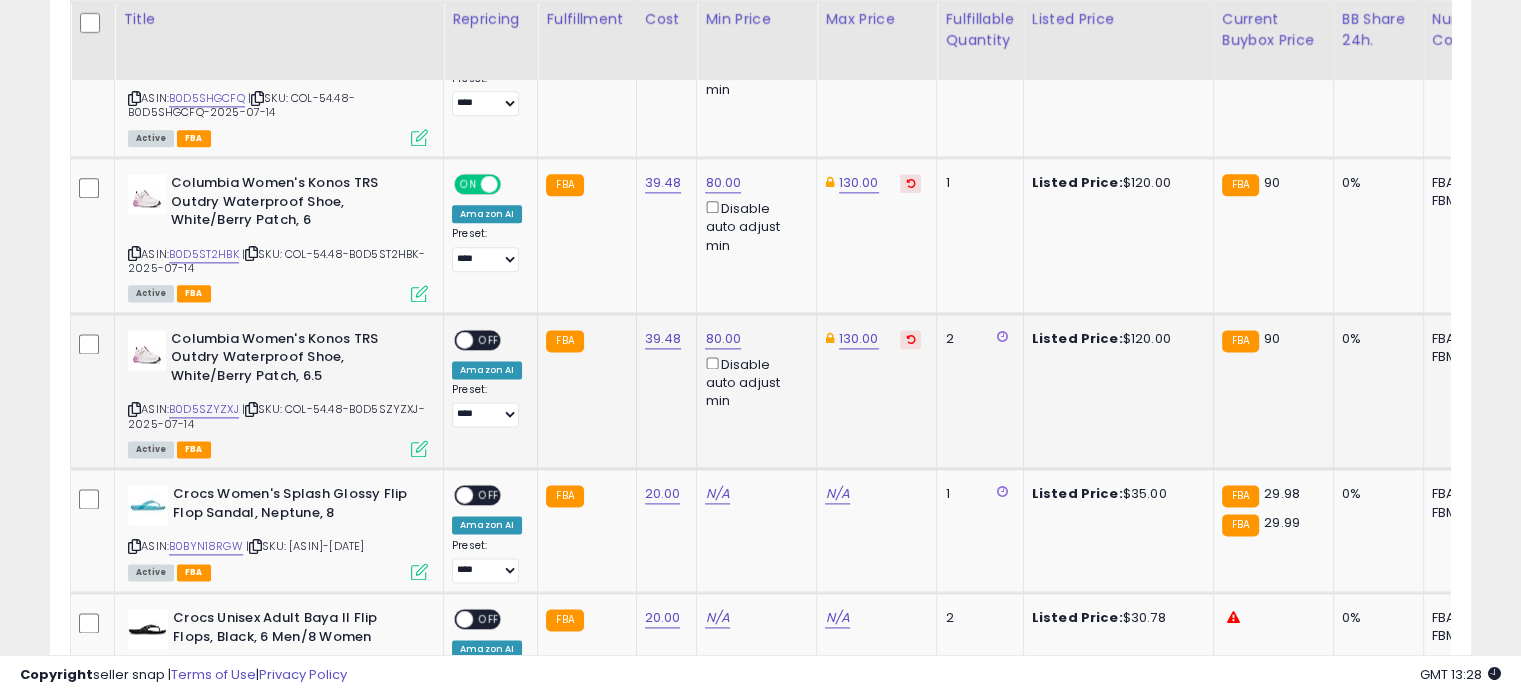 click at bounding box center (464, 339) 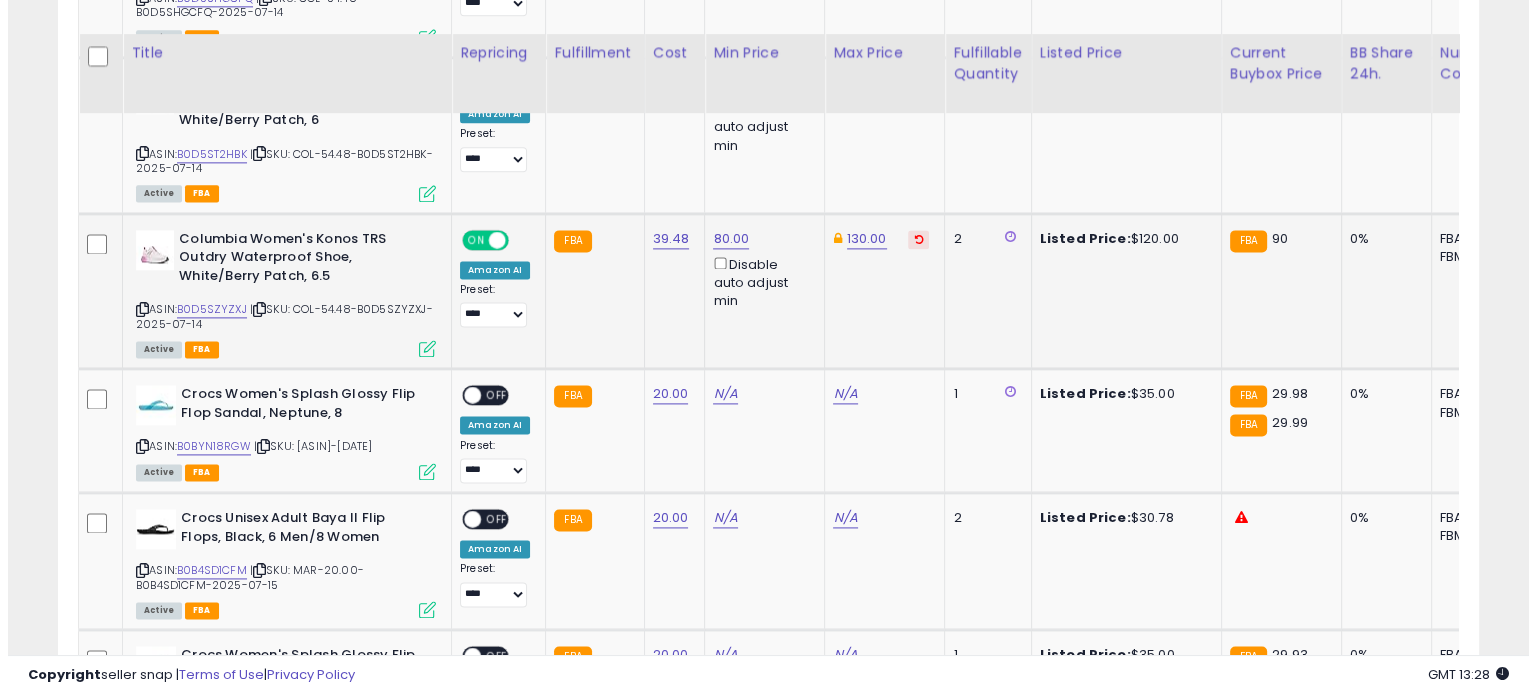 scroll, scrollTop: 2700, scrollLeft: 0, axis: vertical 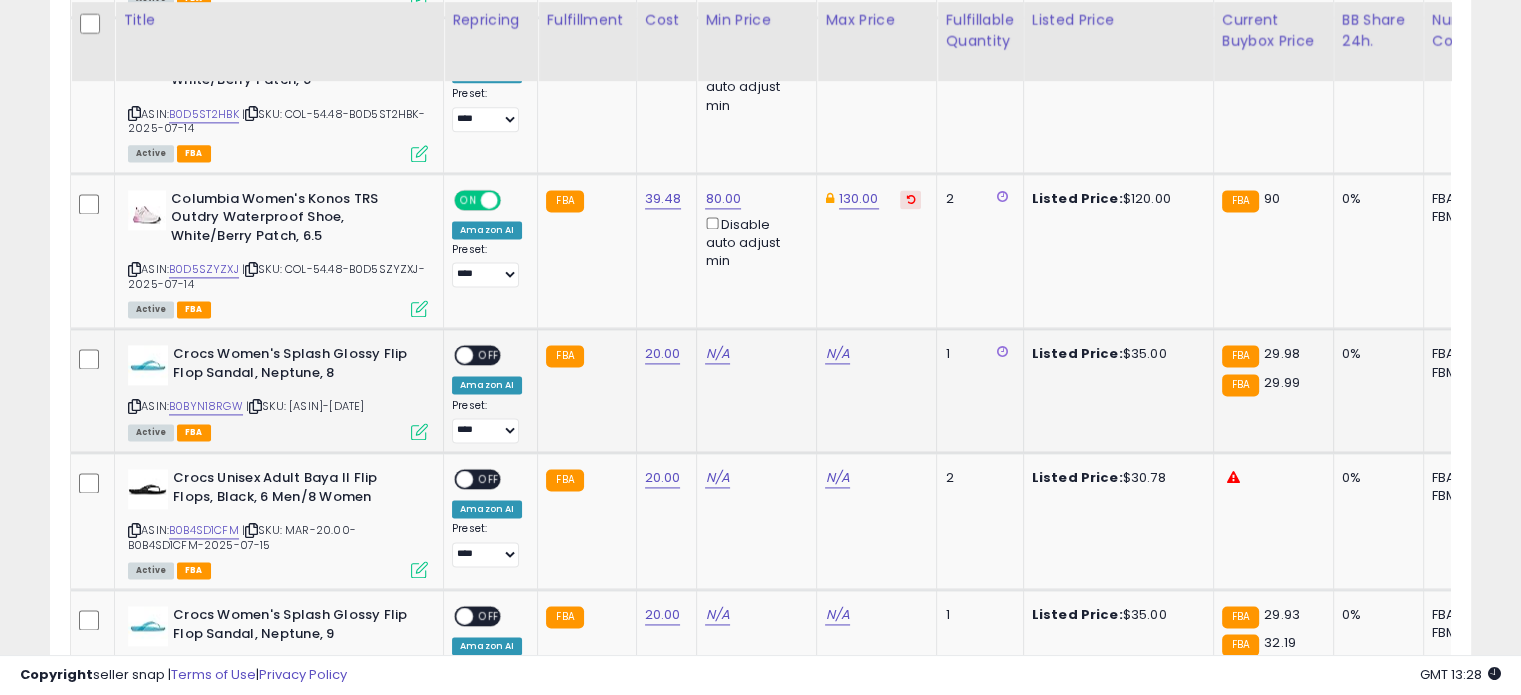 click at bounding box center (419, 431) 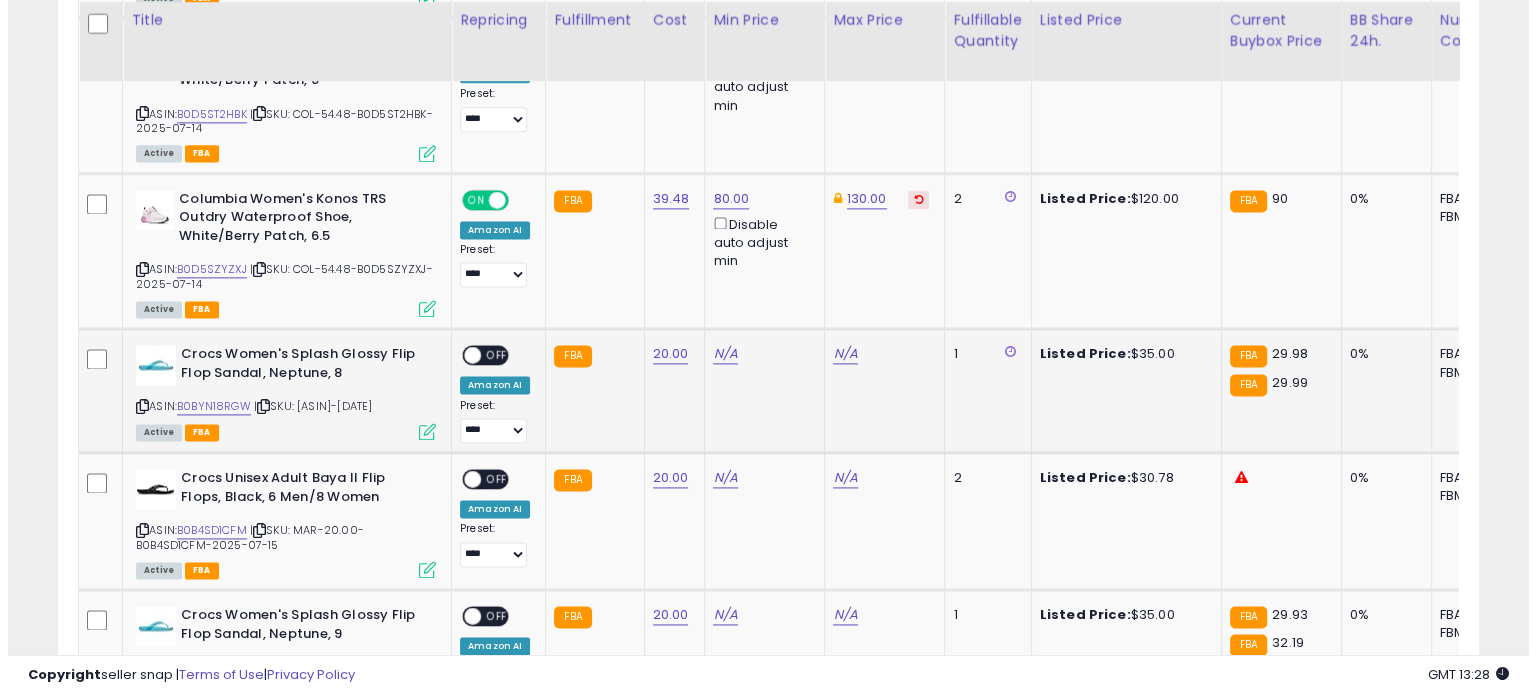 scroll, scrollTop: 999589, scrollLeft: 999168, axis: both 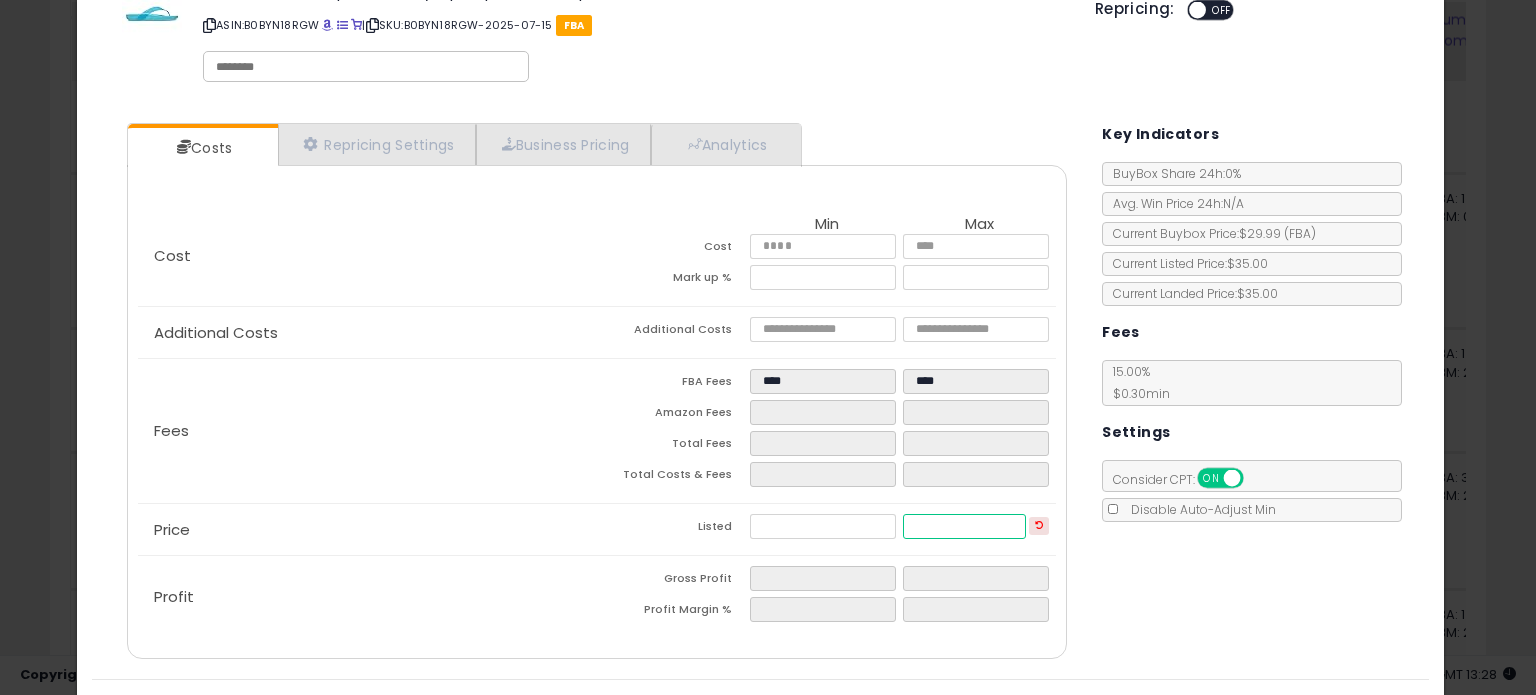 click at bounding box center [964, 526] 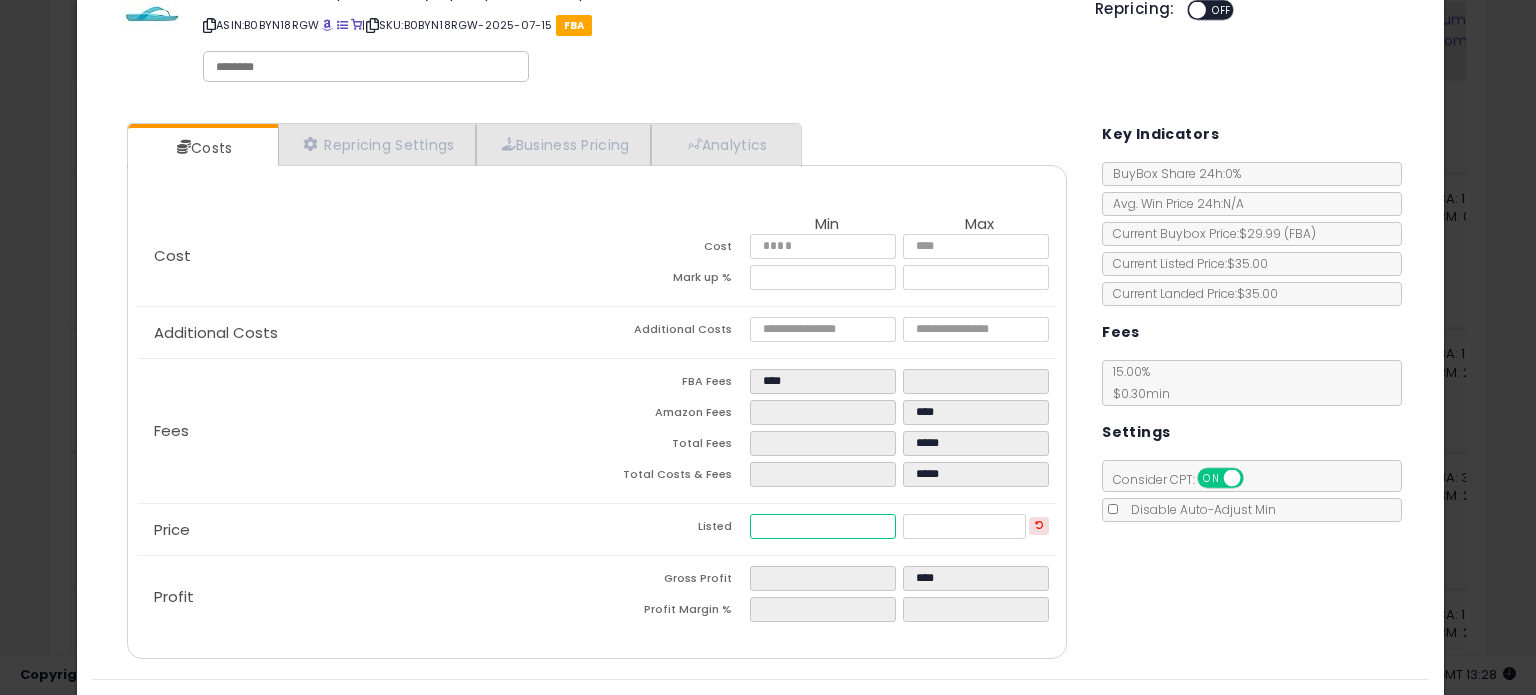 click at bounding box center (822, 526) 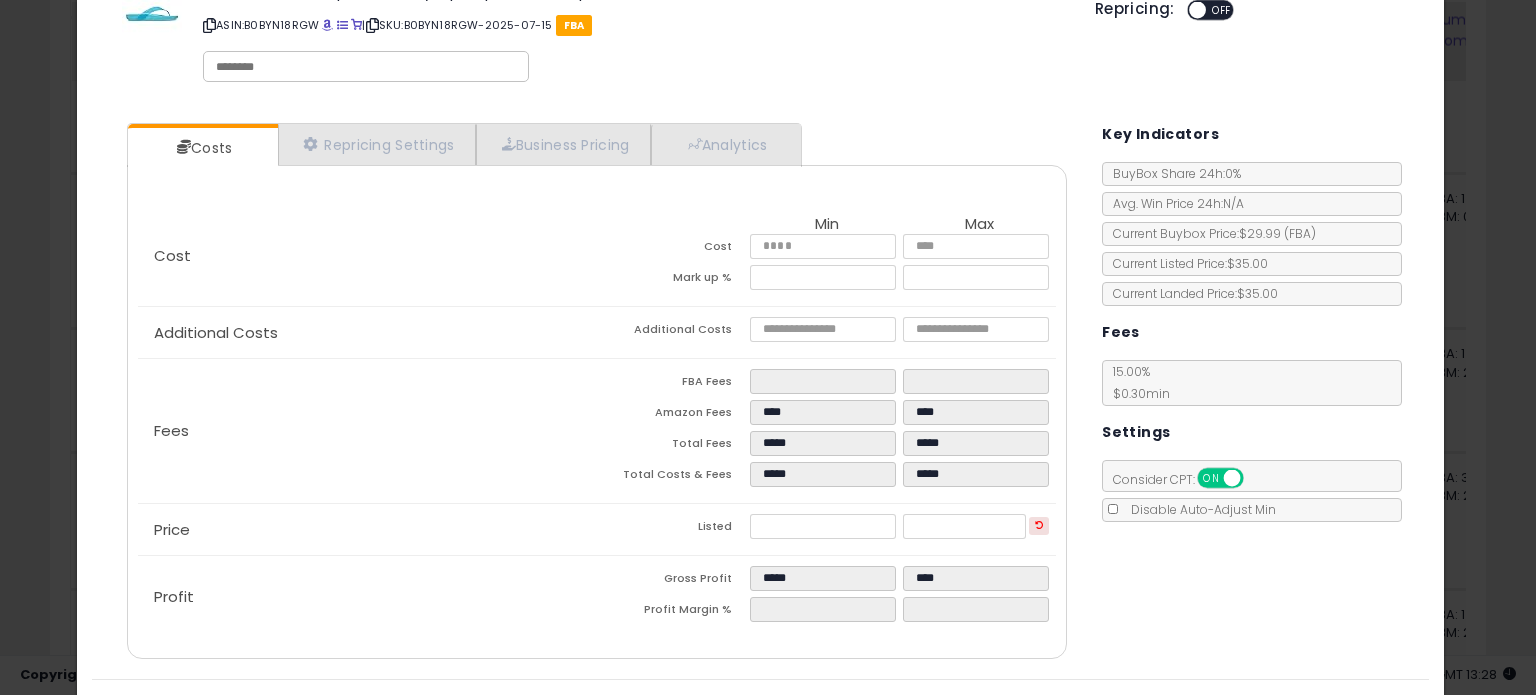 click on "Costs
Repricing Settings
Business Pricing
Analytics
Cost" at bounding box center (760, 393) 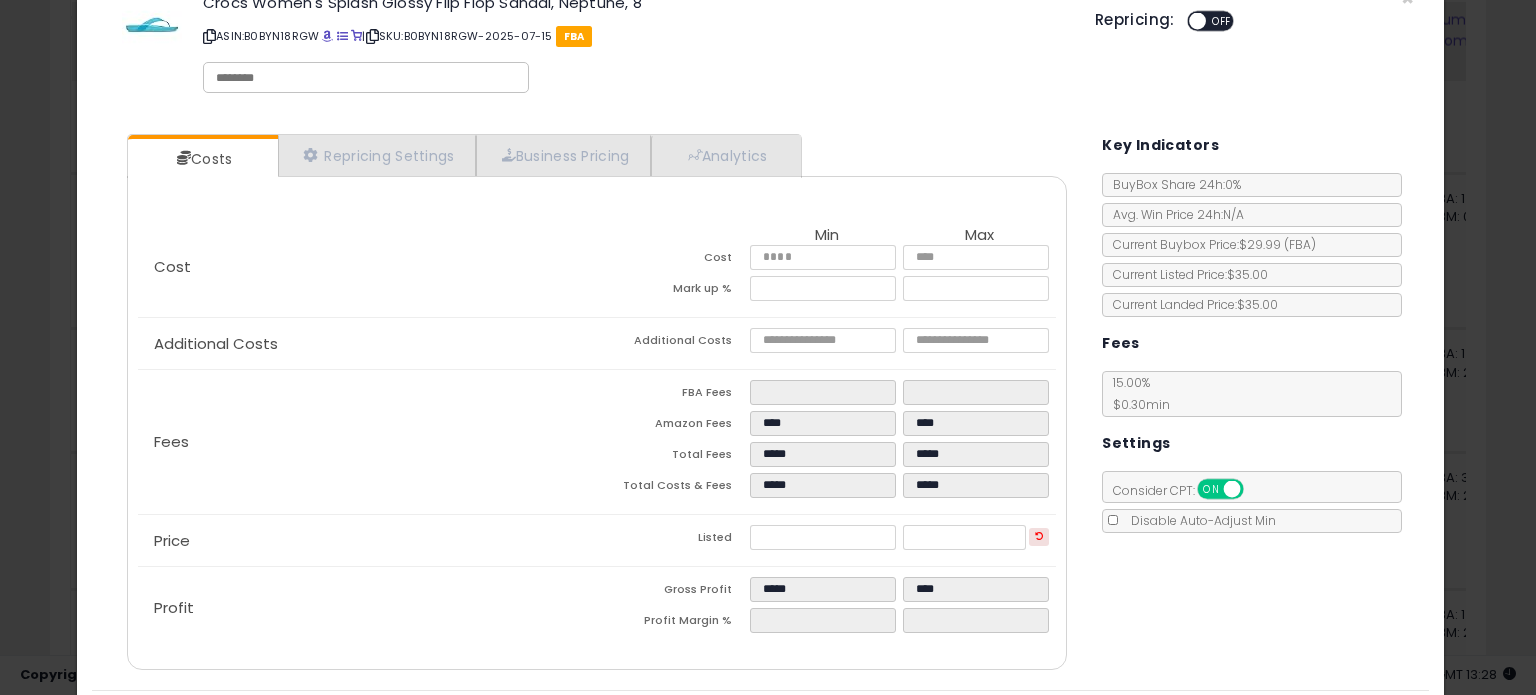 scroll, scrollTop: 53, scrollLeft: 0, axis: vertical 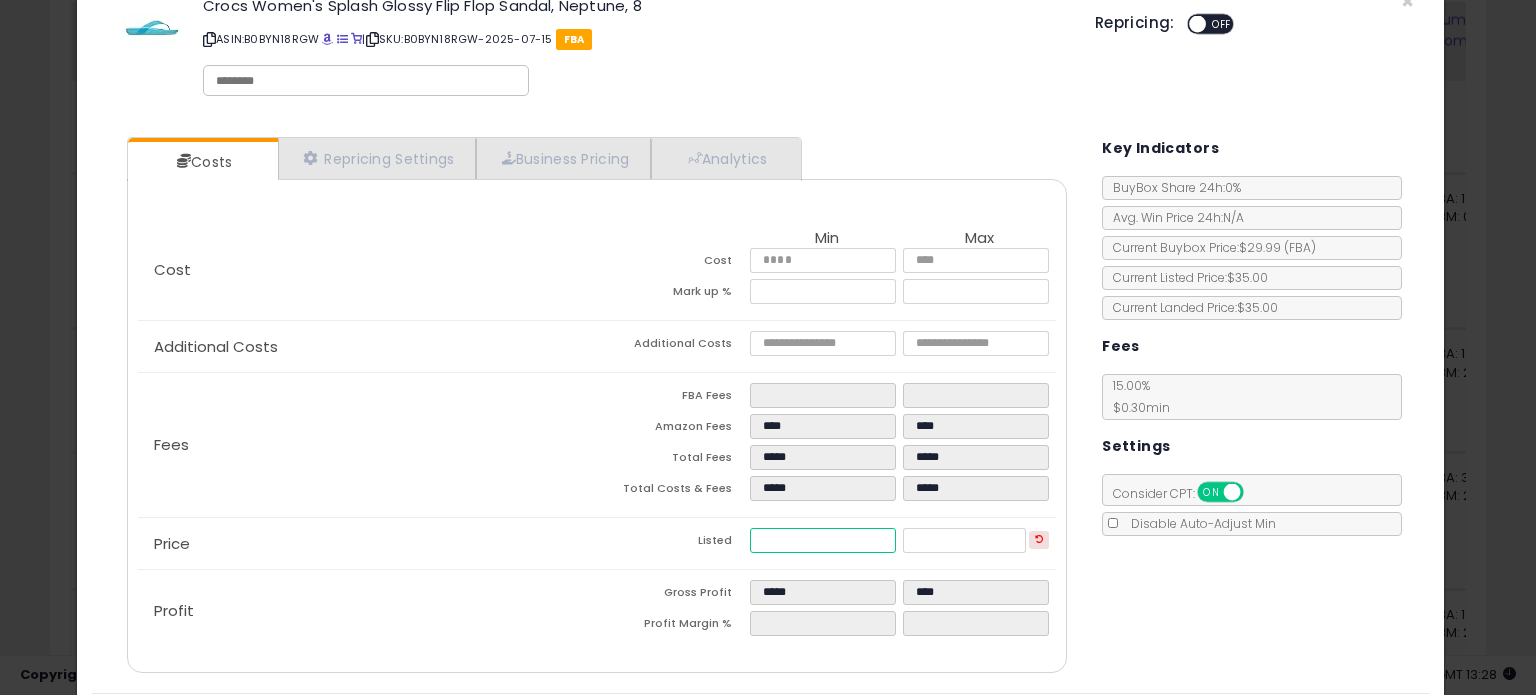 drag, startPoint x: 794, startPoint y: 535, endPoint x: 737, endPoint y: 535, distance: 57 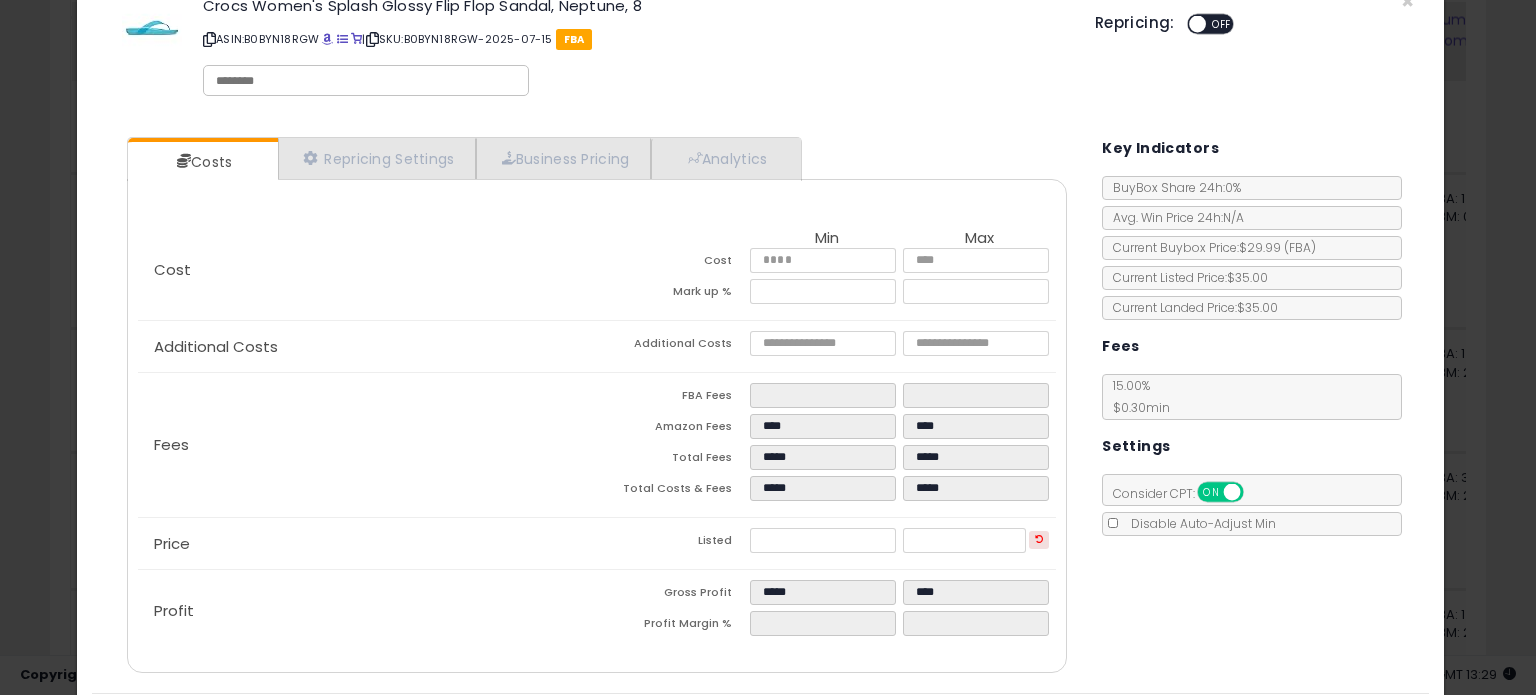 click on "Costs
Repricing Settings
Business Pricing
Analytics
Cost" at bounding box center (760, 407) 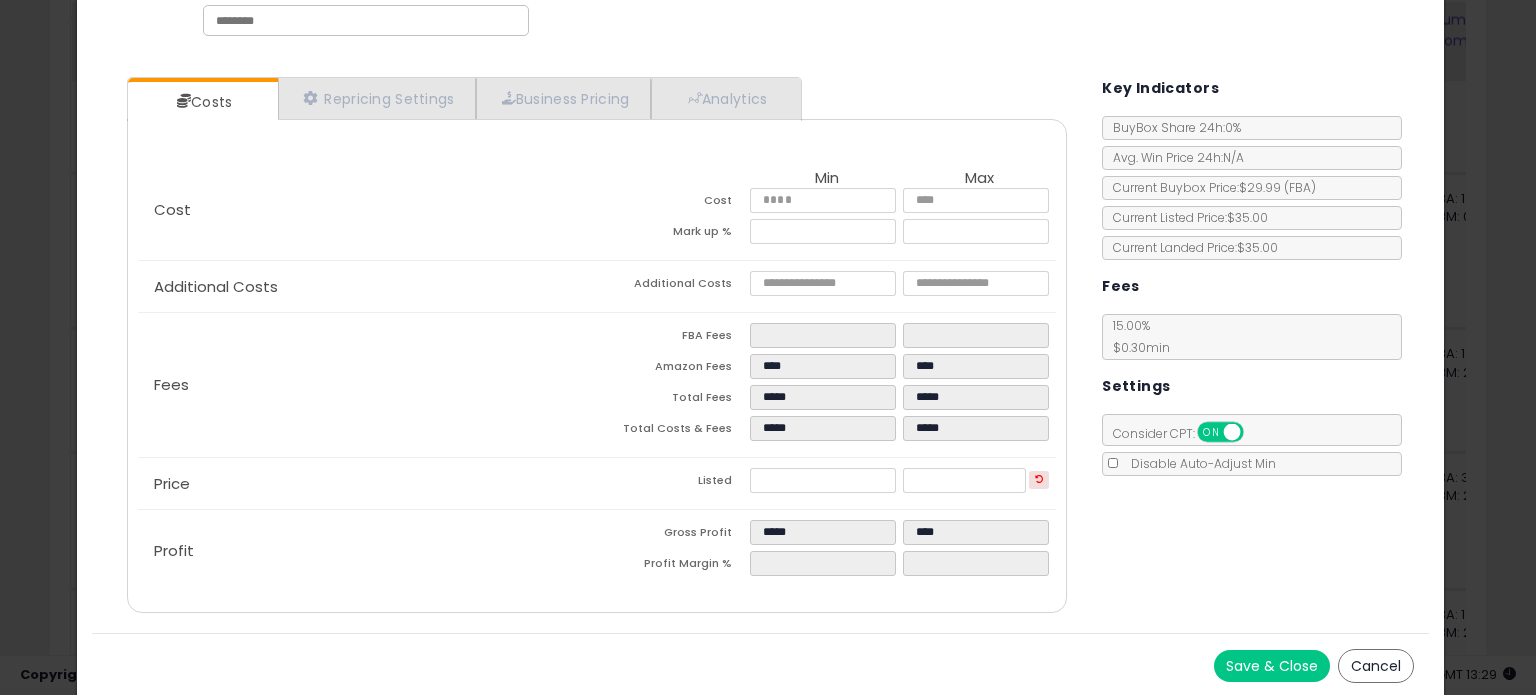 click on "Save & Close" at bounding box center (1272, 666) 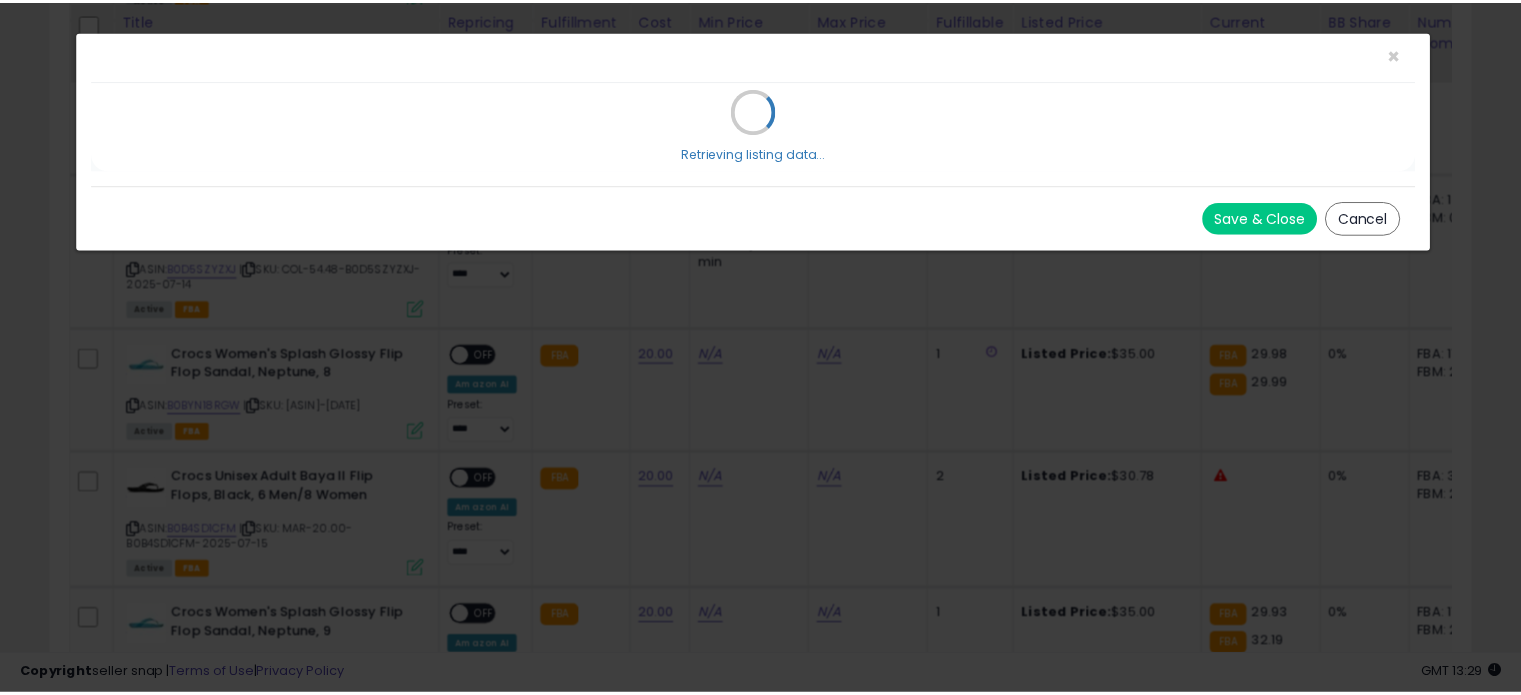 scroll, scrollTop: 0, scrollLeft: 0, axis: both 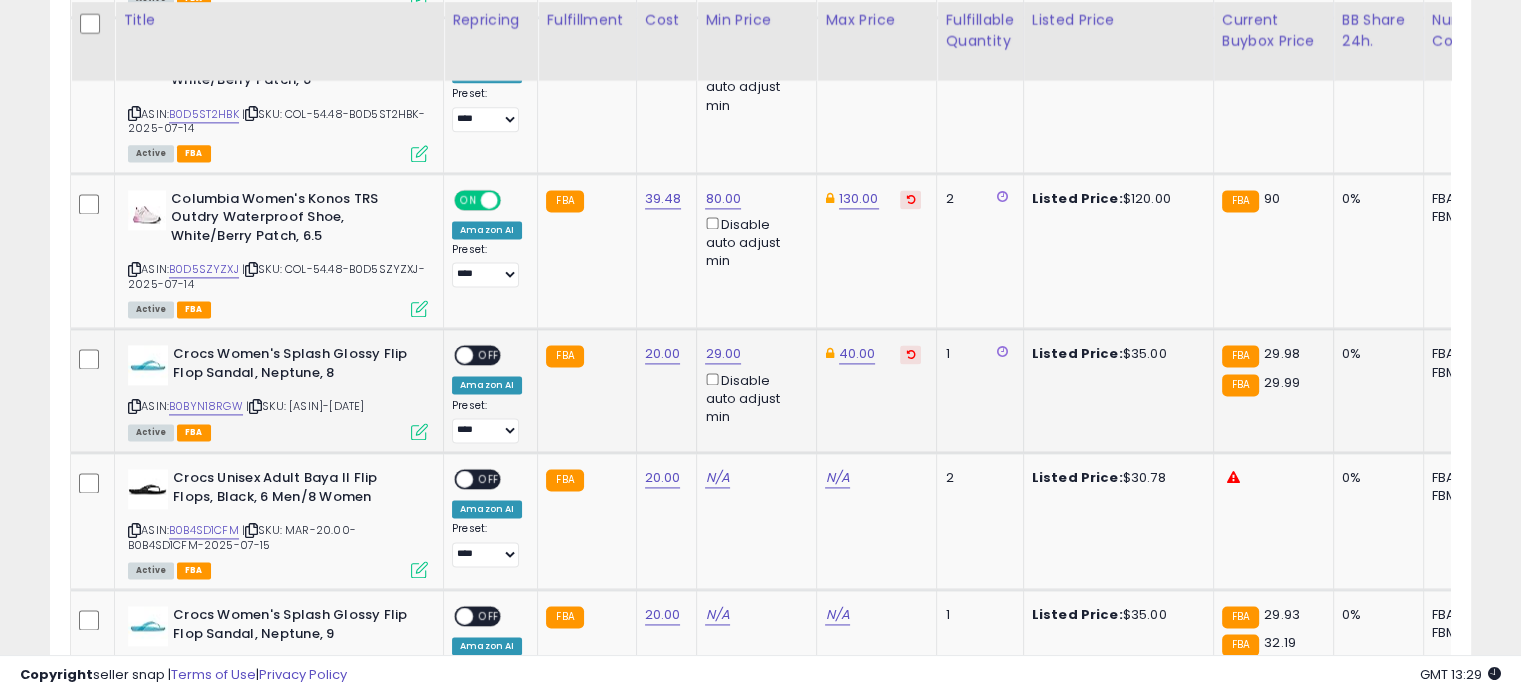 click at bounding box center [464, 355] 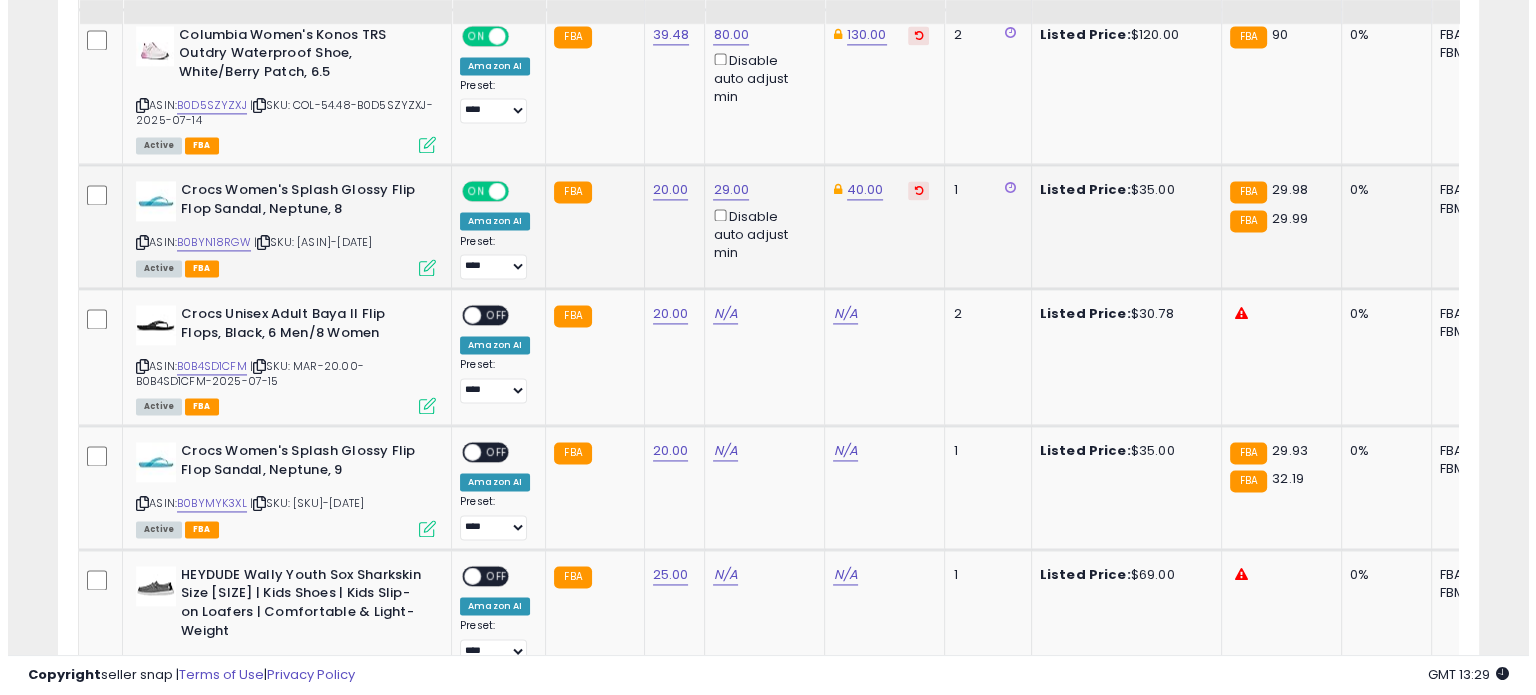 scroll, scrollTop: 2868, scrollLeft: 0, axis: vertical 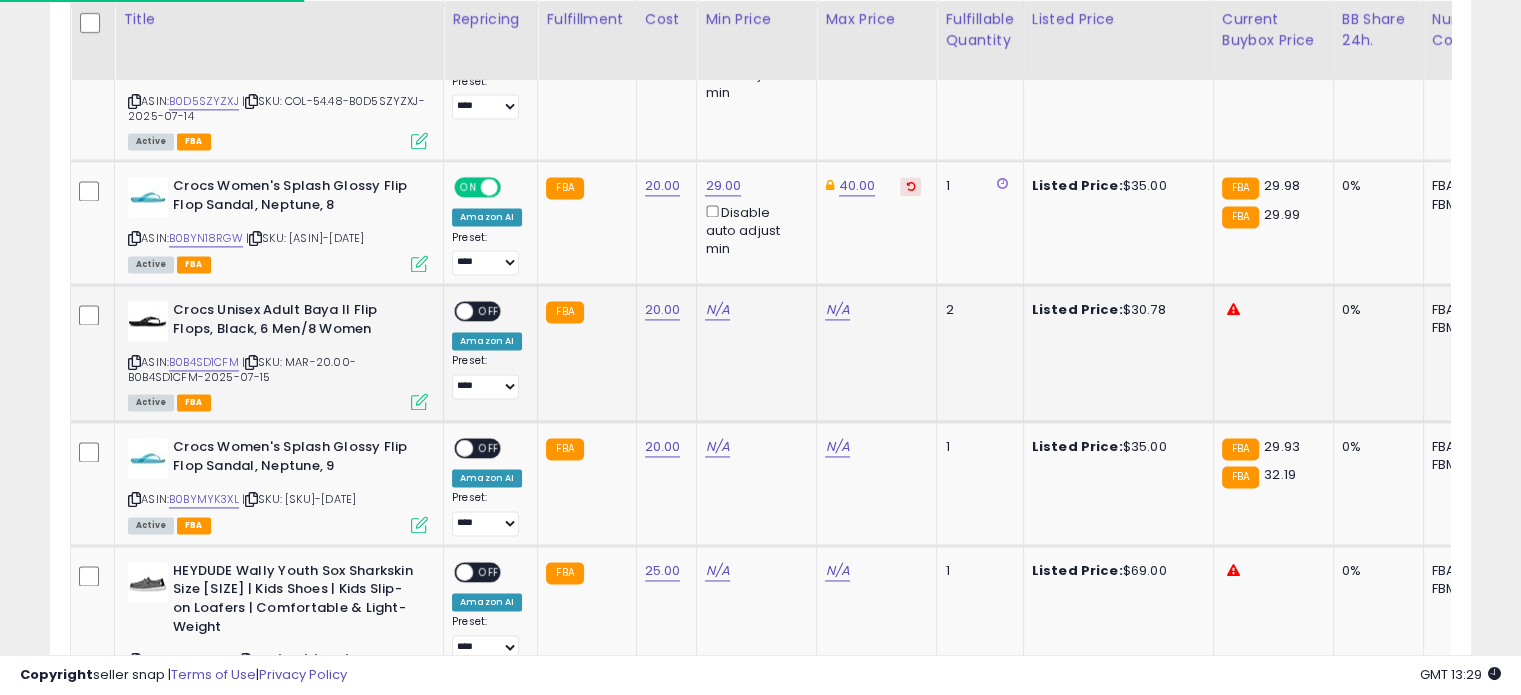 click at bounding box center [419, 401] 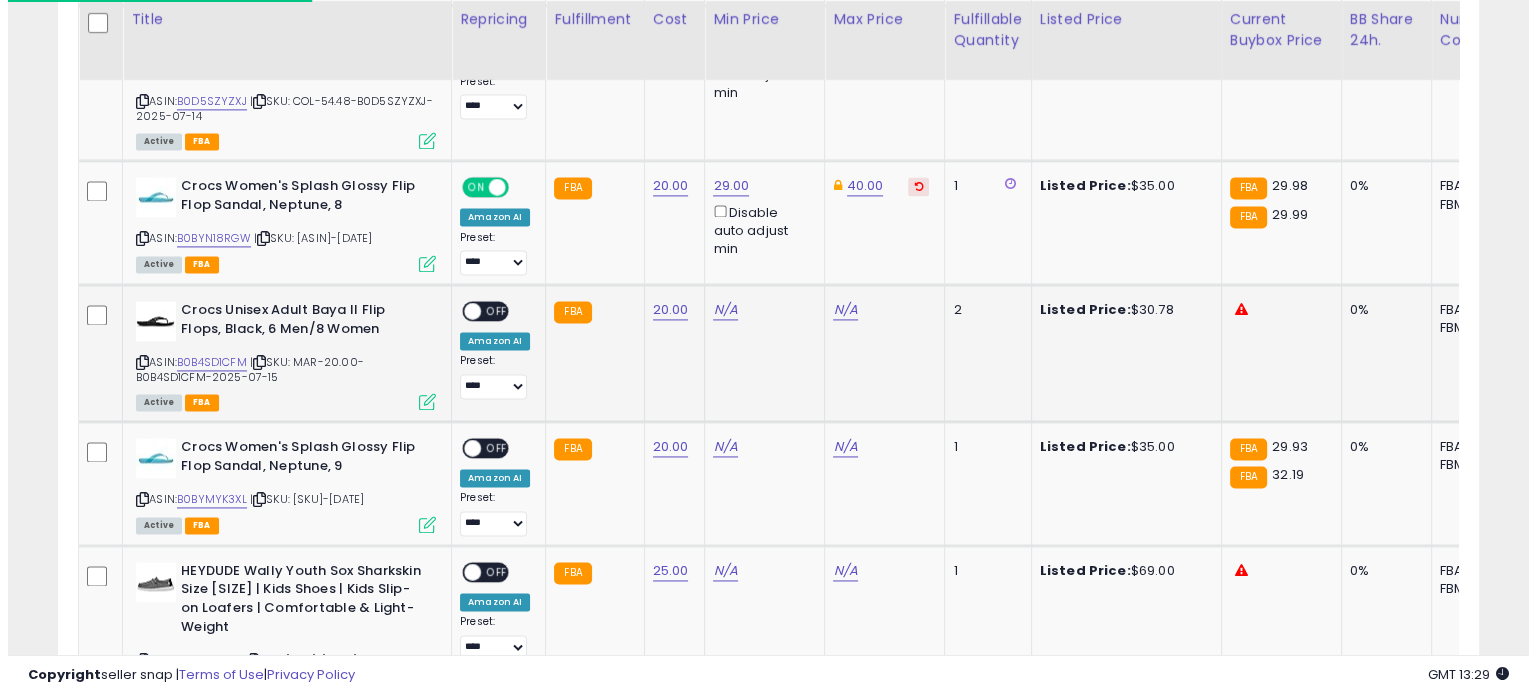 scroll, scrollTop: 999589, scrollLeft: 999168, axis: both 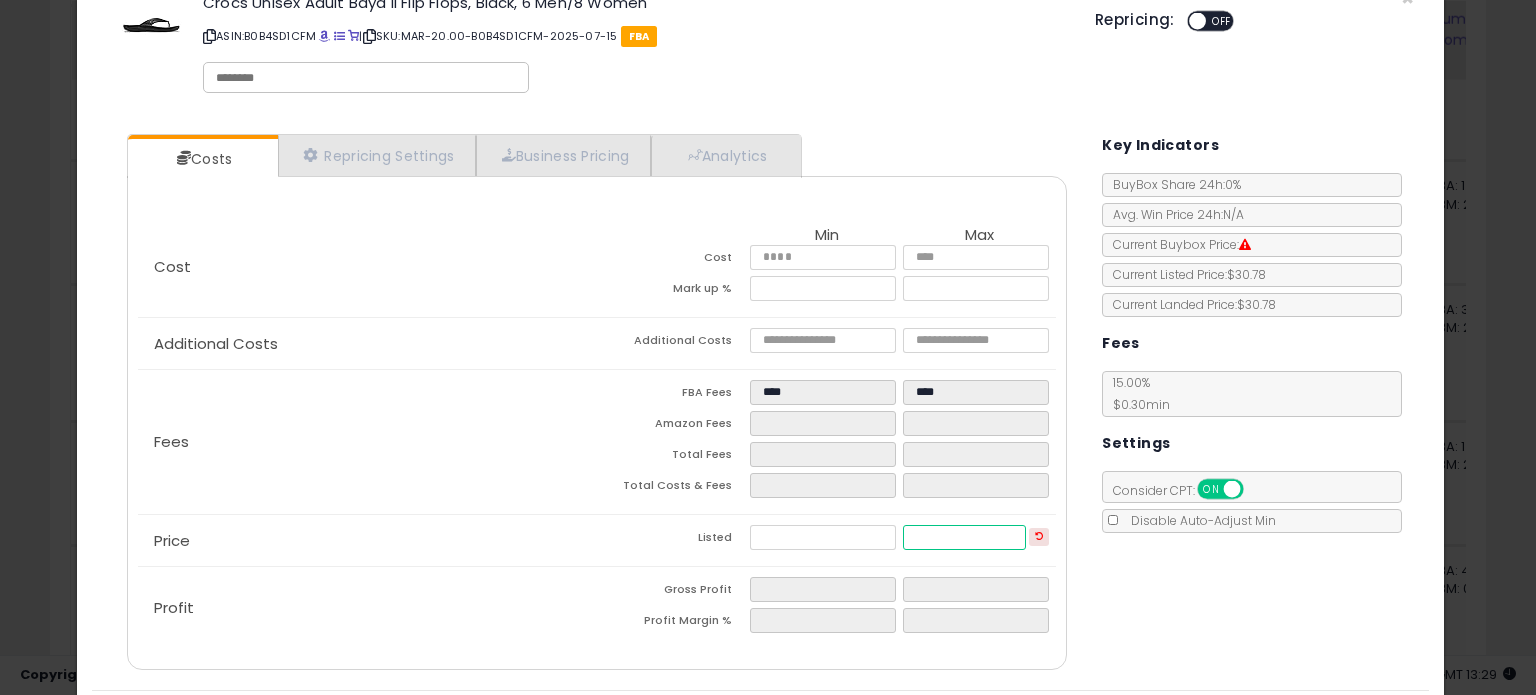 click at bounding box center [964, 537] 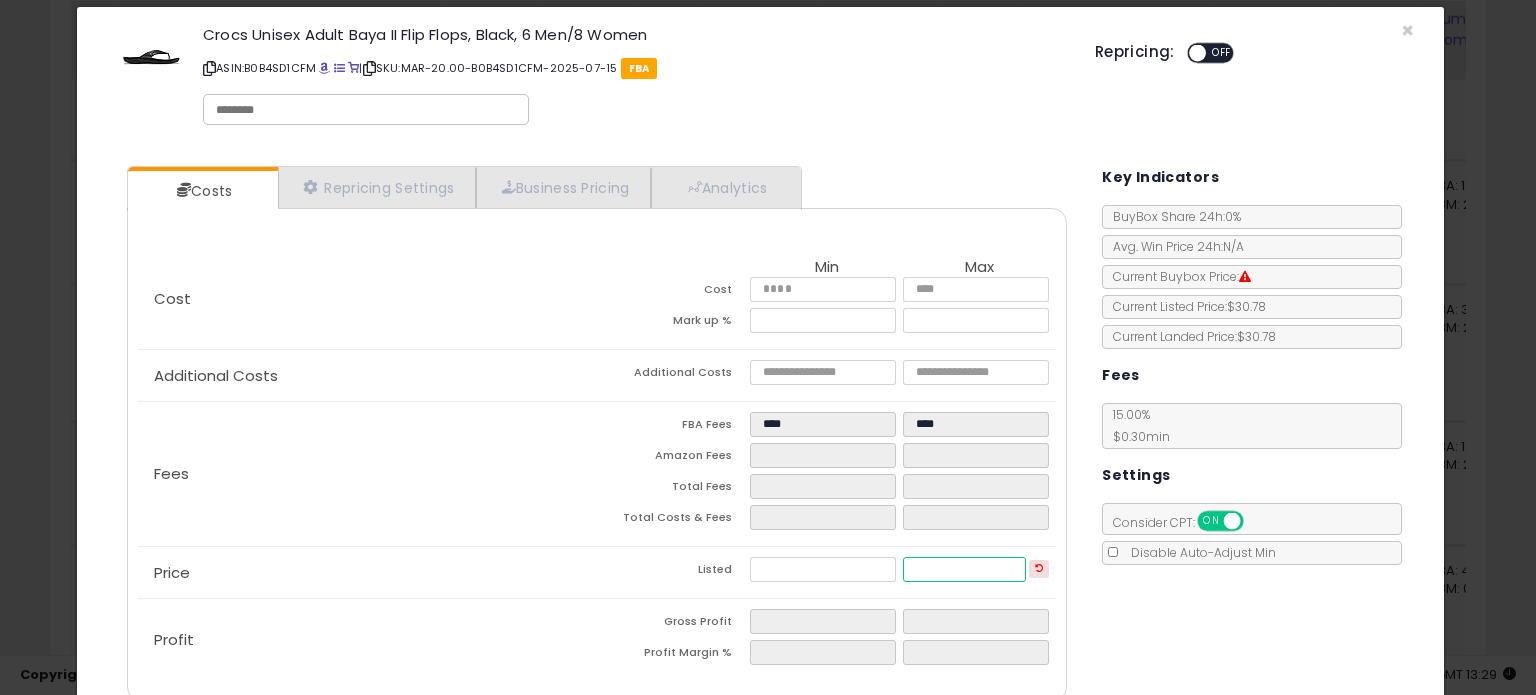 scroll, scrollTop: 26, scrollLeft: 0, axis: vertical 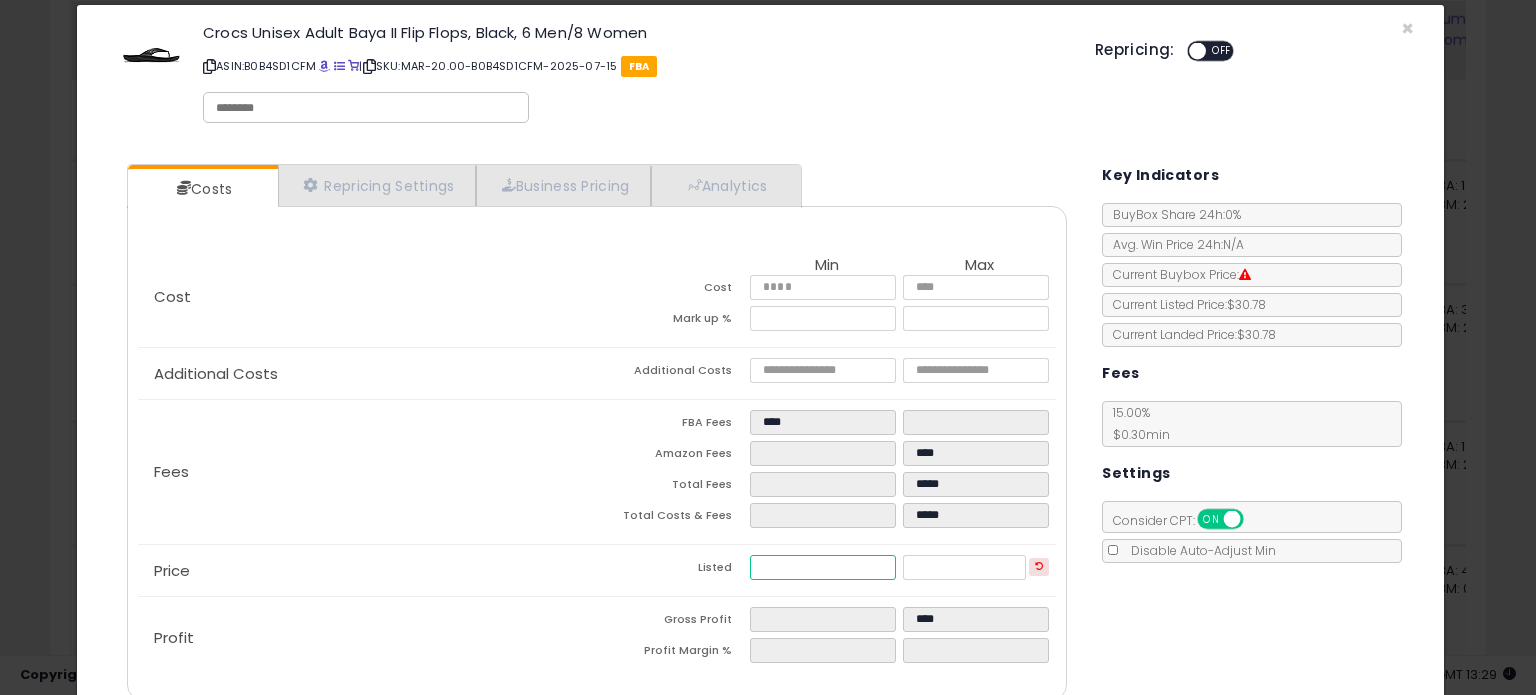 click at bounding box center [822, 567] 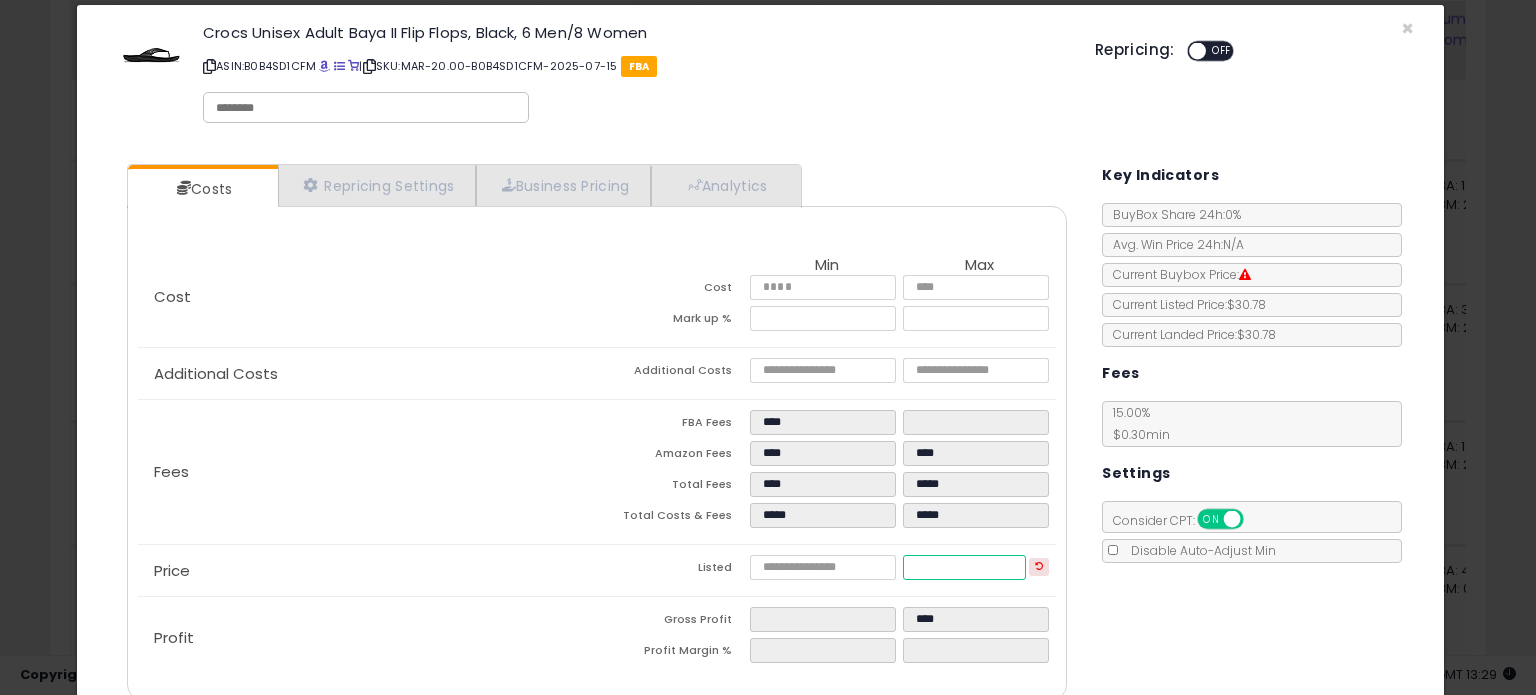 drag, startPoint x: 933, startPoint y: 562, endPoint x: 909, endPoint y: 563, distance: 24.020824 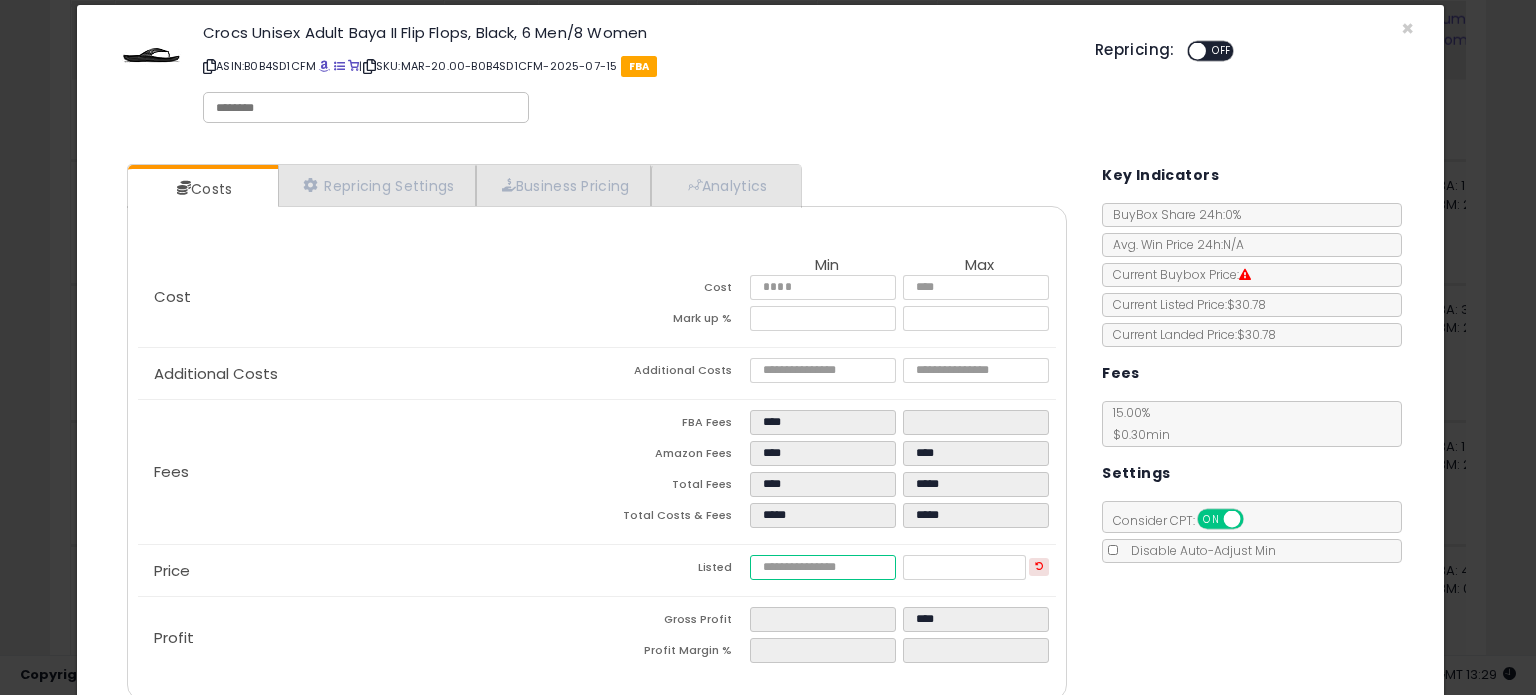 click at bounding box center (822, 567) 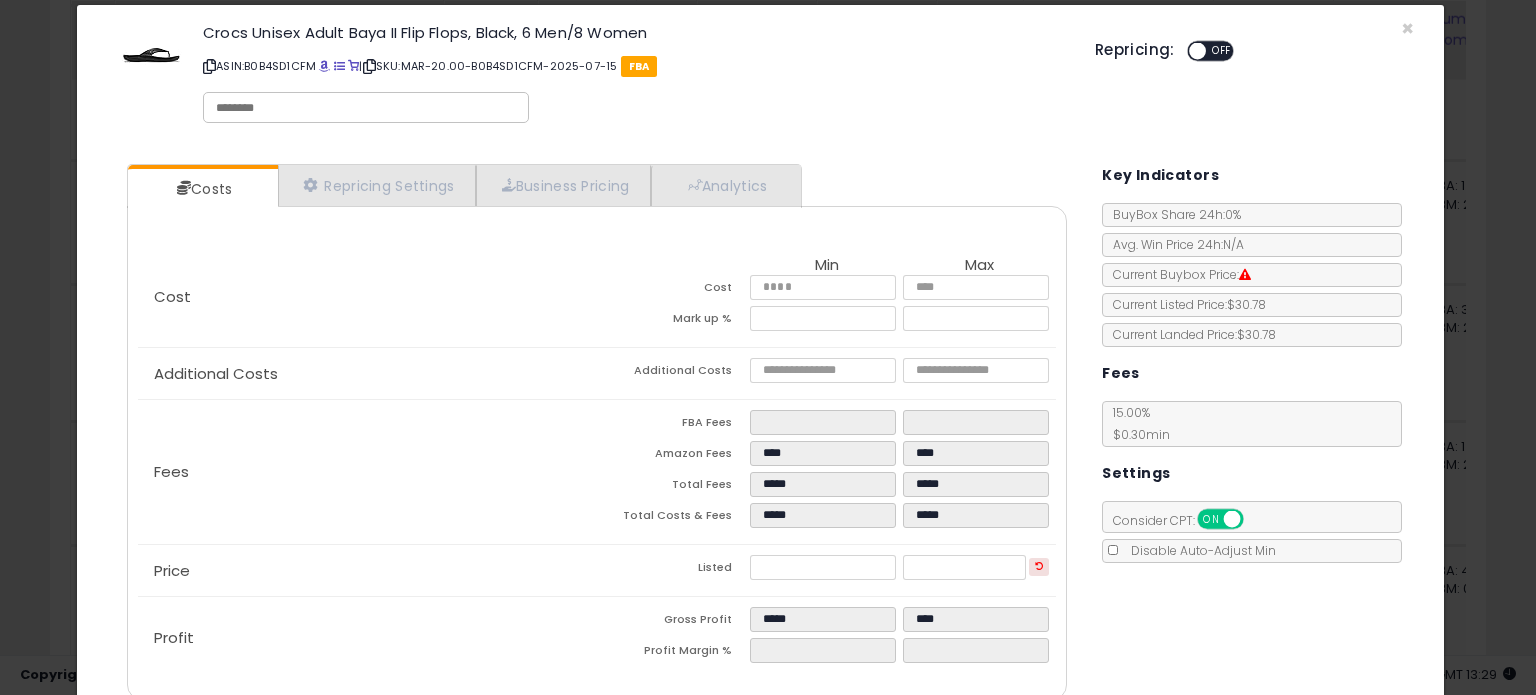 click on "Costs
Repricing Settings
Business Pricing
Analytics
Cost" at bounding box center [760, 434] 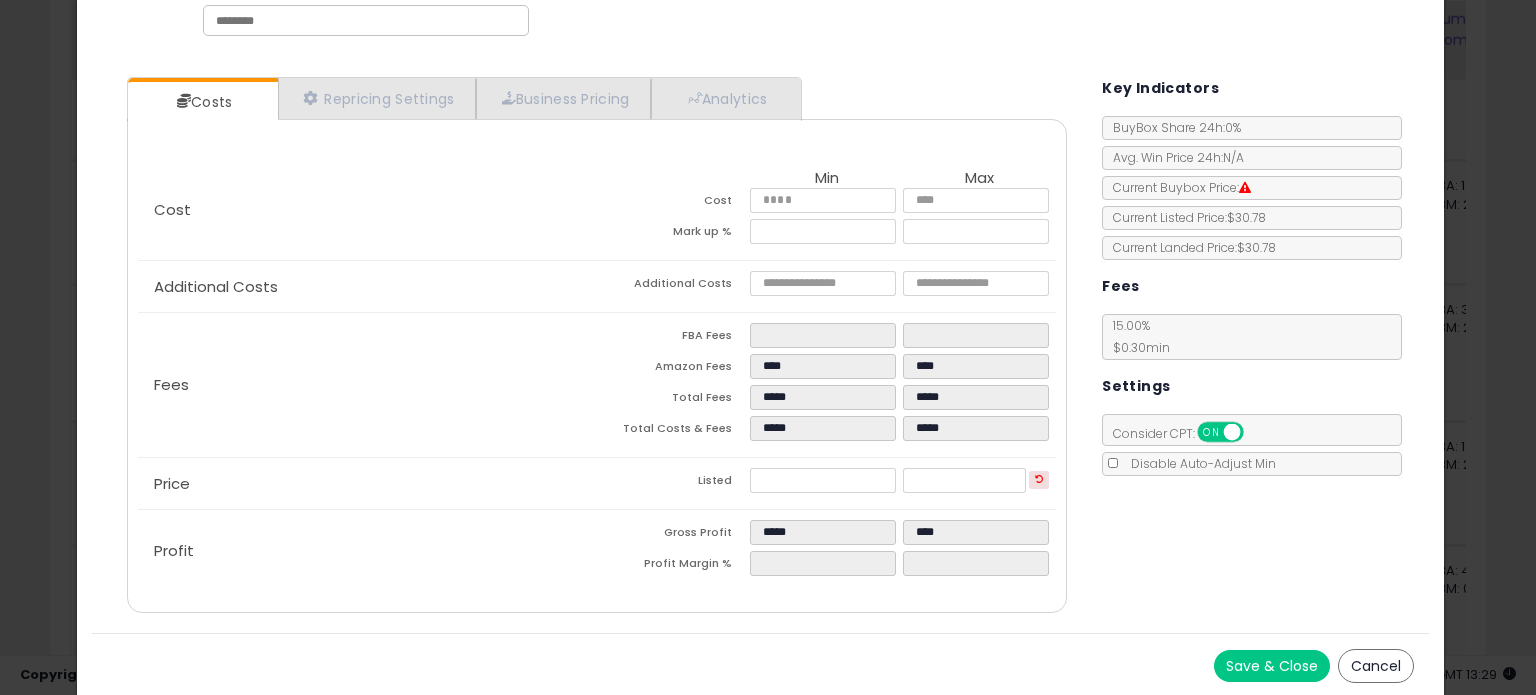 click on "Save & Close" at bounding box center [1272, 666] 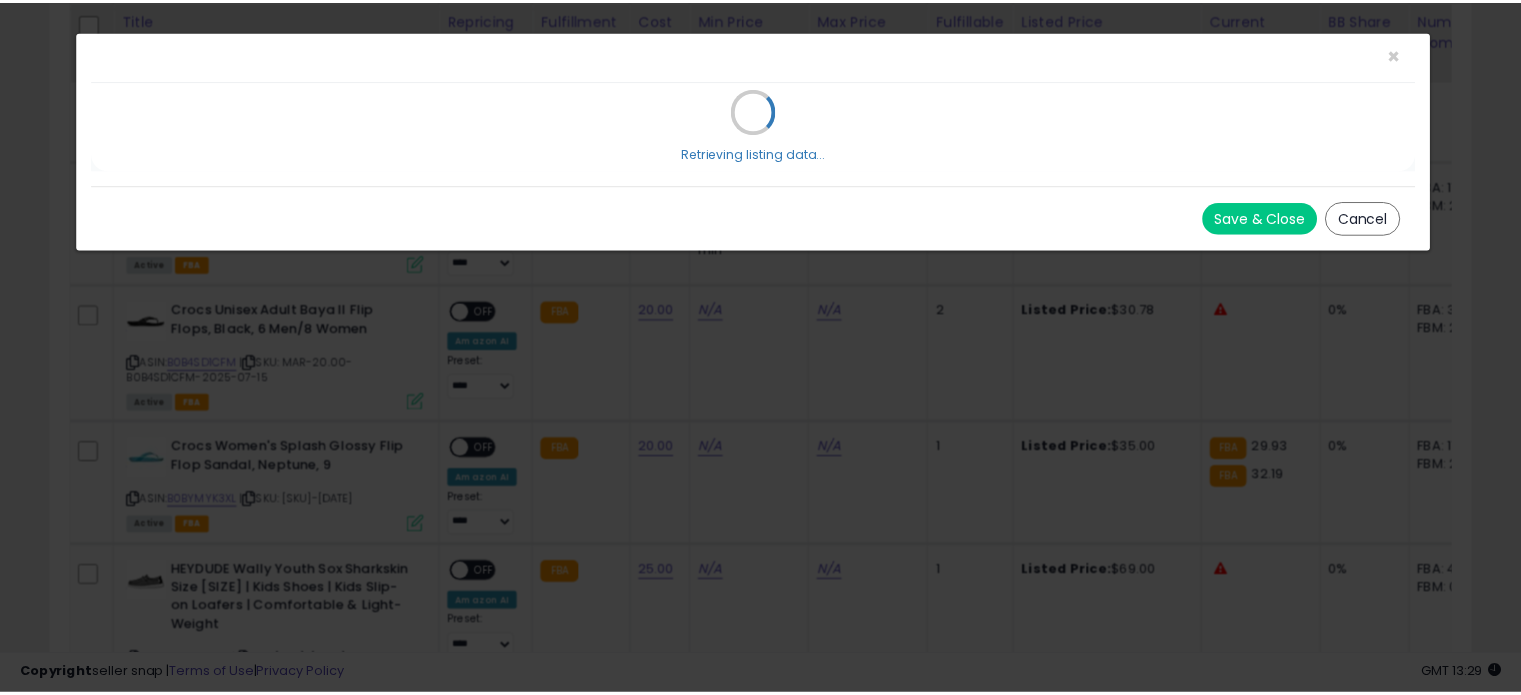 scroll, scrollTop: 0, scrollLeft: 0, axis: both 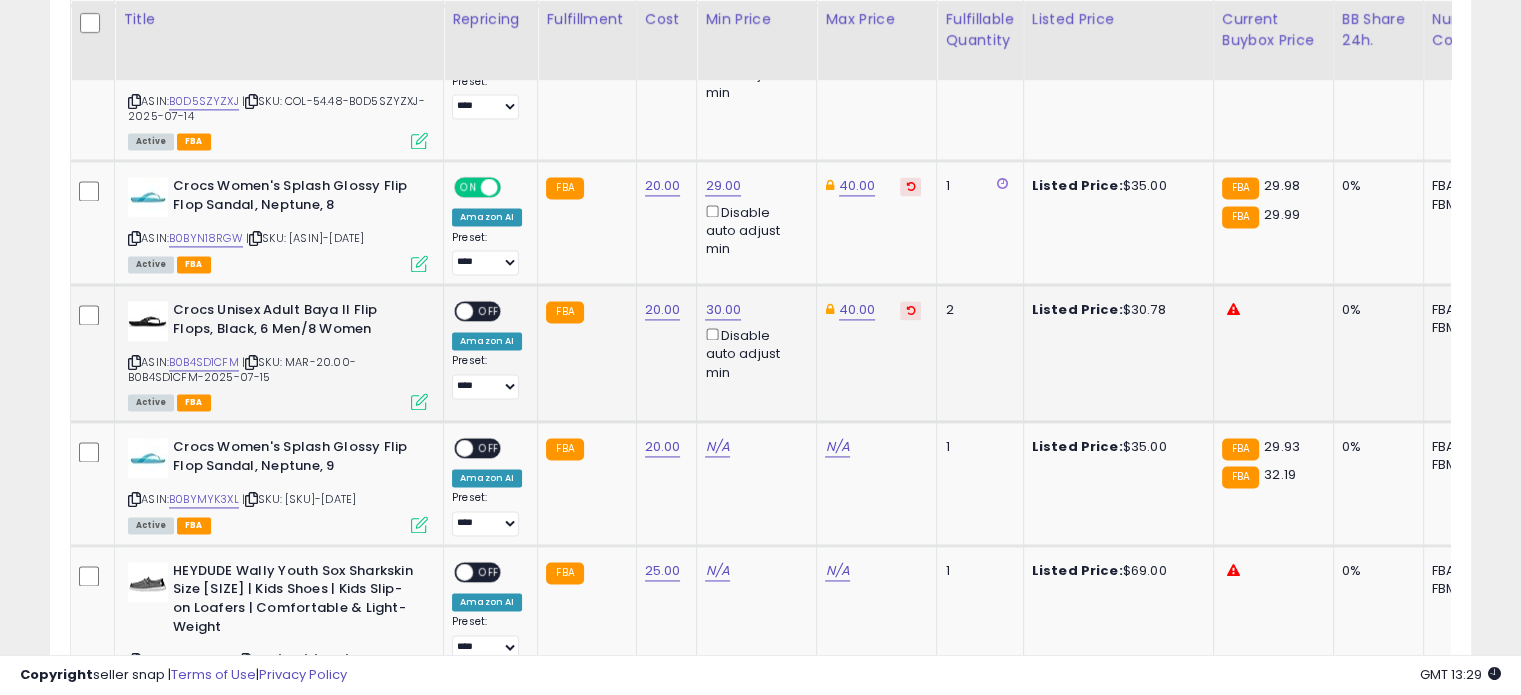 click at bounding box center [464, 311] 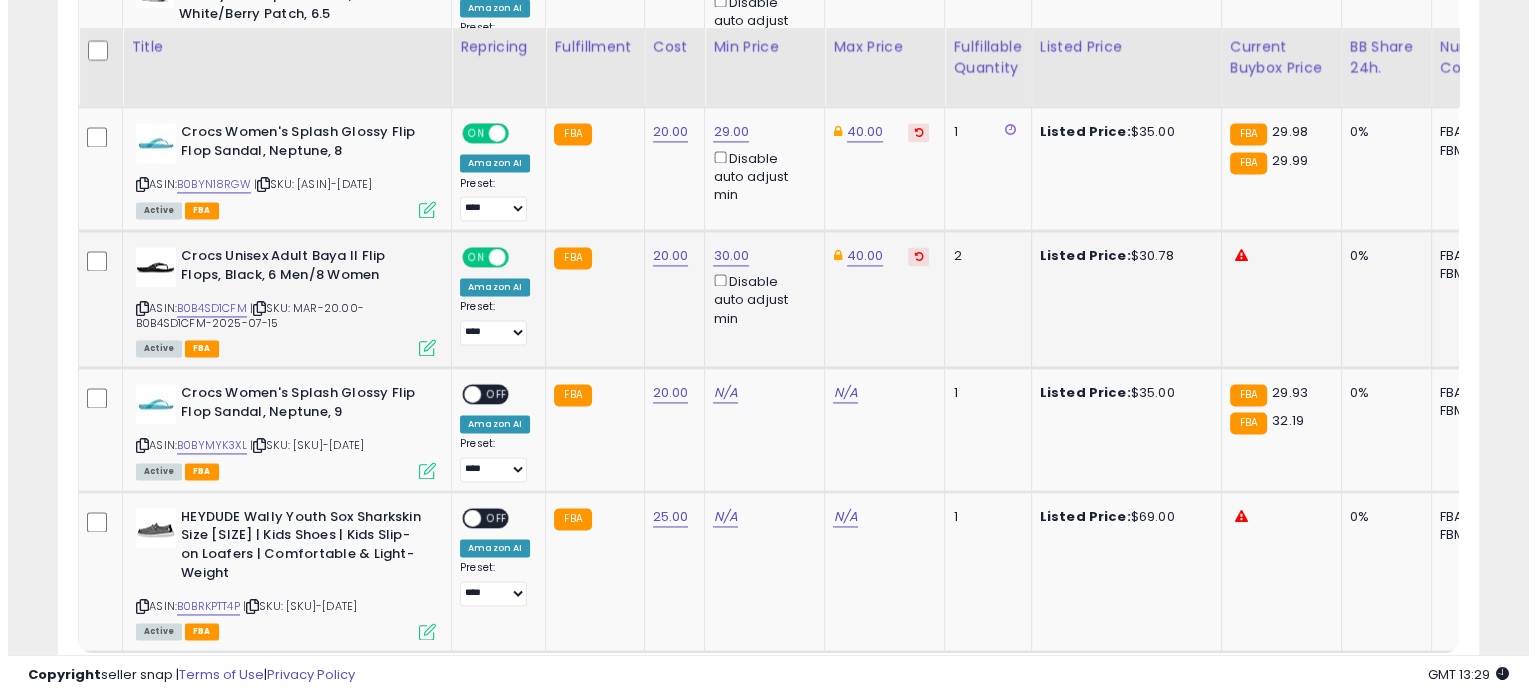 scroll, scrollTop: 2956, scrollLeft: 0, axis: vertical 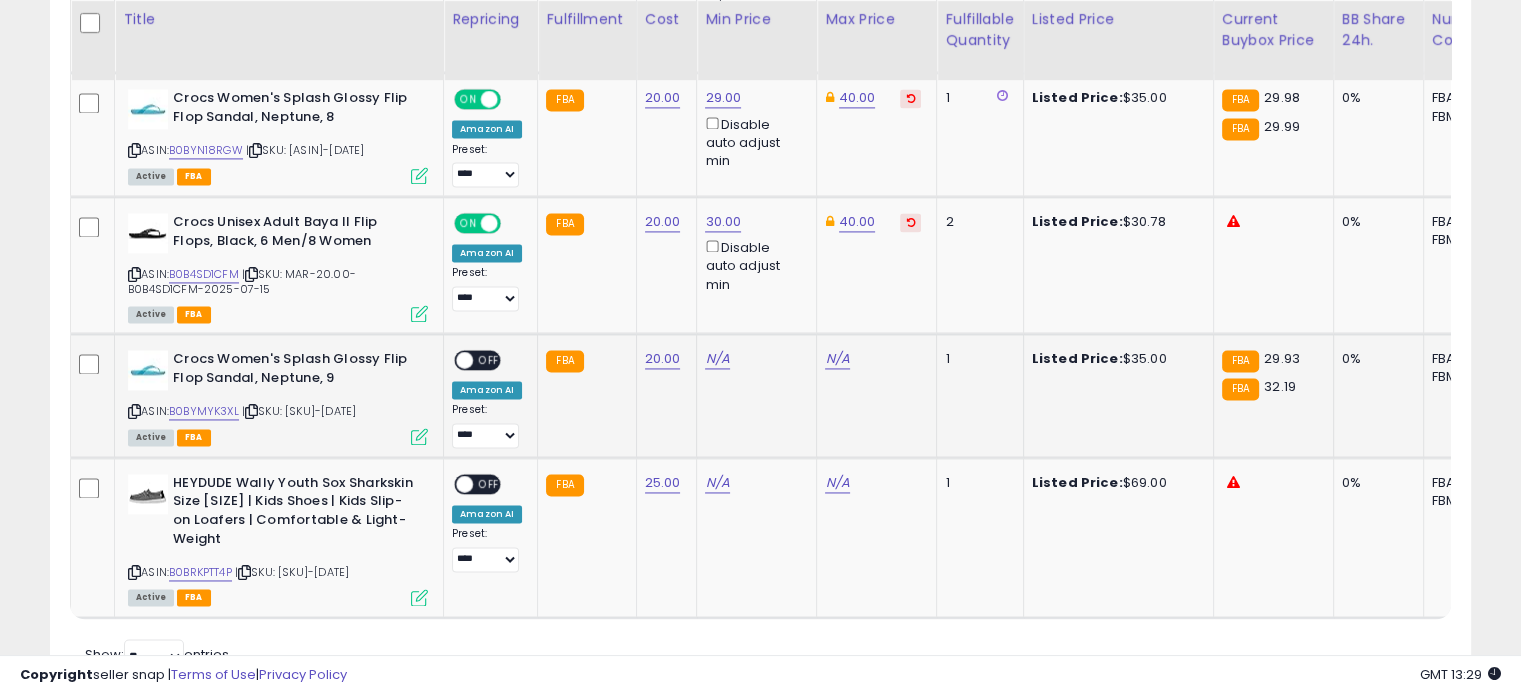 click at bounding box center [419, 436] 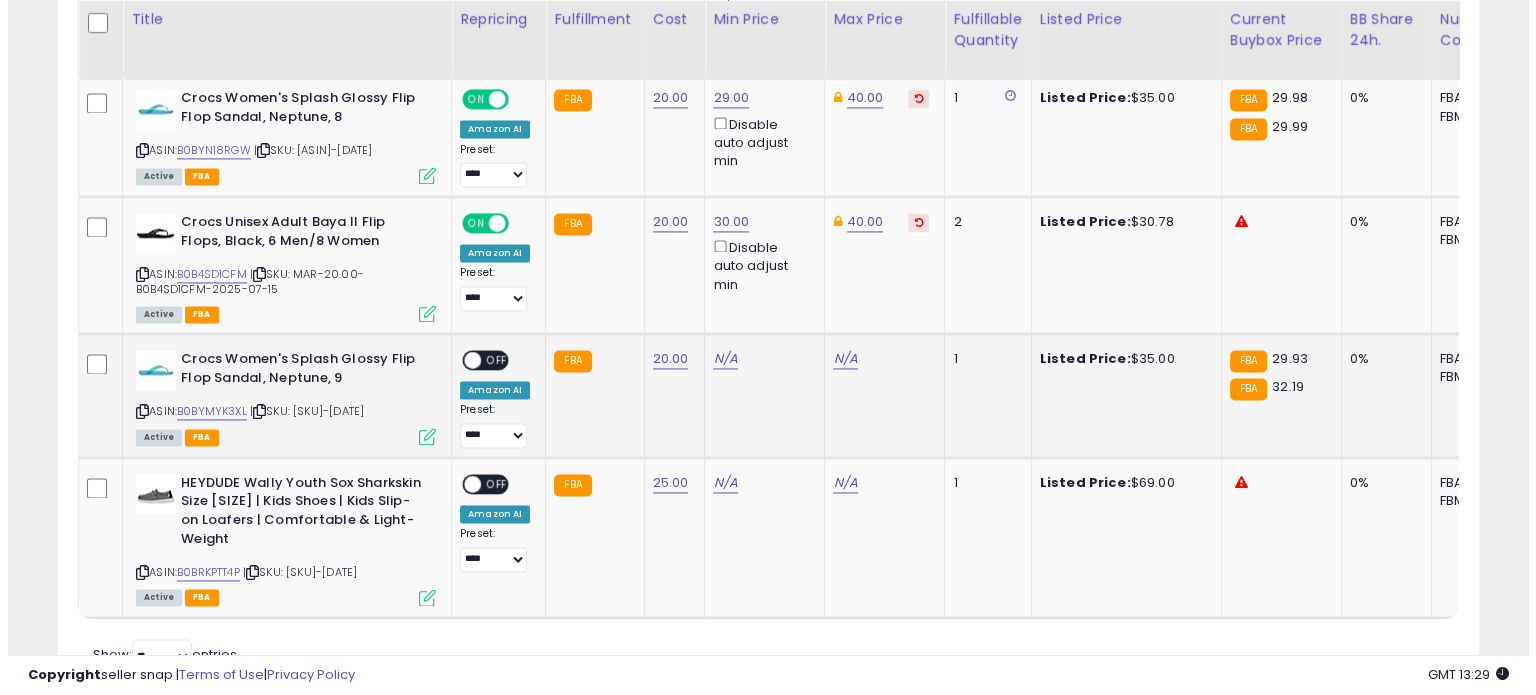 scroll, scrollTop: 999589, scrollLeft: 999168, axis: both 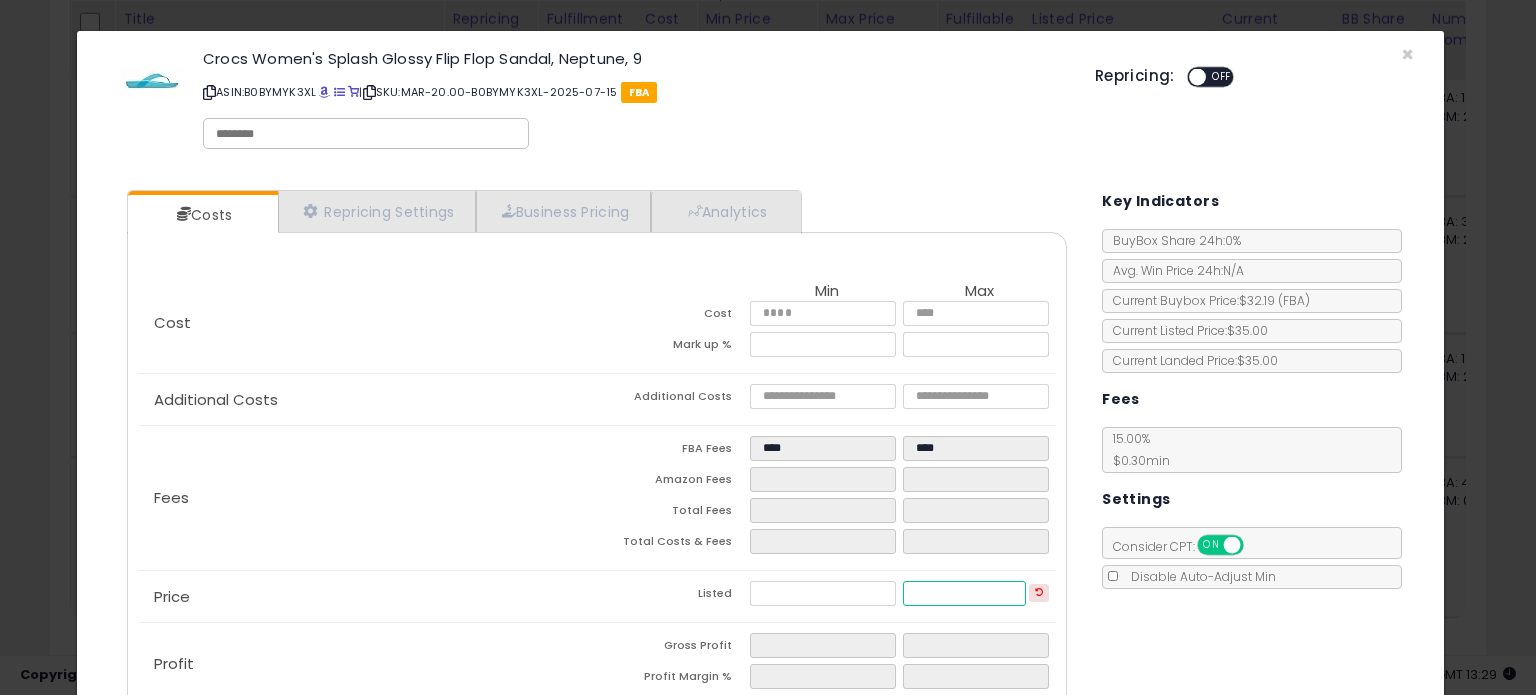 click at bounding box center [964, 593] 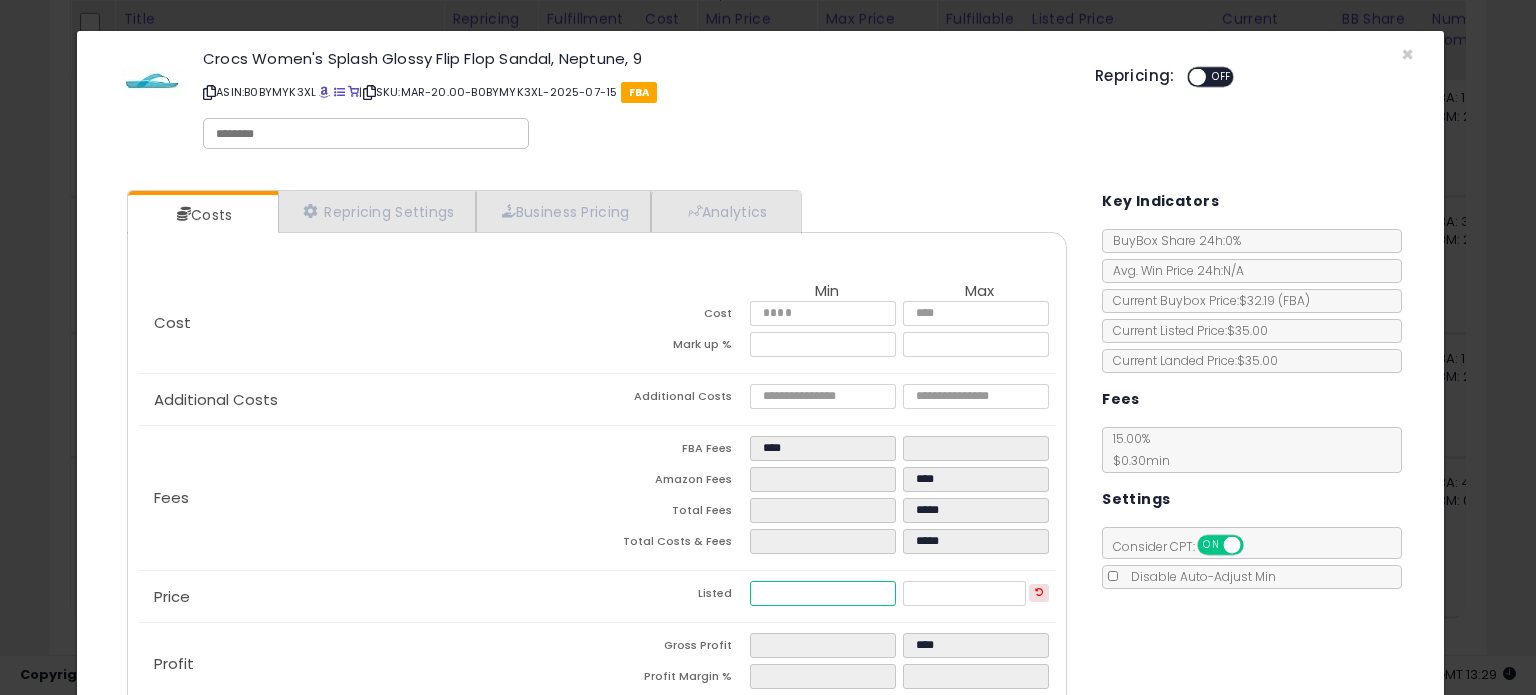 click at bounding box center (822, 593) 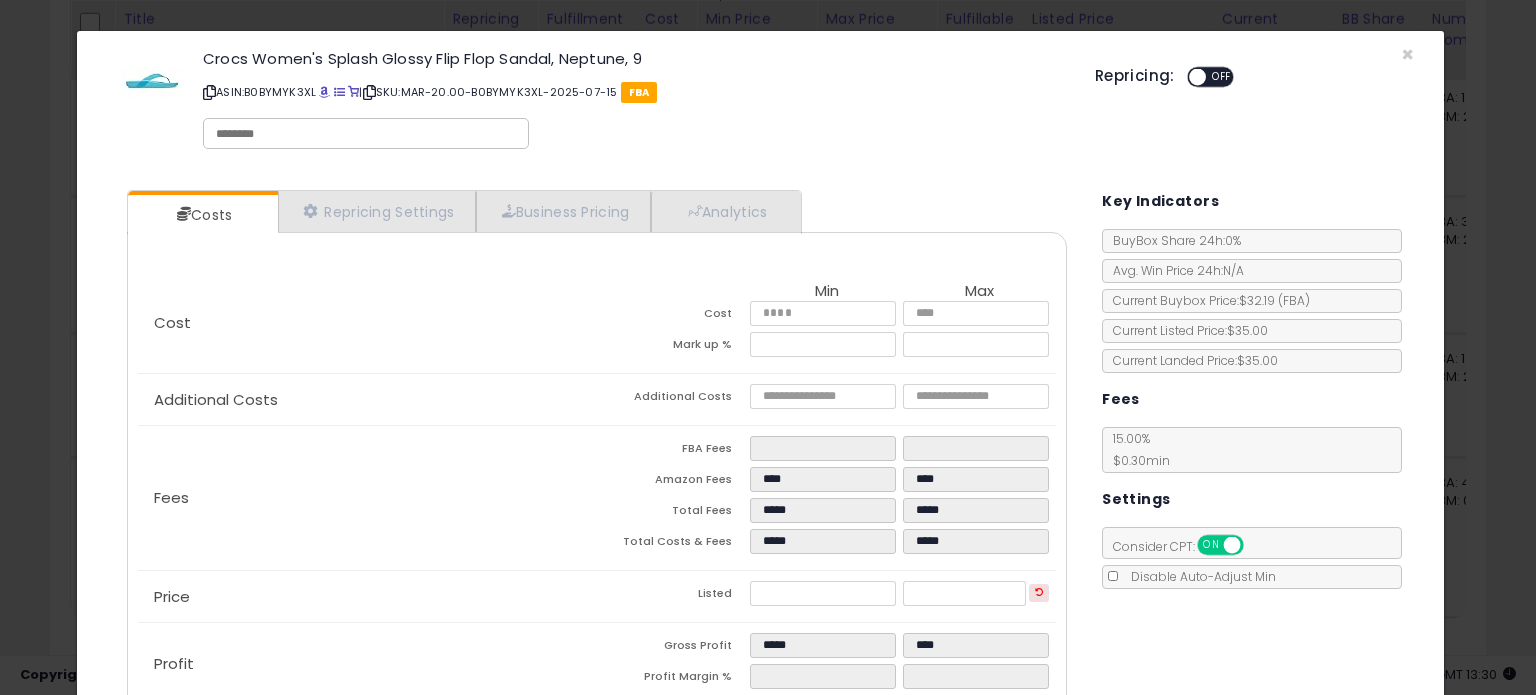 click on "Costs
Repricing Settings
Business Pricing
Analytics
Cost" at bounding box center [760, 460] 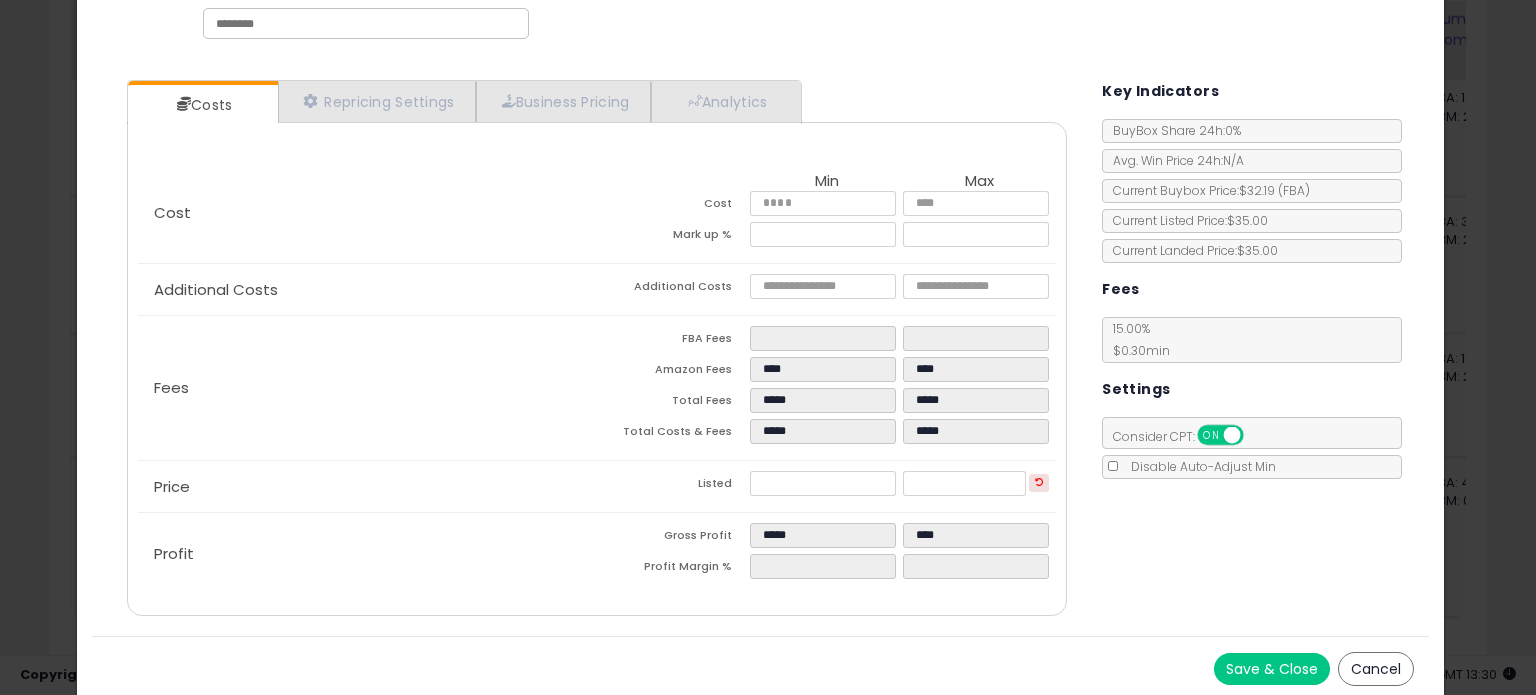 scroll, scrollTop: 112, scrollLeft: 0, axis: vertical 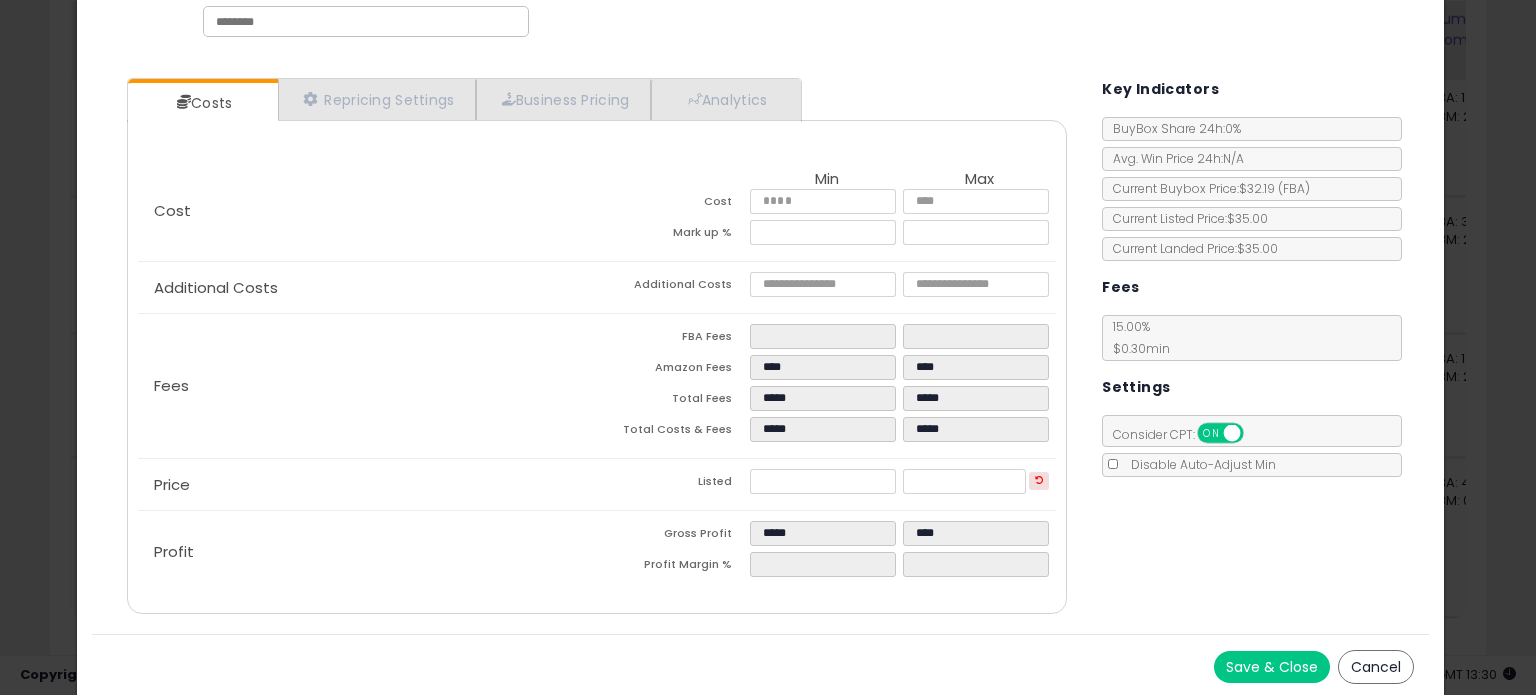 click on "Save & Close" at bounding box center (1272, 667) 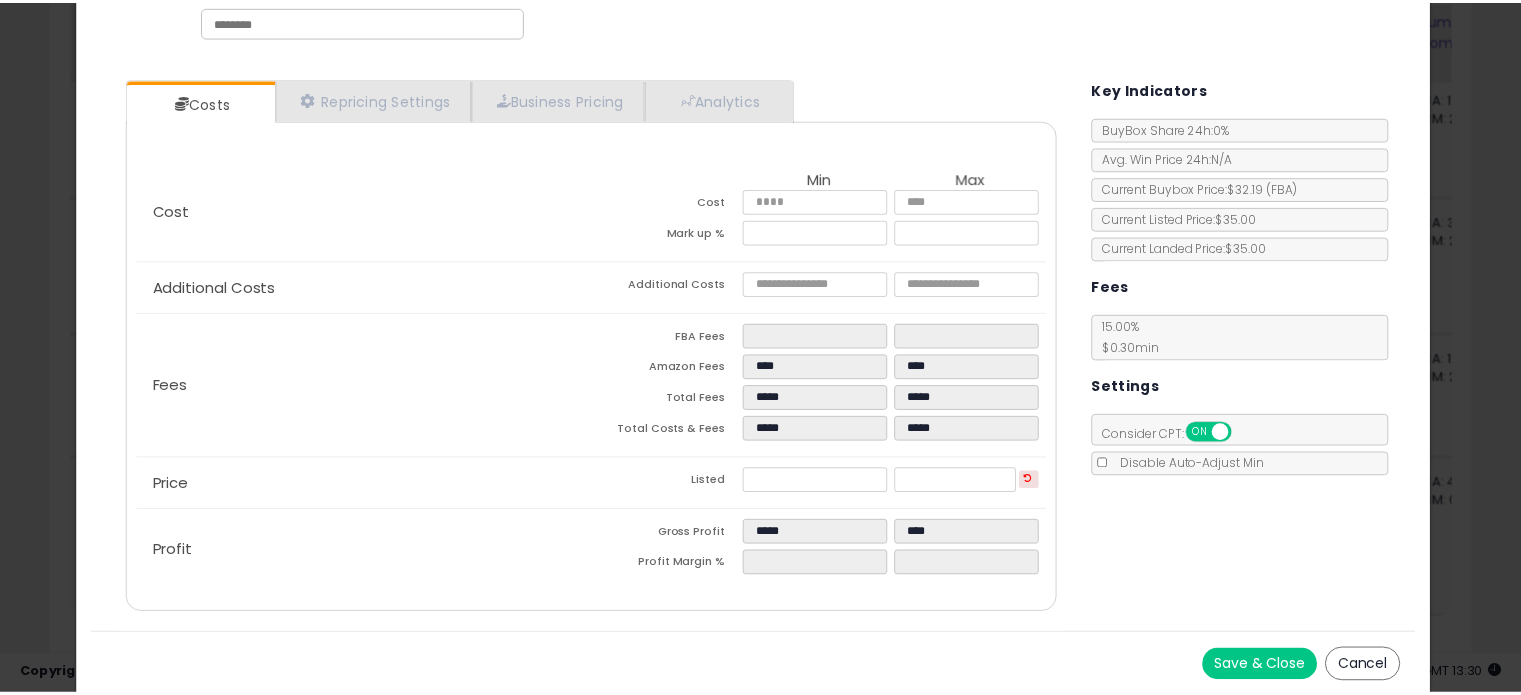 scroll, scrollTop: 0, scrollLeft: 0, axis: both 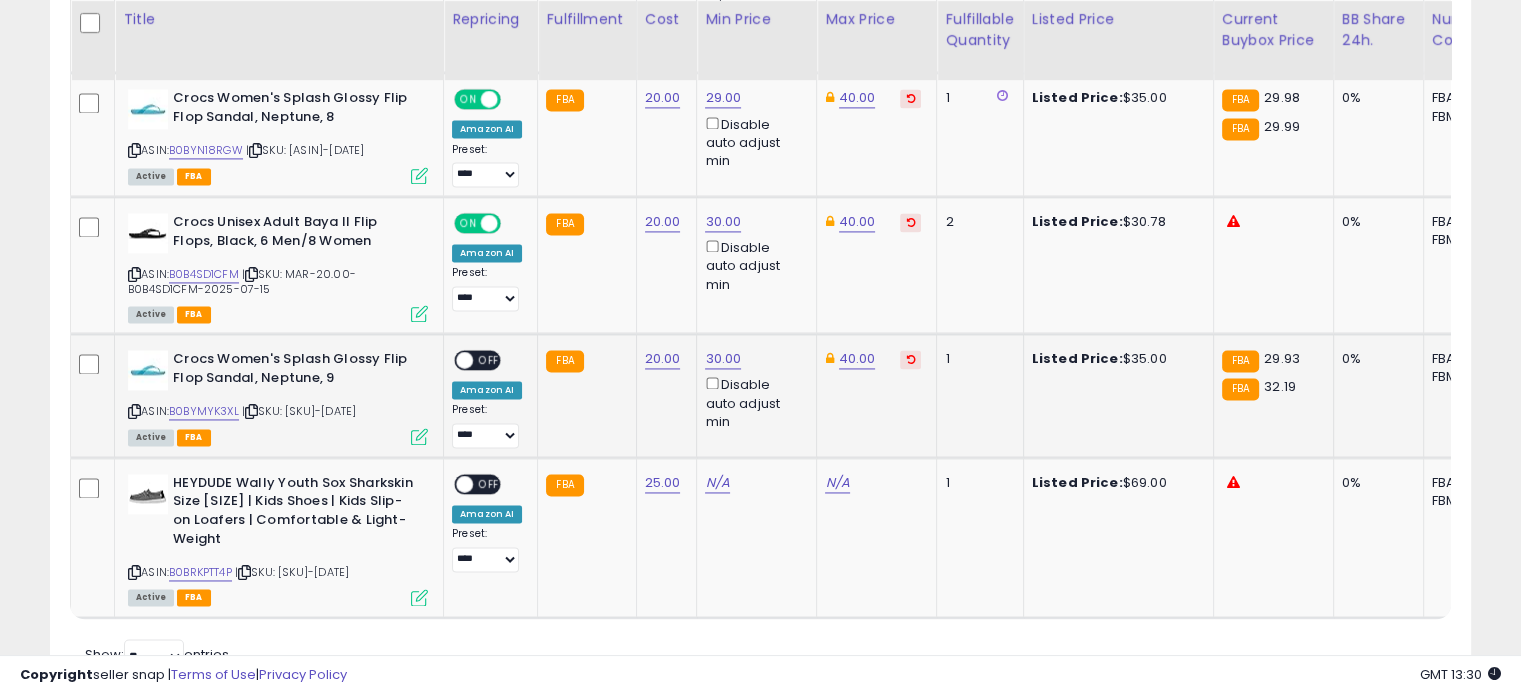click at bounding box center [464, 360] 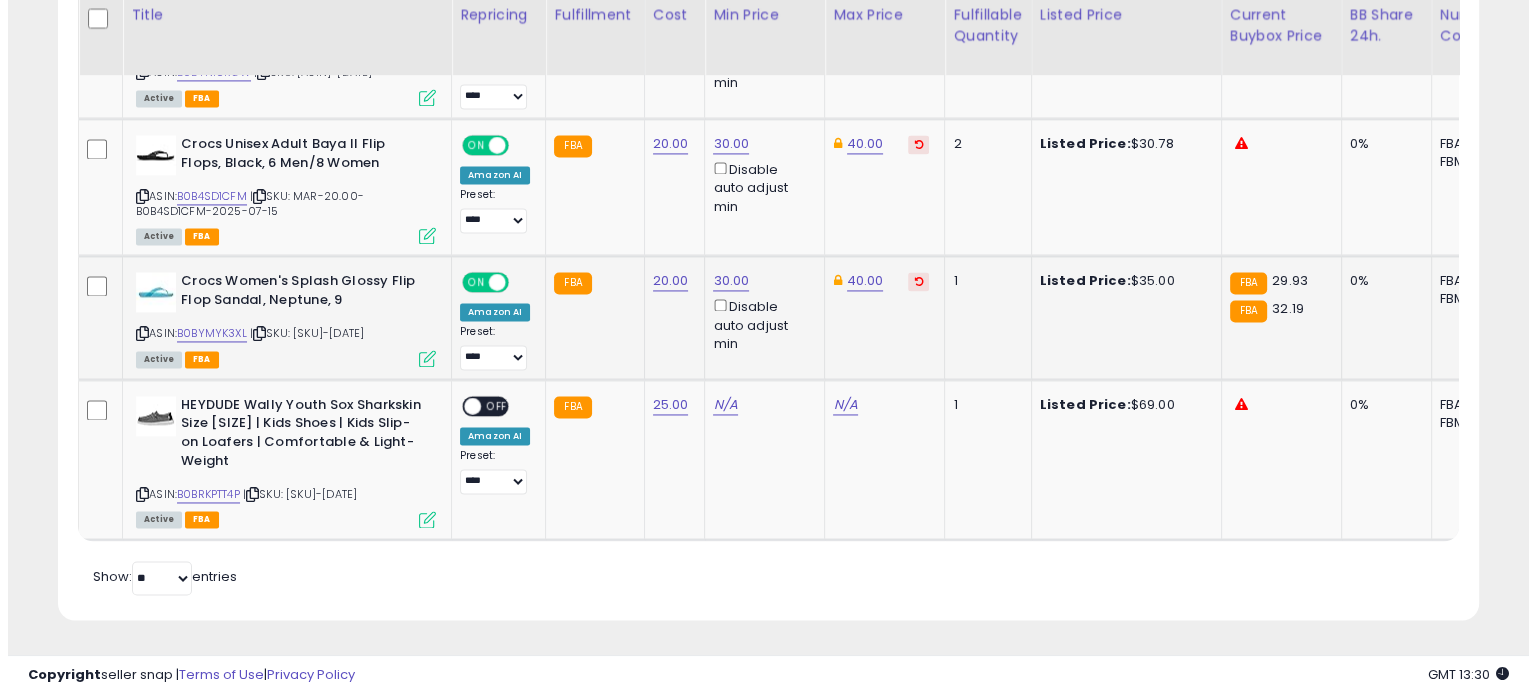 scroll, scrollTop: 3074, scrollLeft: 0, axis: vertical 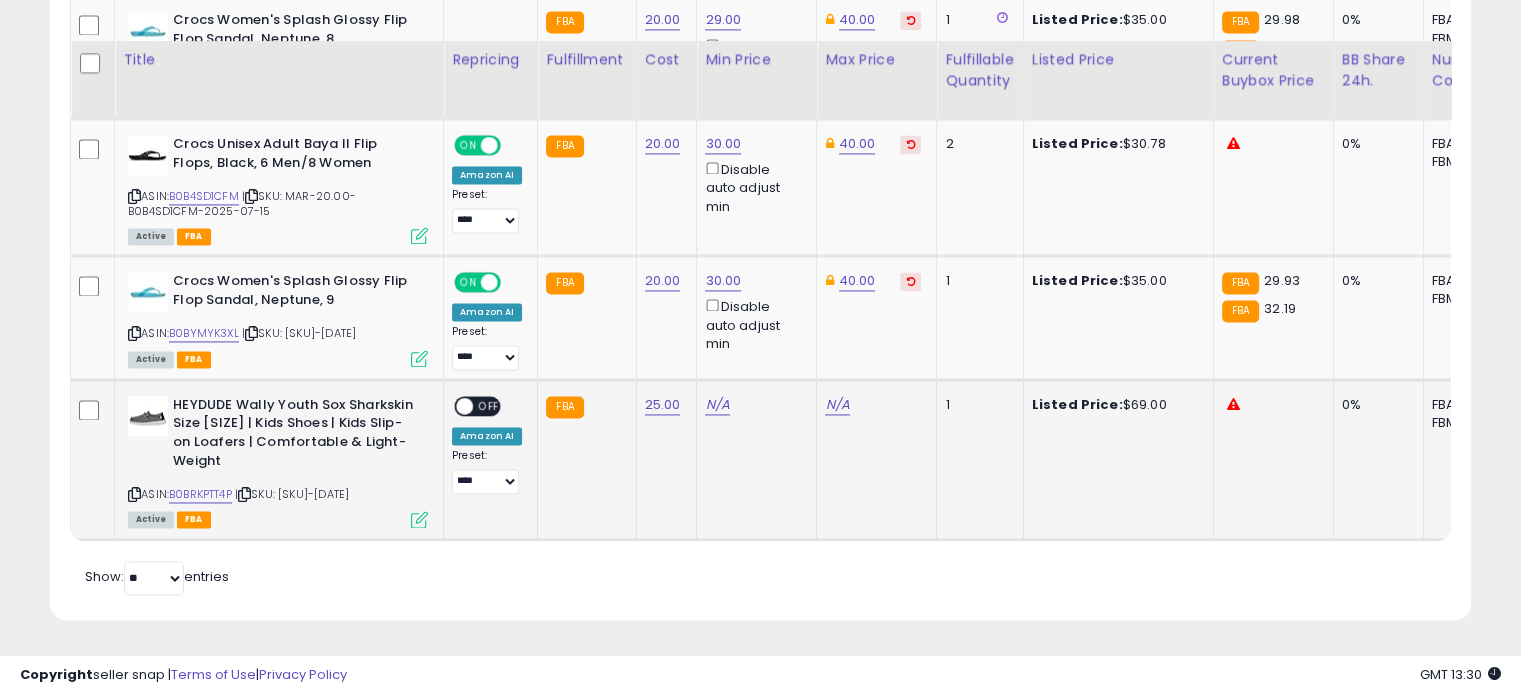 click at bounding box center (419, 519) 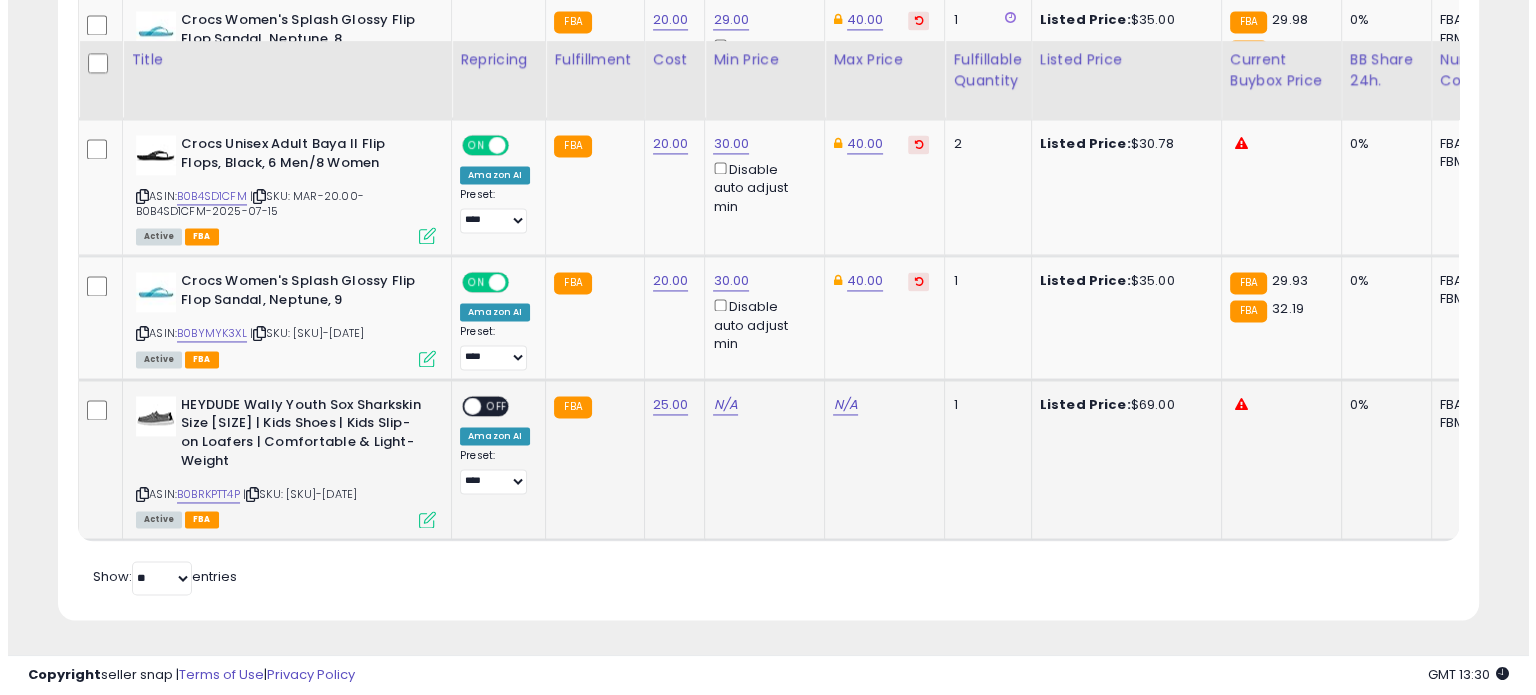 scroll, scrollTop: 999589, scrollLeft: 999168, axis: both 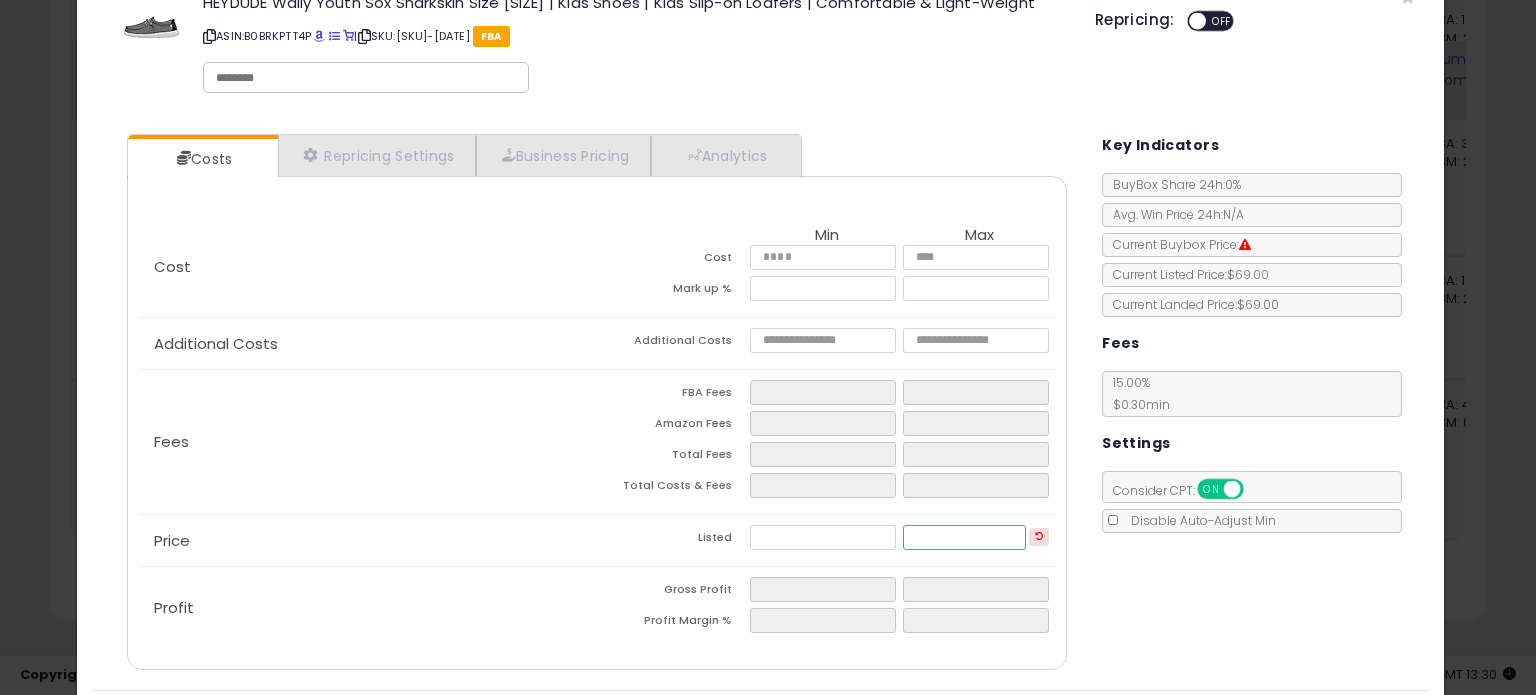click at bounding box center [964, 537] 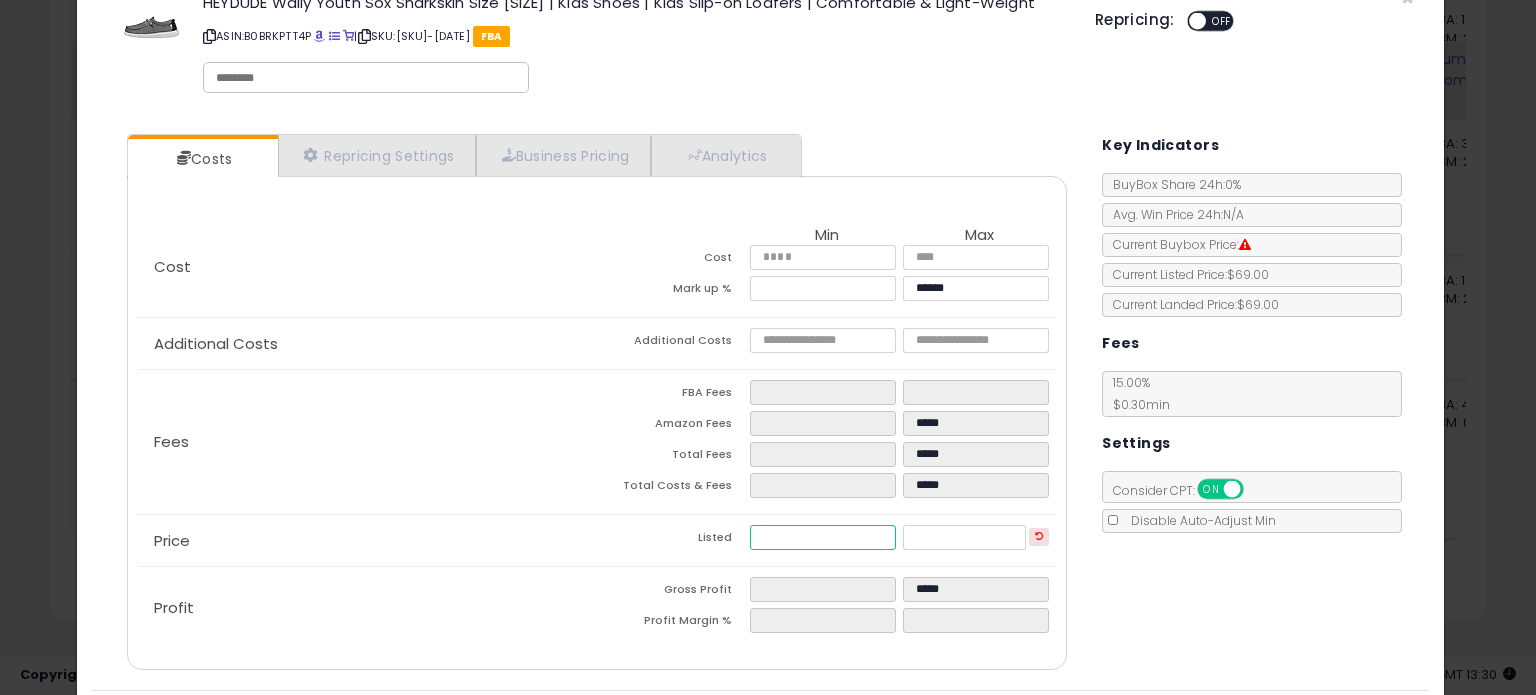 click at bounding box center [822, 537] 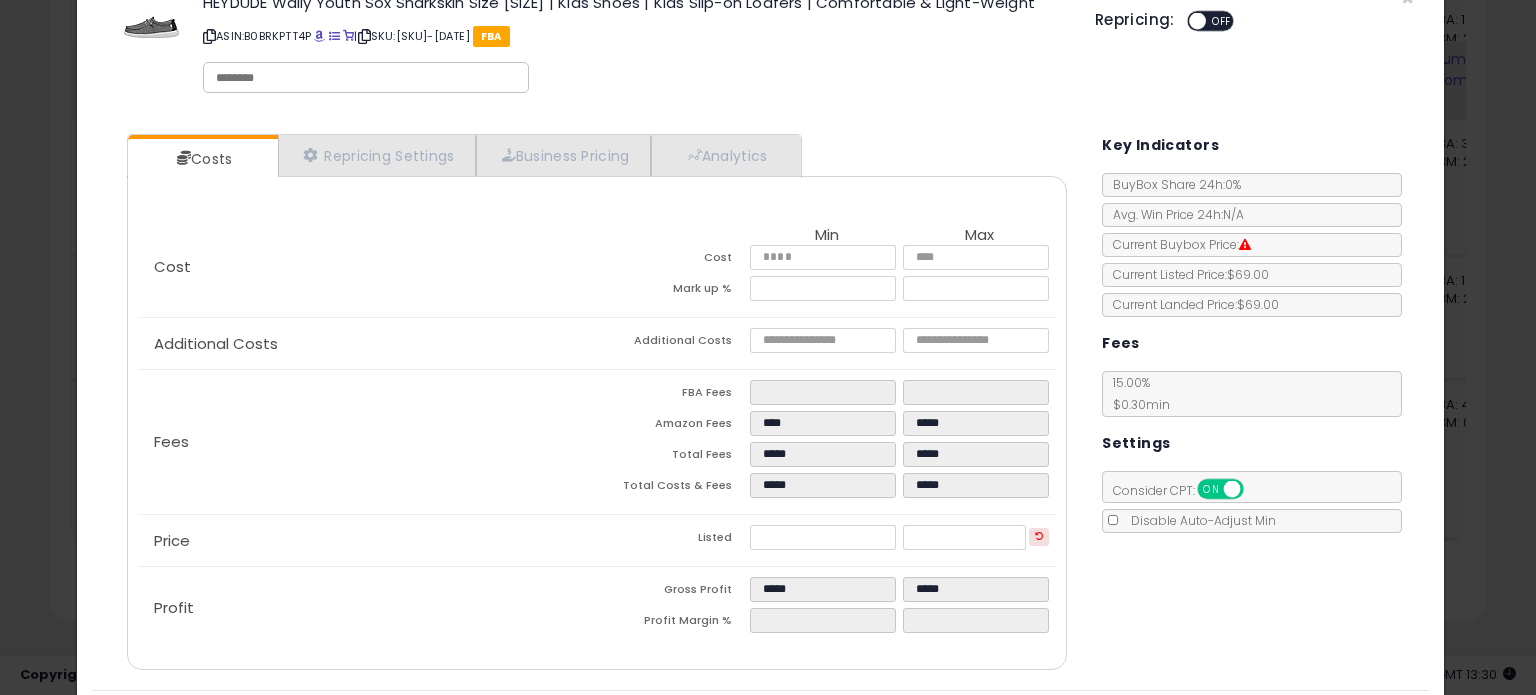 click on "Costs
Repricing Settings
Business Pricing
Analytics
Cost" at bounding box center (760, 404) 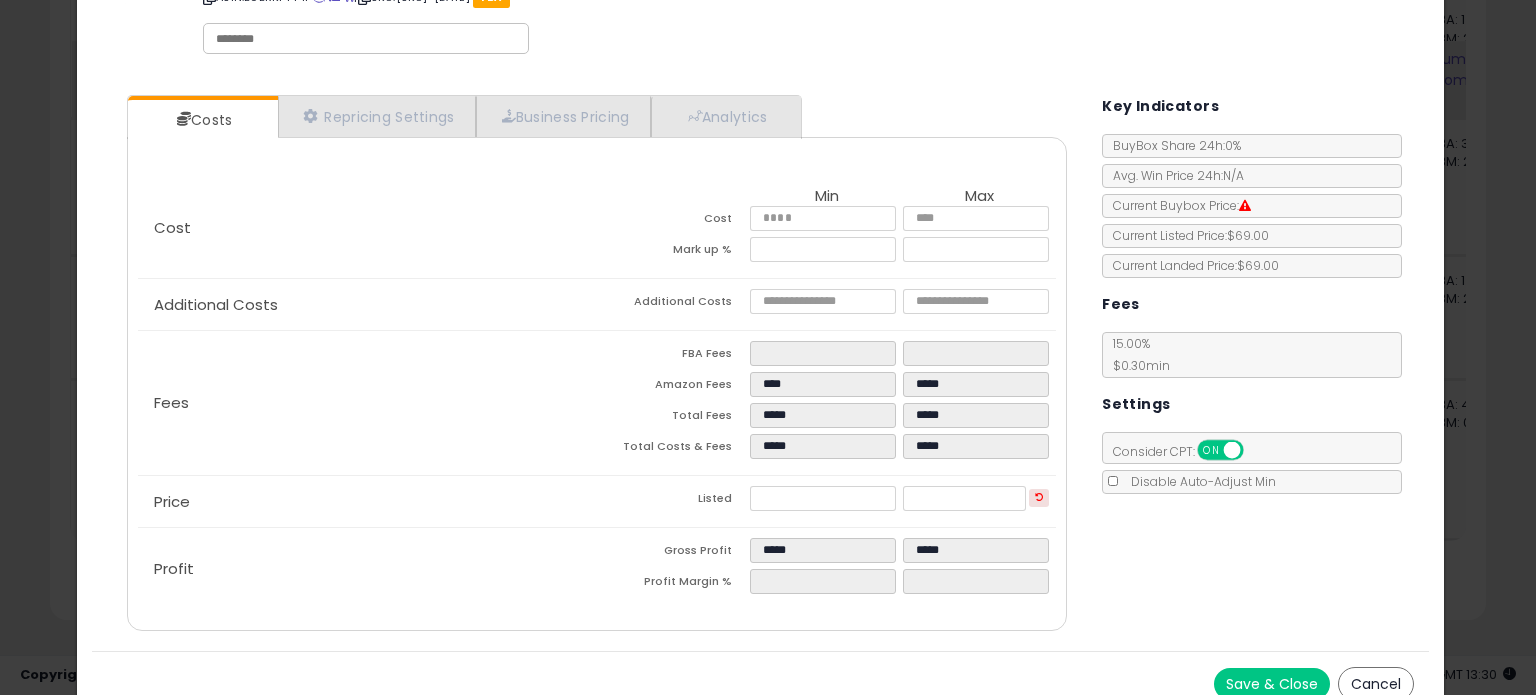 scroll, scrollTop: 96, scrollLeft: 0, axis: vertical 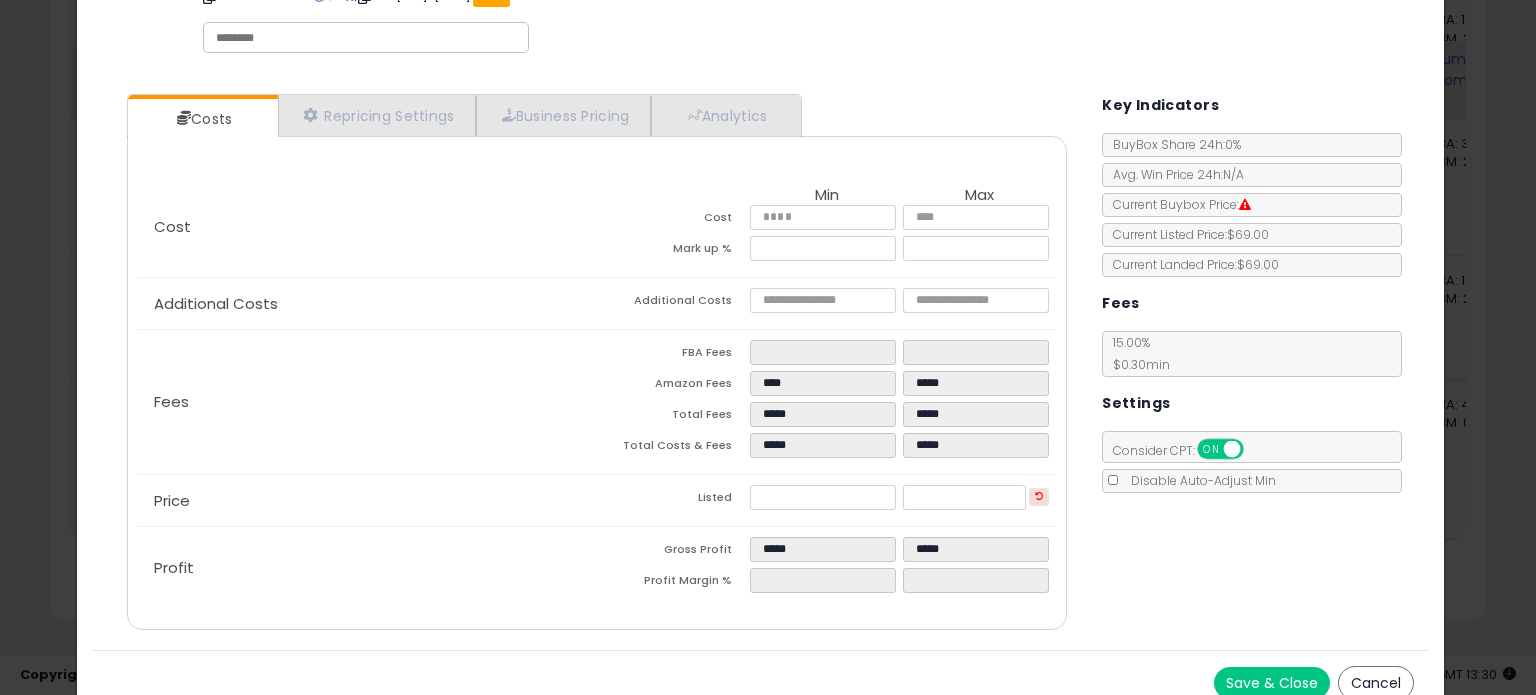 click on "Save & Close" at bounding box center (1272, 683) 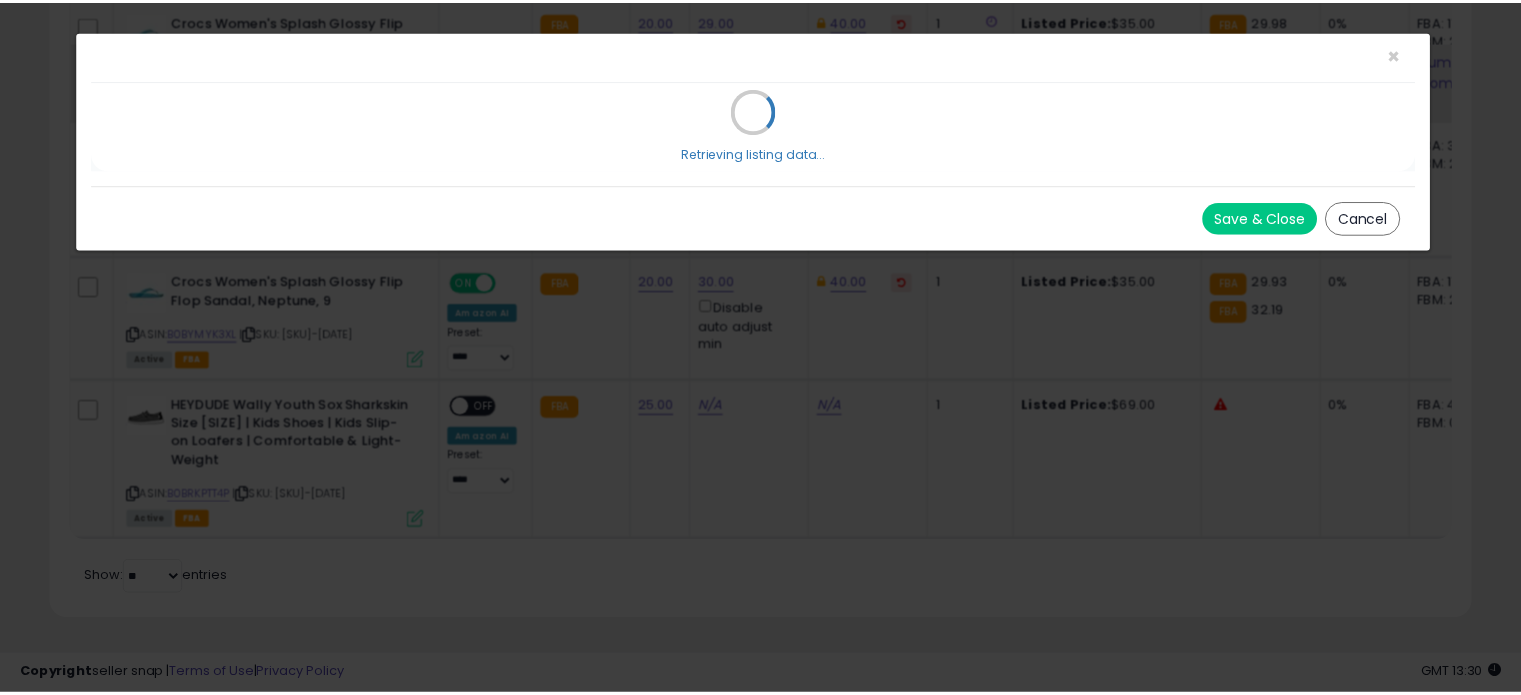 scroll, scrollTop: 0, scrollLeft: 0, axis: both 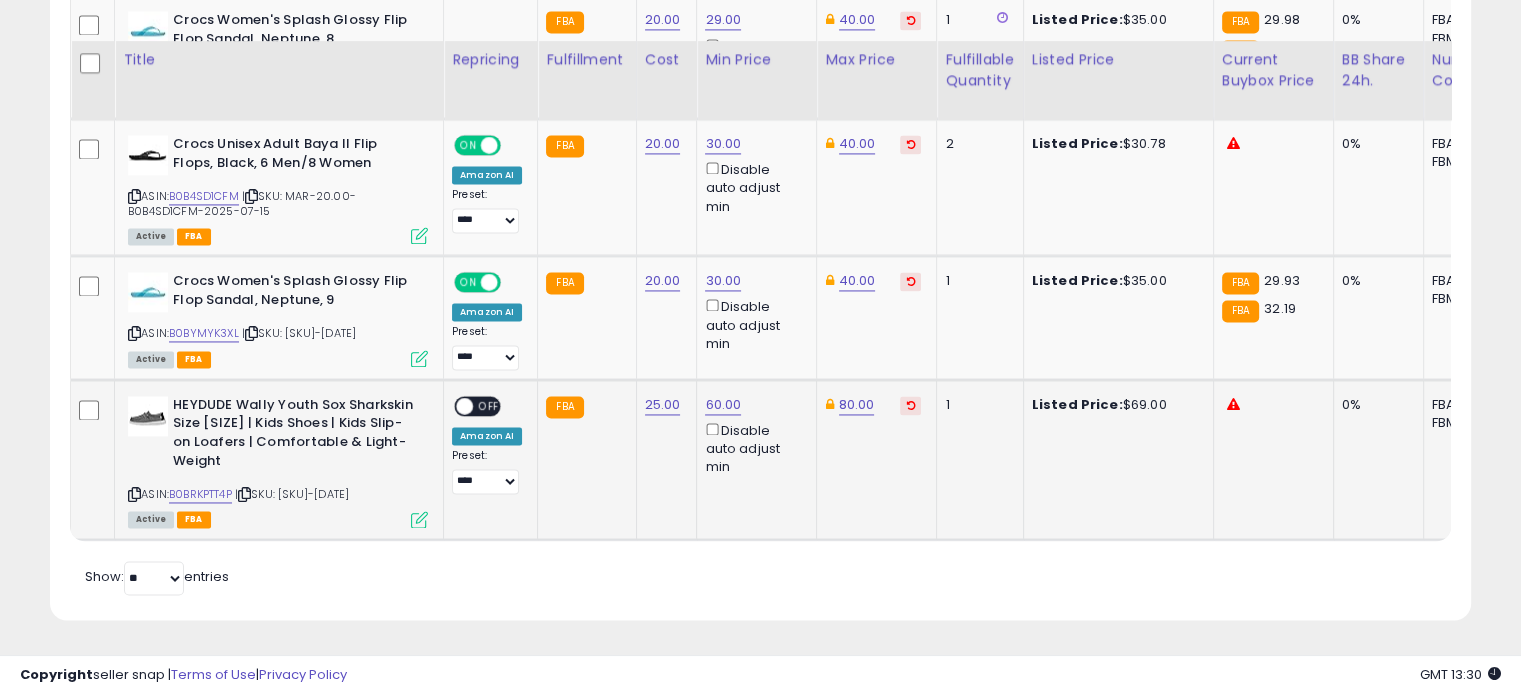 click at bounding box center [464, 405] 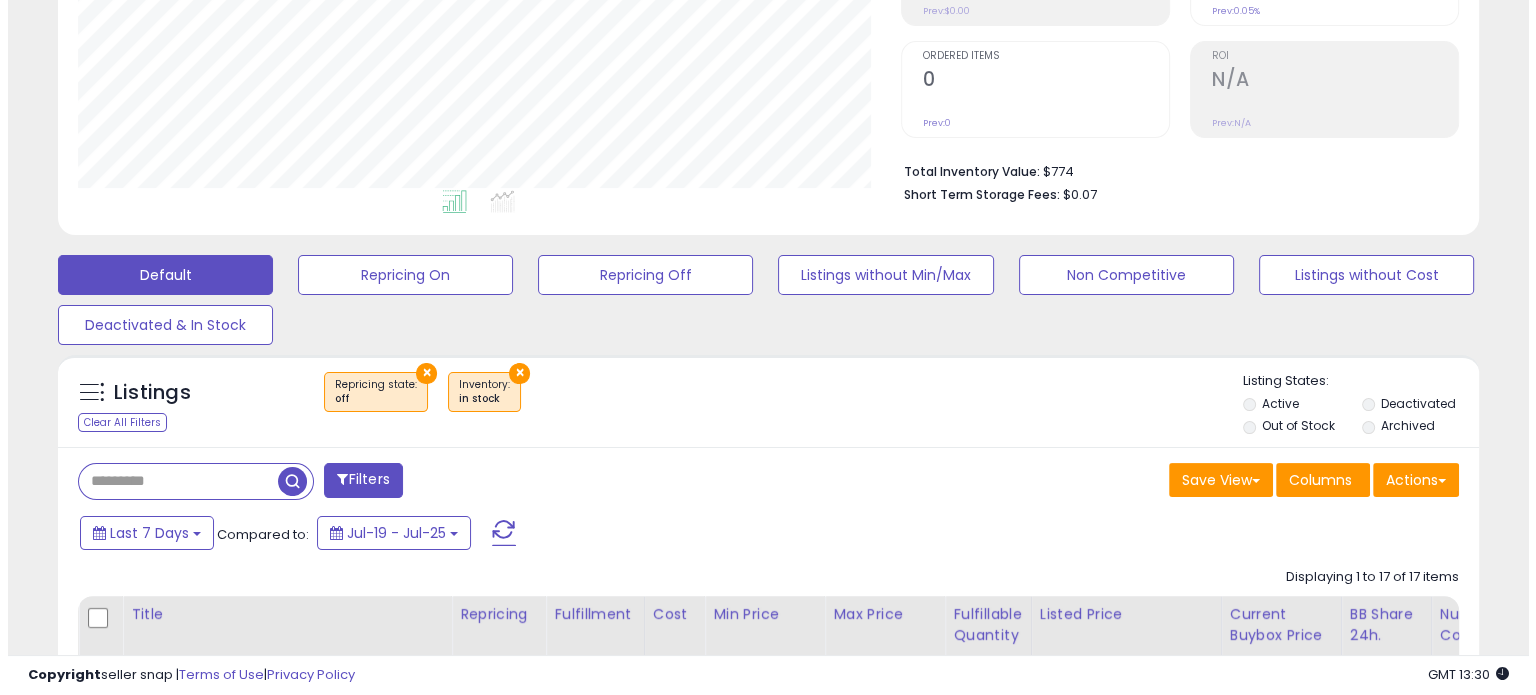 scroll, scrollTop: 386, scrollLeft: 0, axis: vertical 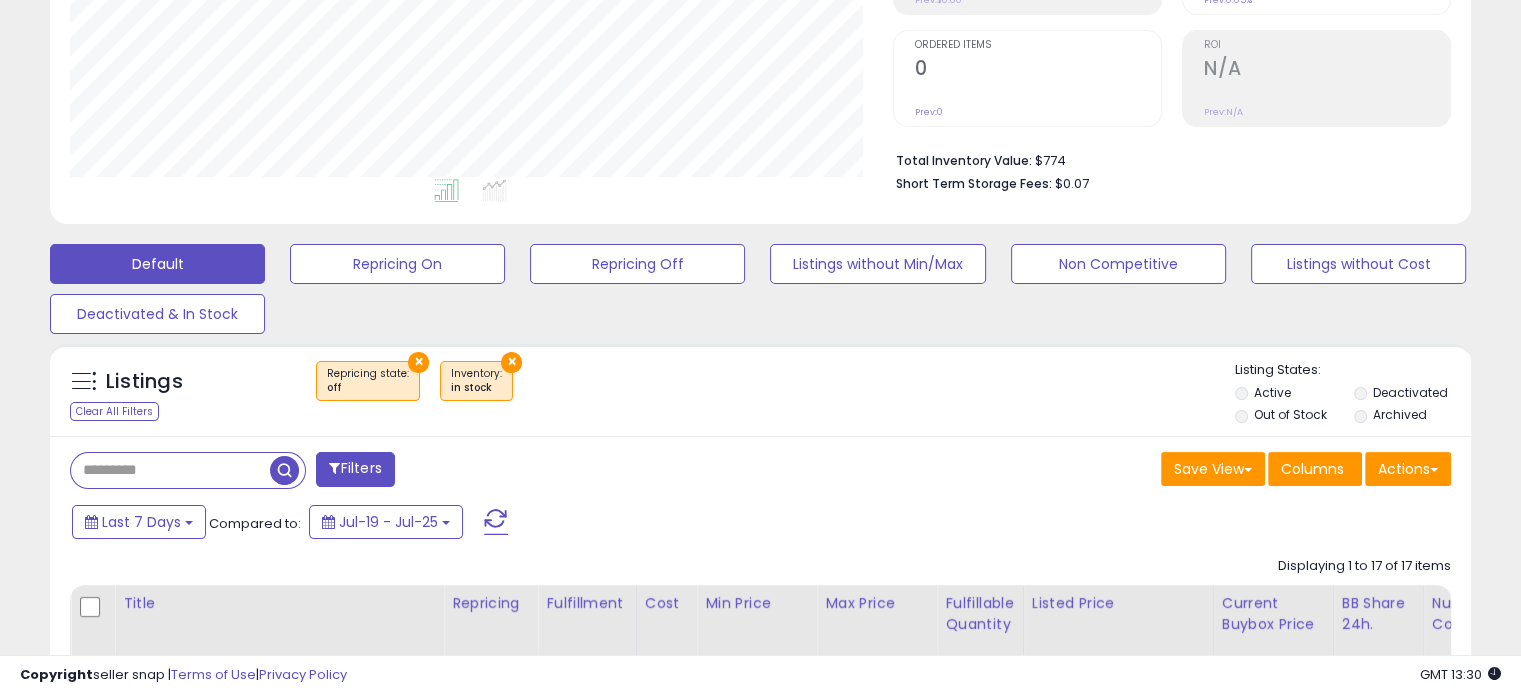 click on "×" at bounding box center [418, 362] 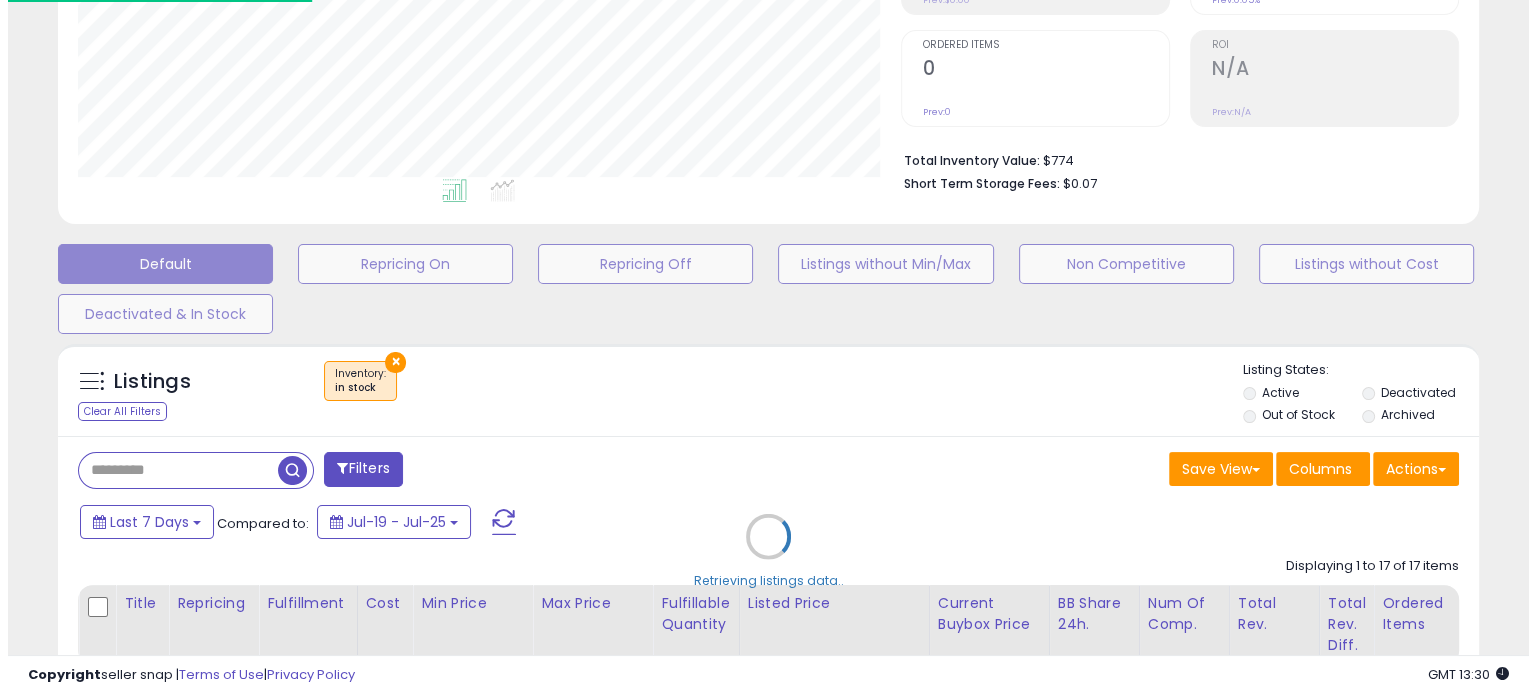 scroll, scrollTop: 999589, scrollLeft: 999168, axis: both 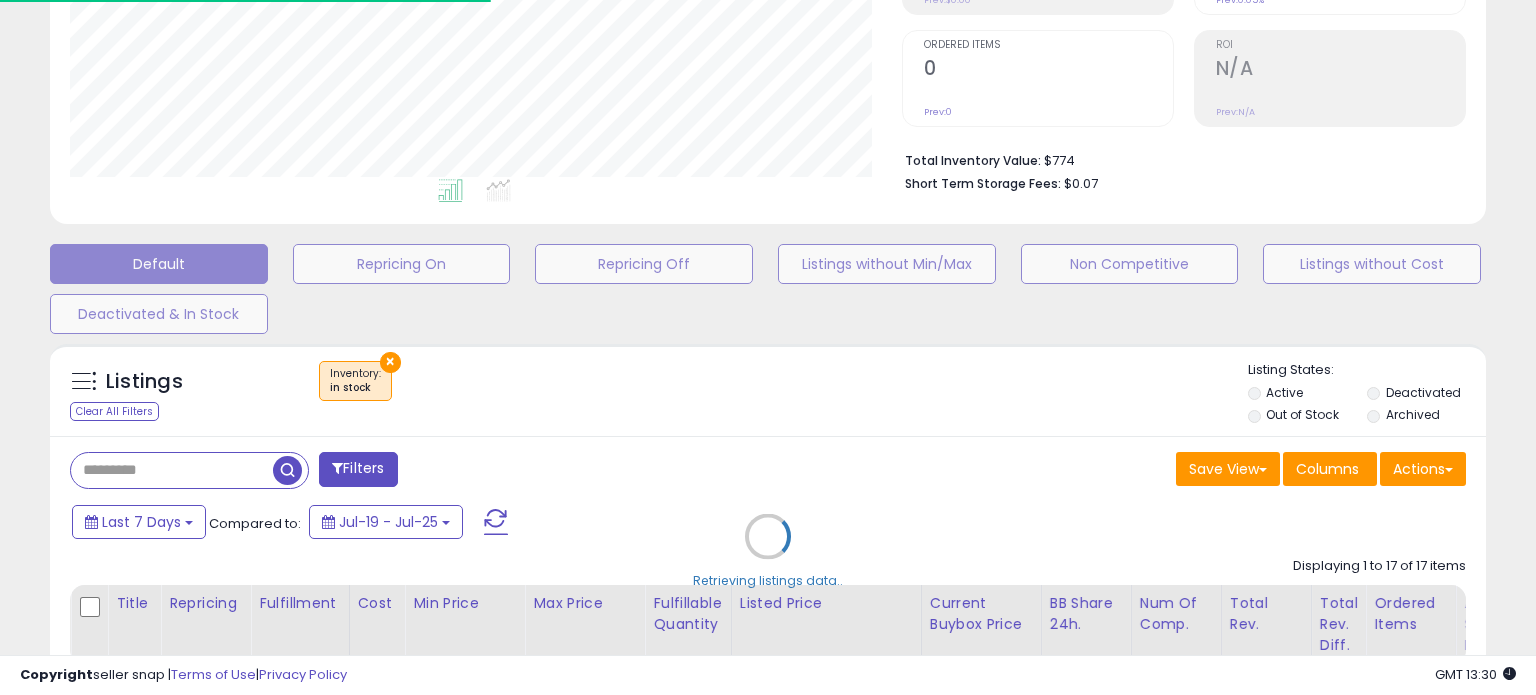 click on "Retrieving listings data.." at bounding box center (768, 551) 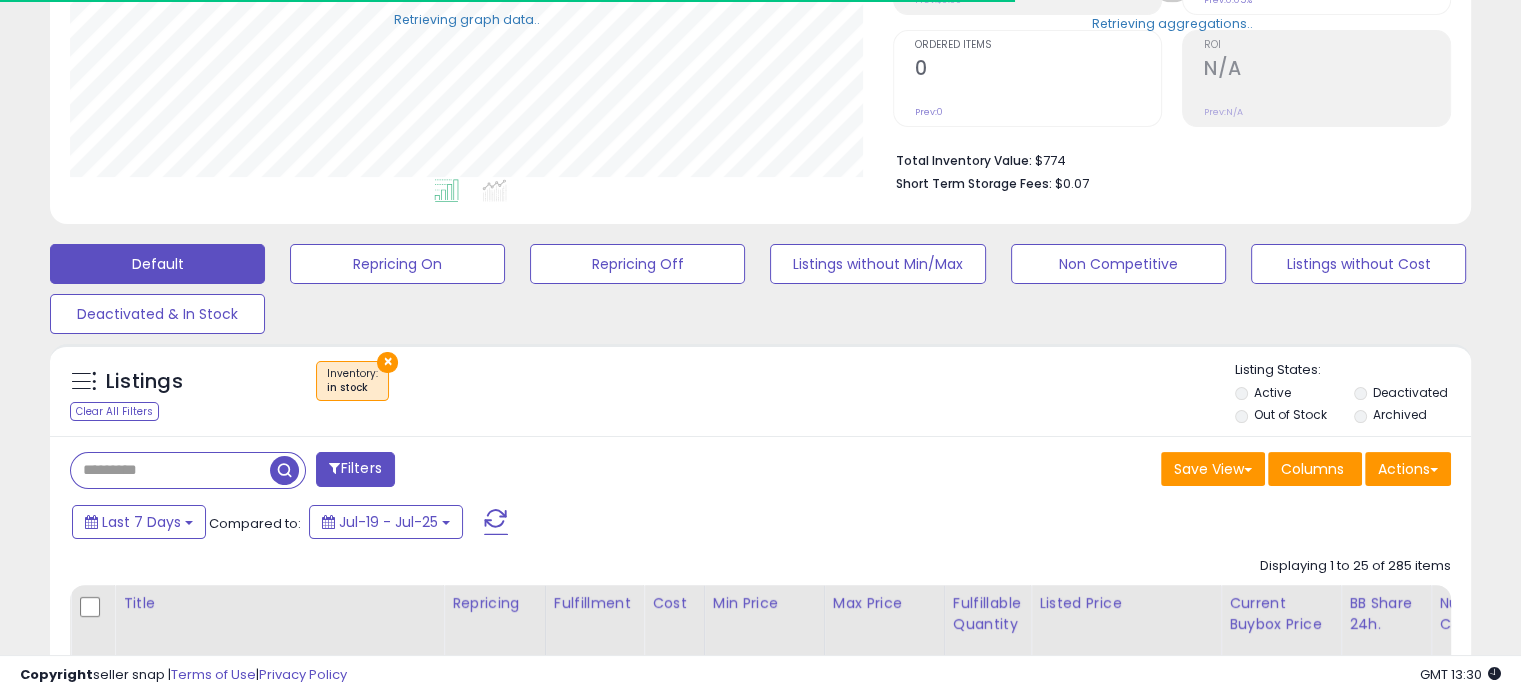 scroll, scrollTop: 409, scrollLeft: 822, axis: both 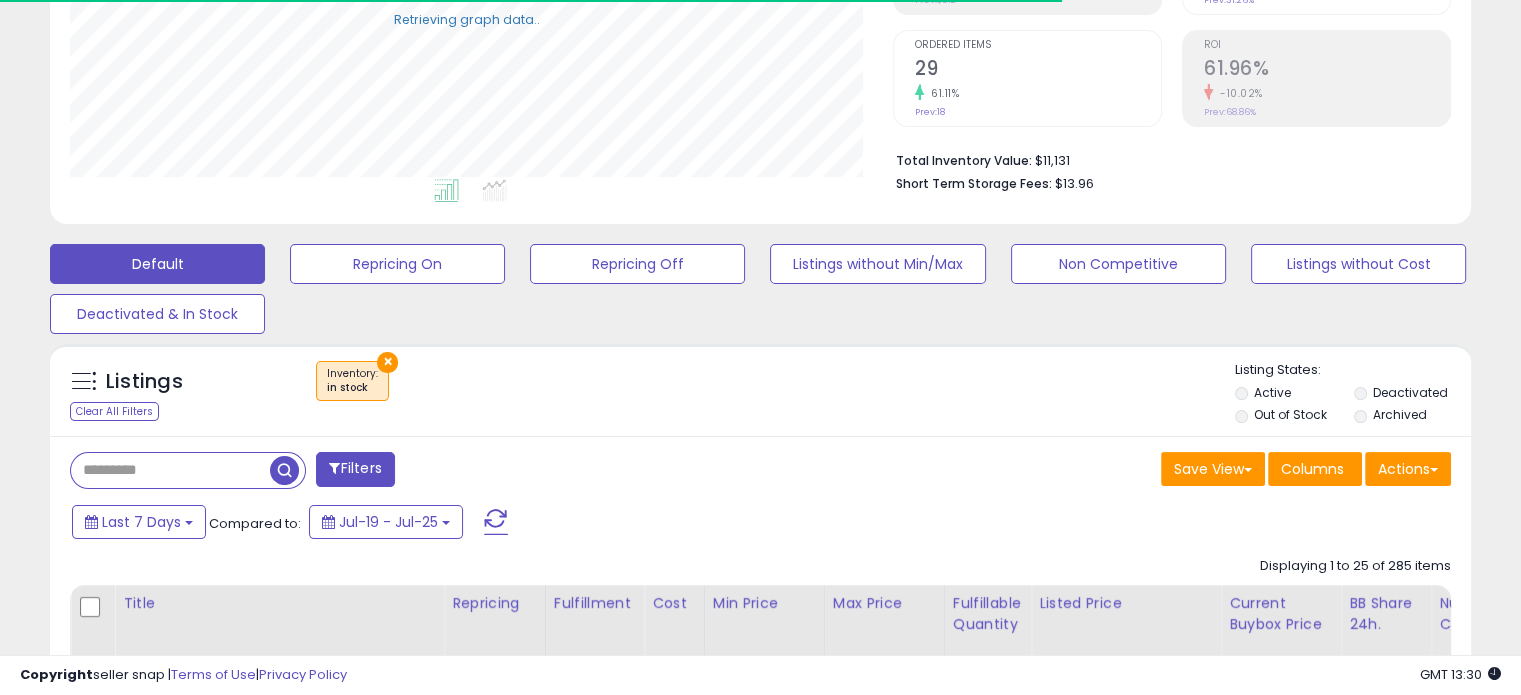 click at bounding box center (170, 470) 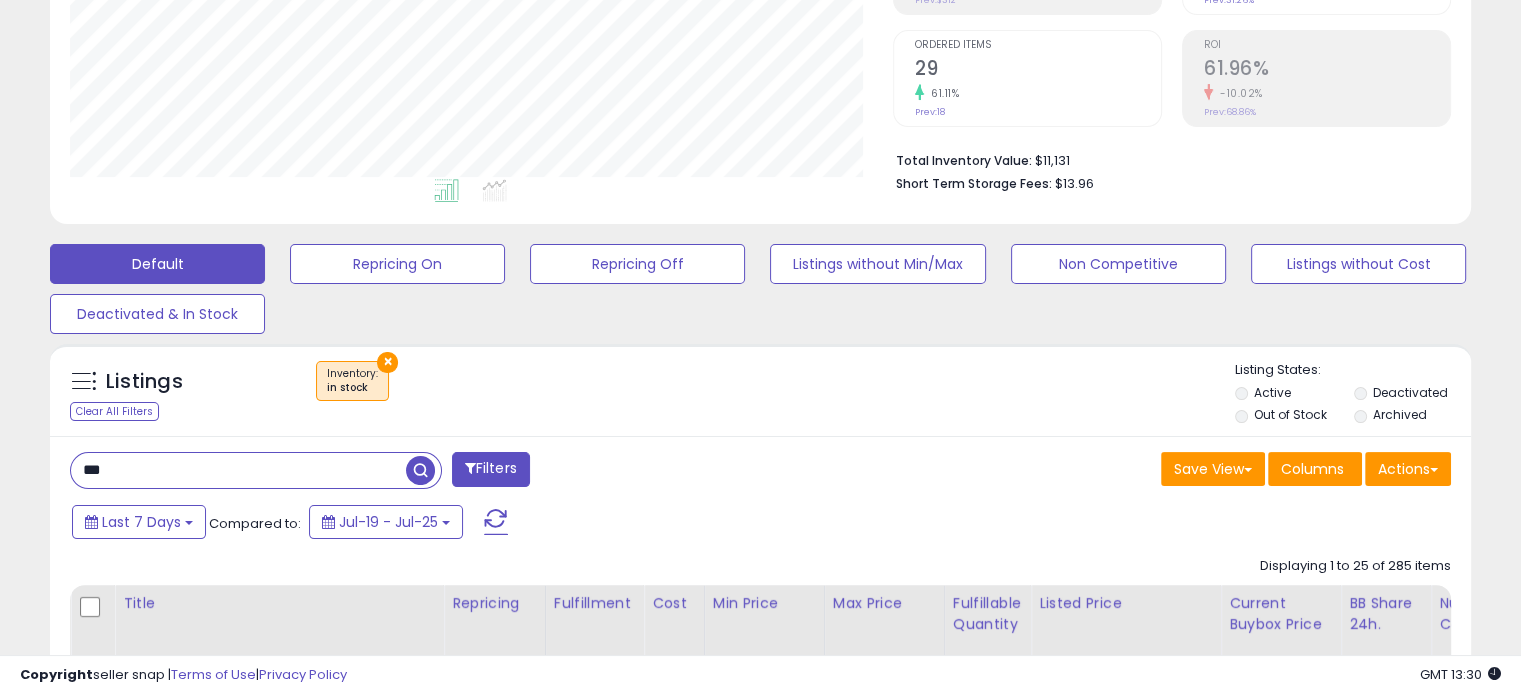 scroll, scrollTop: 999589, scrollLeft: 999176, axis: both 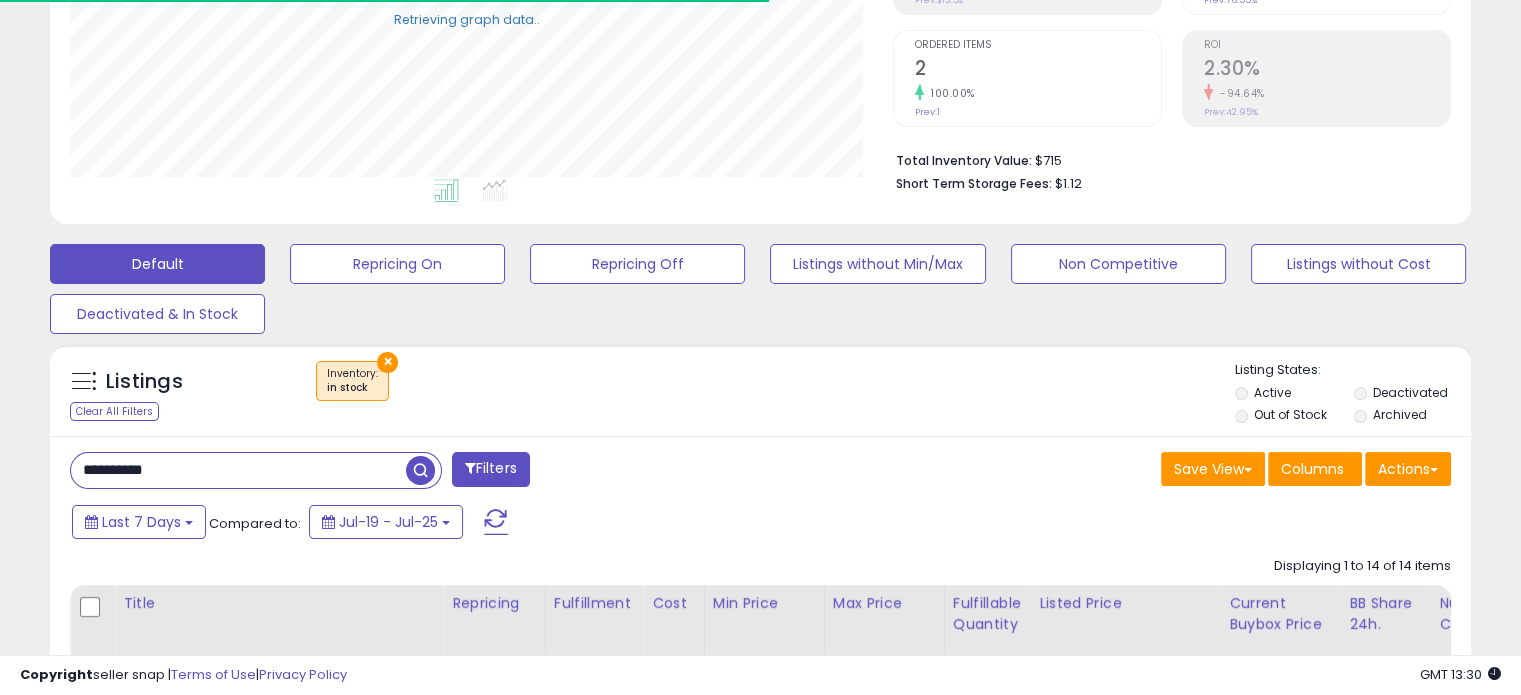 click on "**********" at bounding box center [238, 470] 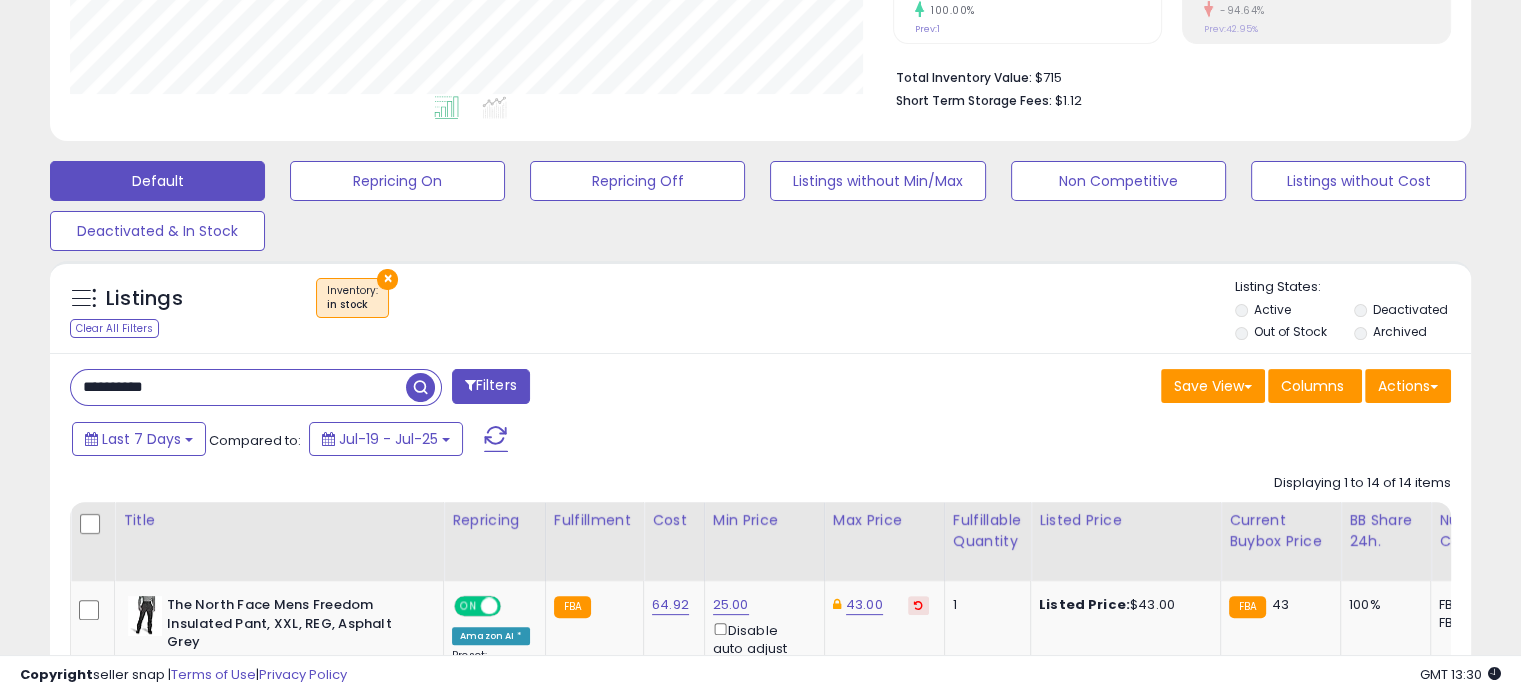 scroll, scrollTop: 550, scrollLeft: 0, axis: vertical 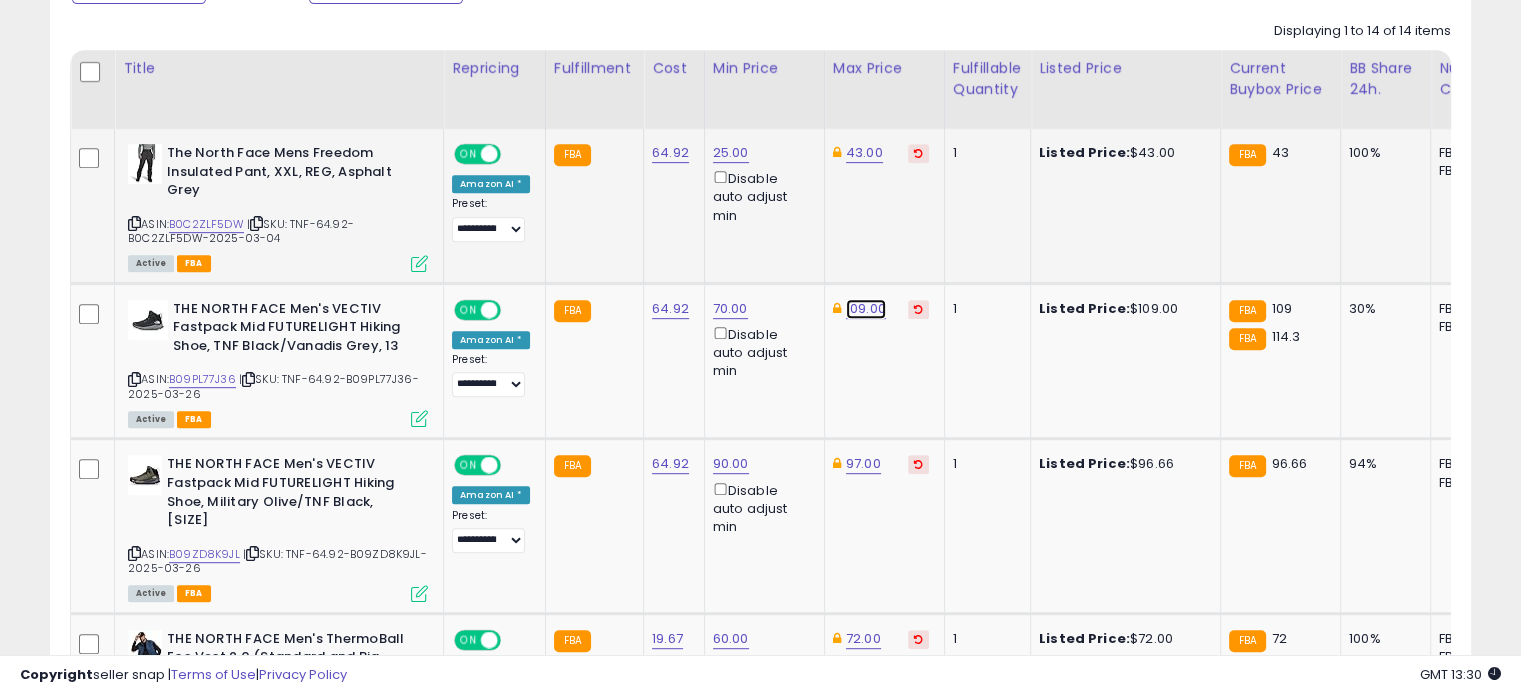 click on "109.00" at bounding box center (864, 153) 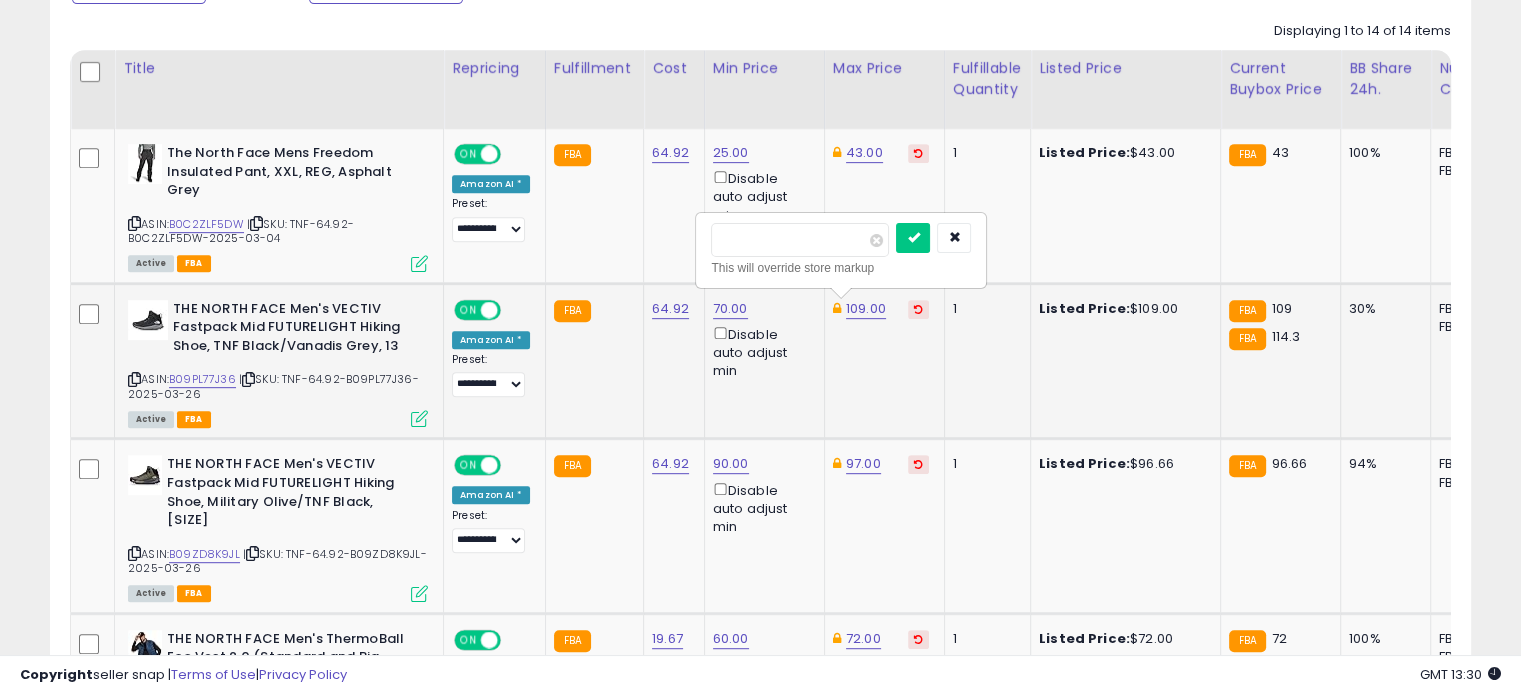 drag, startPoint x: 800, startPoint y: 240, endPoint x: 704, endPoint y: 225, distance: 97.16481 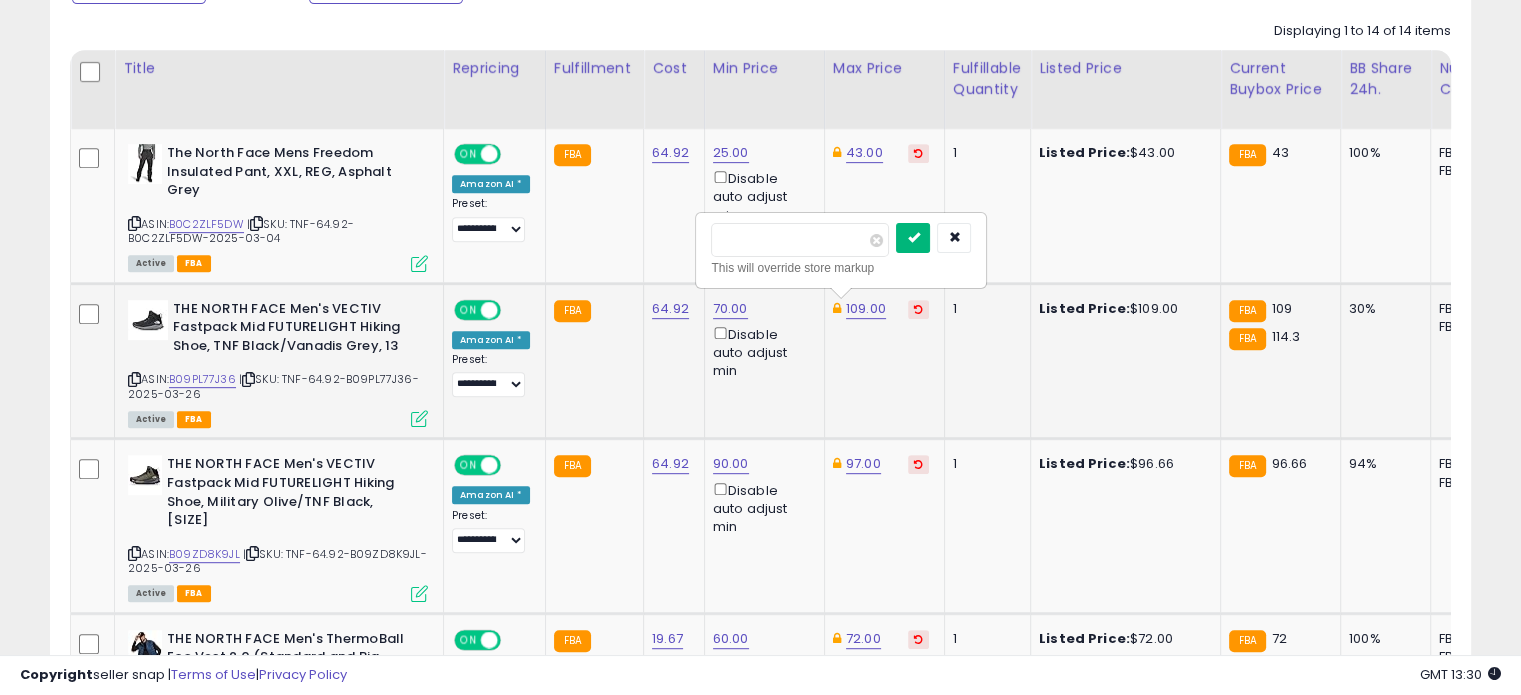 click at bounding box center [913, 237] 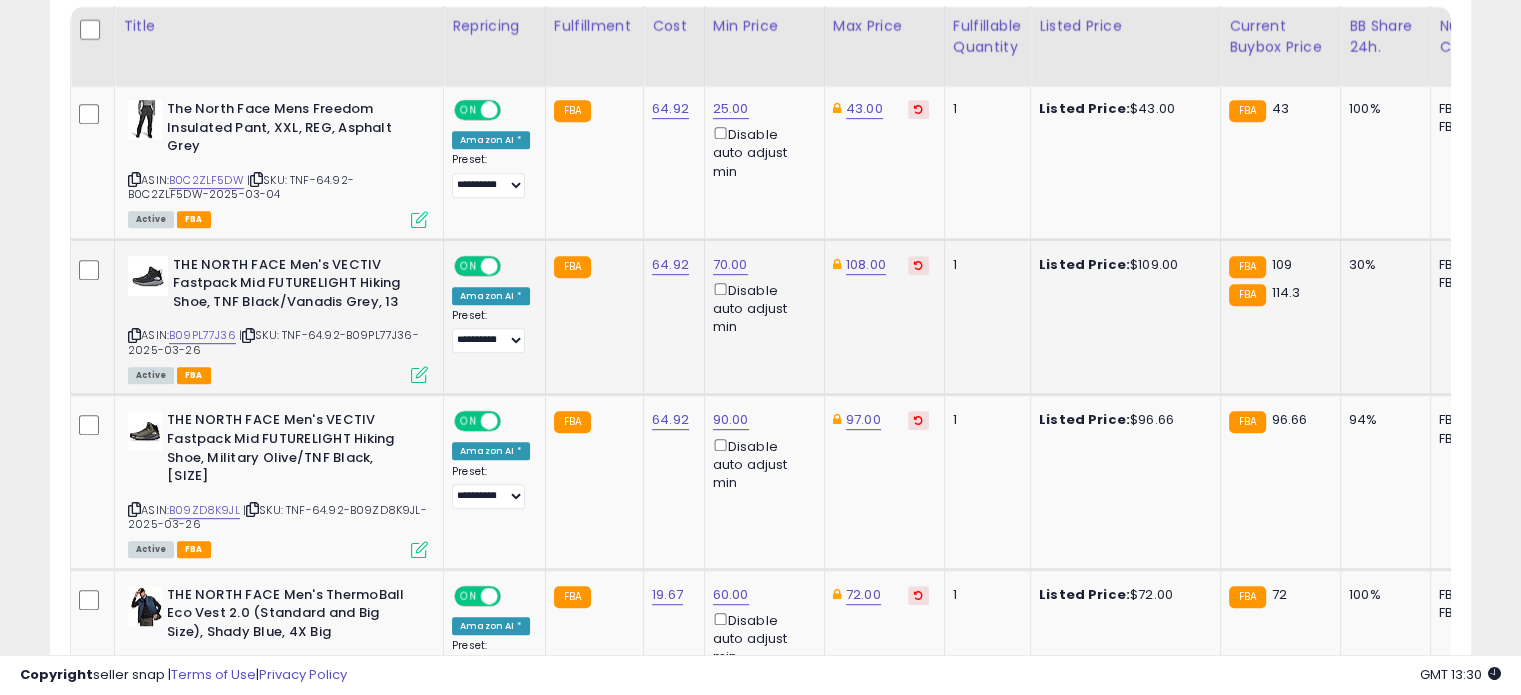 scroll, scrollTop: 988, scrollLeft: 0, axis: vertical 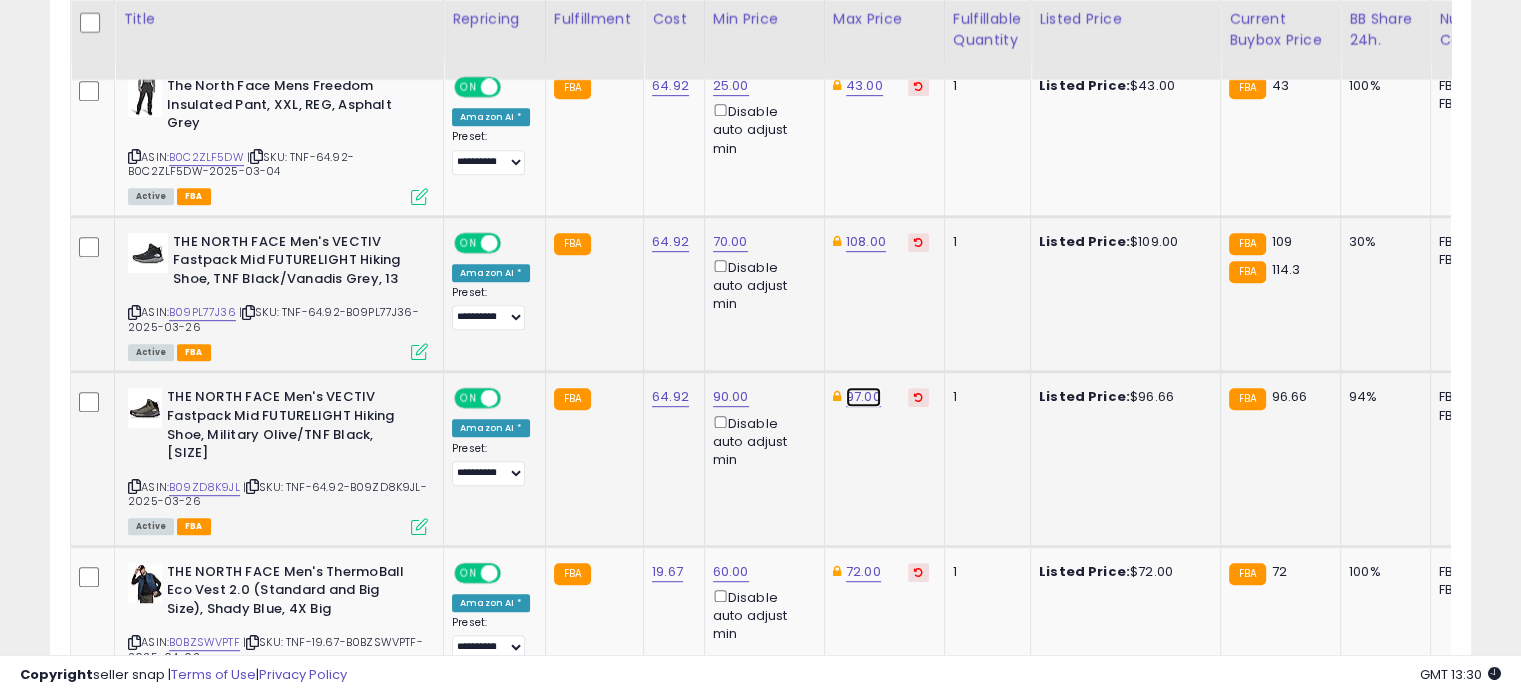 click on "97.00" at bounding box center (864, 86) 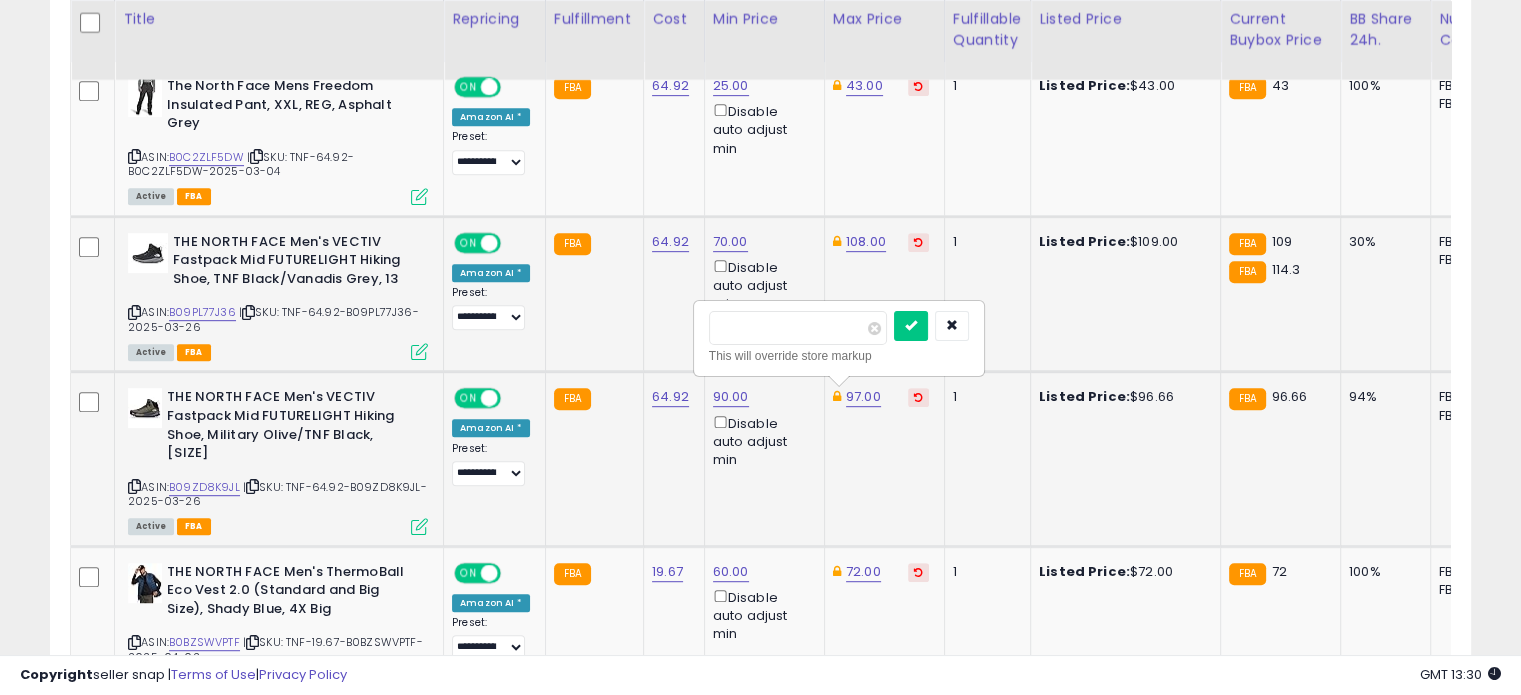 drag, startPoint x: 787, startPoint y: 327, endPoint x: 701, endPoint y: 320, distance: 86.28442 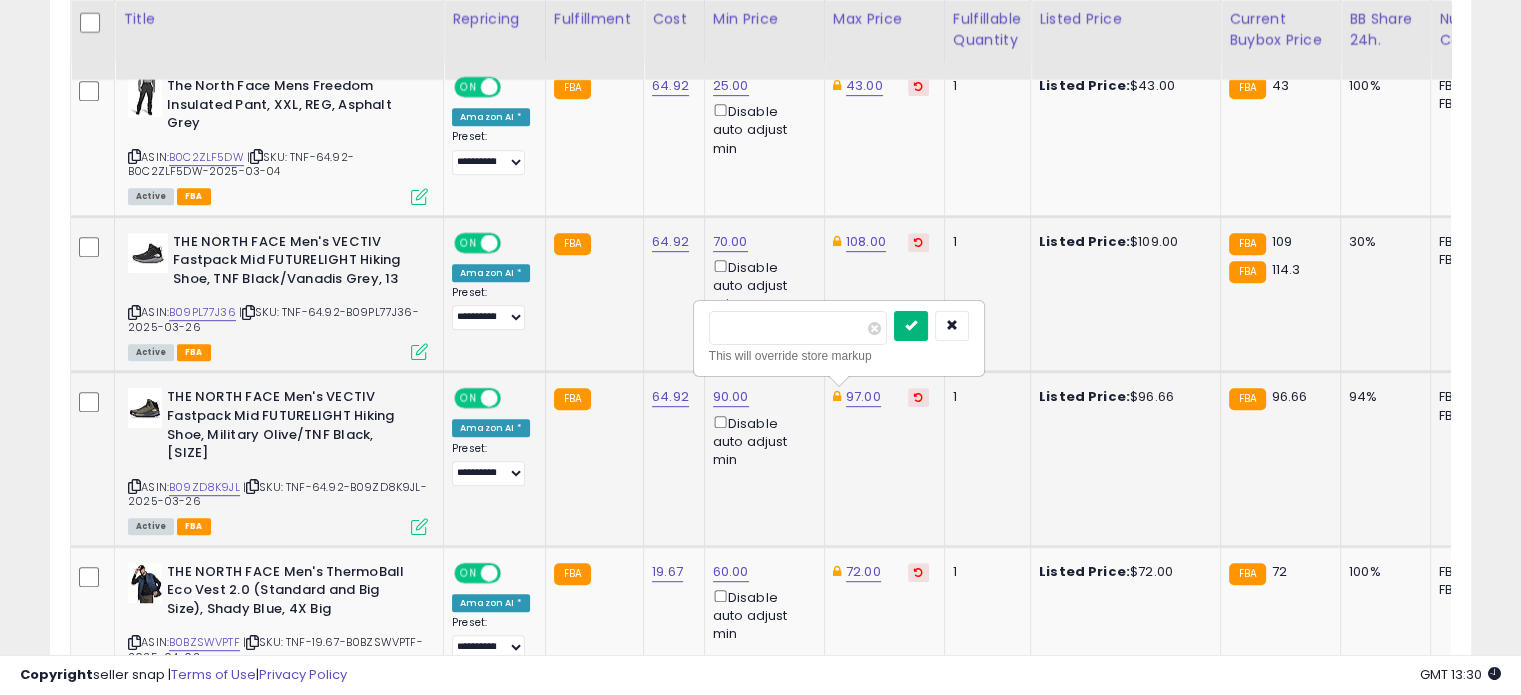 click at bounding box center [911, 325] 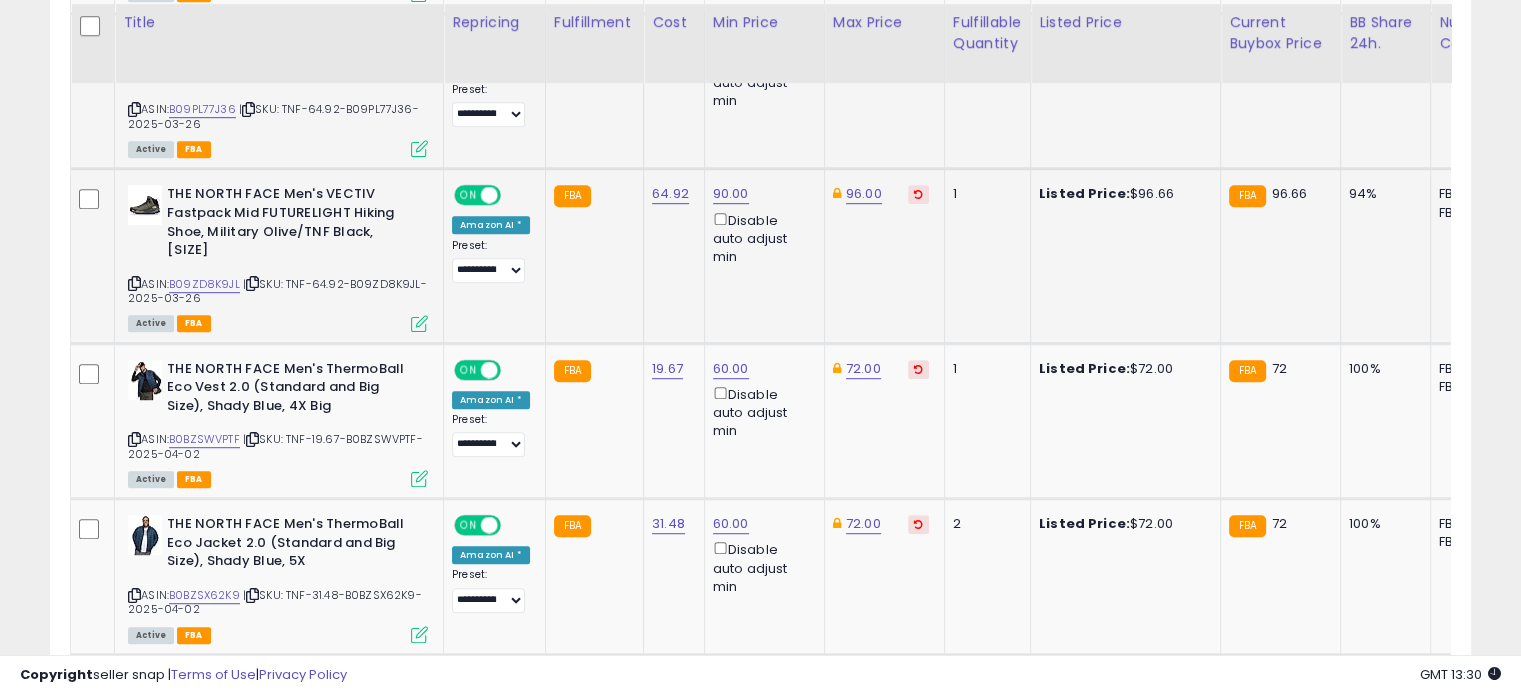 scroll, scrollTop: 1194, scrollLeft: 0, axis: vertical 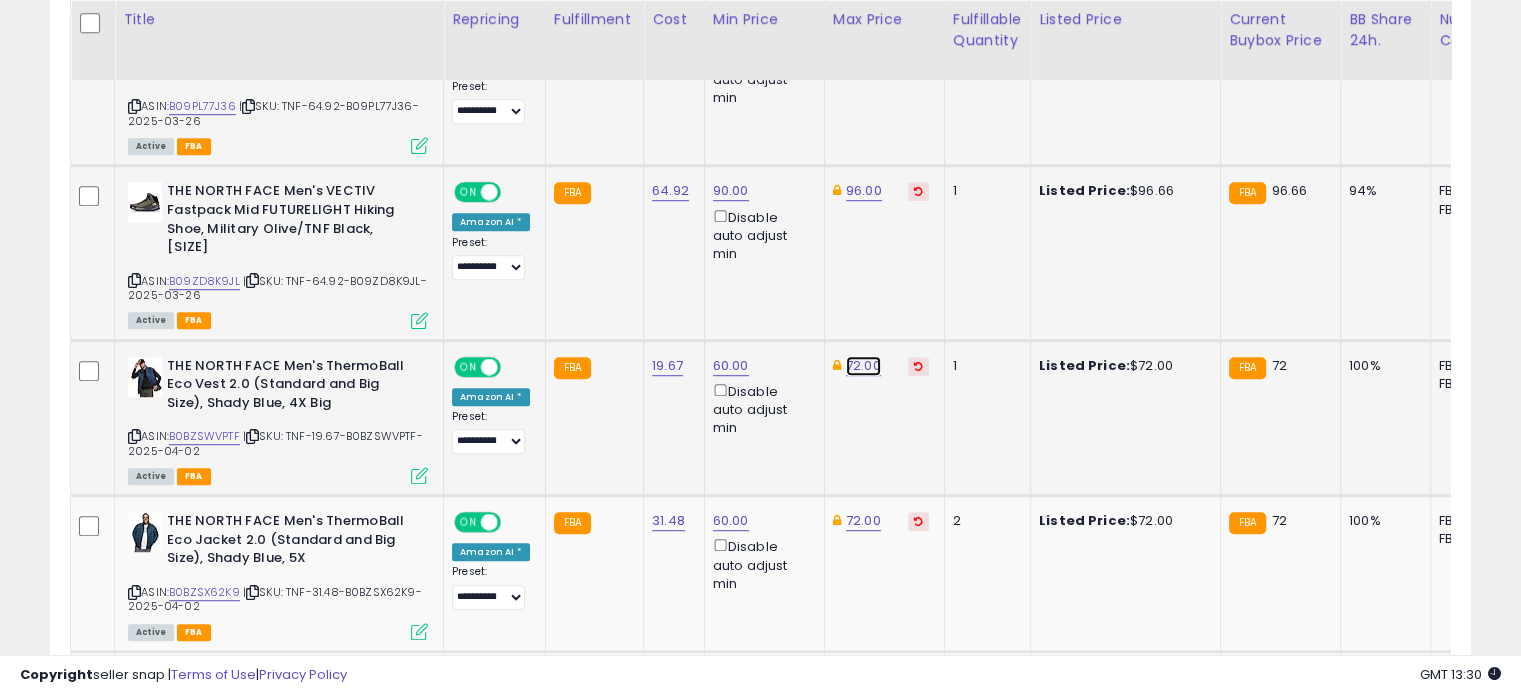 click on "72.00" at bounding box center [864, -120] 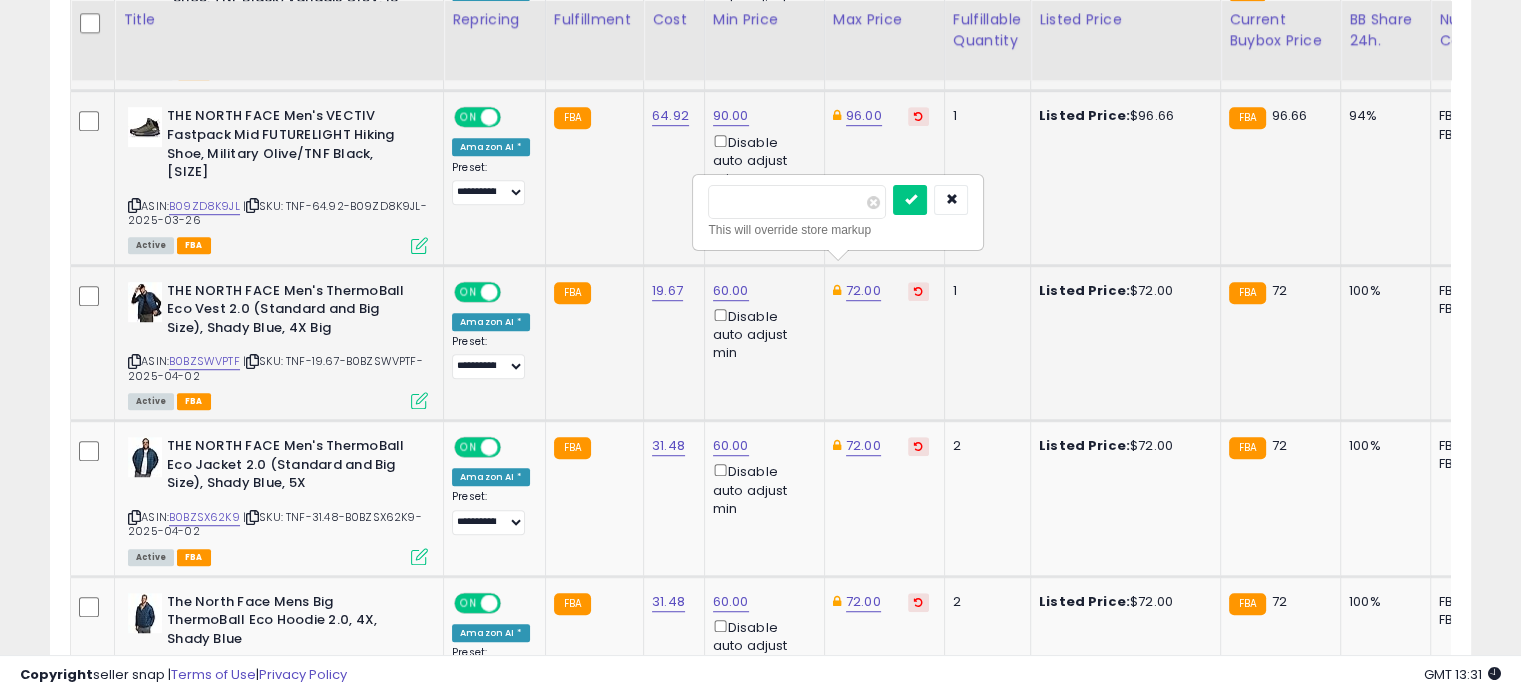 scroll, scrollTop: 1265, scrollLeft: 0, axis: vertical 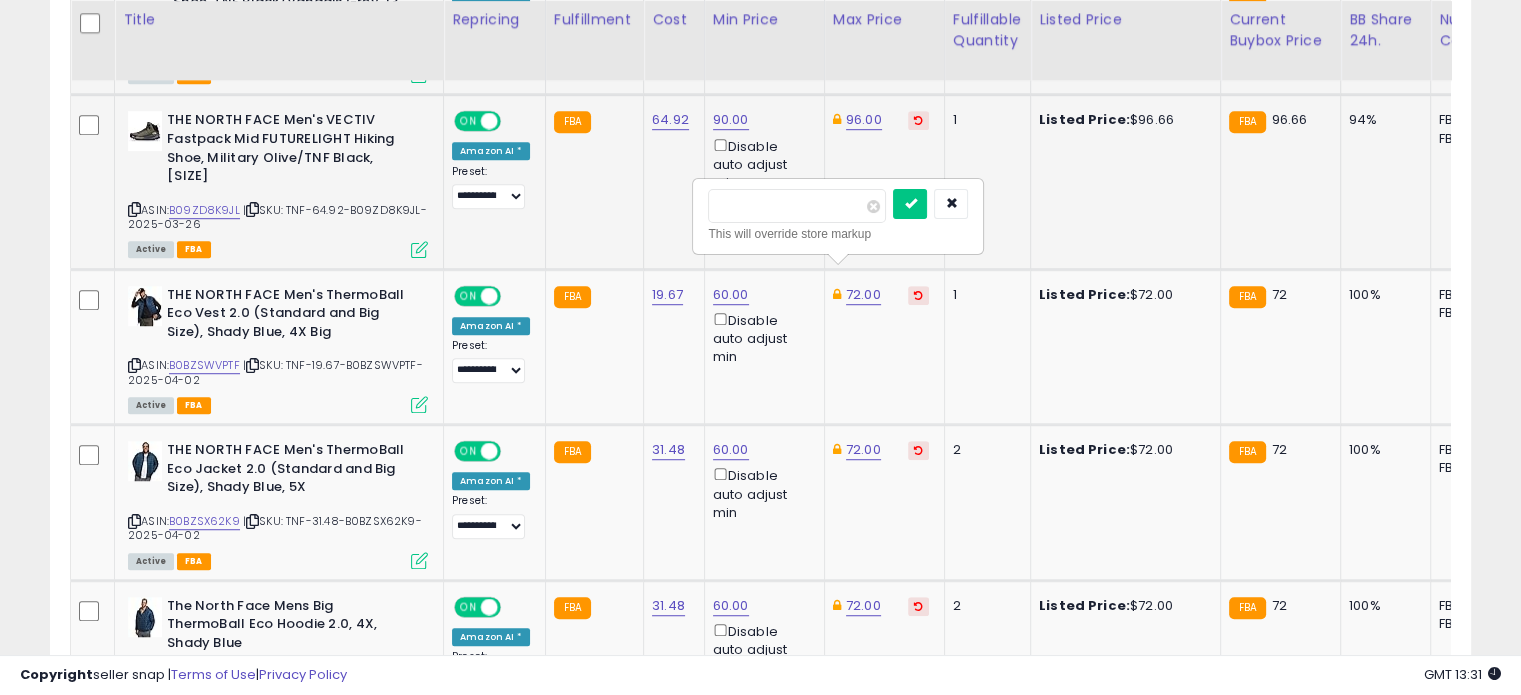 drag, startPoint x: 805, startPoint y: 205, endPoint x: 684, endPoint y: 185, distance: 122.641754 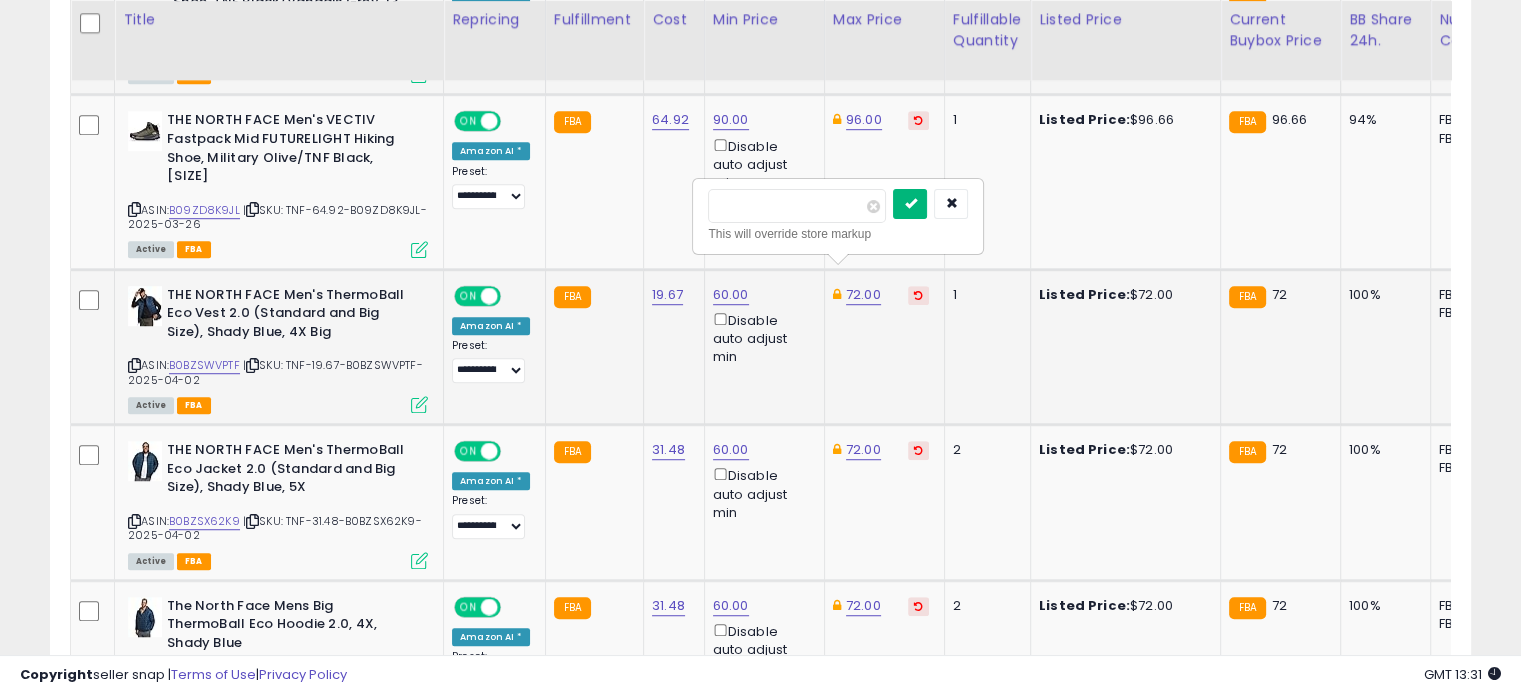 click at bounding box center (910, 204) 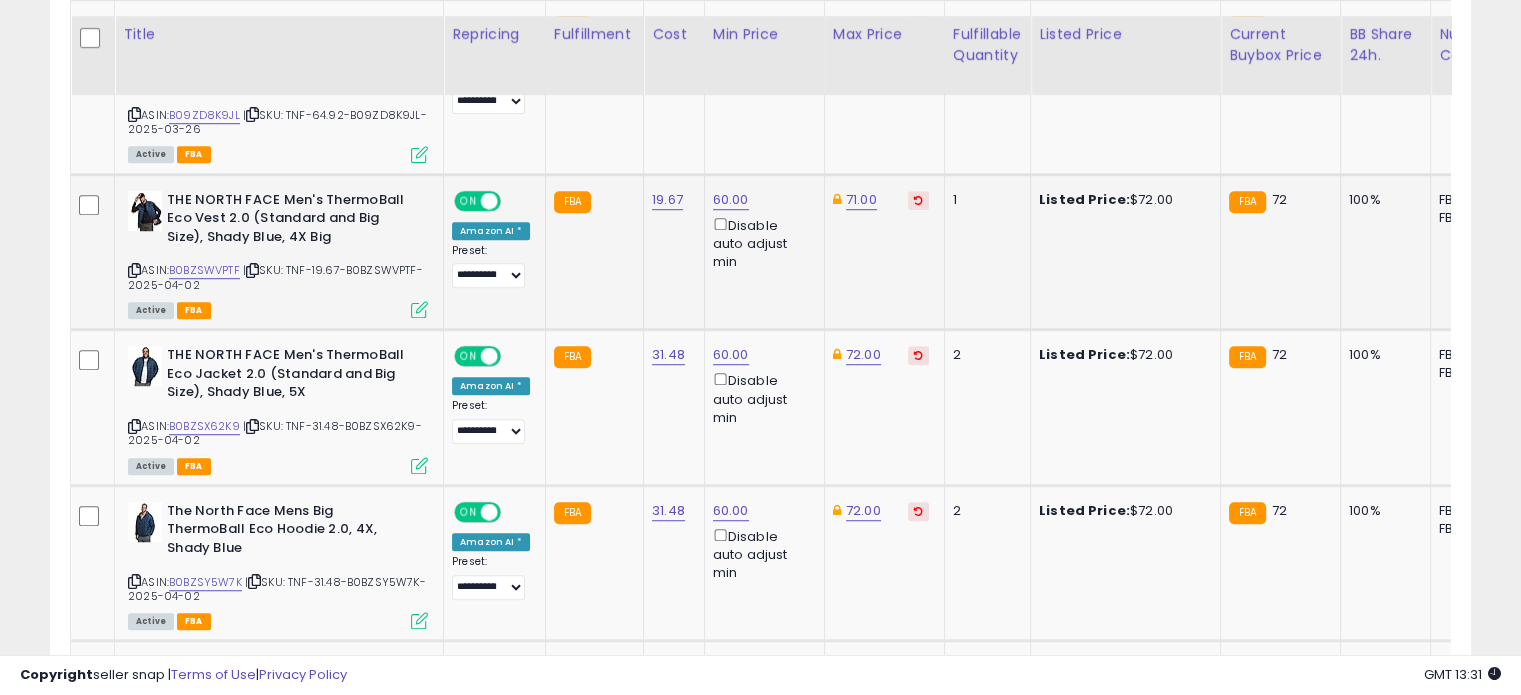 scroll, scrollTop: 1381, scrollLeft: 0, axis: vertical 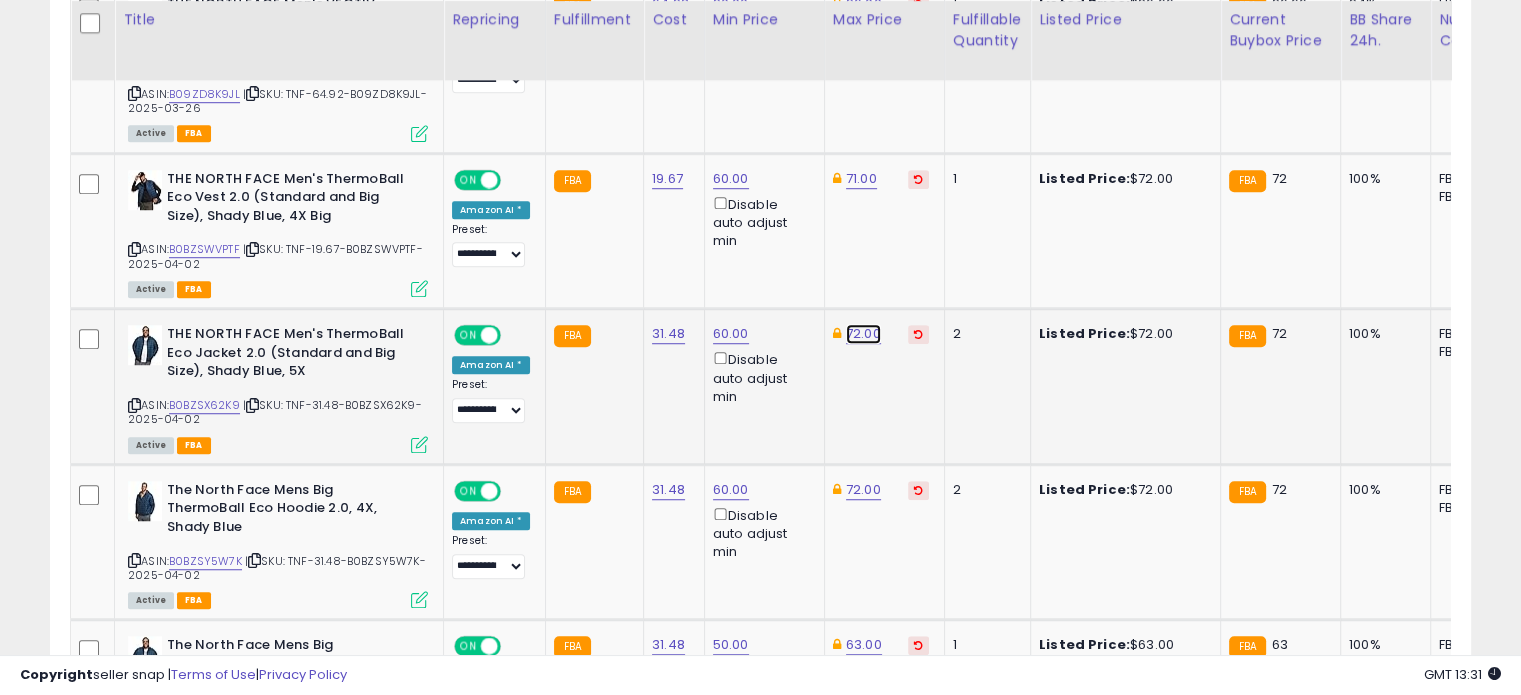 click on "72.00" at bounding box center (864, -307) 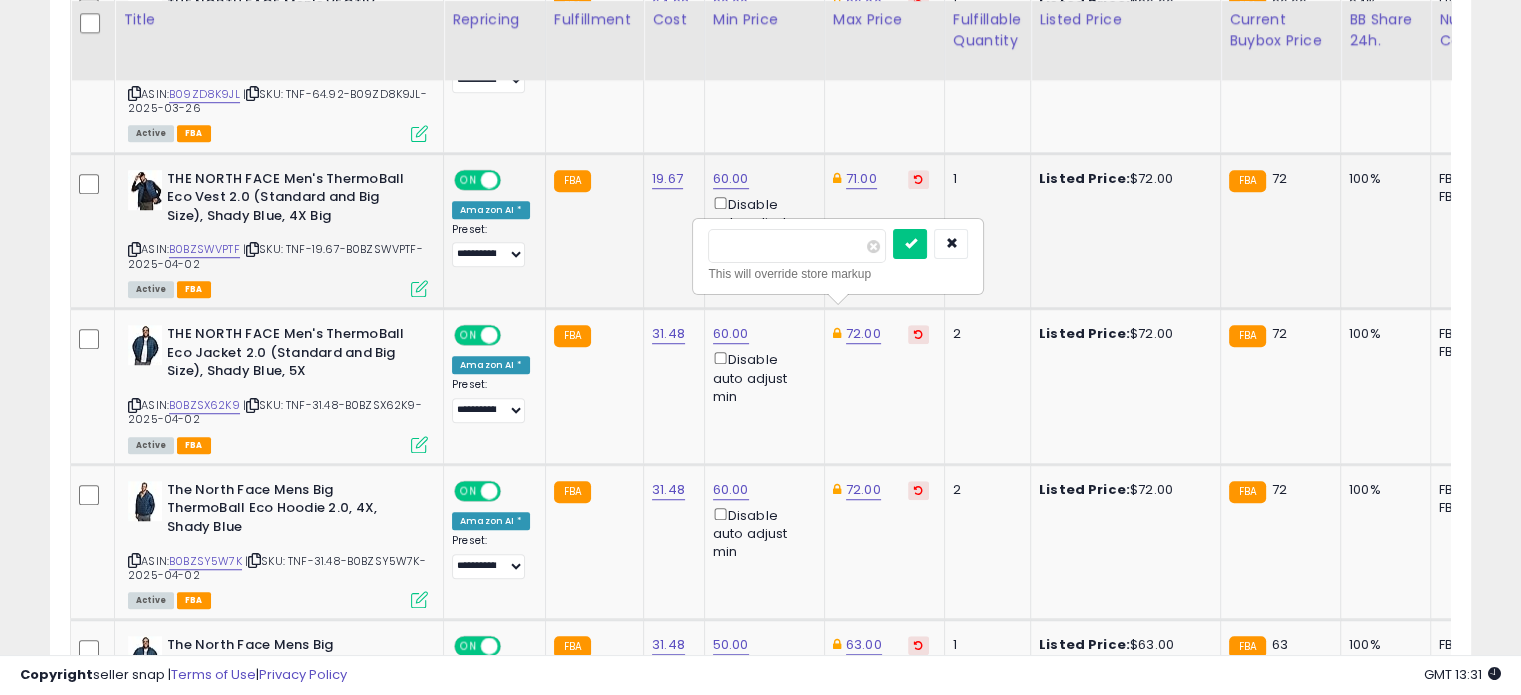 drag, startPoint x: 788, startPoint y: 247, endPoint x: 691, endPoint y: 230, distance: 98.478424 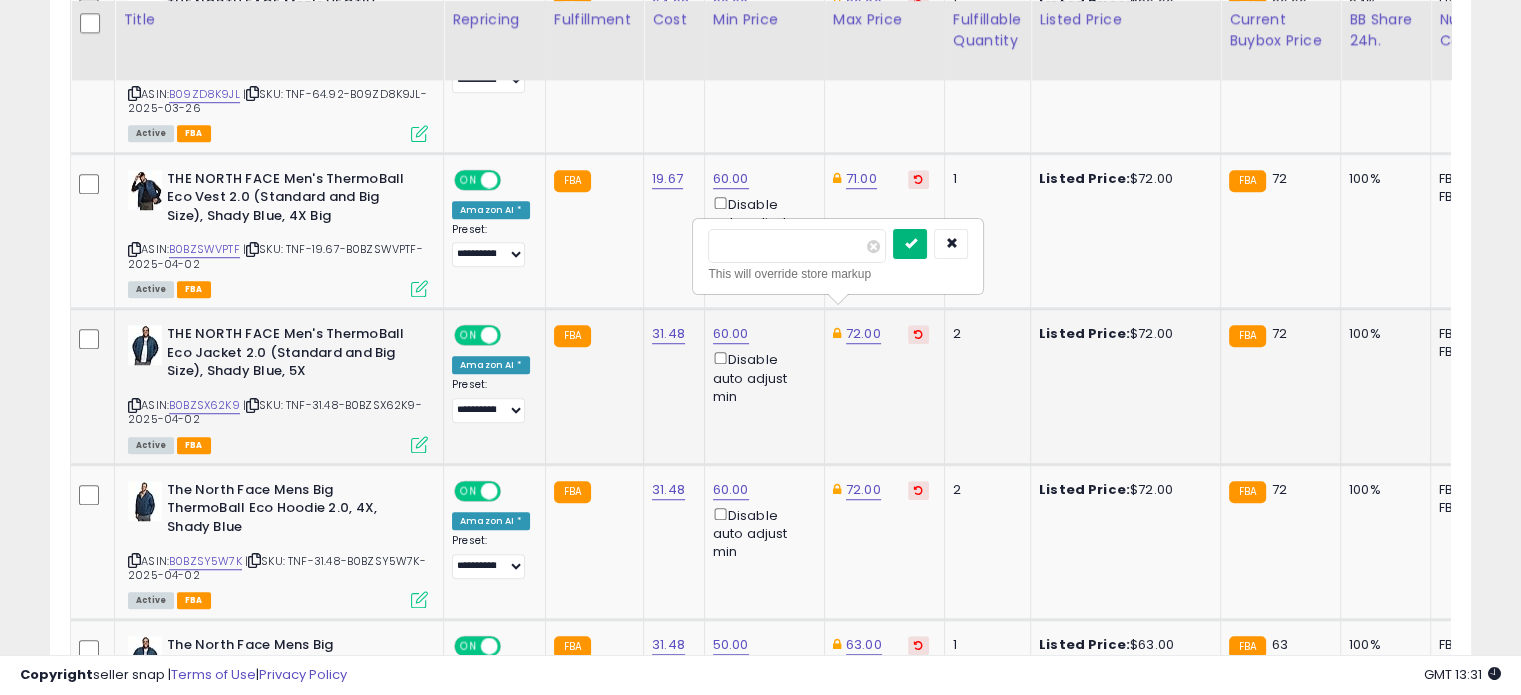 click at bounding box center [910, 243] 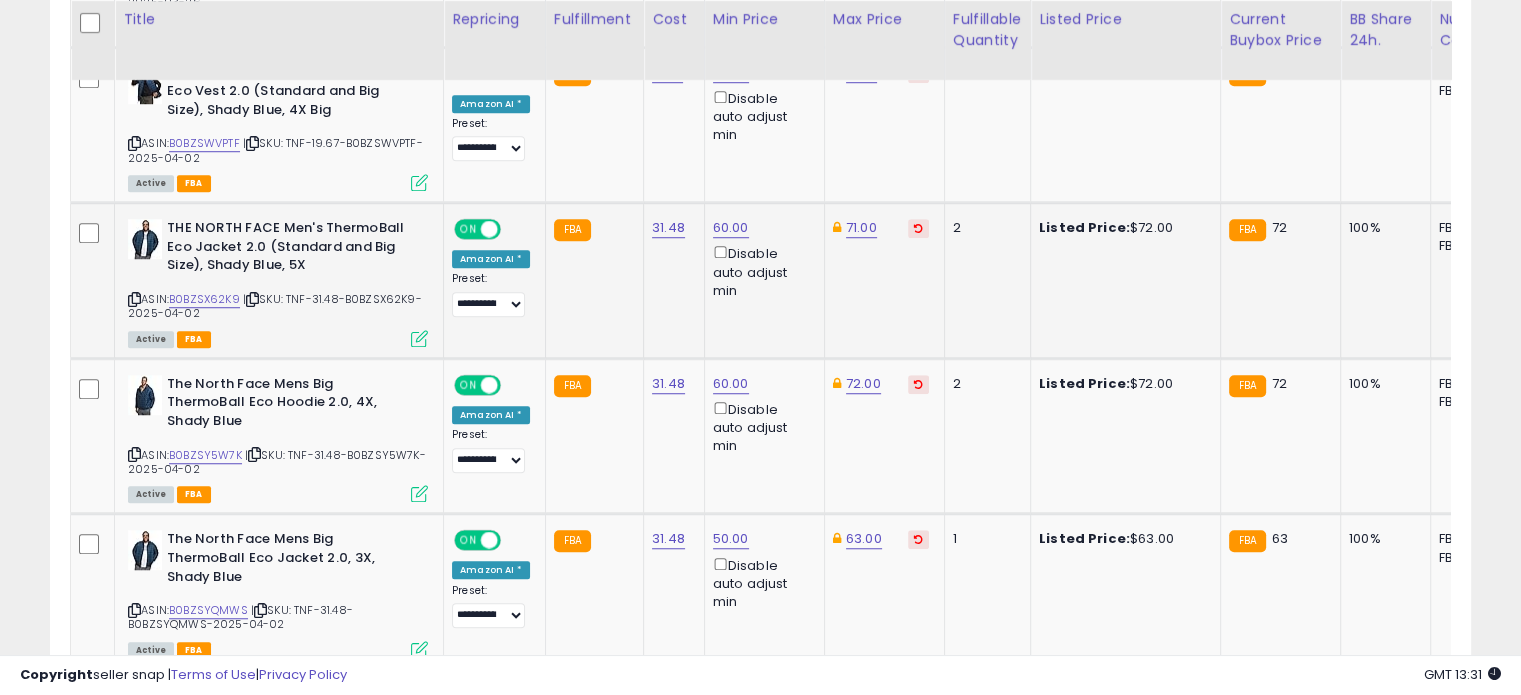 scroll, scrollTop: 1488, scrollLeft: 0, axis: vertical 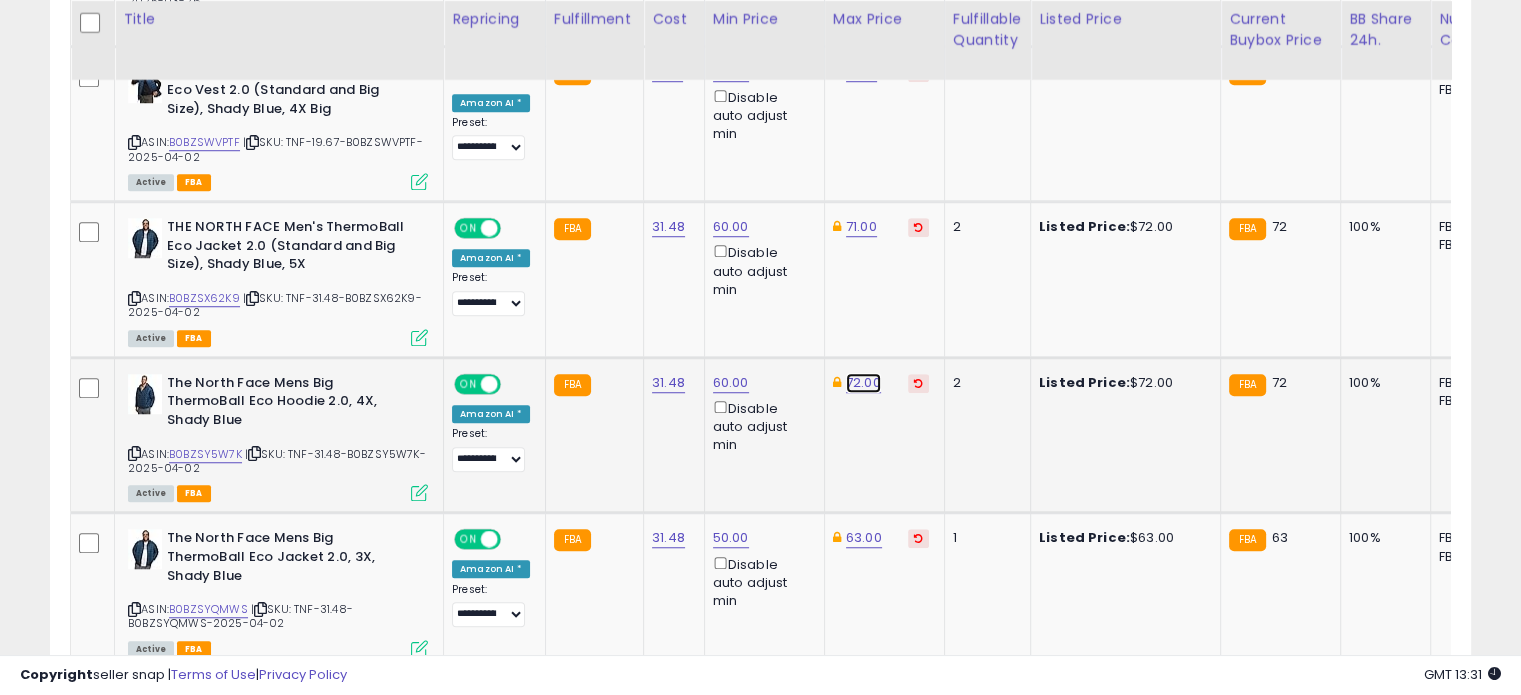 click on "72.00" at bounding box center [864, -414] 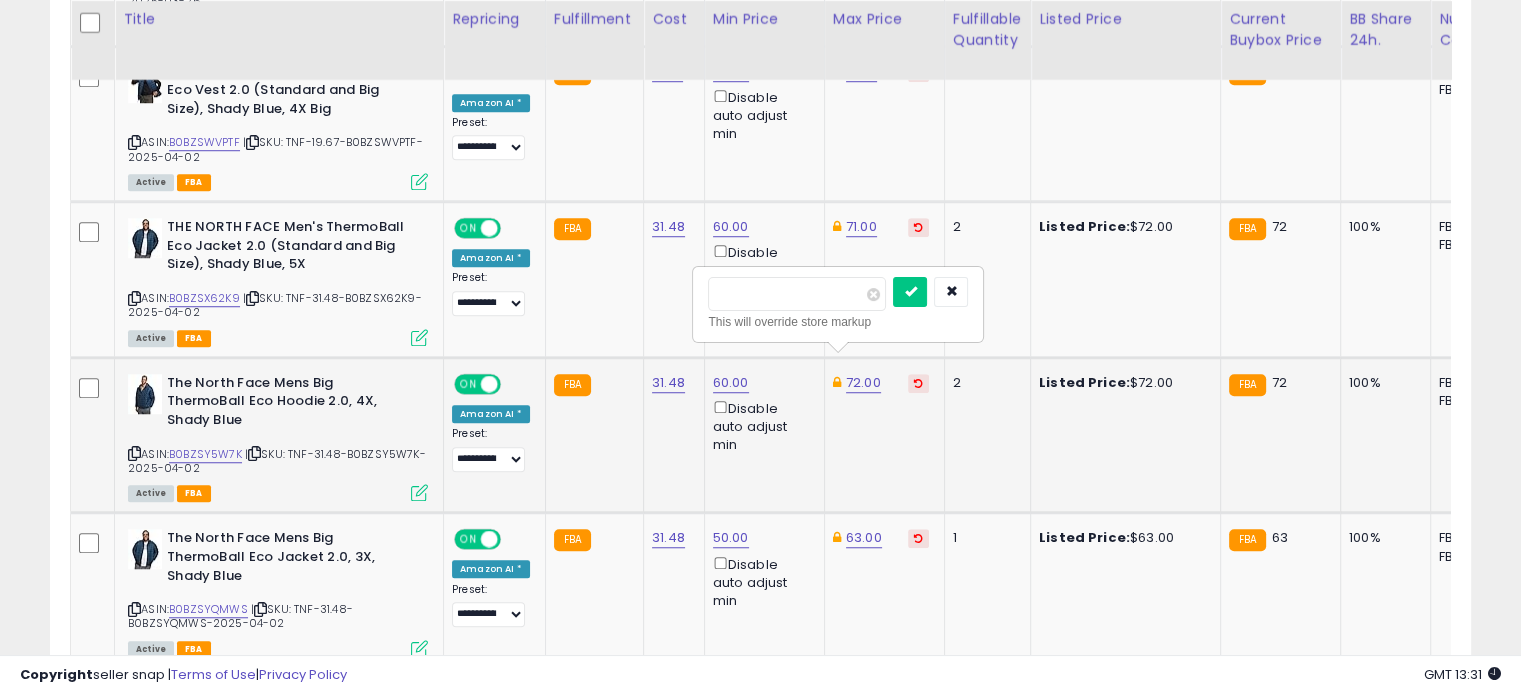 drag, startPoint x: 796, startPoint y: 291, endPoint x: 700, endPoint y: 287, distance: 96.0833 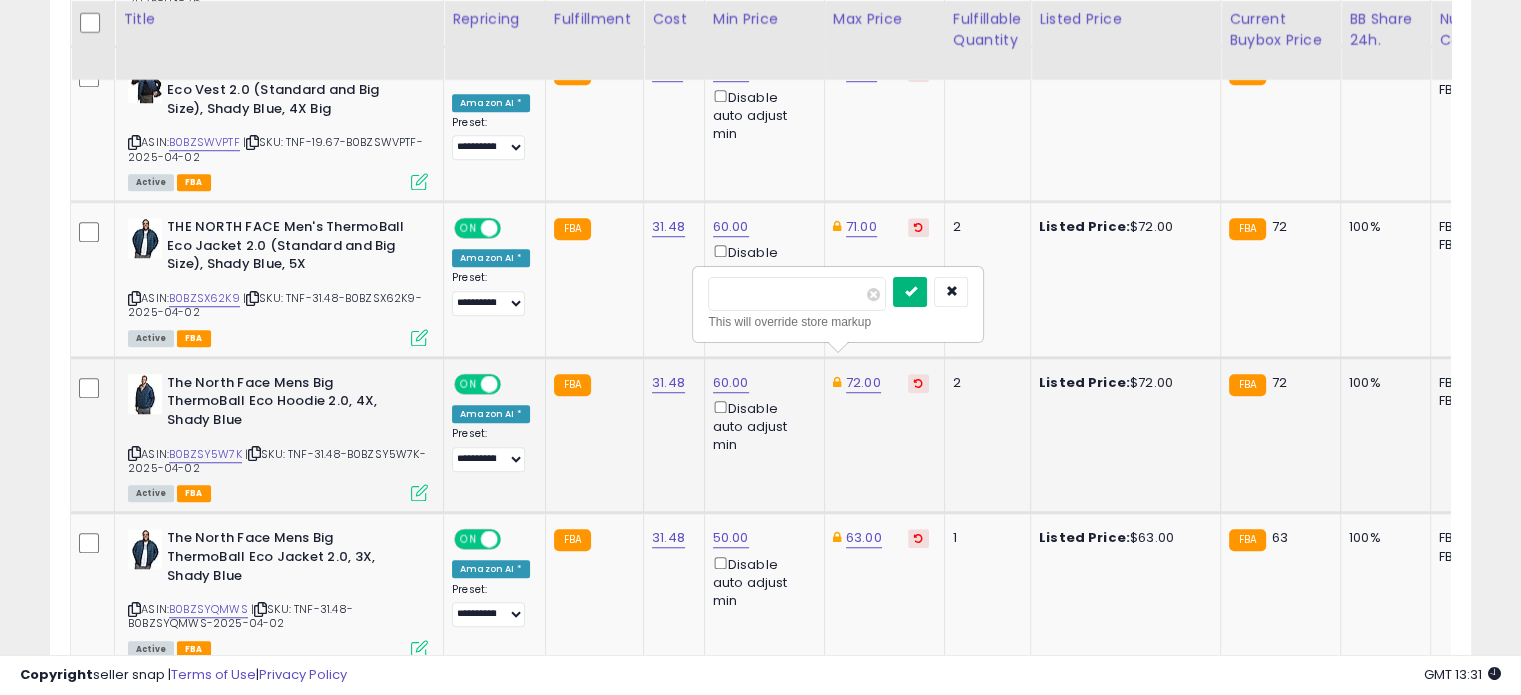 click at bounding box center (910, 291) 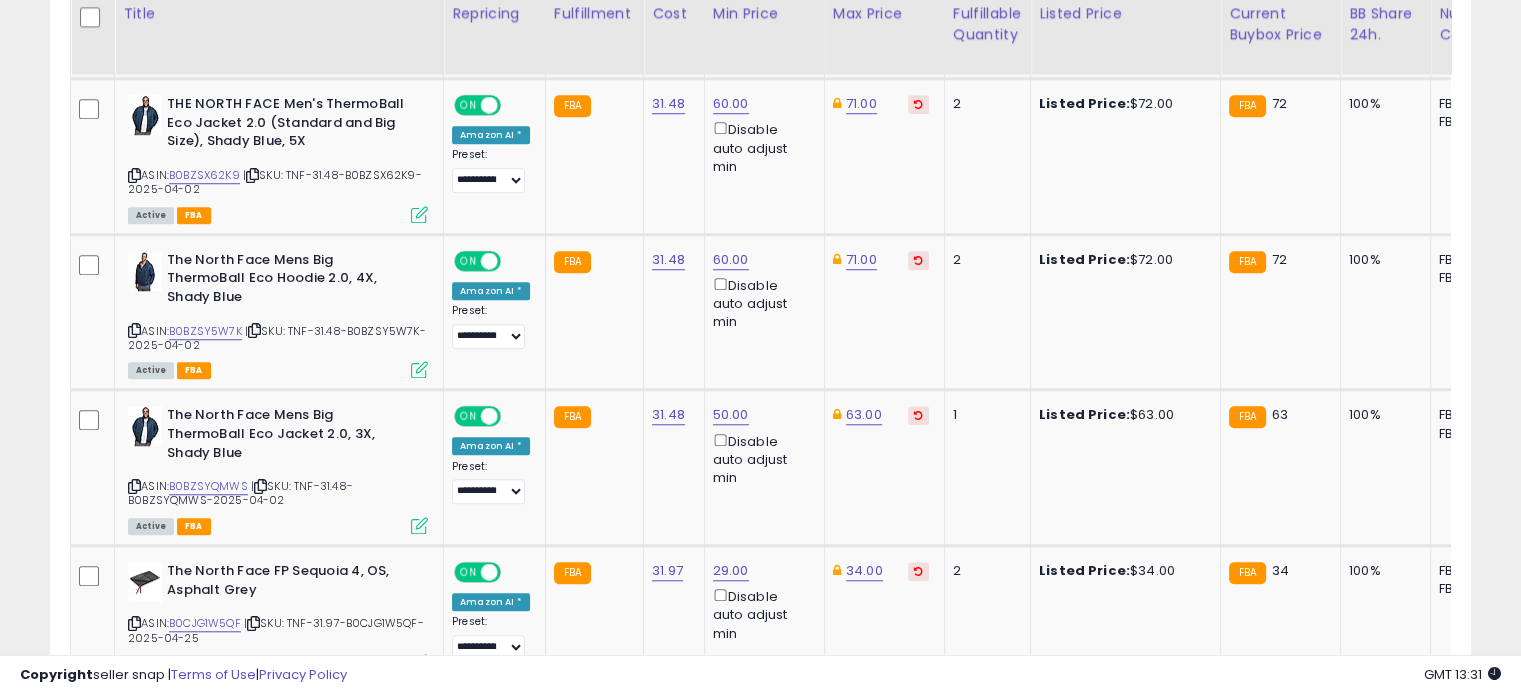 scroll, scrollTop: 1612, scrollLeft: 0, axis: vertical 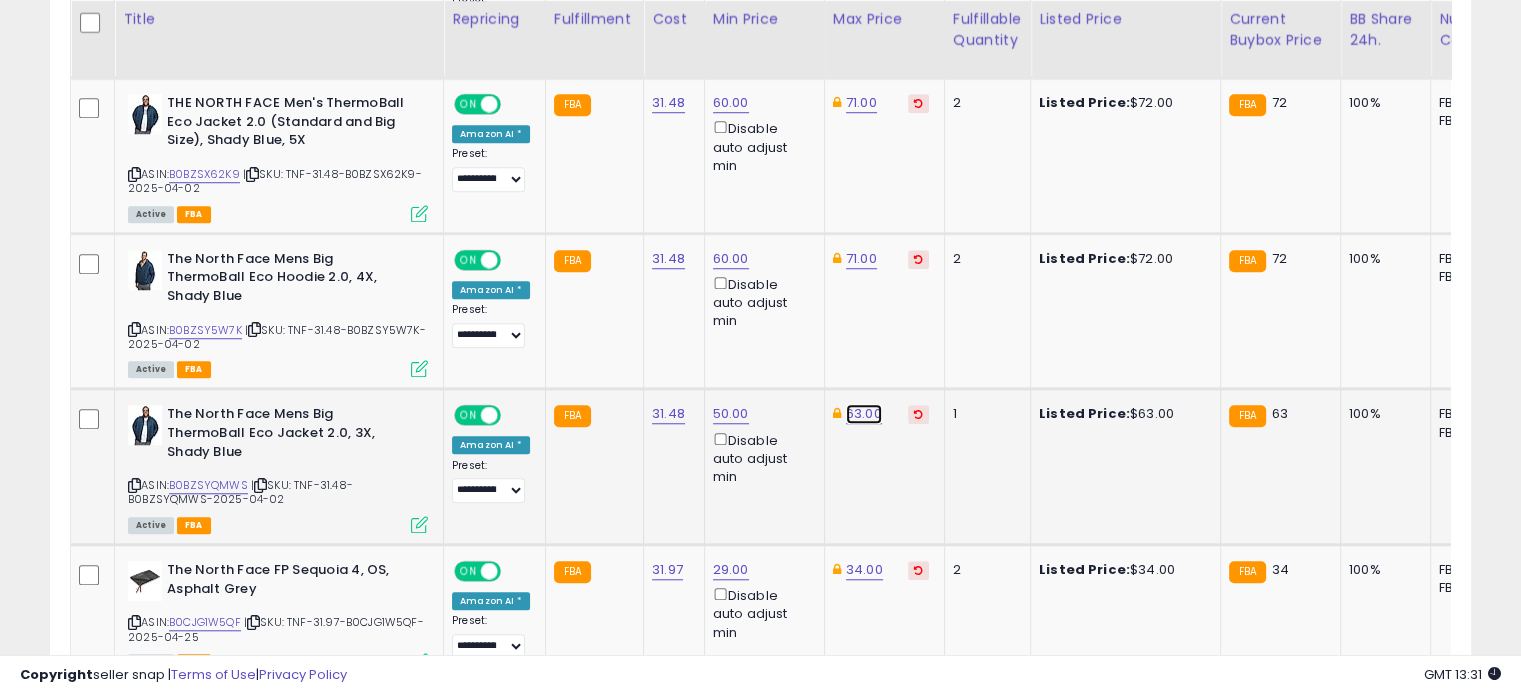 click on "63.00" at bounding box center (864, -538) 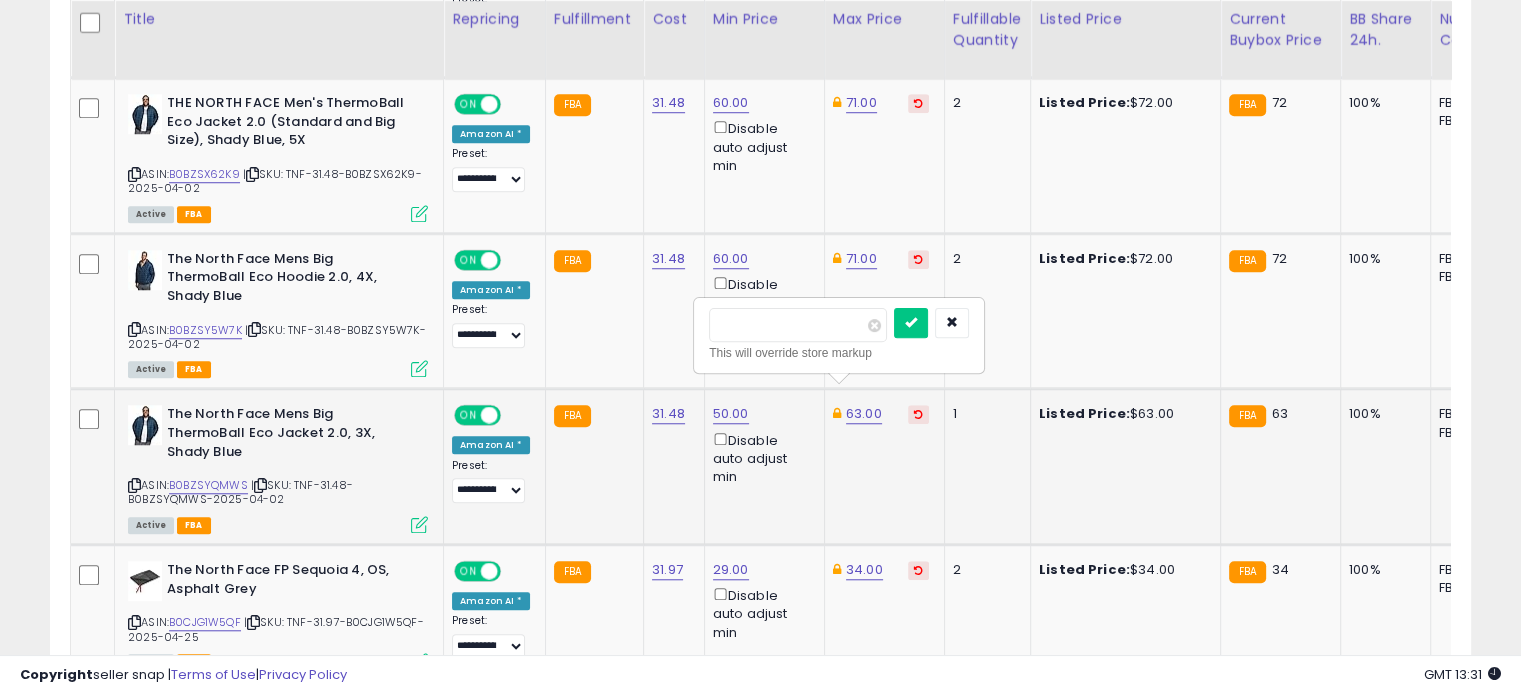 drag, startPoint x: 779, startPoint y: 330, endPoint x: 710, endPoint y: 323, distance: 69.354164 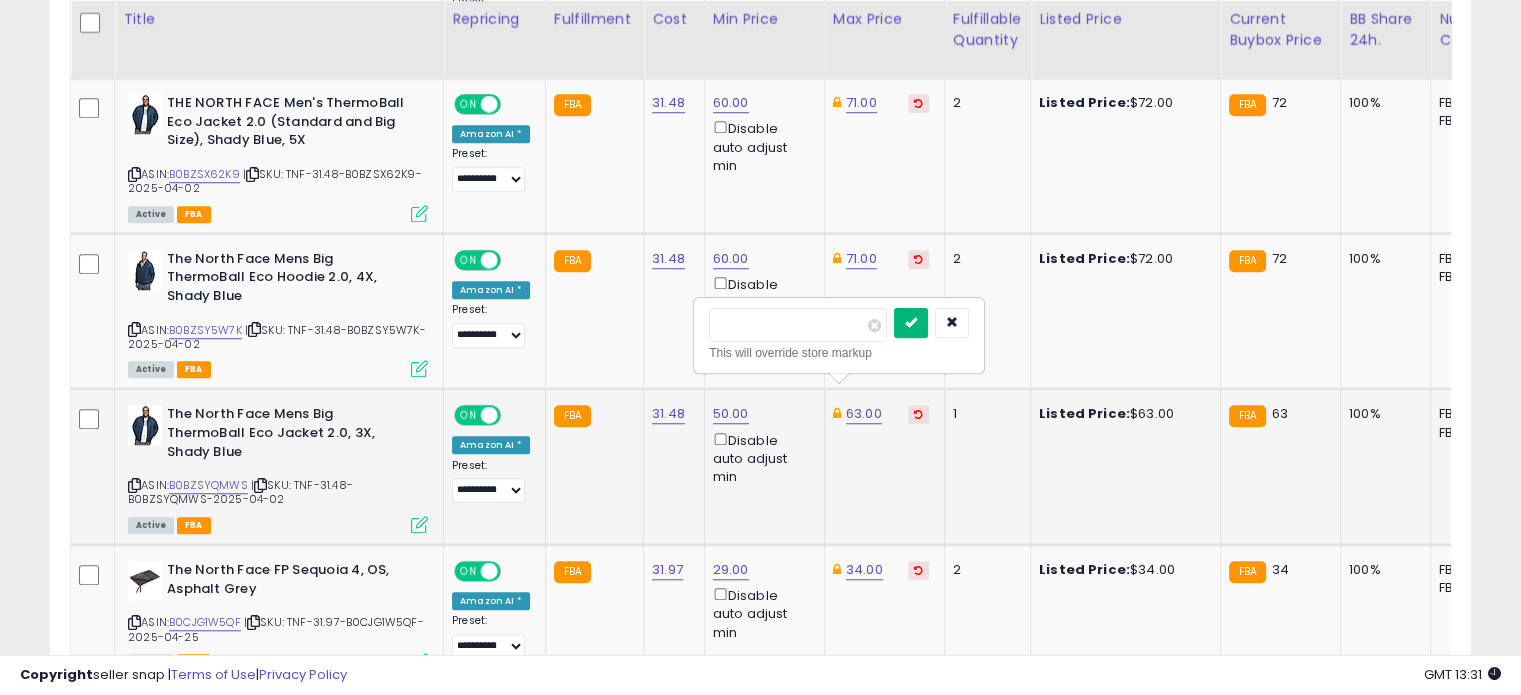 click at bounding box center (911, 322) 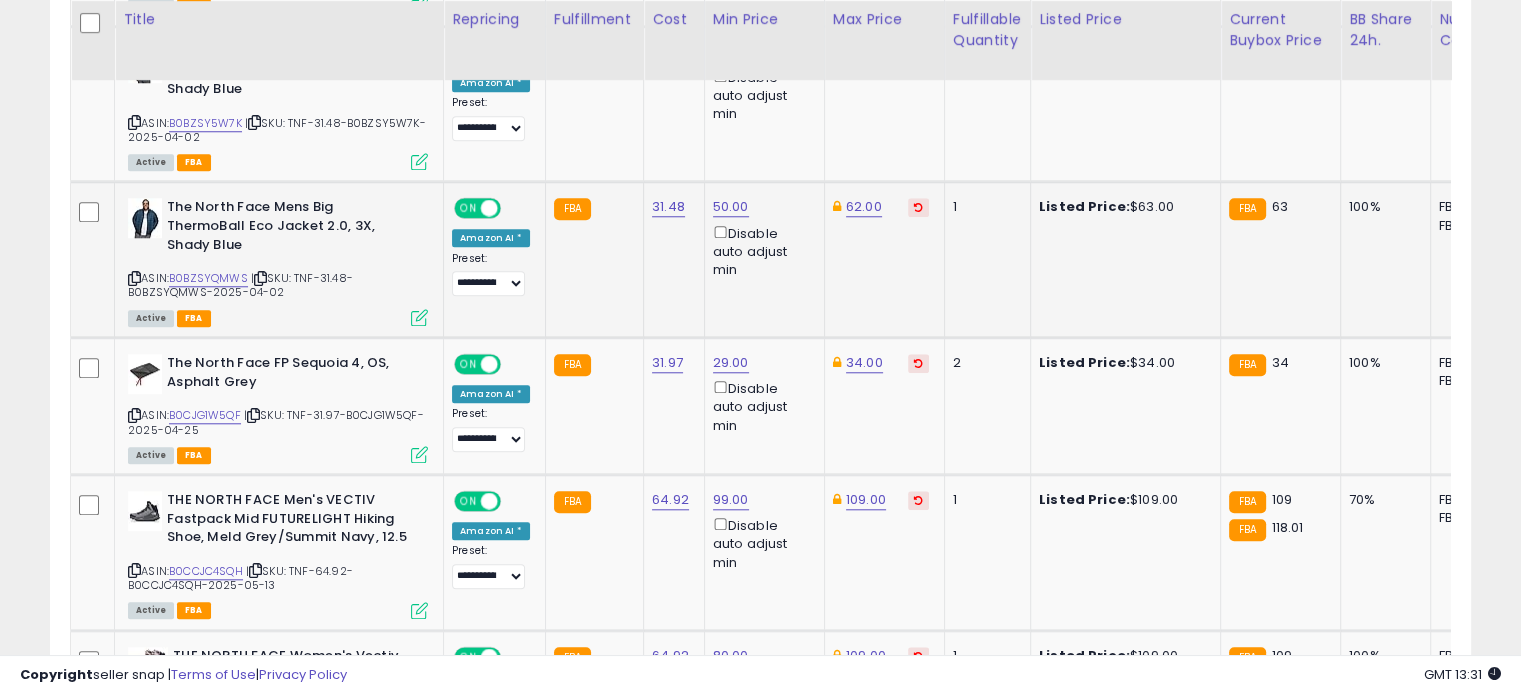 scroll, scrollTop: 1820, scrollLeft: 0, axis: vertical 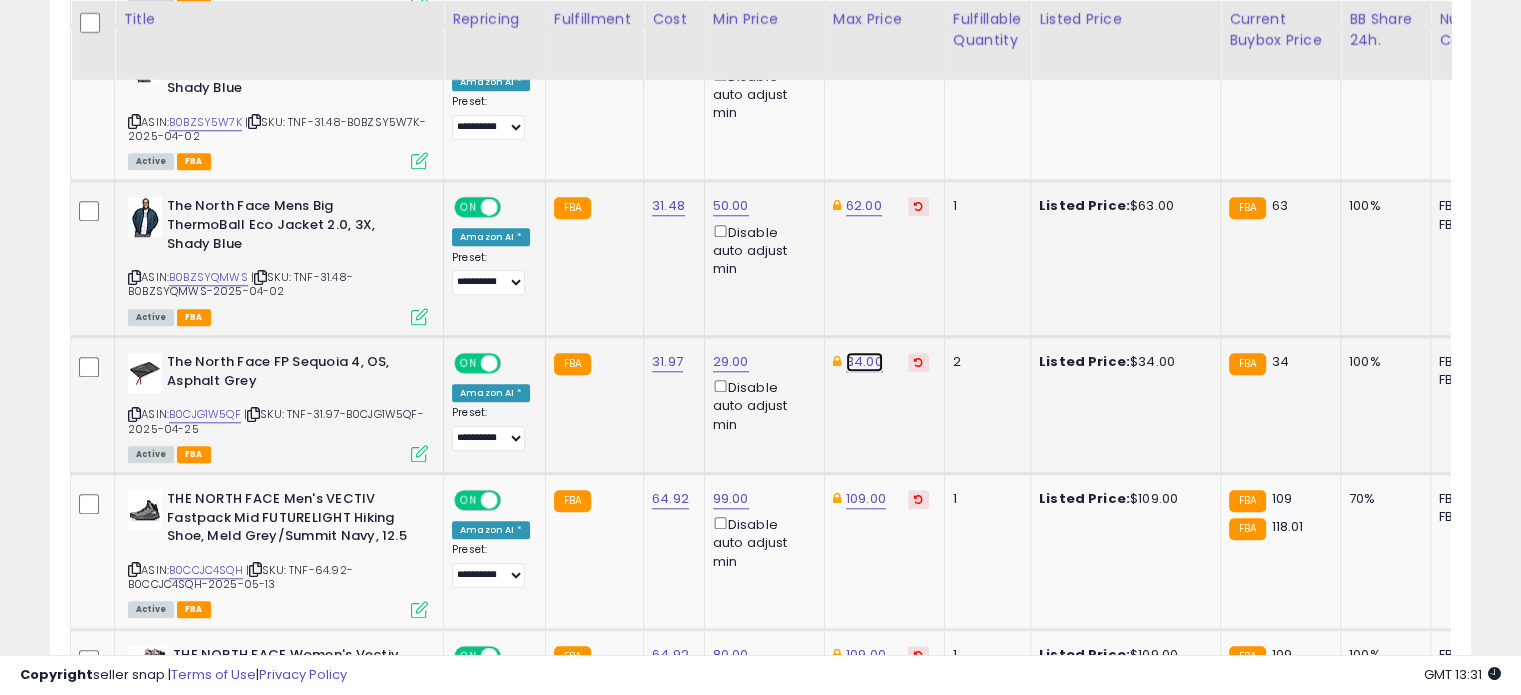 click on "34.00" at bounding box center (864, -746) 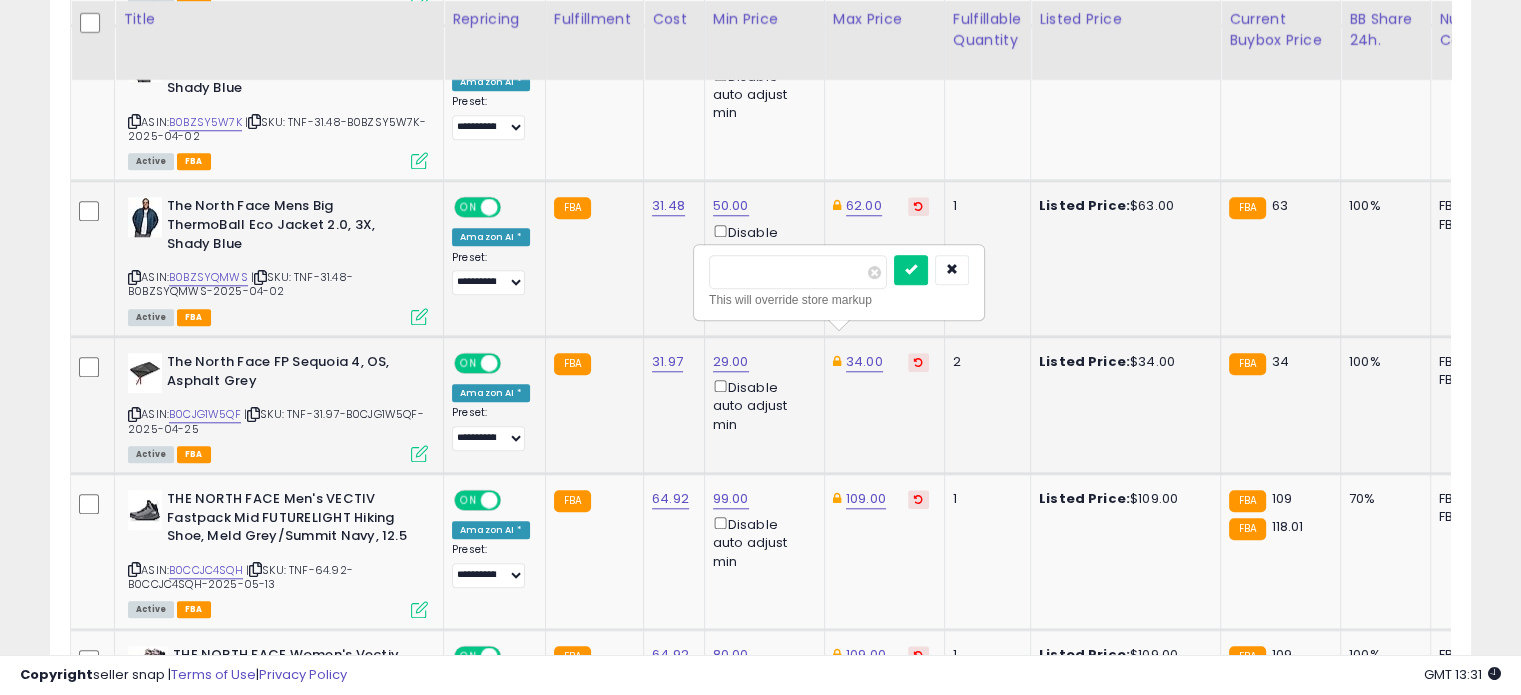 drag, startPoint x: 792, startPoint y: 269, endPoint x: 713, endPoint y: 265, distance: 79.101204 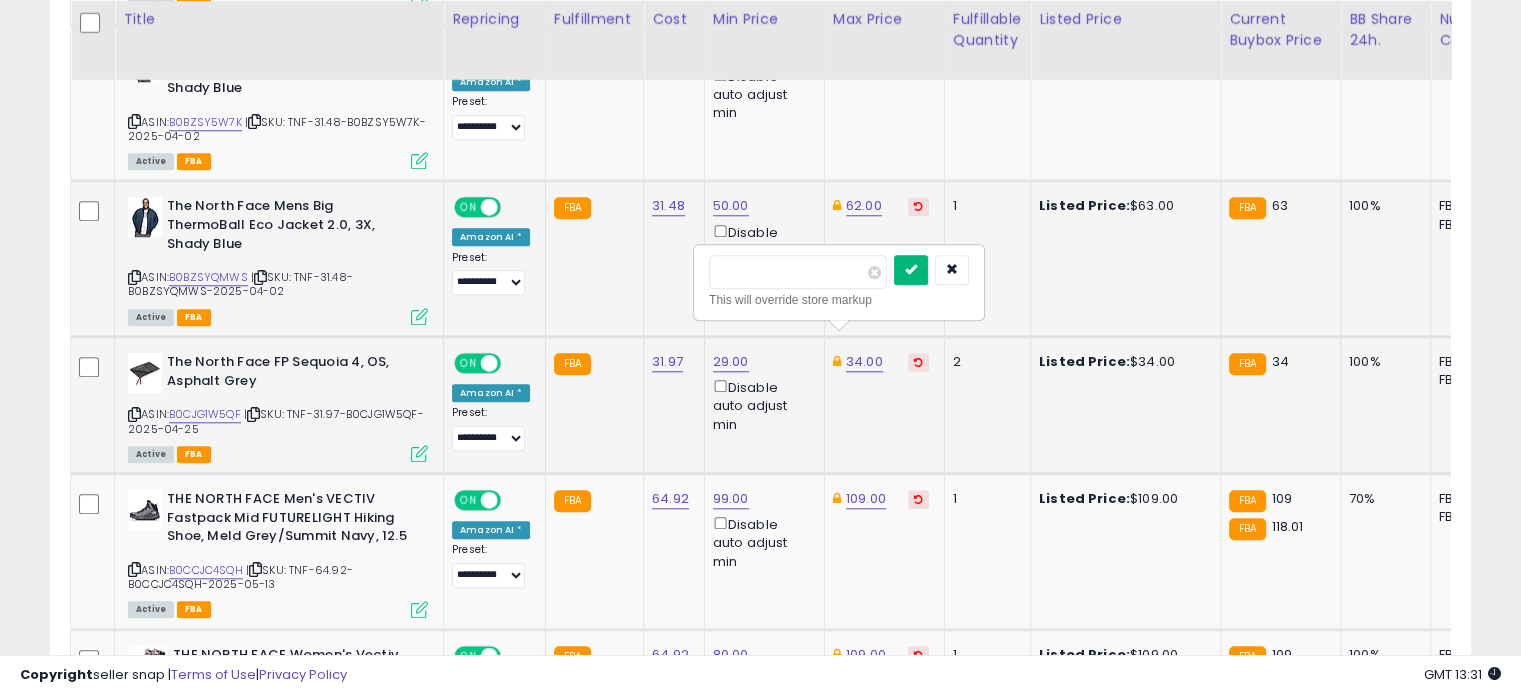 click at bounding box center [911, 270] 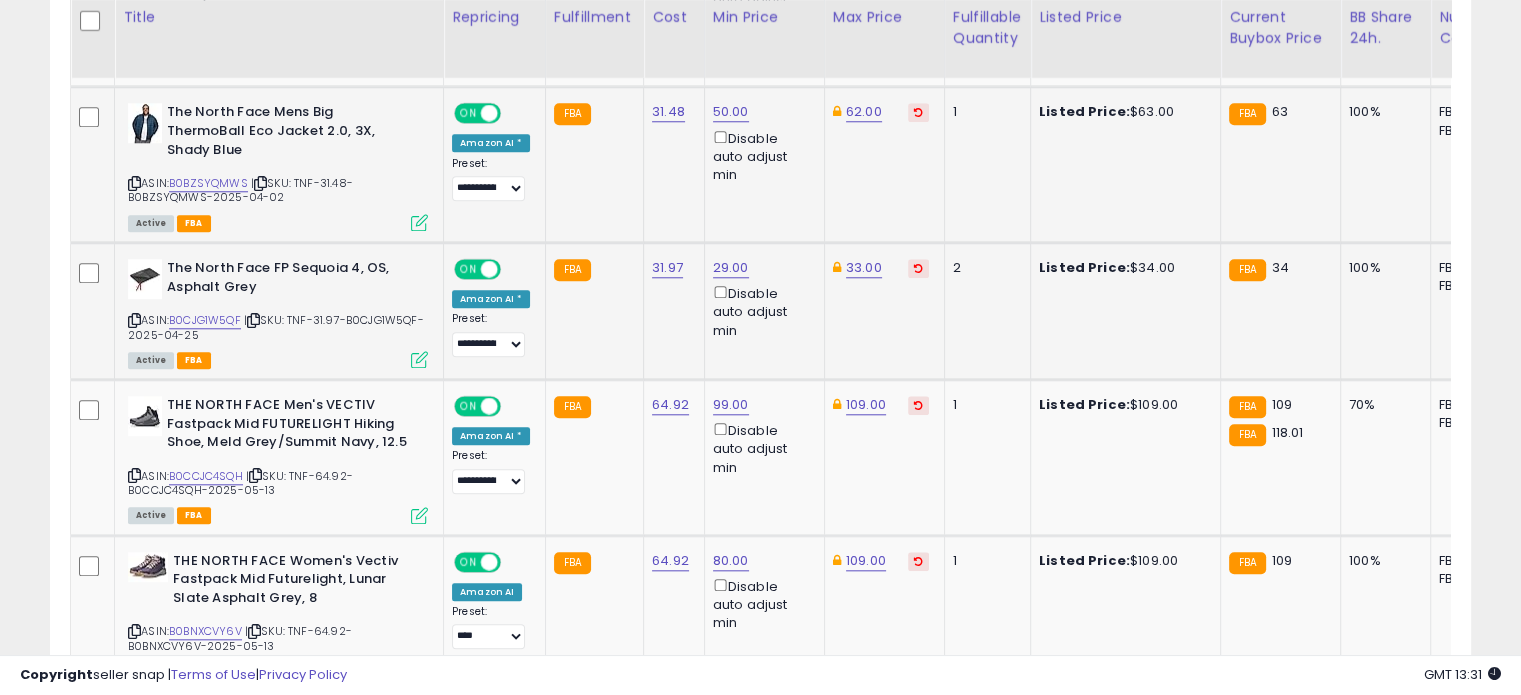 scroll, scrollTop: 1925, scrollLeft: 0, axis: vertical 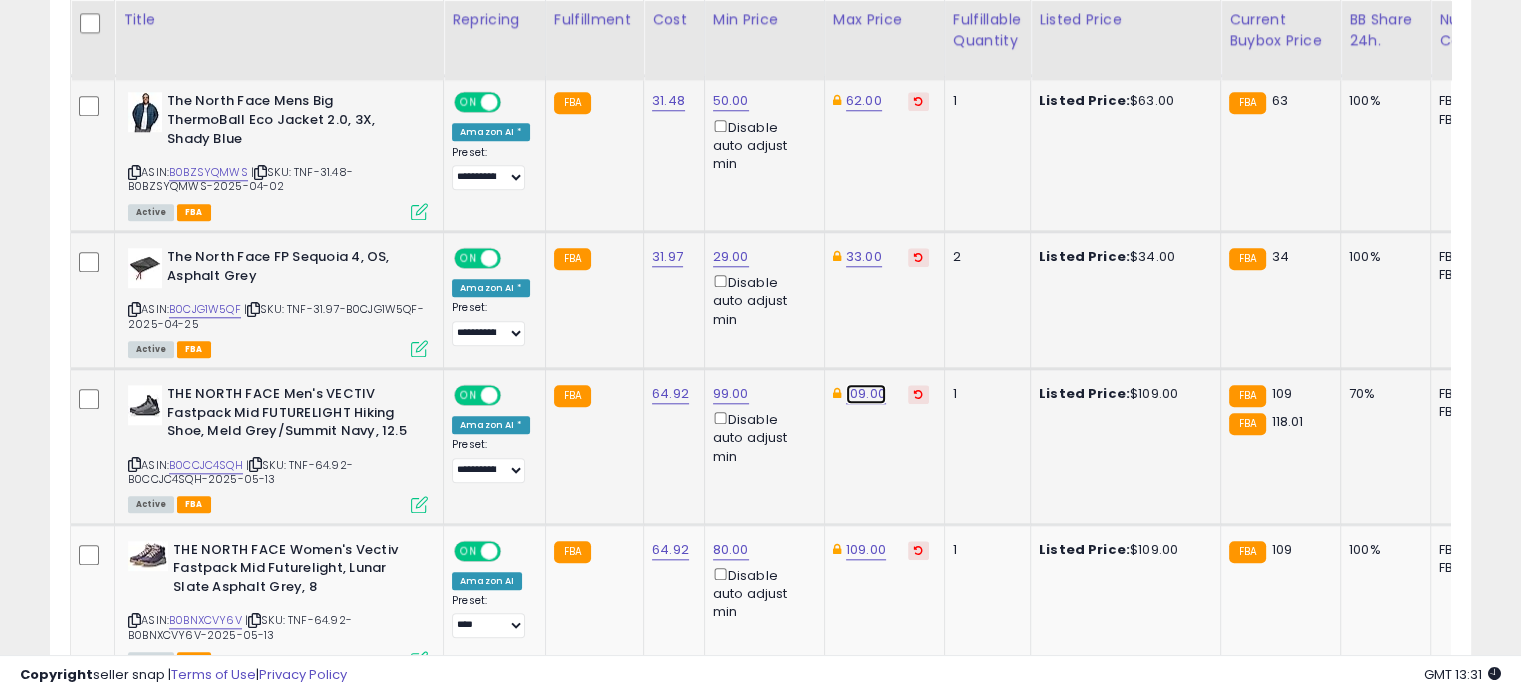 click on "109.00" at bounding box center (864, -851) 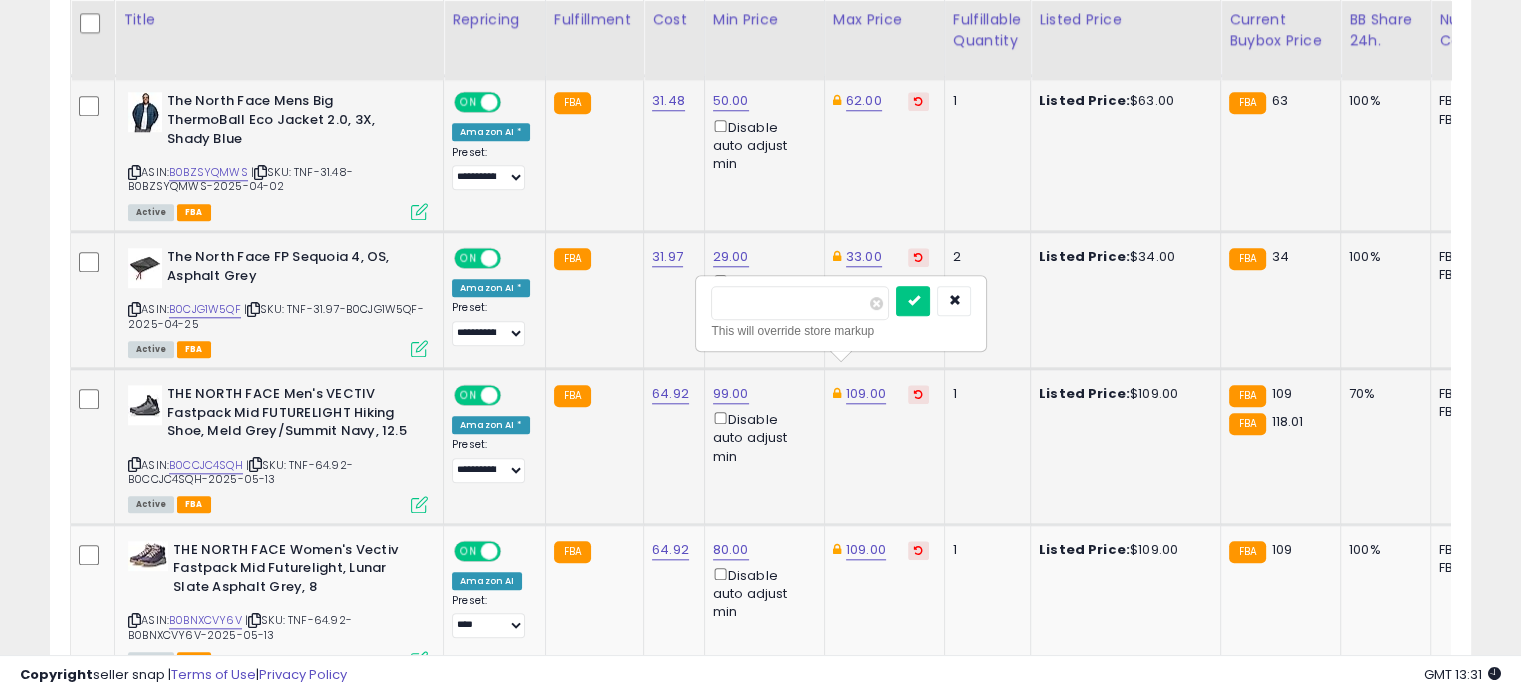 drag, startPoint x: 795, startPoint y: 297, endPoint x: 707, endPoint y: 296, distance: 88.005684 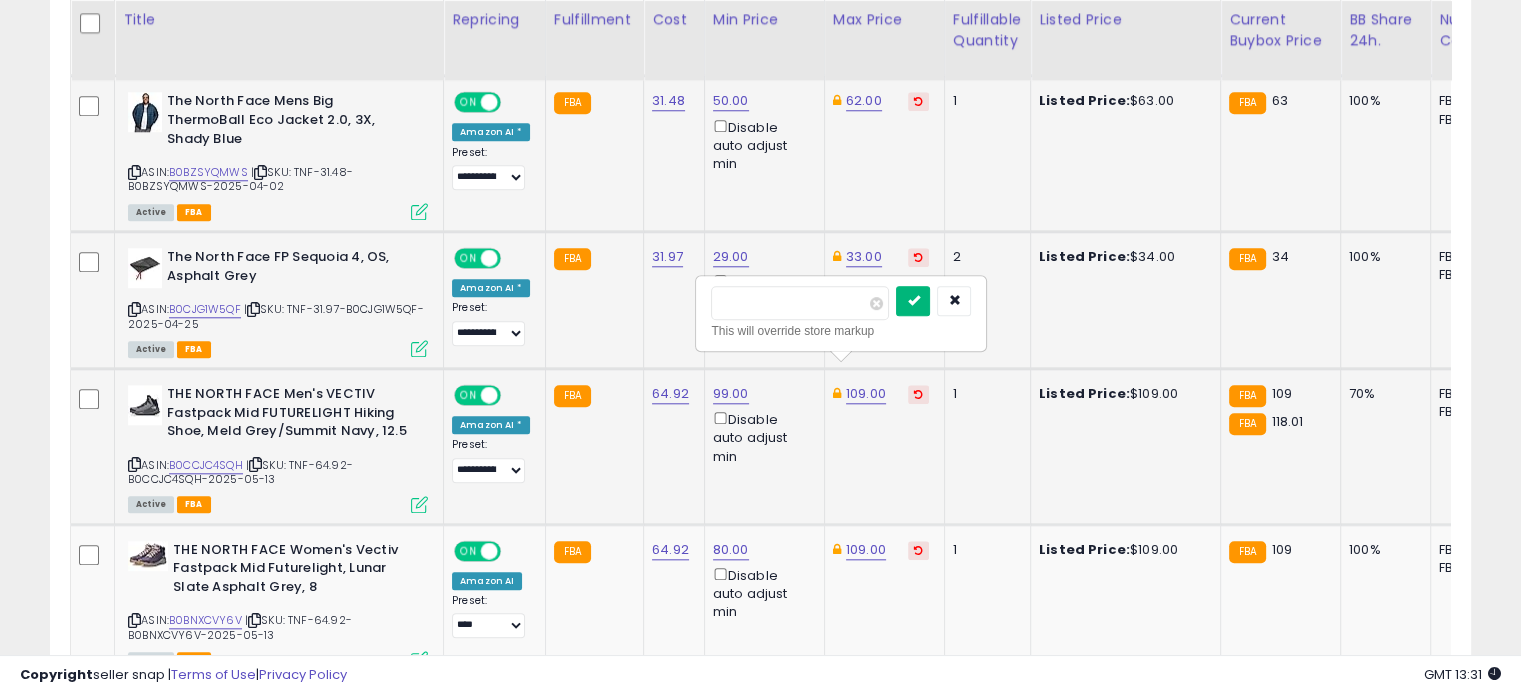 click at bounding box center (913, 301) 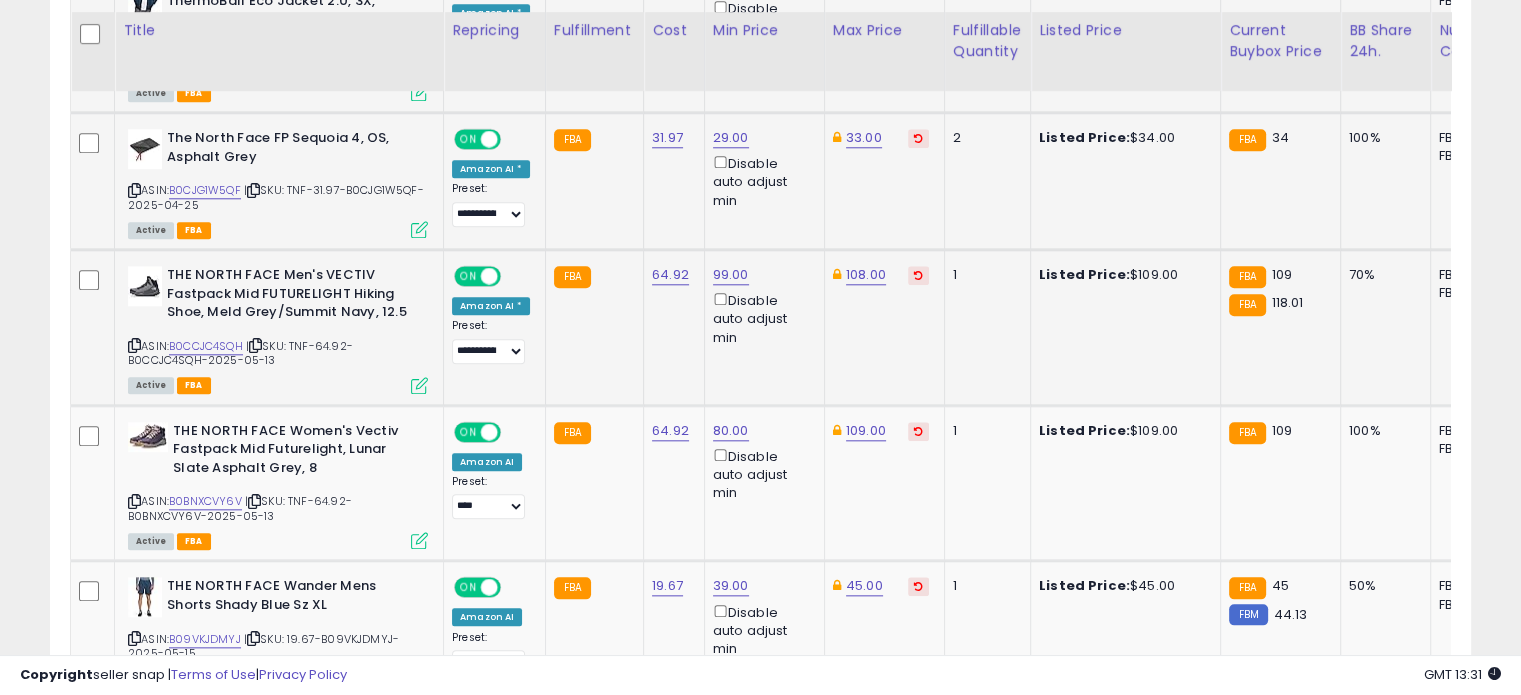 scroll, scrollTop: 2075, scrollLeft: 0, axis: vertical 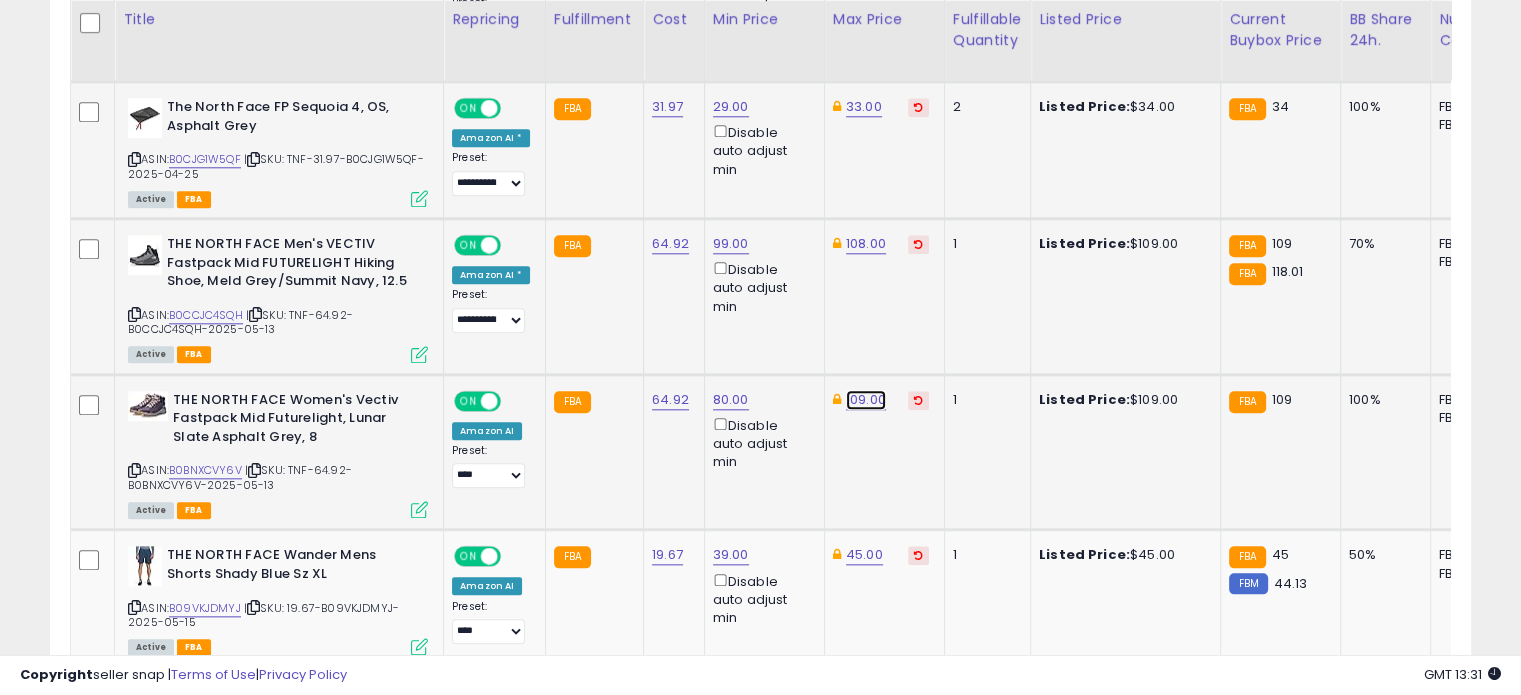 click on "109.00" at bounding box center (864, -1001) 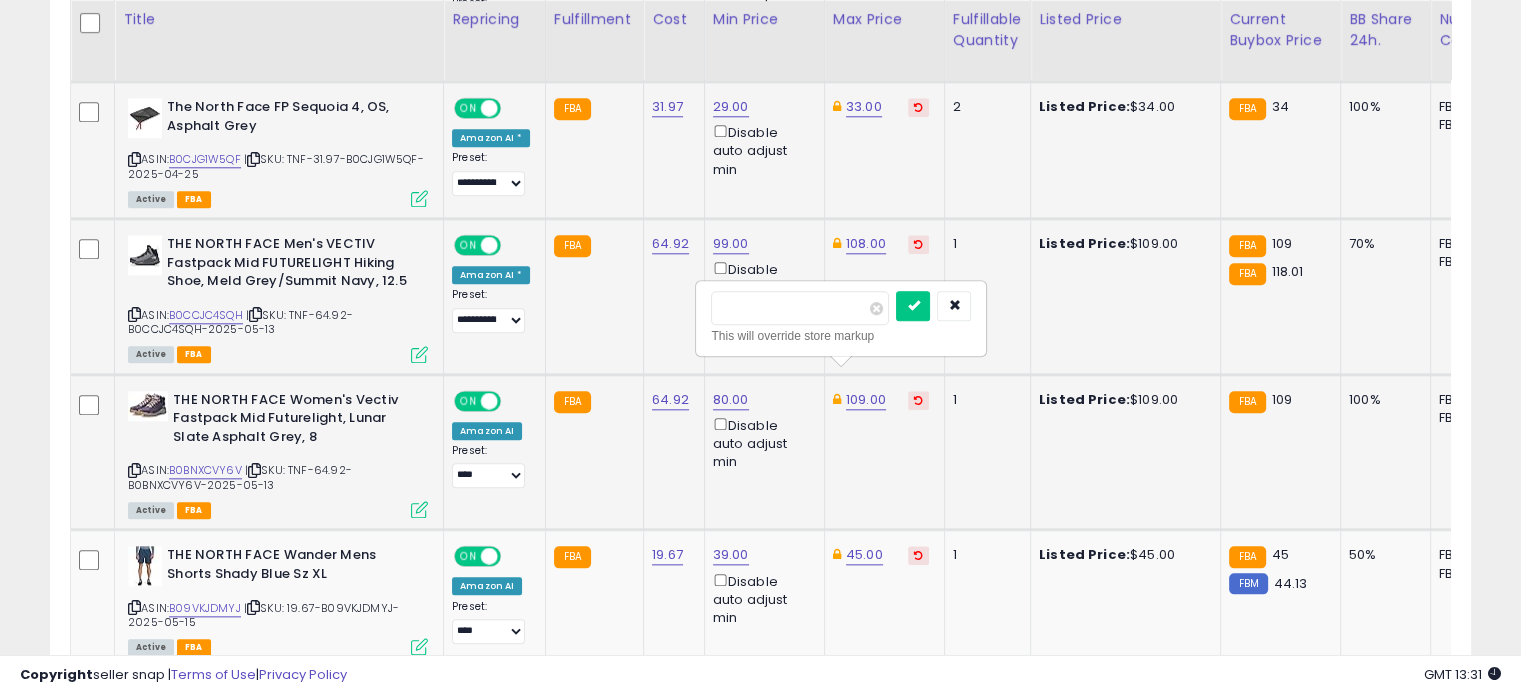 drag, startPoint x: 755, startPoint y: 305, endPoint x: 717, endPoint y: 299, distance: 38.470768 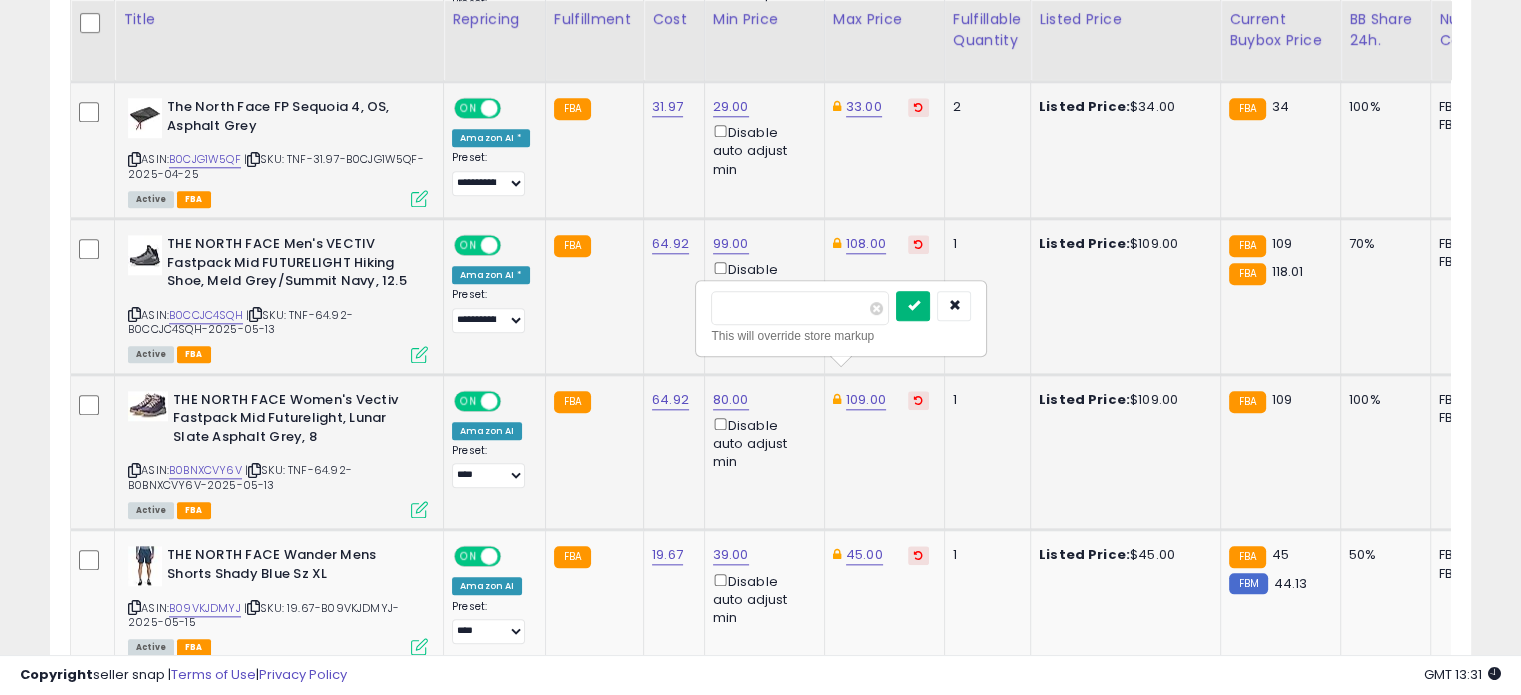 click at bounding box center (913, 305) 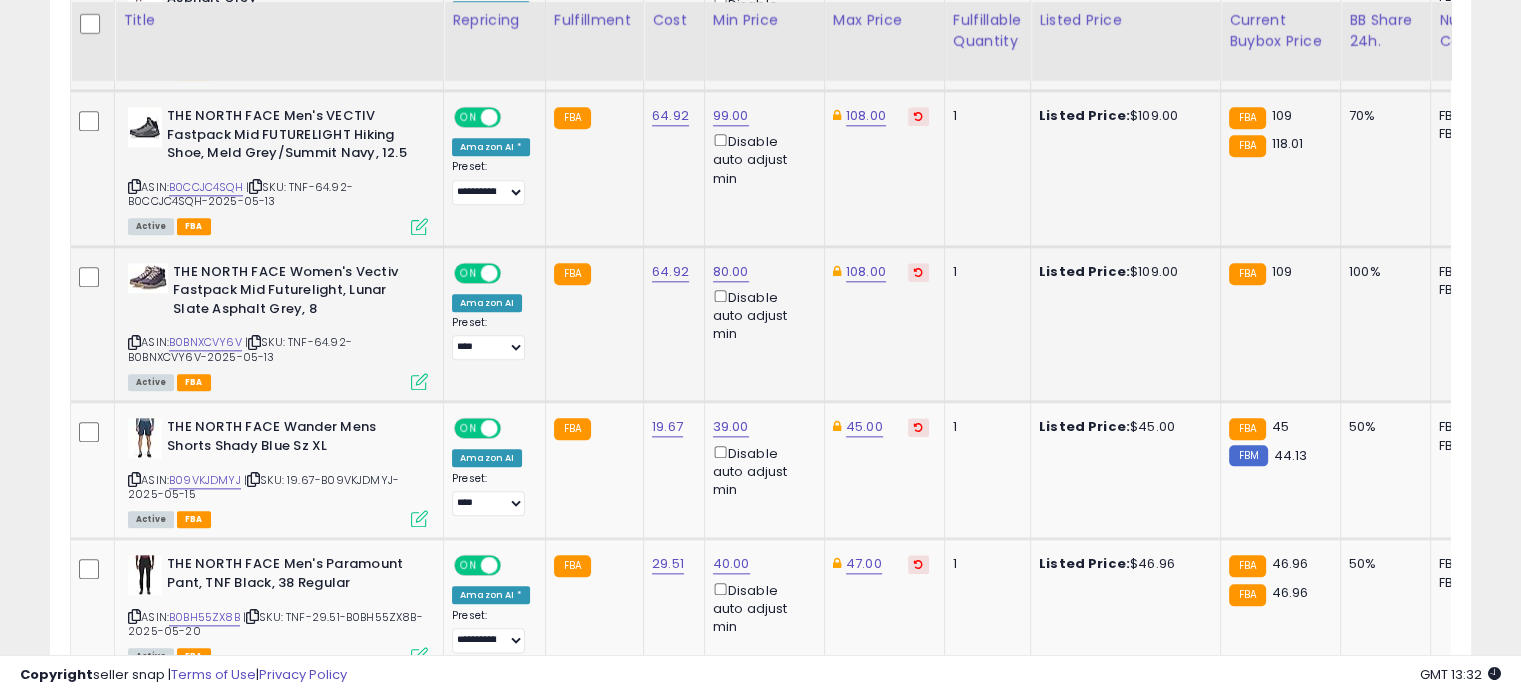 scroll, scrollTop: 2205, scrollLeft: 0, axis: vertical 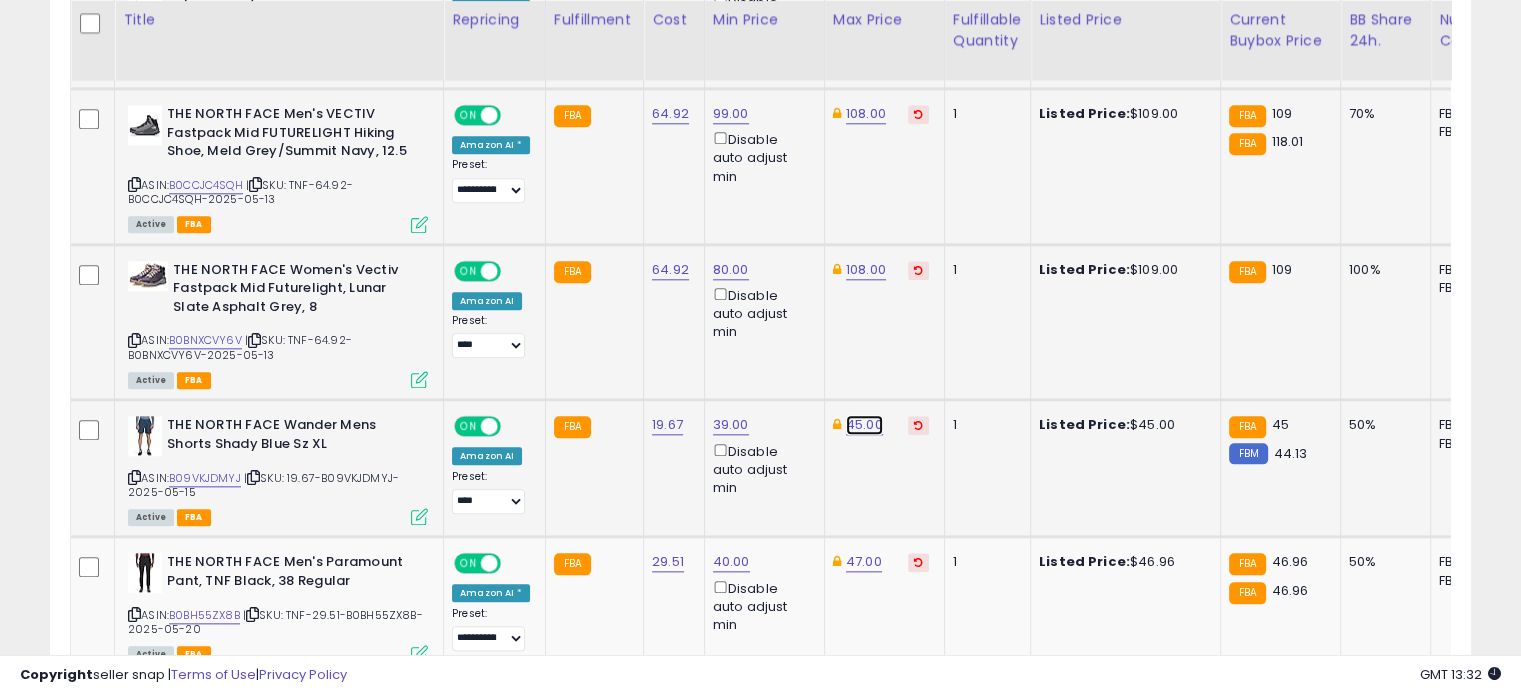 click on "45.00" at bounding box center (864, -1131) 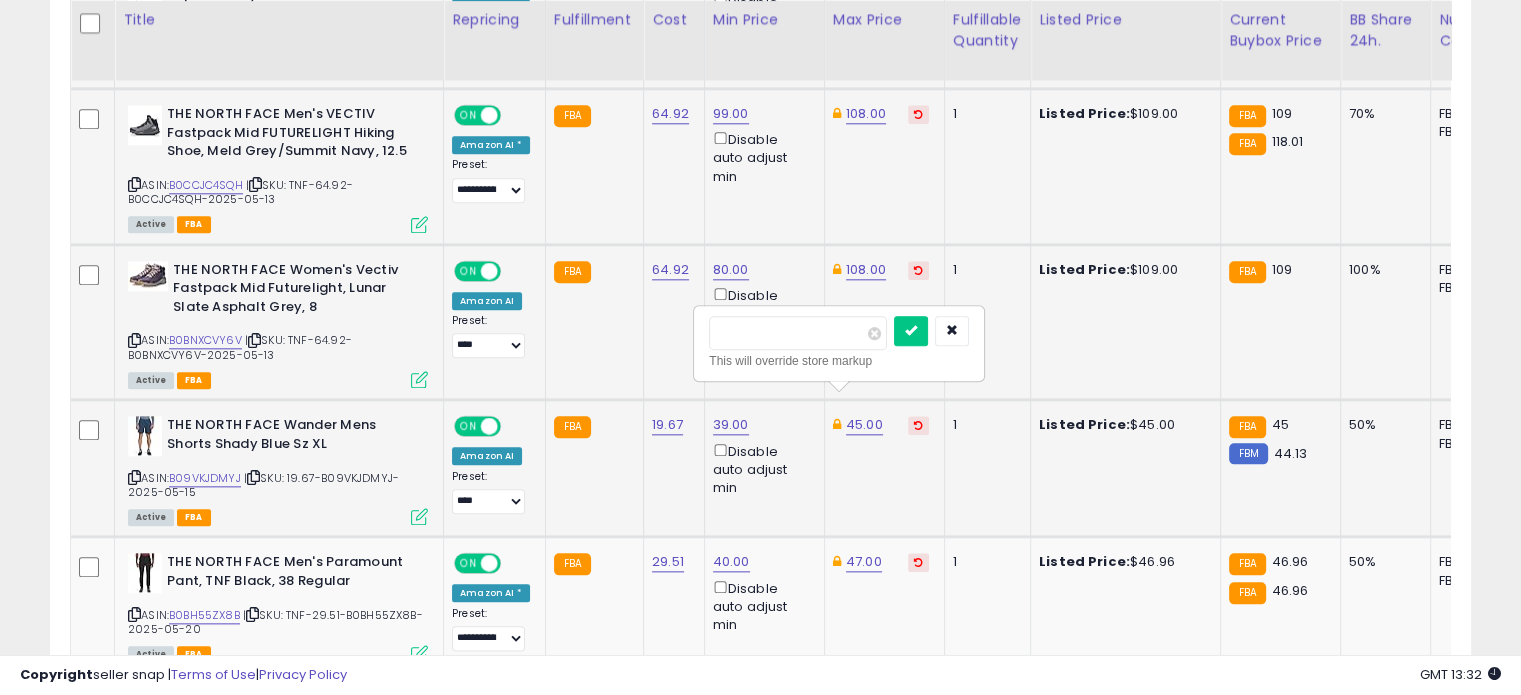 drag, startPoint x: 800, startPoint y: 334, endPoint x: 704, endPoint y: 336, distance: 96.02083 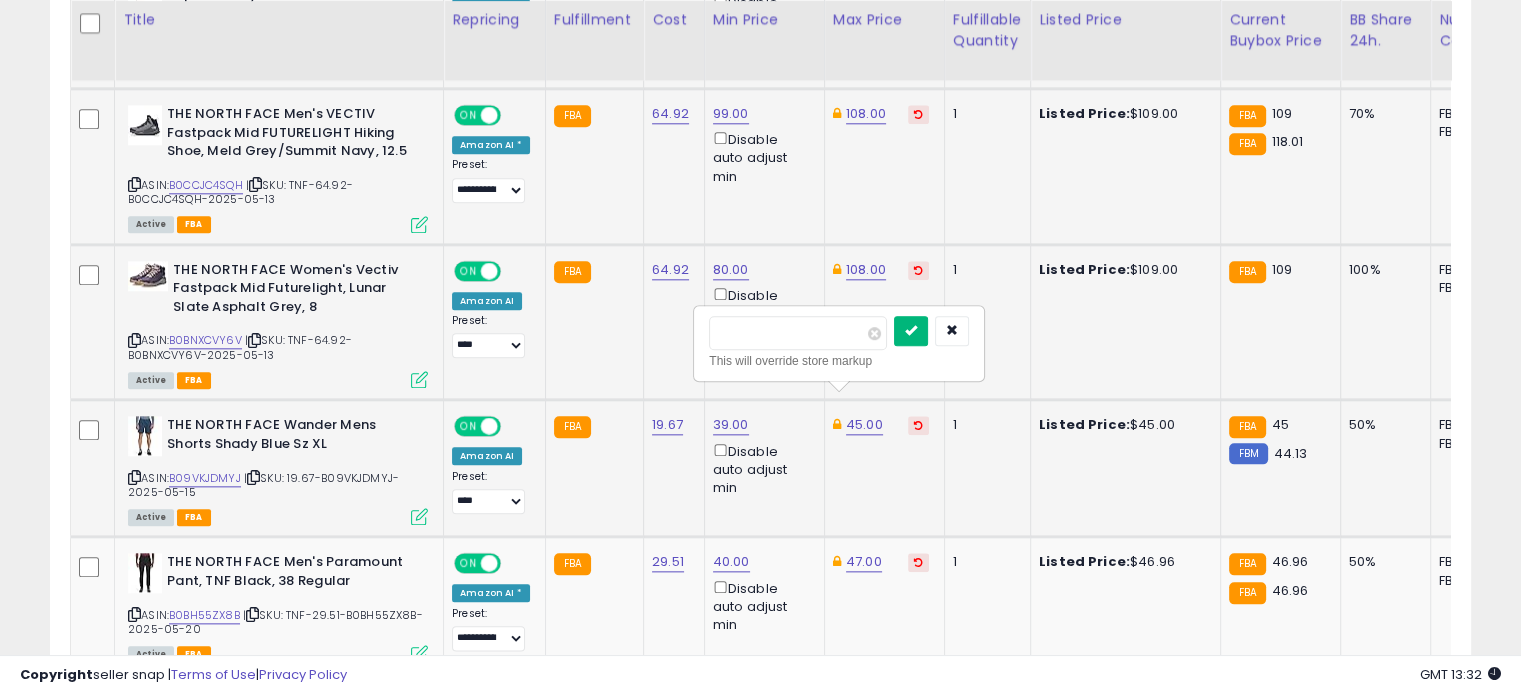 click at bounding box center [911, 330] 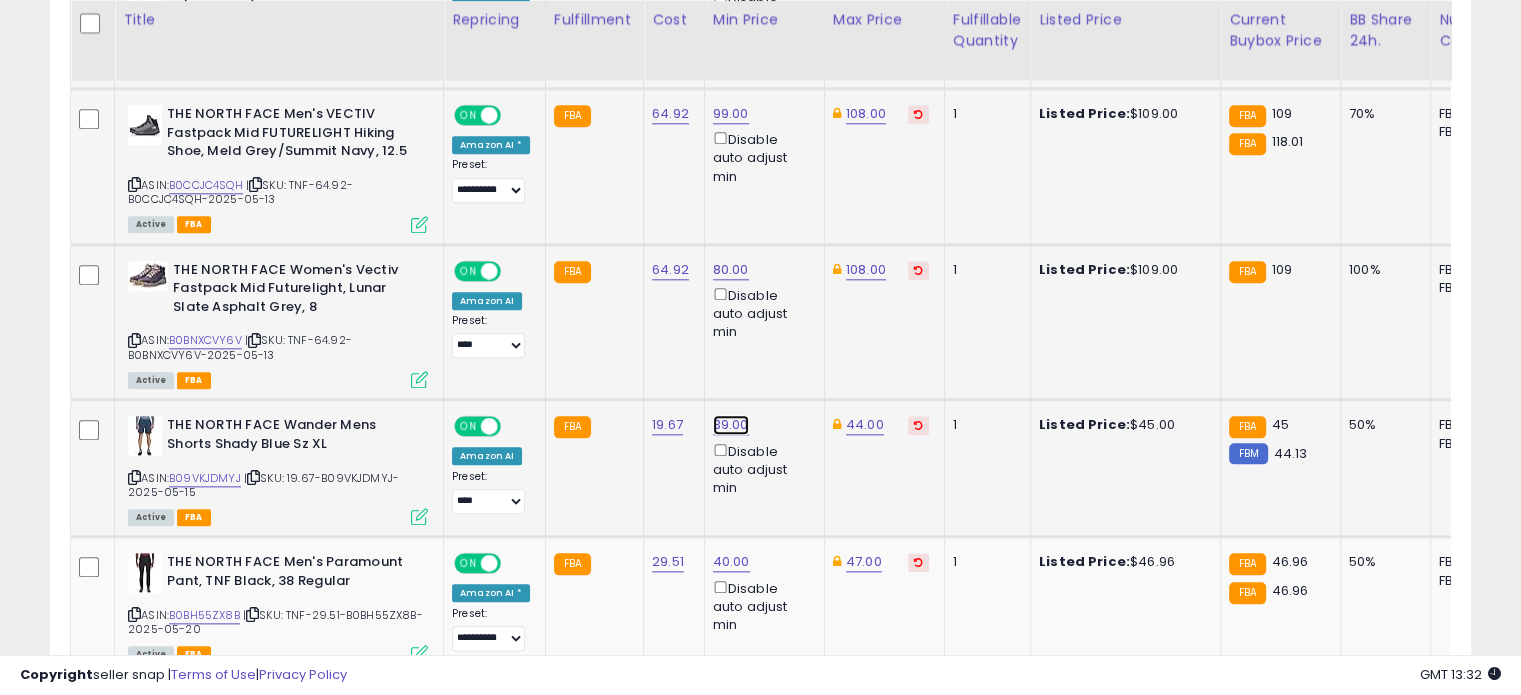 click on "39.00" at bounding box center (731, -1131) 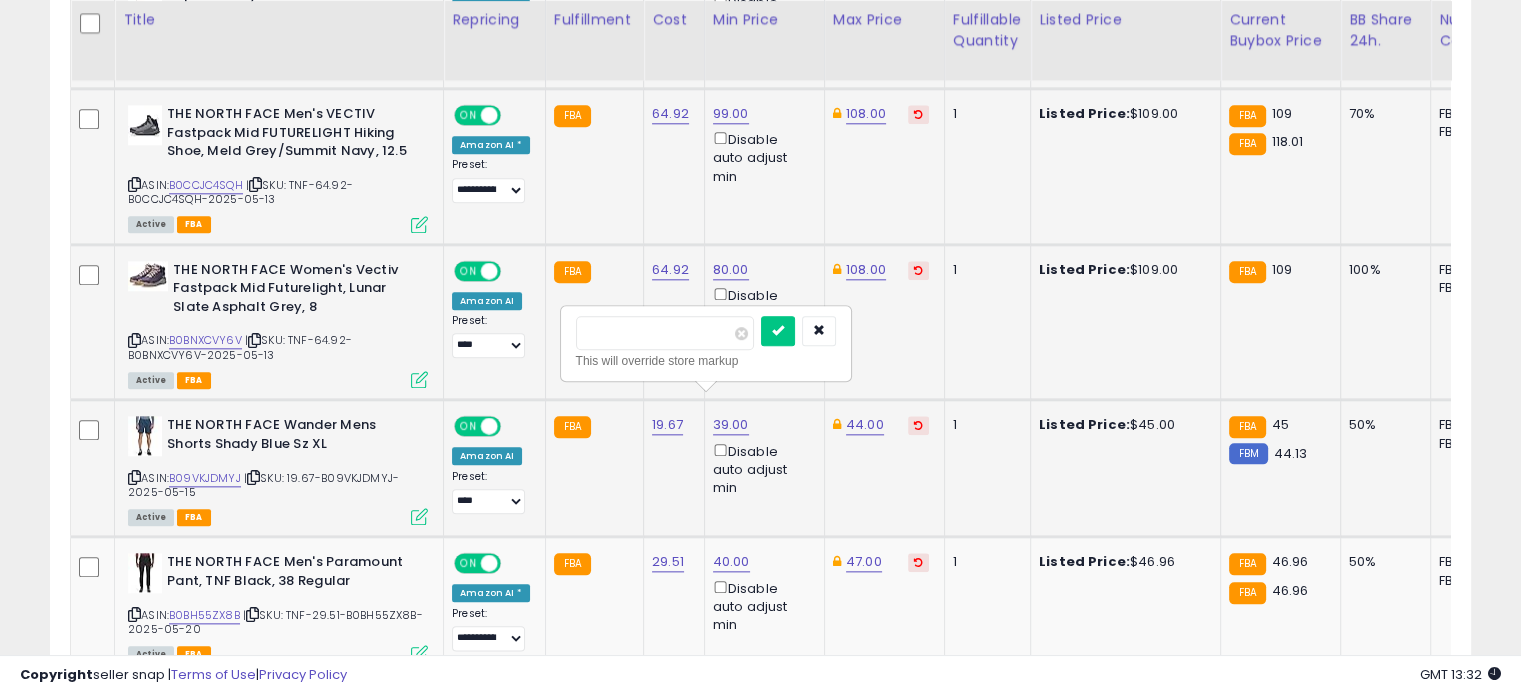 drag, startPoint x: 645, startPoint y: 333, endPoint x: 581, endPoint y: 328, distance: 64.195015 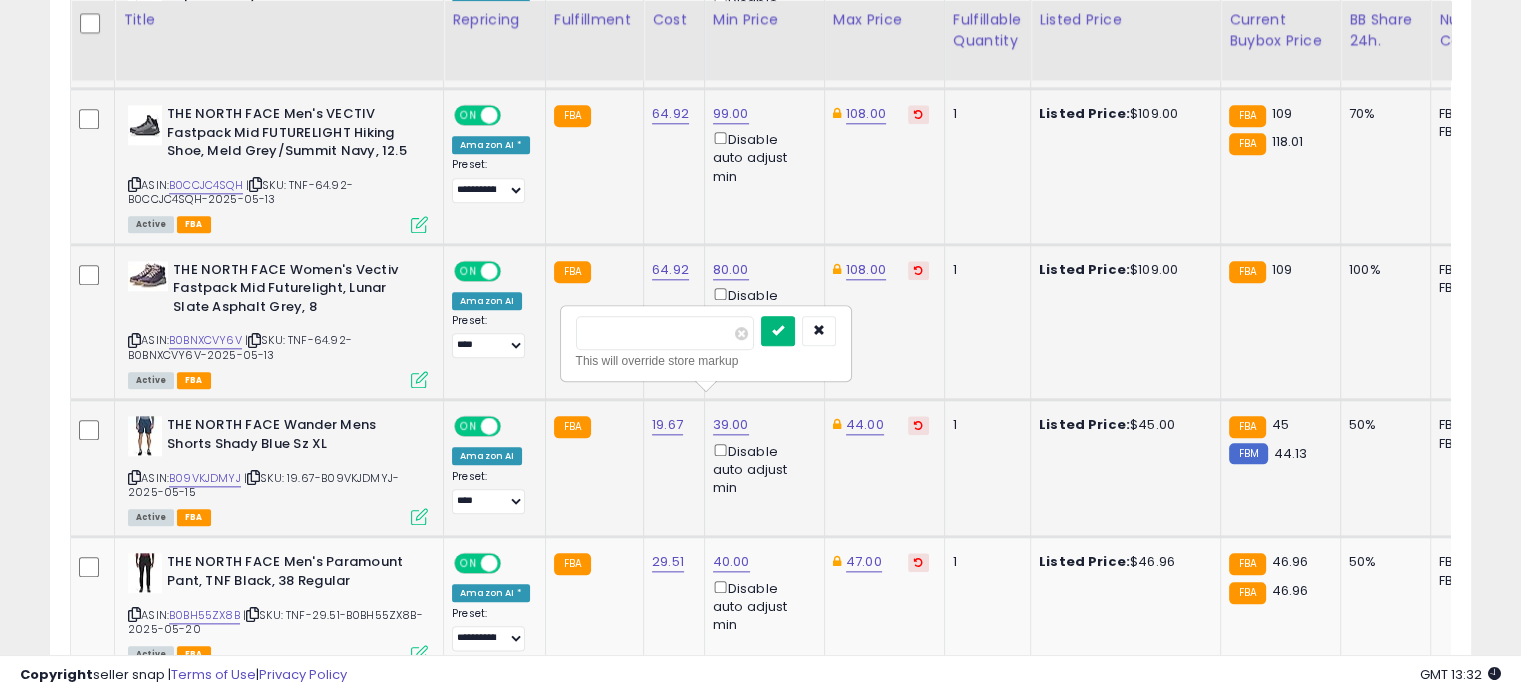 click at bounding box center [778, 331] 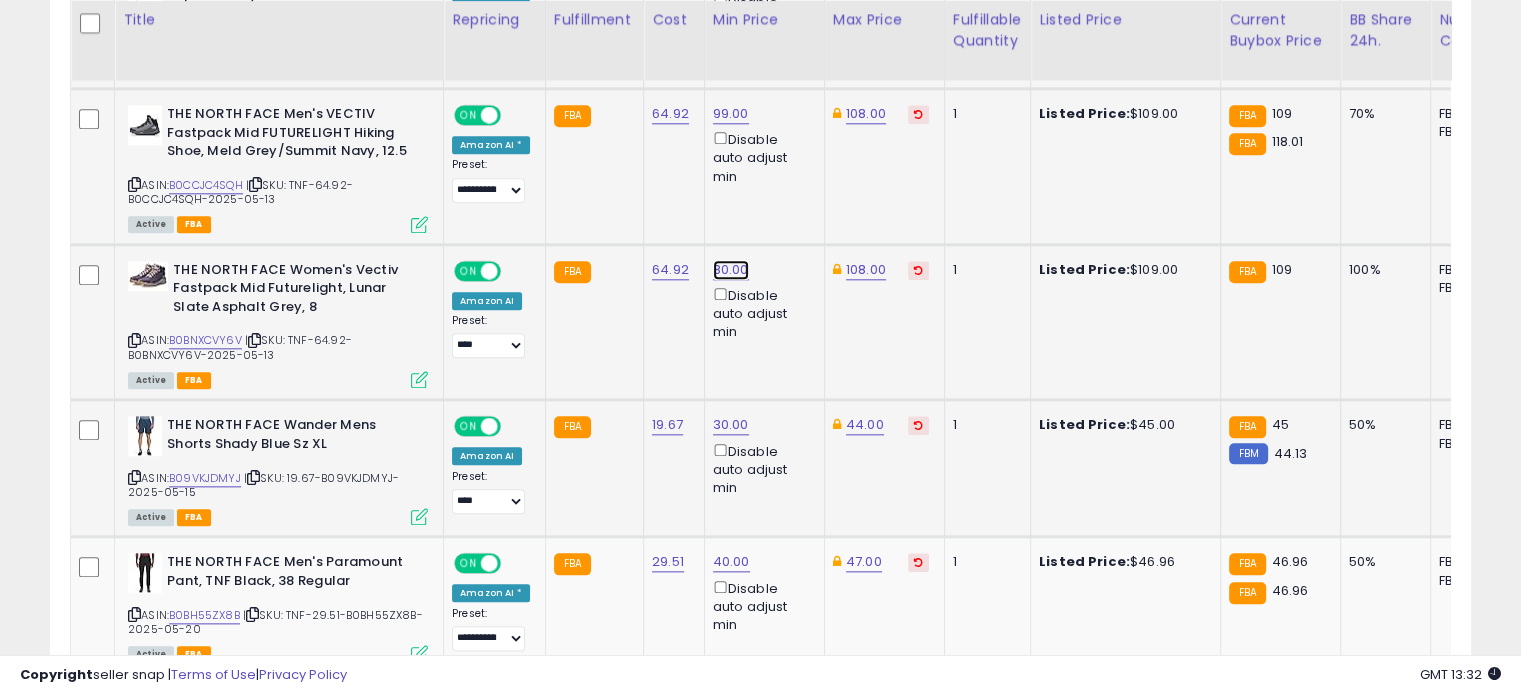 click on "80.00" at bounding box center (731, -1131) 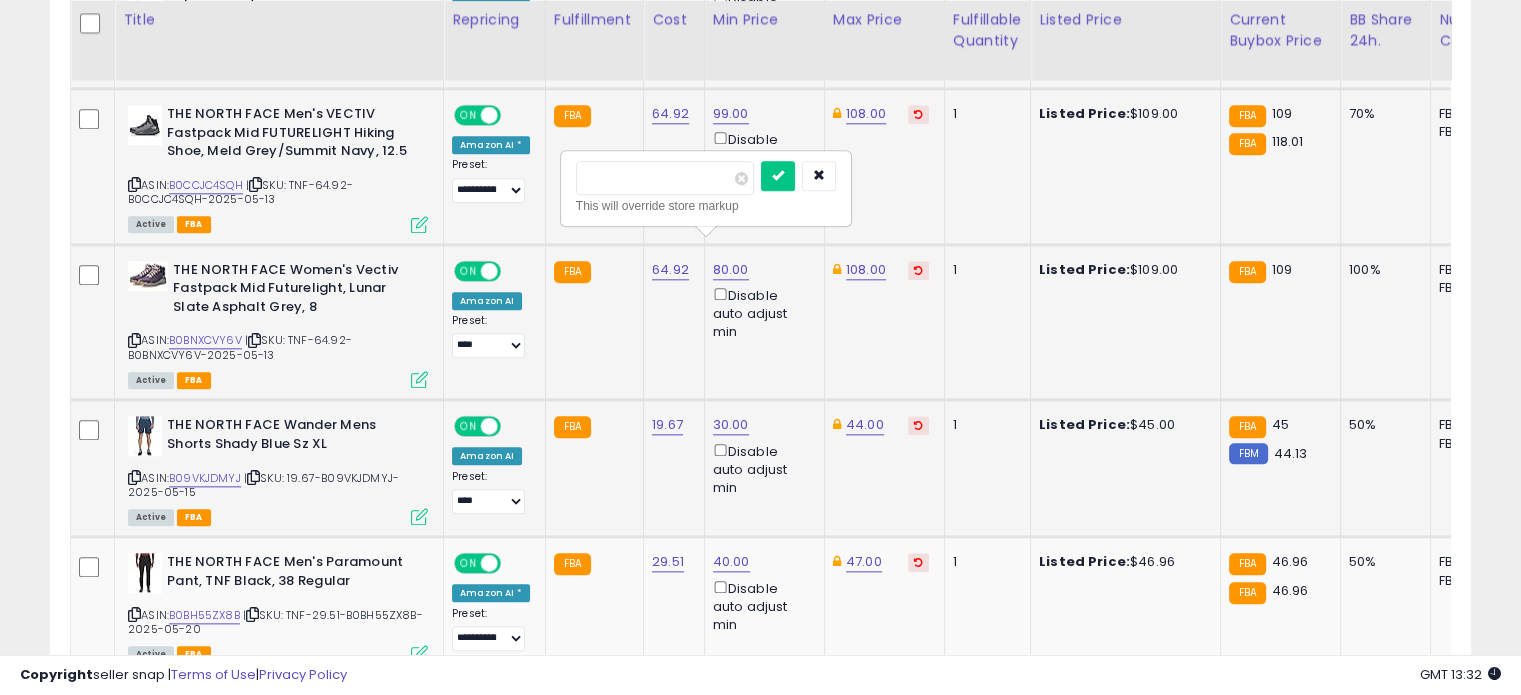 drag, startPoint x: 652, startPoint y: 179, endPoint x: 584, endPoint y: 176, distance: 68.06615 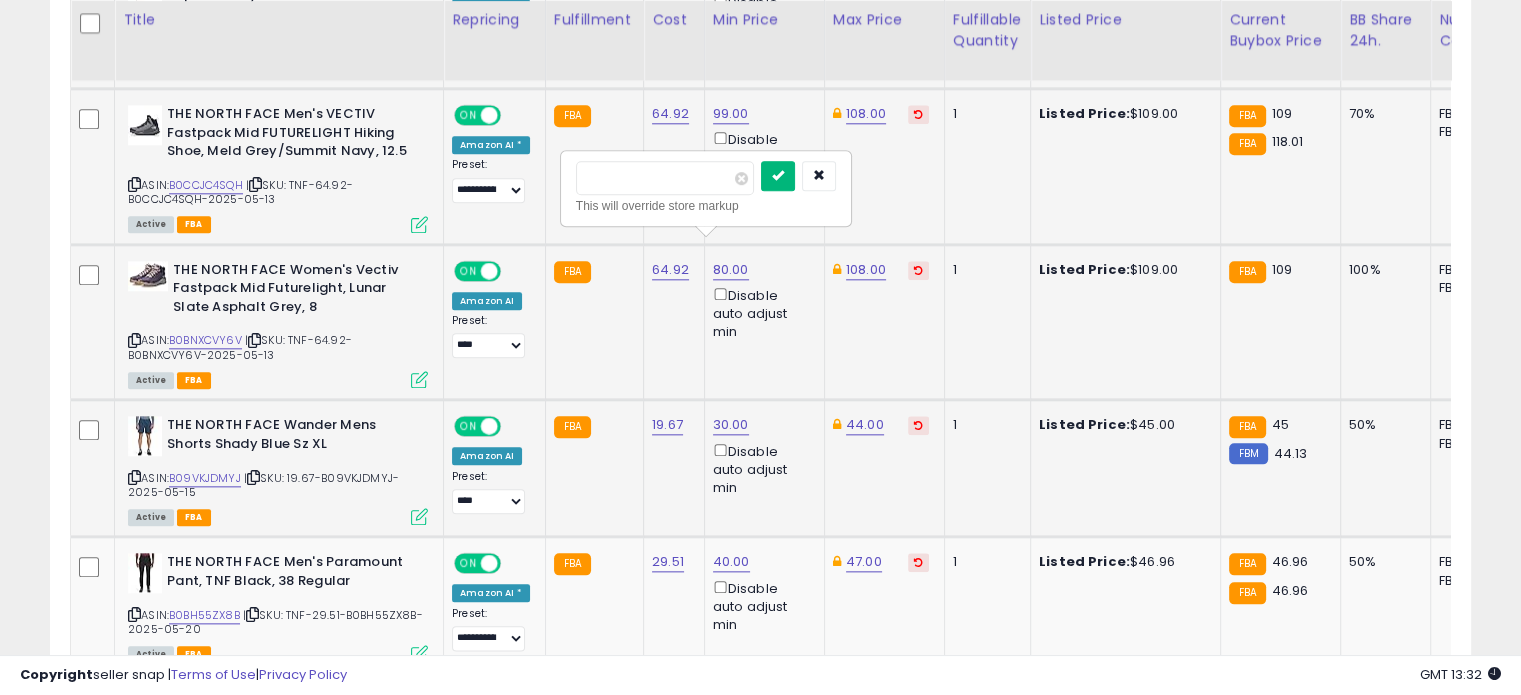 click at bounding box center (778, 175) 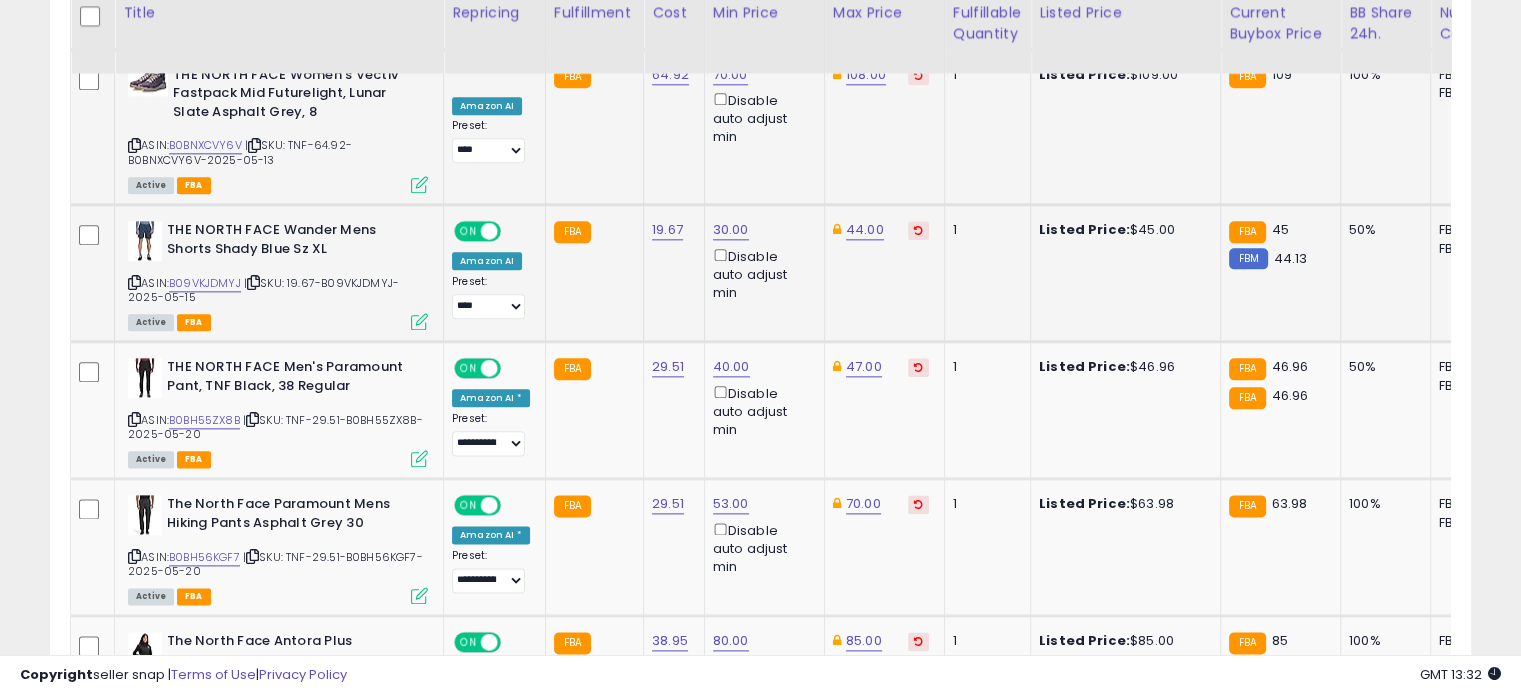 scroll, scrollTop: 2411, scrollLeft: 0, axis: vertical 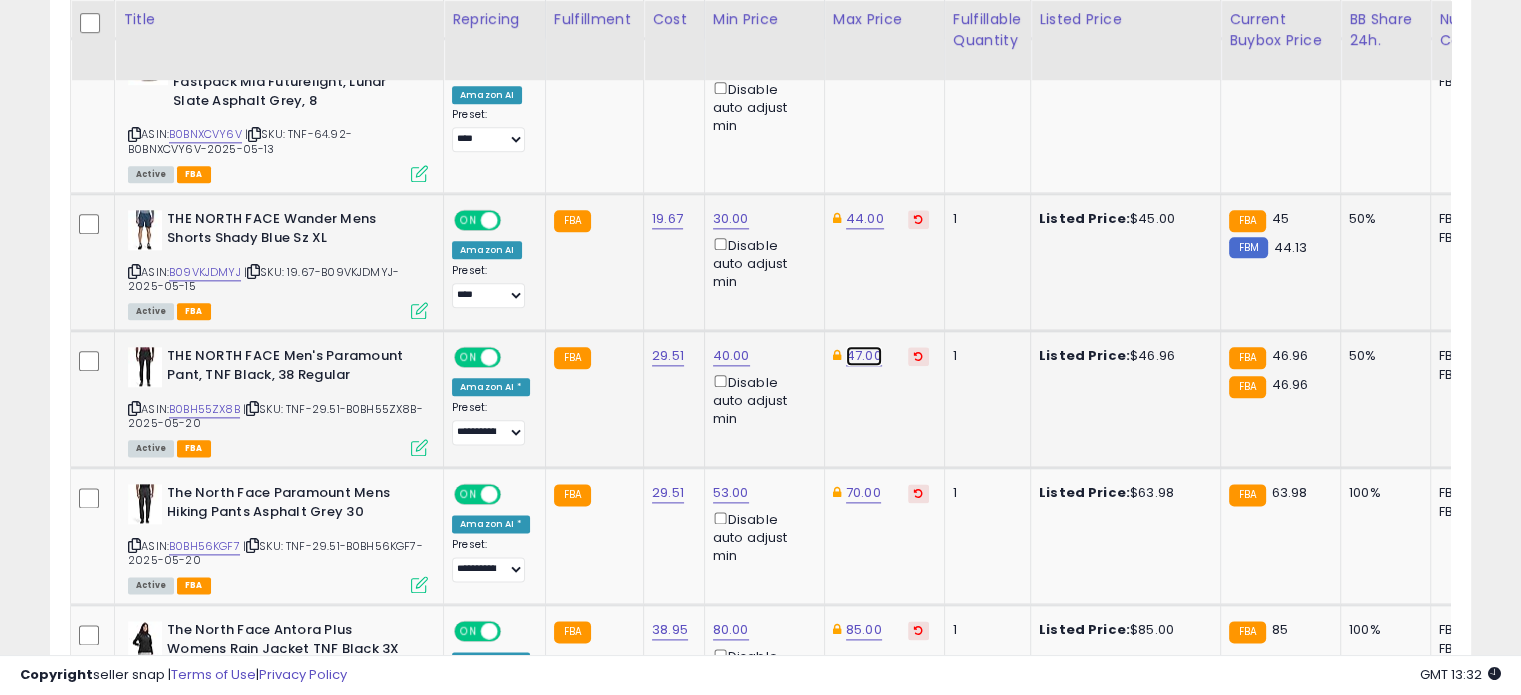 click on "47.00" at bounding box center [864, -1337] 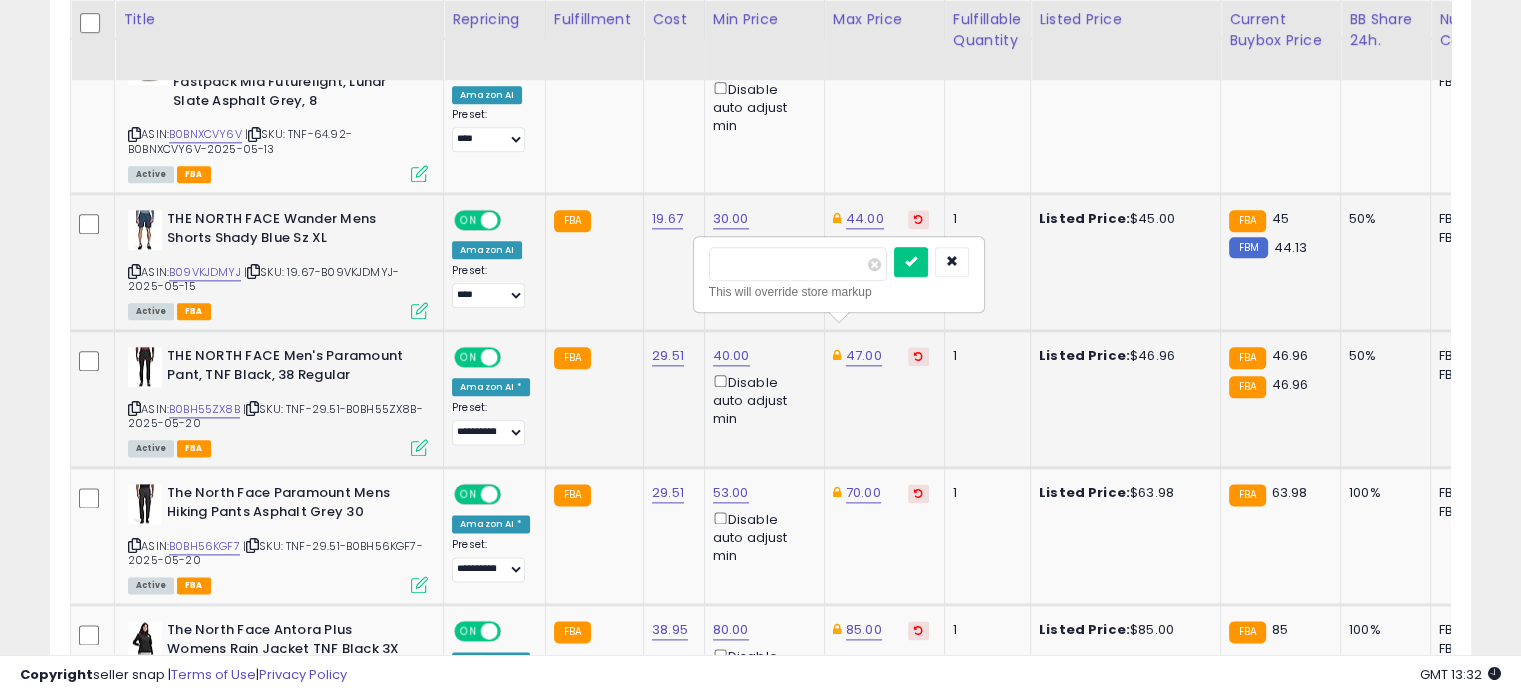 drag, startPoint x: 776, startPoint y: 260, endPoint x: 708, endPoint y: 255, distance: 68.18358 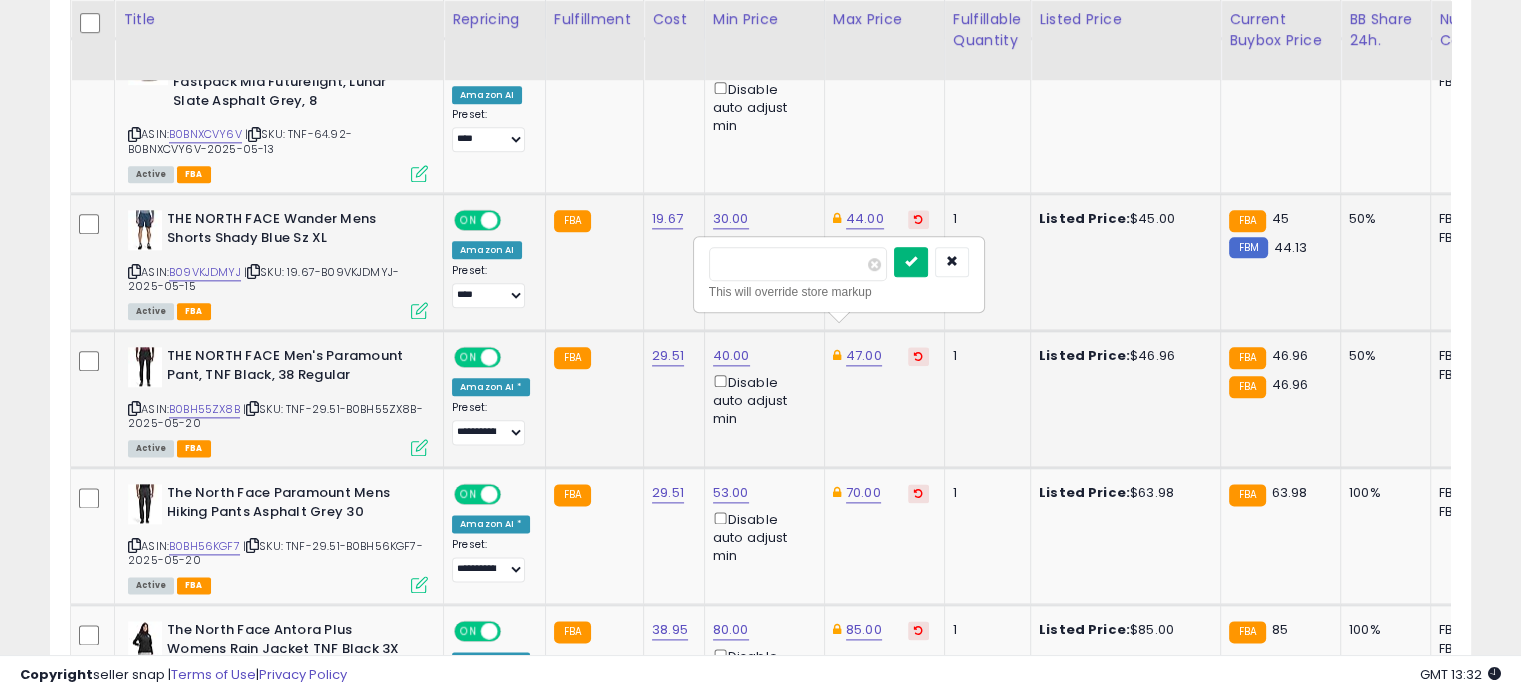 click at bounding box center [911, 261] 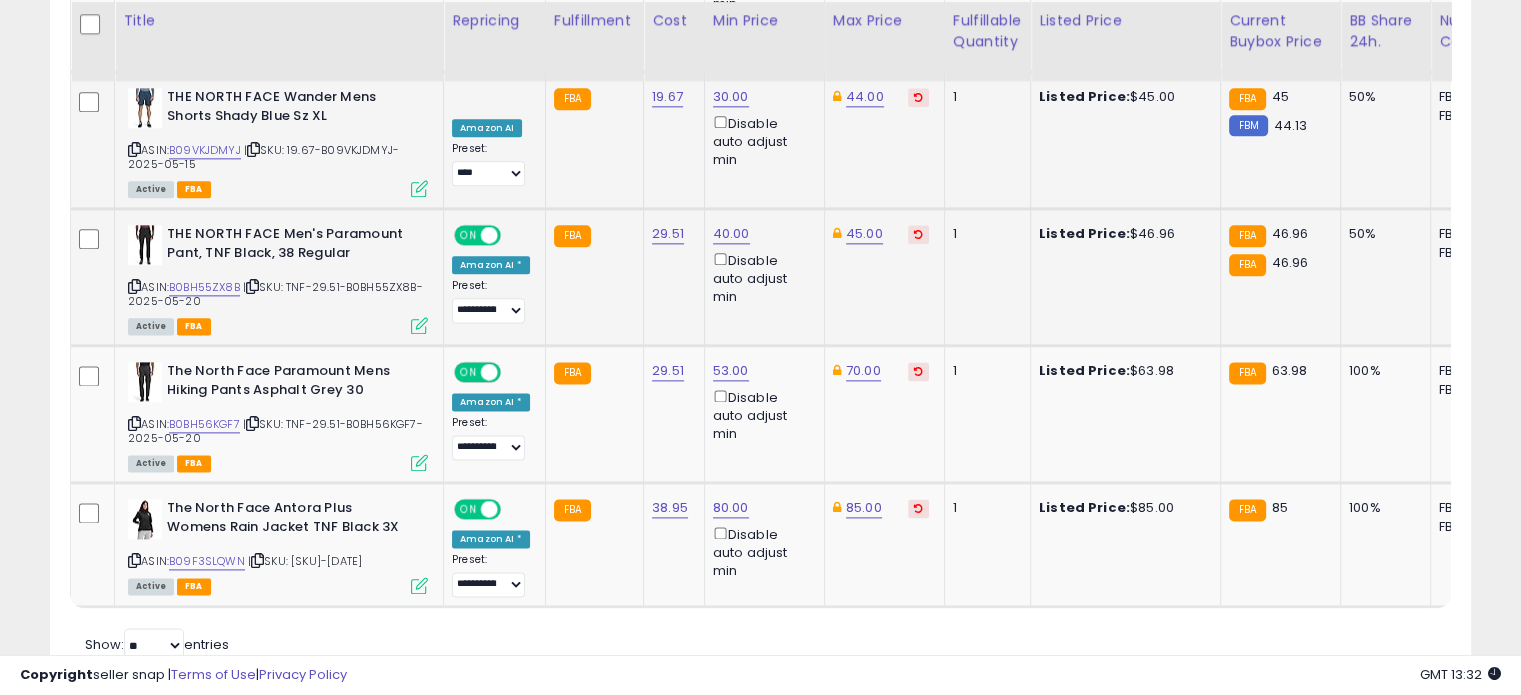 scroll, scrollTop: 2534, scrollLeft: 0, axis: vertical 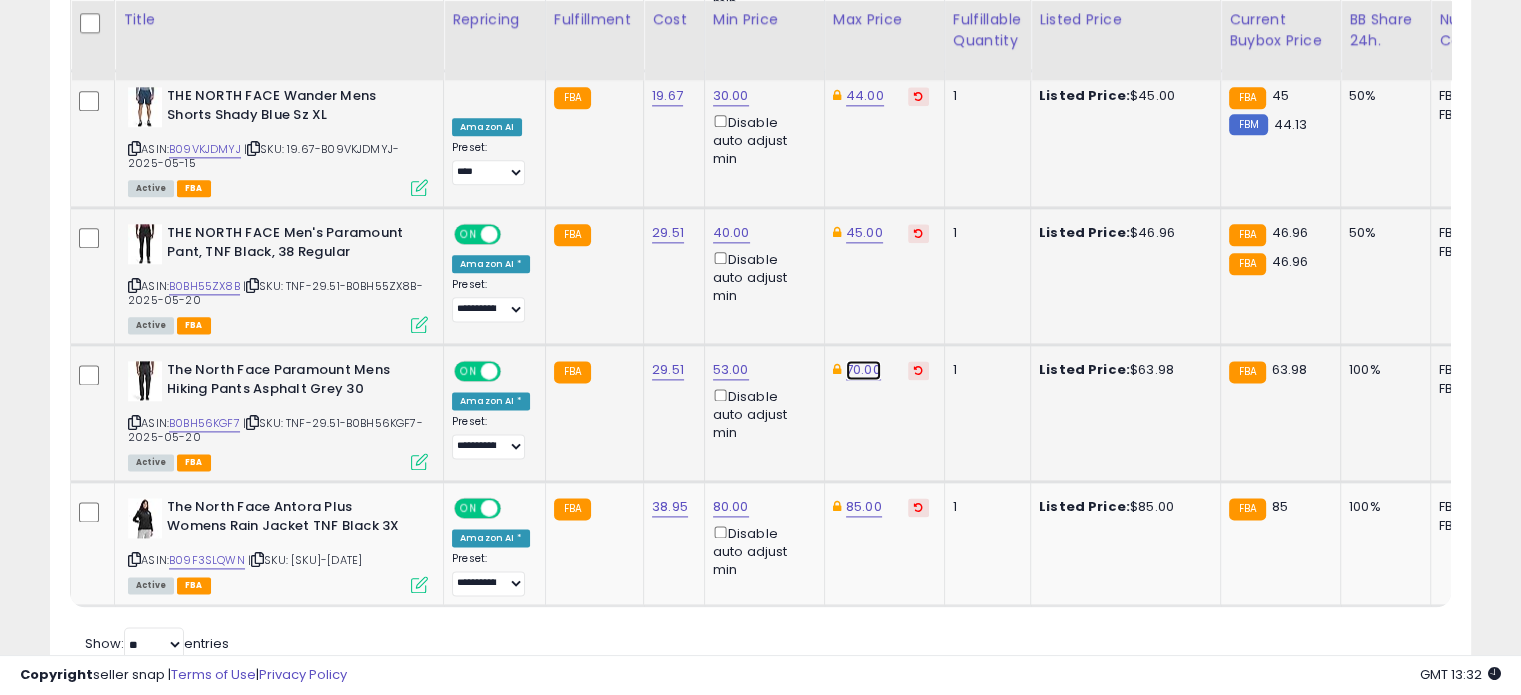 click on "70.00" at bounding box center [864, -1460] 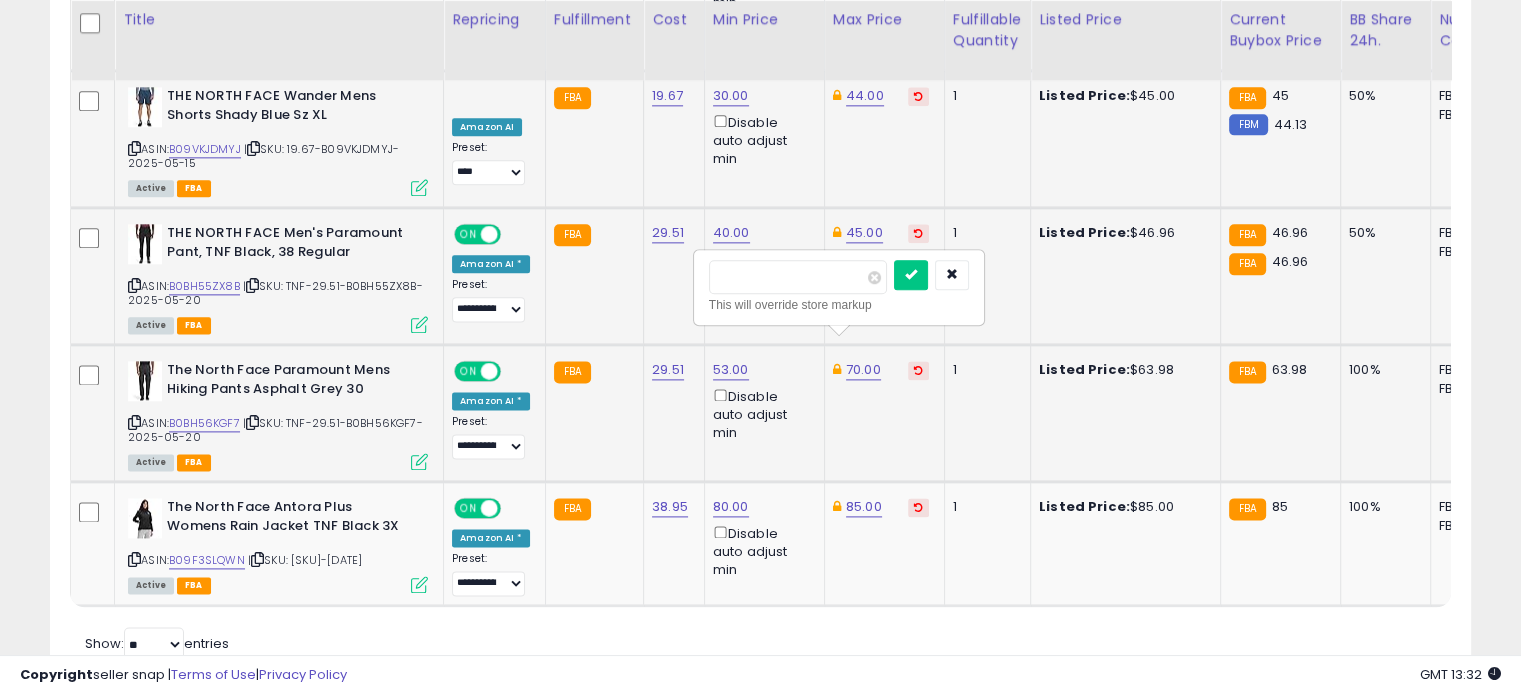 drag, startPoint x: 785, startPoint y: 278, endPoint x: 704, endPoint y: 275, distance: 81.055534 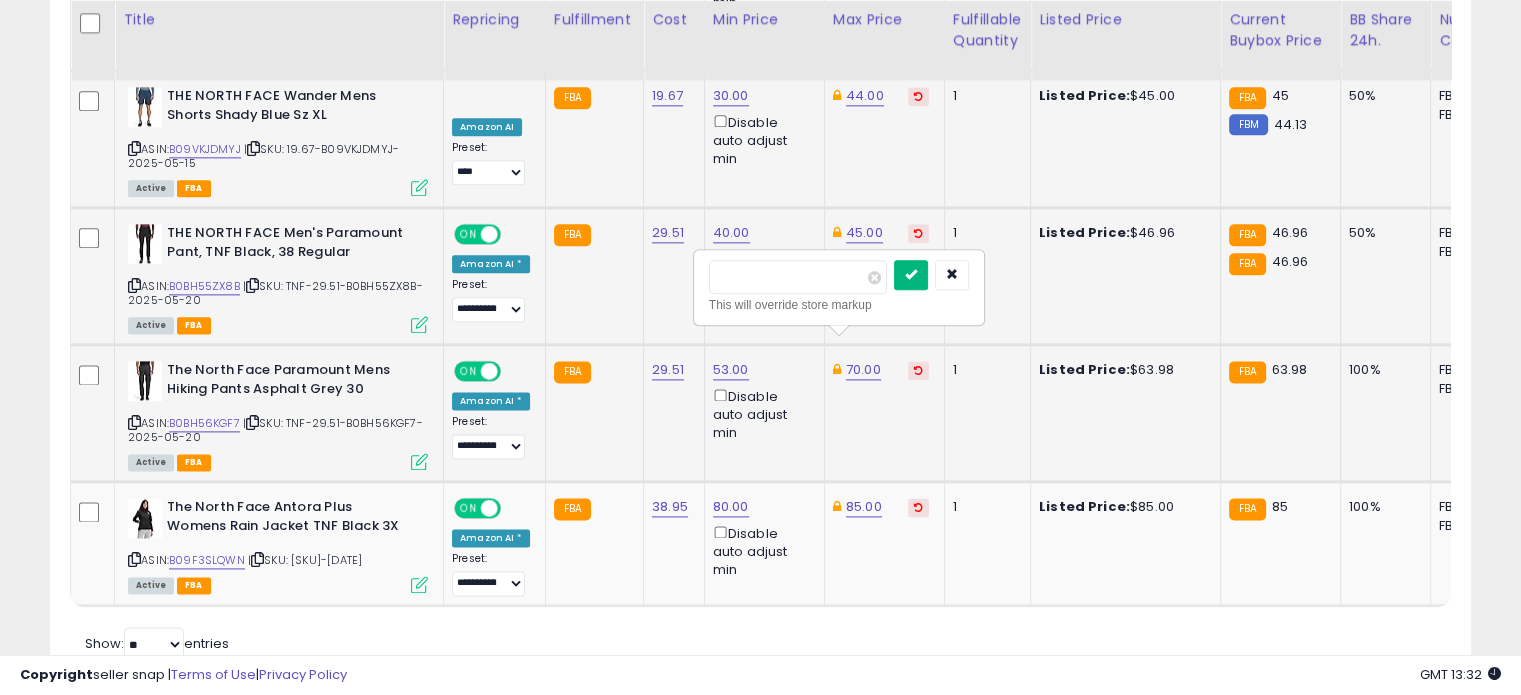 click at bounding box center [911, 275] 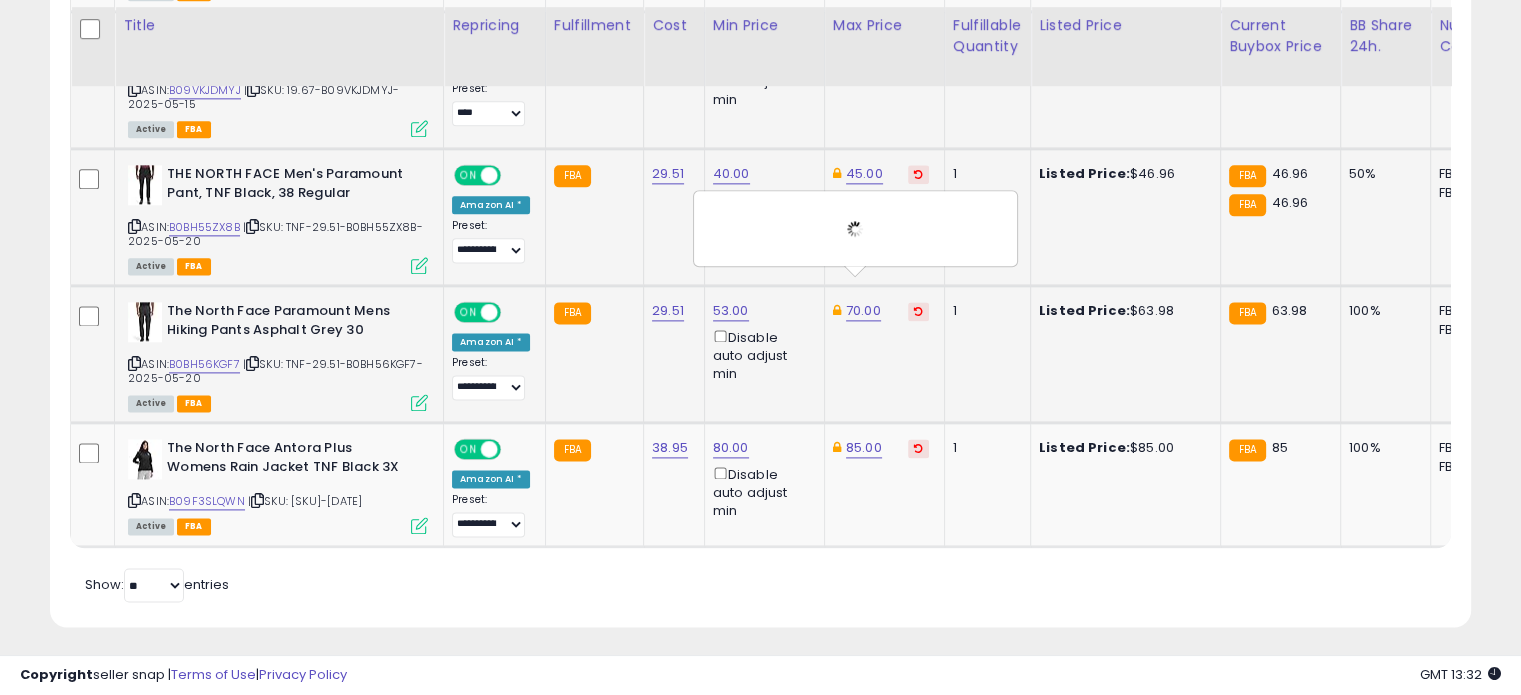 scroll, scrollTop: 2601, scrollLeft: 0, axis: vertical 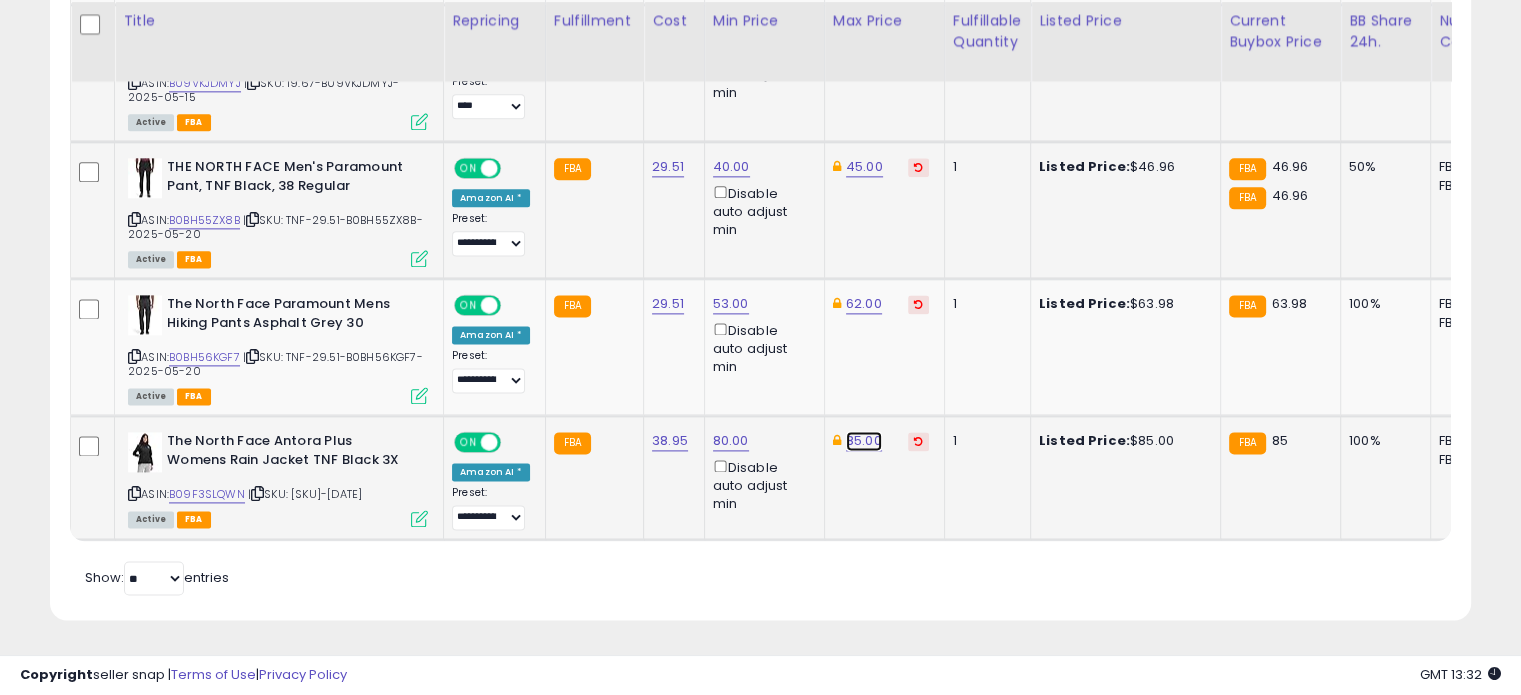 click on "85.00" at bounding box center (864, -1526) 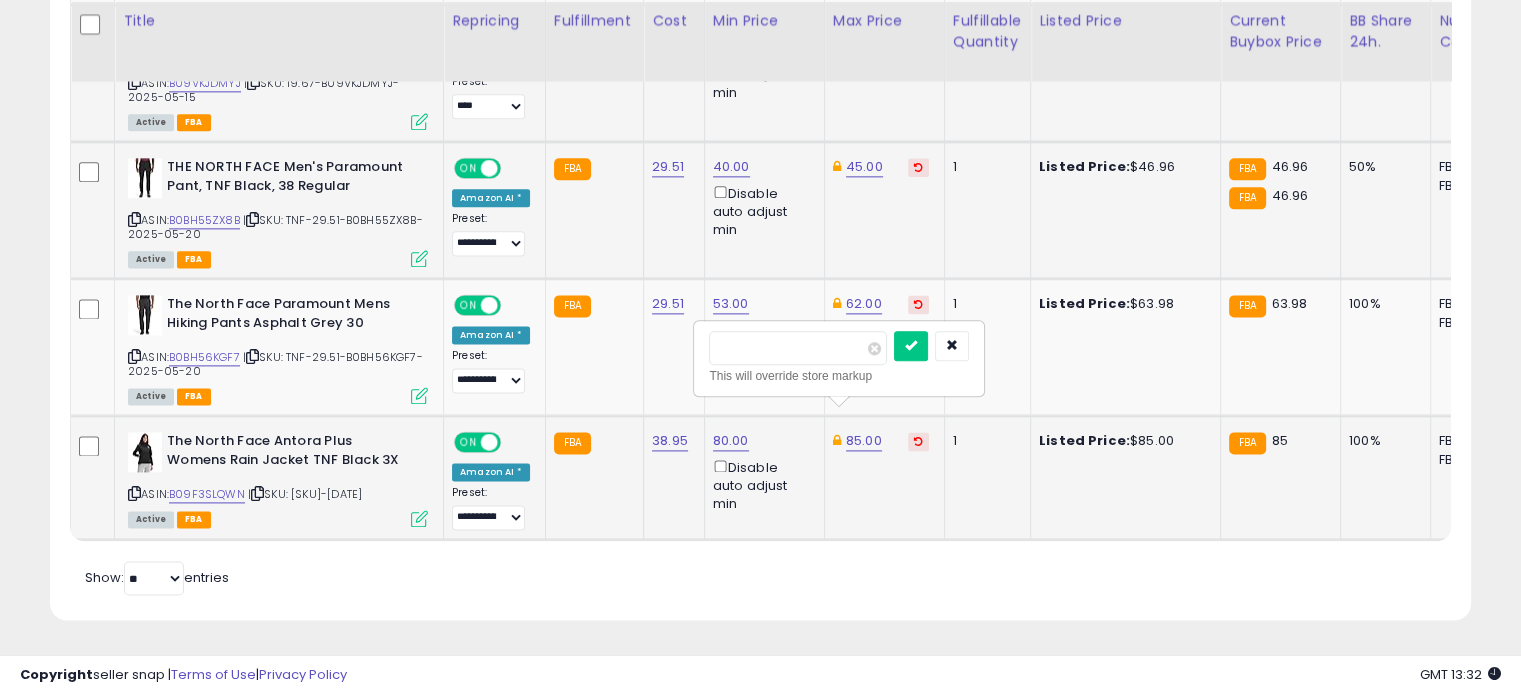 drag, startPoint x: 778, startPoint y: 339, endPoint x: 714, endPoint y: 339, distance: 64 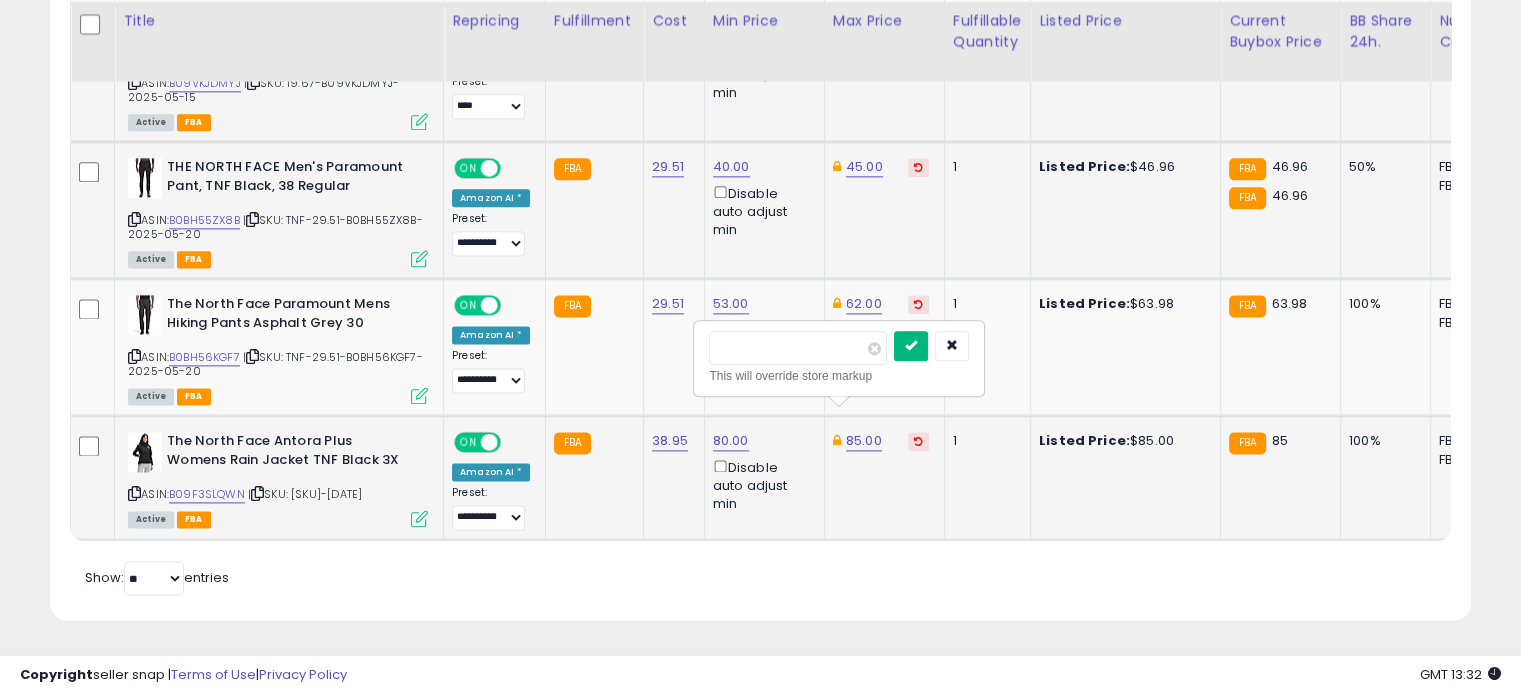 click at bounding box center [911, 345] 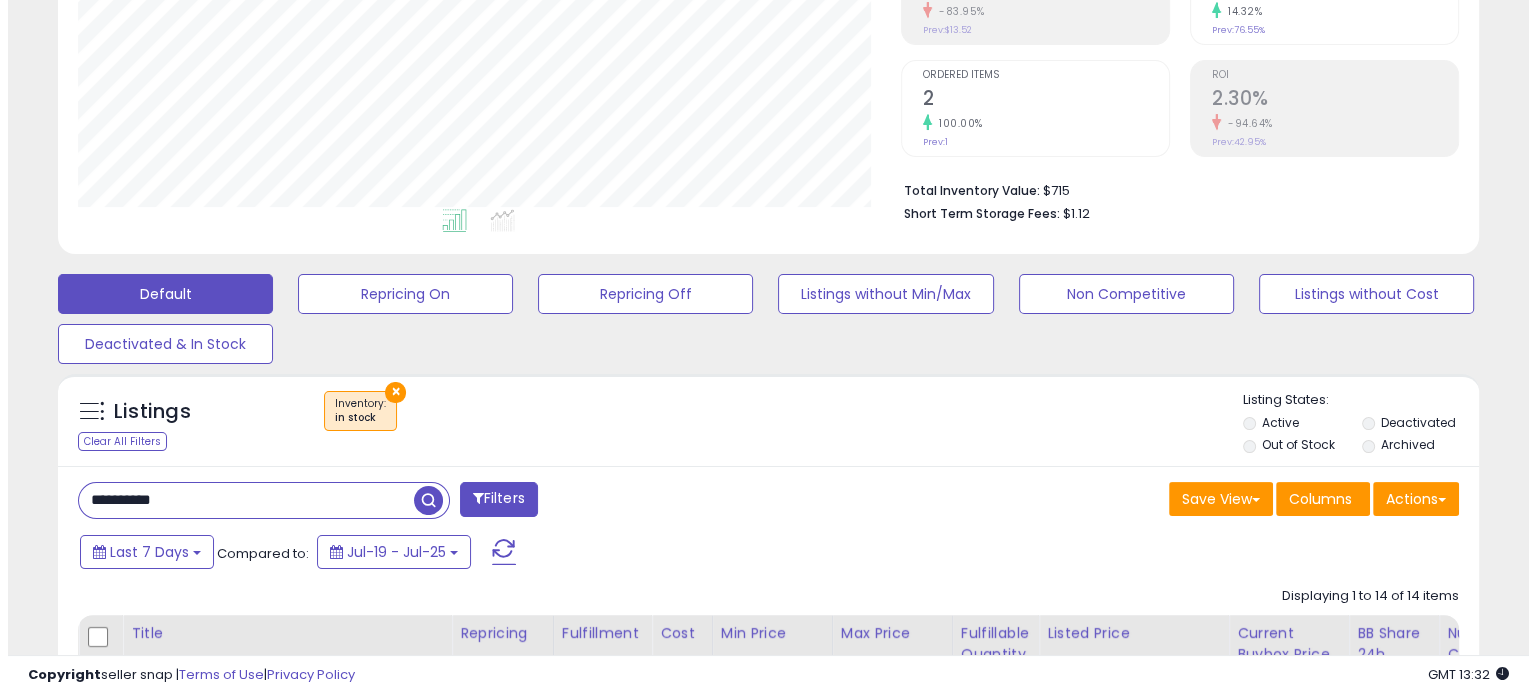 scroll, scrollTop: 362, scrollLeft: 0, axis: vertical 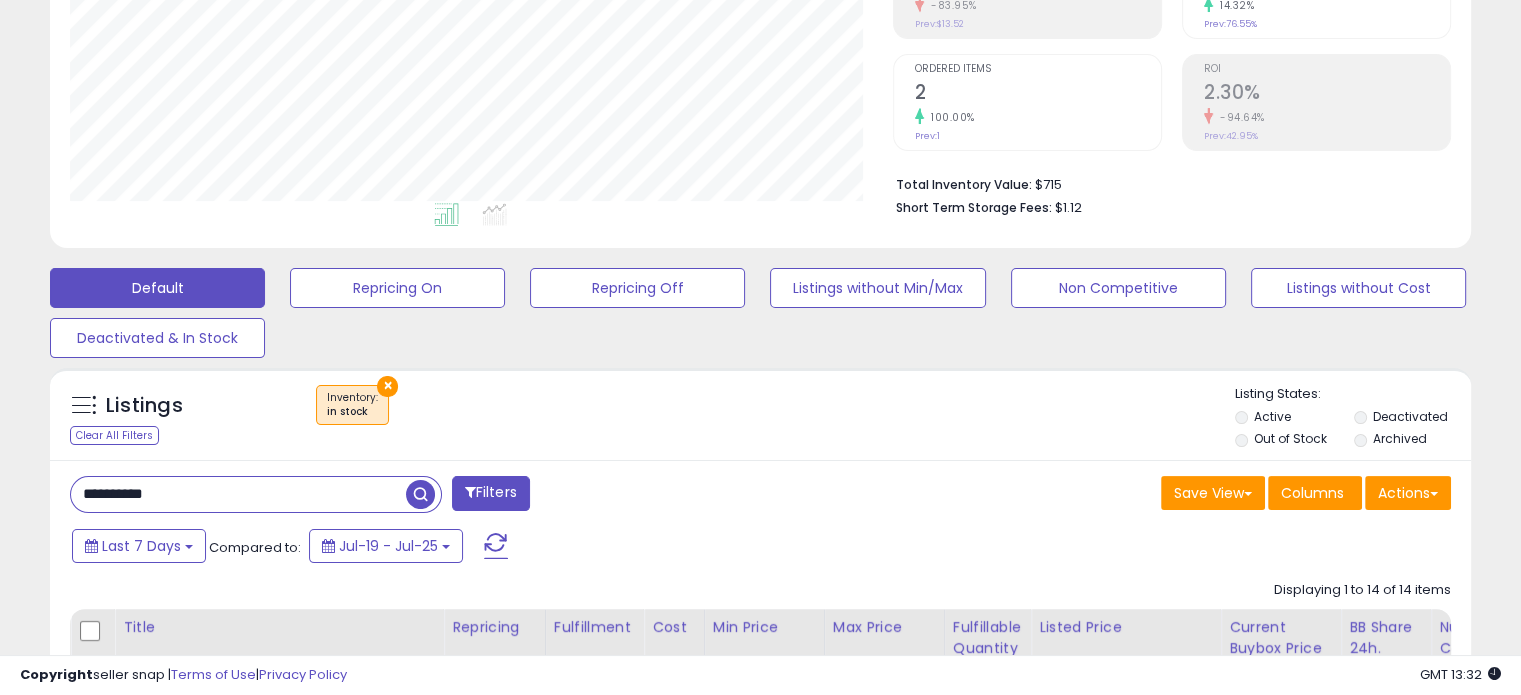 drag, startPoint x: 204, startPoint y: 490, endPoint x: 59, endPoint y: 481, distance: 145.27904 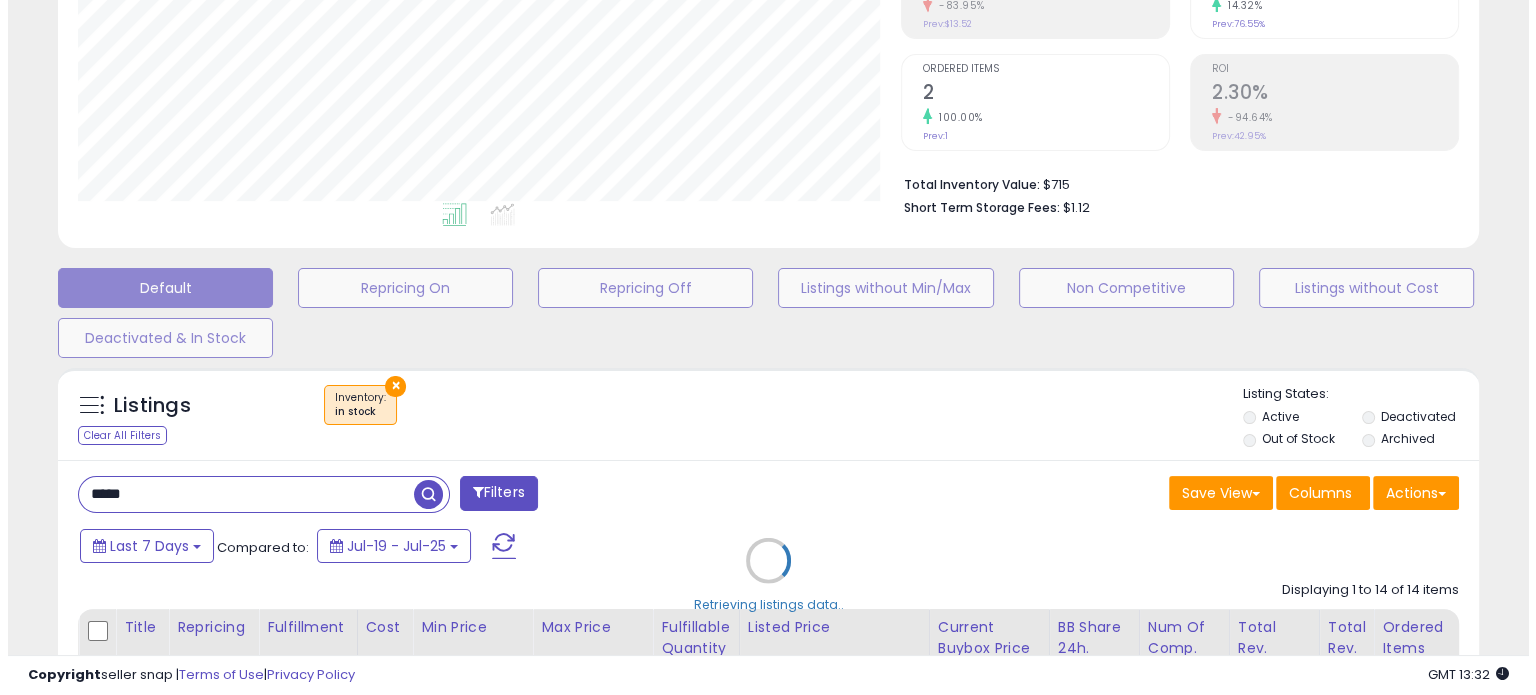 scroll, scrollTop: 999589, scrollLeft: 999168, axis: both 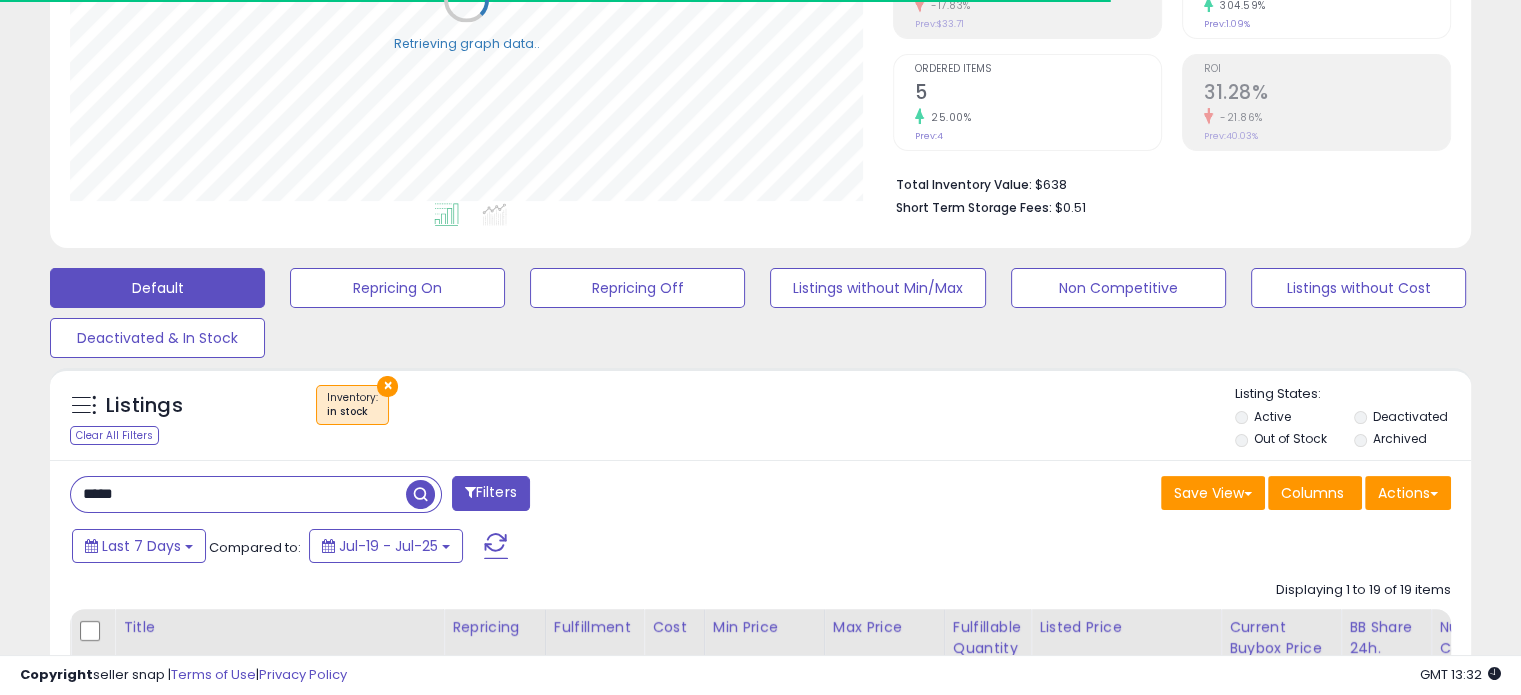click on "*****
Filters
Save View
Save As New View
Update Current View" at bounding box center (760, 1894) 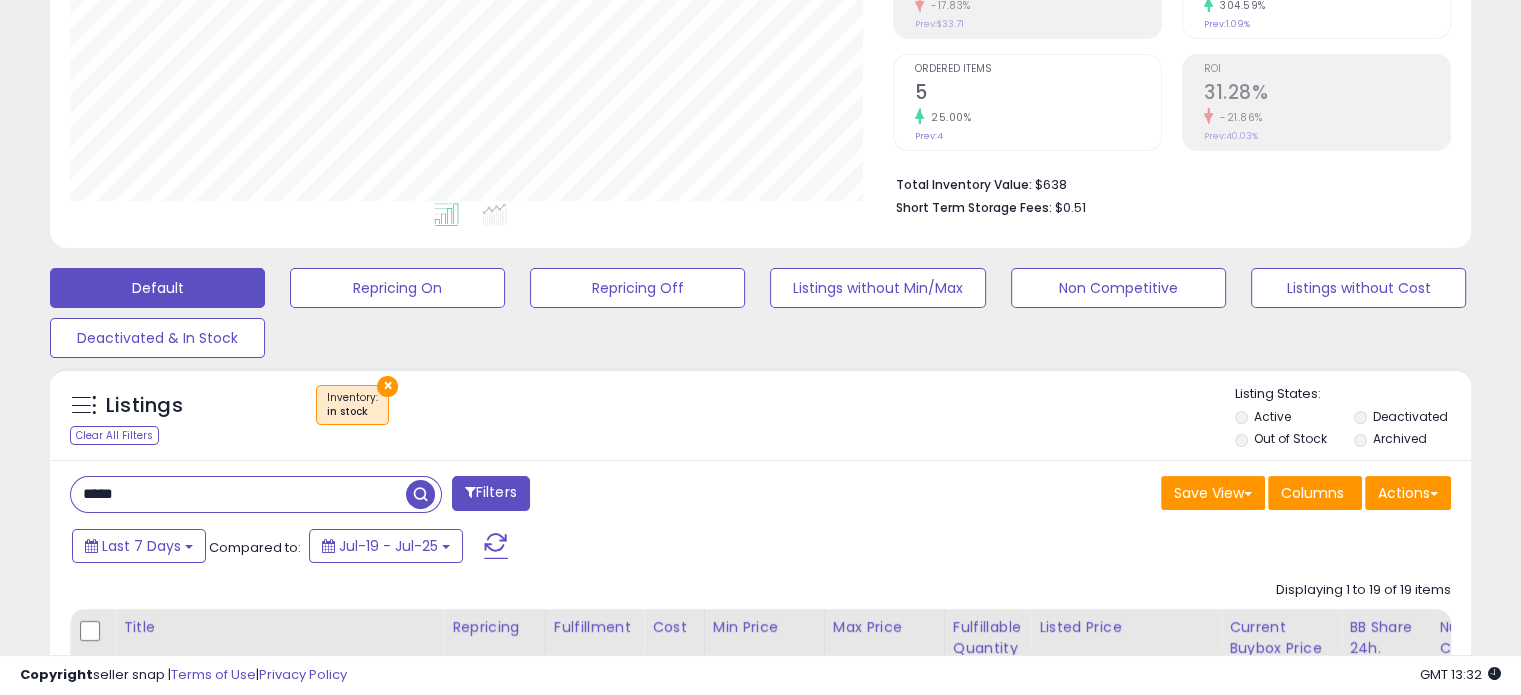 scroll, scrollTop: 999589, scrollLeft: 999176, axis: both 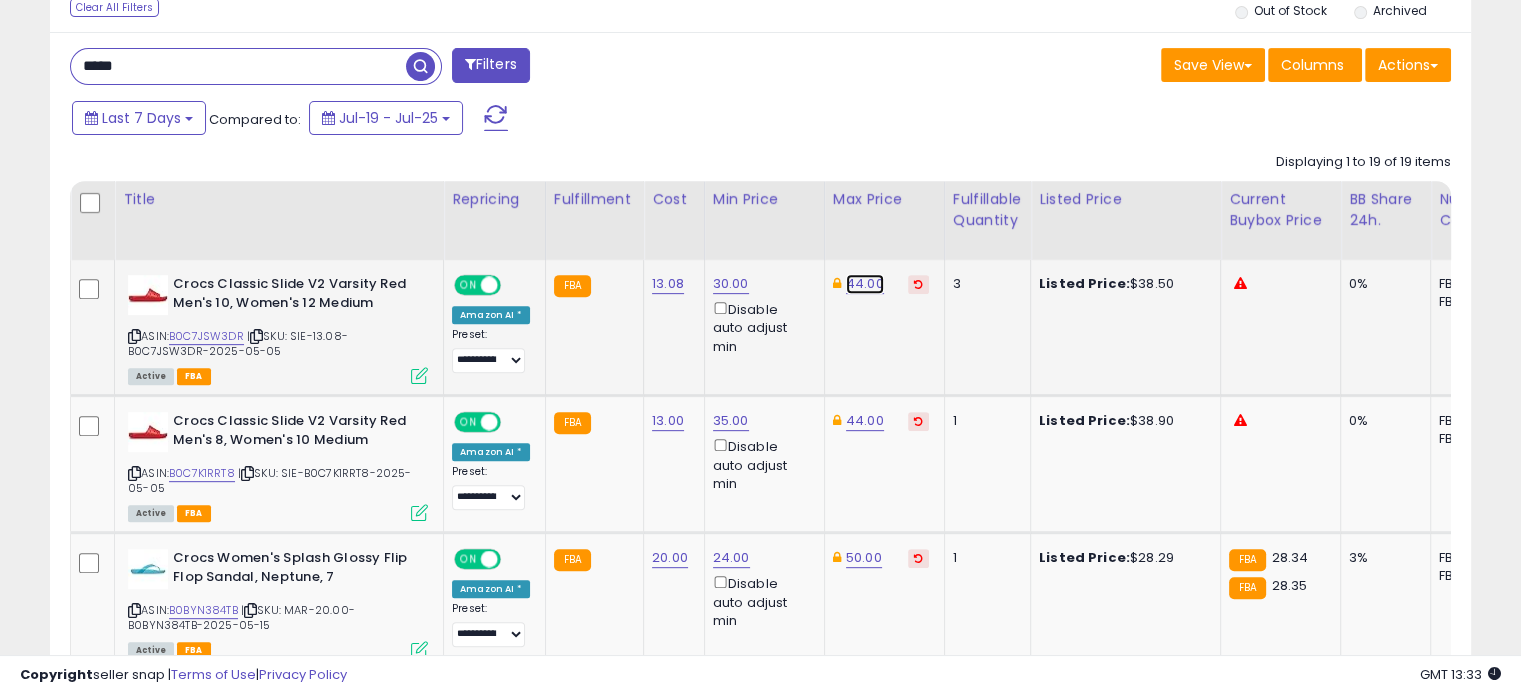 click on "44.00" at bounding box center (865, 284) 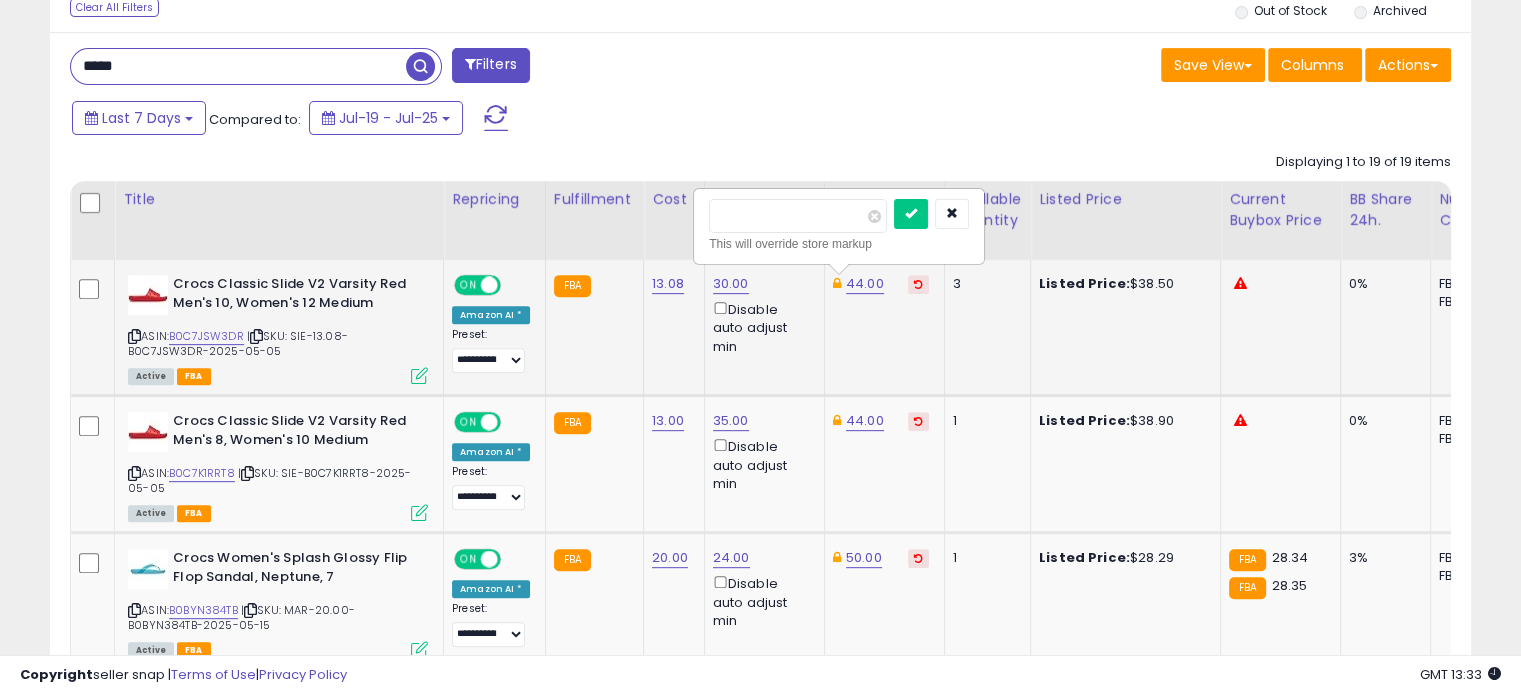 drag, startPoint x: 792, startPoint y: 214, endPoint x: 712, endPoint y: 217, distance: 80.05623 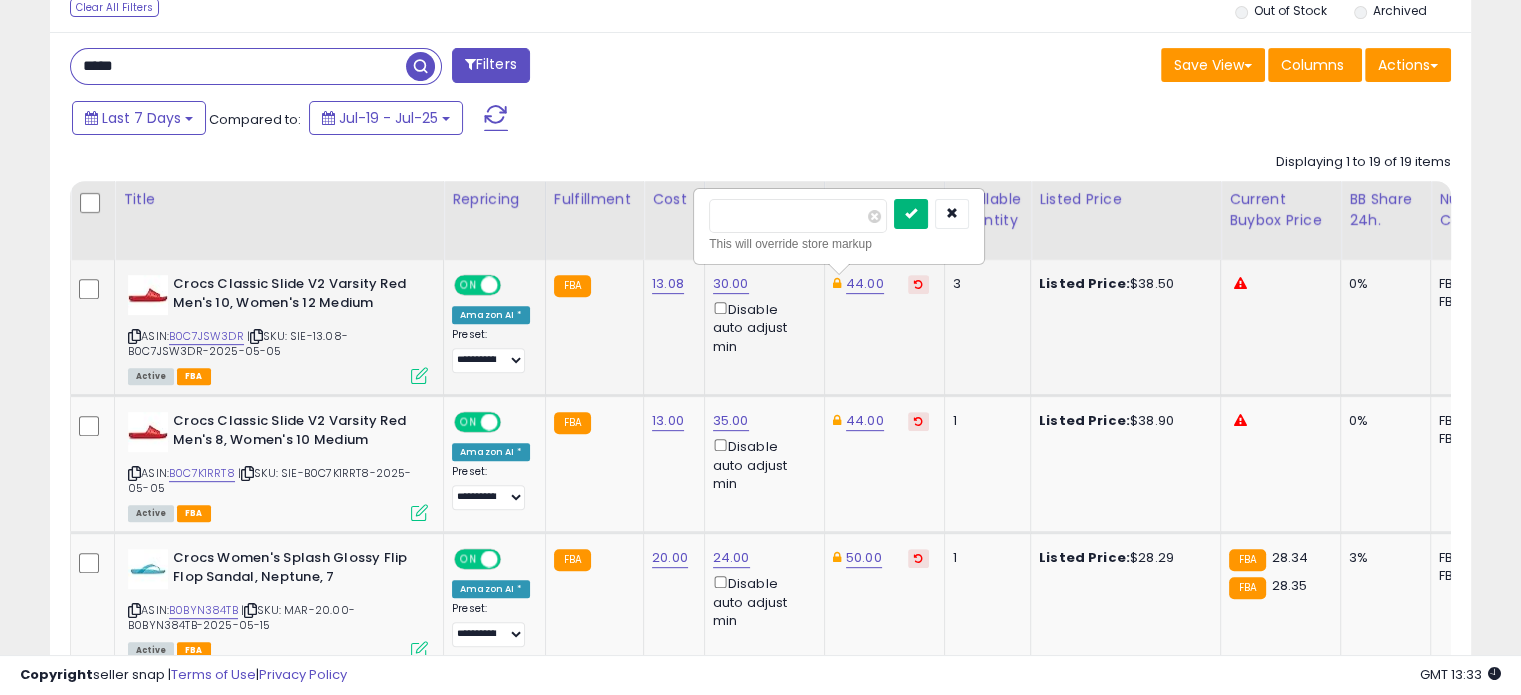 click at bounding box center [911, 214] 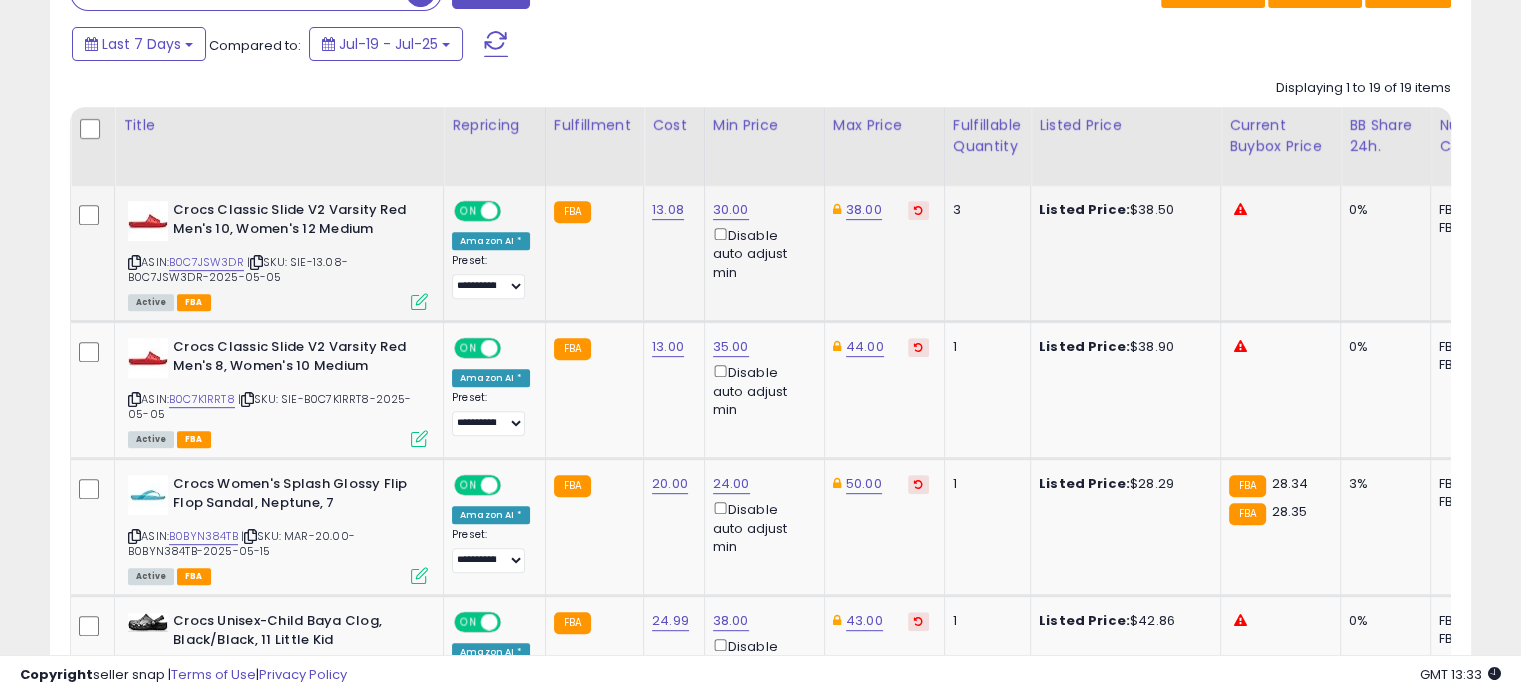 scroll, scrollTop: 874, scrollLeft: 0, axis: vertical 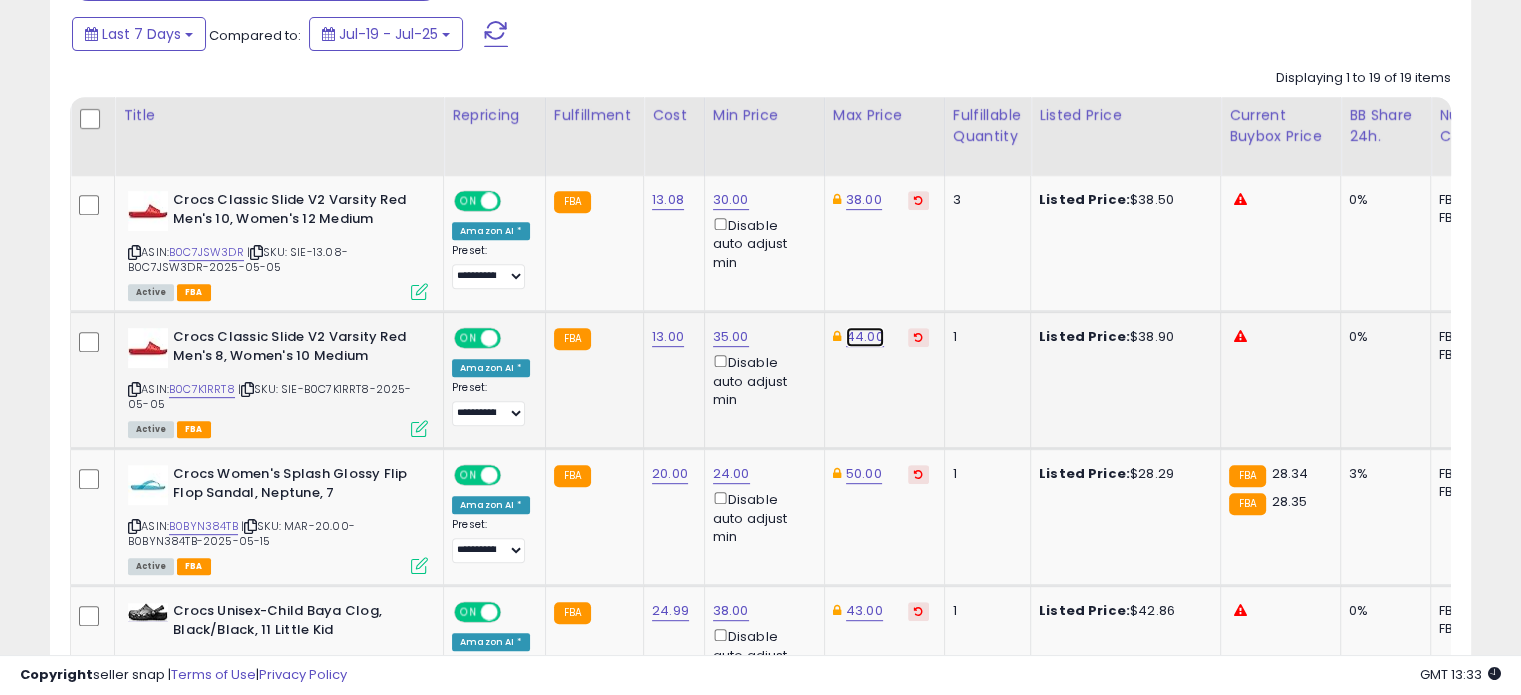 click on "44.00" at bounding box center (864, 200) 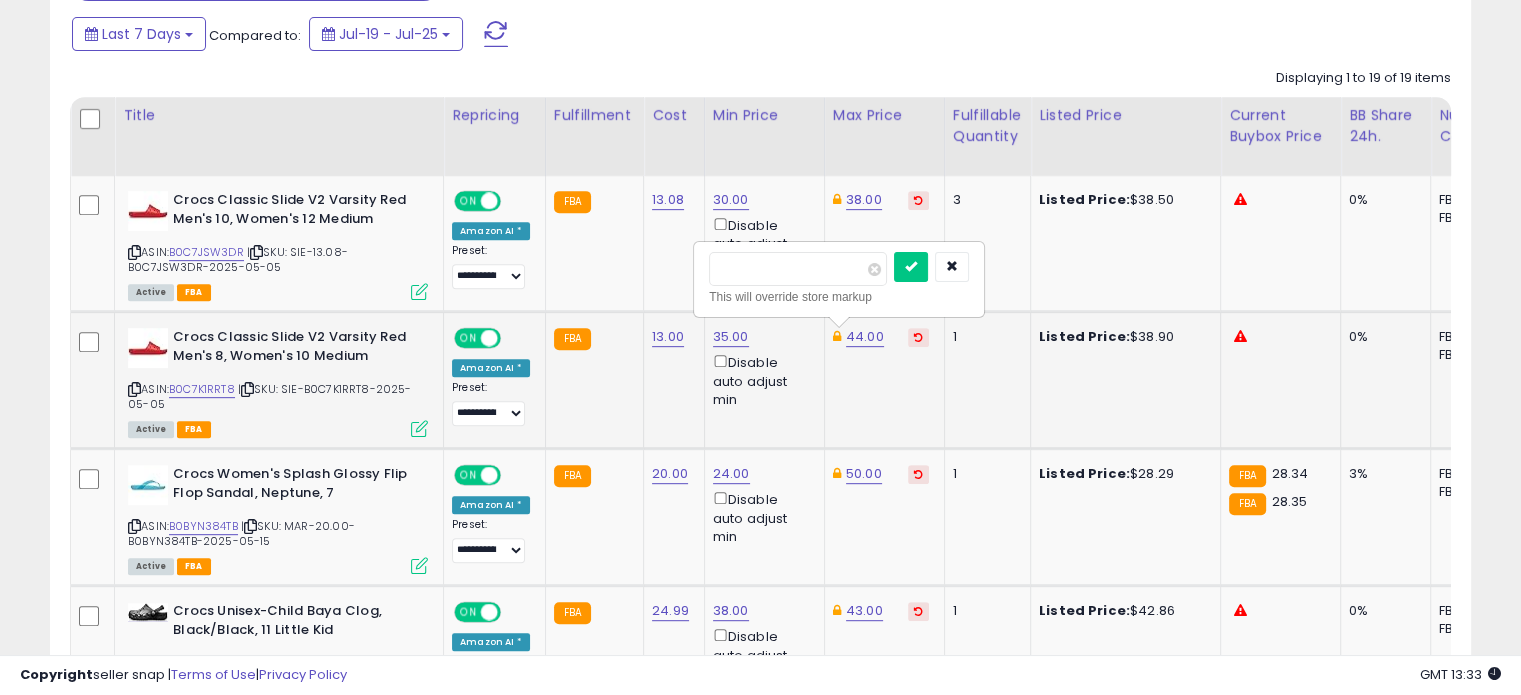 drag, startPoint x: 784, startPoint y: 275, endPoint x: 714, endPoint y: 272, distance: 70.064255 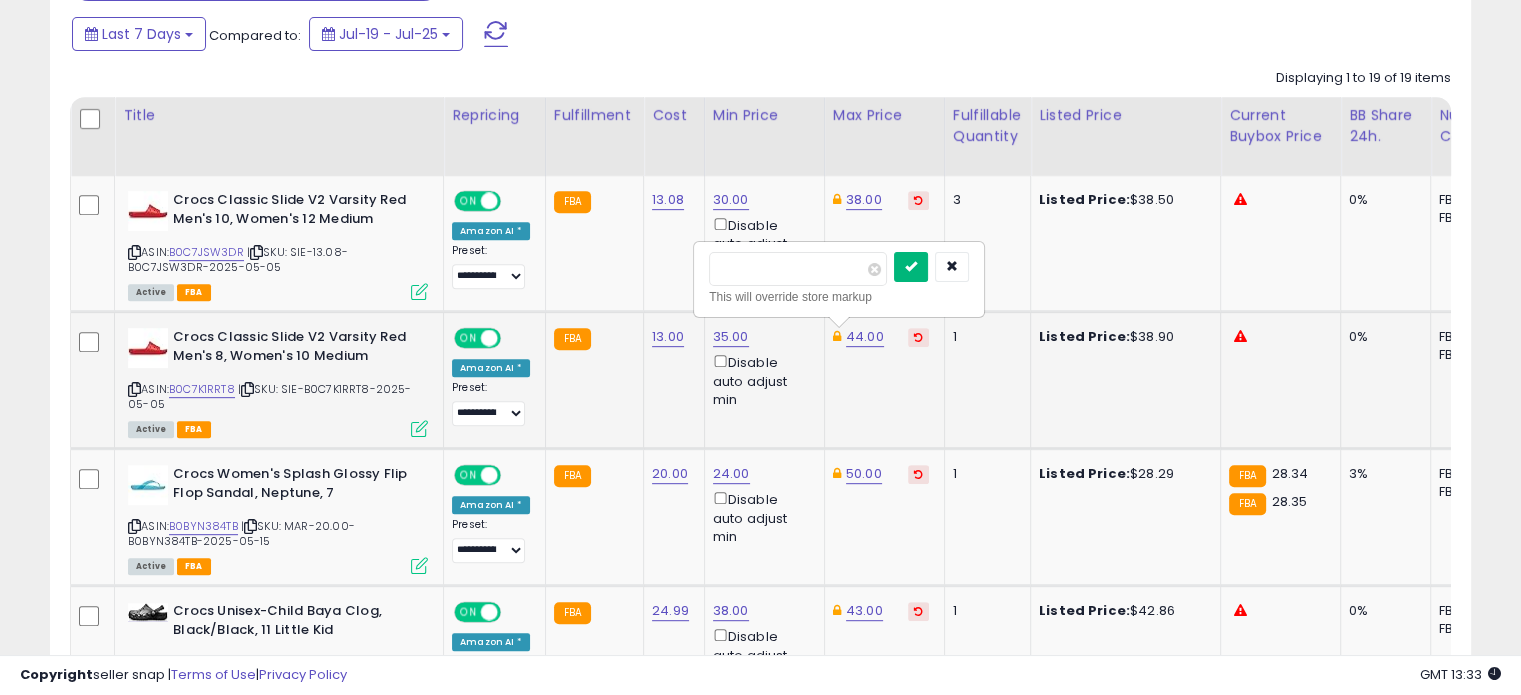 click at bounding box center [911, 266] 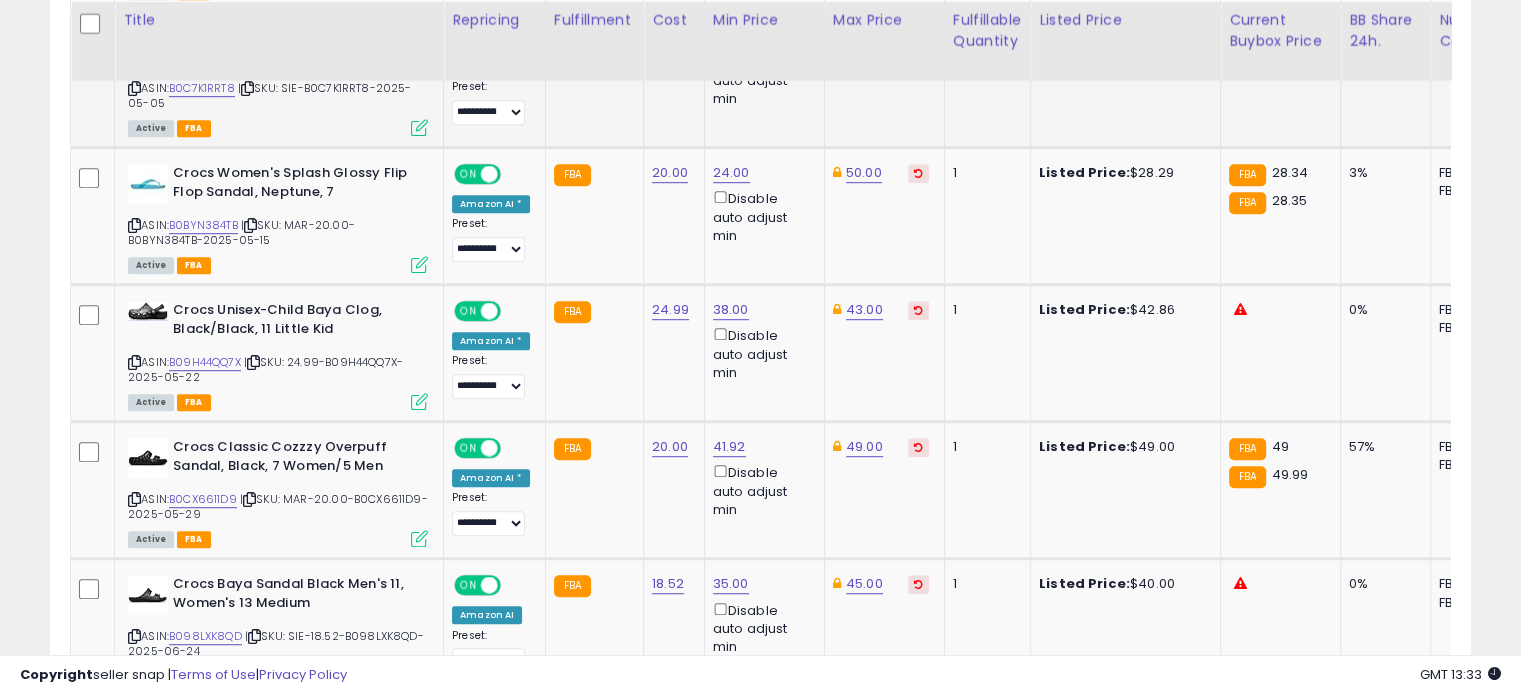 scroll, scrollTop: 1176, scrollLeft: 0, axis: vertical 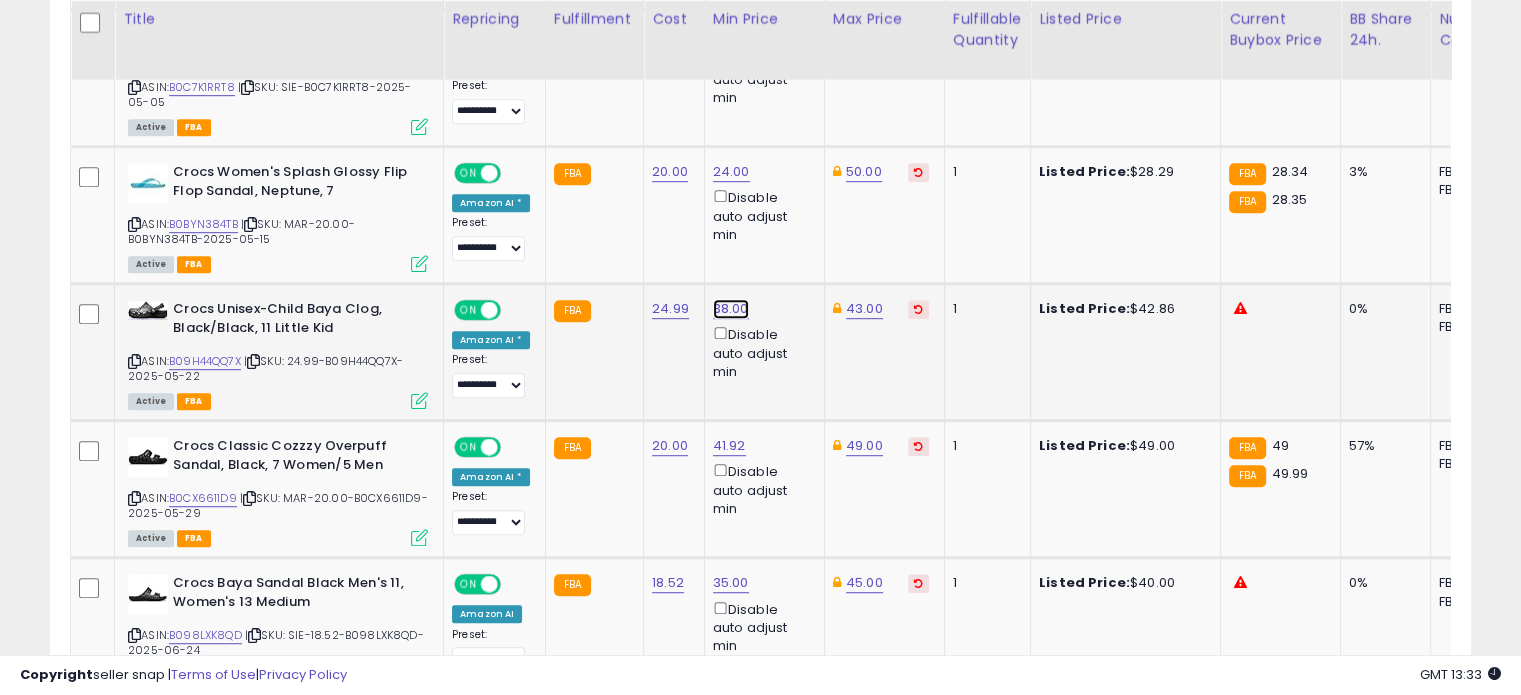 click on "38.00" at bounding box center [731, -102] 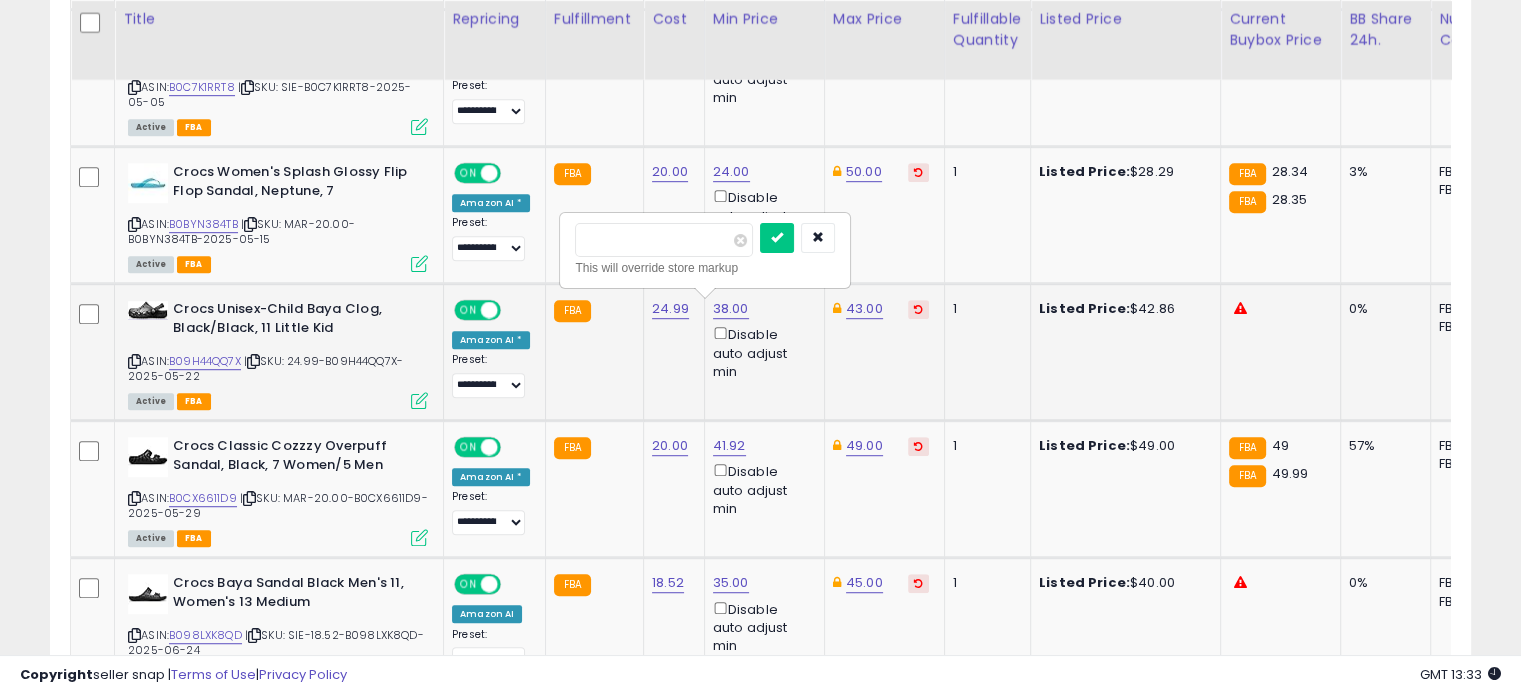 drag, startPoint x: 646, startPoint y: 242, endPoint x: 565, endPoint y: 239, distance: 81.055534 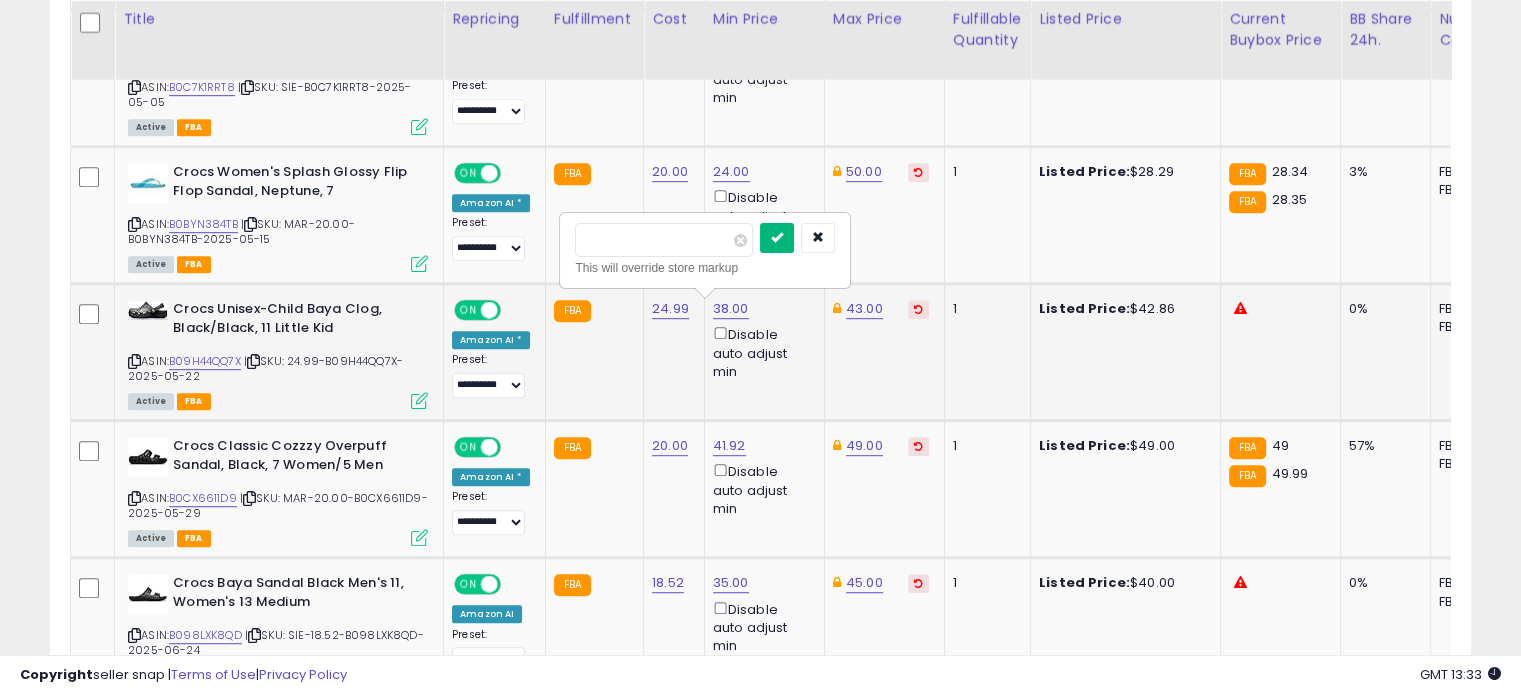 click at bounding box center [777, 237] 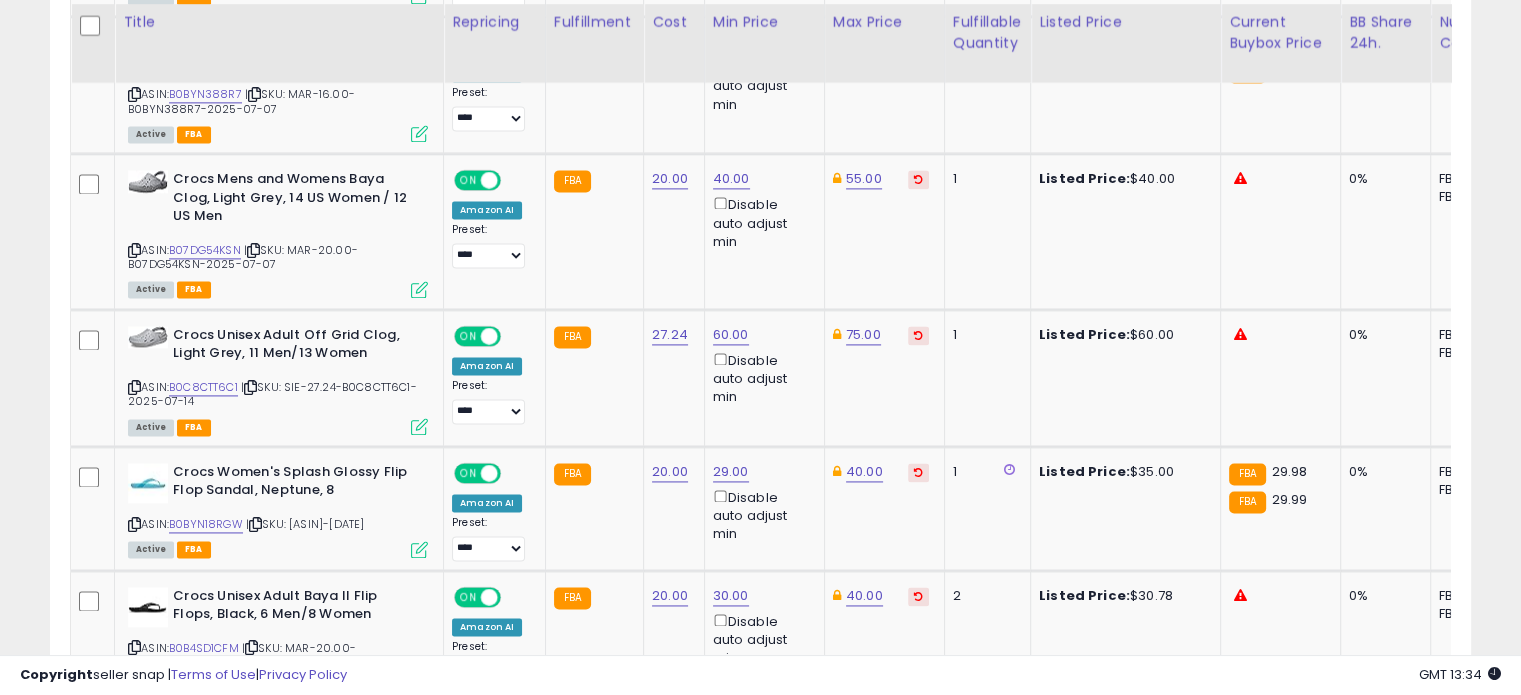 scroll, scrollTop: 2787, scrollLeft: 0, axis: vertical 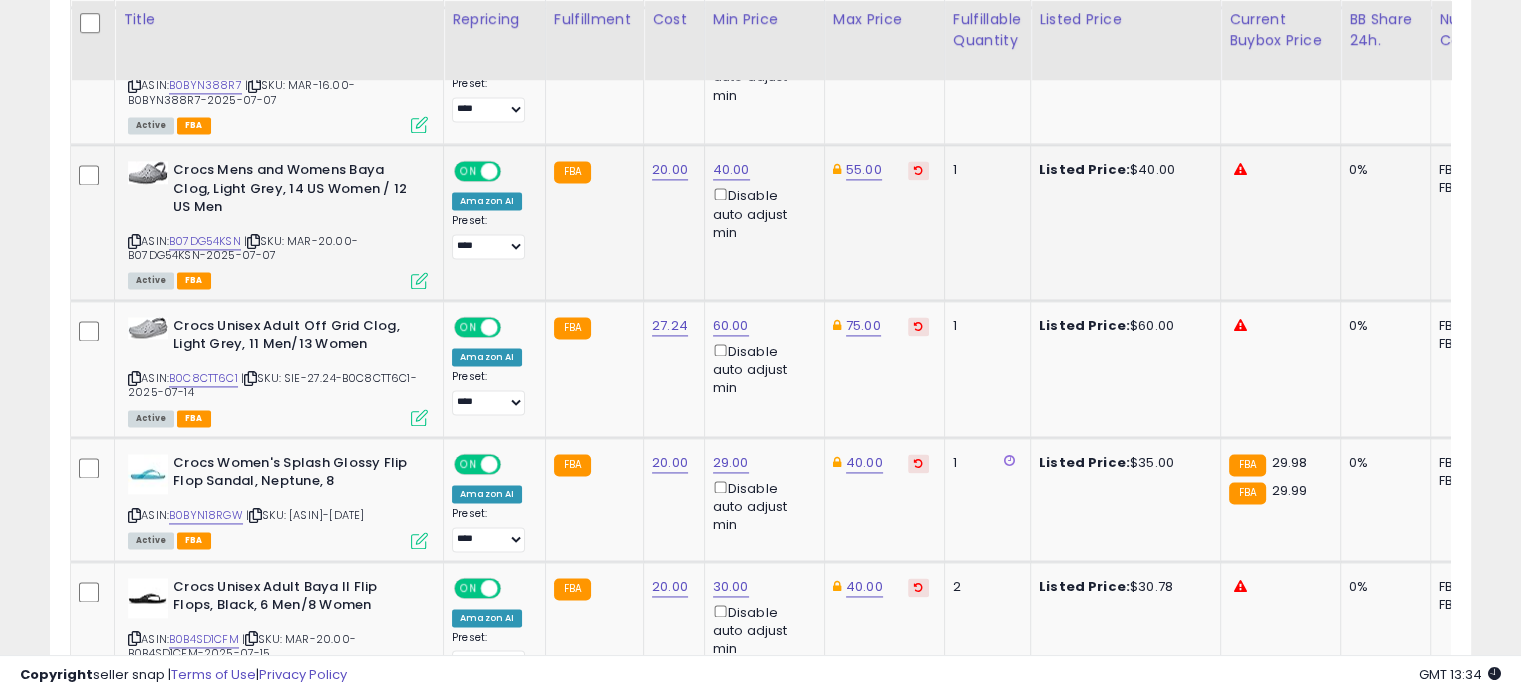 click at bounding box center (918, 170) 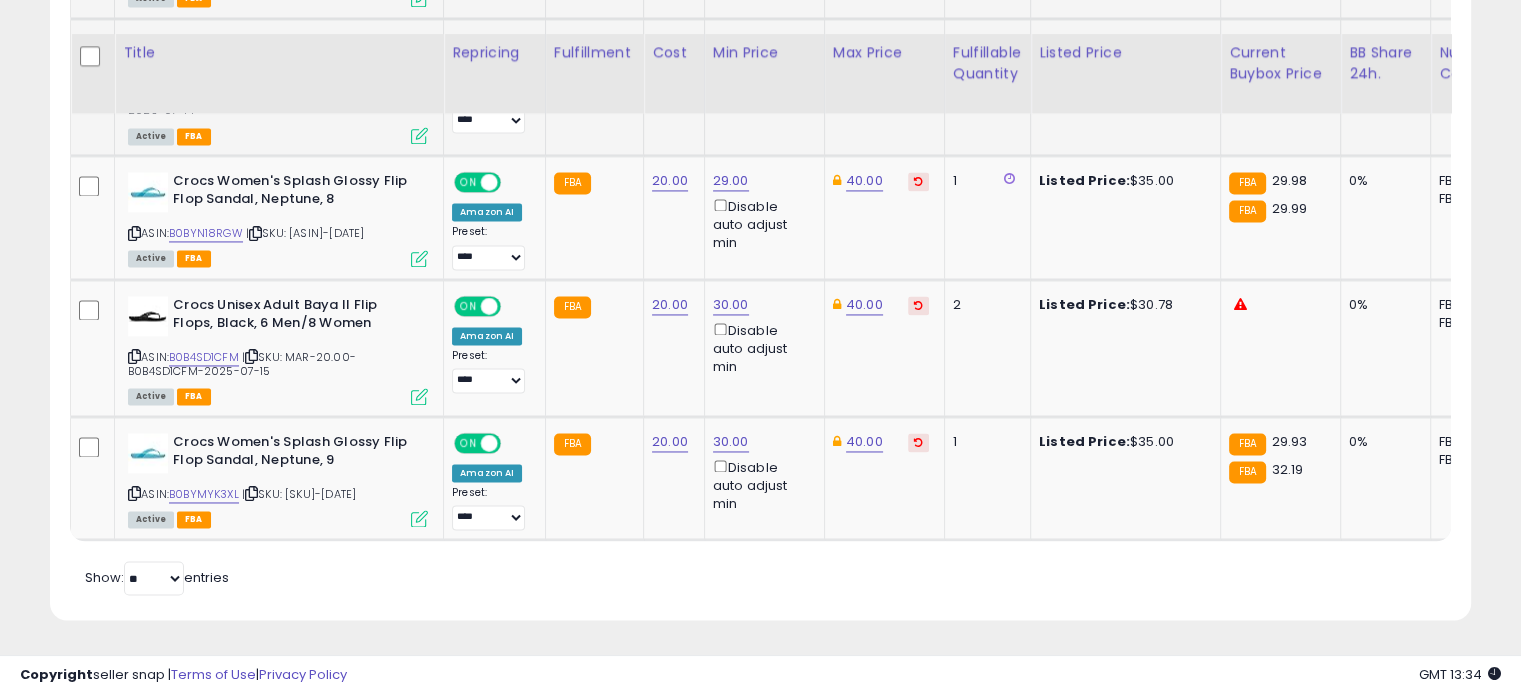 scroll, scrollTop: 3086, scrollLeft: 0, axis: vertical 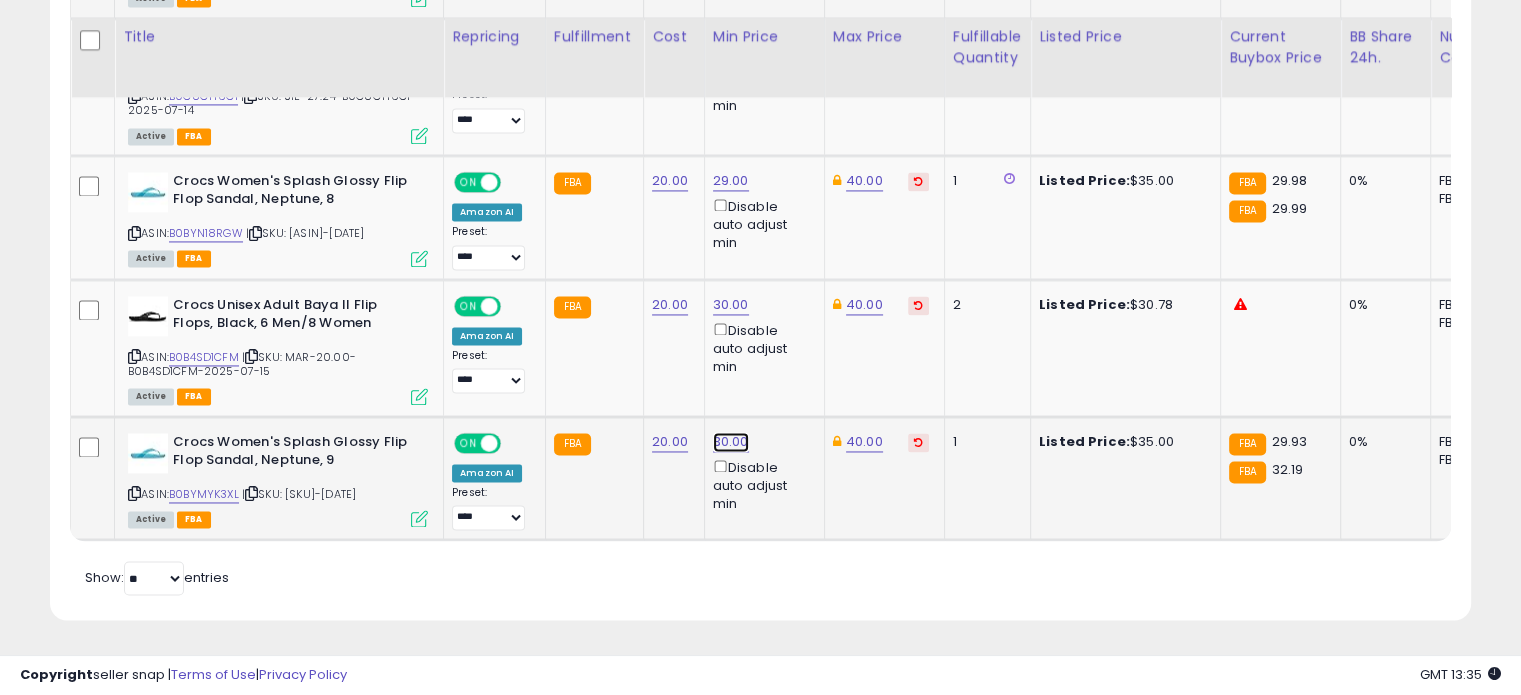 click on "30.00" at bounding box center [731, -1995] 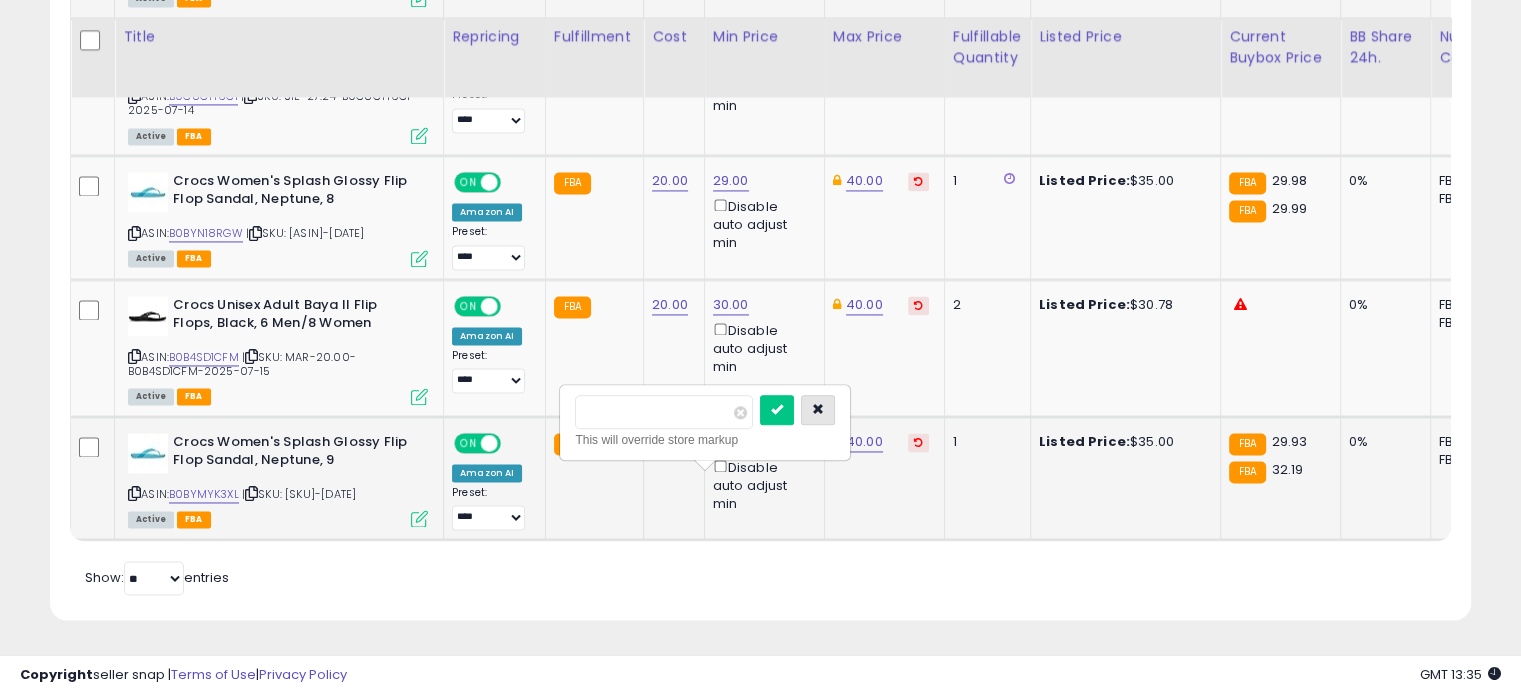 click at bounding box center (818, 410) 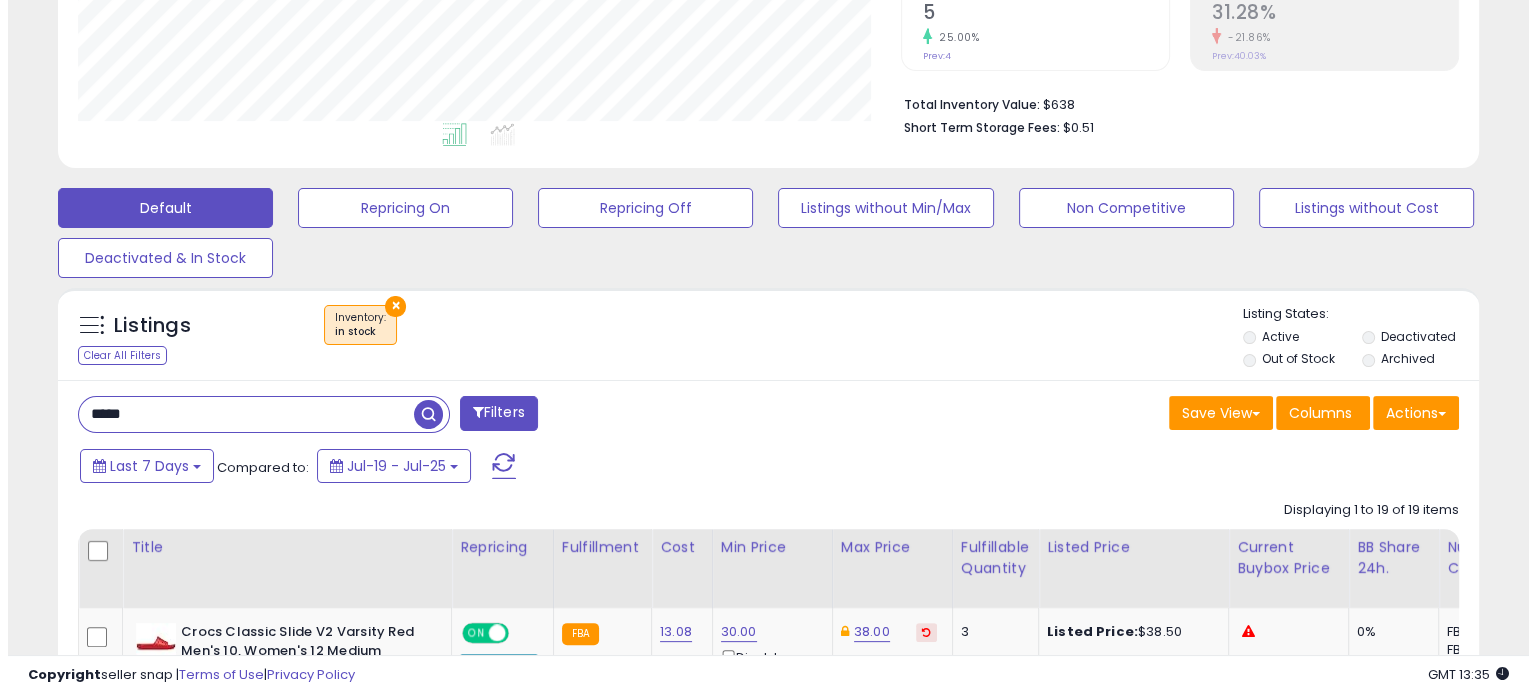 scroll, scrollTop: 435, scrollLeft: 0, axis: vertical 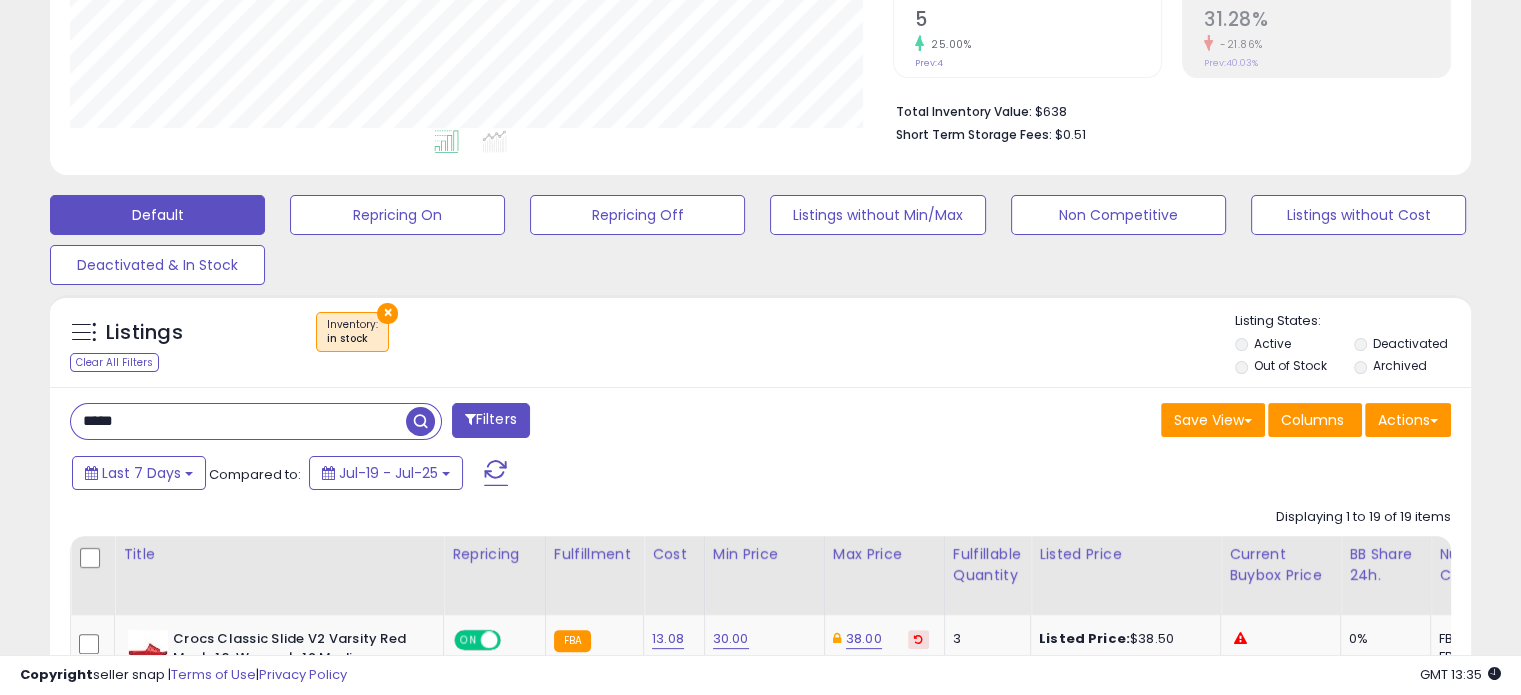drag, startPoint x: 152, startPoint y: 410, endPoint x: 72, endPoint y: 412, distance: 80.024994 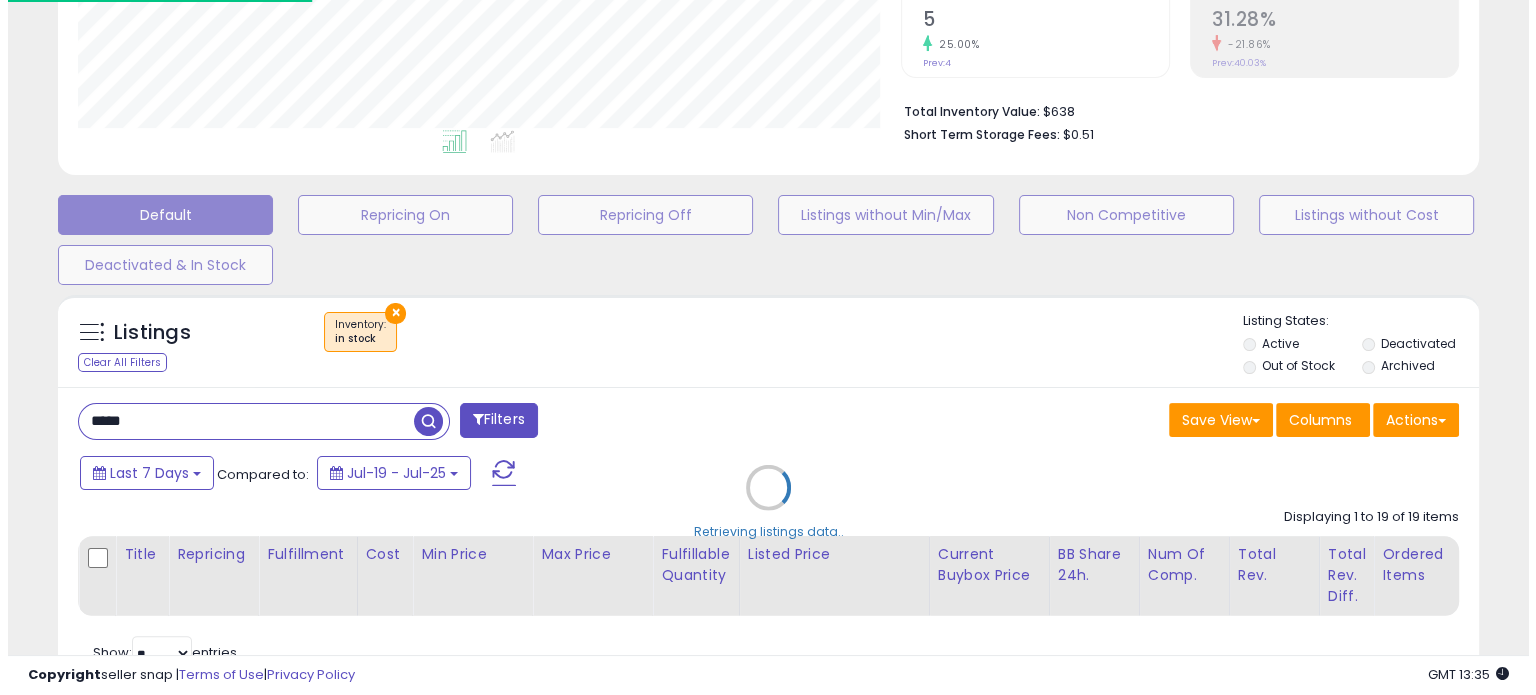 scroll, scrollTop: 999589, scrollLeft: 999168, axis: both 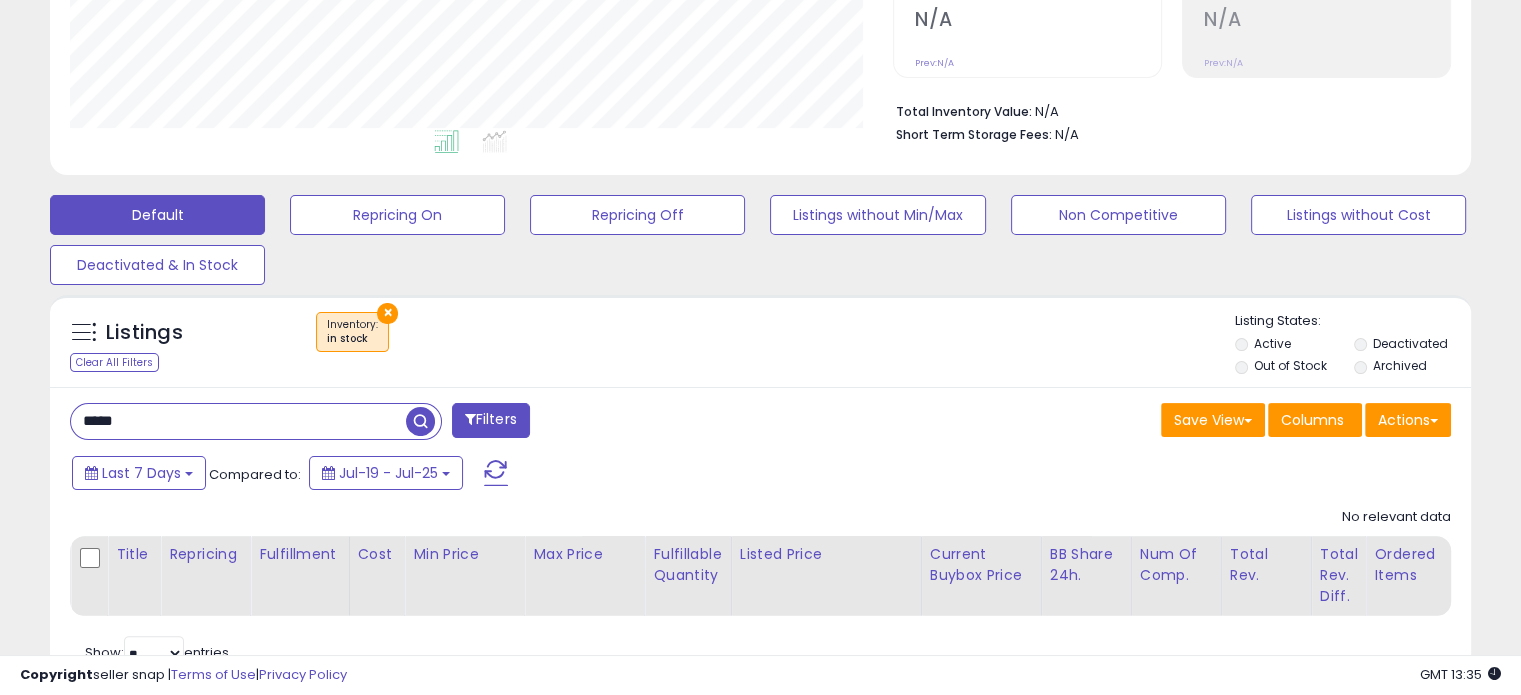 drag, startPoint x: 156, startPoint y: 414, endPoint x: 48, endPoint y: 401, distance: 108.779594 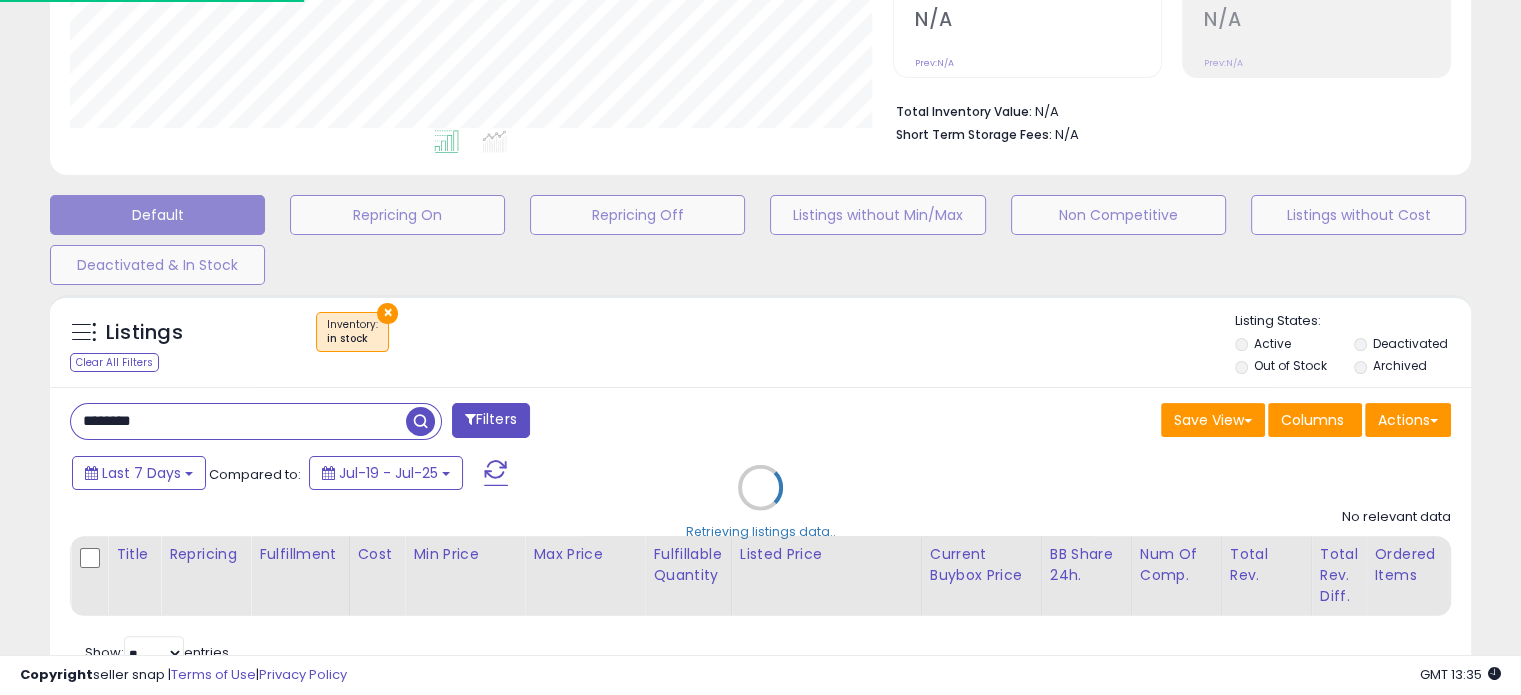 scroll, scrollTop: 999589, scrollLeft: 999168, axis: both 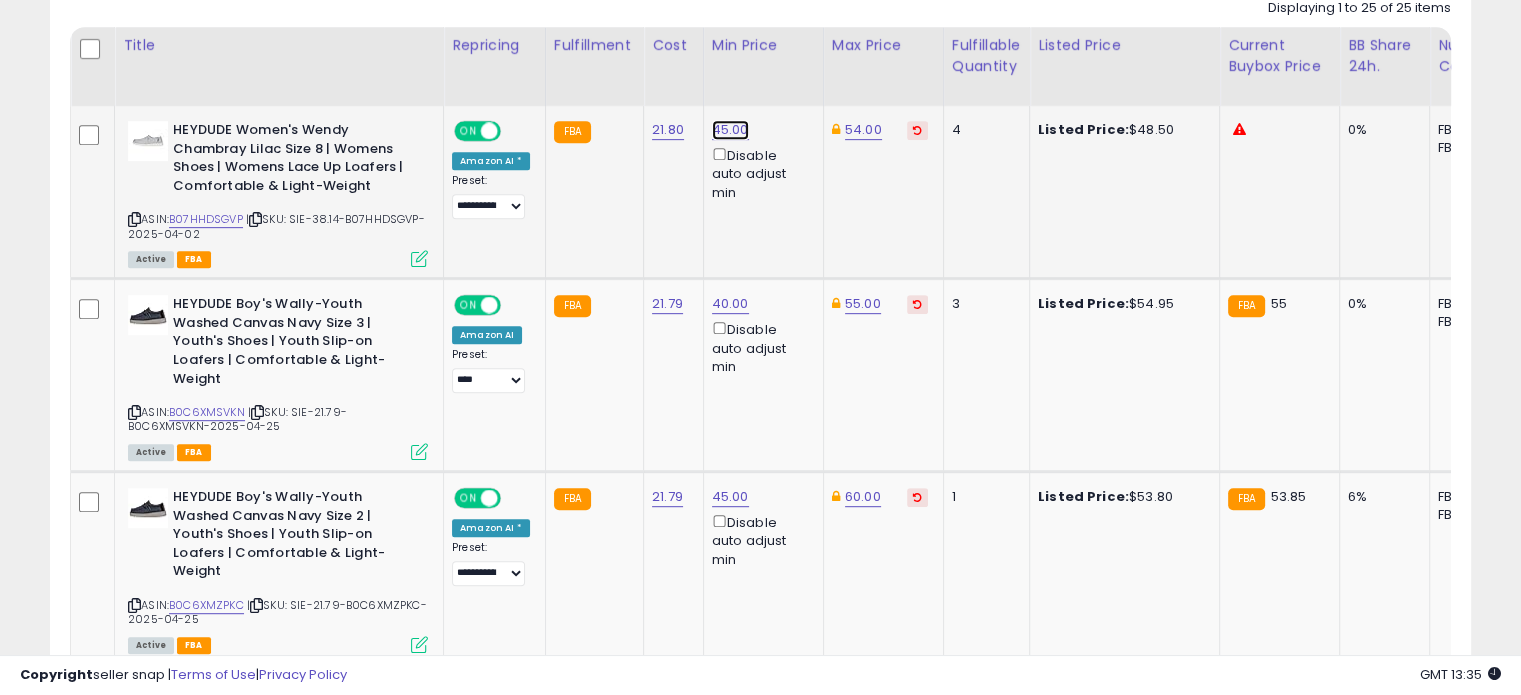 click on "45.00" at bounding box center (730, 130) 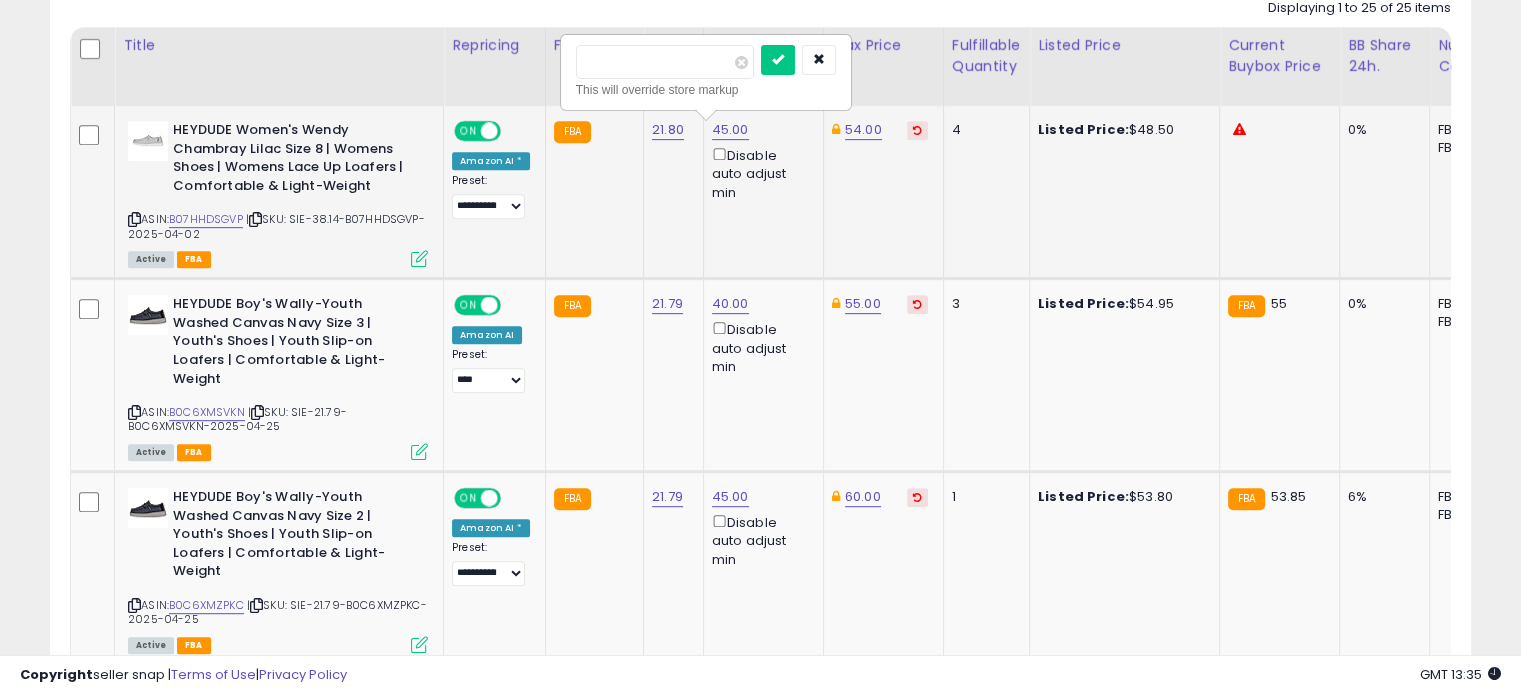 drag, startPoint x: 662, startPoint y: 72, endPoint x: 585, endPoint y: 62, distance: 77.64664 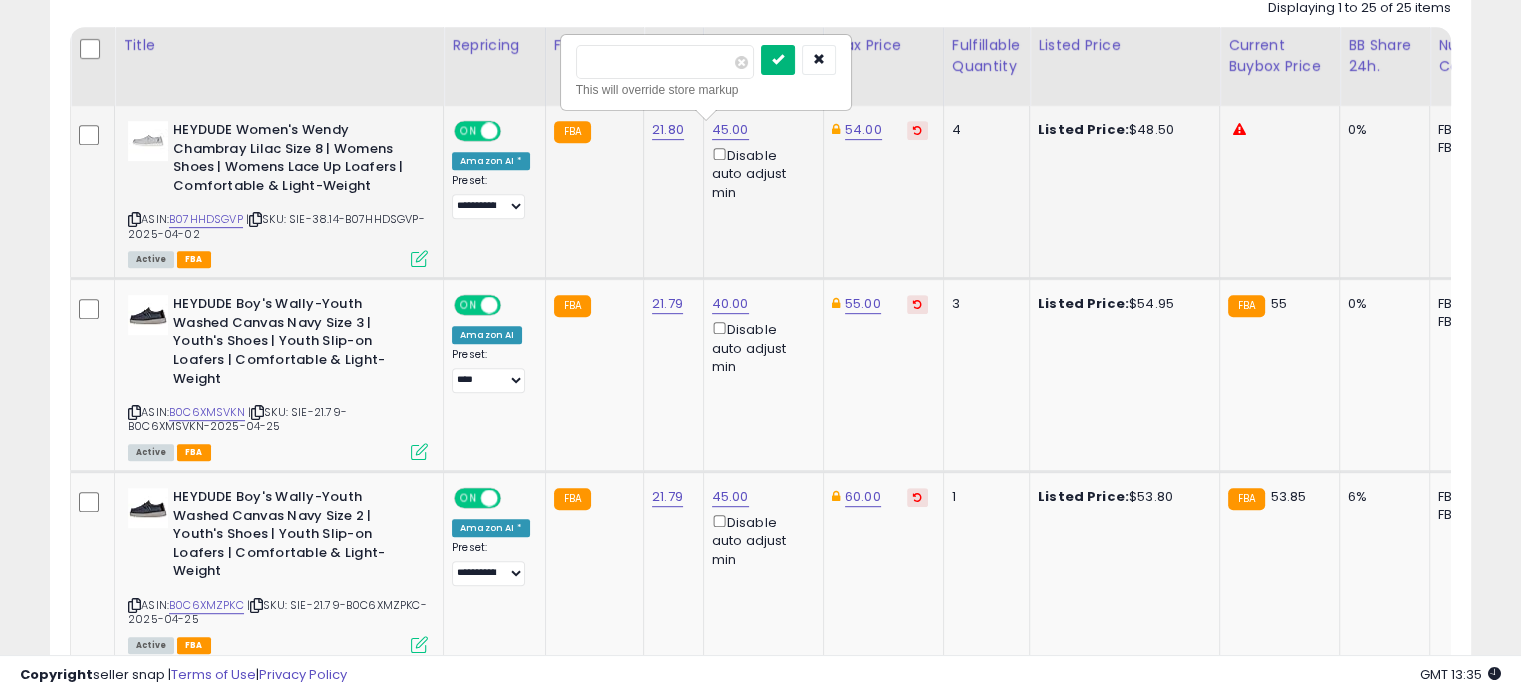 click at bounding box center (778, 59) 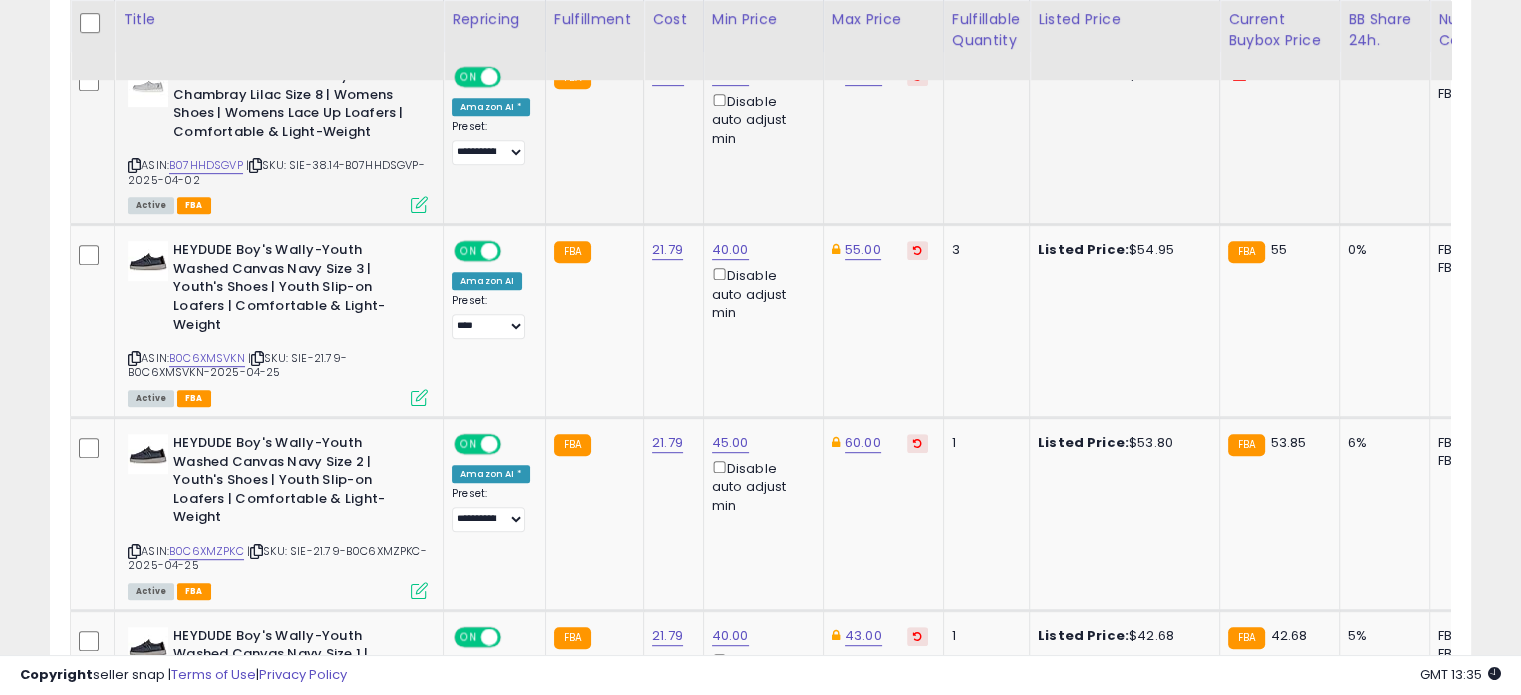 scroll, scrollTop: 1000, scrollLeft: 0, axis: vertical 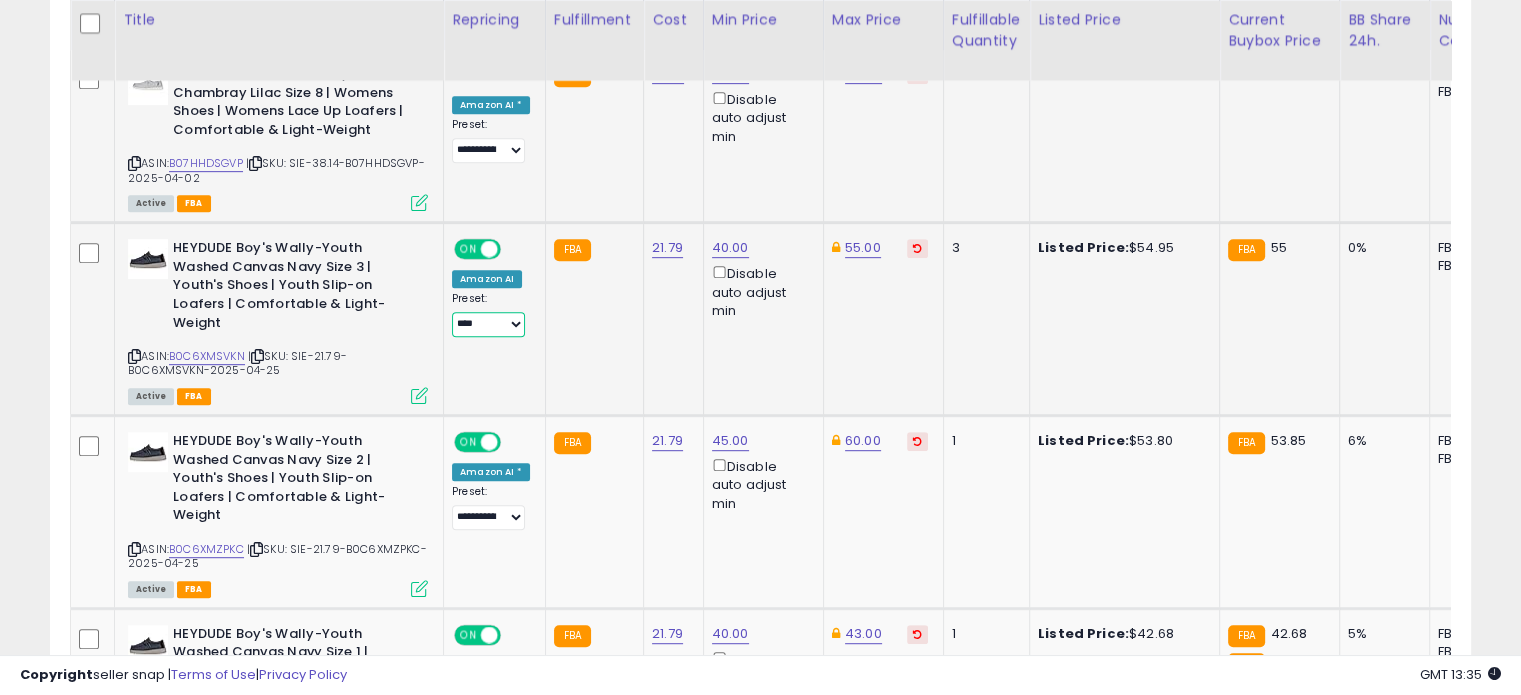 click on "**********" at bounding box center (488, 324) 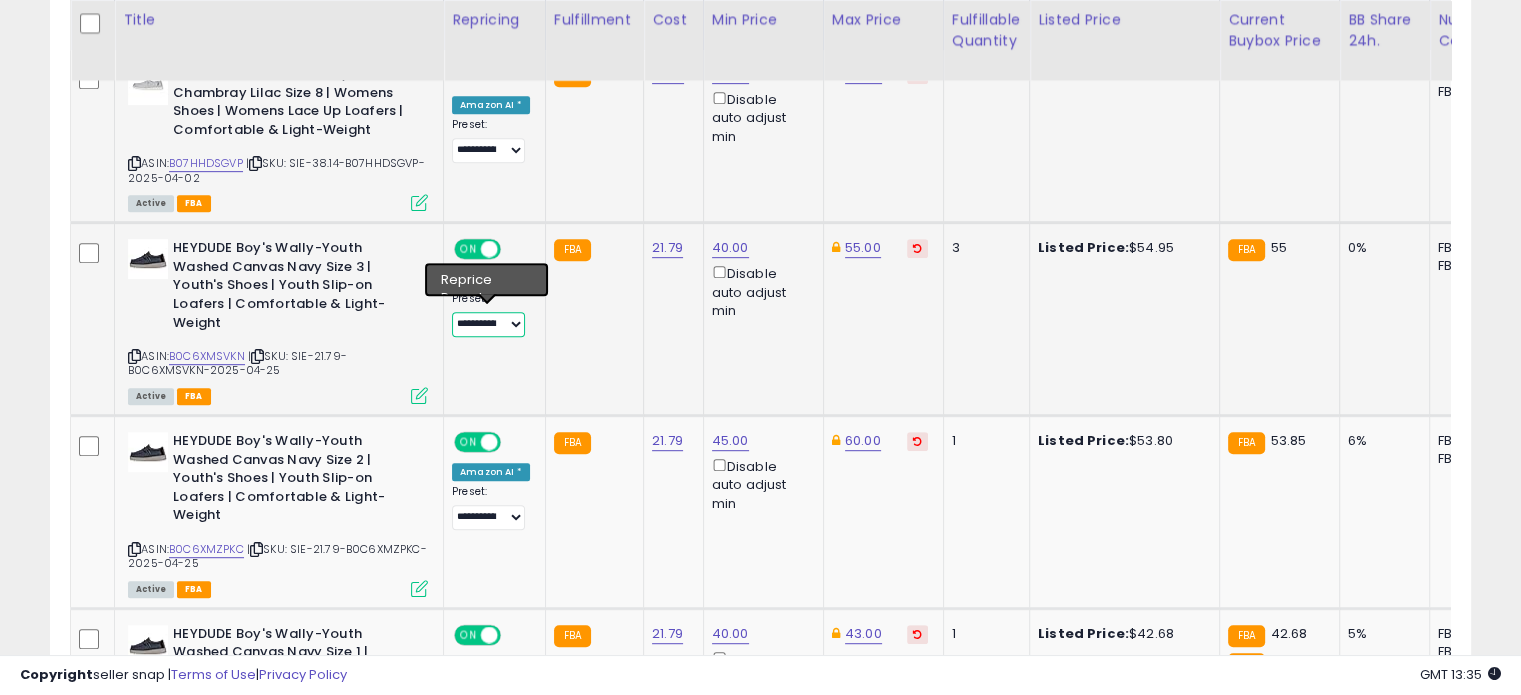 click on "**********" at bounding box center (488, 324) 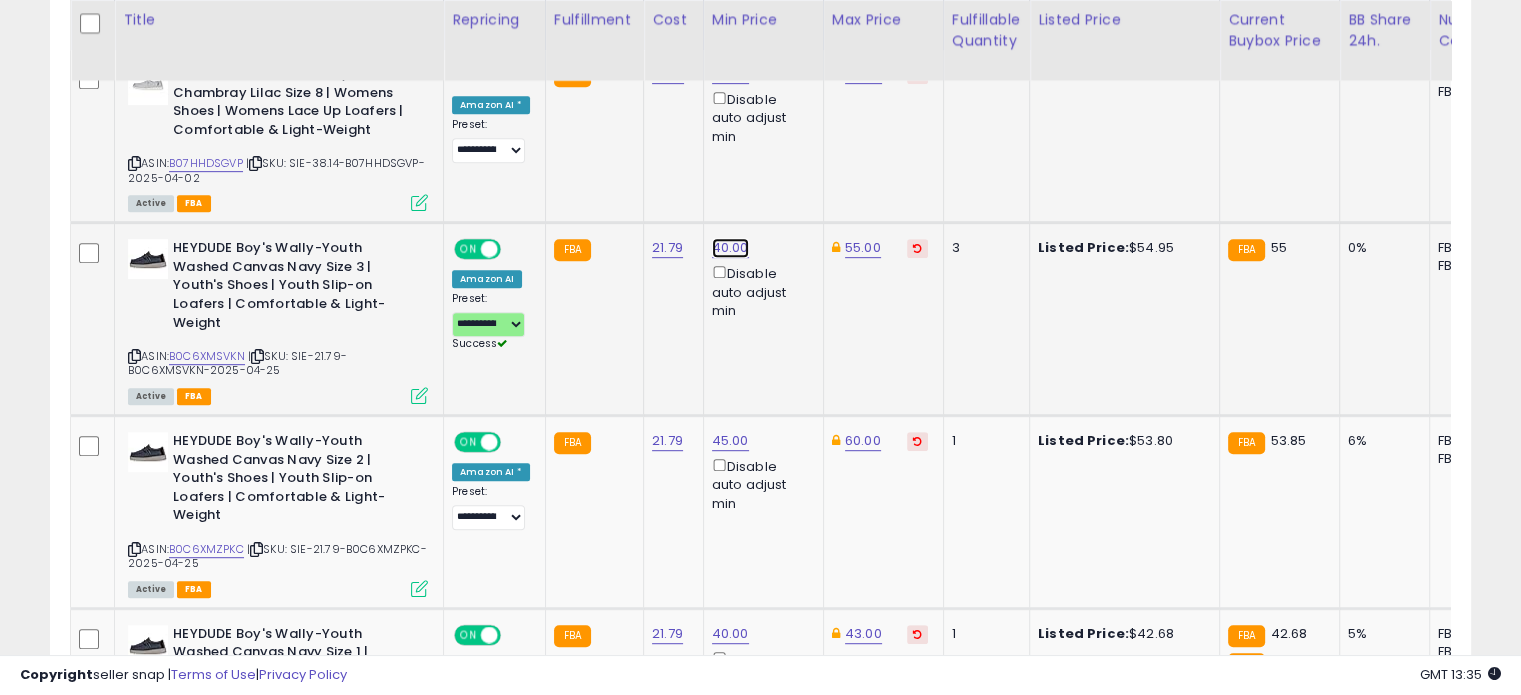 click on "40.00" at bounding box center [730, 74] 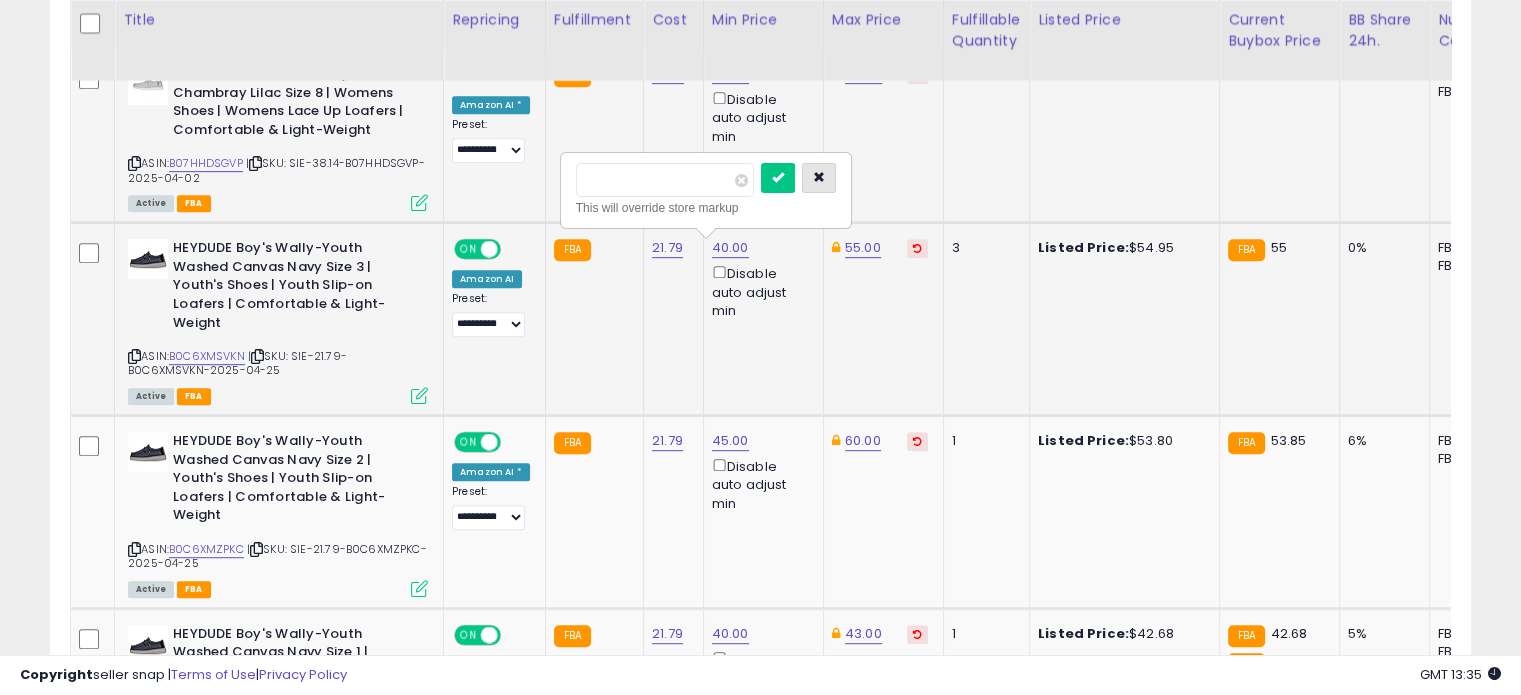 click at bounding box center (819, 177) 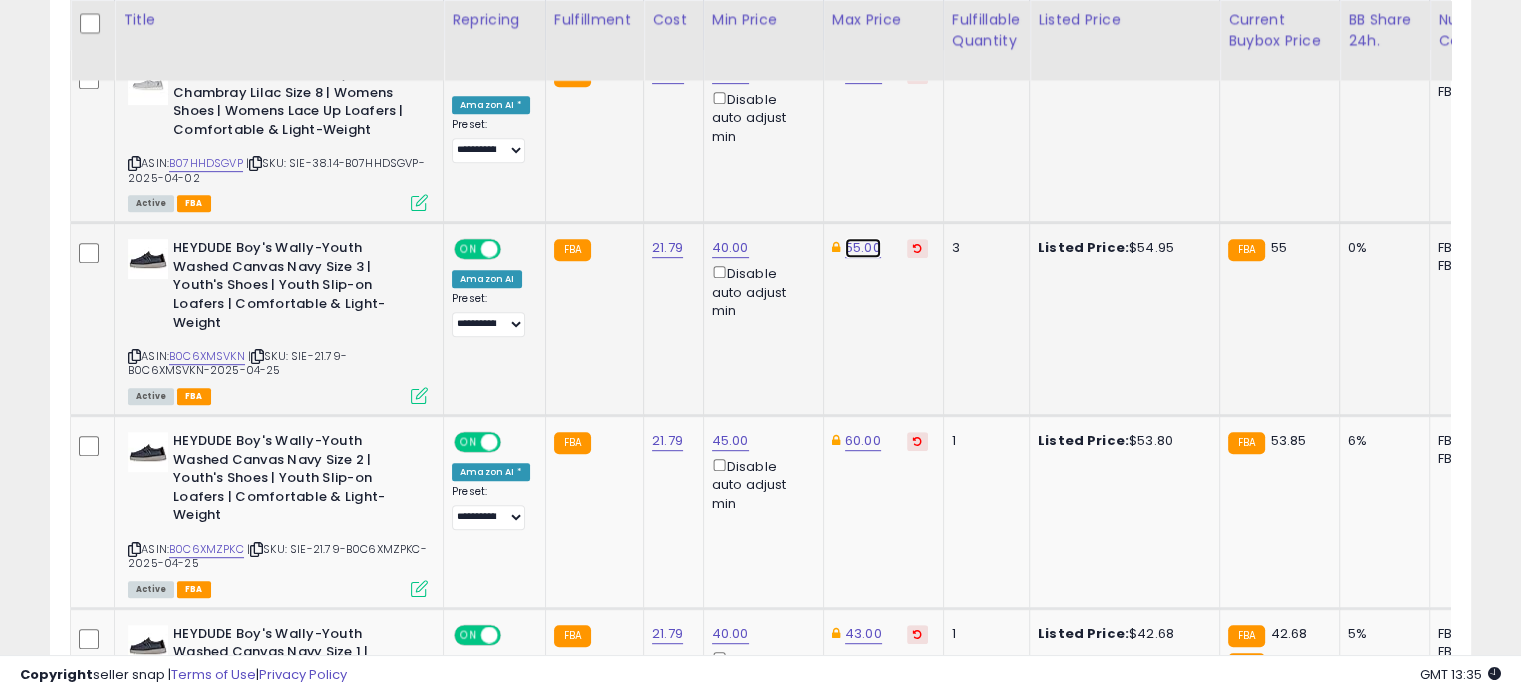 click on "55.00" at bounding box center [863, 74] 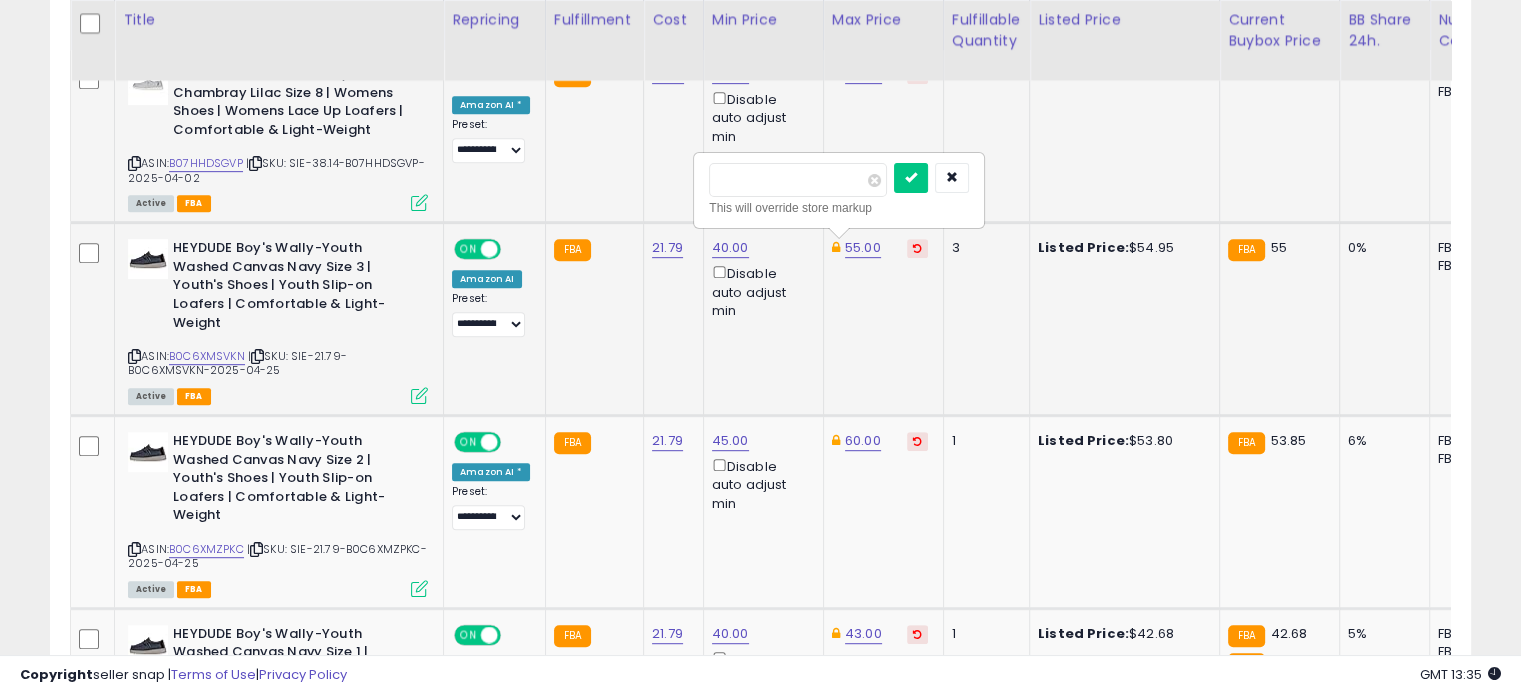 drag, startPoint x: 785, startPoint y: 169, endPoint x: 707, endPoint y: 166, distance: 78.05767 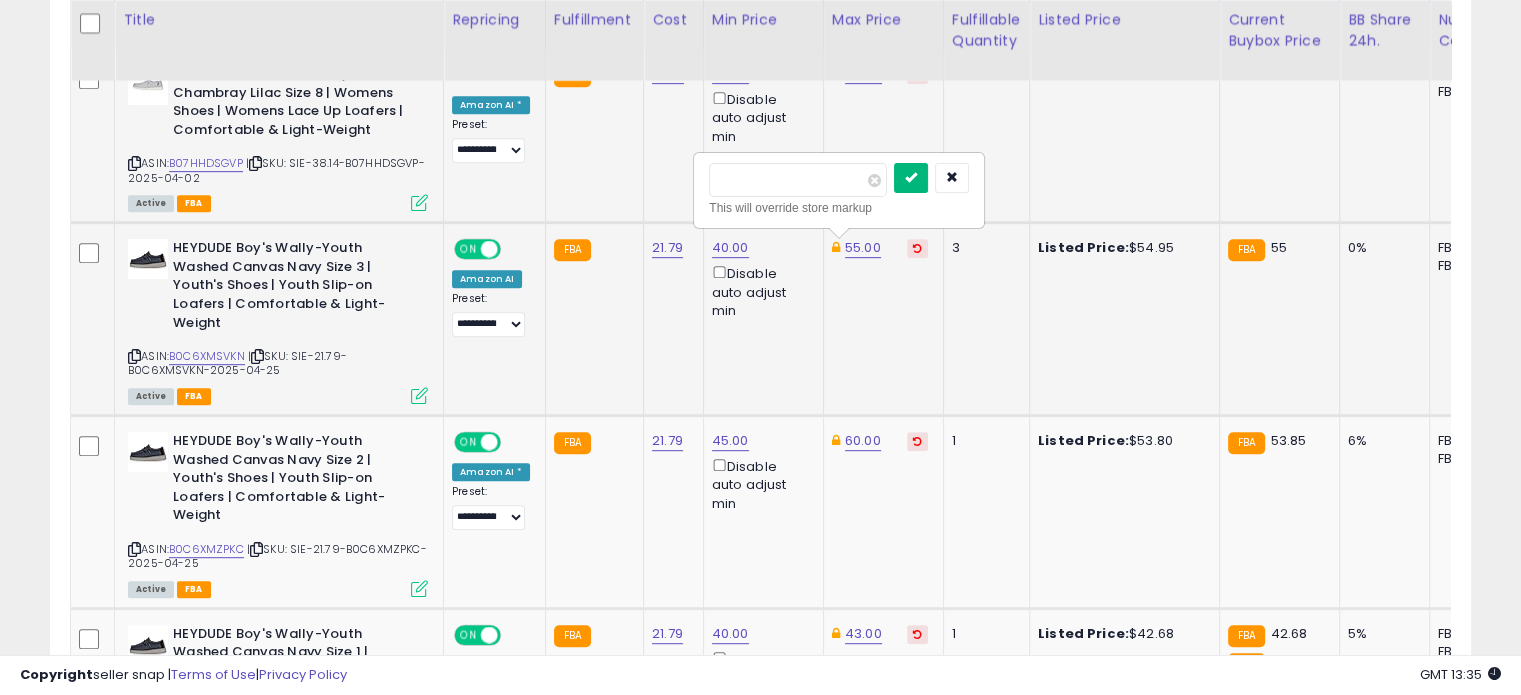 click at bounding box center [911, 177] 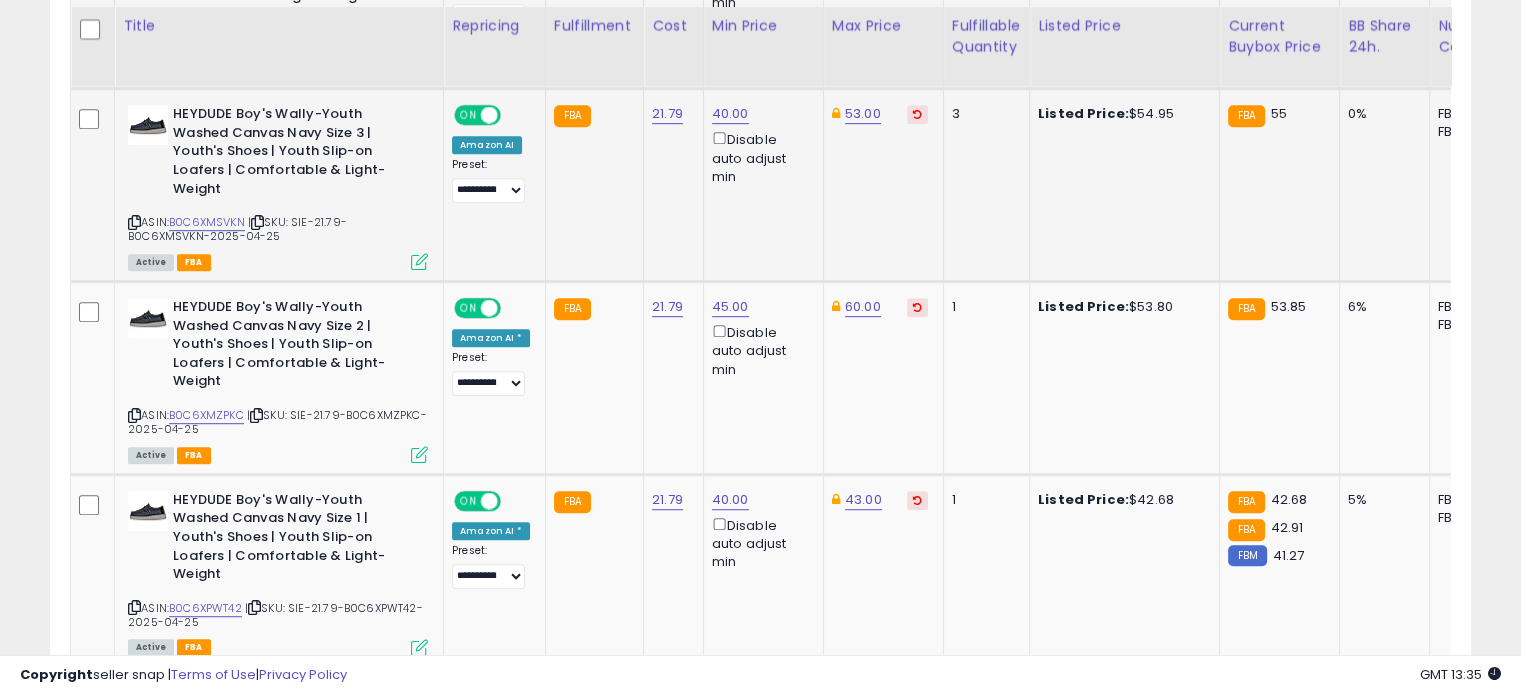 scroll, scrollTop: 1144, scrollLeft: 0, axis: vertical 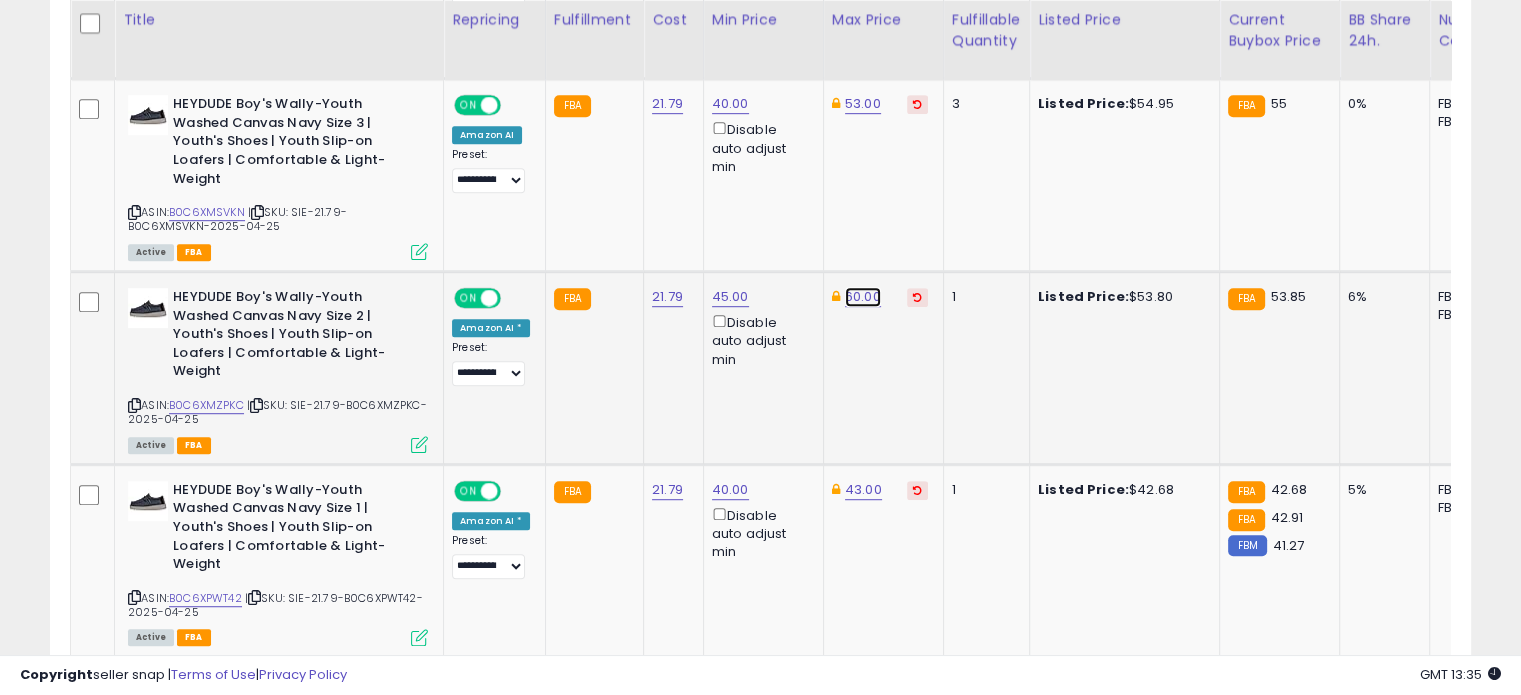 click on "60.00" at bounding box center [863, -70] 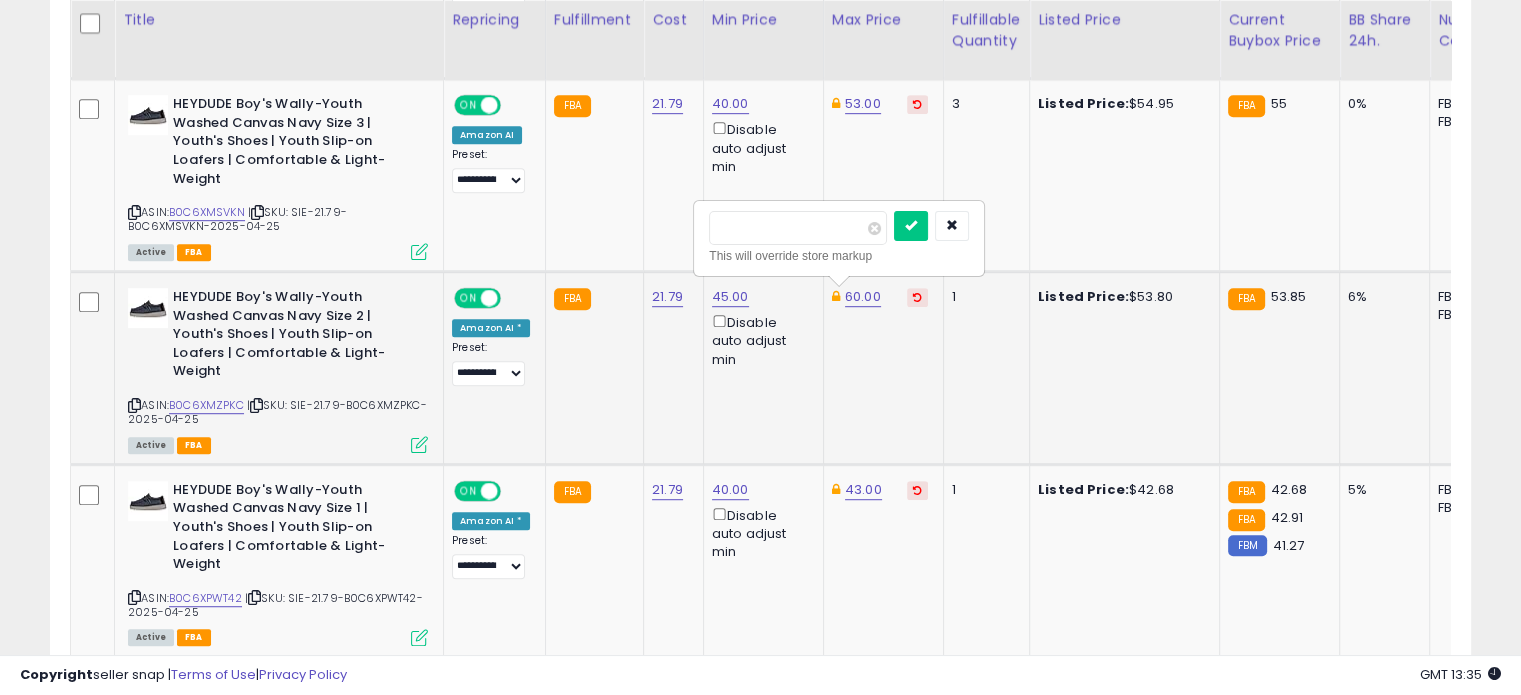 drag, startPoint x: 784, startPoint y: 227, endPoint x: 698, endPoint y: 225, distance: 86.023254 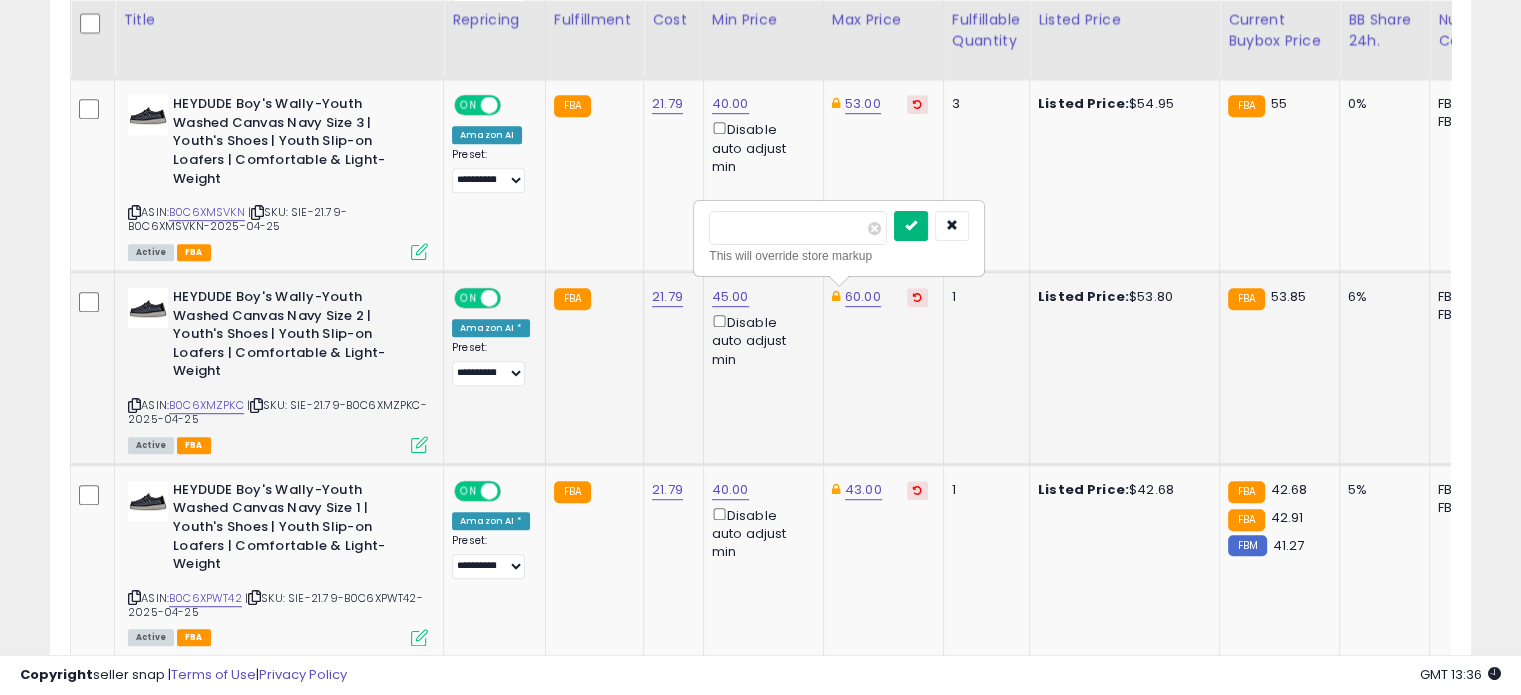 click at bounding box center [911, 225] 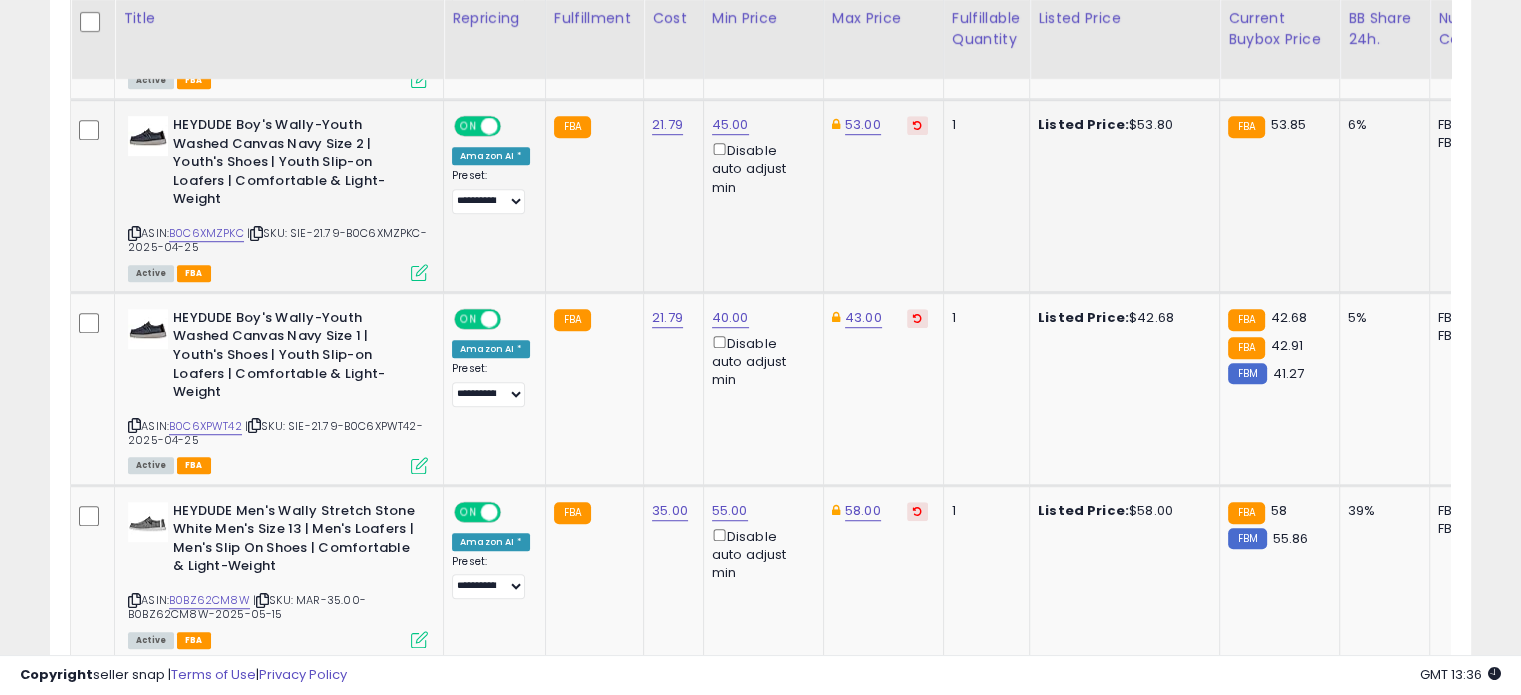 scroll, scrollTop: 1316, scrollLeft: 0, axis: vertical 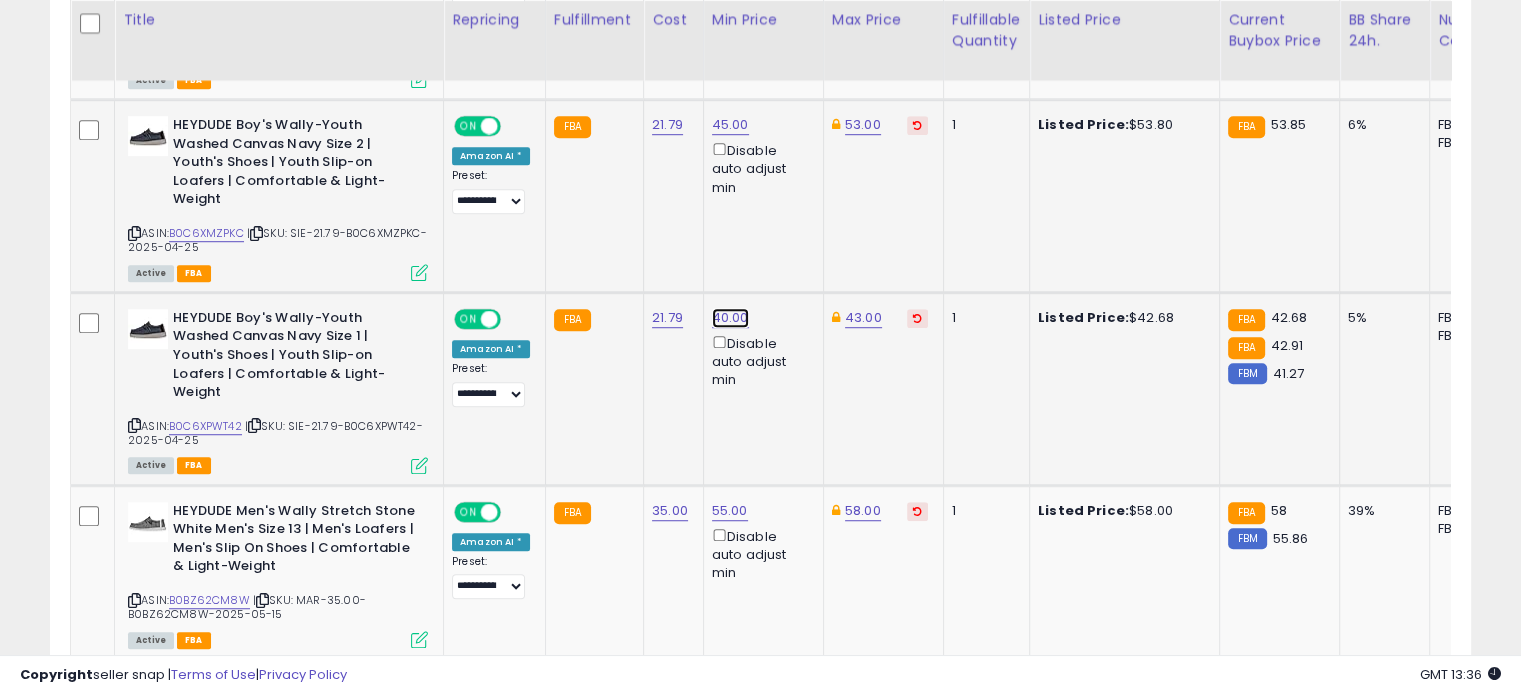 click on "40.00" at bounding box center (730, -242) 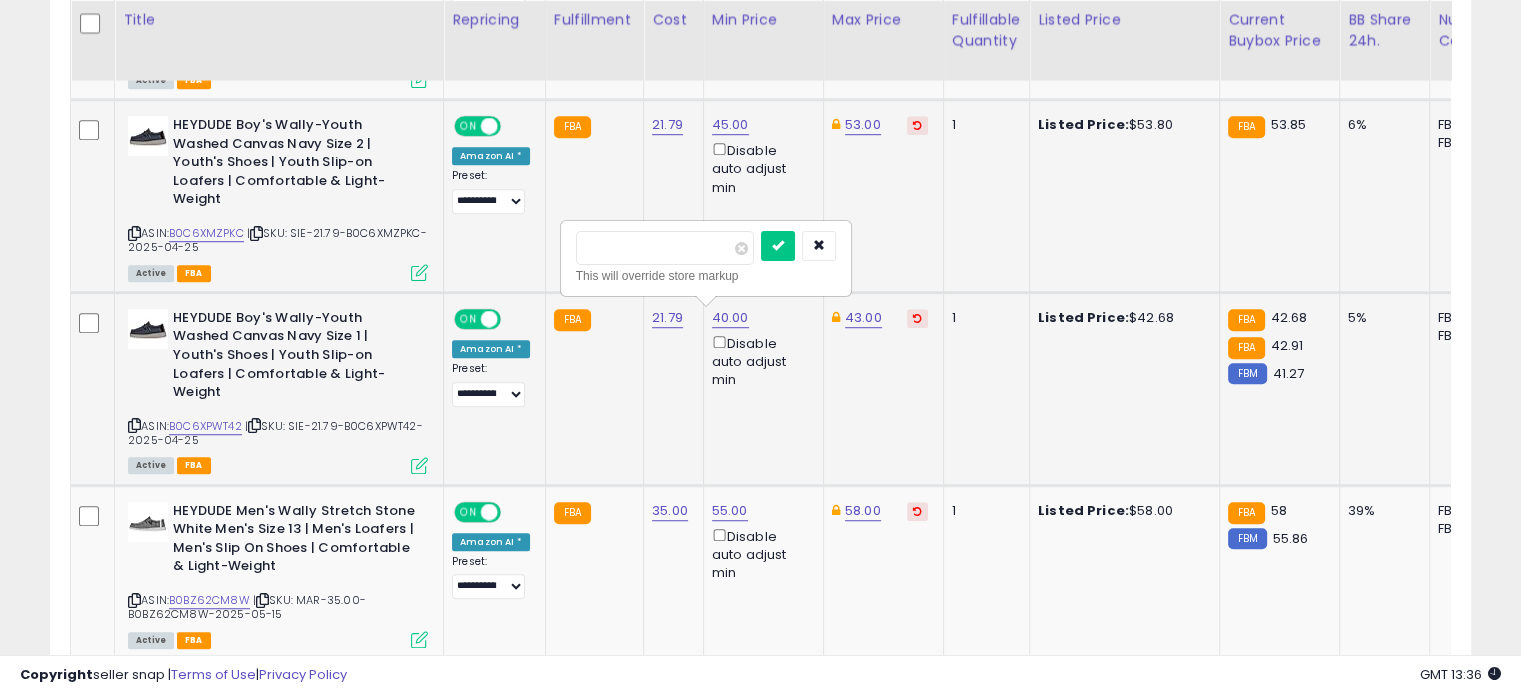 drag, startPoint x: 648, startPoint y: 247, endPoint x: 561, endPoint y: 232, distance: 88.28363 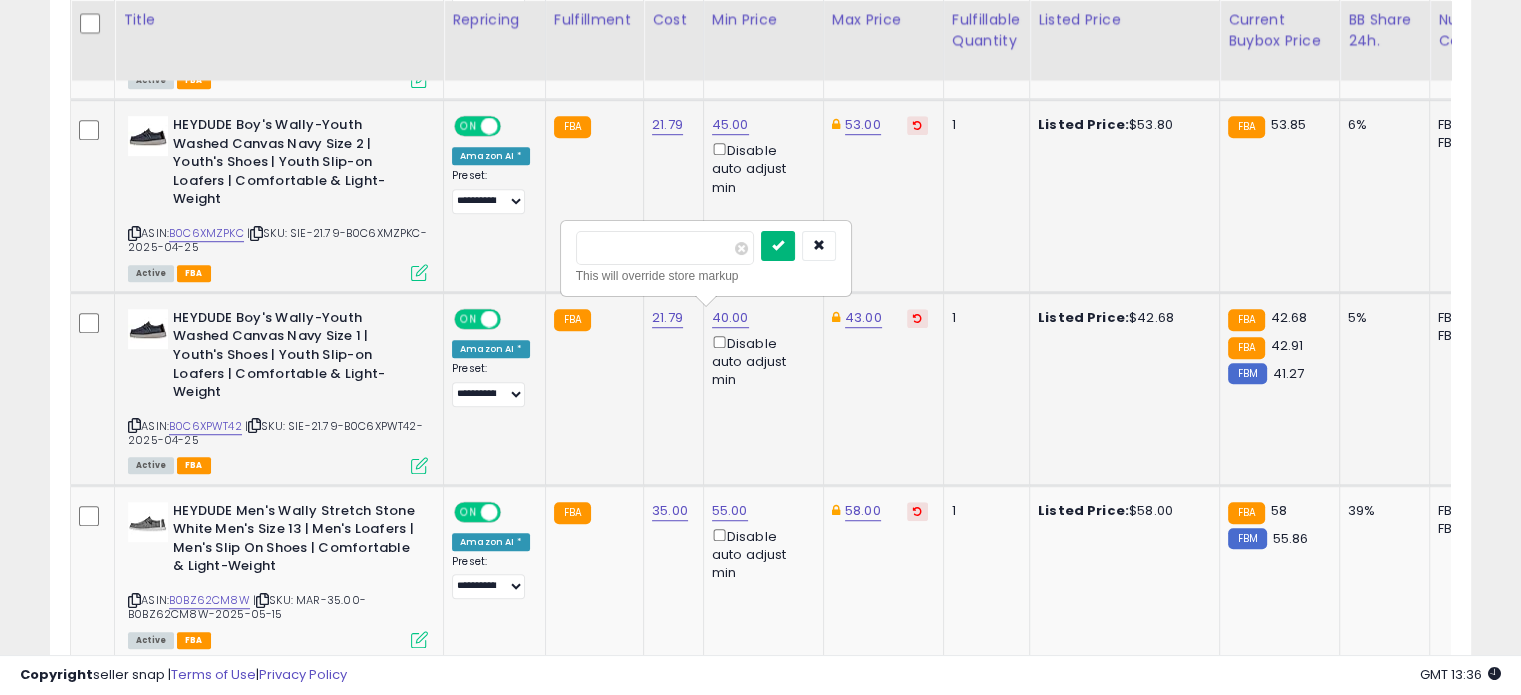 click at bounding box center [778, 245] 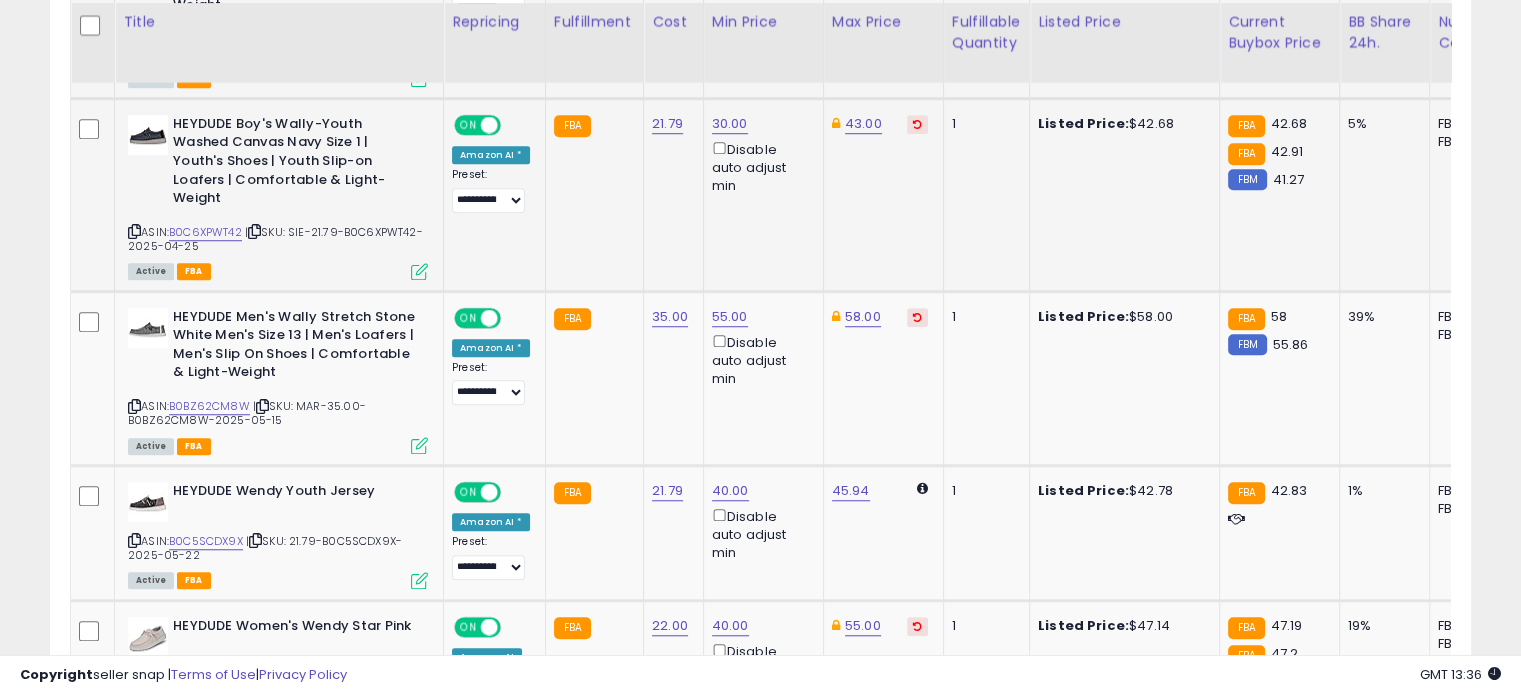 scroll, scrollTop: 1516, scrollLeft: 0, axis: vertical 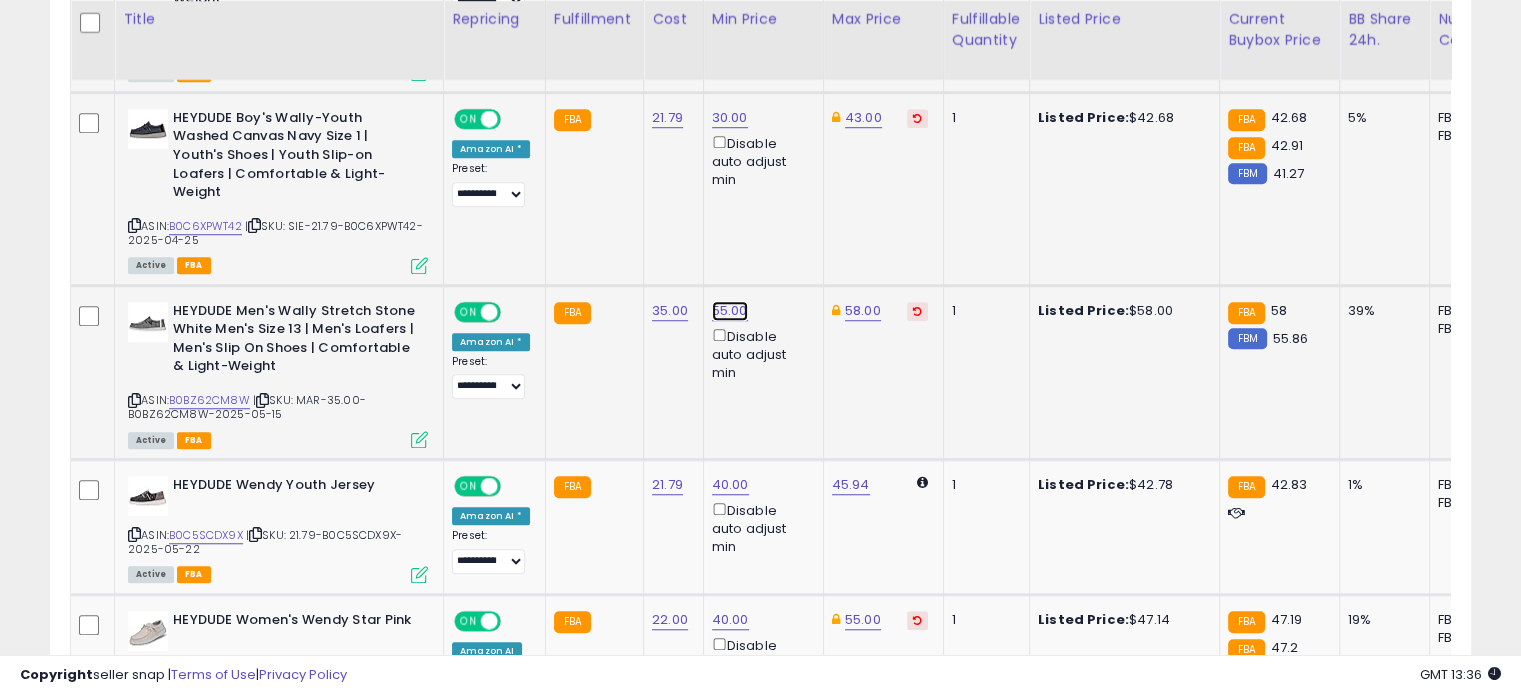 click on "55.00" at bounding box center (730, -442) 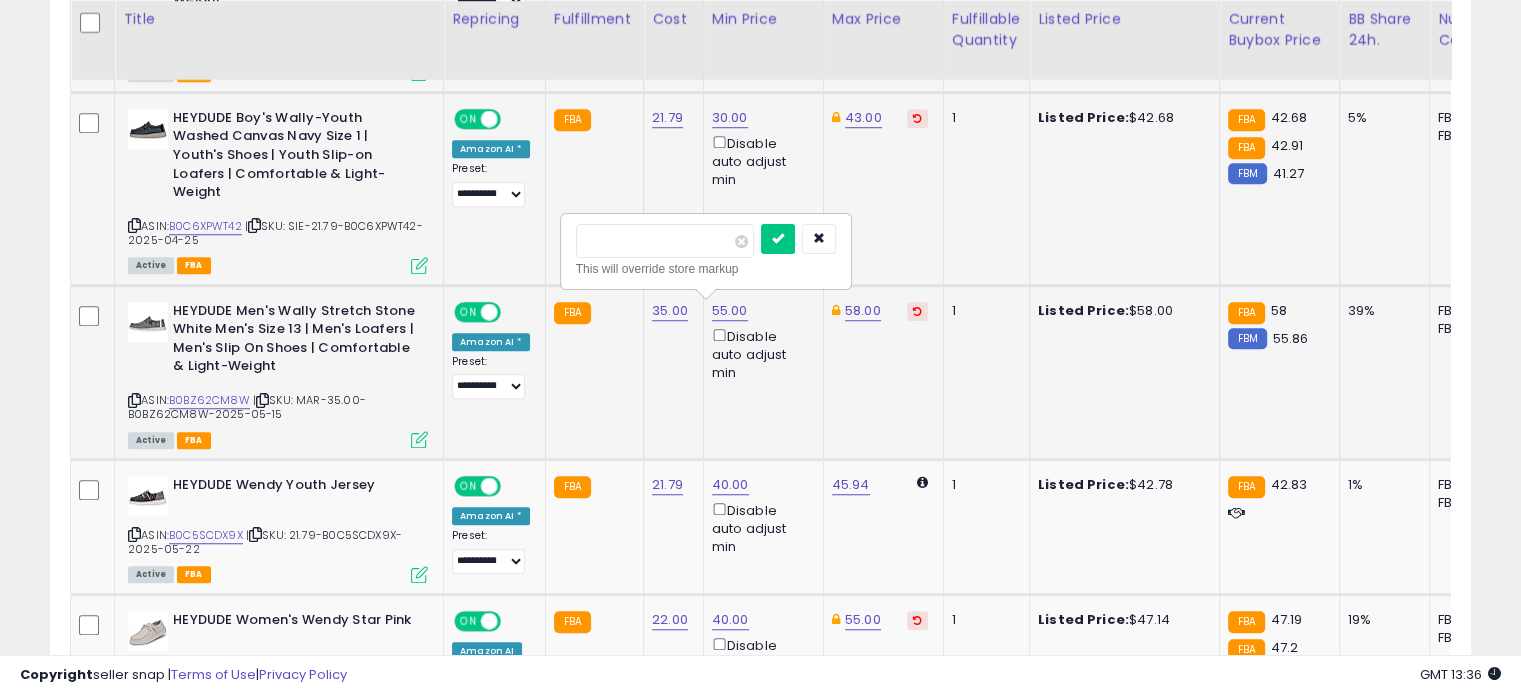 drag, startPoint x: 687, startPoint y: 241, endPoint x: 587, endPoint y: 232, distance: 100.40418 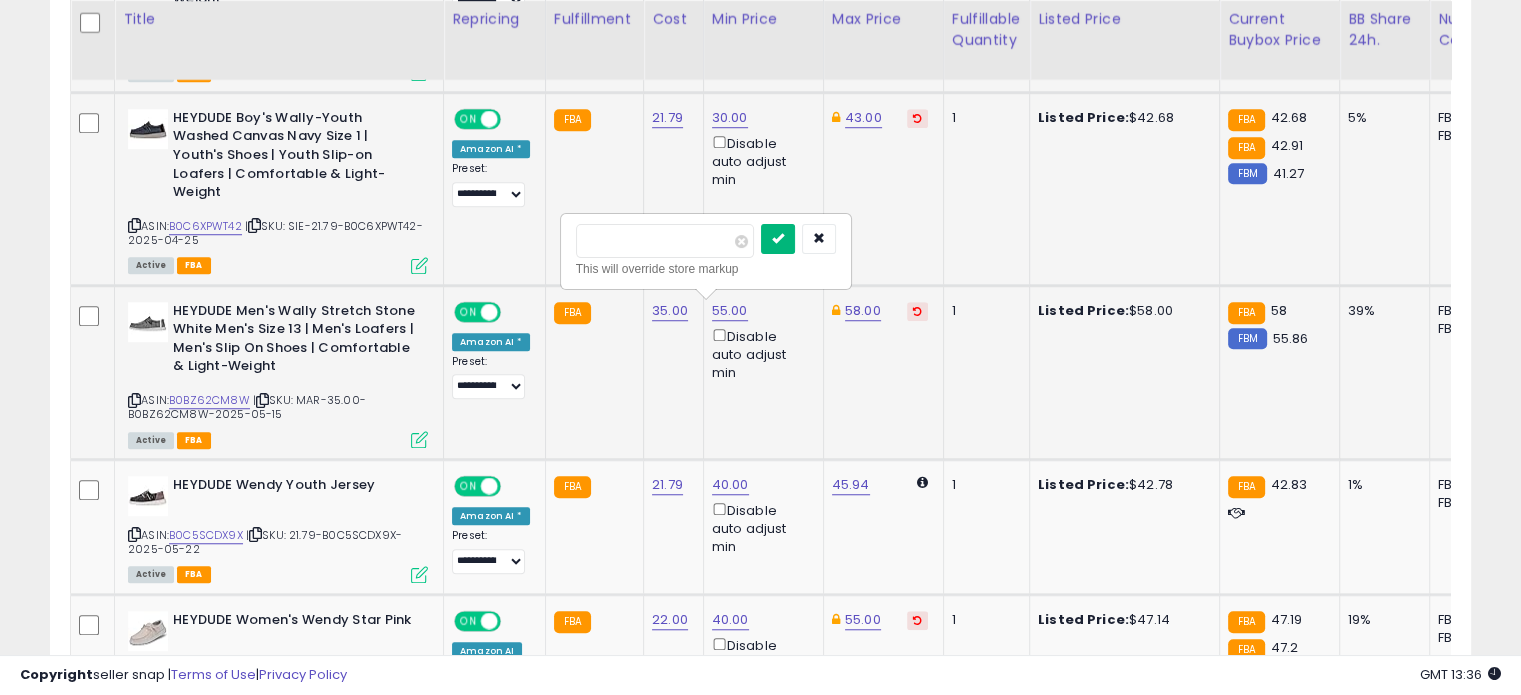 click at bounding box center (778, 238) 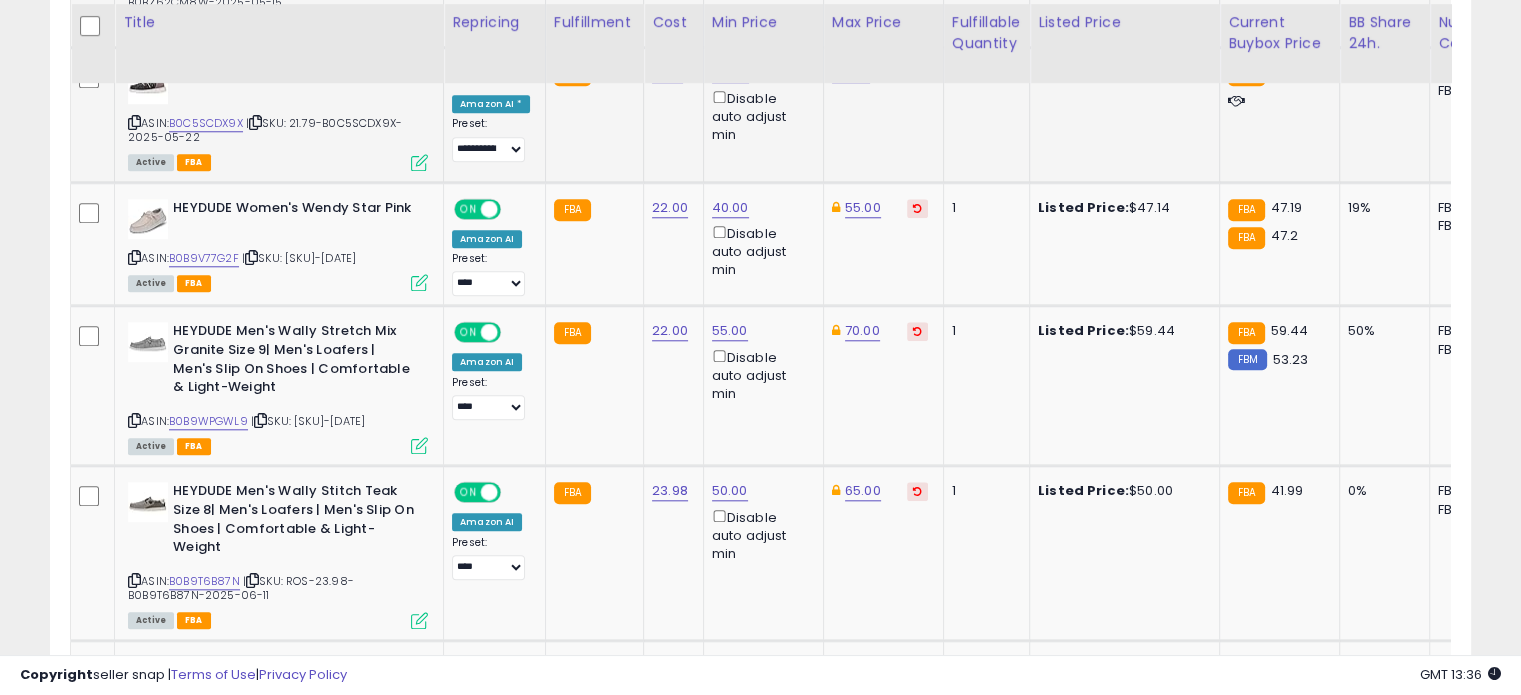 scroll, scrollTop: 1936, scrollLeft: 0, axis: vertical 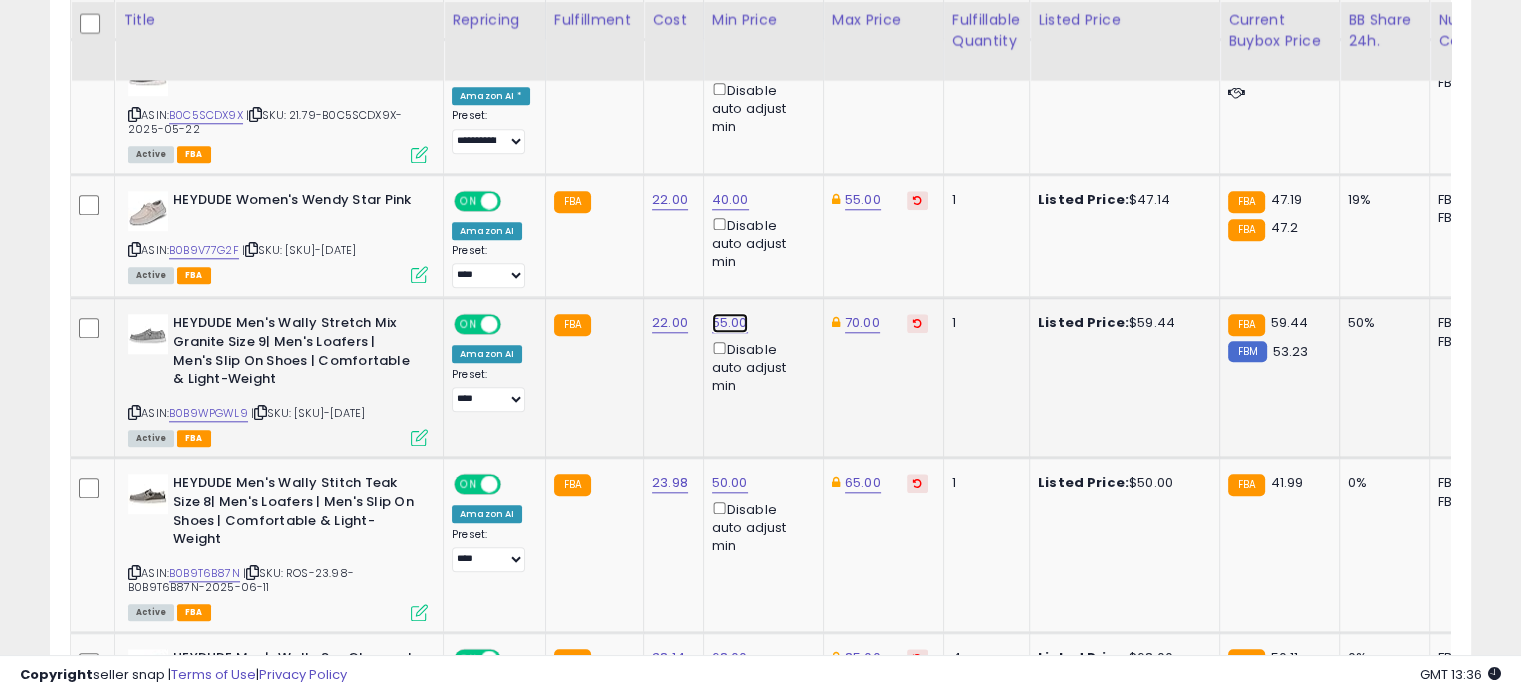 click on "55.00" at bounding box center (730, -862) 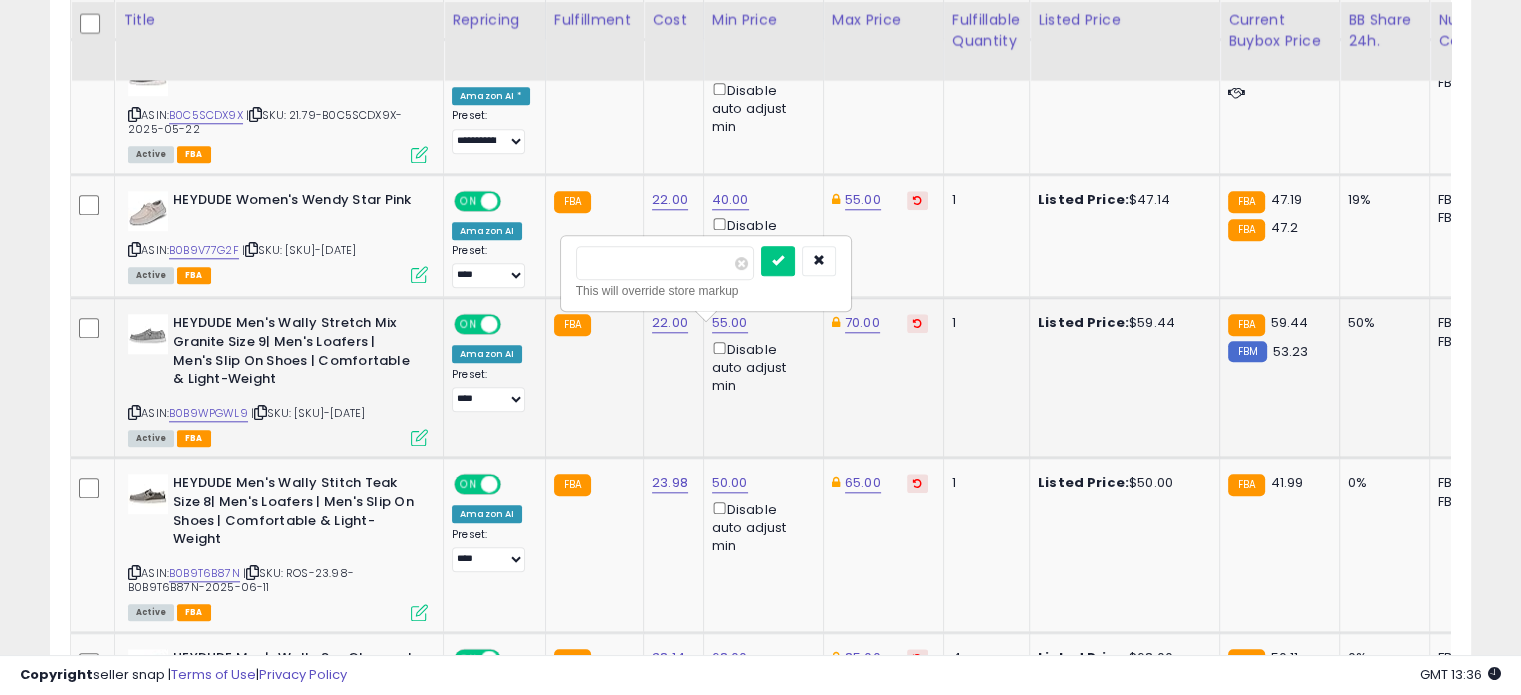 drag, startPoint x: 652, startPoint y: 263, endPoint x: 587, endPoint y: 240, distance: 68.94926 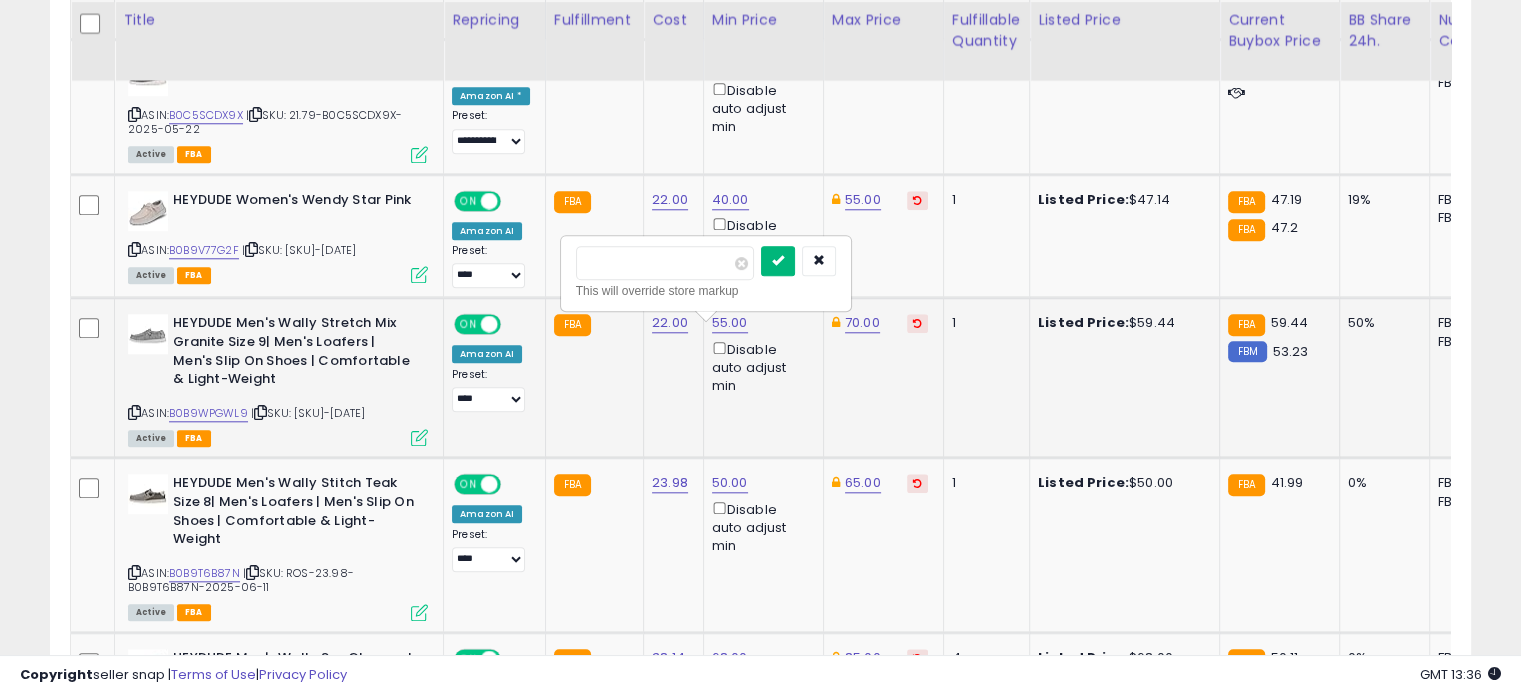 click at bounding box center [778, 260] 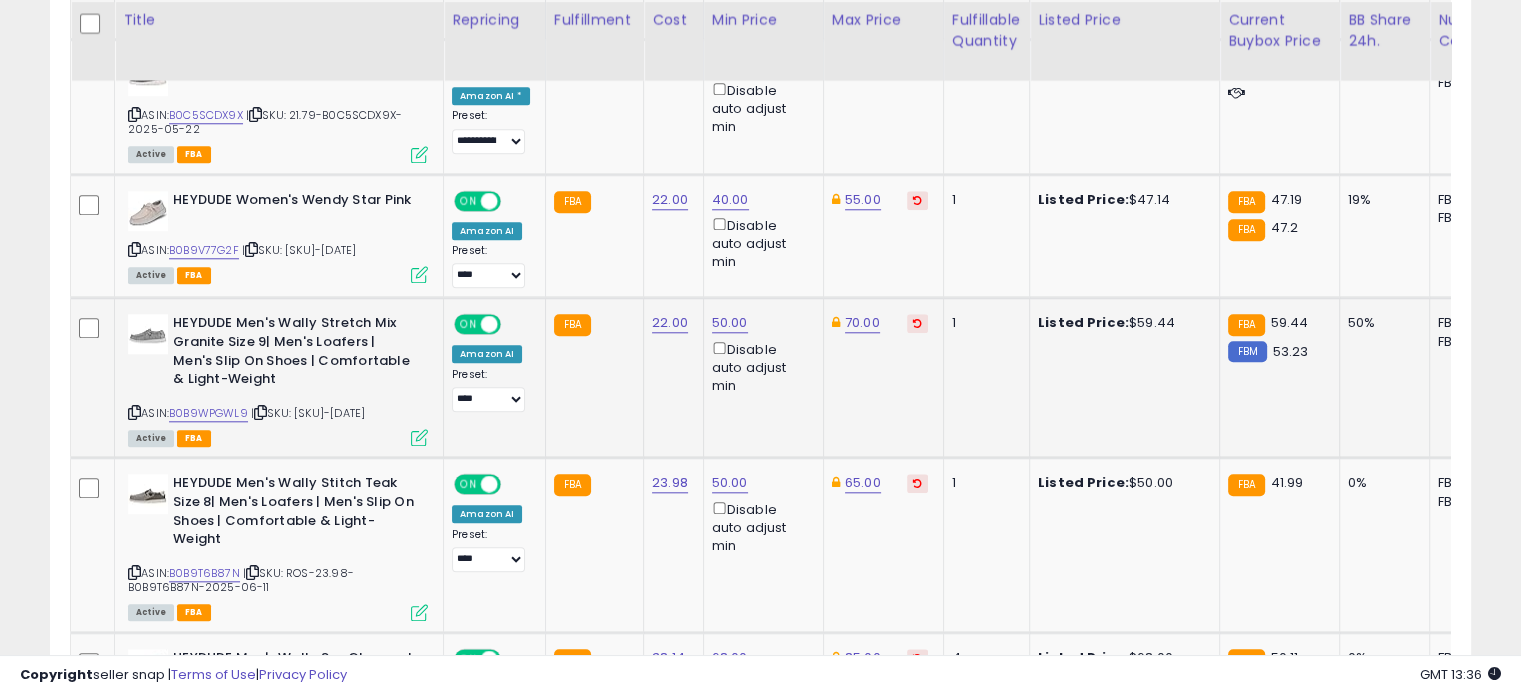 click at bounding box center (917, 323) 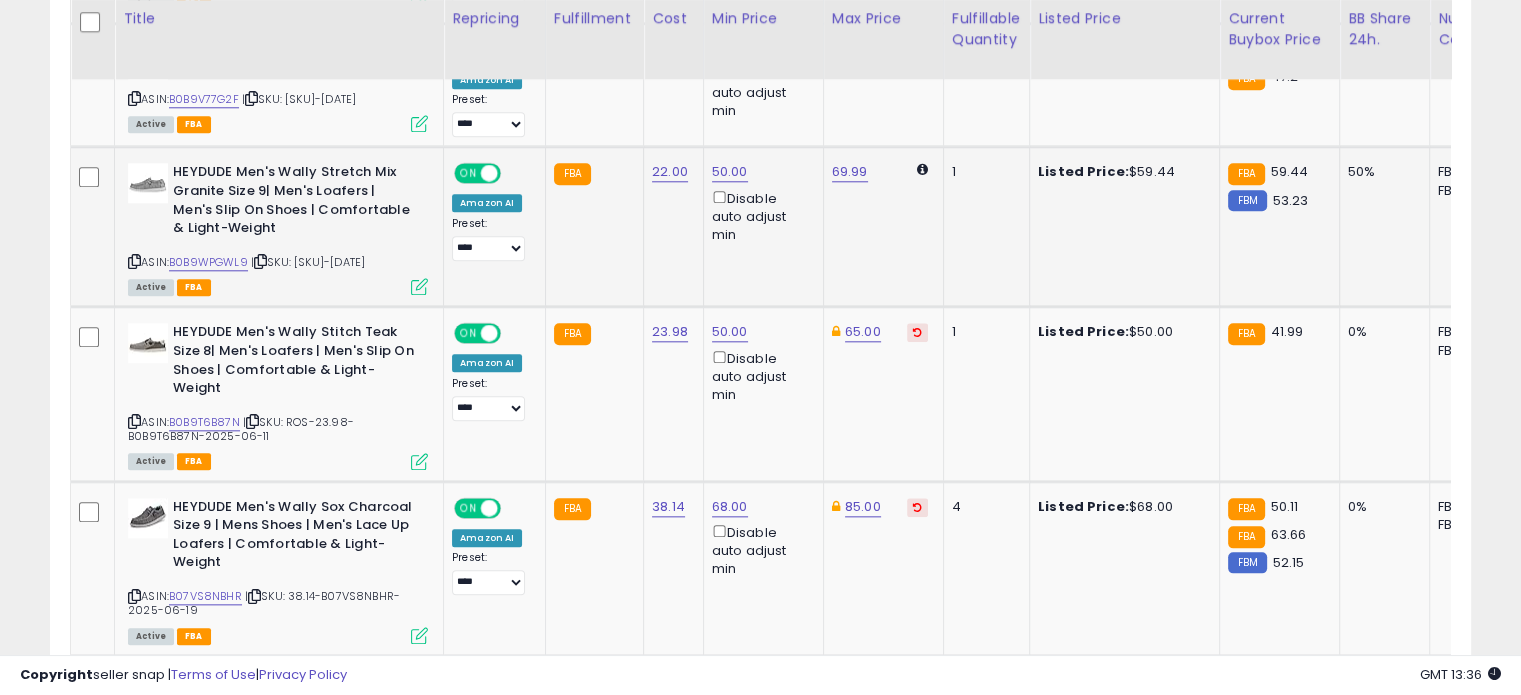 scroll, scrollTop: 2088, scrollLeft: 0, axis: vertical 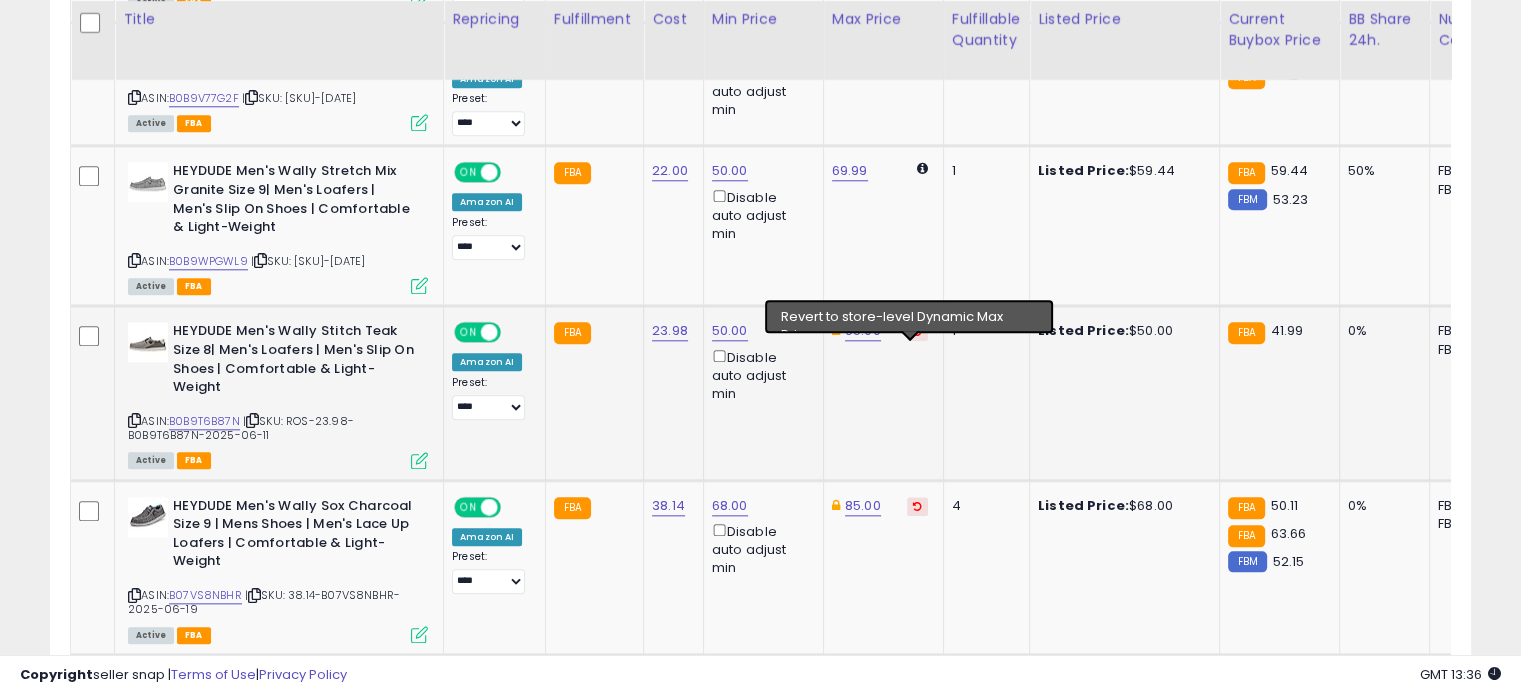 click at bounding box center [917, 331] 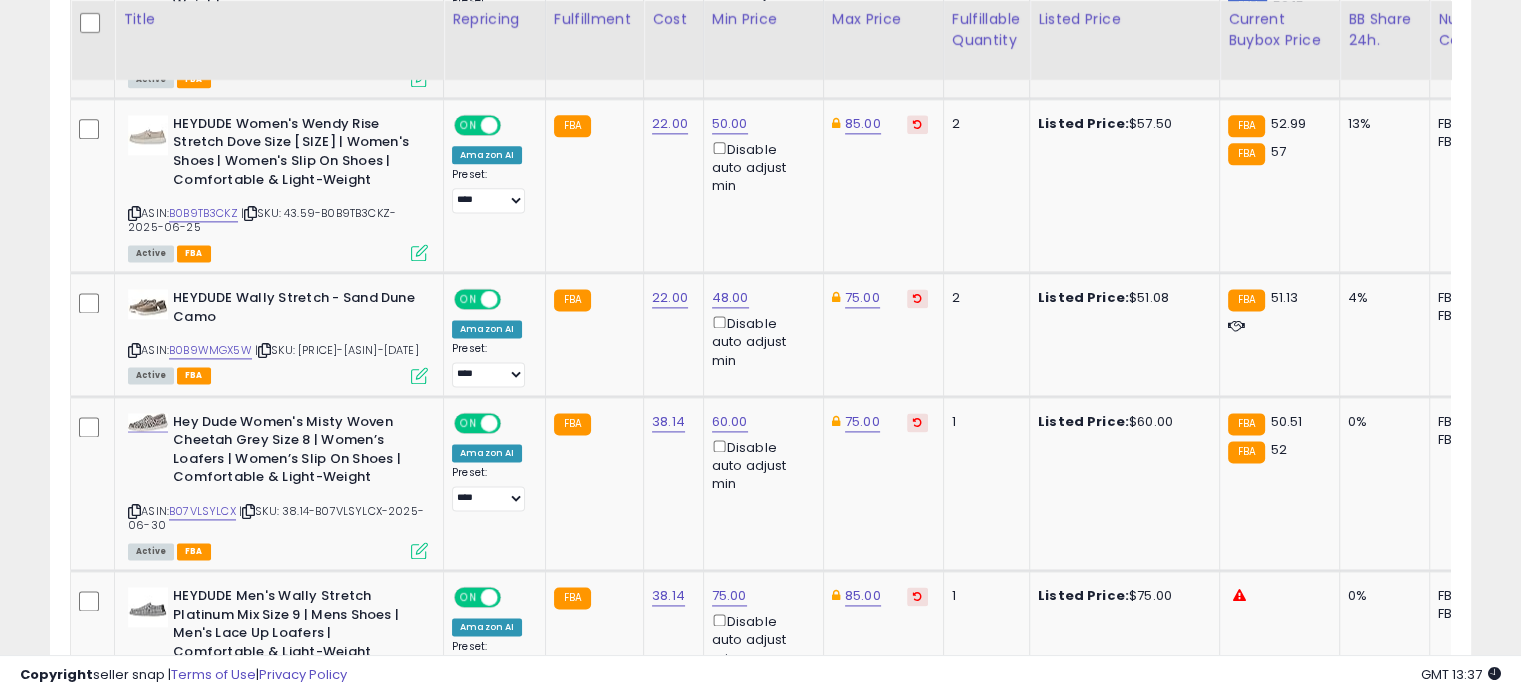scroll, scrollTop: 2644, scrollLeft: 0, axis: vertical 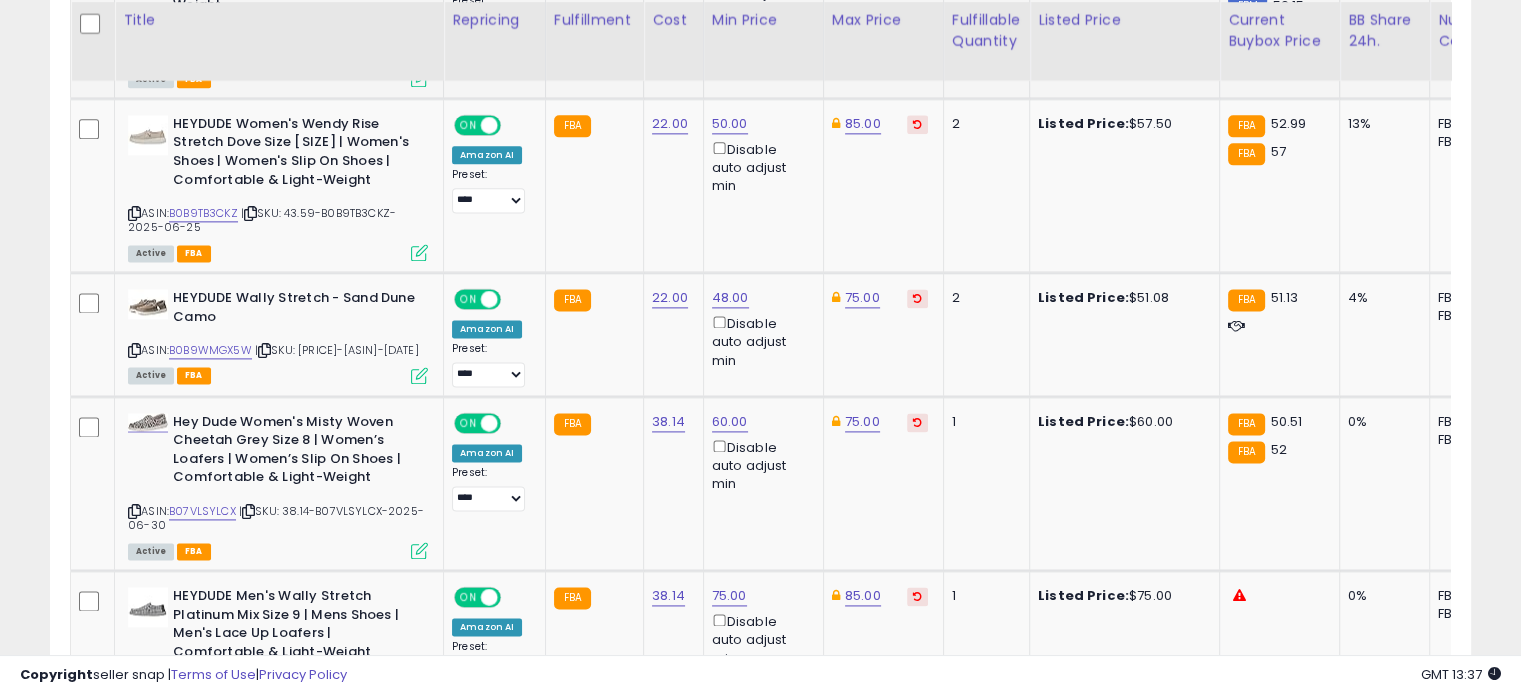 click on "Disable auto adjust min" at bounding box center (760, 341) 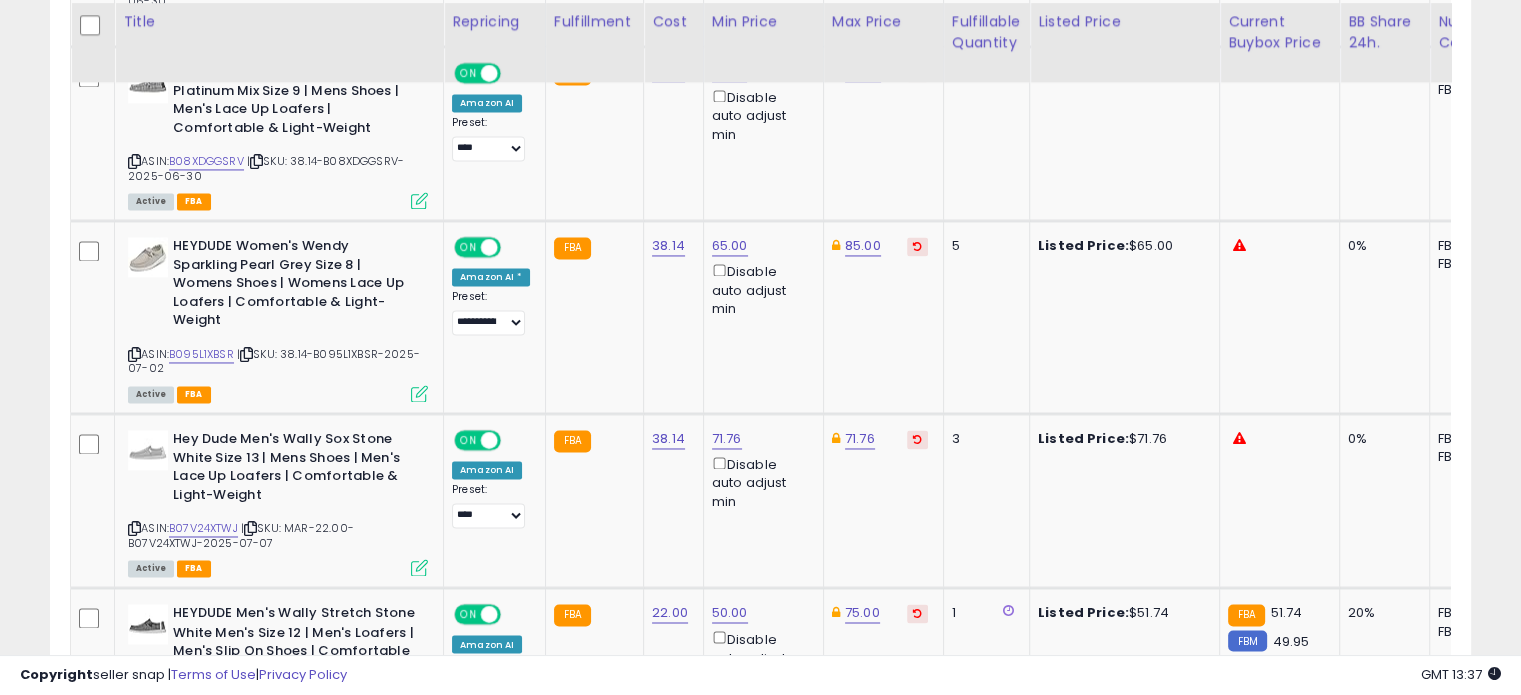 scroll, scrollTop: 3170, scrollLeft: 0, axis: vertical 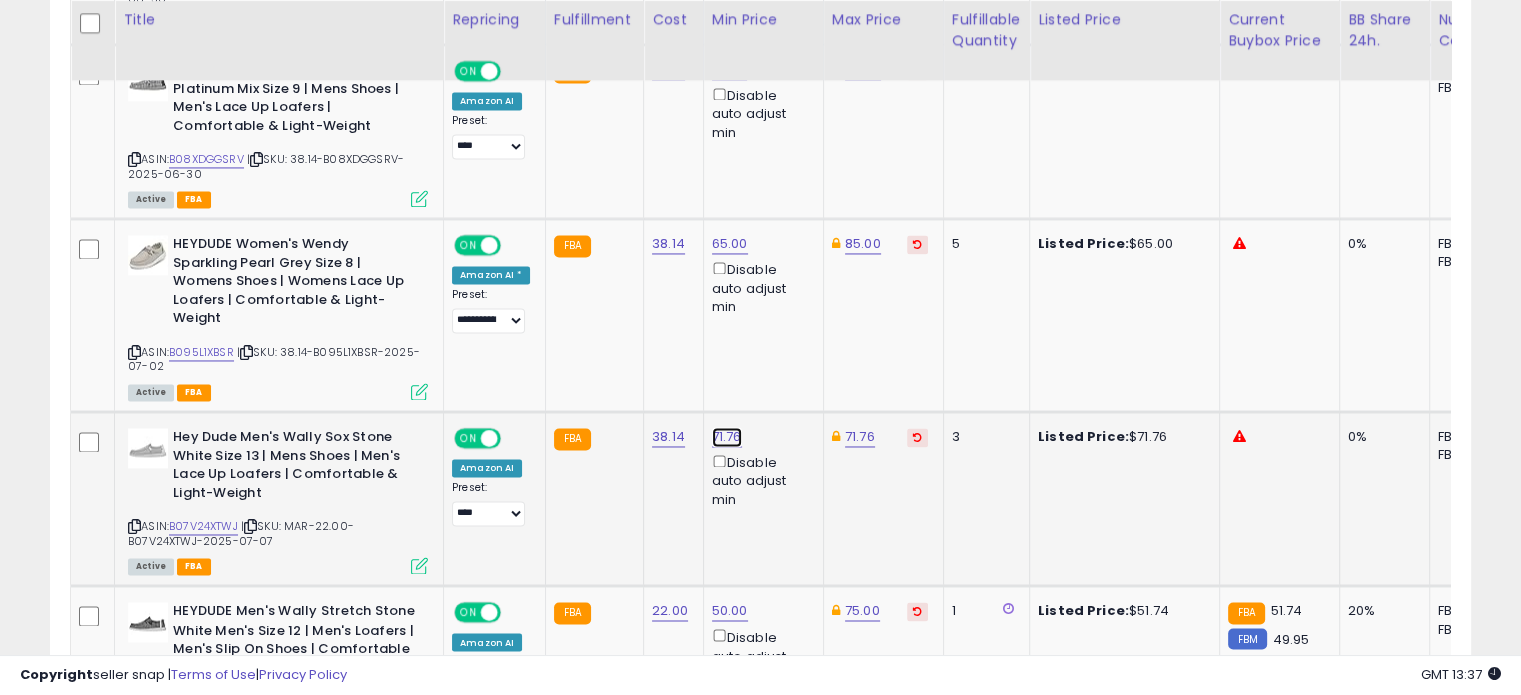 click on "71.76" at bounding box center (730, -2096) 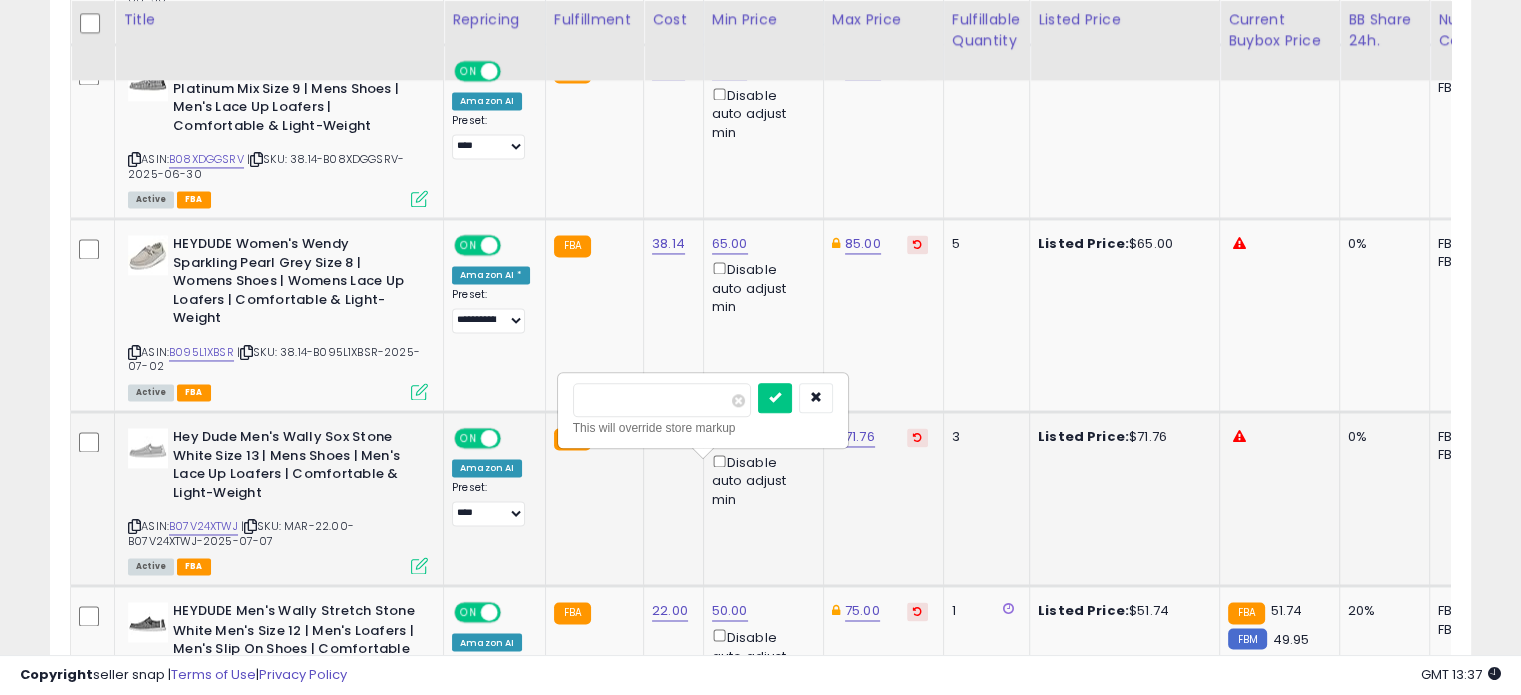 drag, startPoint x: 636, startPoint y: 400, endPoint x: 560, endPoint y: 400, distance: 76 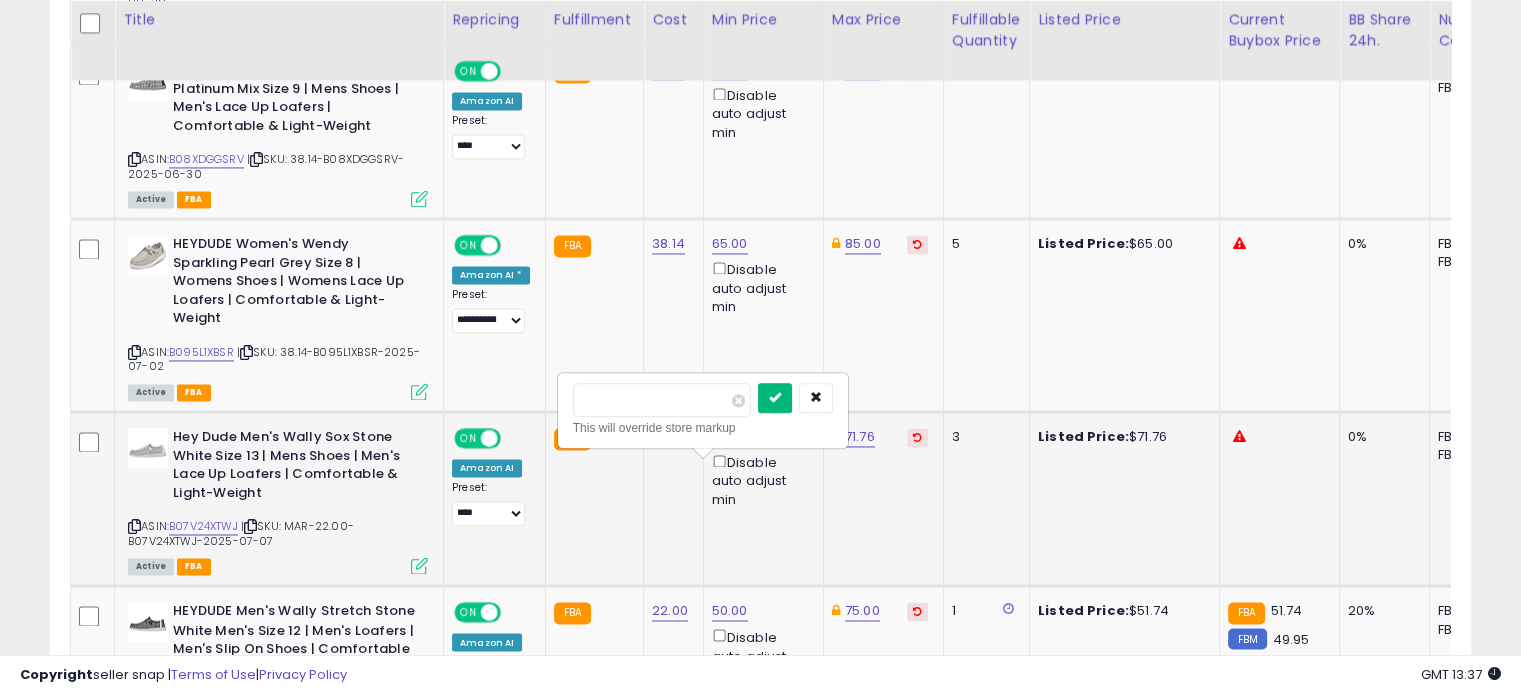click at bounding box center [775, 398] 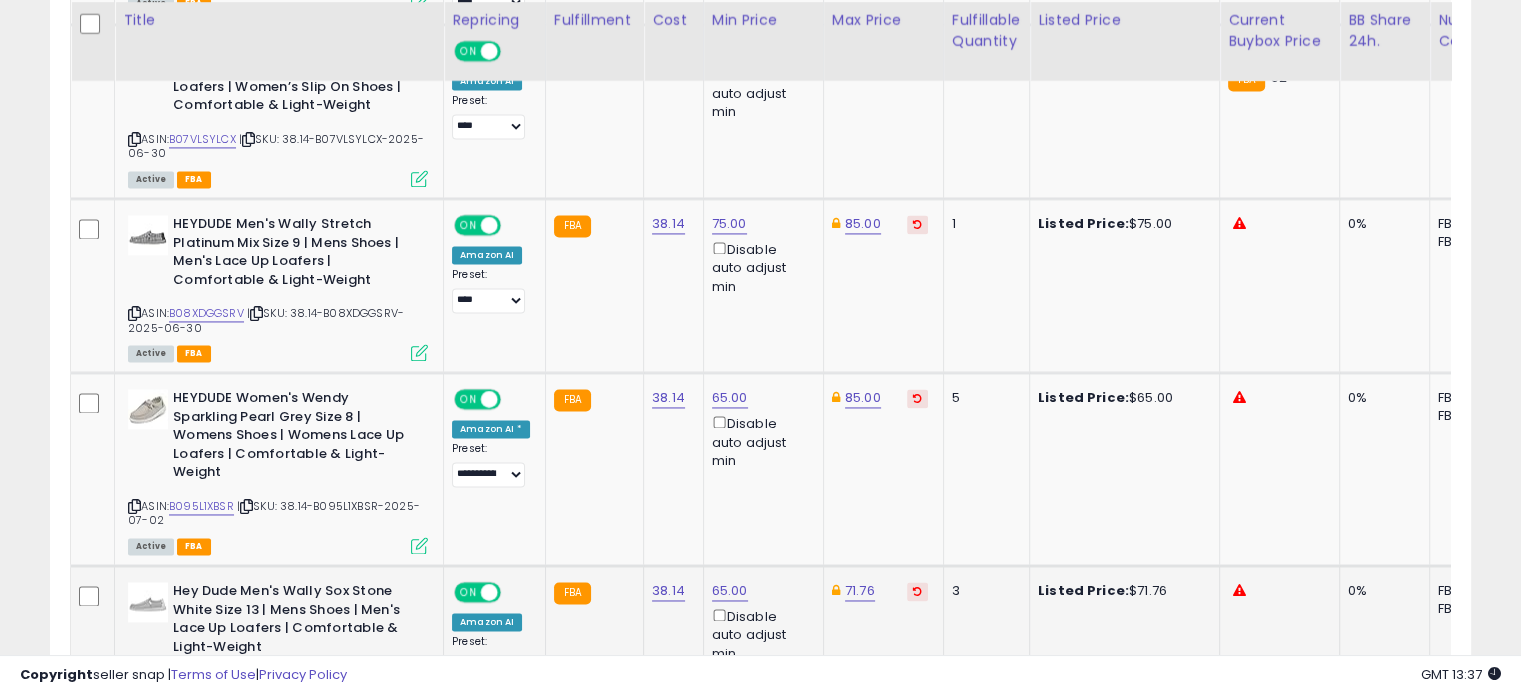 scroll, scrollTop: 3016, scrollLeft: 0, axis: vertical 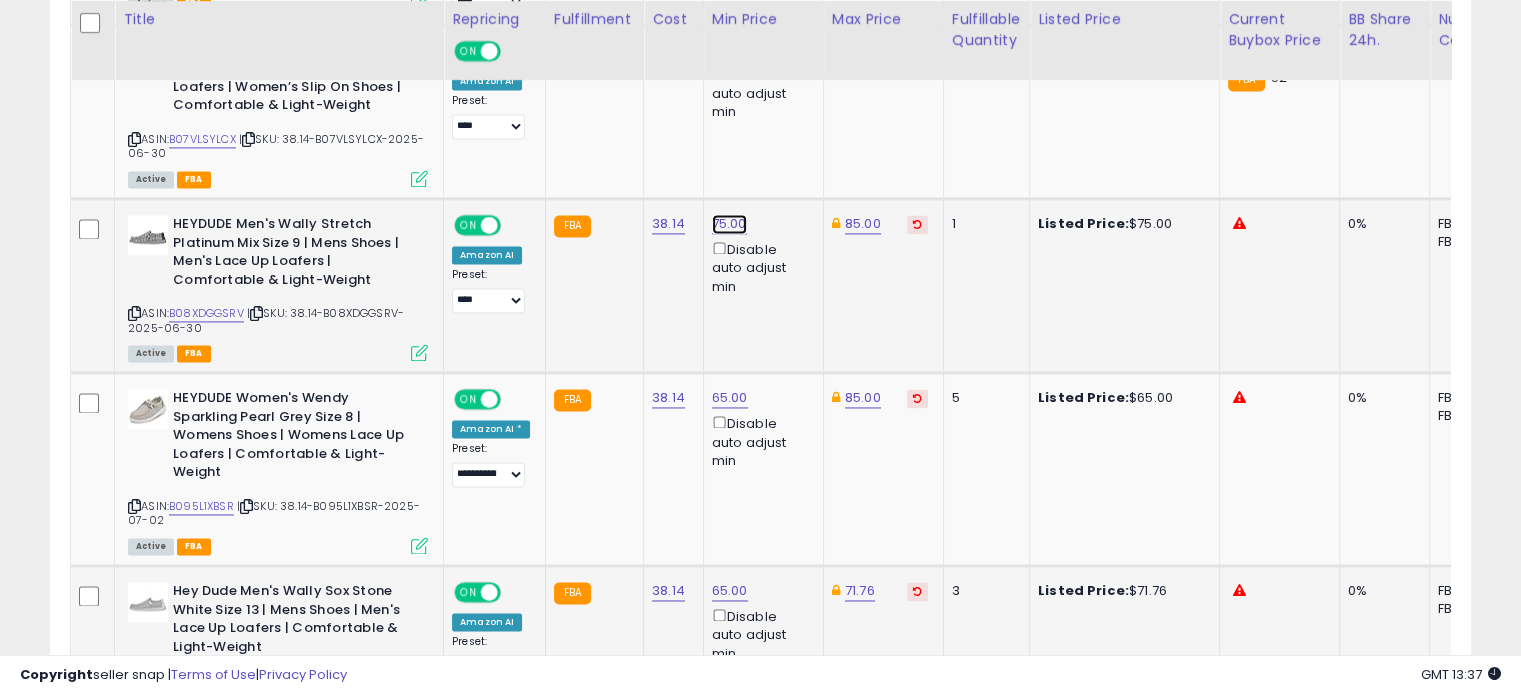 click on "75.00" at bounding box center [730, -1942] 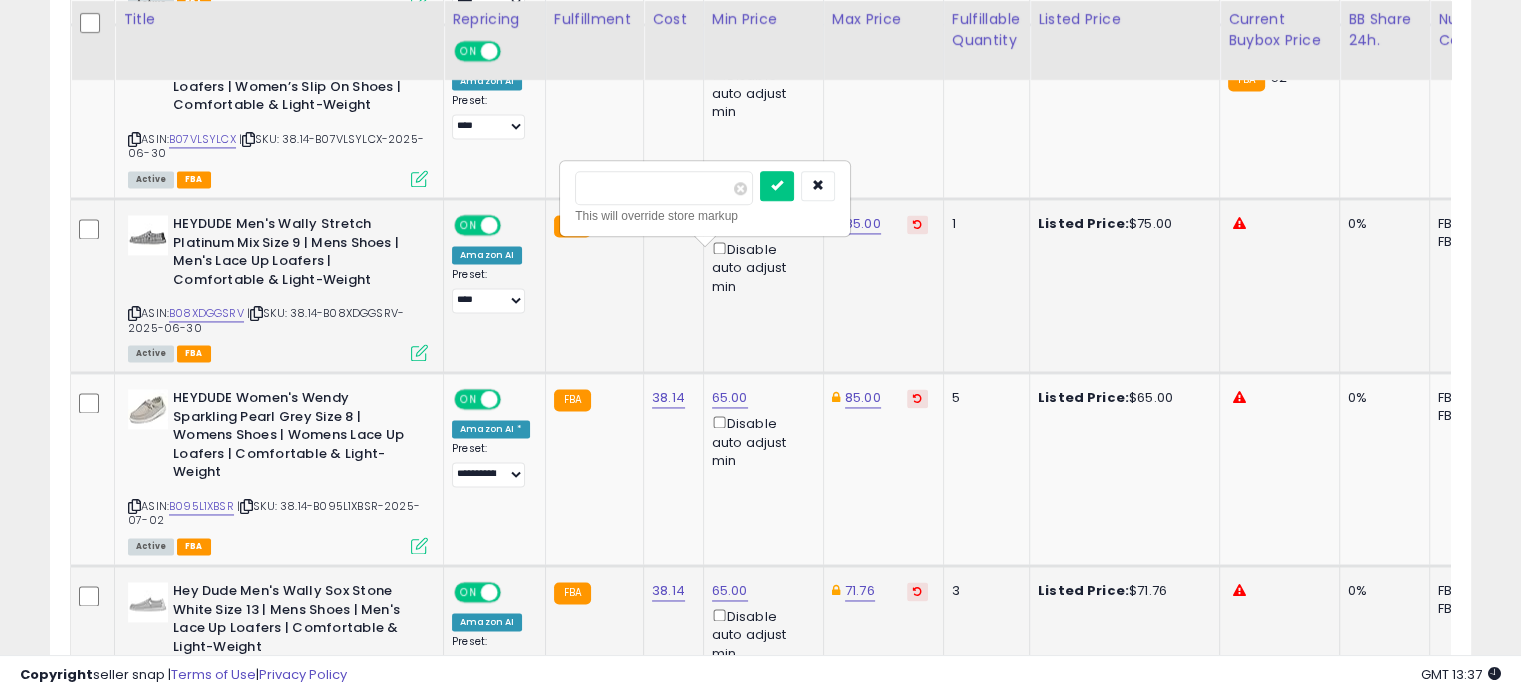 drag, startPoint x: 666, startPoint y: 191, endPoint x: 584, endPoint y: 195, distance: 82.0975 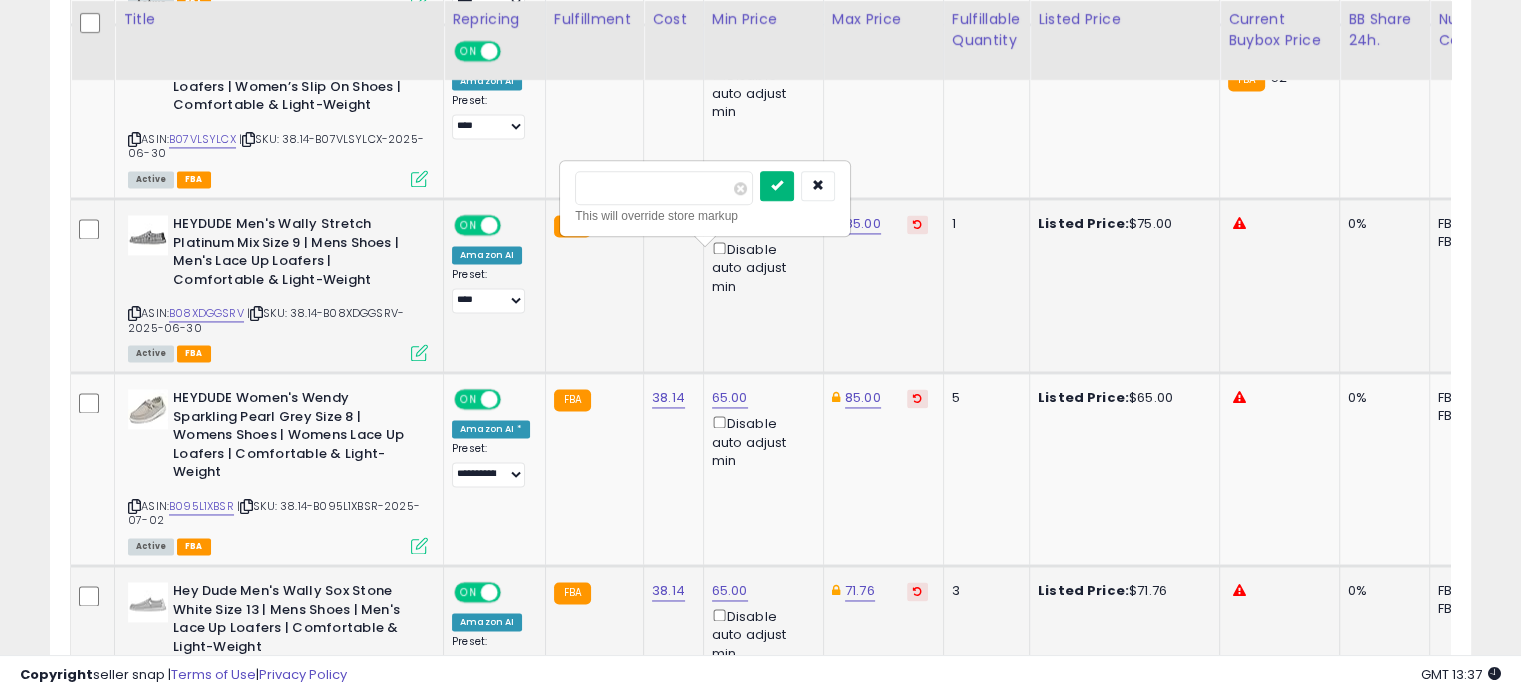 click at bounding box center (777, 185) 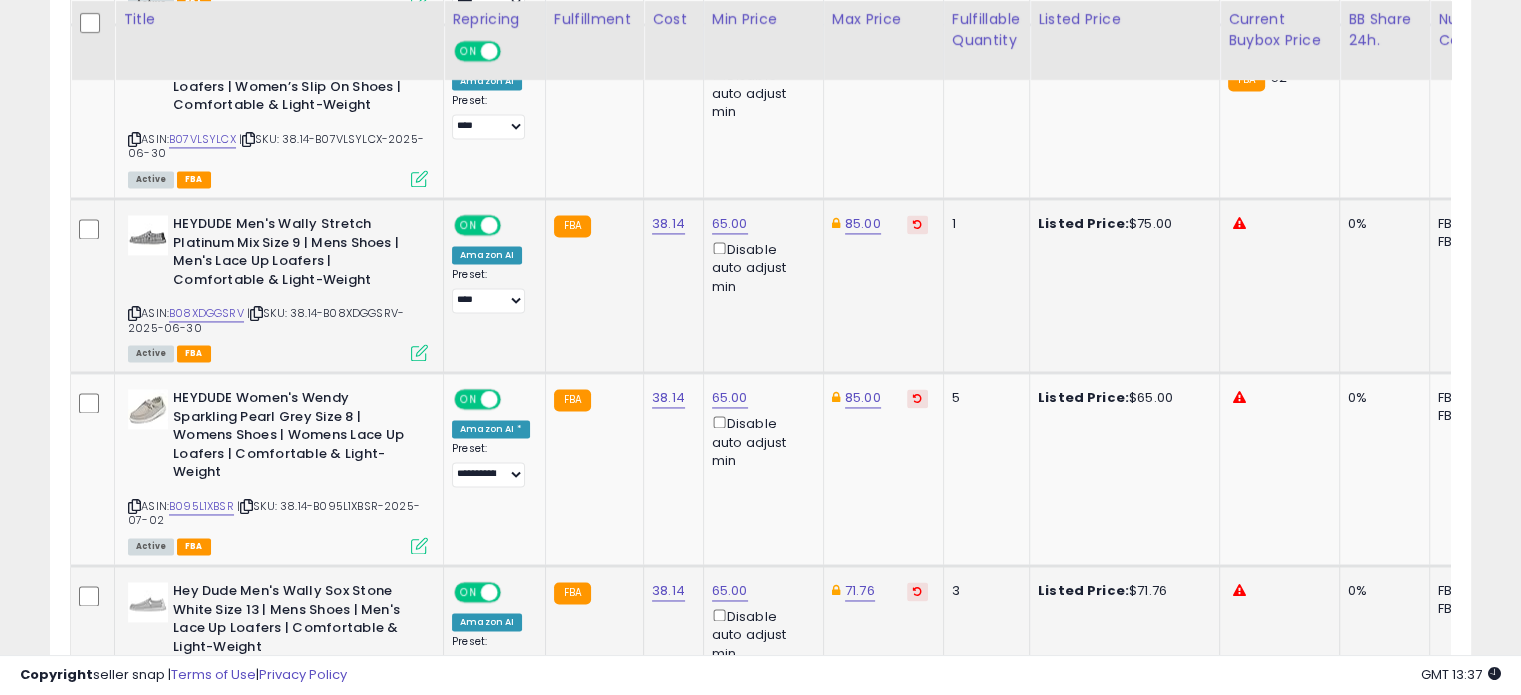 scroll, scrollTop: 0, scrollLeft: 27, axis: horizontal 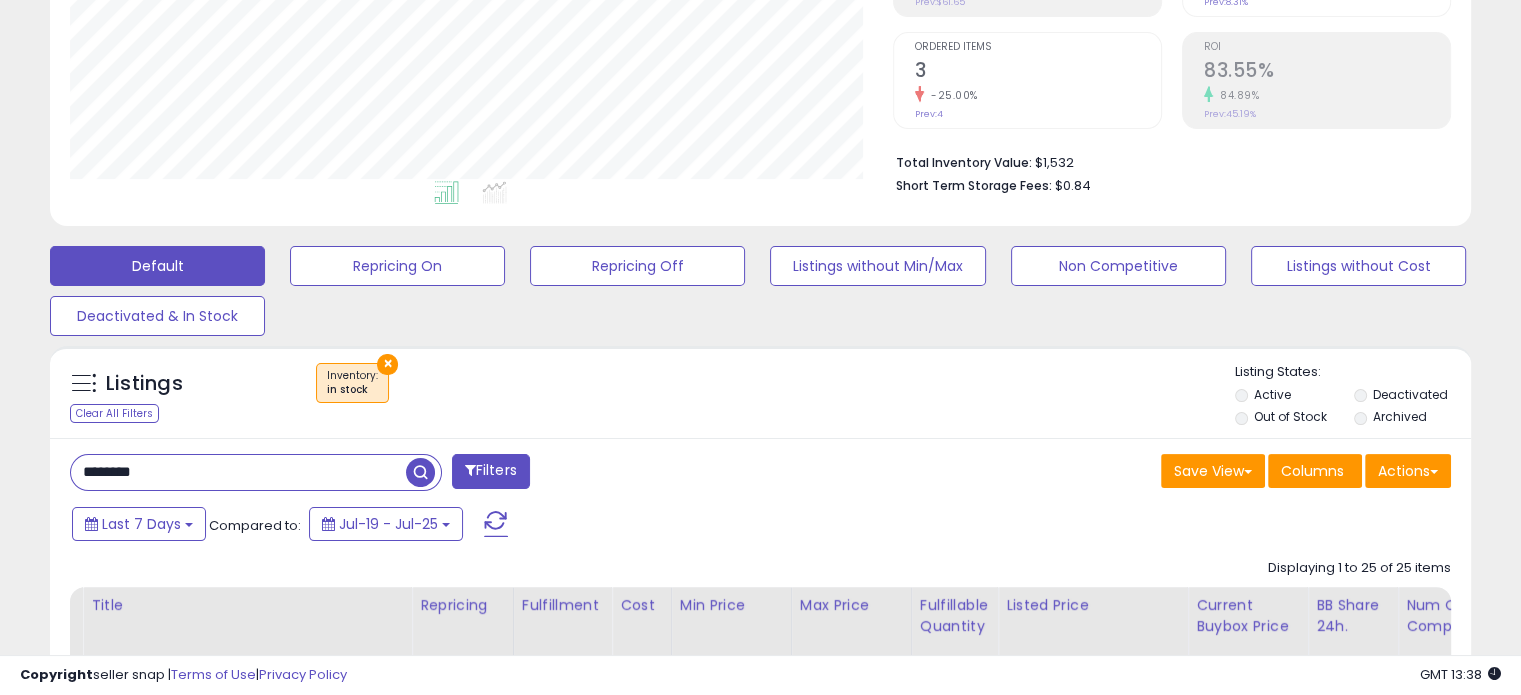 drag, startPoint x: 161, startPoint y: 473, endPoint x: 72, endPoint y: 470, distance: 89.050545 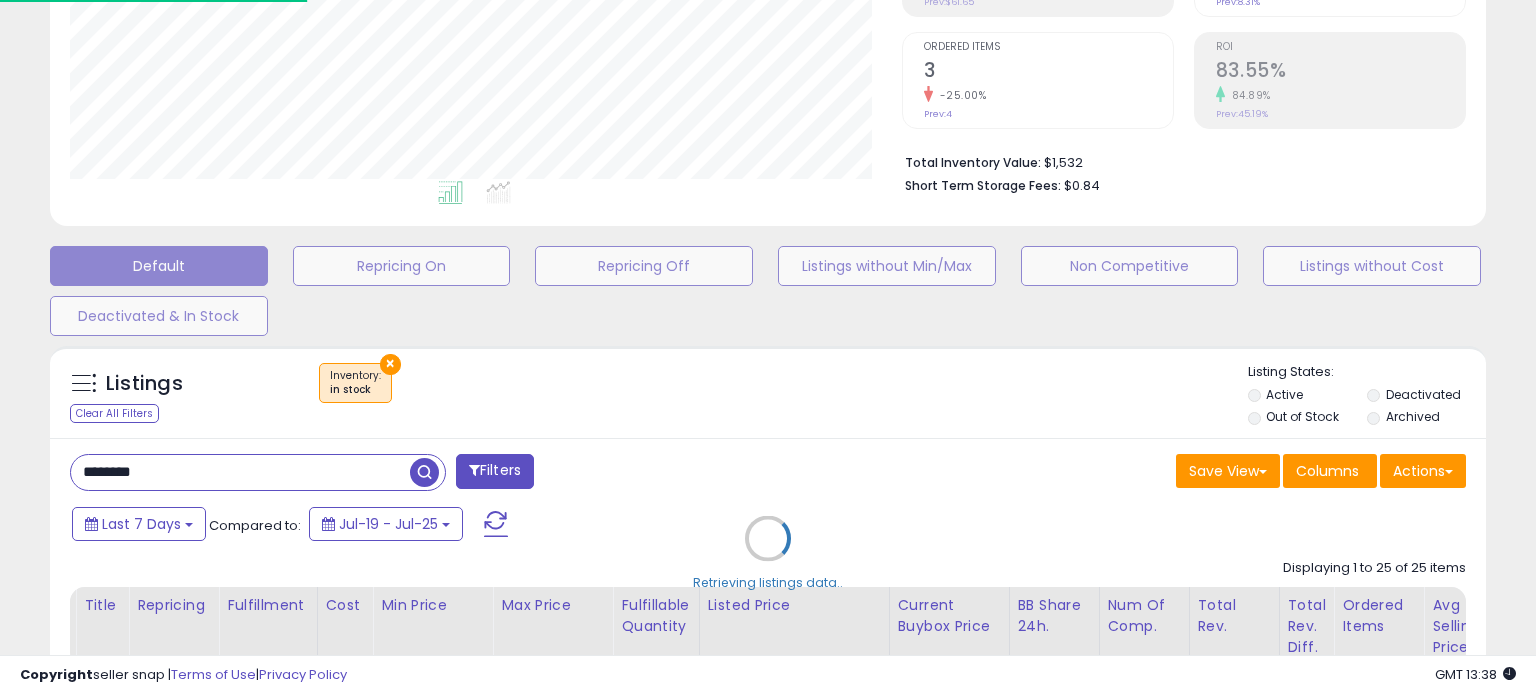 scroll, scrollTop: 999589, scrollLeft: 999168, axis: both 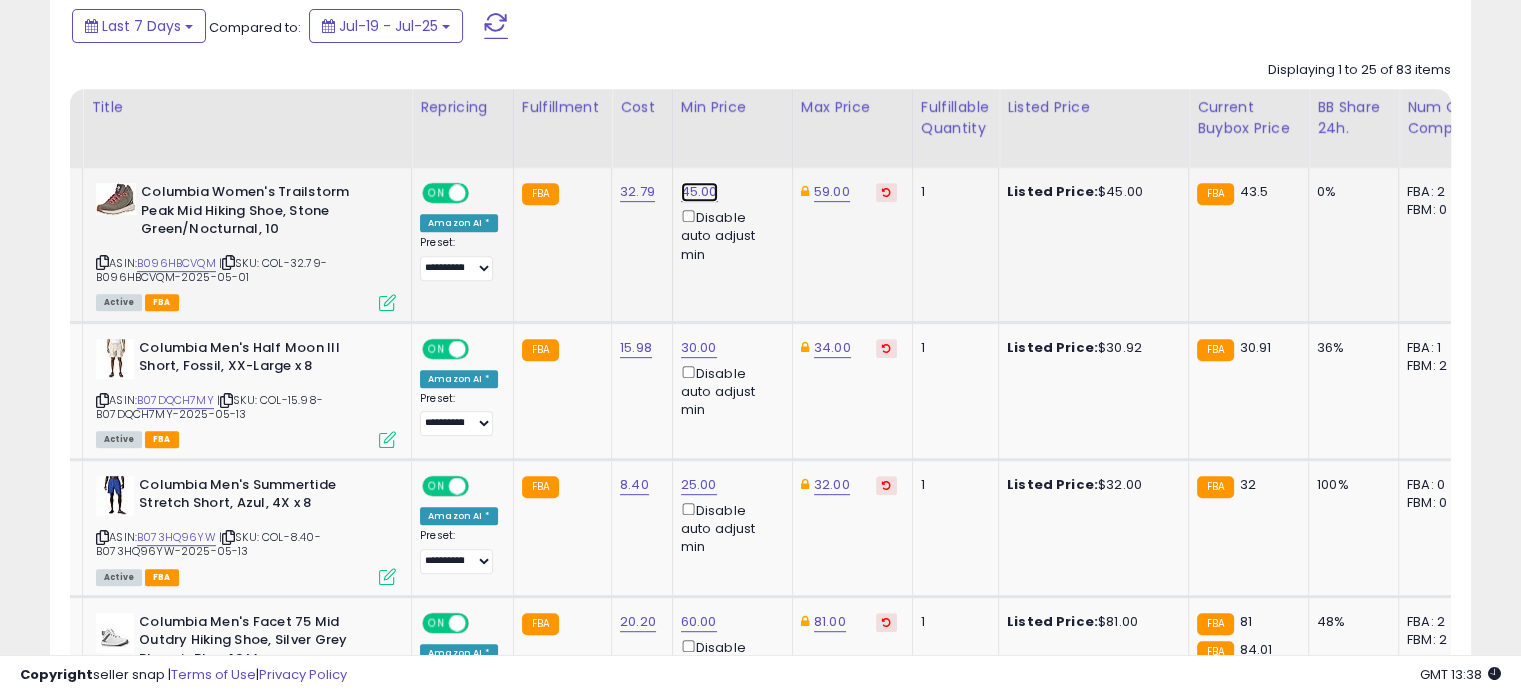click on "45.00" at bounding box center (699, 192) 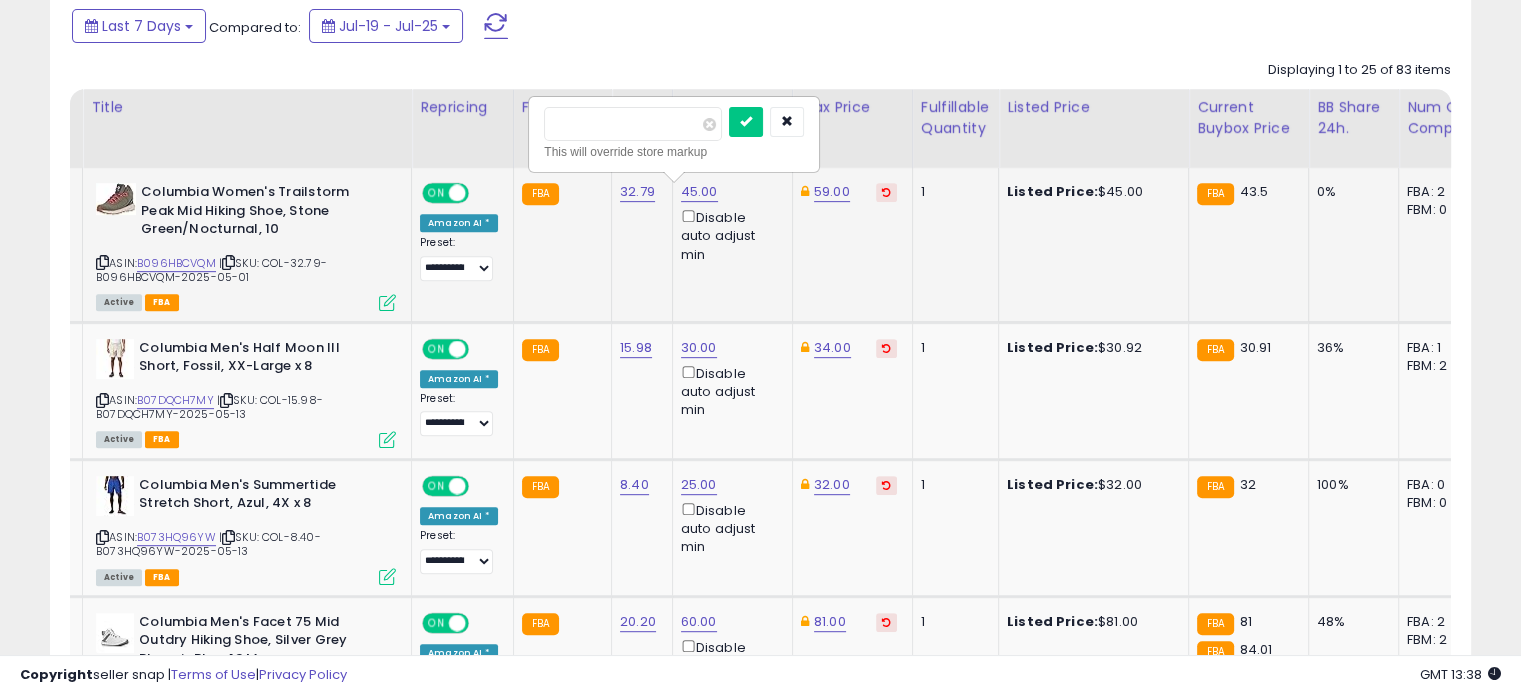 drag, startPoint x: 617, startPoint y: 123, endPoint x: 544, endPoint y: 118, distance: 73.171036 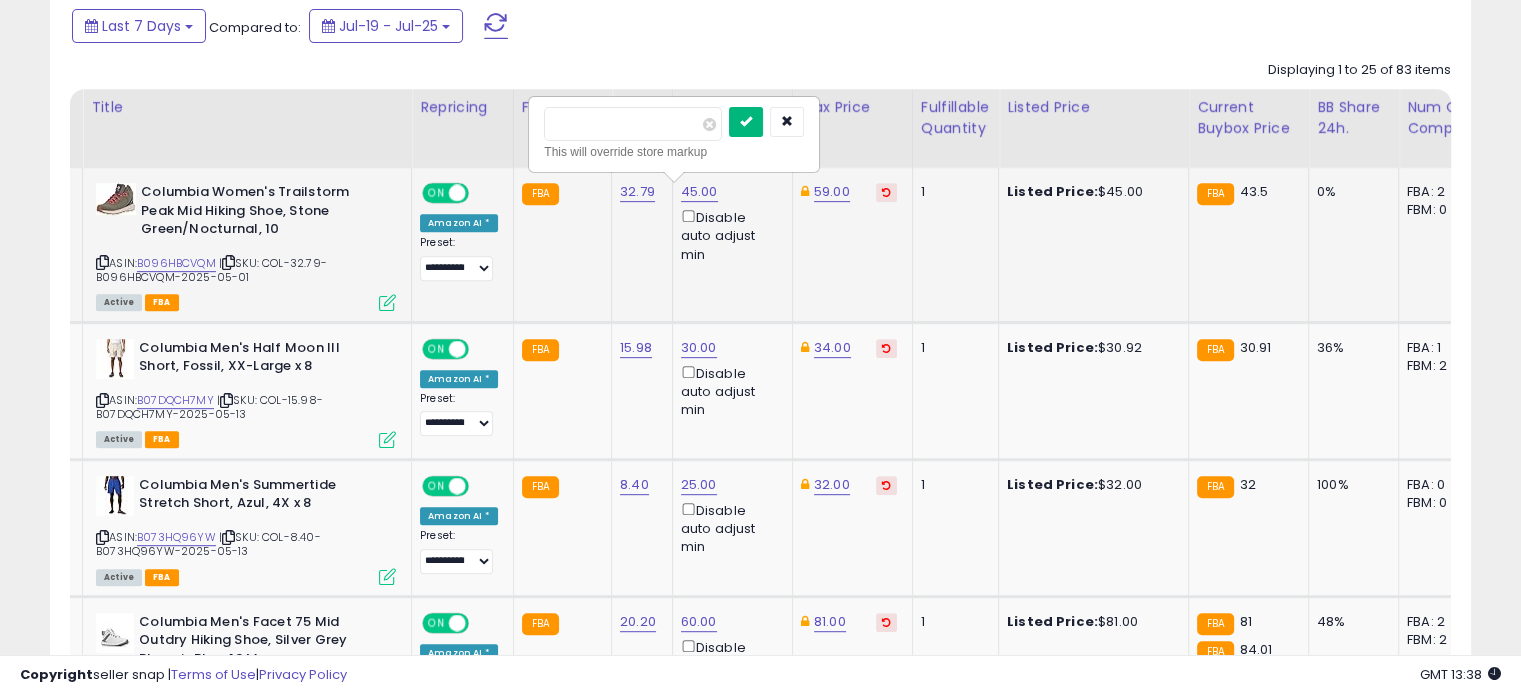 click at bounding box center (746, 121) 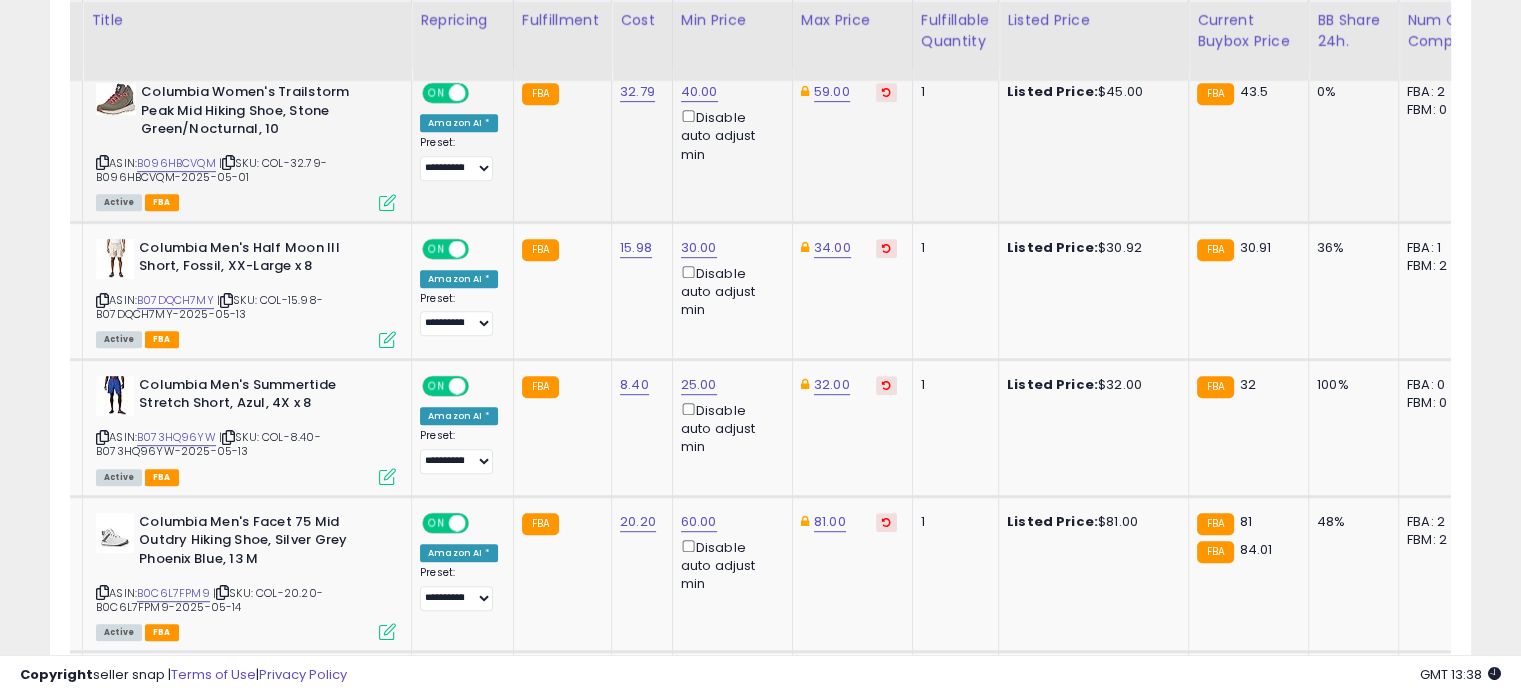 scroll, scrollTop: 983, scrollLeft: 0, axis: vertical 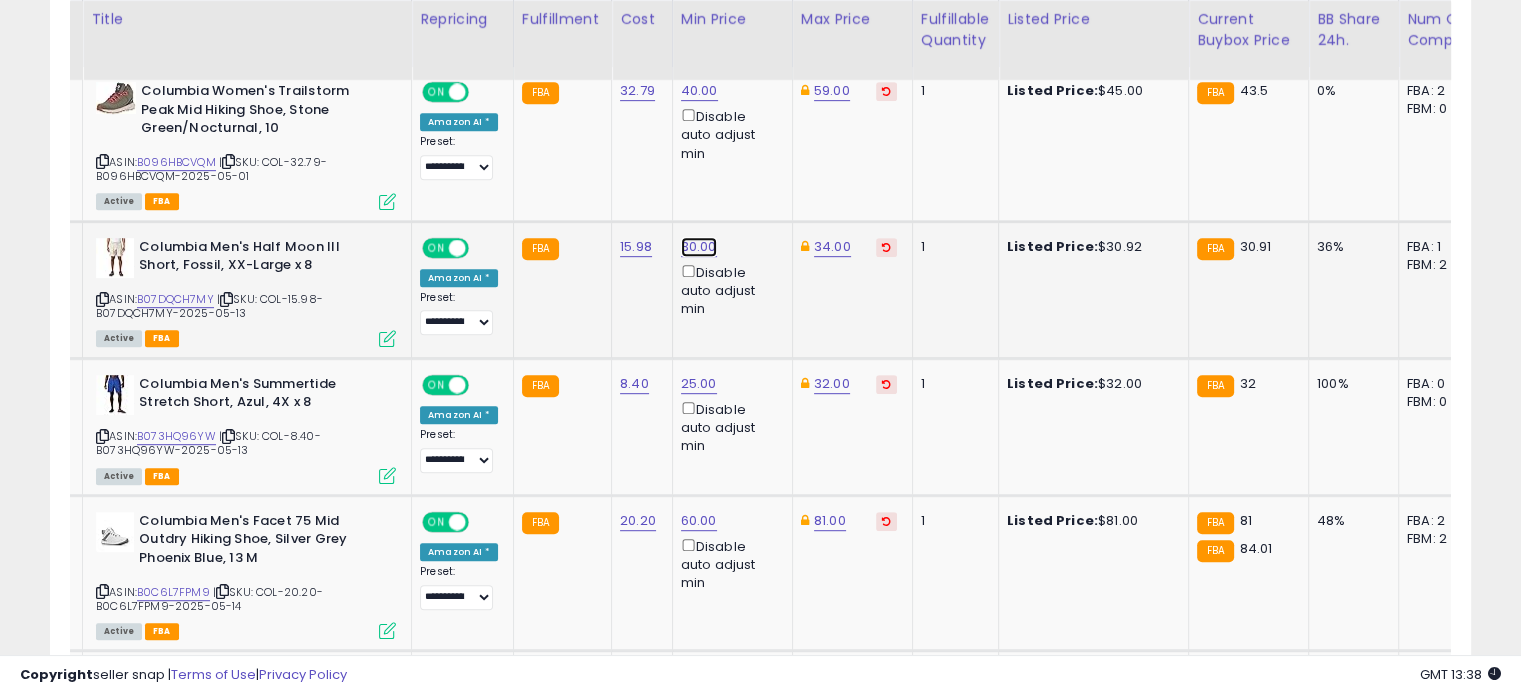 click on "30.00" at bounding box center [699, 91] 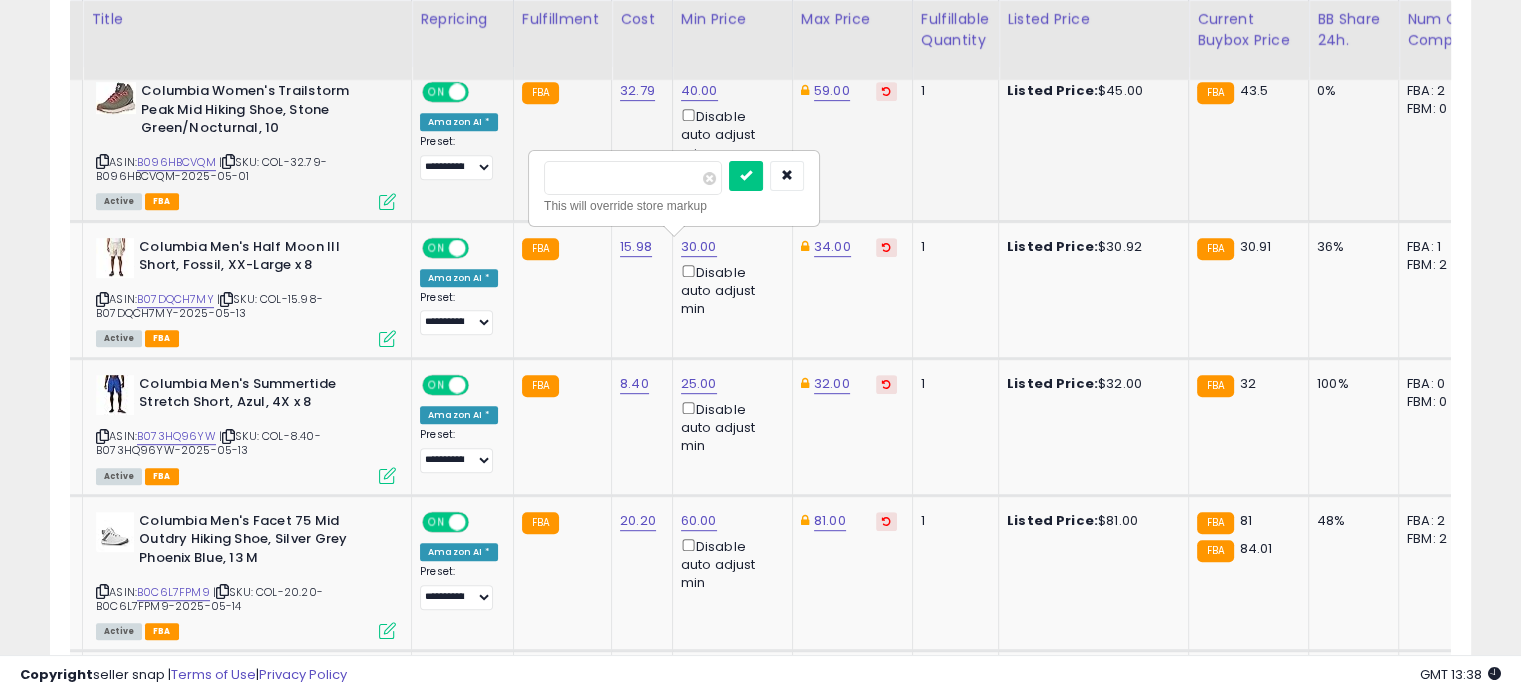 drag, startPoint x: 604, startPoint y: 179, endPoint x: 520, endPoint y: 182, distance: 84.05355 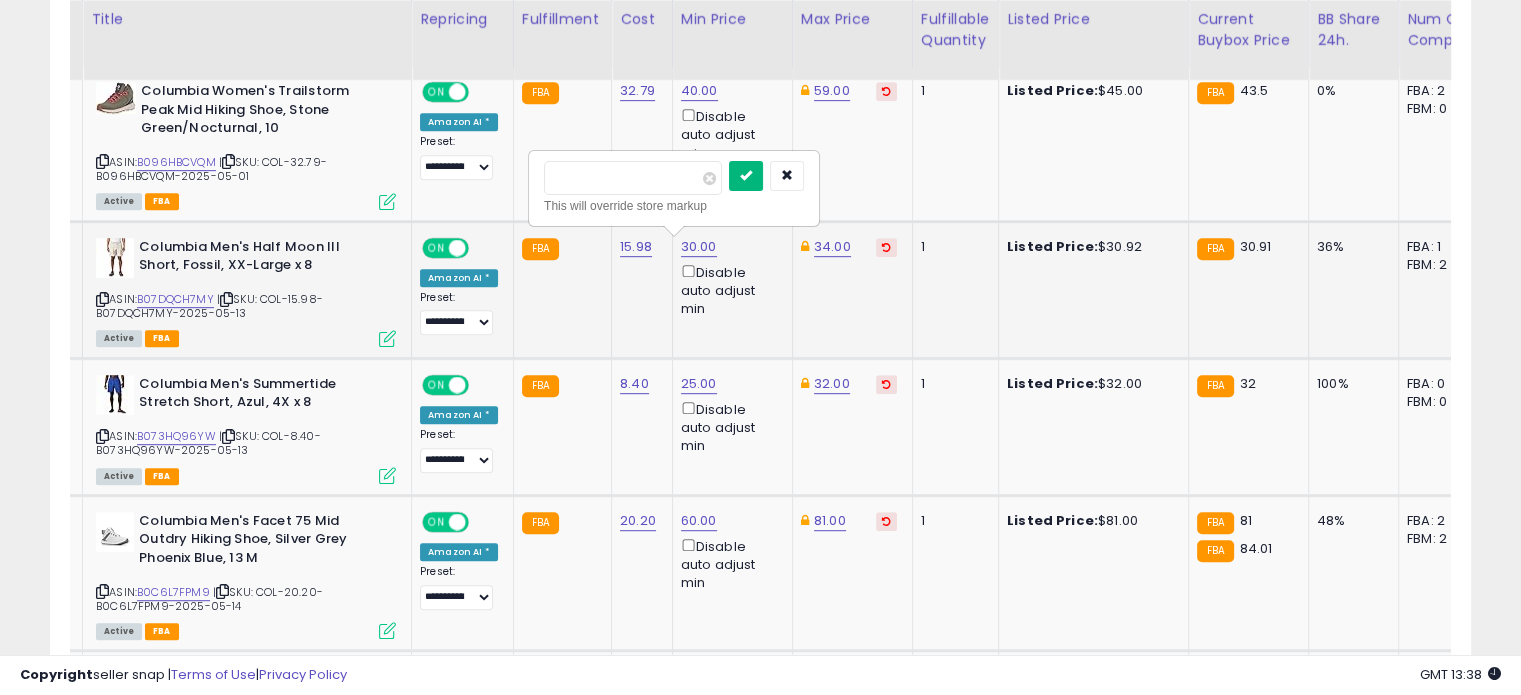 click at bounding box center [746, 176] 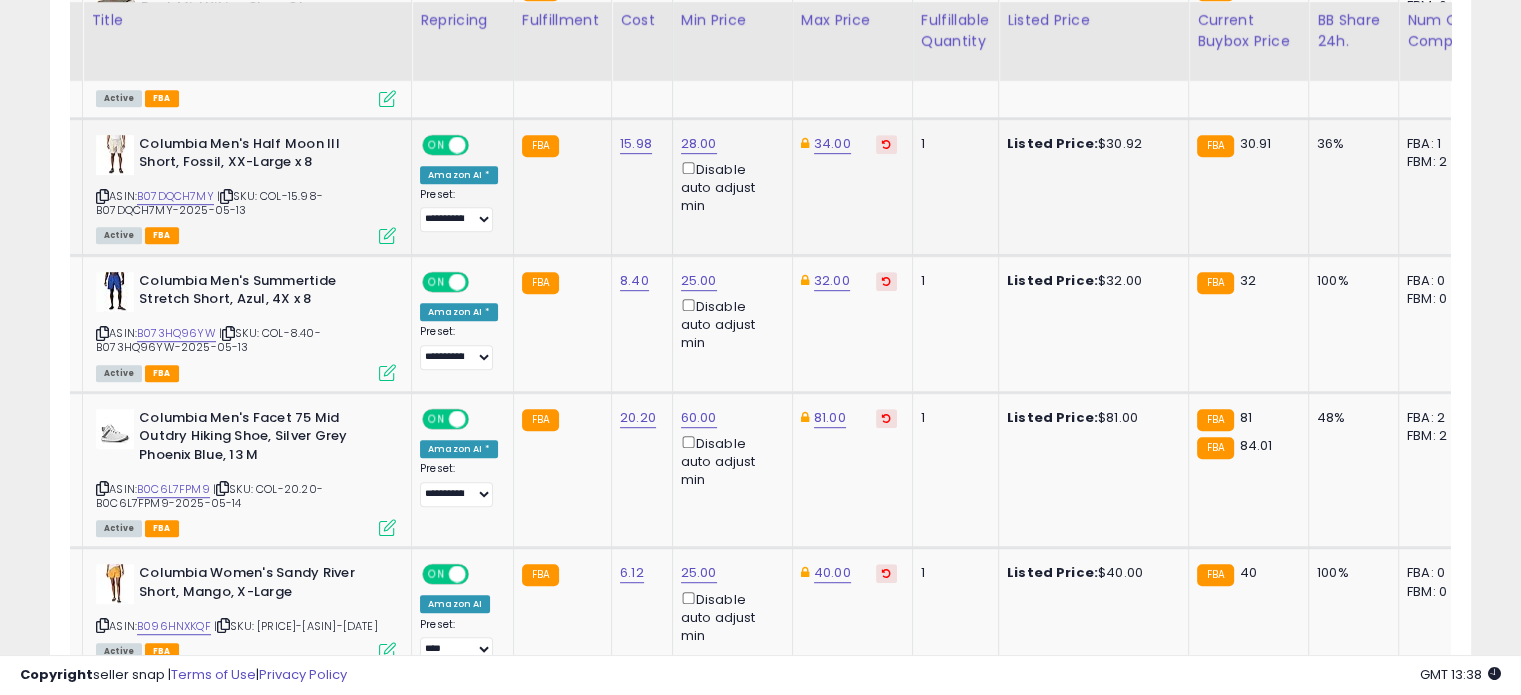 scroll, scrollTop: 1088, scrollLeft: 0, axis: vertical 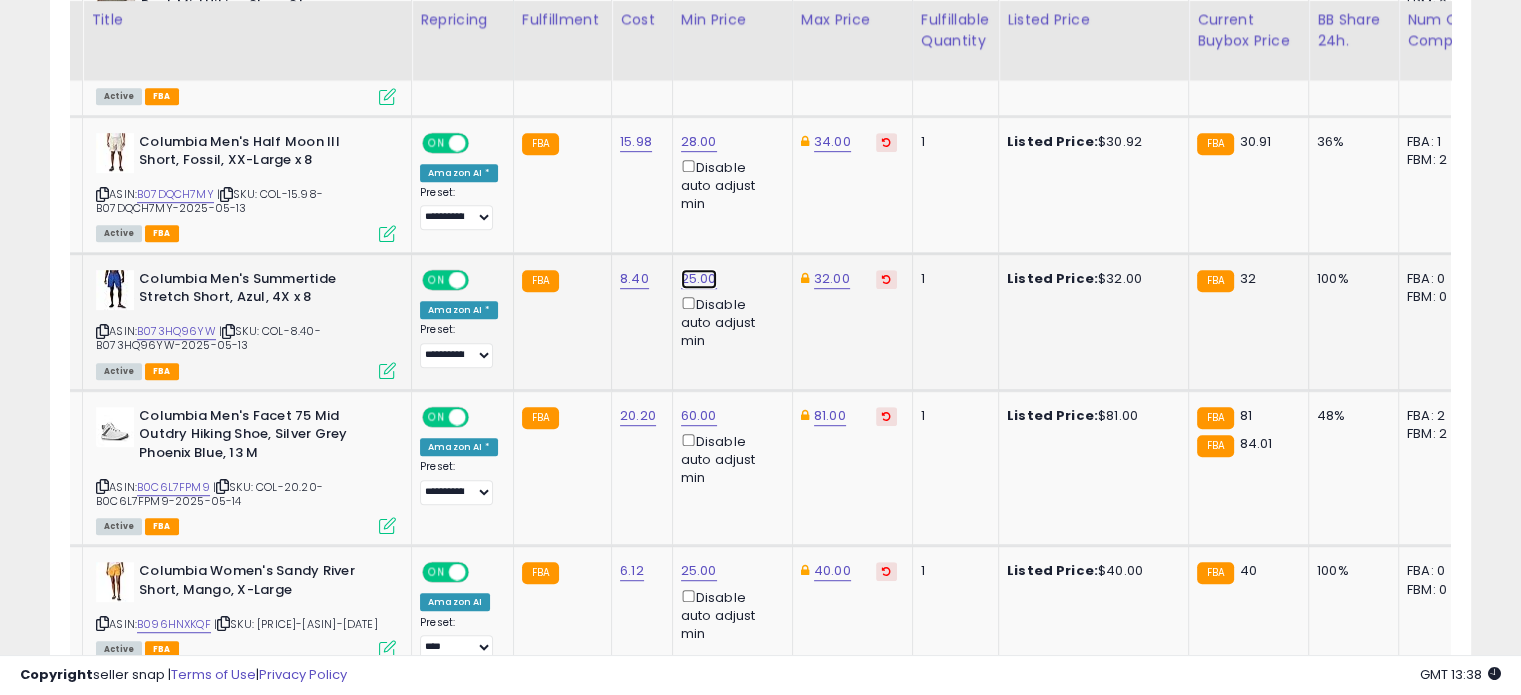 click on "25.00" at bounding box center [699, -14] 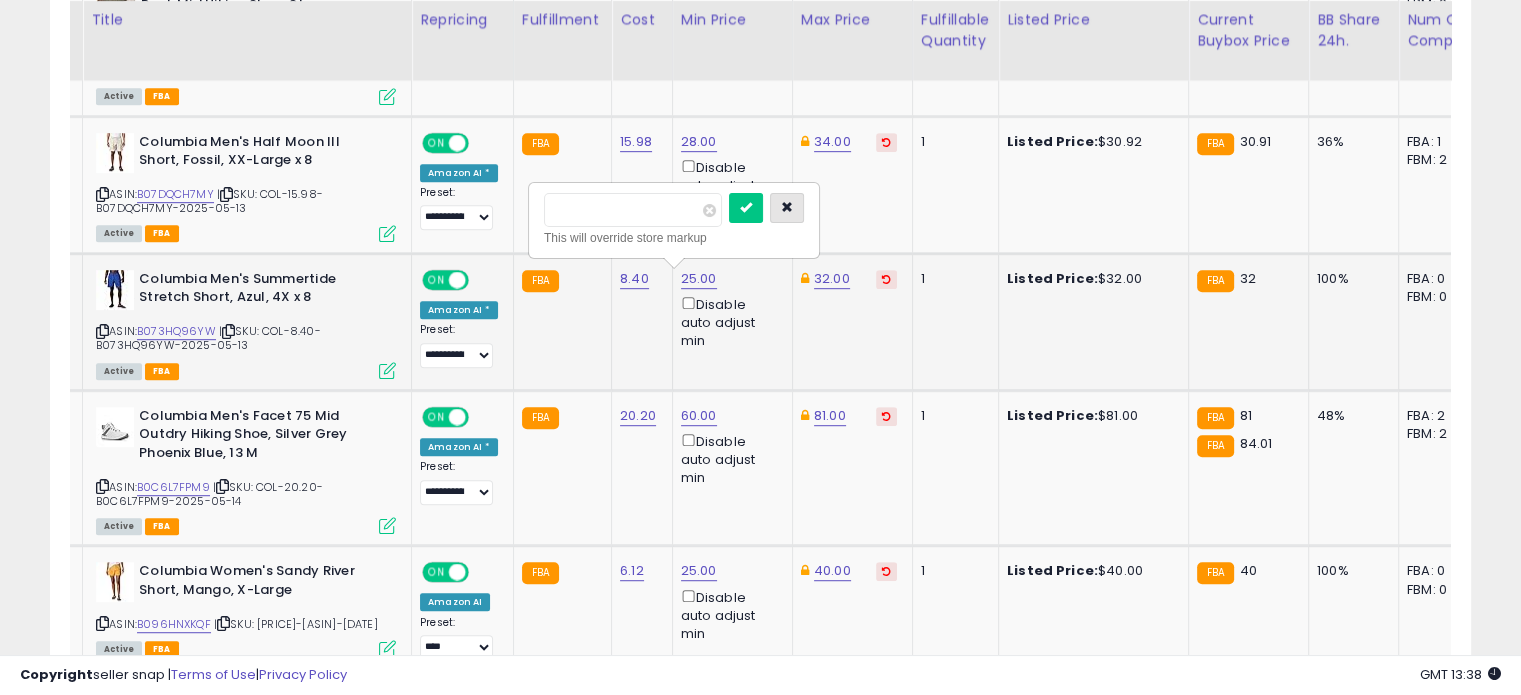 click at bounding box center (787, 207) 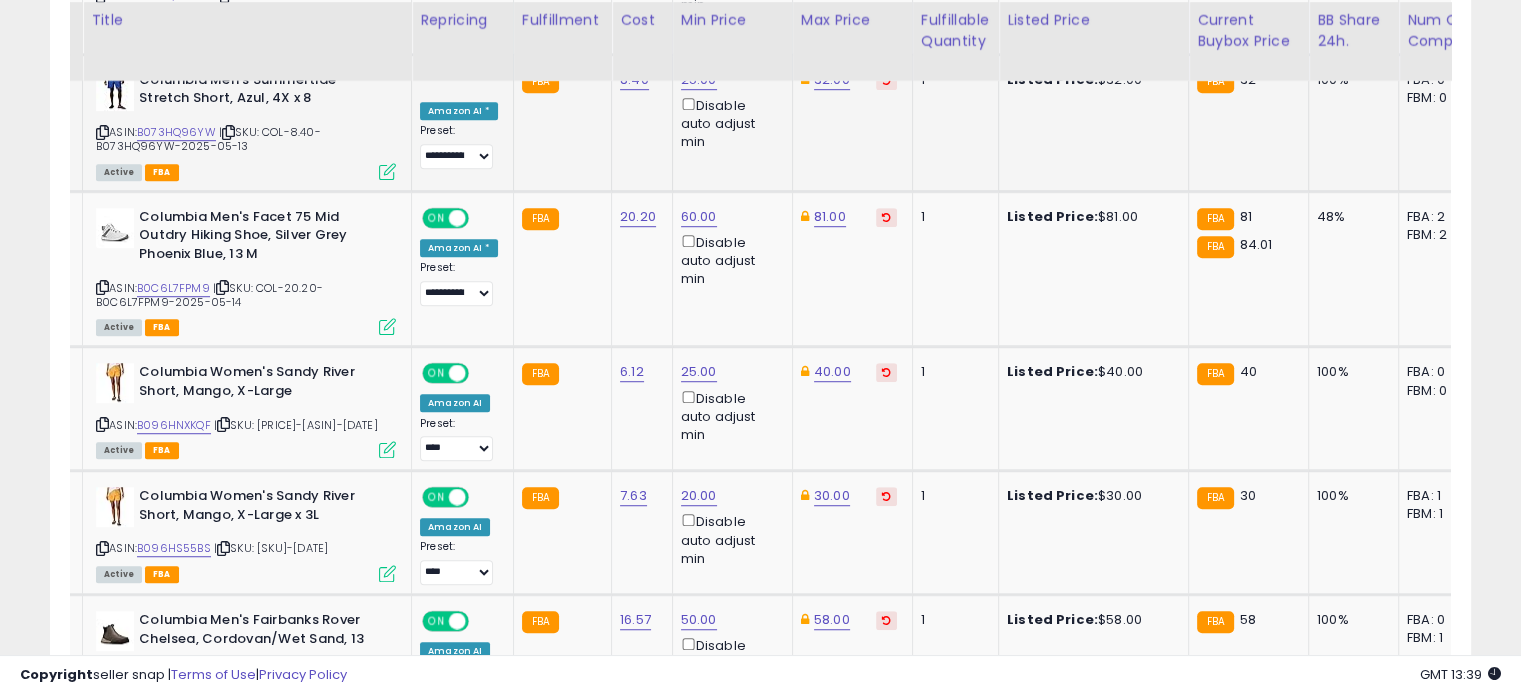 scroll, scrollTop: 1288, scrollLeft: 0, axis: vertical 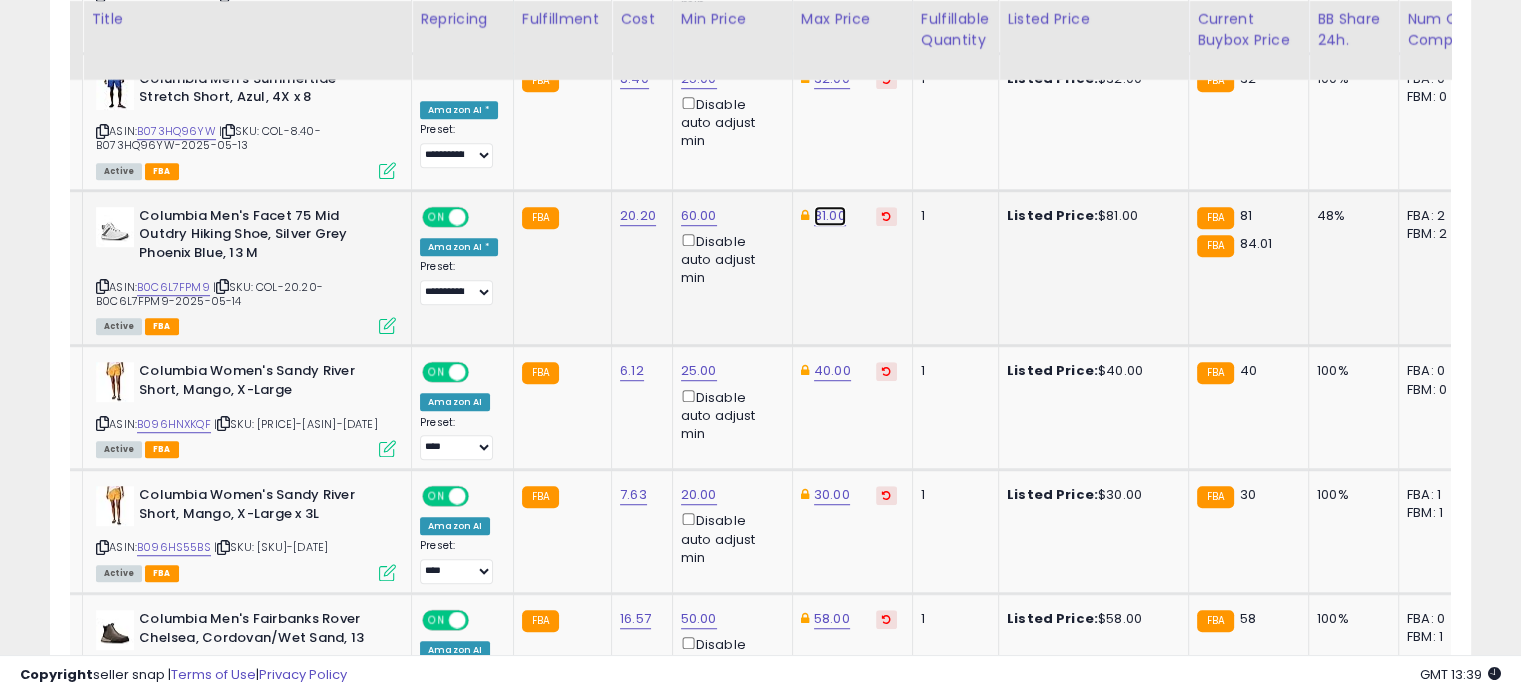 click on "81.00" at bounding box center [832, -214] 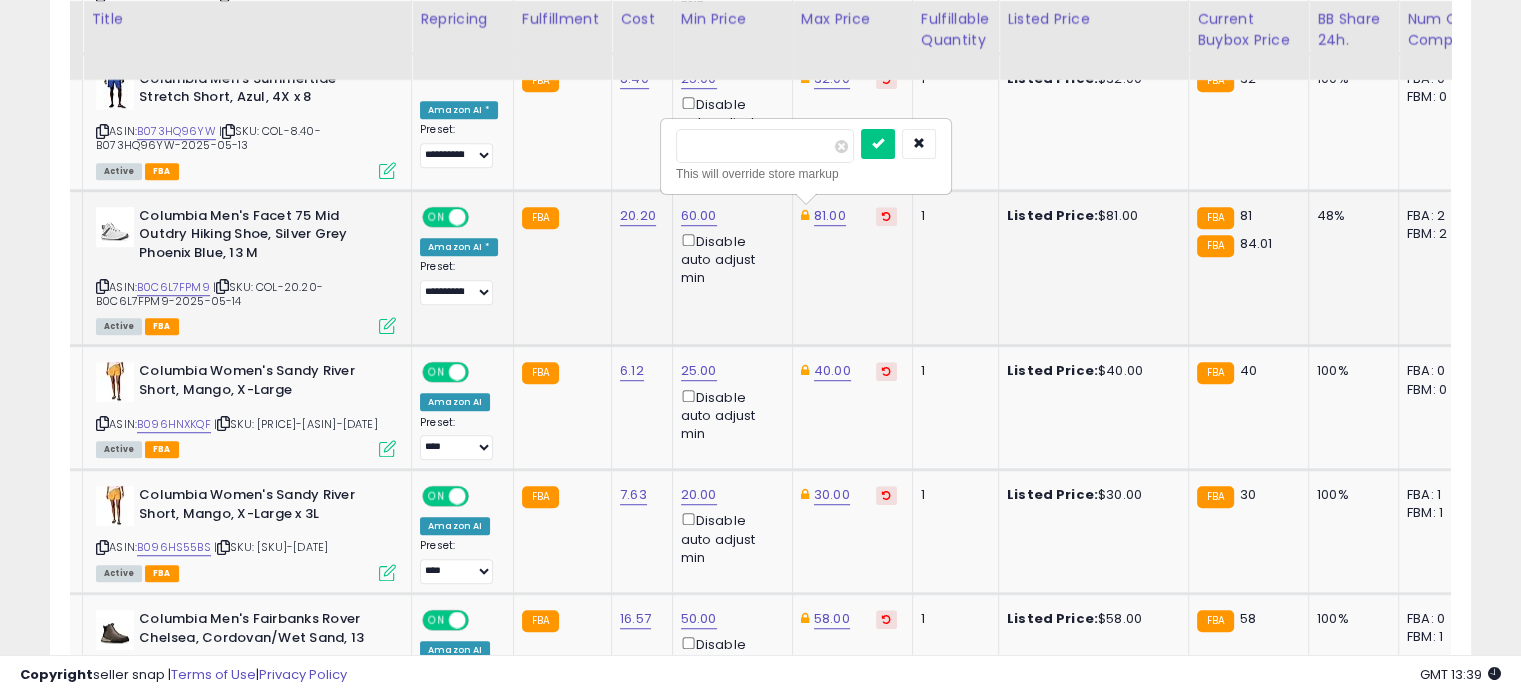 drag, startPoint x: 756, startPoint y: 146, endPoint x: 662, endPoint y: 141, distance: 94.13288 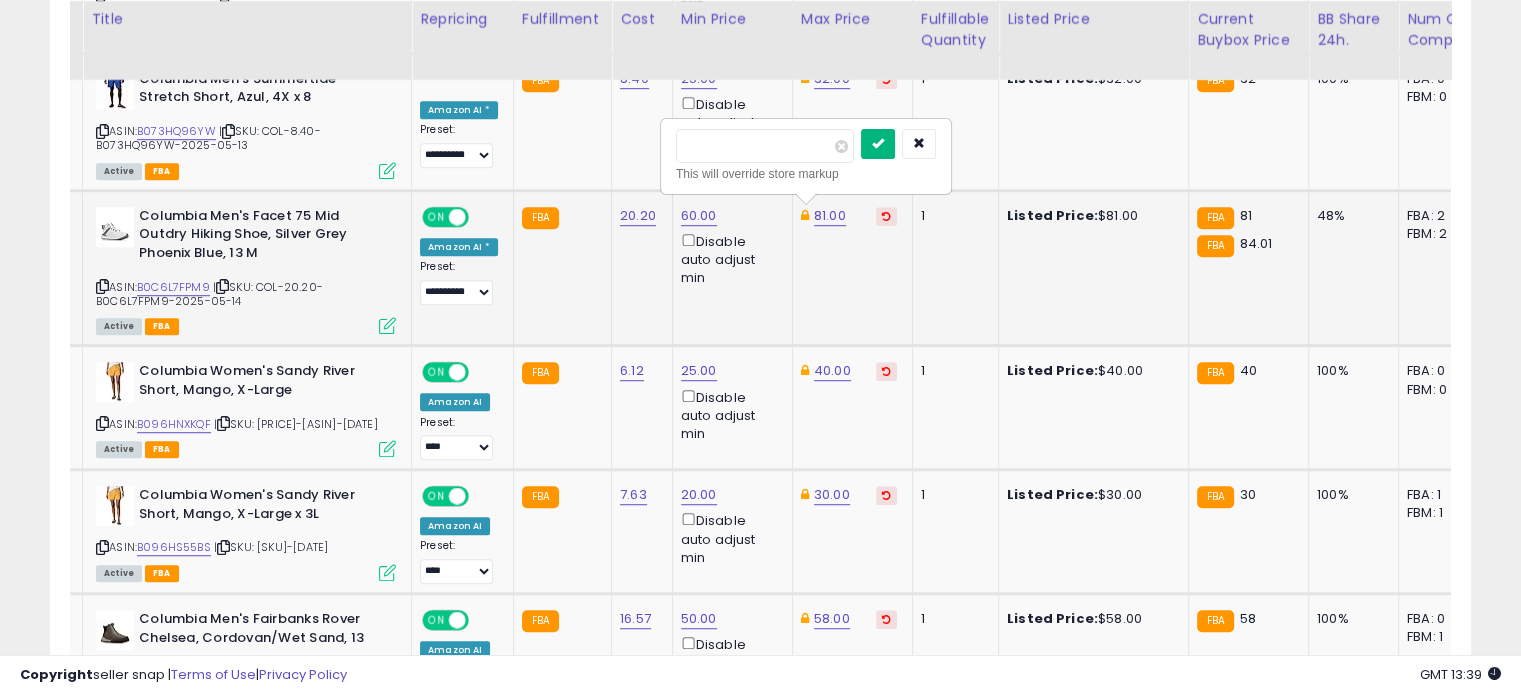 click at bounding box center [878, 143] 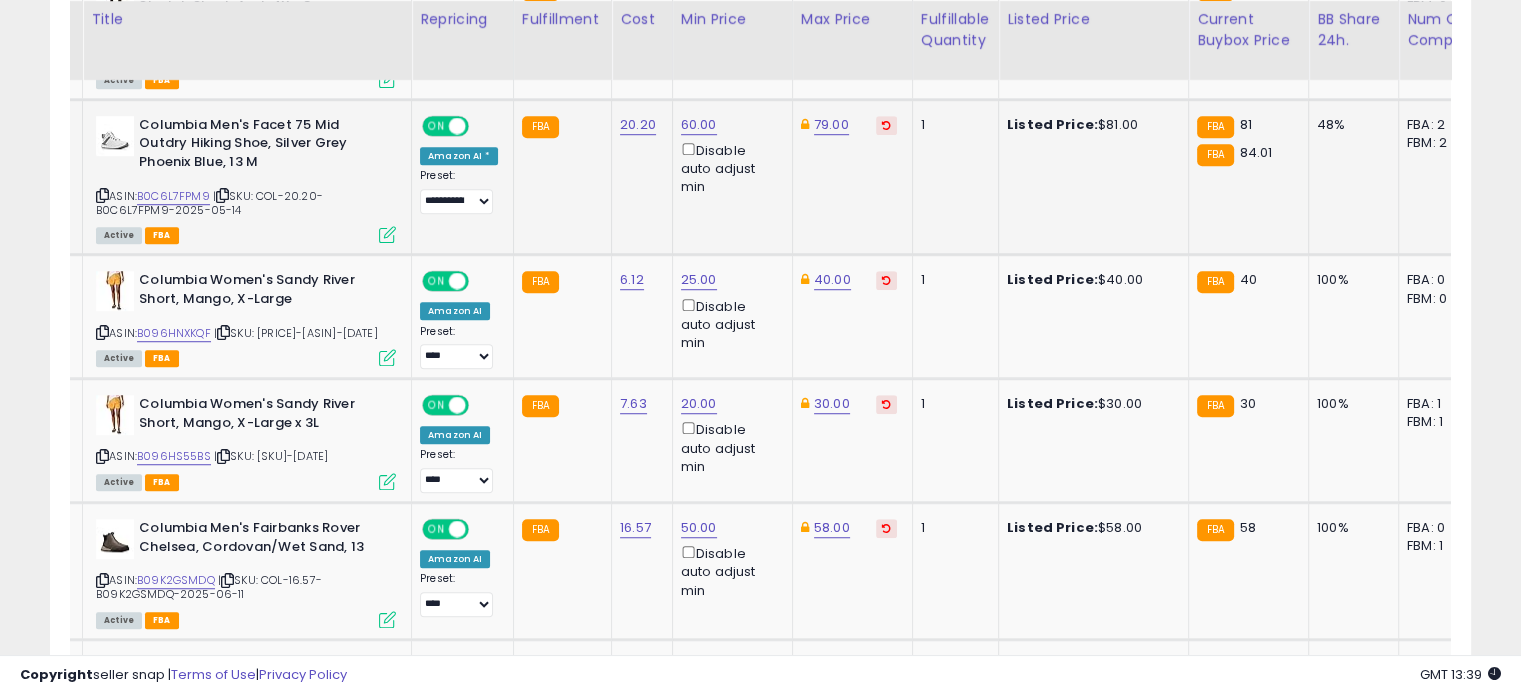 scroll, scrollTop: 1380, scrollLeft: 0, axis: vertical 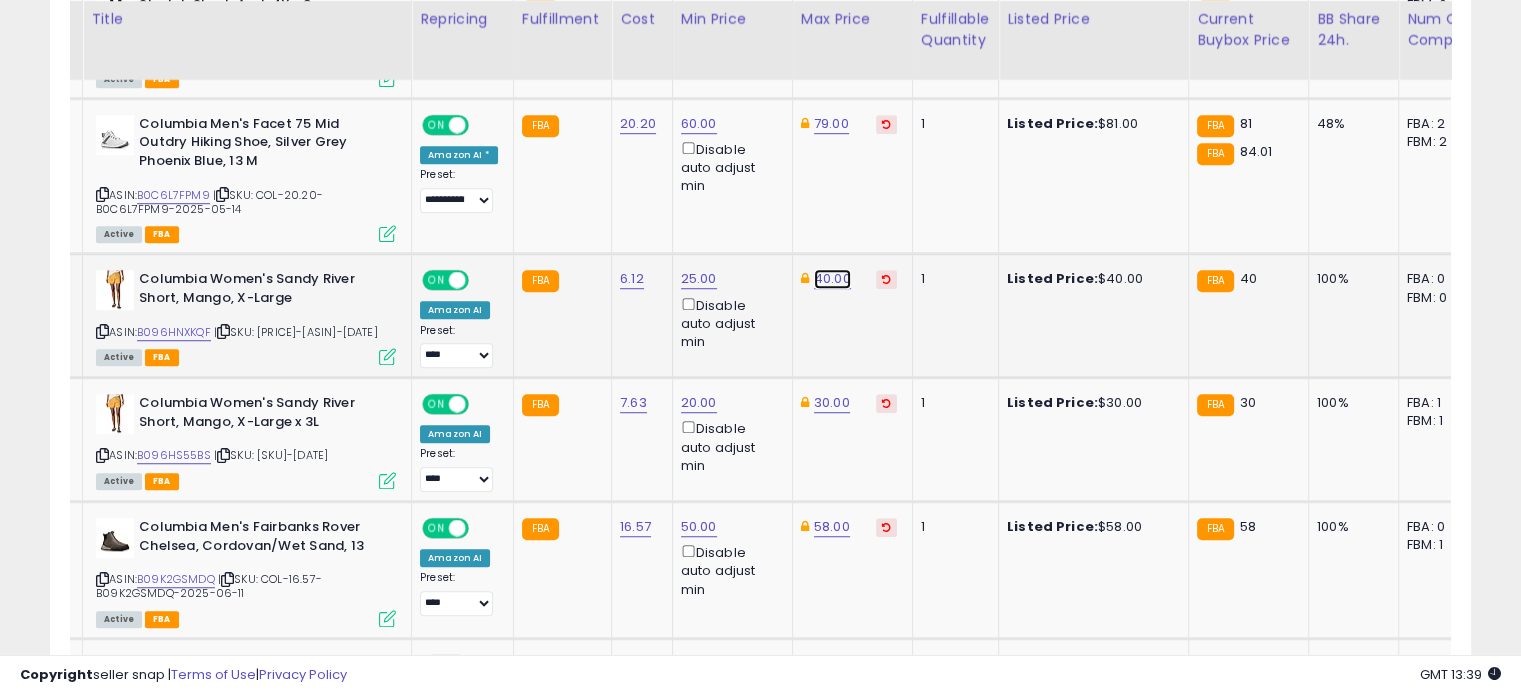 click on "40.00" at bounding box center [832, -306] 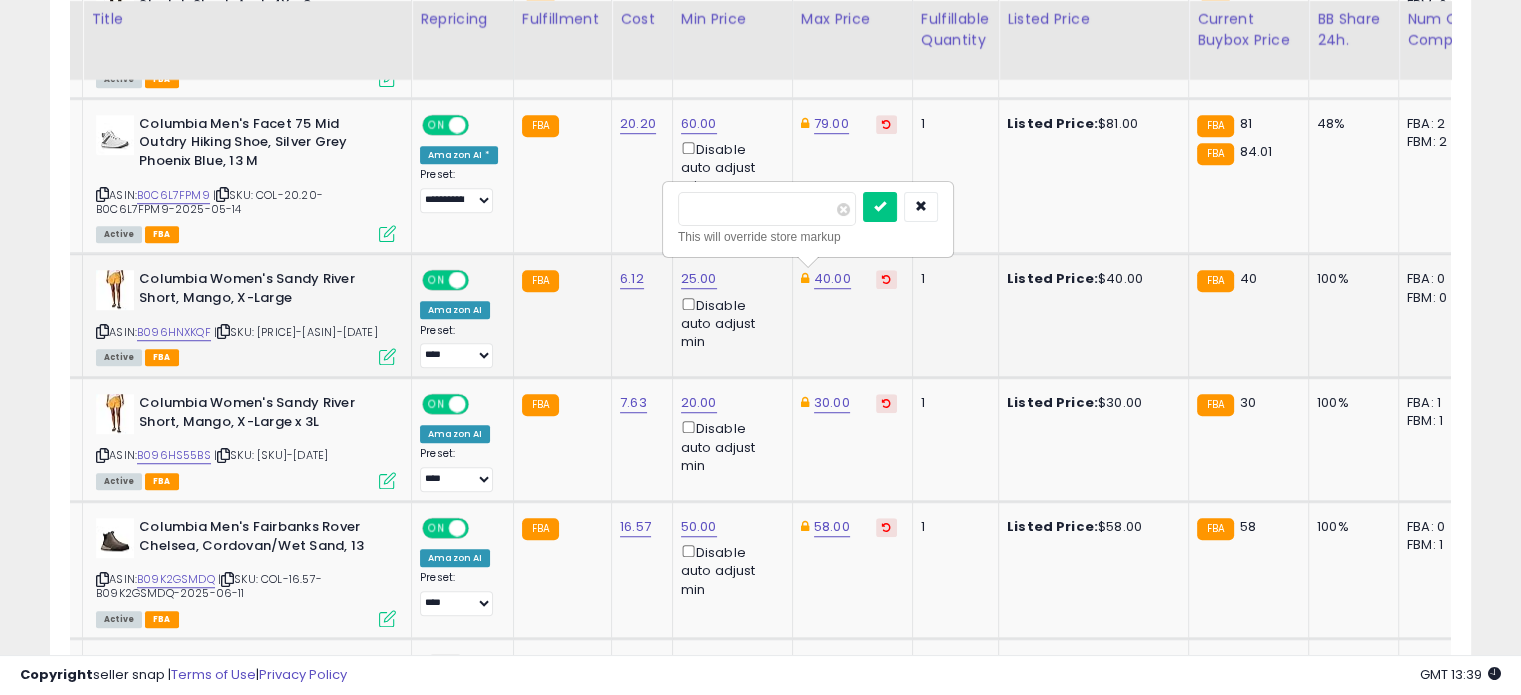 drag, startPoint x: 743, startPoint y: 200, endPoint x: 673, endPoint y: 197, distance: 70.064255 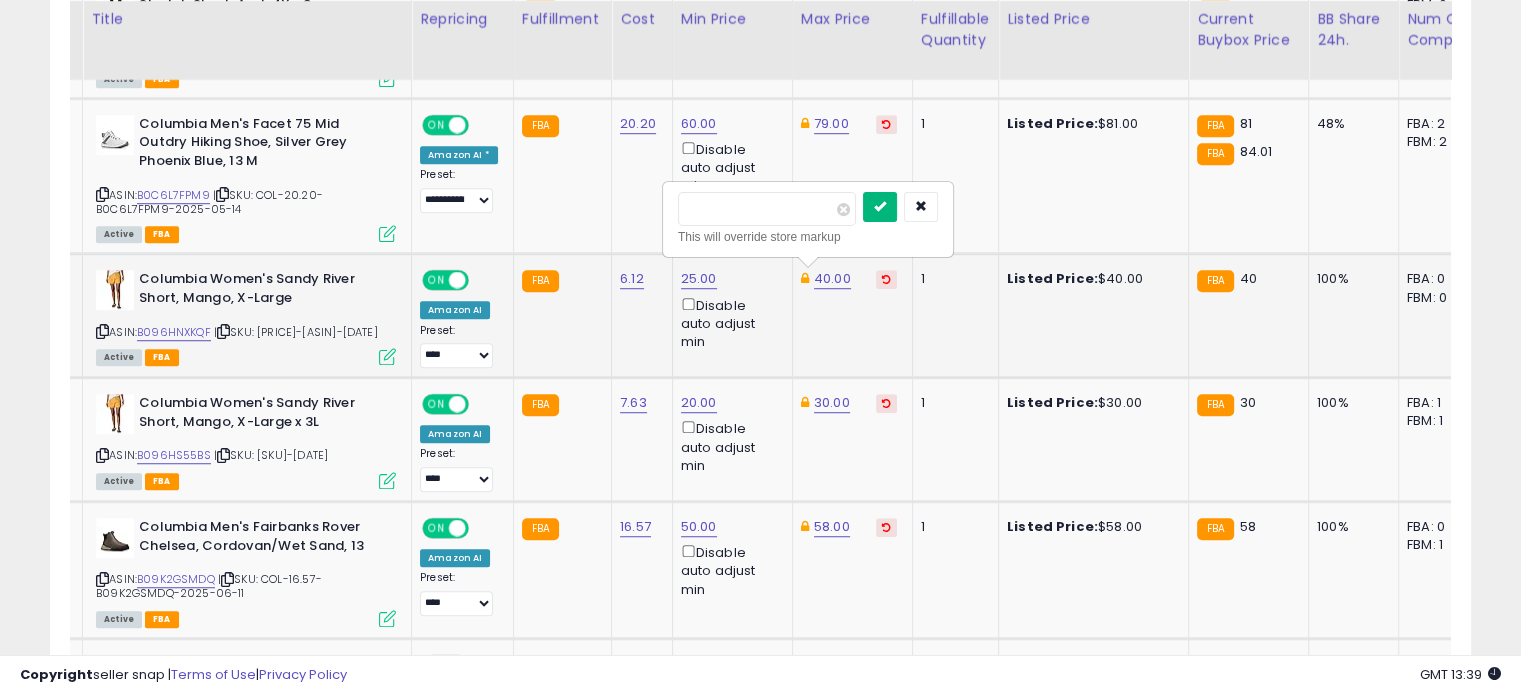click at bounding box center [880, 207] 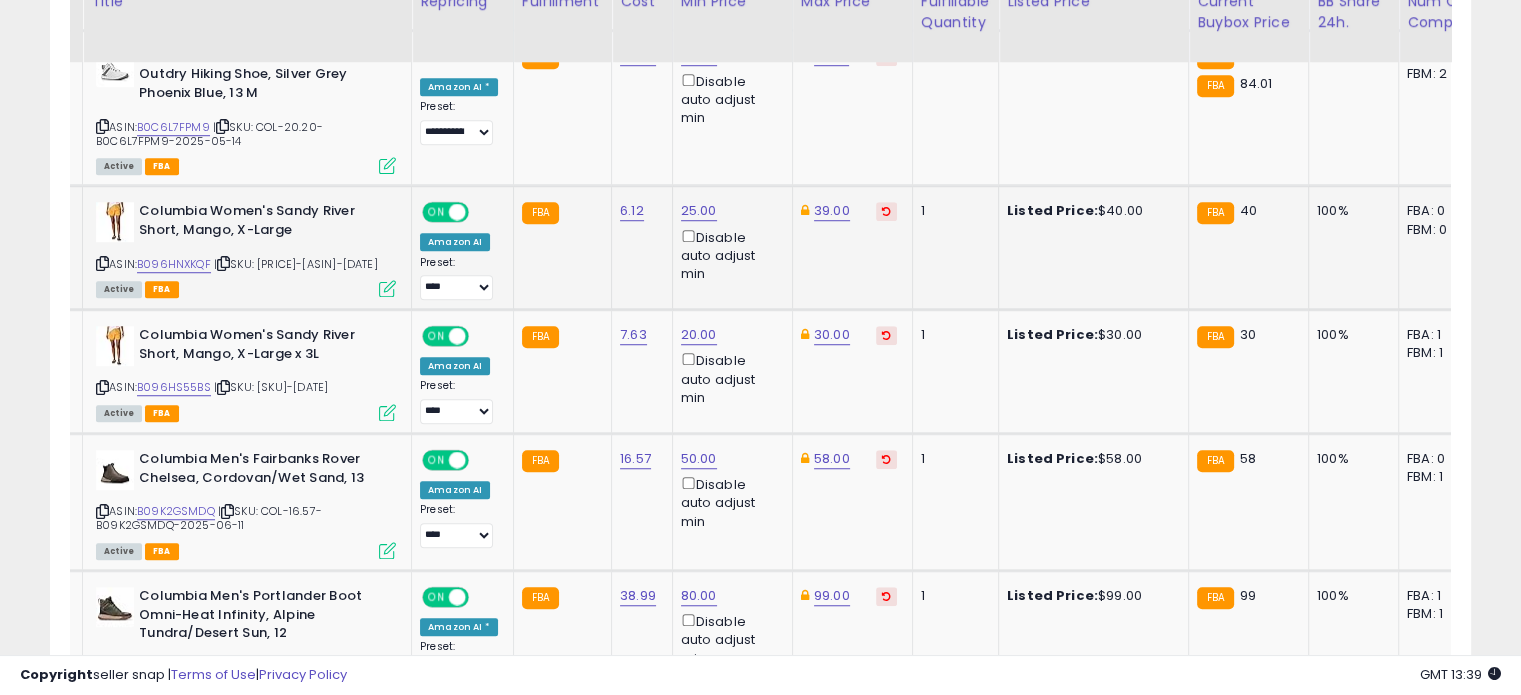 scroll, scrollTop: 1460, scrollLeft: 0, axis: vertical 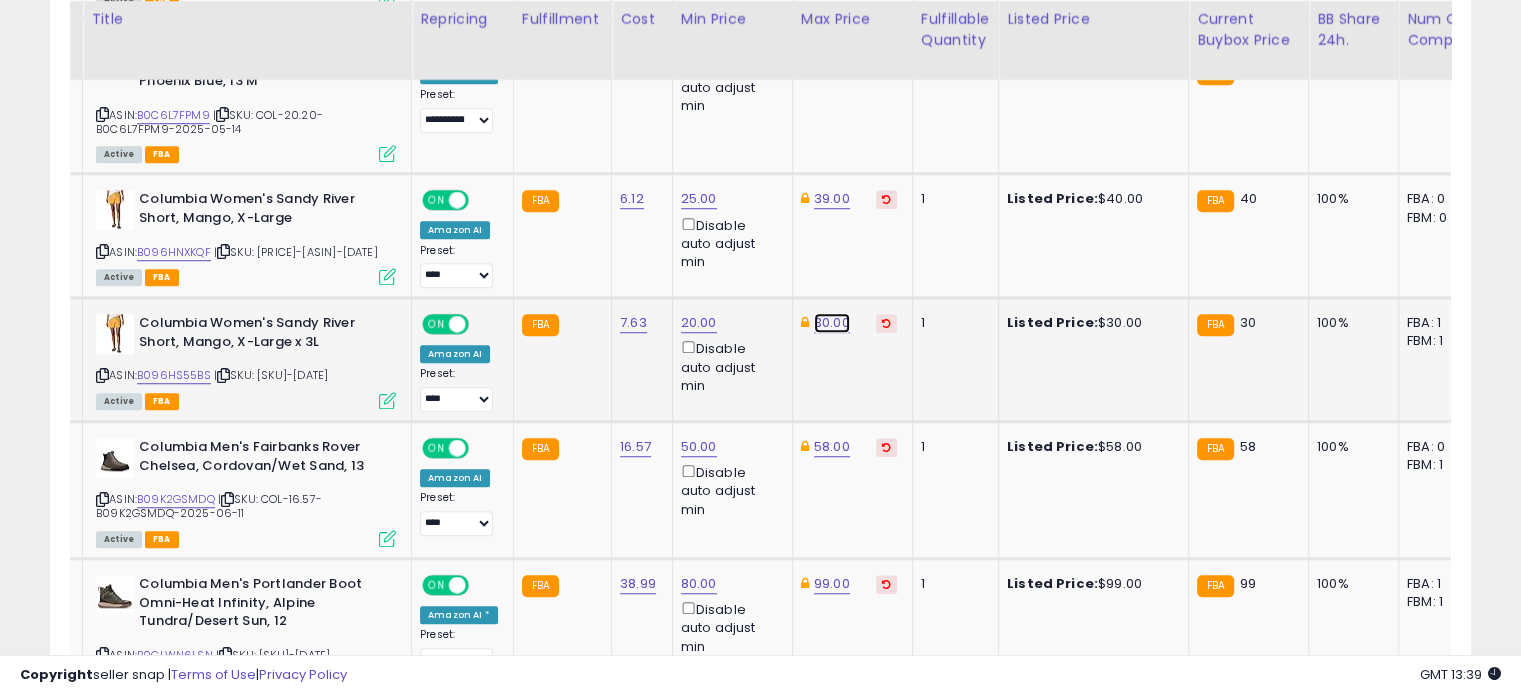 click on "30.00" at bounding box center [832, -386] 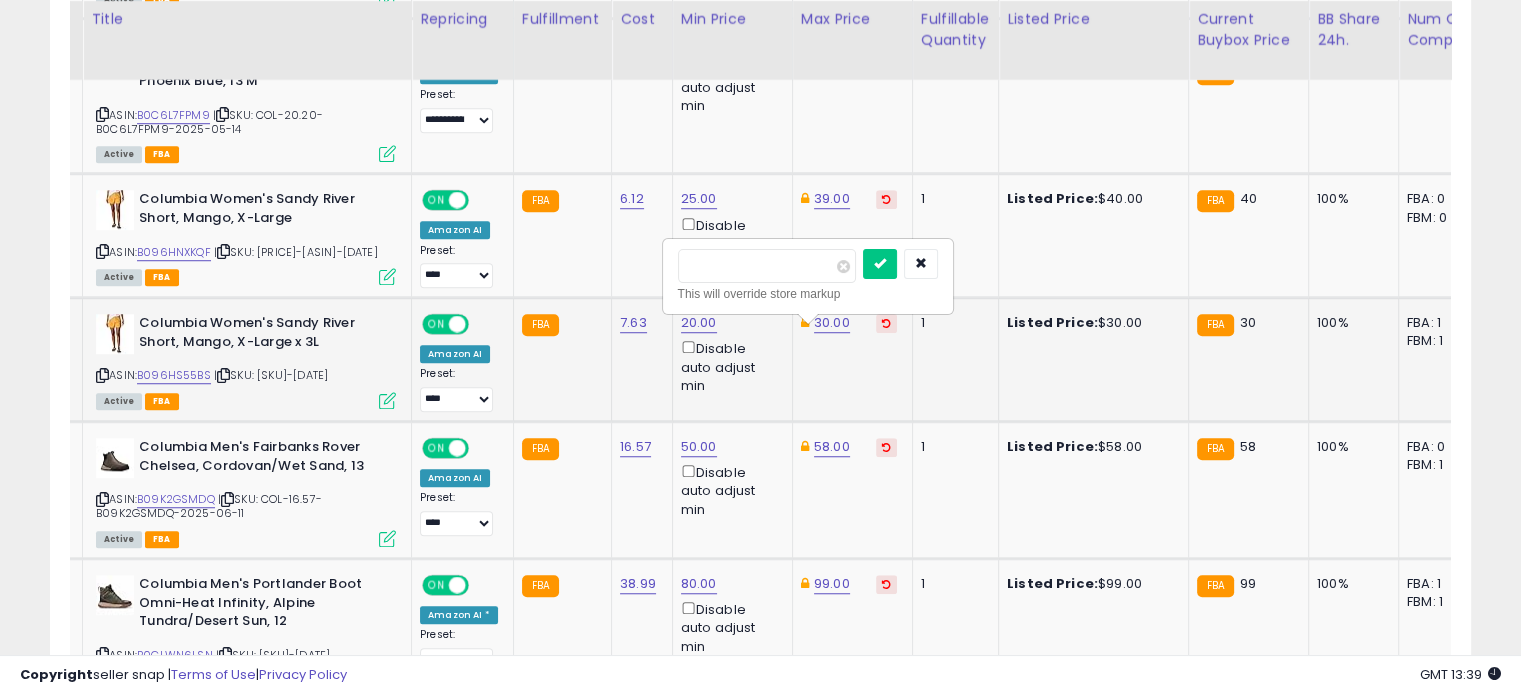 drag, startPoint x: 760, startPoint y: 271, endPoint x: 680, endPoint y: 259, distance: 80.895 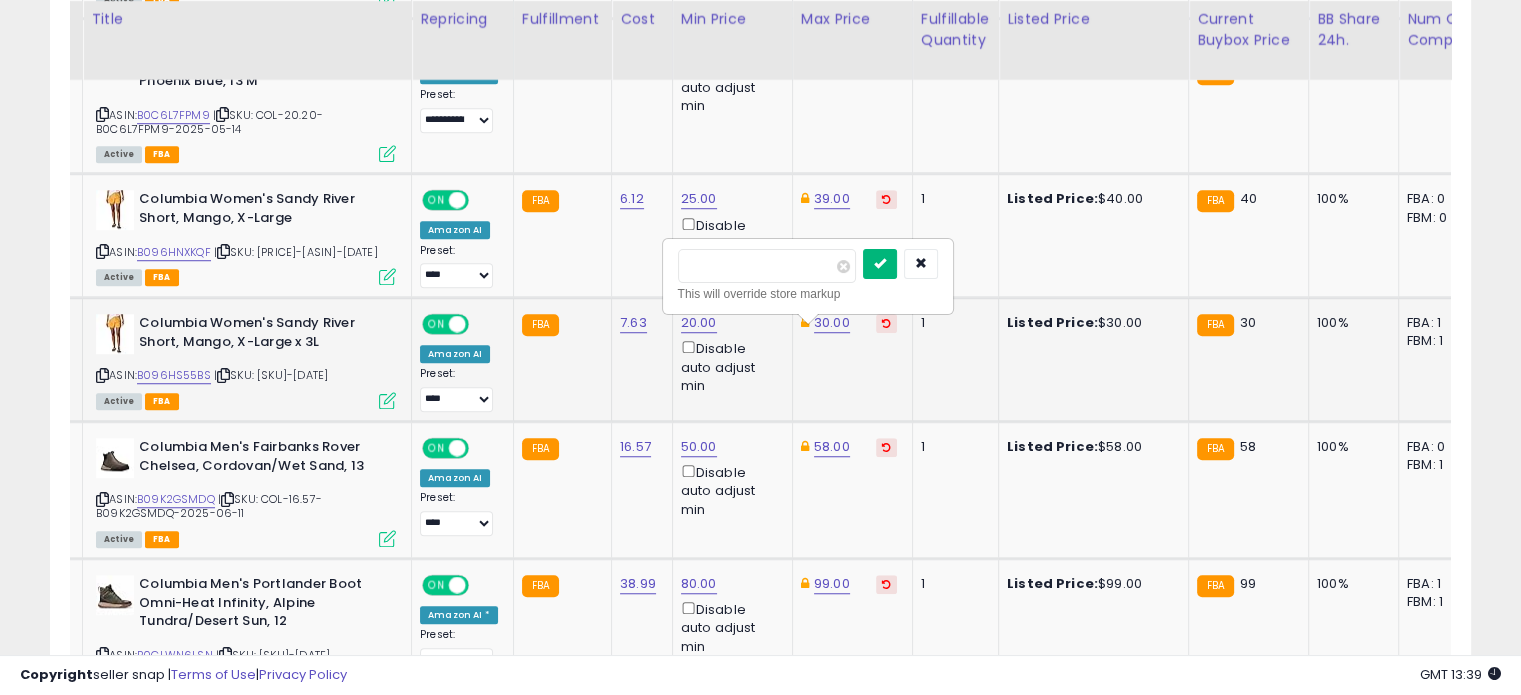 click at bounding box center [880, 263] 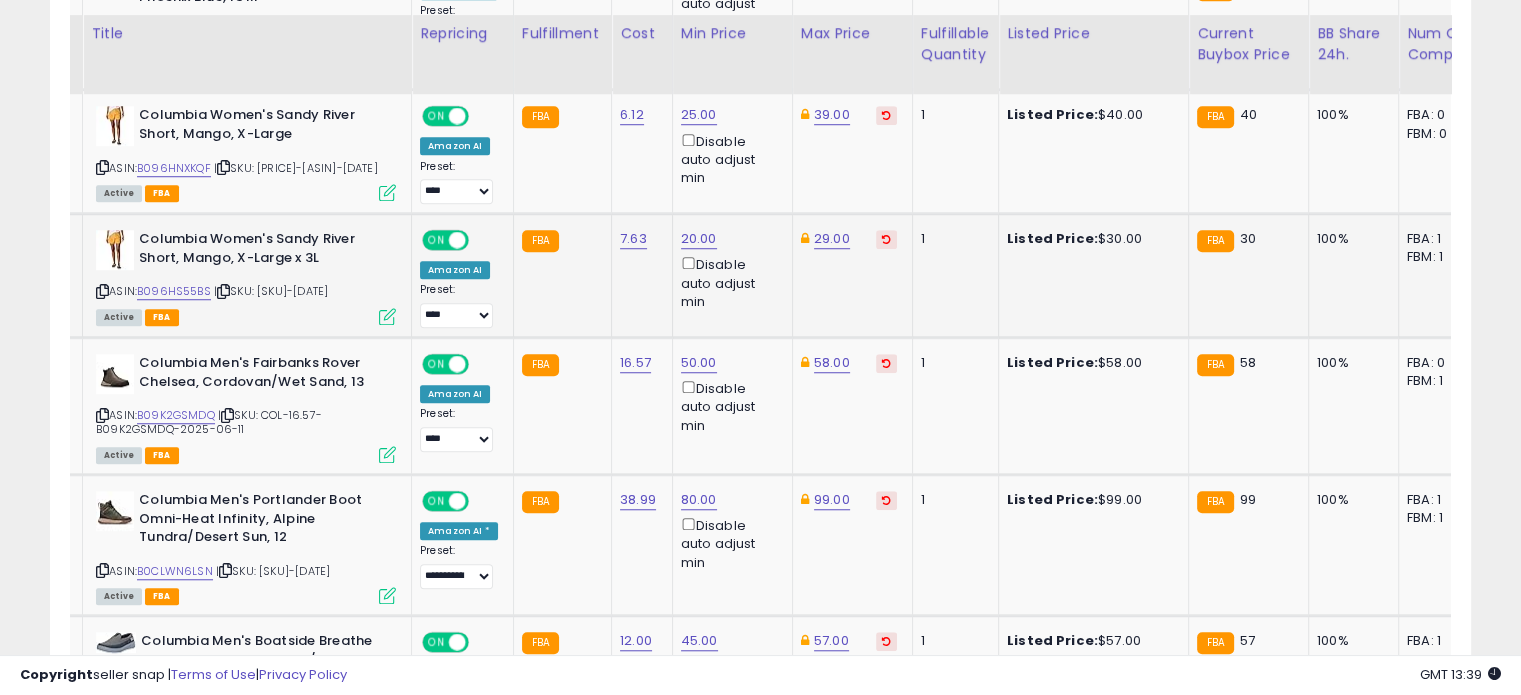 scroll, scrollTop: 1567, scrollLeft: 0, axis: vertical 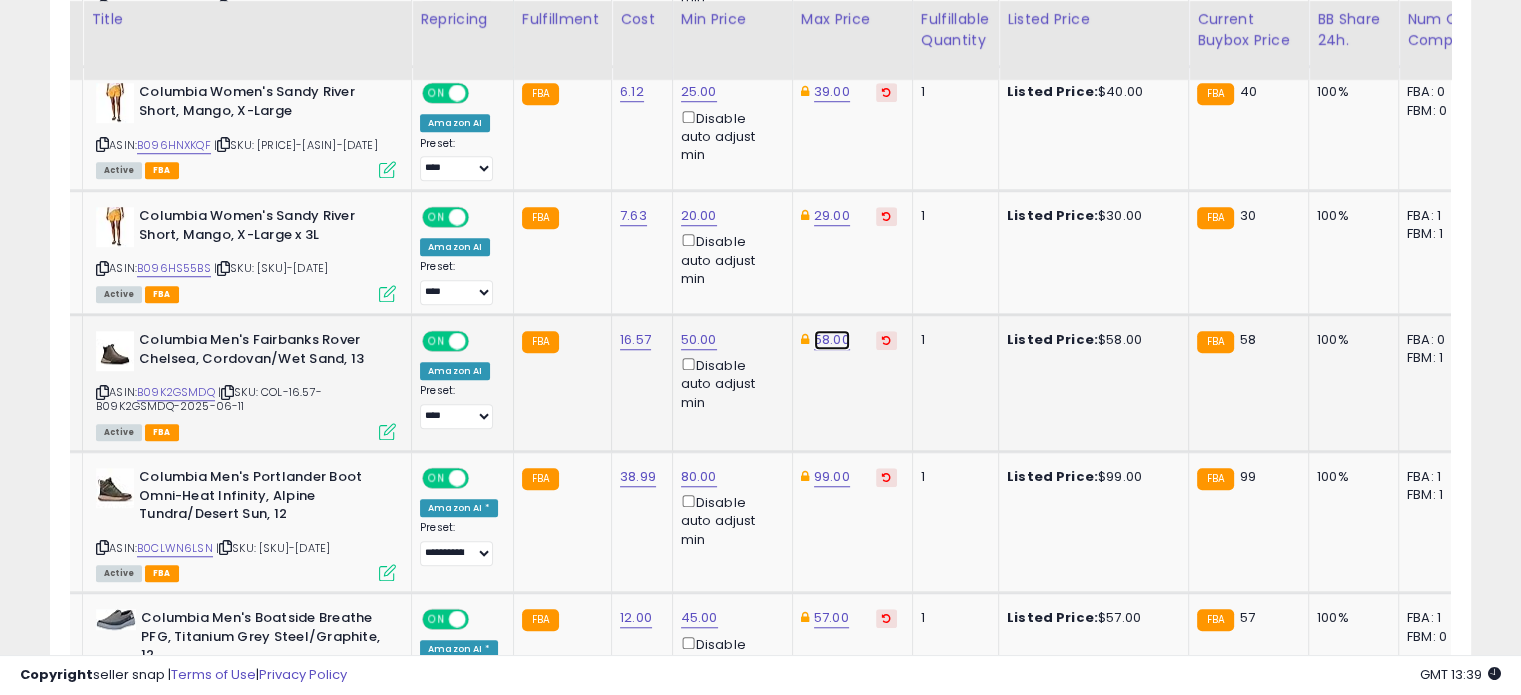 click on "58.00" at bounding box center (832, -493) 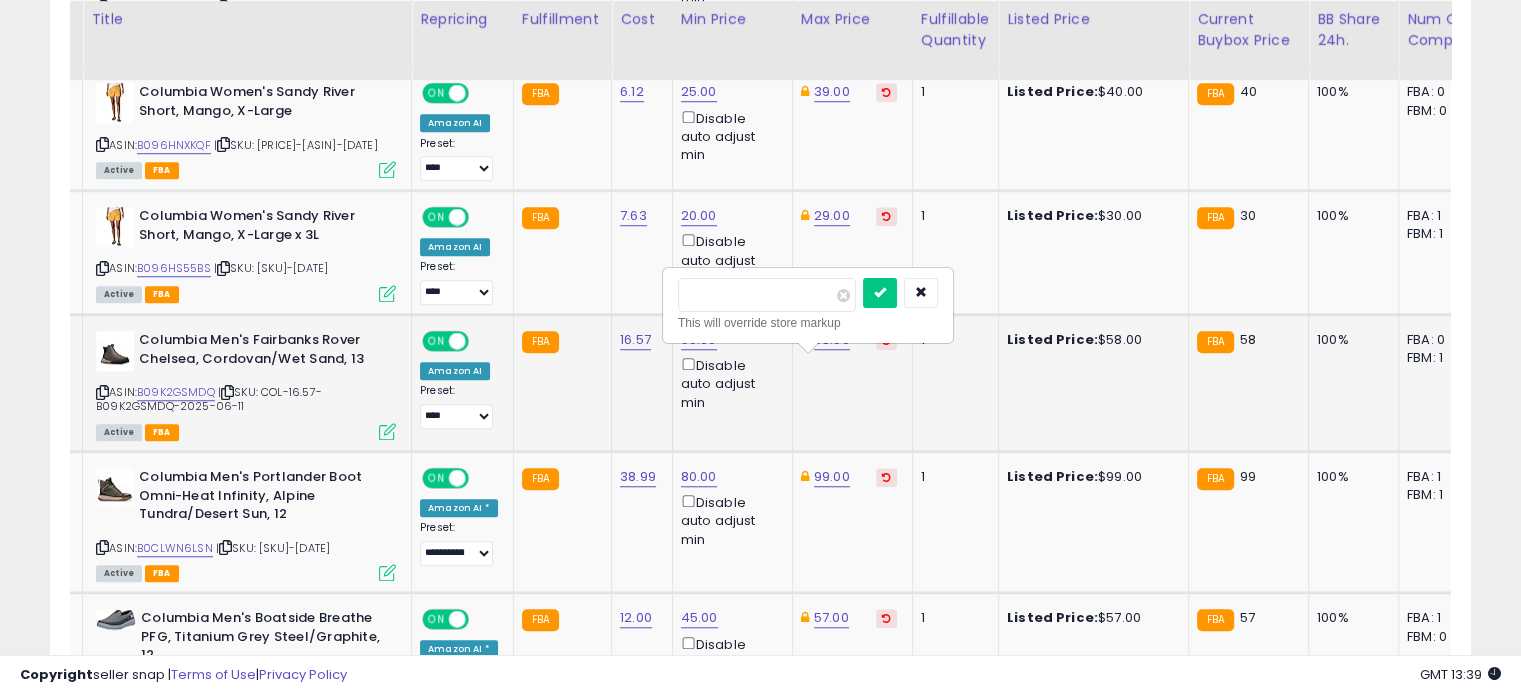 drag, startPoint x: 756, startPoint y: 295, endPoint x: 679, endPoint y: 291, distance: 77.10383 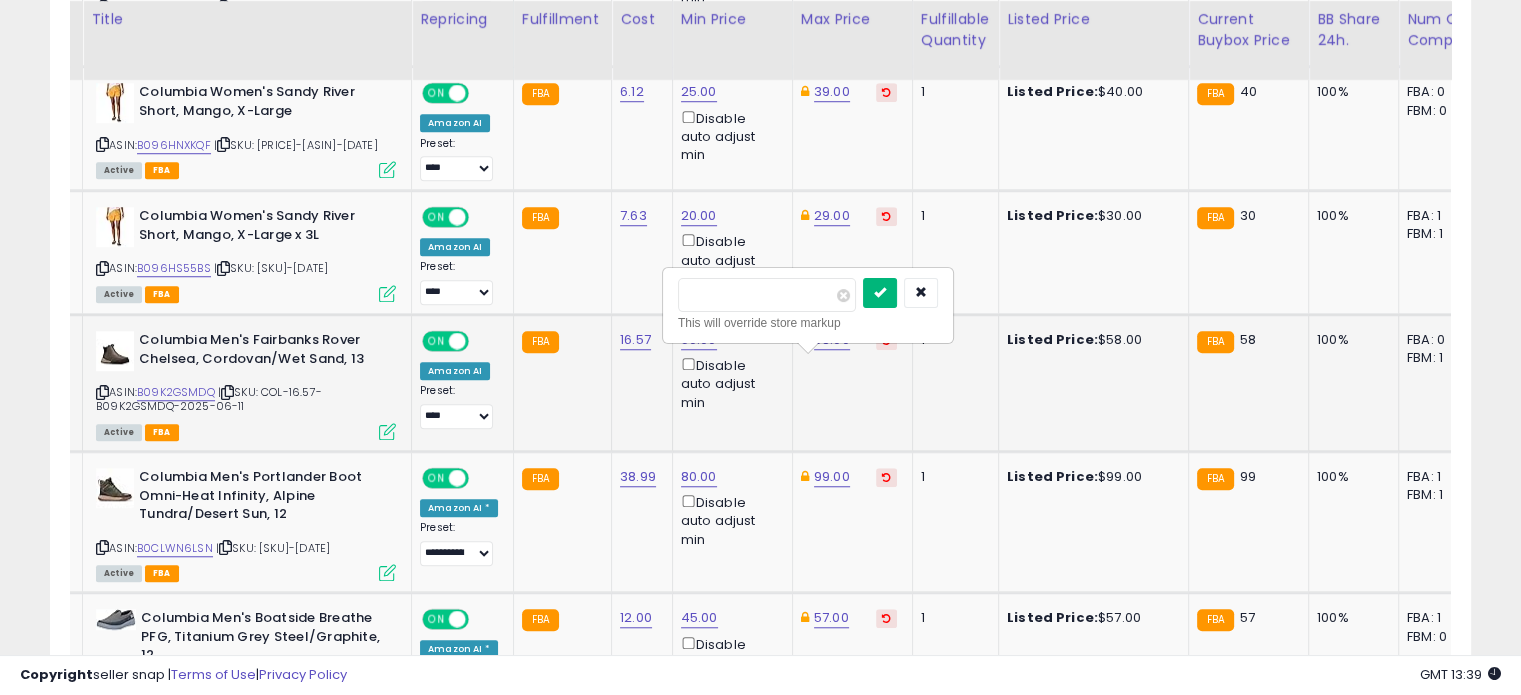 click at bounding box center (880, 293) 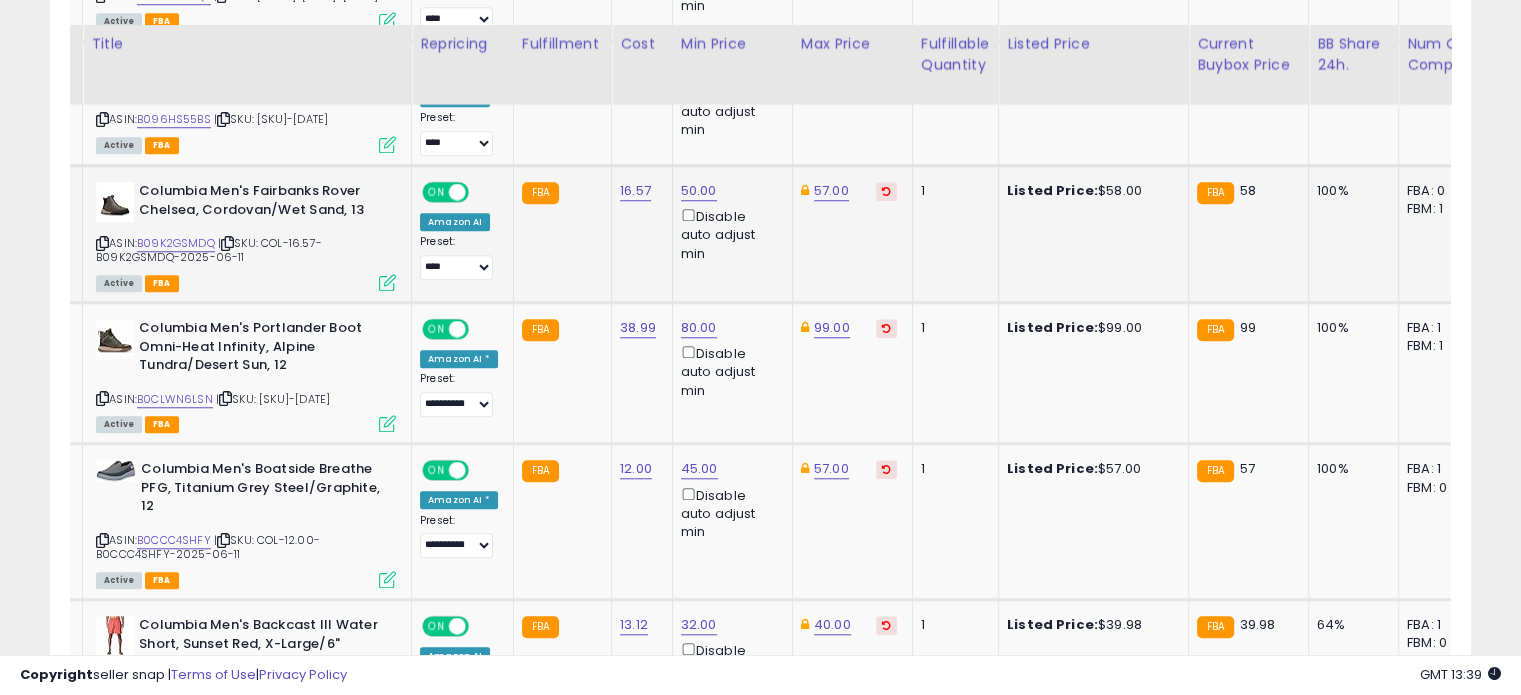 scroll, scrollTop: 1764, scrollLeft: 0, axis: vertical 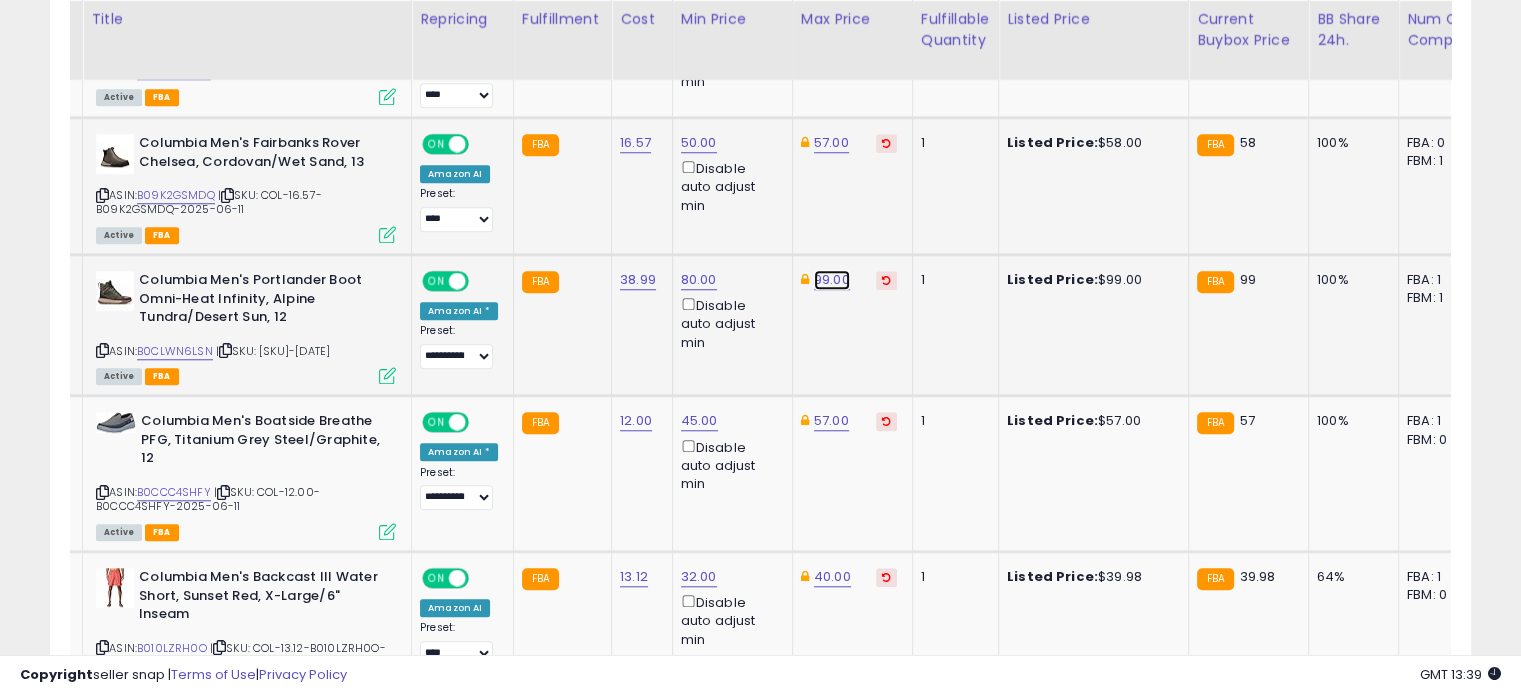 click on "99.00" at bounding box center [832, -690] 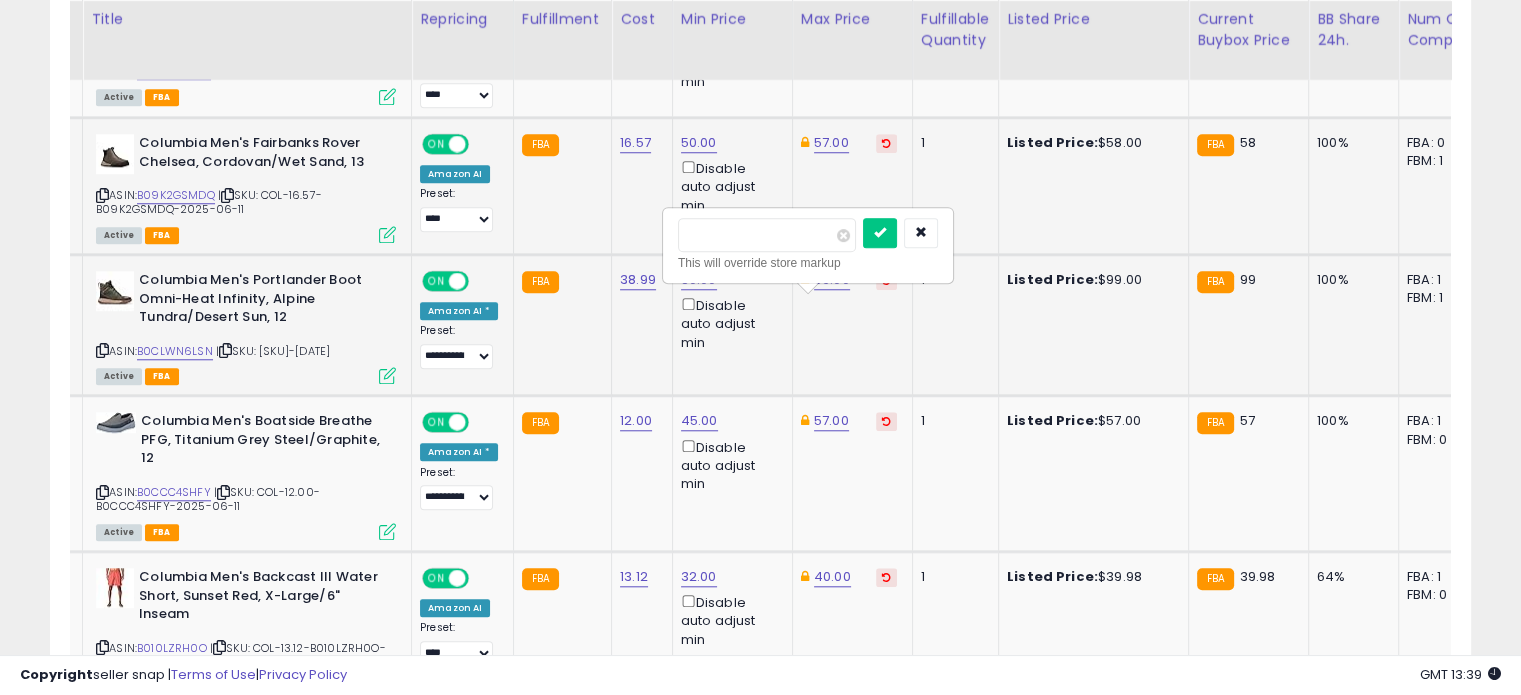drag, startPoint x: 741, startPoint y: 229, endPoint x: 683, endPoint y: 229, distance: 58 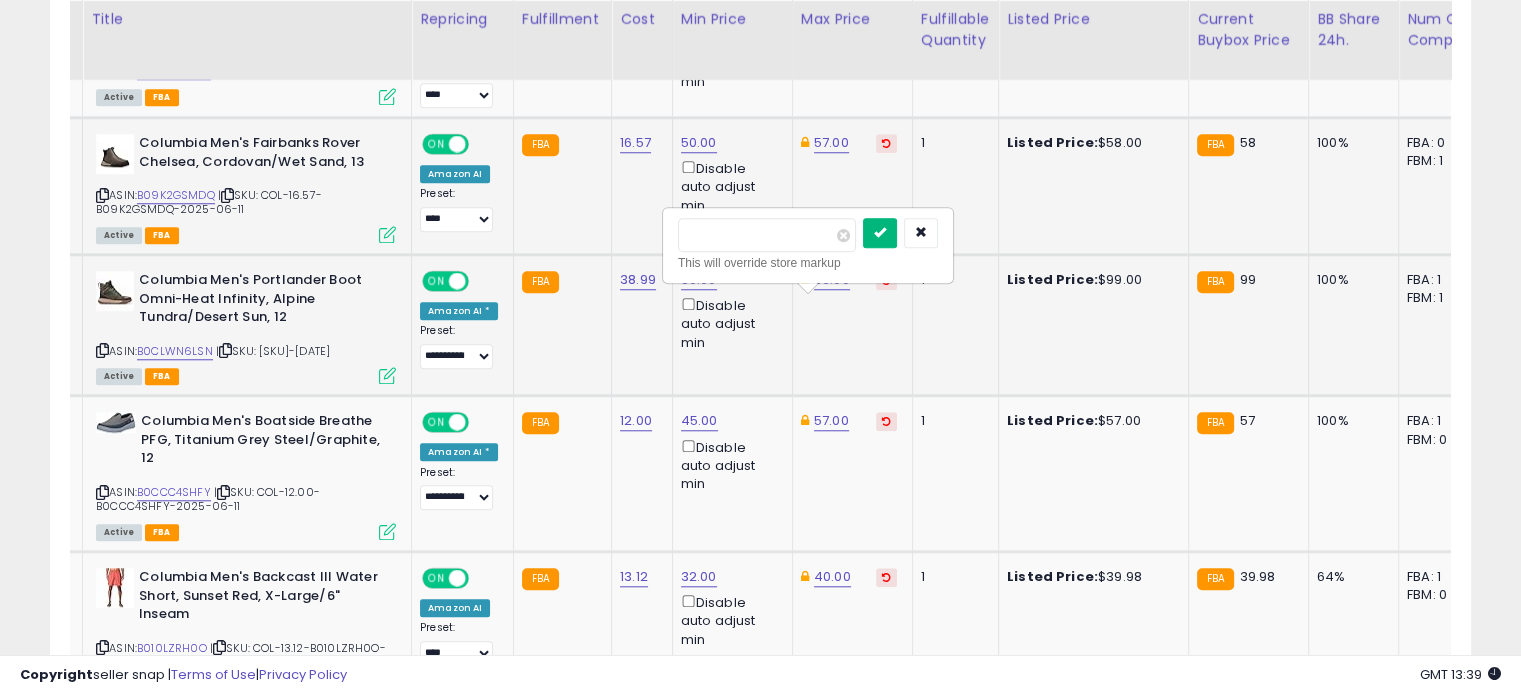 click at bounding box center [880, 232] 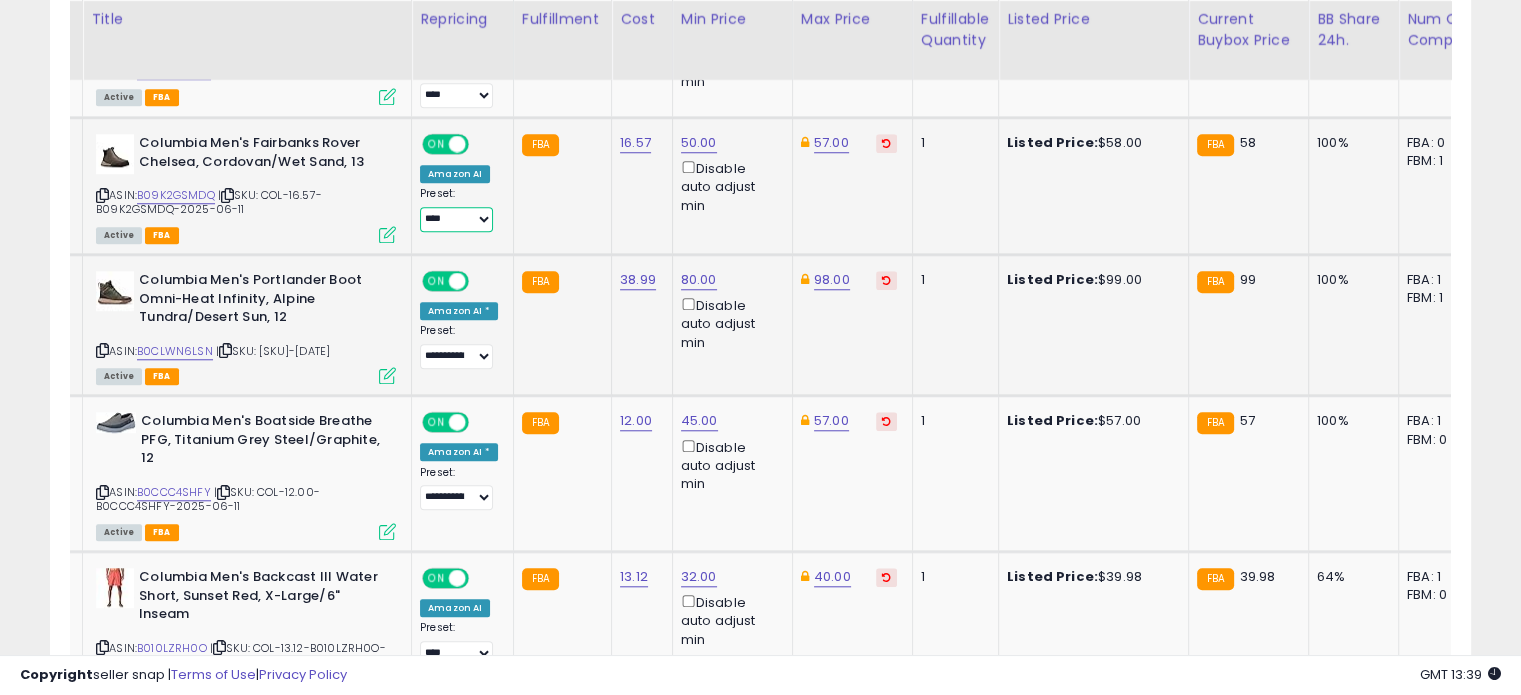 click on "**********" at bounding box center (456, 219) 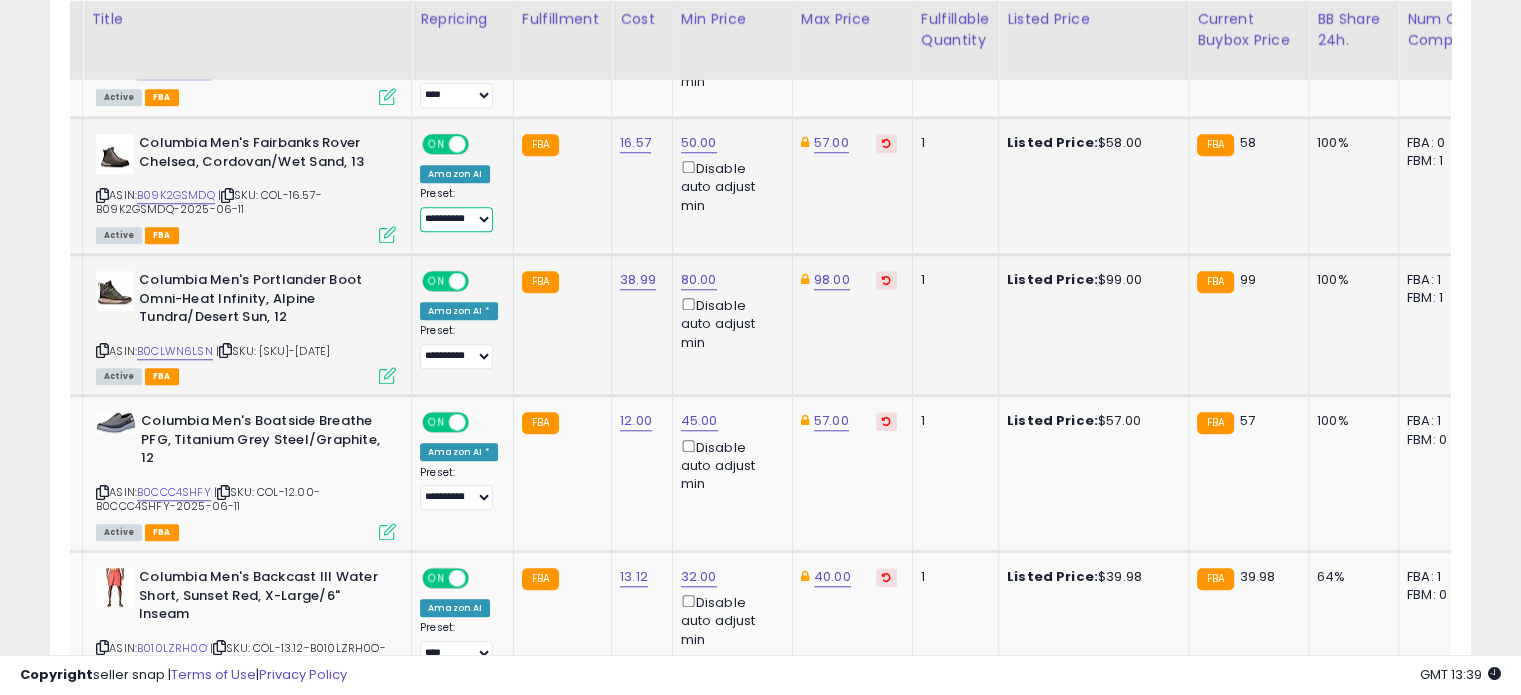 click on "**********" at bounding box center (456, 219) 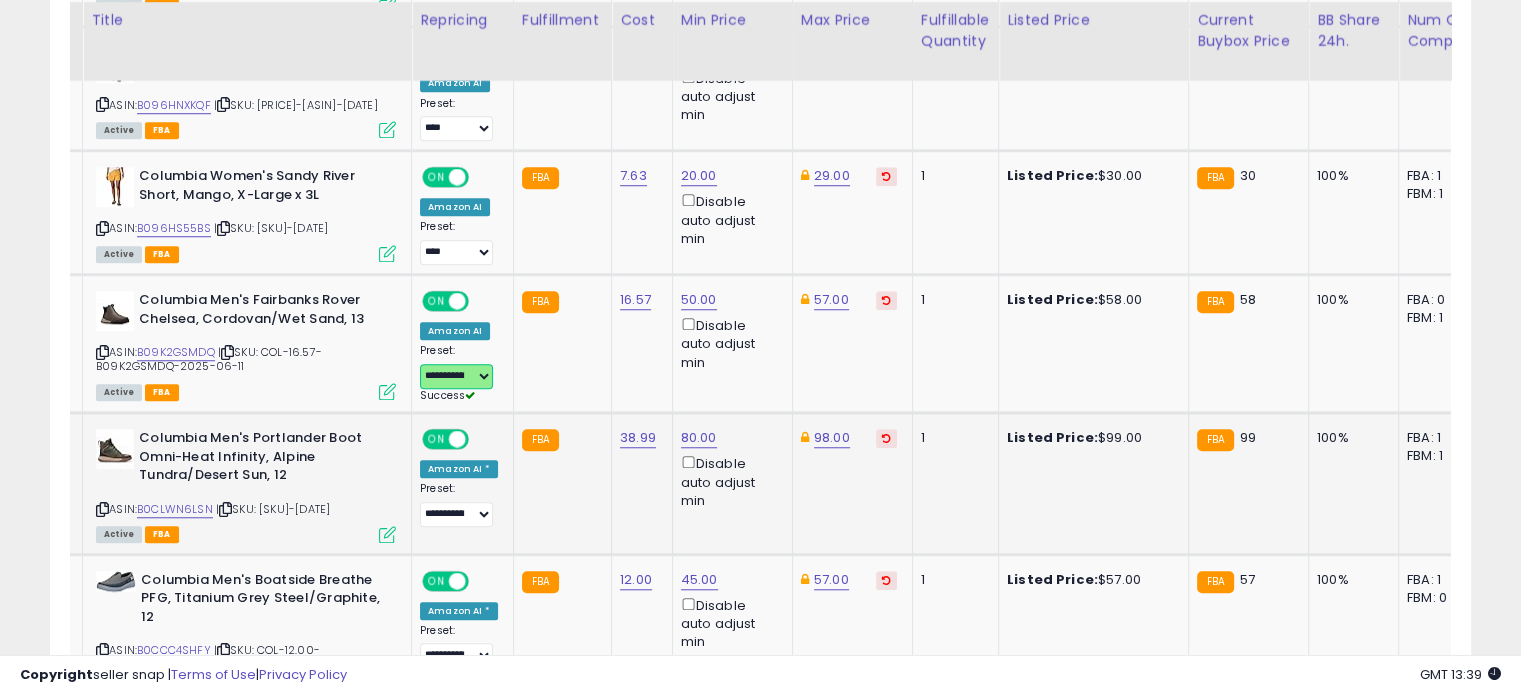 scroll, scrollTop: 1608, scrollLeft: 0, axis: vertical 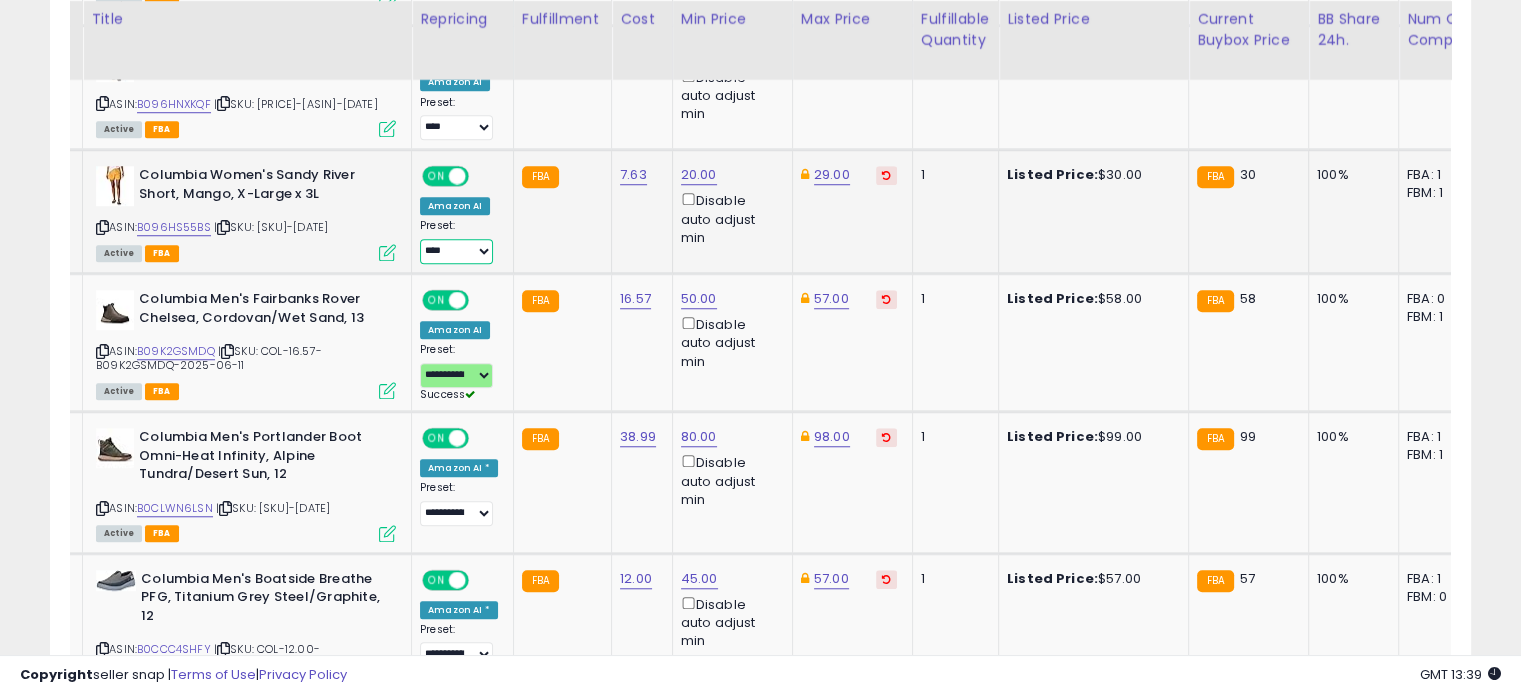 click on "**********" at bounding box center (456, 251) 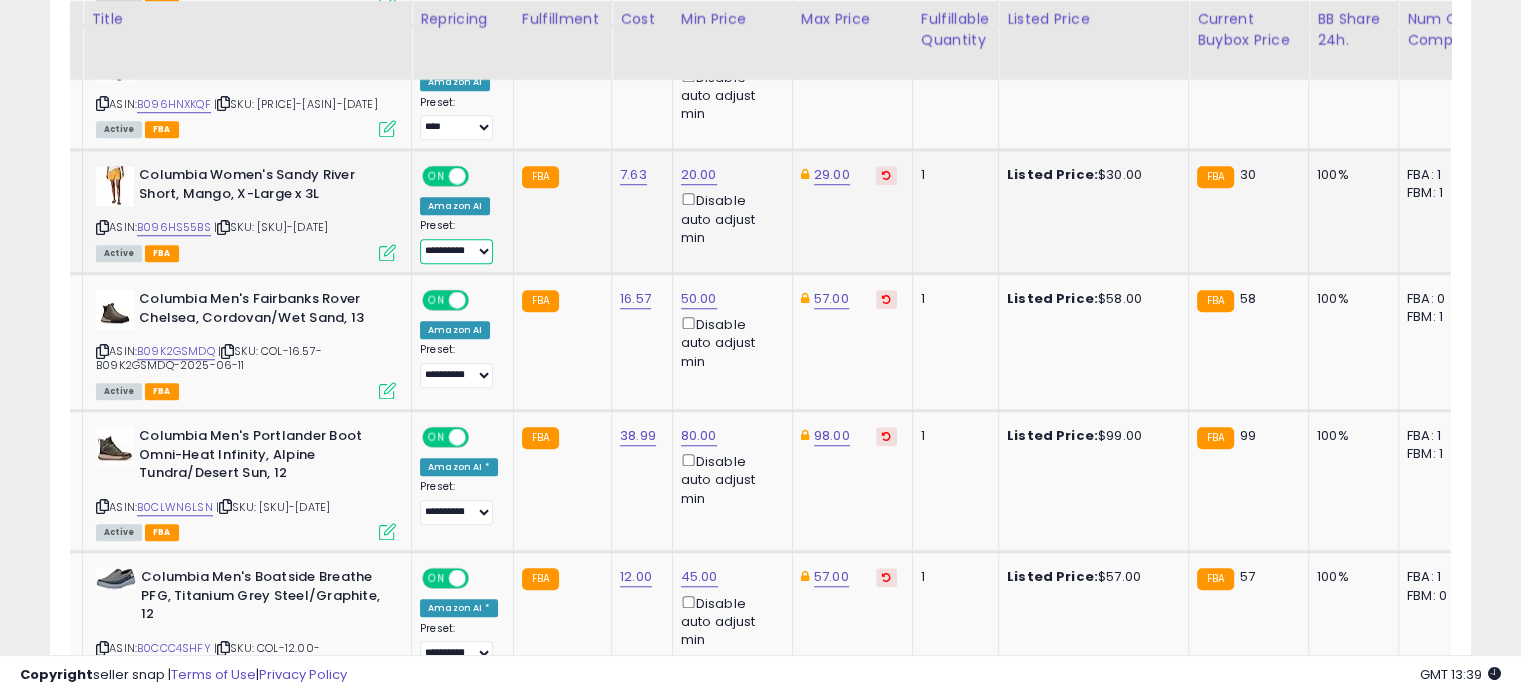 click on "**********" at bounding box center (456, 251) 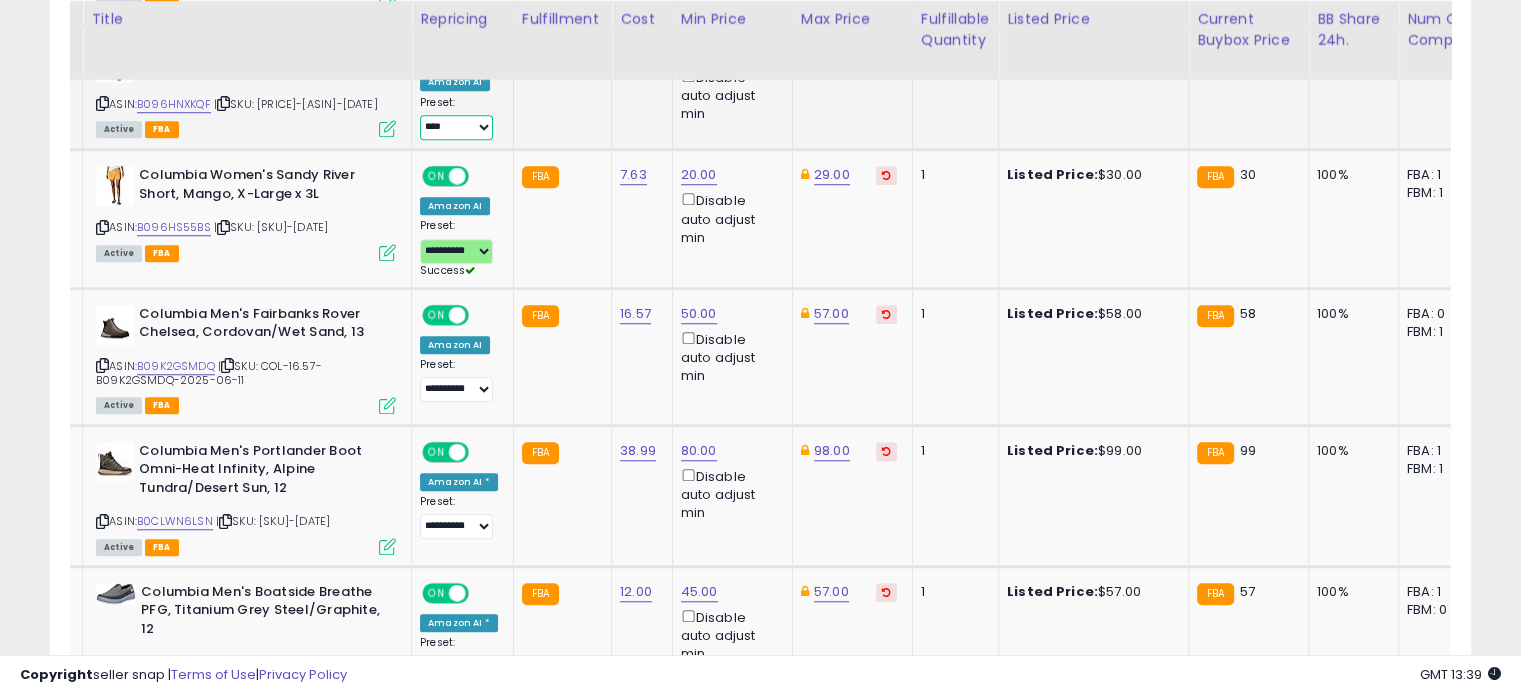 click on "**********" at bounding box center [456, 127] 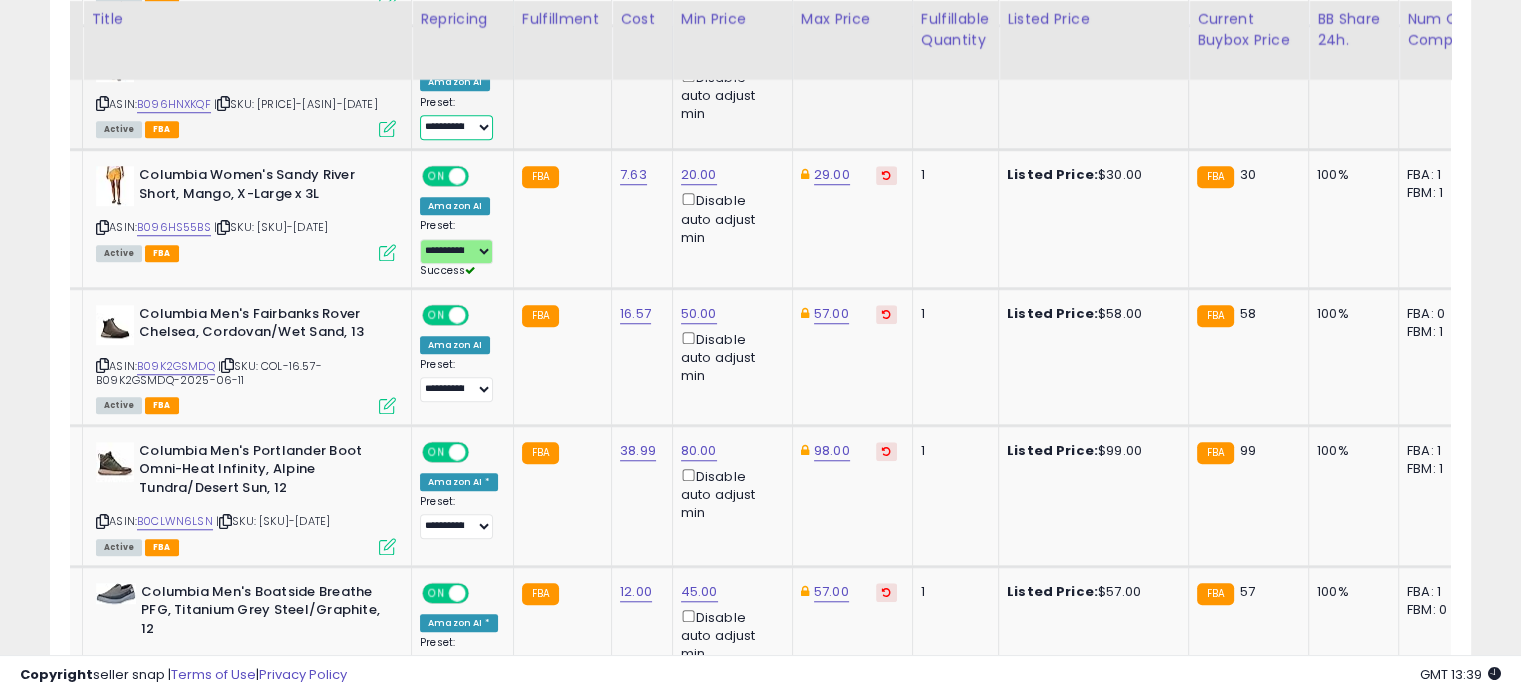 click on "**********" at bounding box center [456, 127] 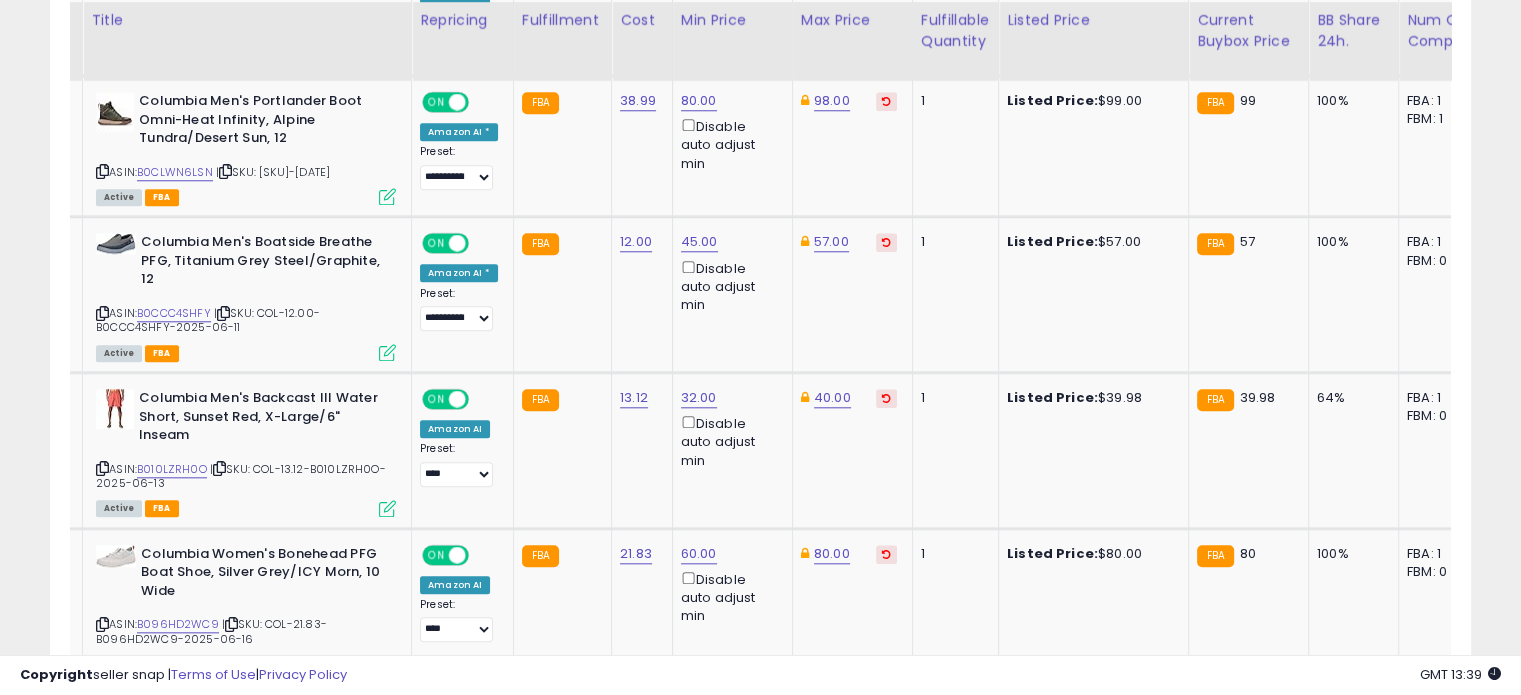 scroll, scrollTop: 1944, scrollLeft: 0, axis: vertical 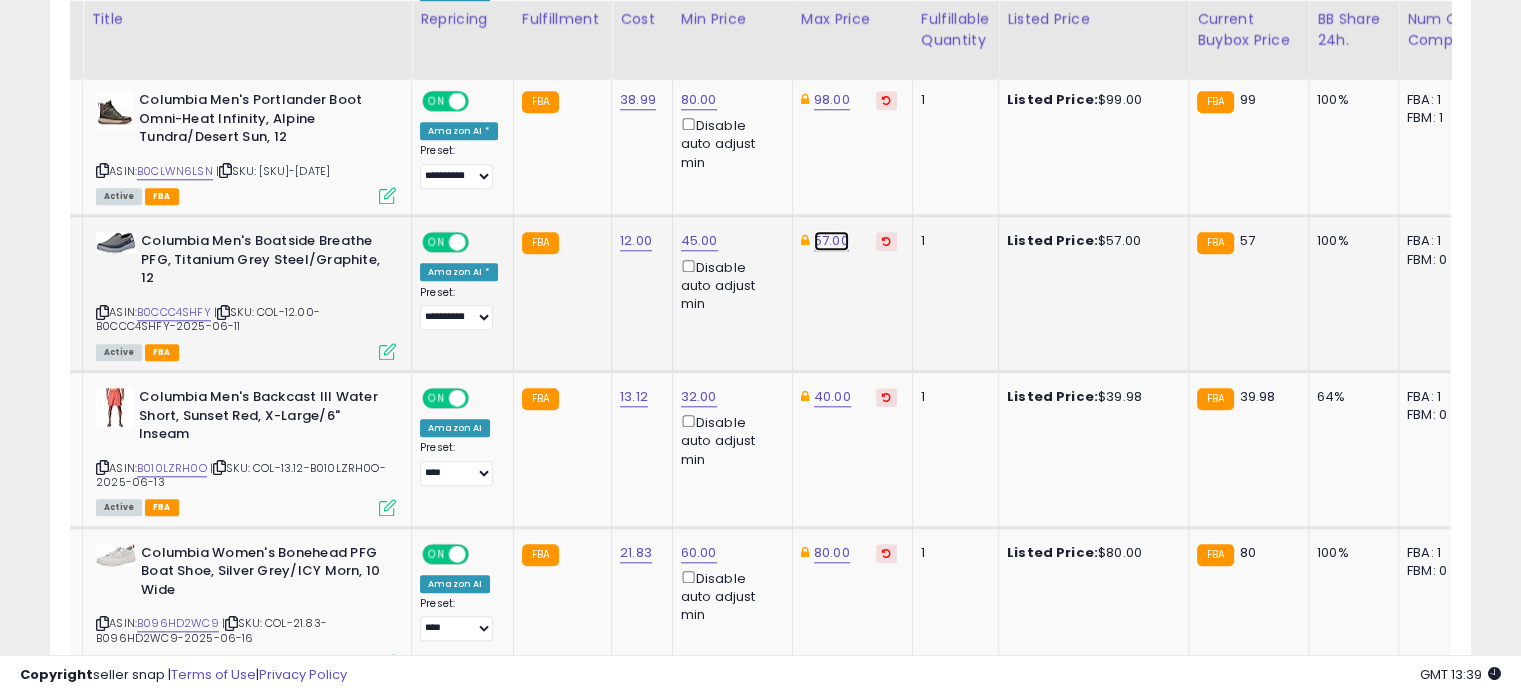 click on "57.00" at bounding box center (832, -870) 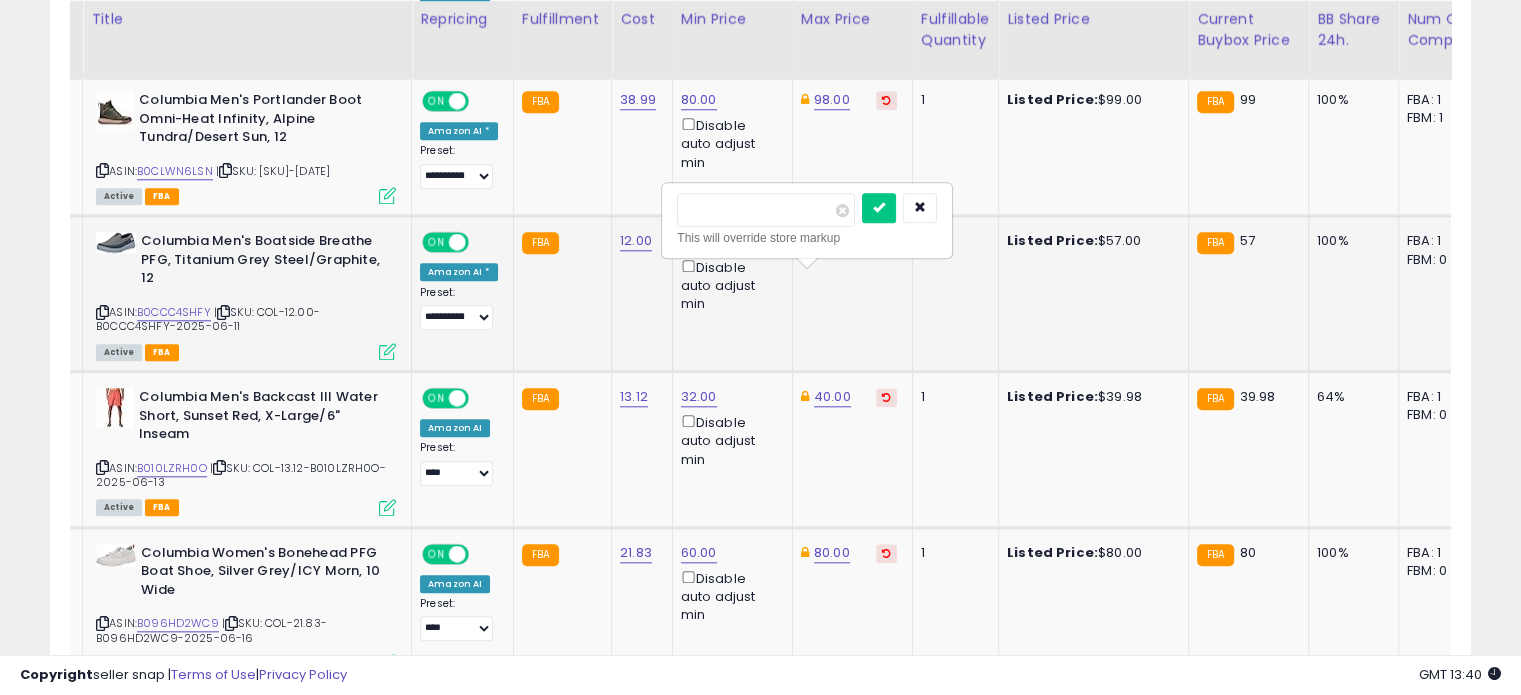 drag, startPoint x: 768, startPoint y: 211, endPoint x: 681, endPoint y: 196, distance: 88.28363 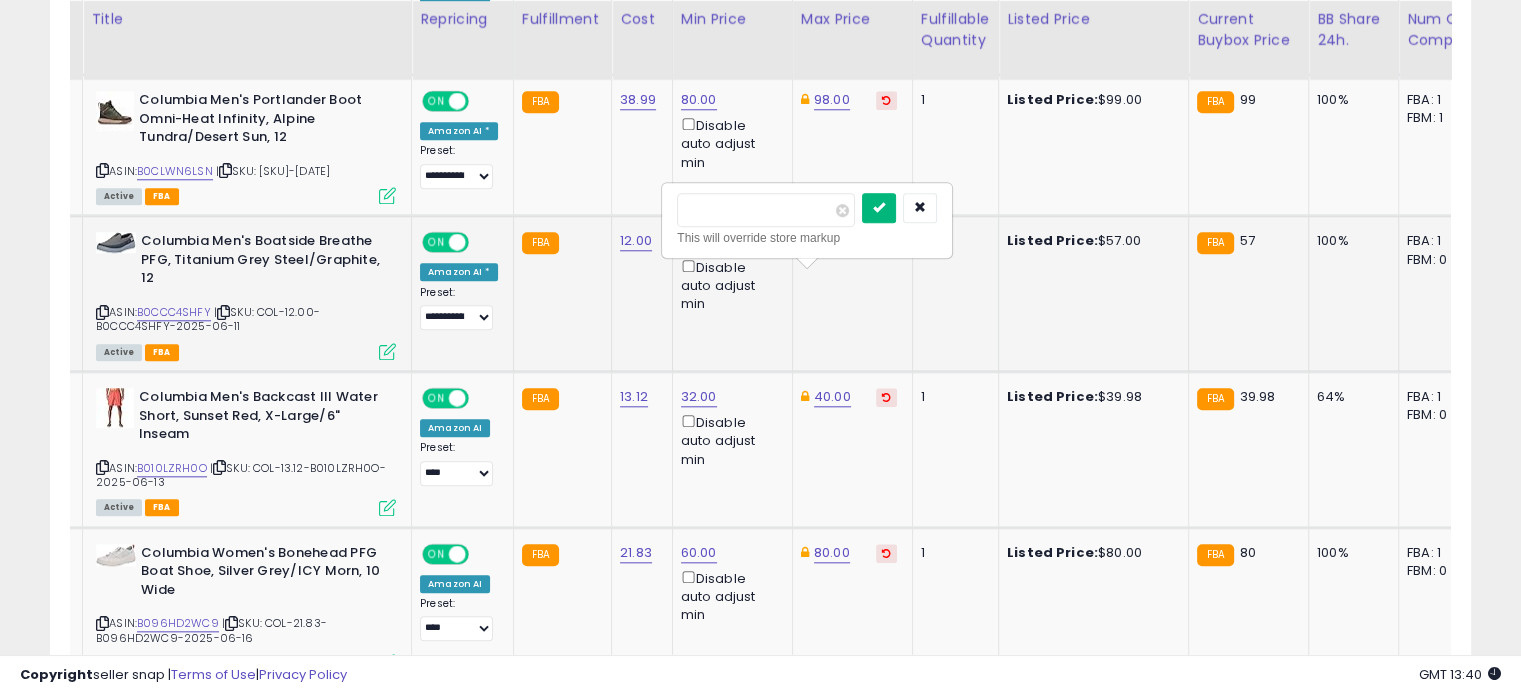 click at bounding box center [879, 207] 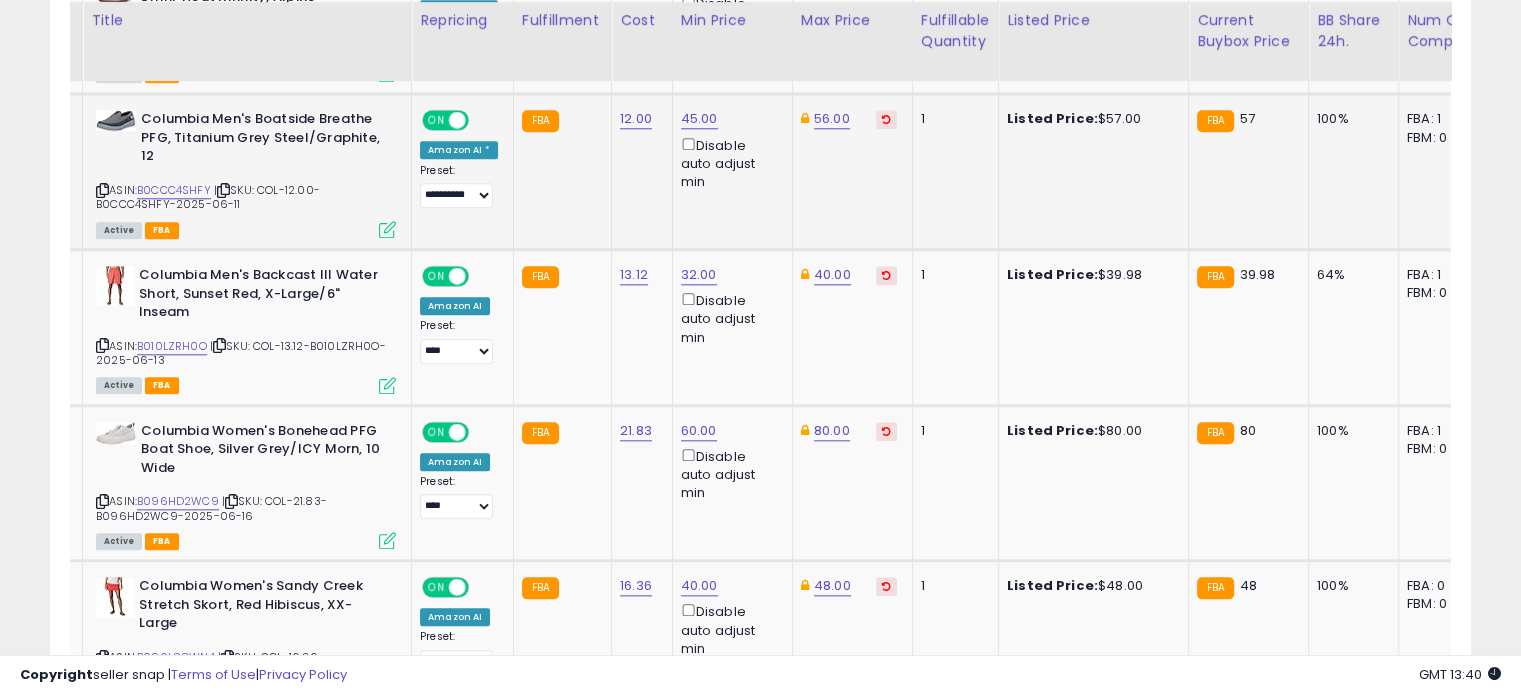 scroll, scrollTop: 2072, scrollLeft: 0, axis: vertical 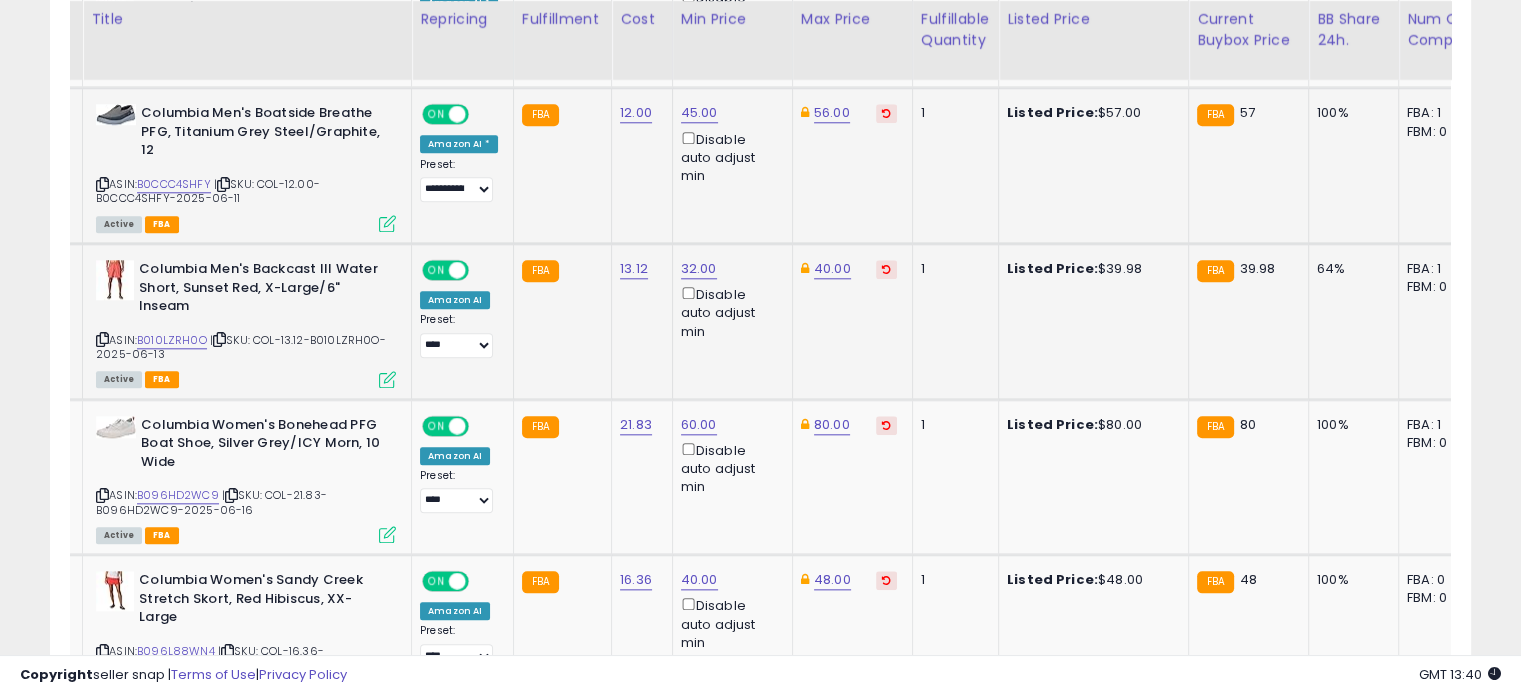 click on "40.00" 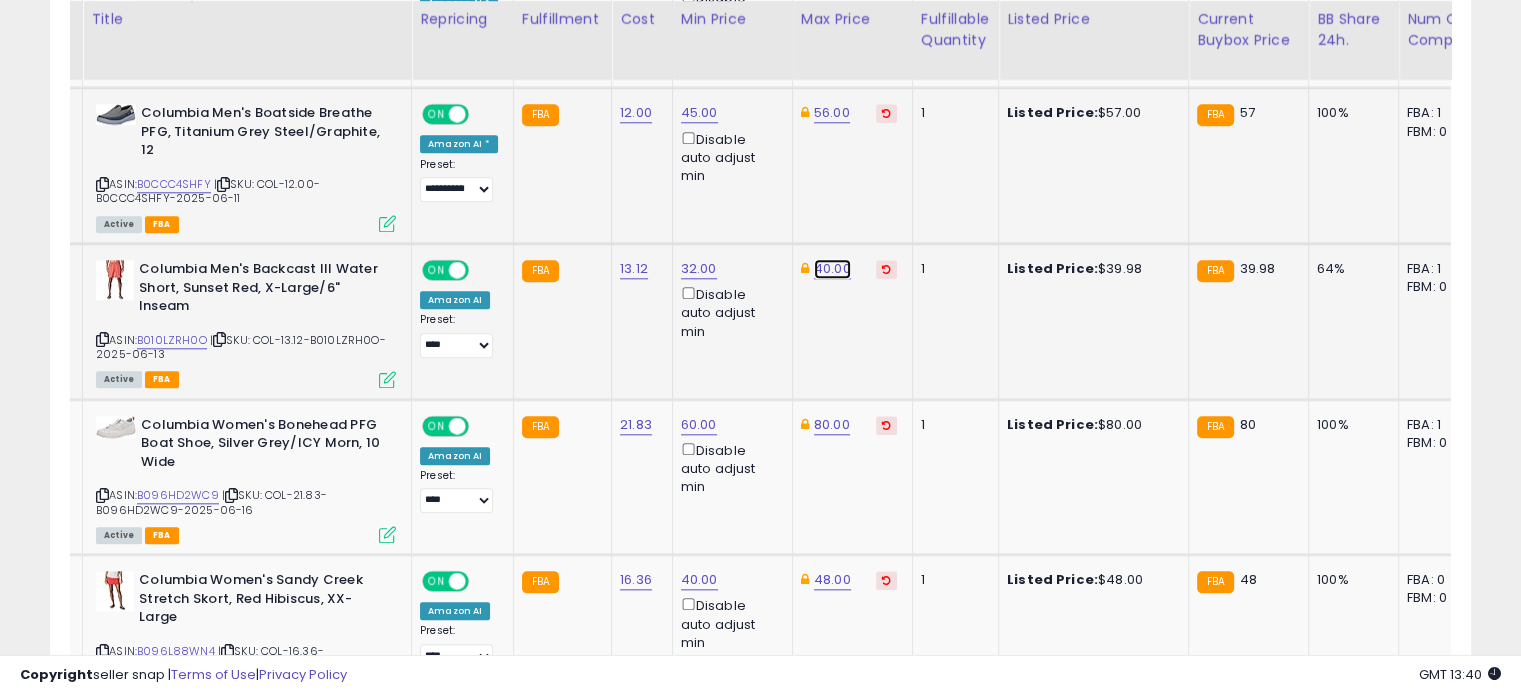click on "40.00" at bounding box center [832, -998] 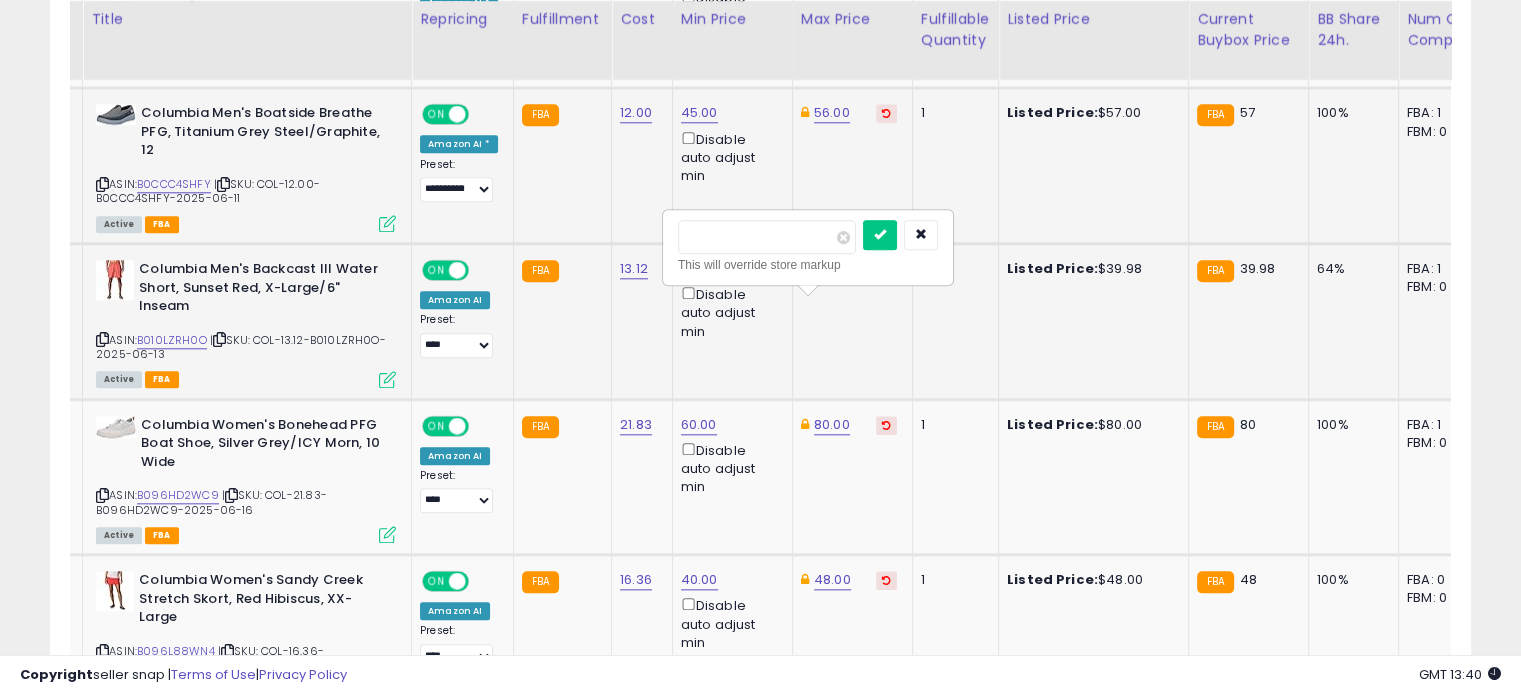 drag, startPoint x: 729, startPoint y: 220, endPoint x: 669, endPoint y: 231, distance: 61 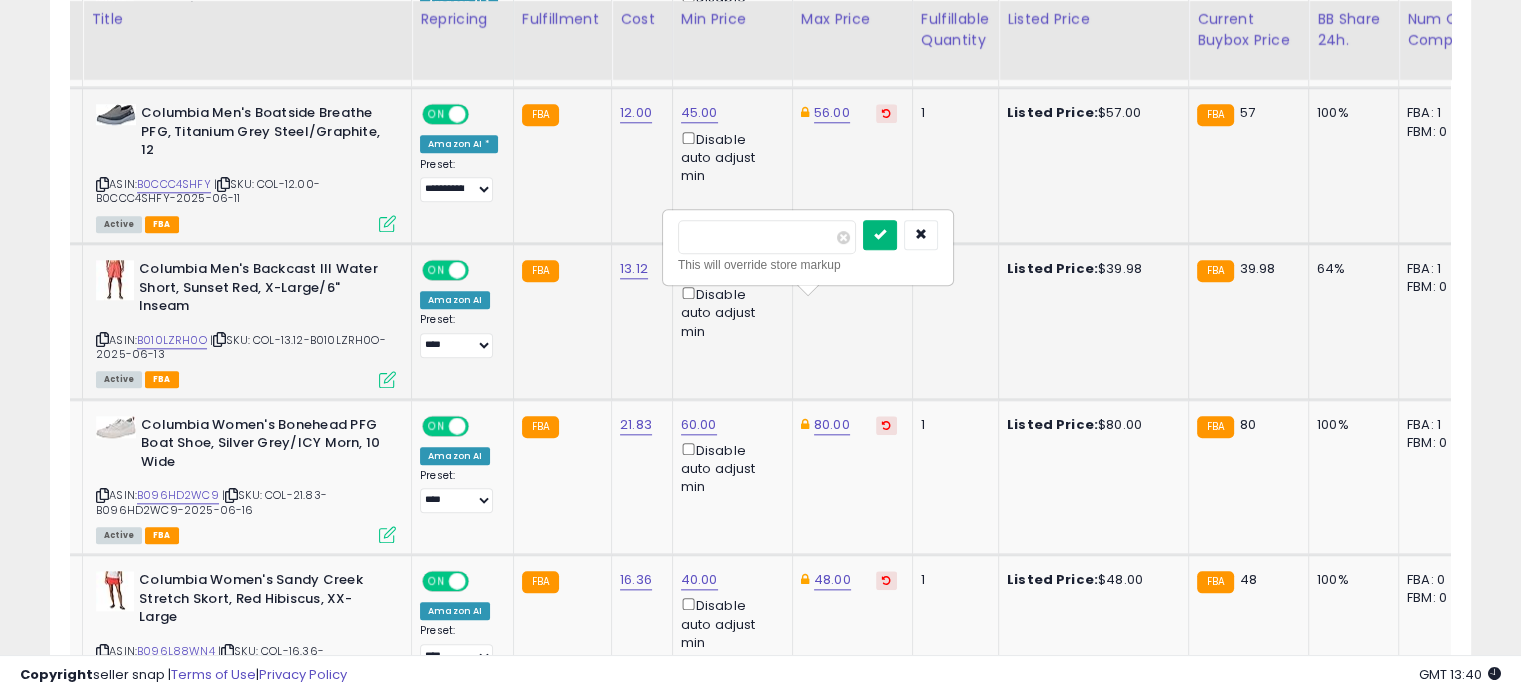 click at bounding box center [880, 234] 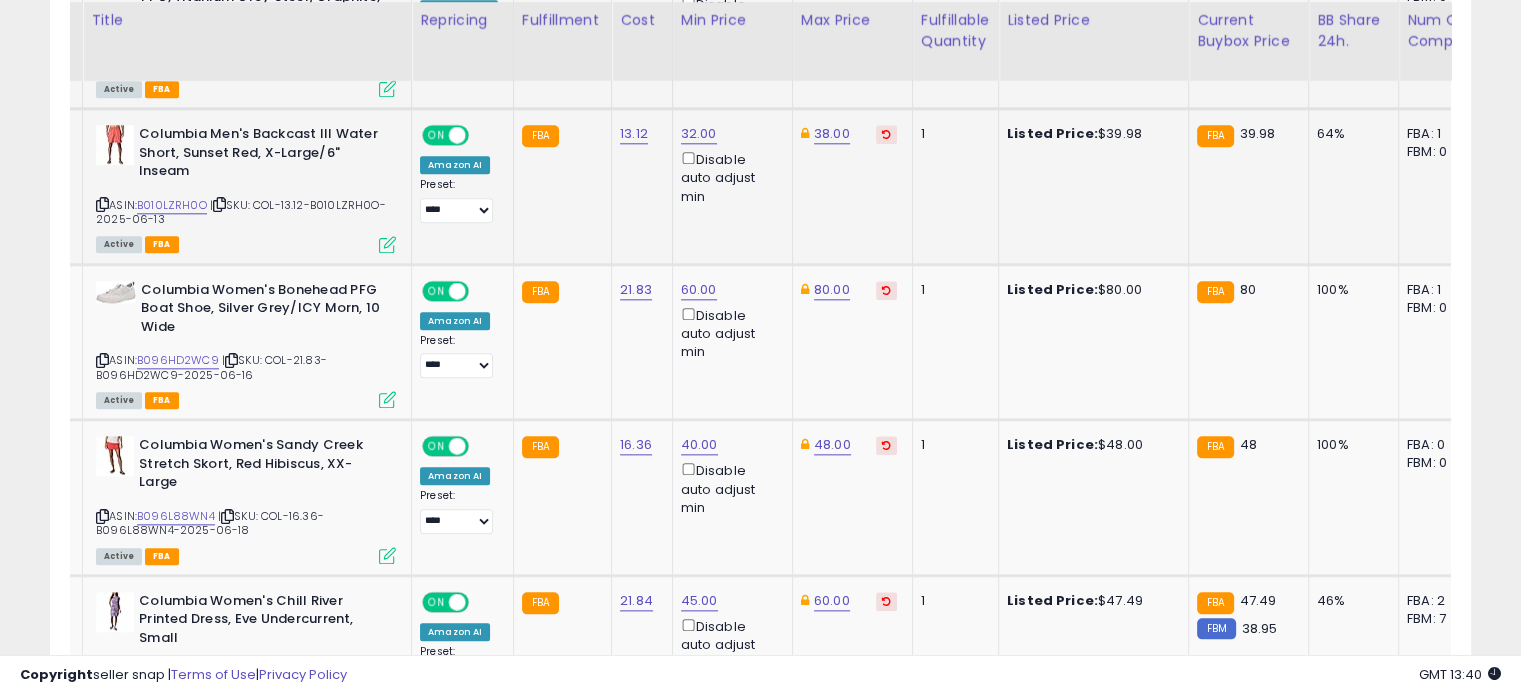 scroll, scrollTop: 2208, scrollLeft: 0, axis: vertical 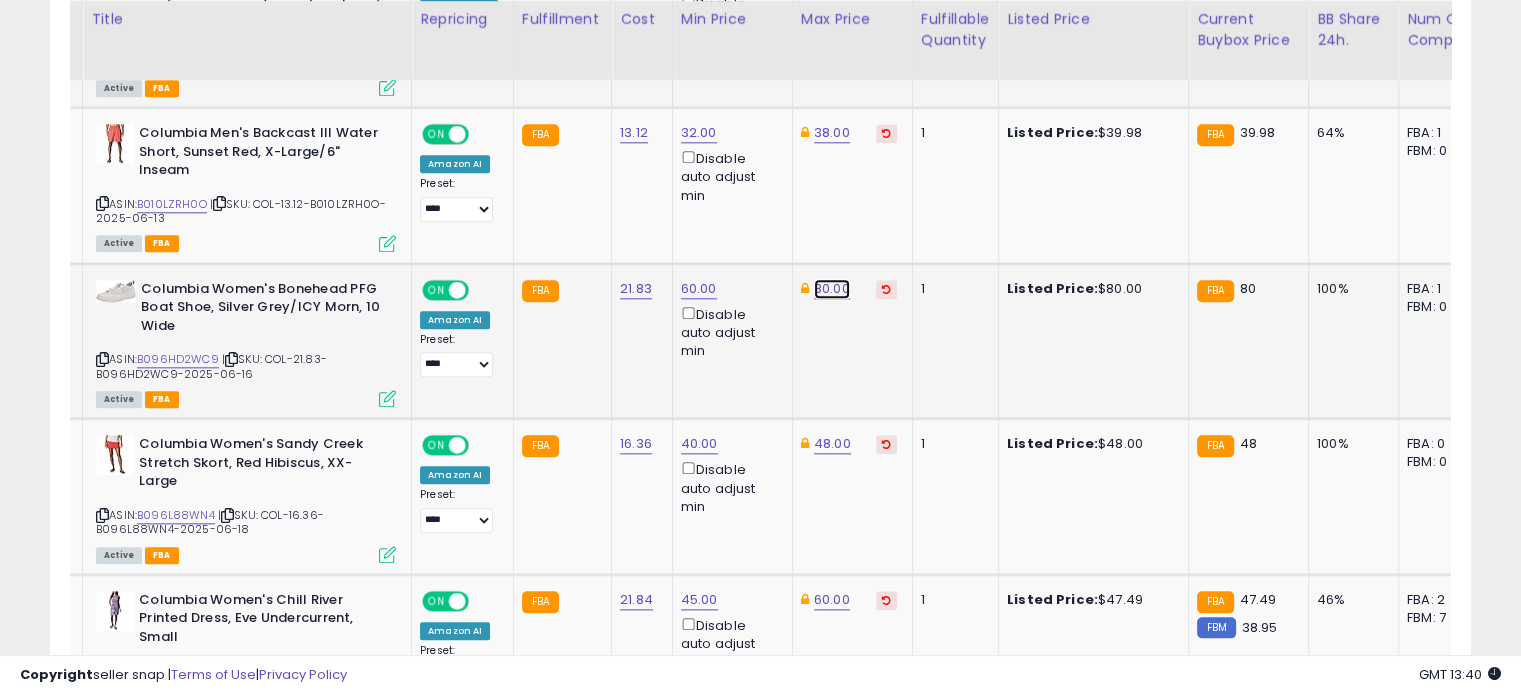 click on "80.00" at bounding box center [832, -1134] 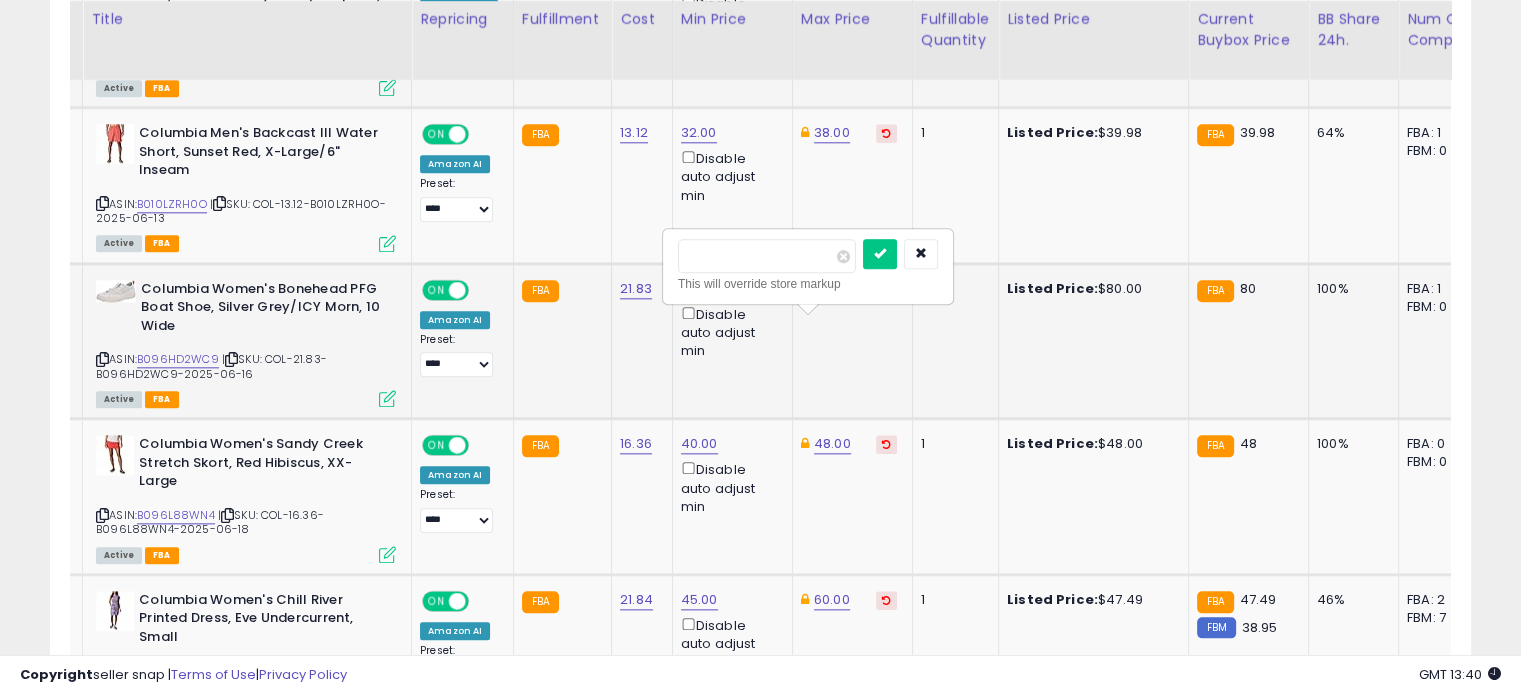 drag, startPoint x: 742, startPoint y: 252, endPoint x: 678, endPoint y: 246, distance: 64.28063 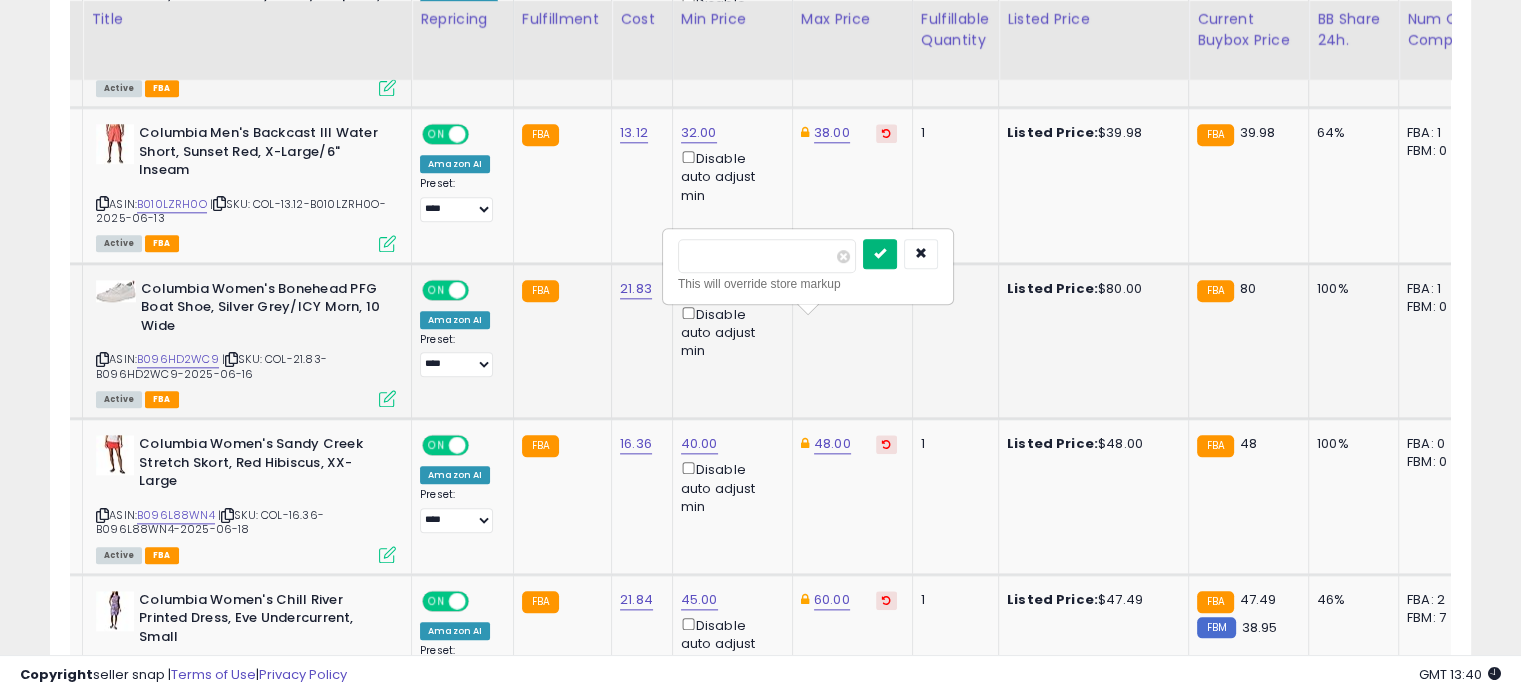 click at bounding box center (880, 253) 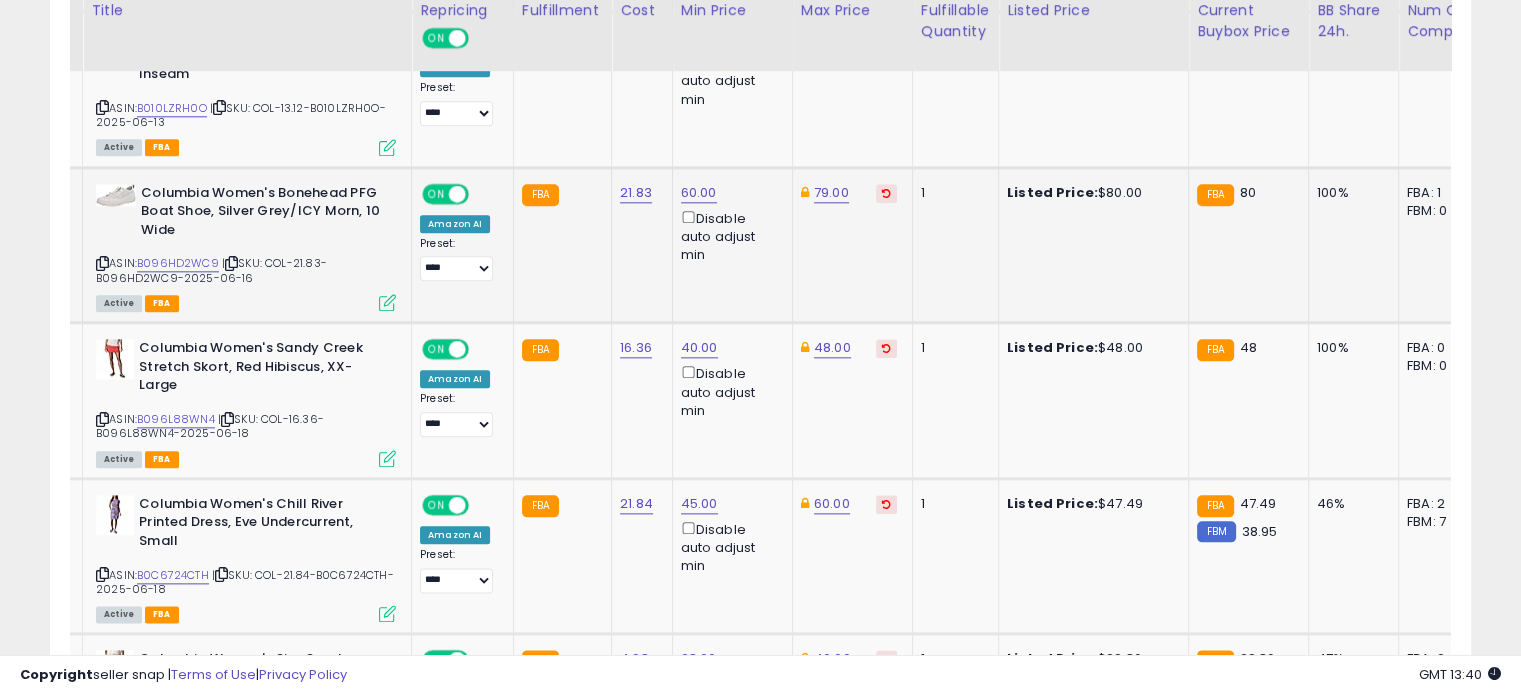scroll, scrollTop: 2306, scrollLeft: 0, axis: vertical 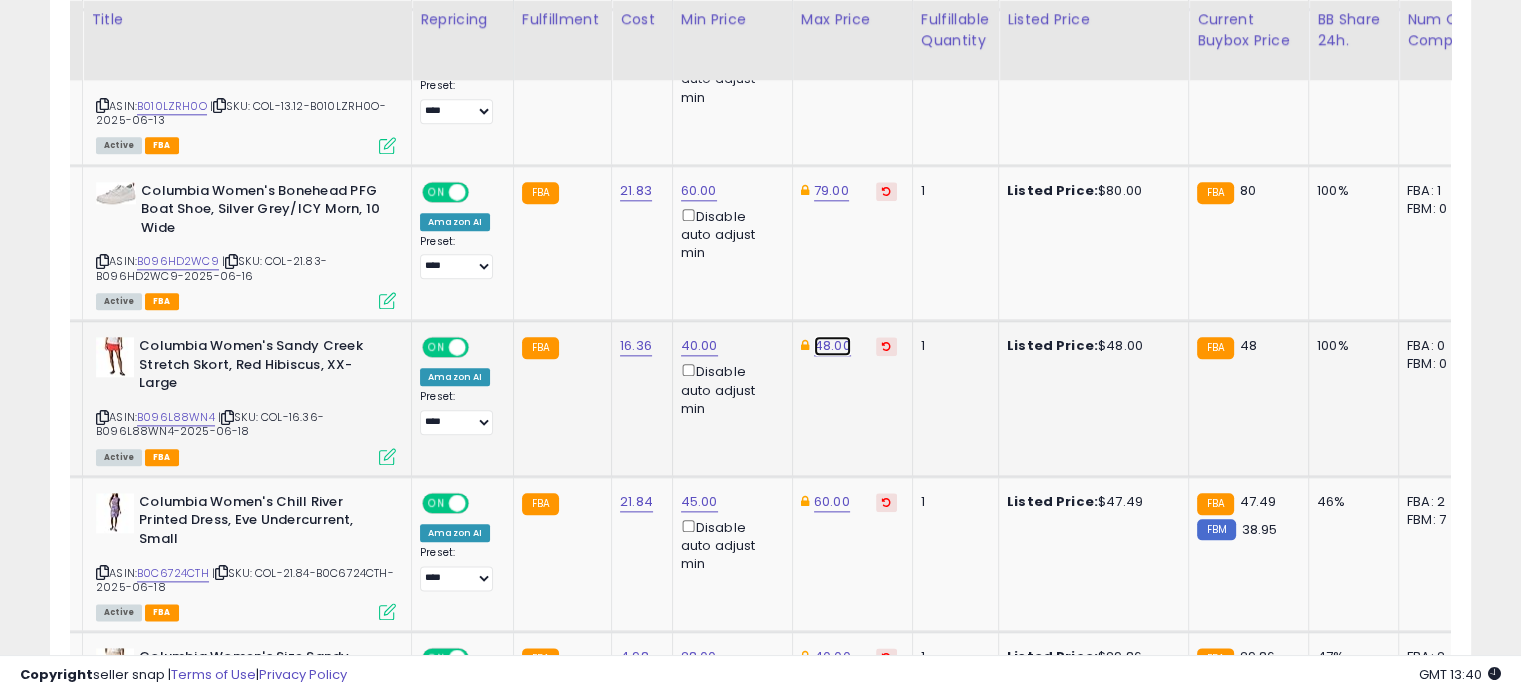 click on "48.00" at bounding box center [832, -1232] 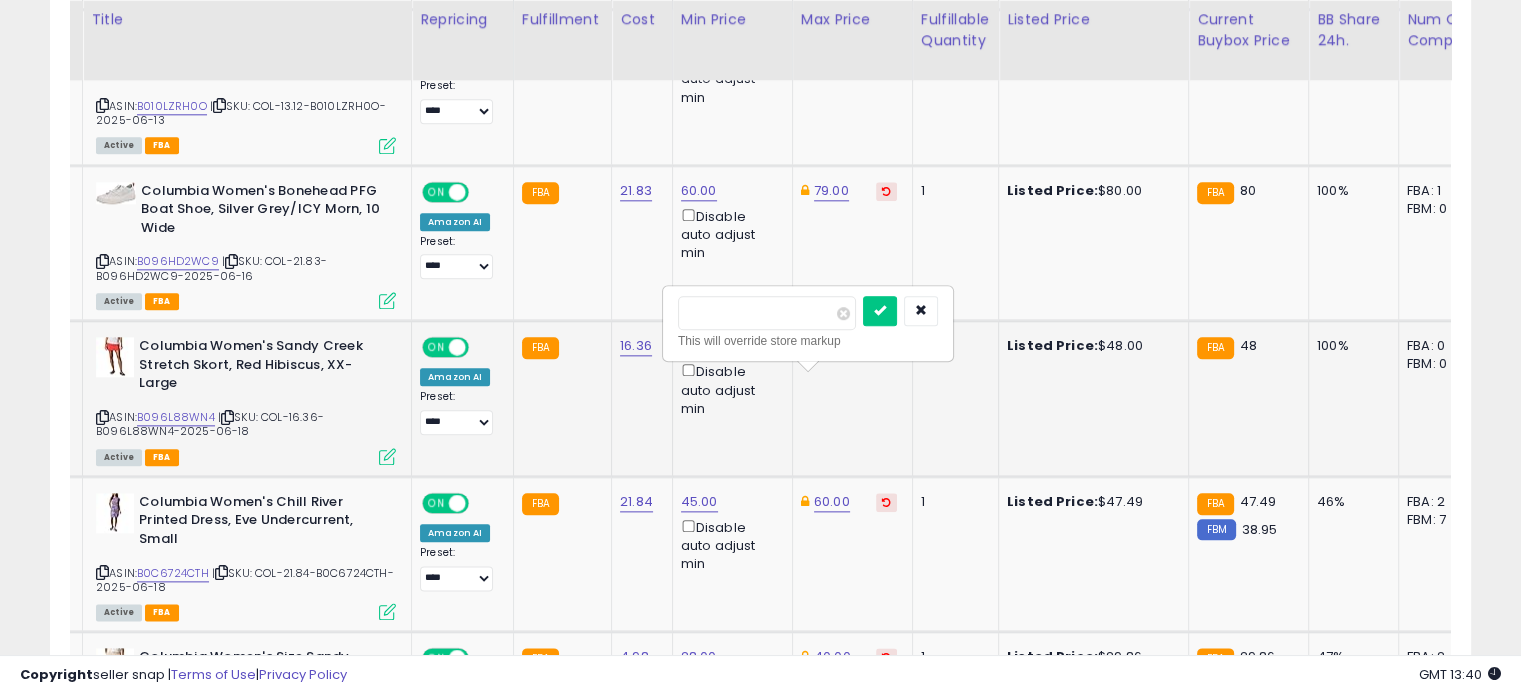 drag, startPoint x: 732, startPoint y: 309, endPoint x: 685, endPoint y: 301, distance: 47.67599 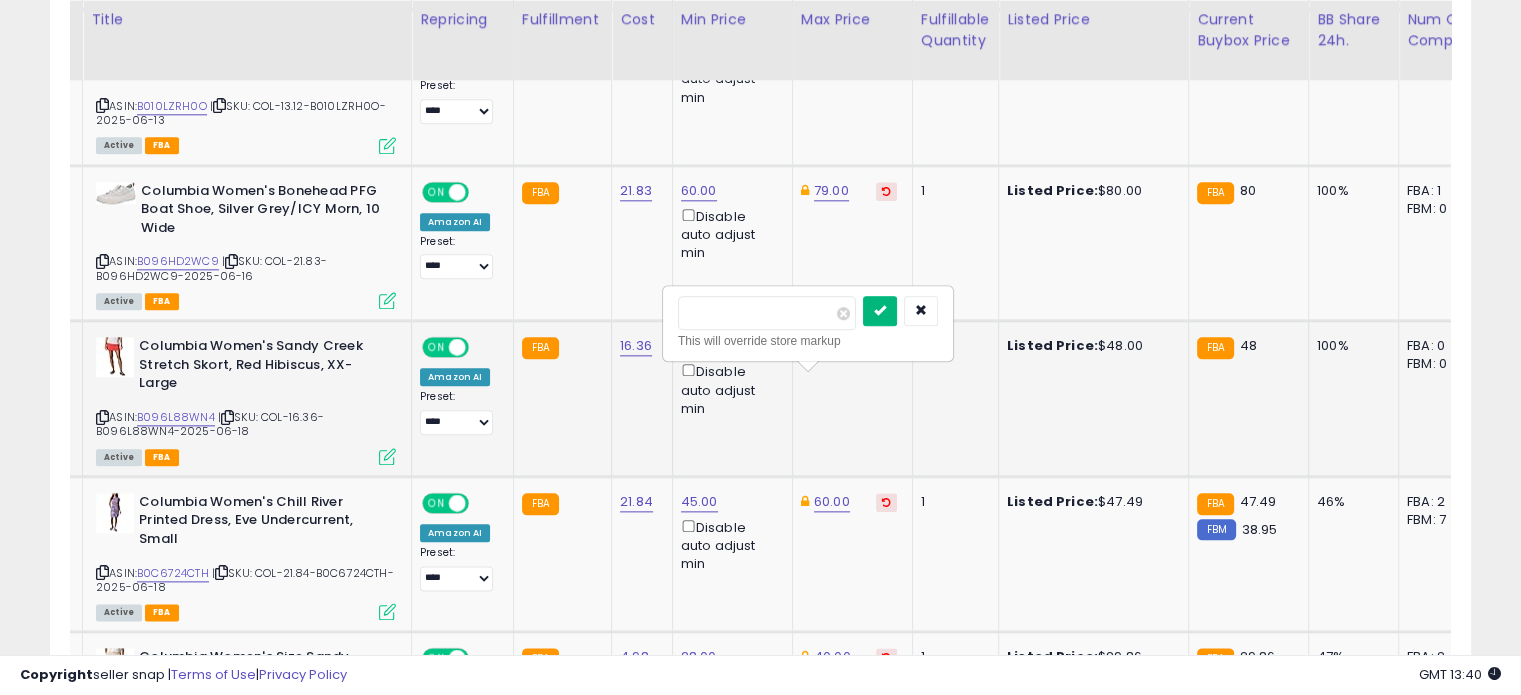 click at bounding box center [880, 310] 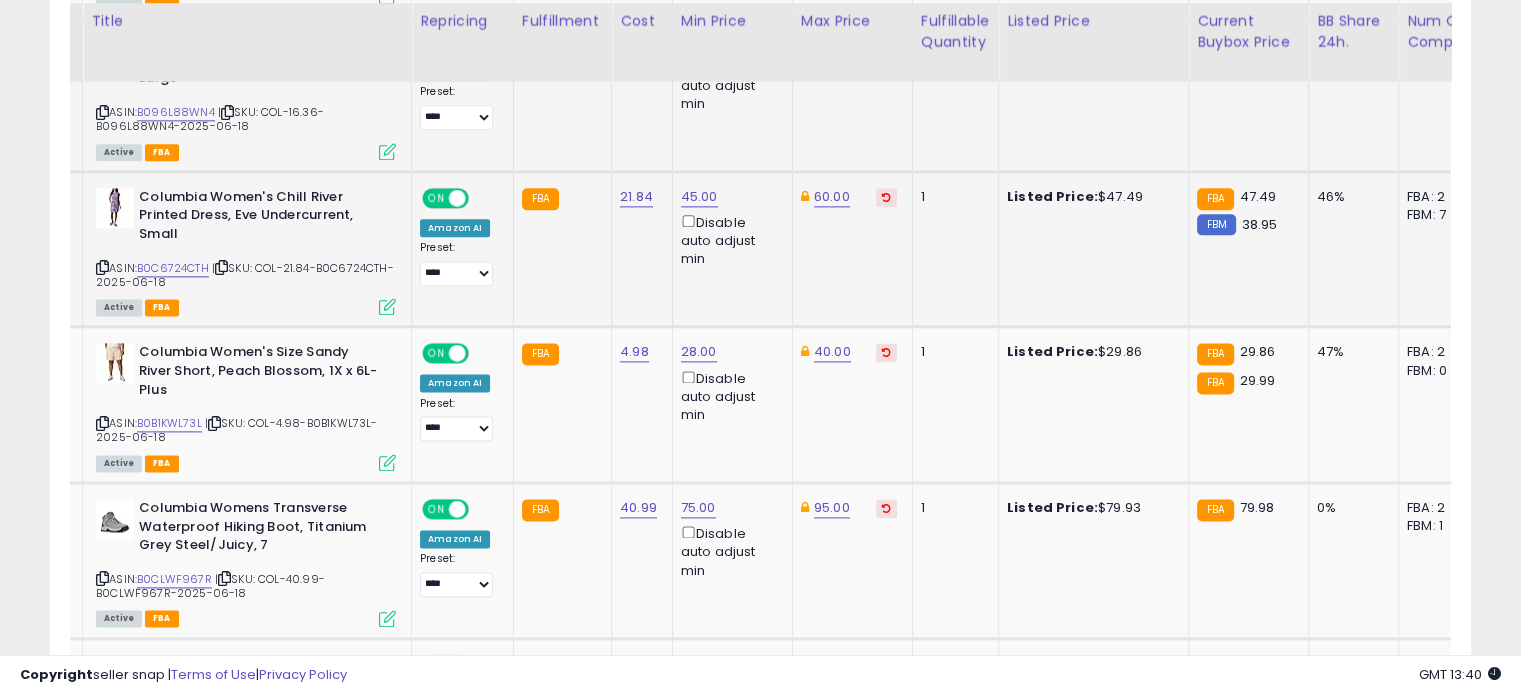 scroll, scrollTop: 2612, scrollLeft: 0, axis: vertical 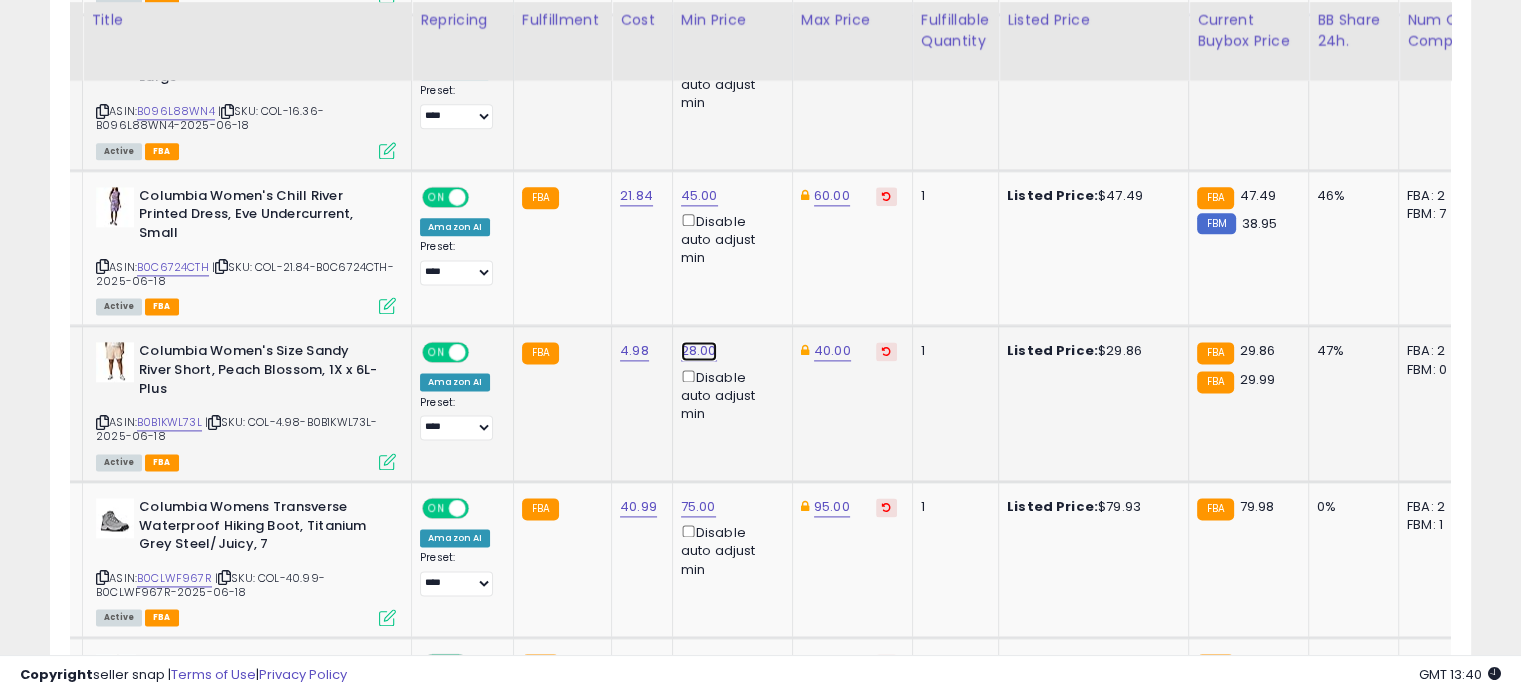 click on "28.00" at bounding box center [699, -1538] 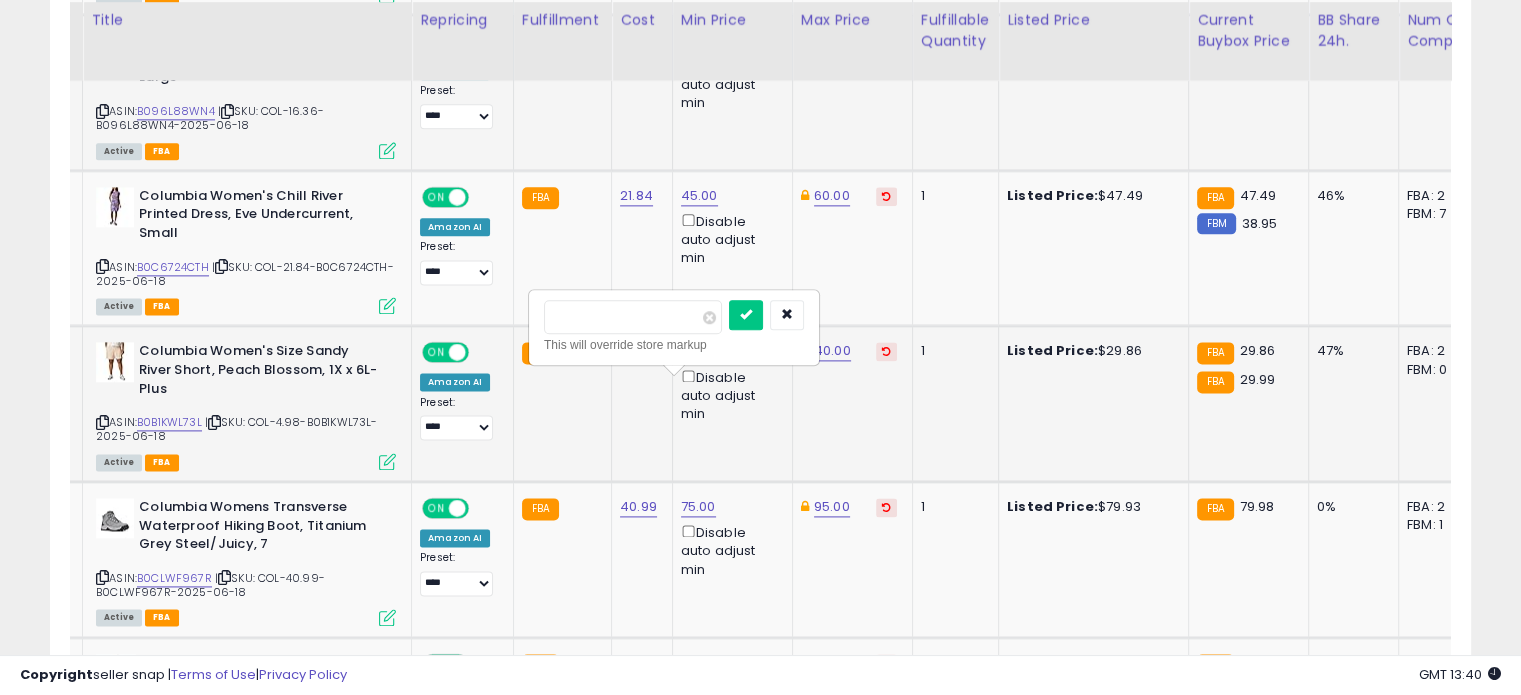 drag, startPoint x: 608, startPoint y: 318, endPoint x: 540, endPoint y: 310, distance: 68.46897 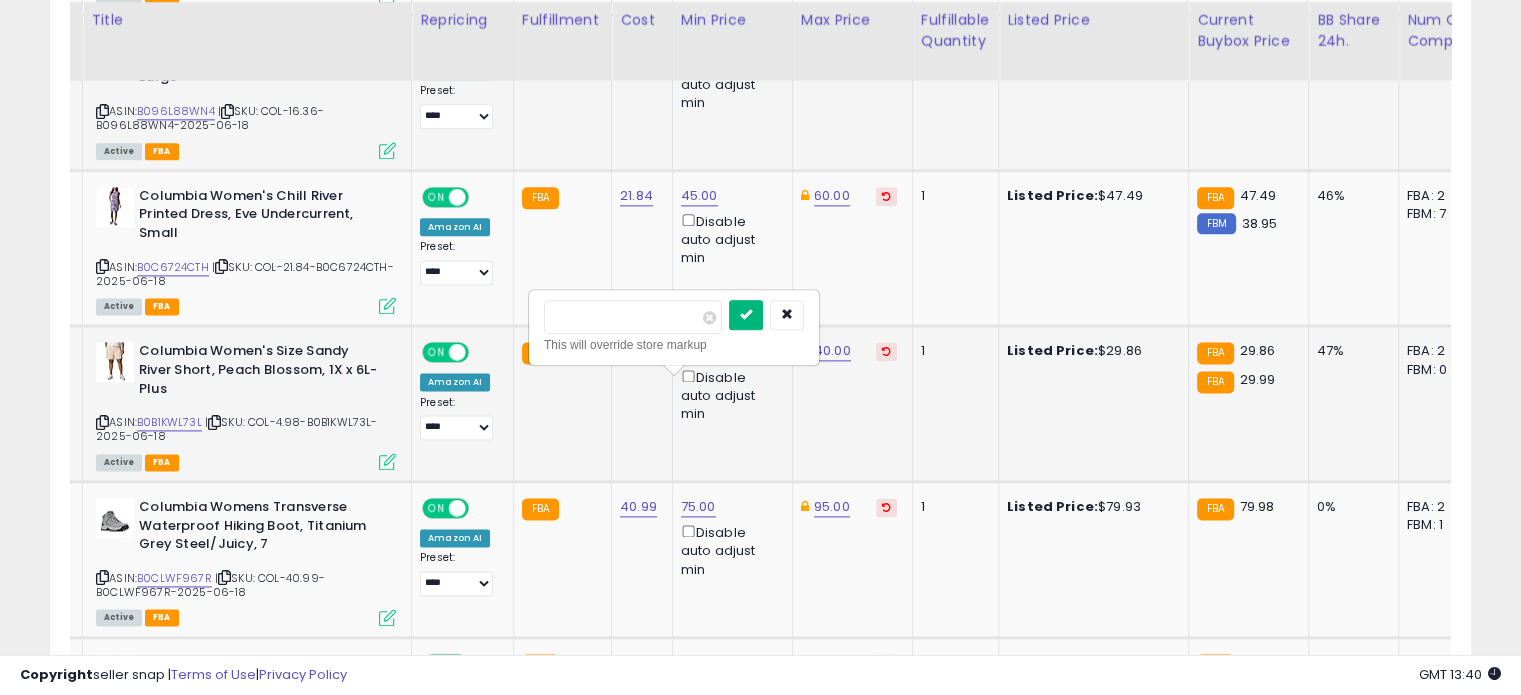 click at bounding box center (746, 314) 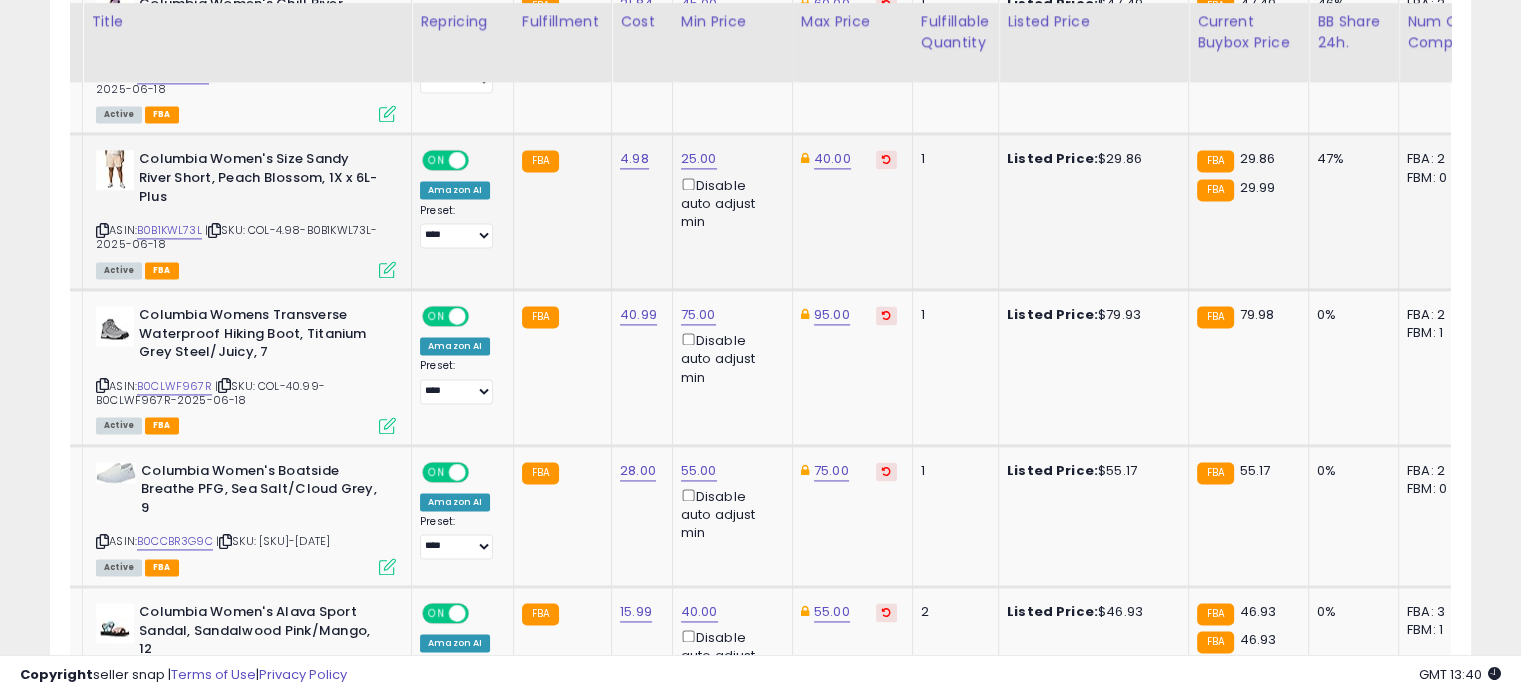 scroll, scrollTop: 2806, scrollLeft: 0, axis: vertical 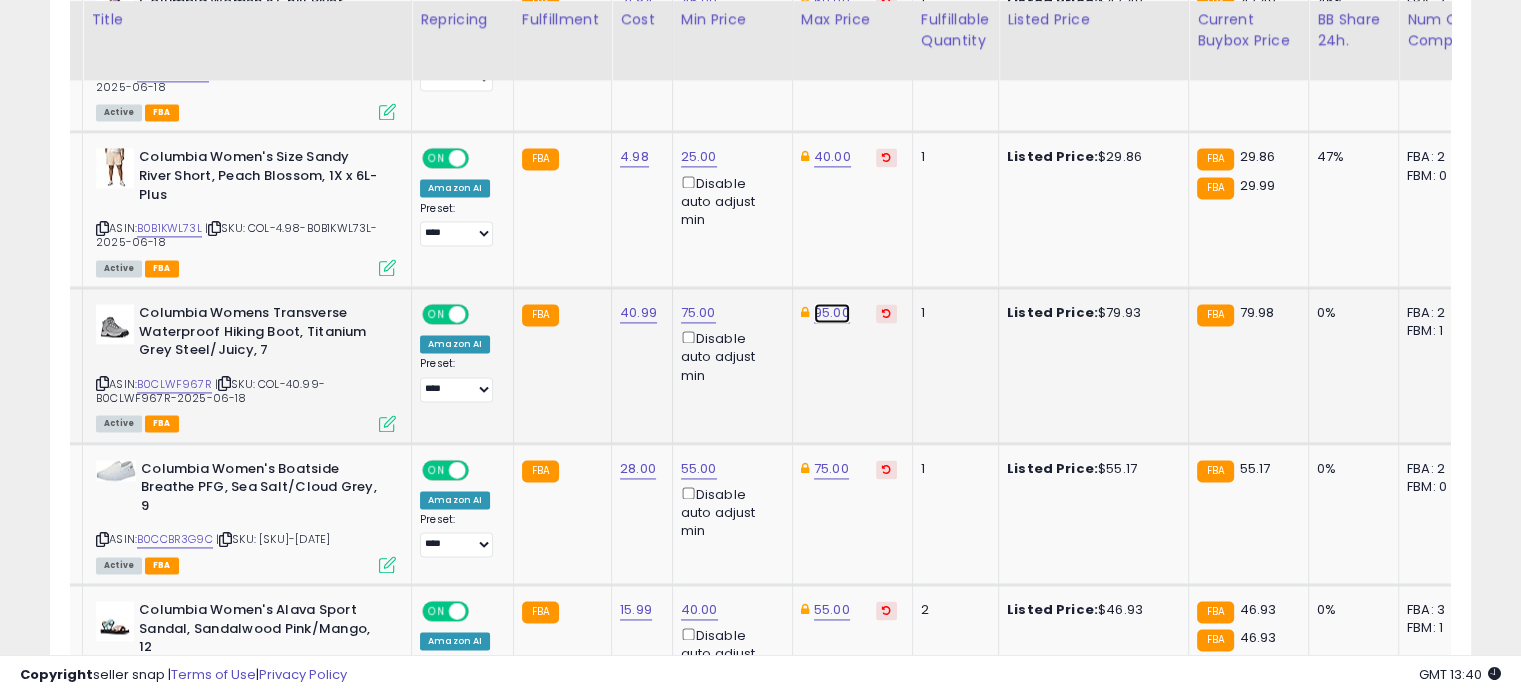 click on "95.00" at bounding box center (832, -1732) 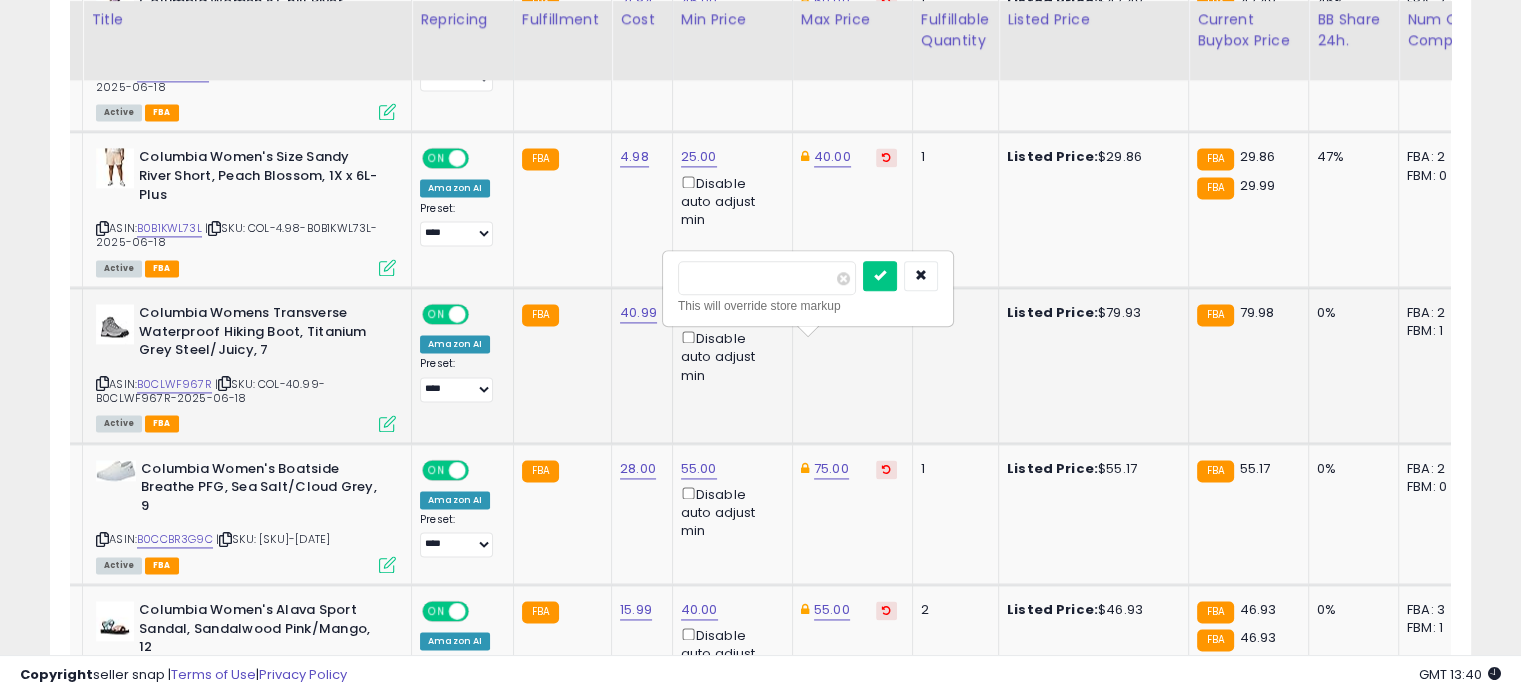 drag, startPoint x: 758, startPoint y: 277, endPoint x: 669, endPoint y: 272, distance: 89.140335 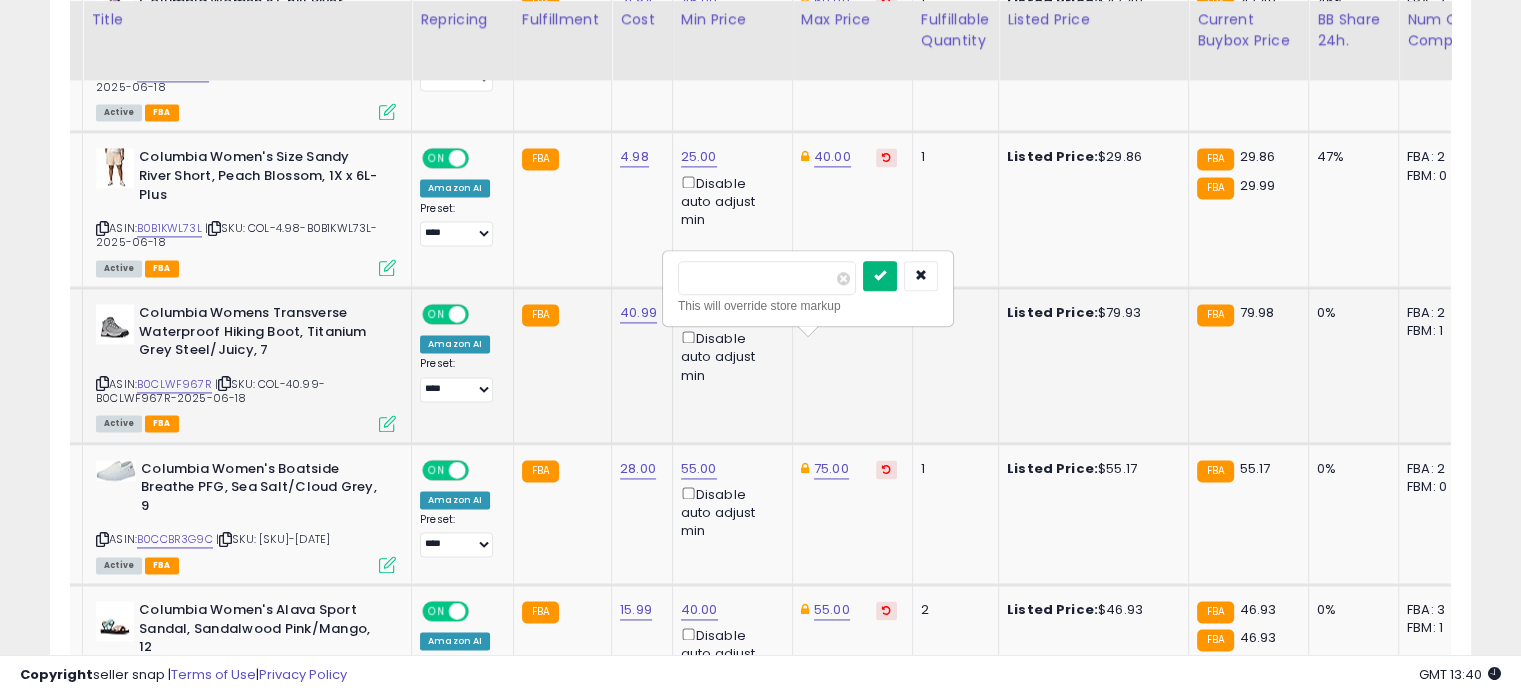 click at bounding box center (880, 275) 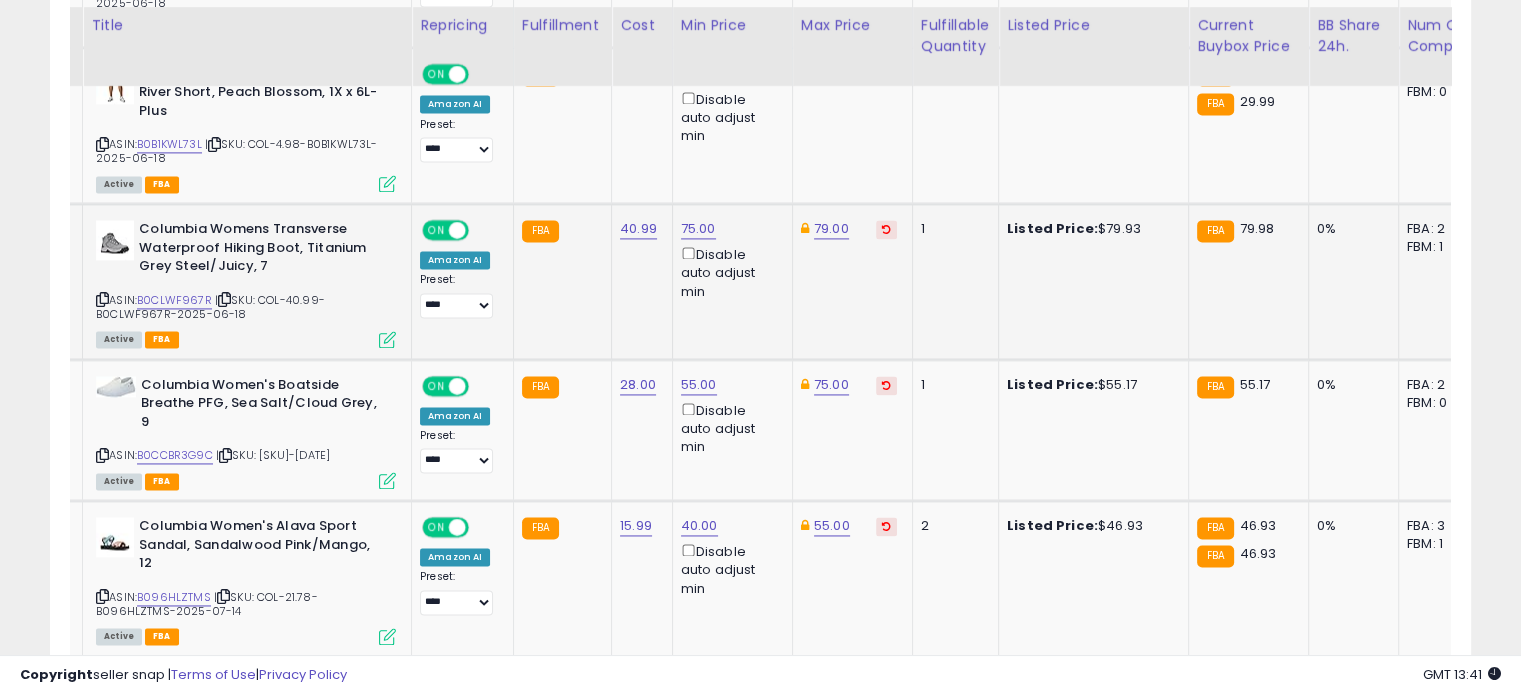 scroll, scrollTop: 2896, scrollLeft: 0, axis: vertical 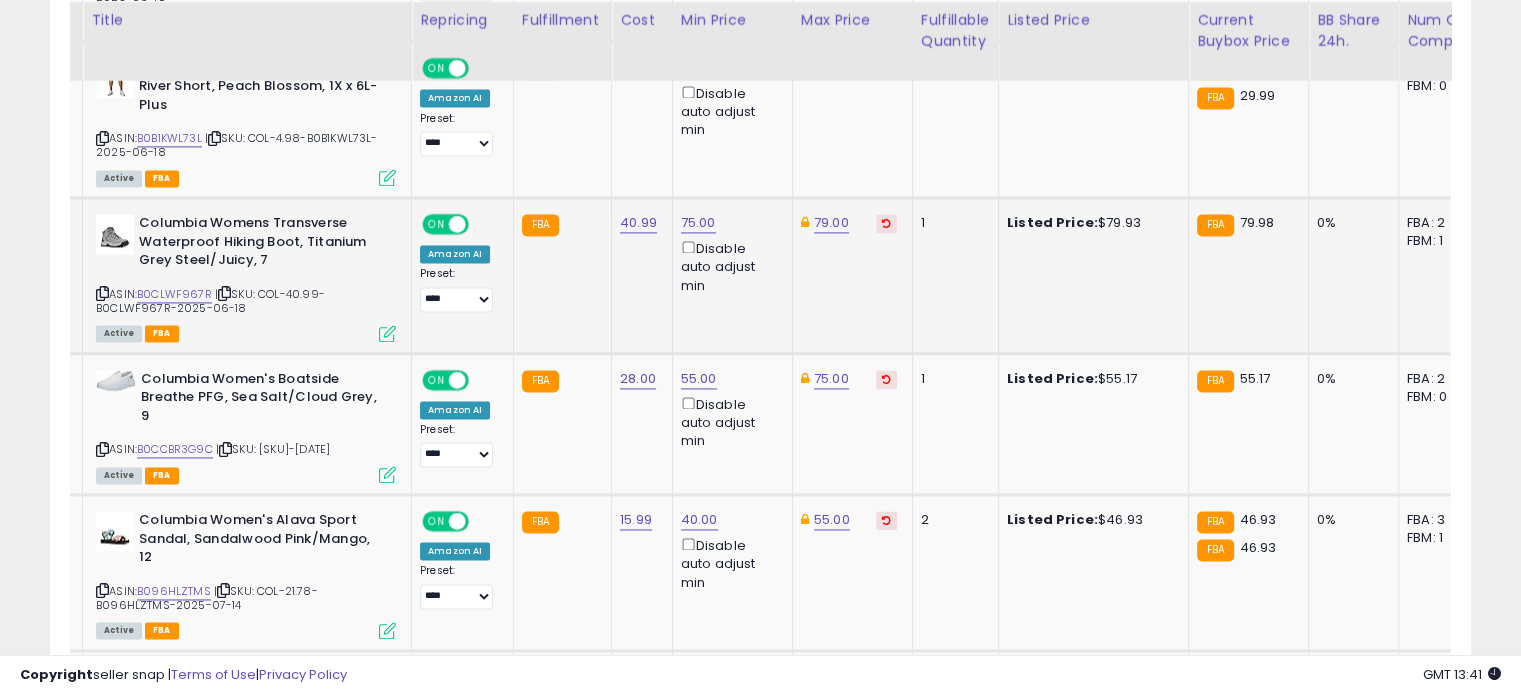 click at bounding box center [886, 223] 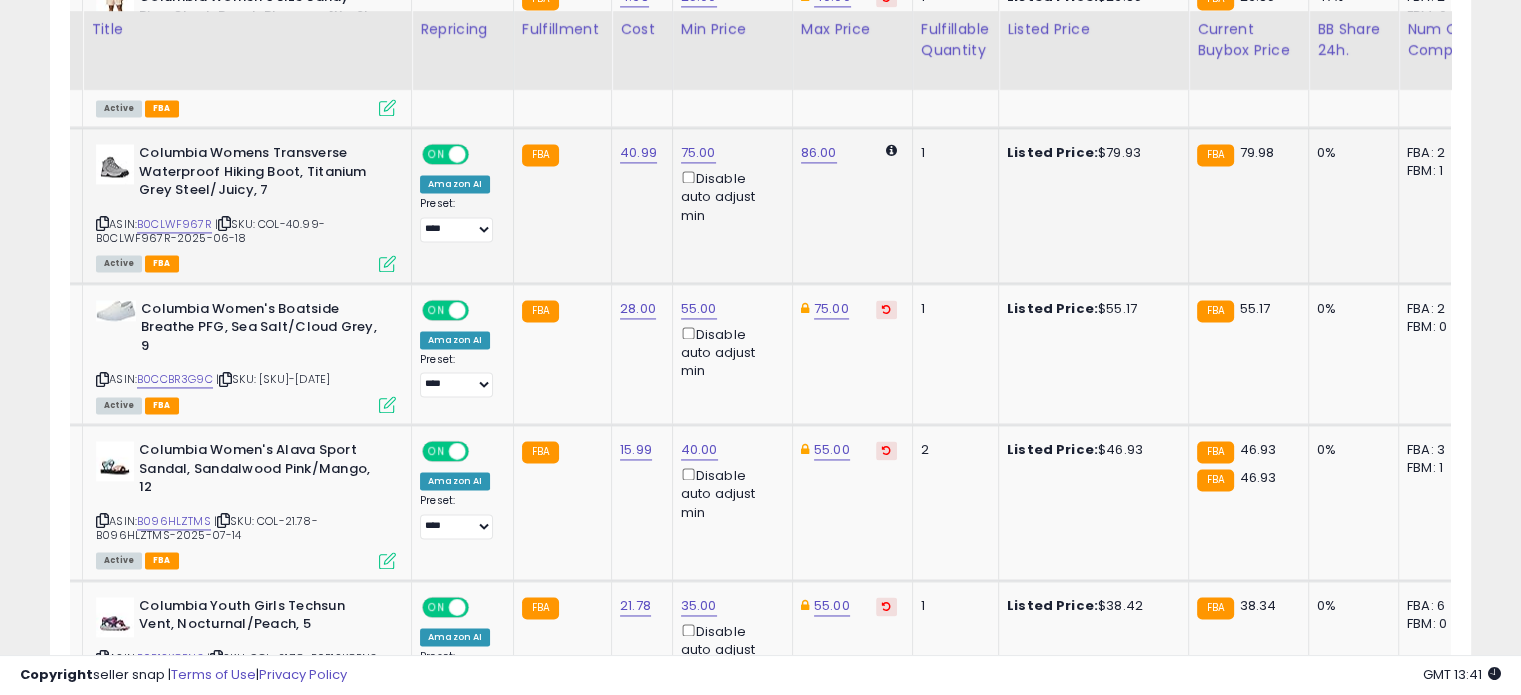 scroll, scrollTop: 2995, scrollLeft: 0, axis: vertical 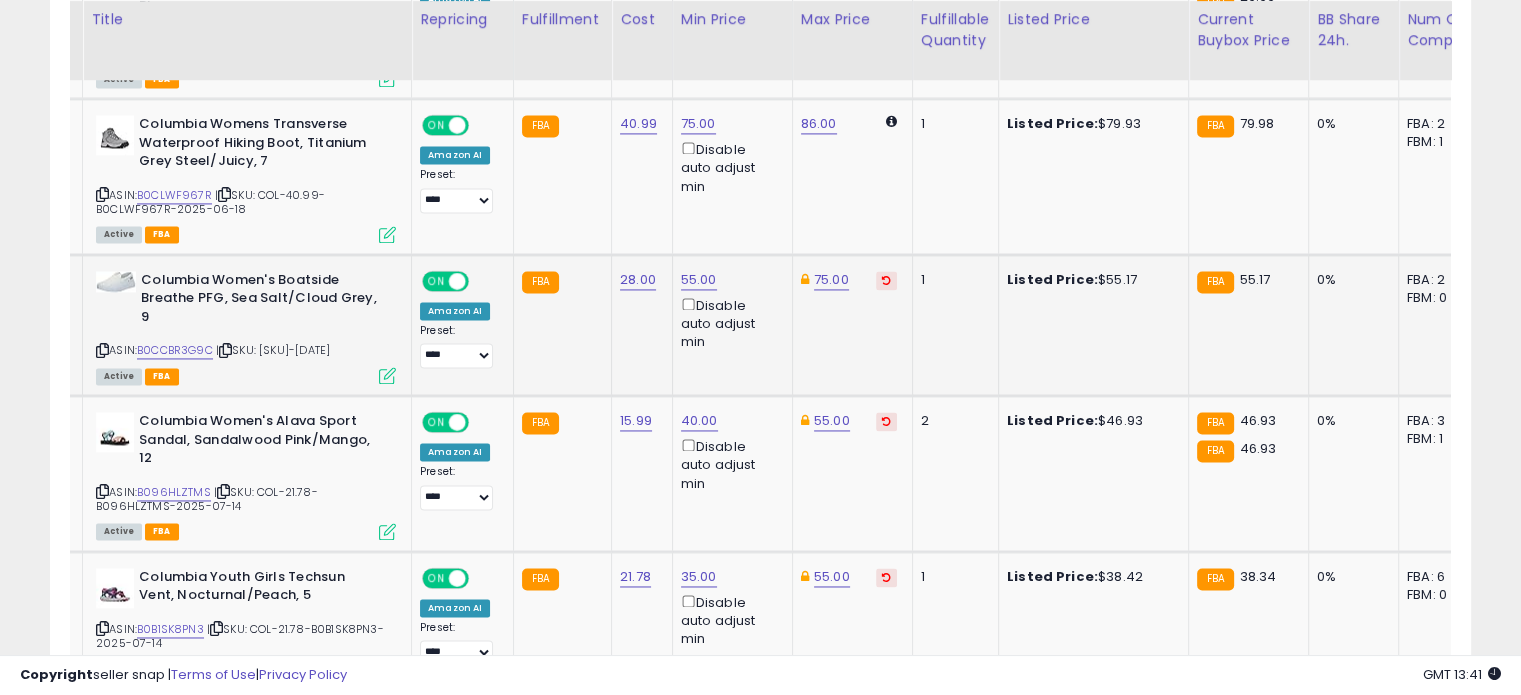 click at bounding box center [886, 280] 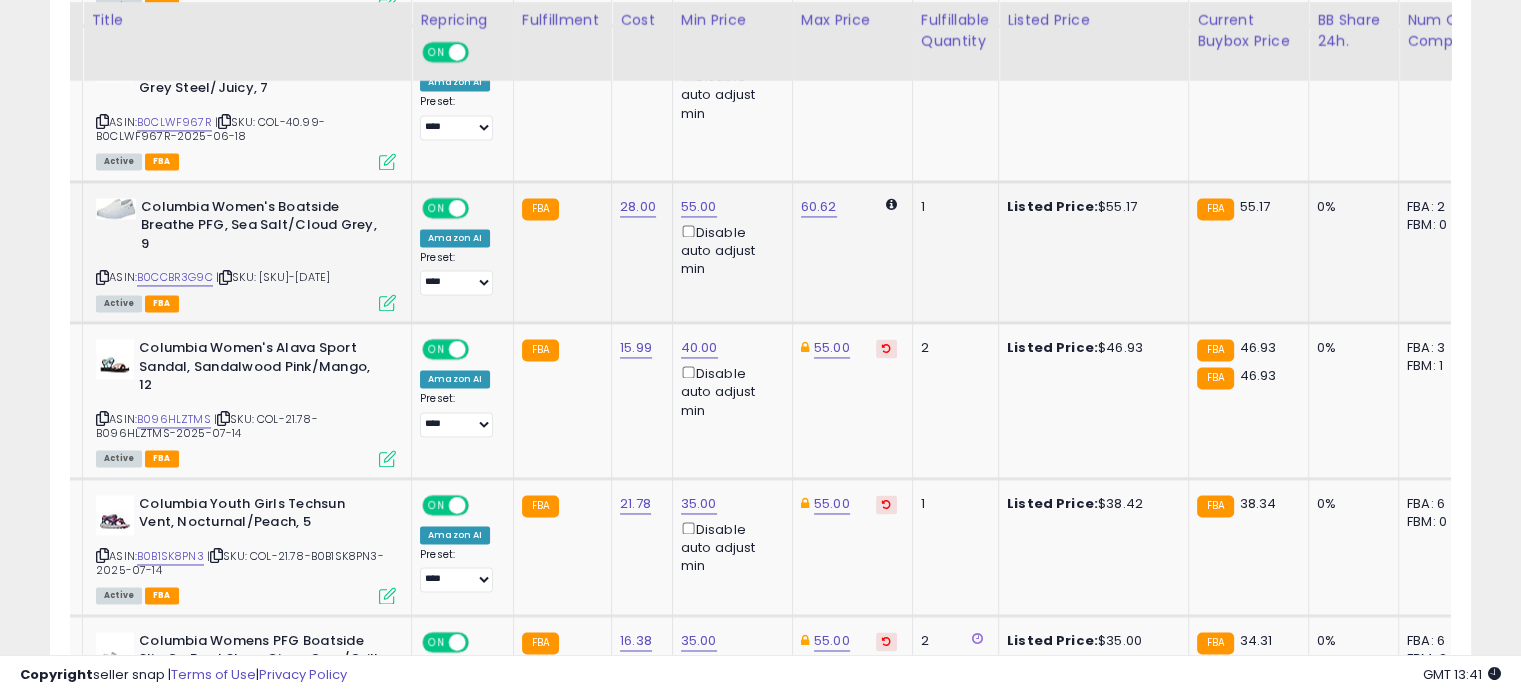 scroll, scrollTop: 3070, scrollLeft: 0, axis: vertical 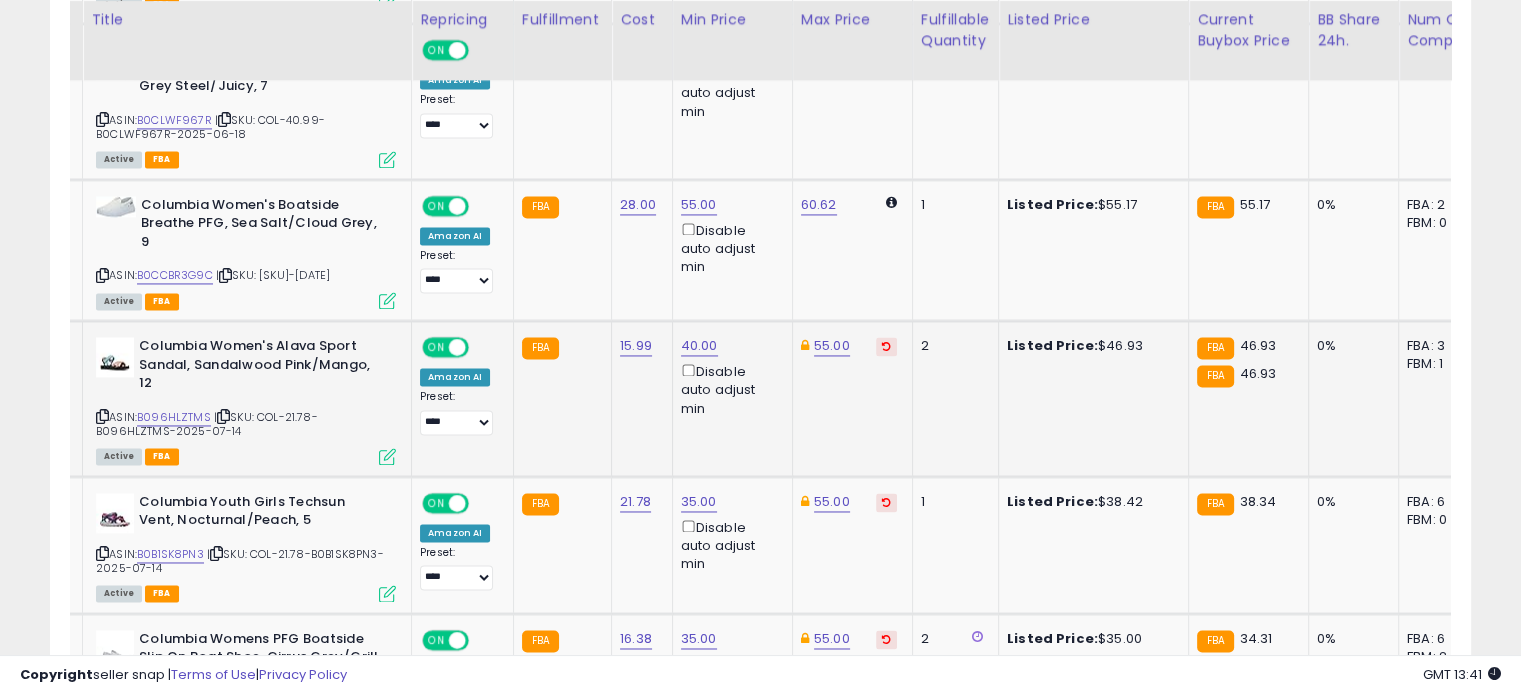 click at bounding box center [886, 346] 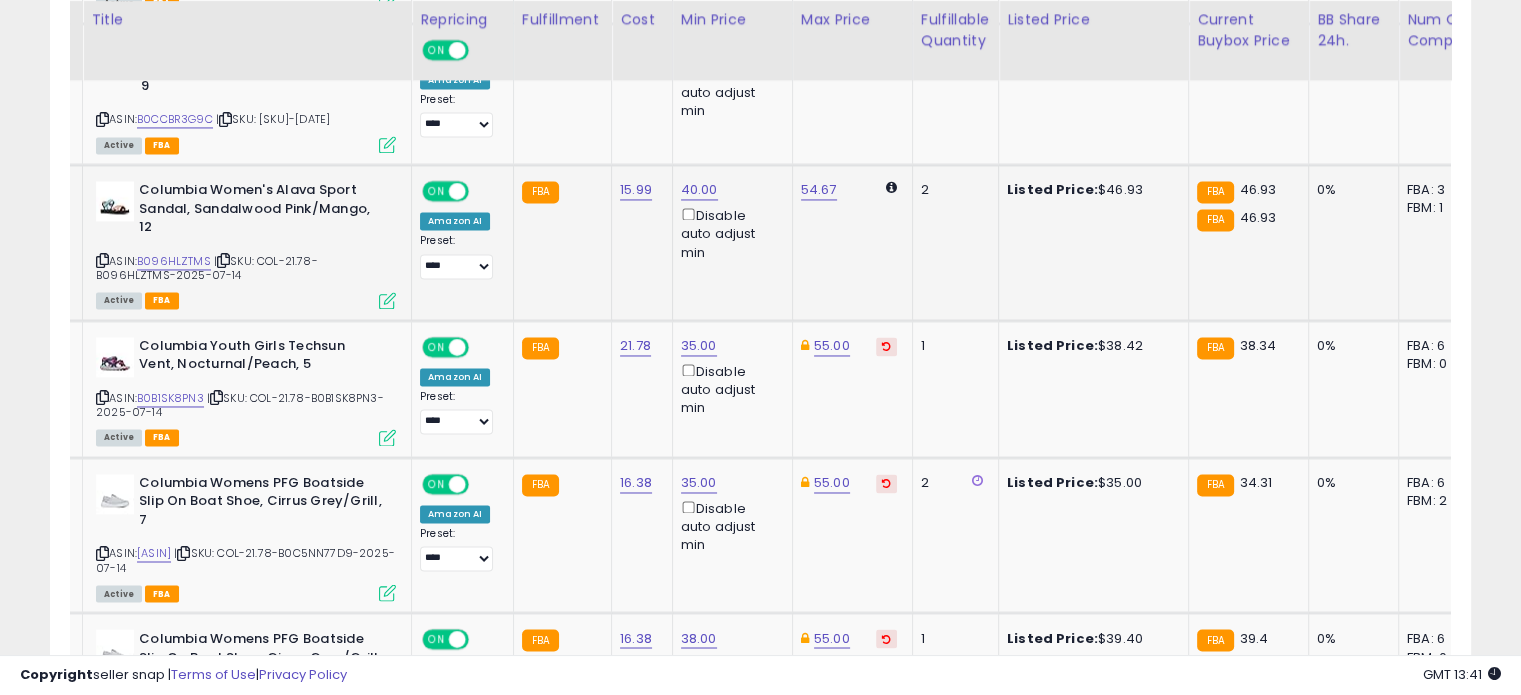 scroll, scrollTop: 3227, scrollLeft: 0, axis: vertical 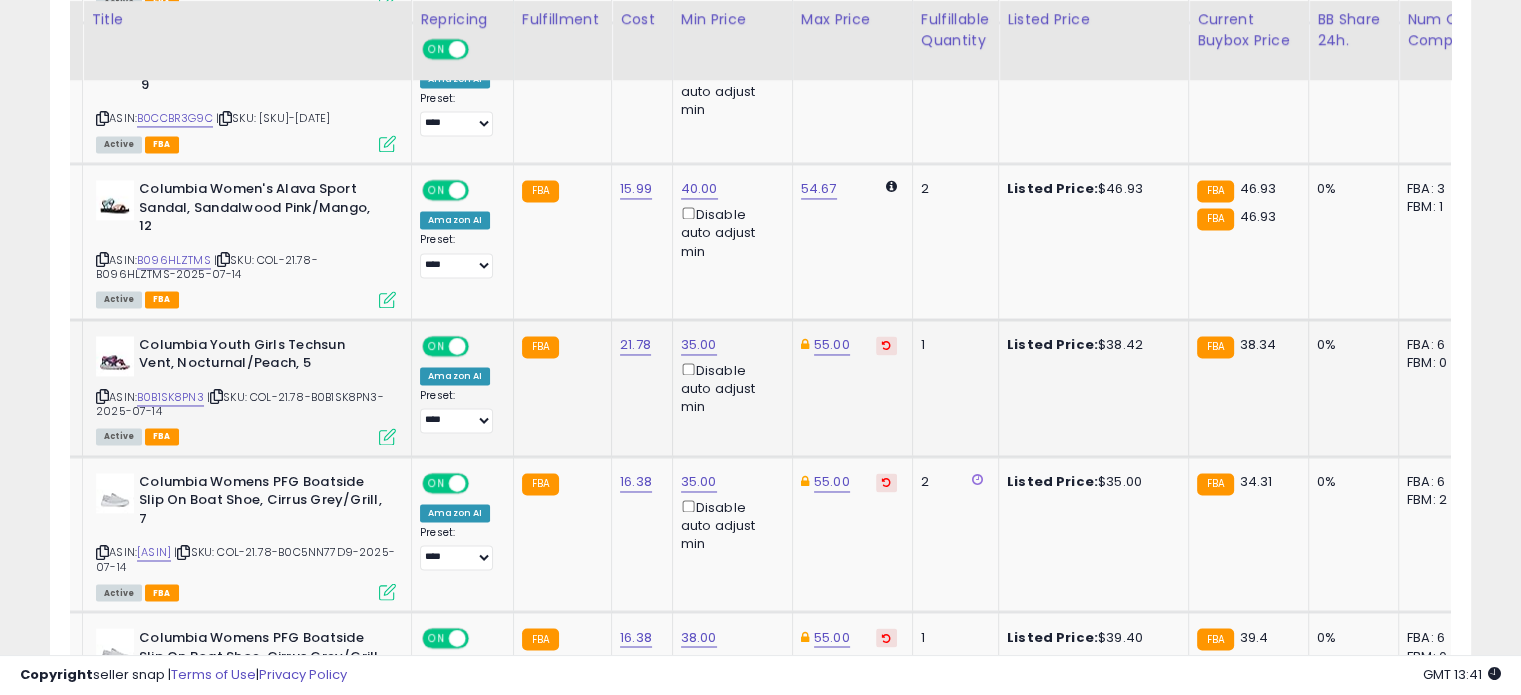 click at bounding box center [886, 345] 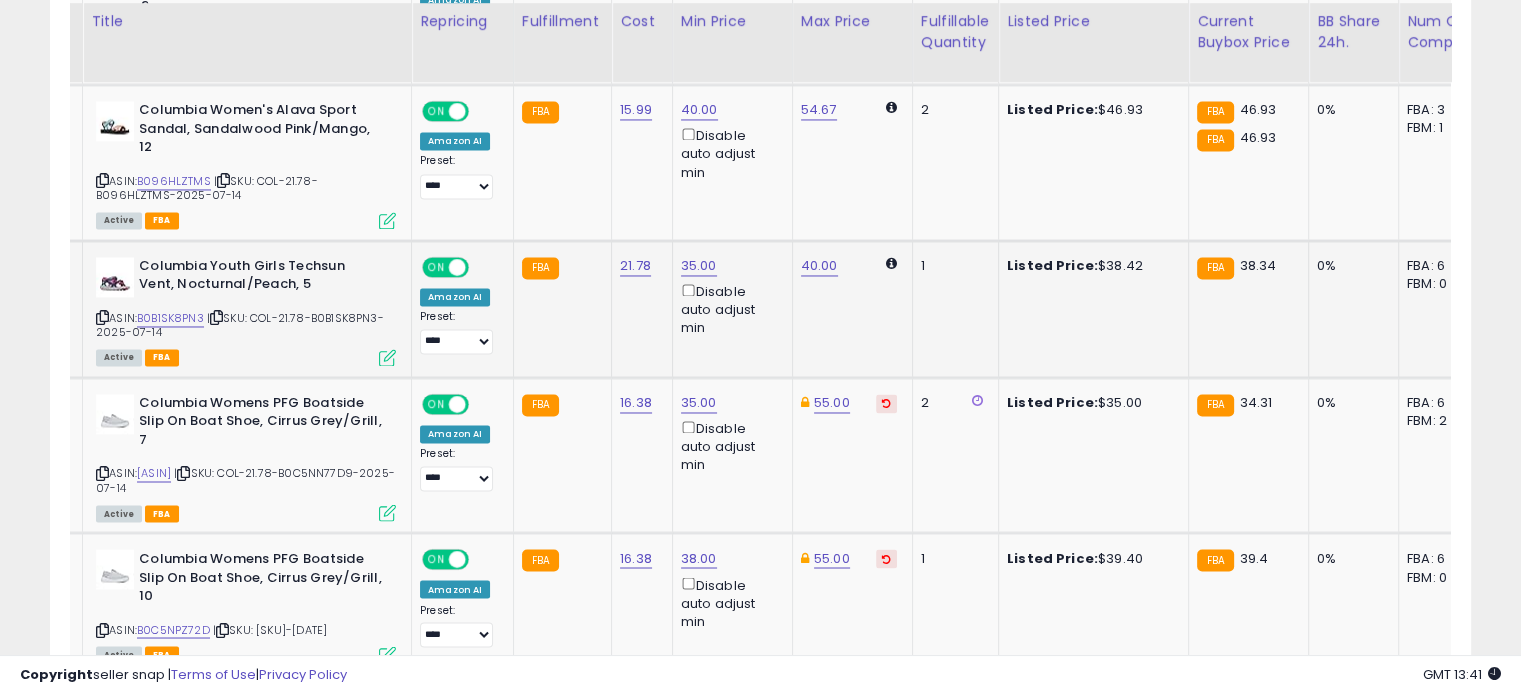 scroll, scrollTop: 3326, scrollLeft: 0, axis: vertical 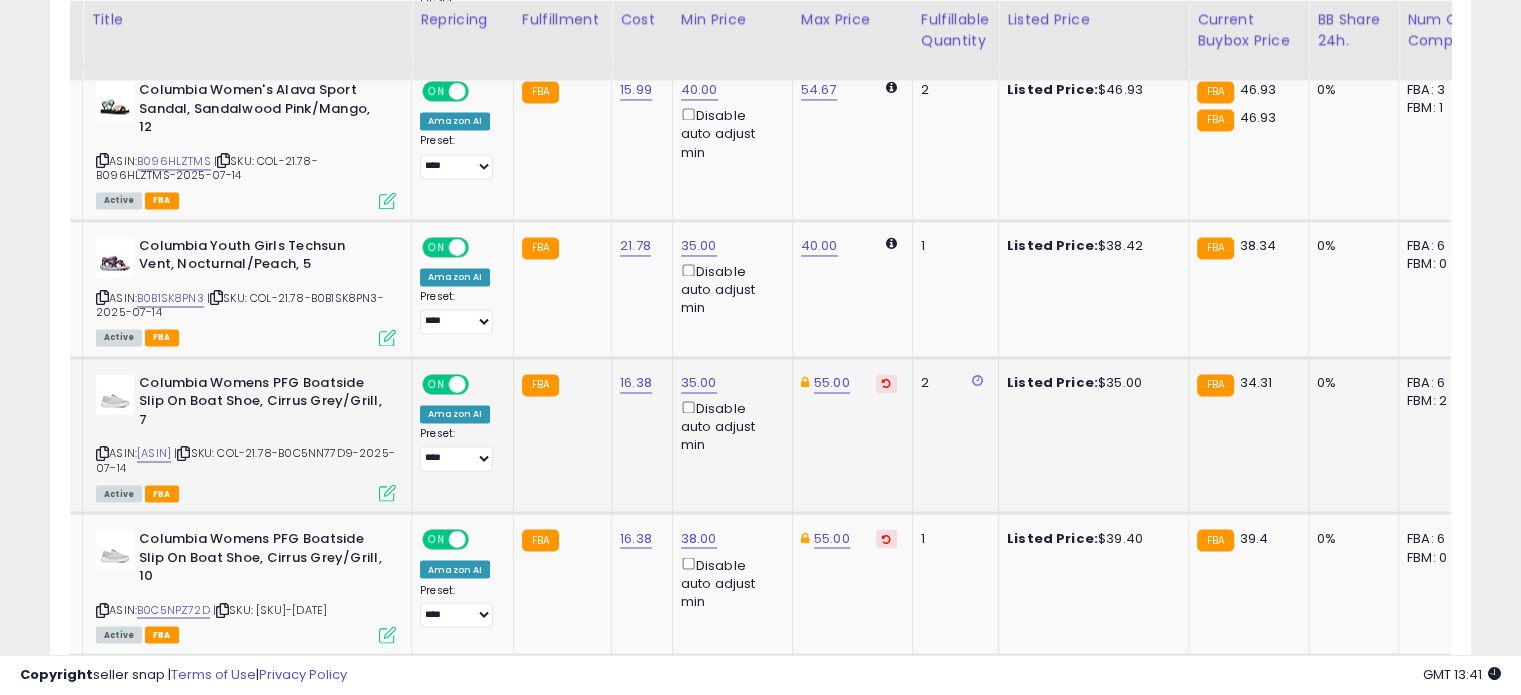 click at bounding box center (886, 383) 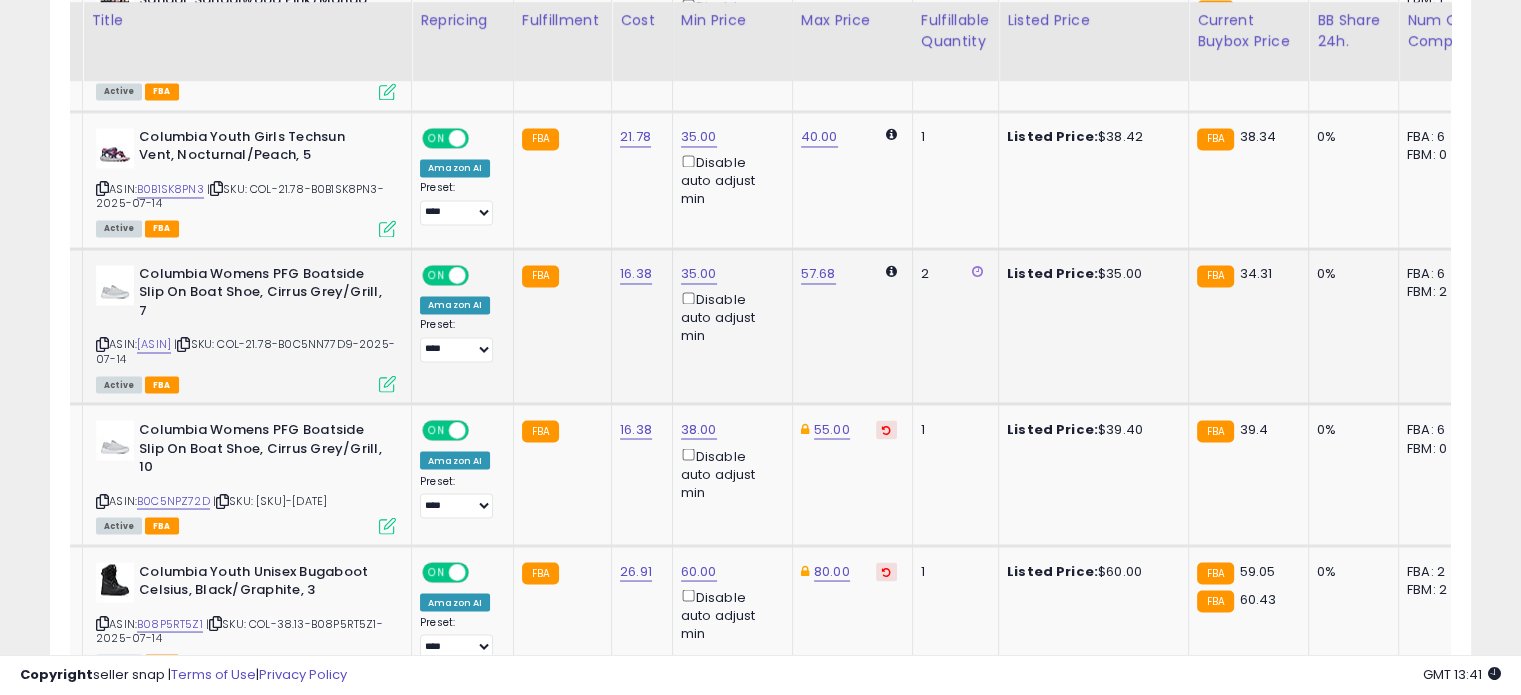 scroll, scrollTop: 3436, scrollLeft: 0, axis: vertical 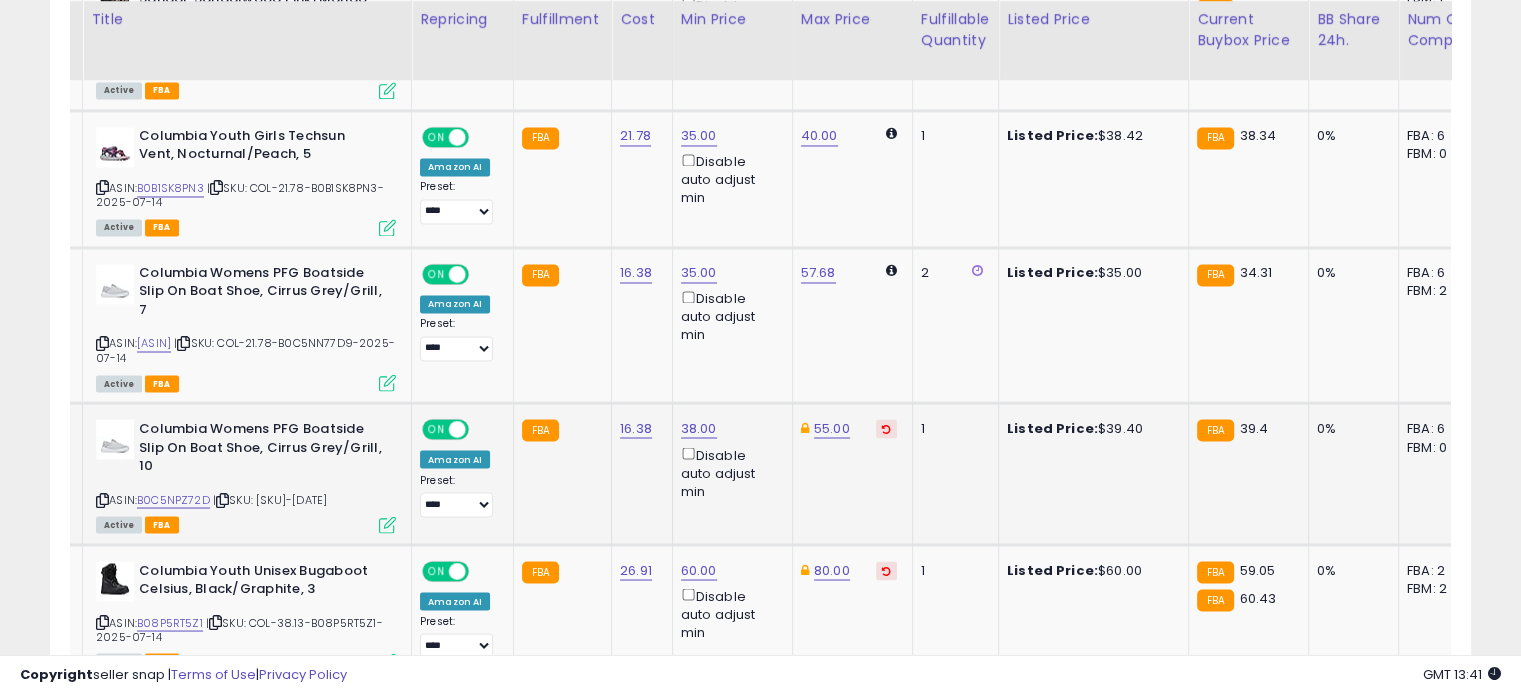 click at bounding box center [886, 428] 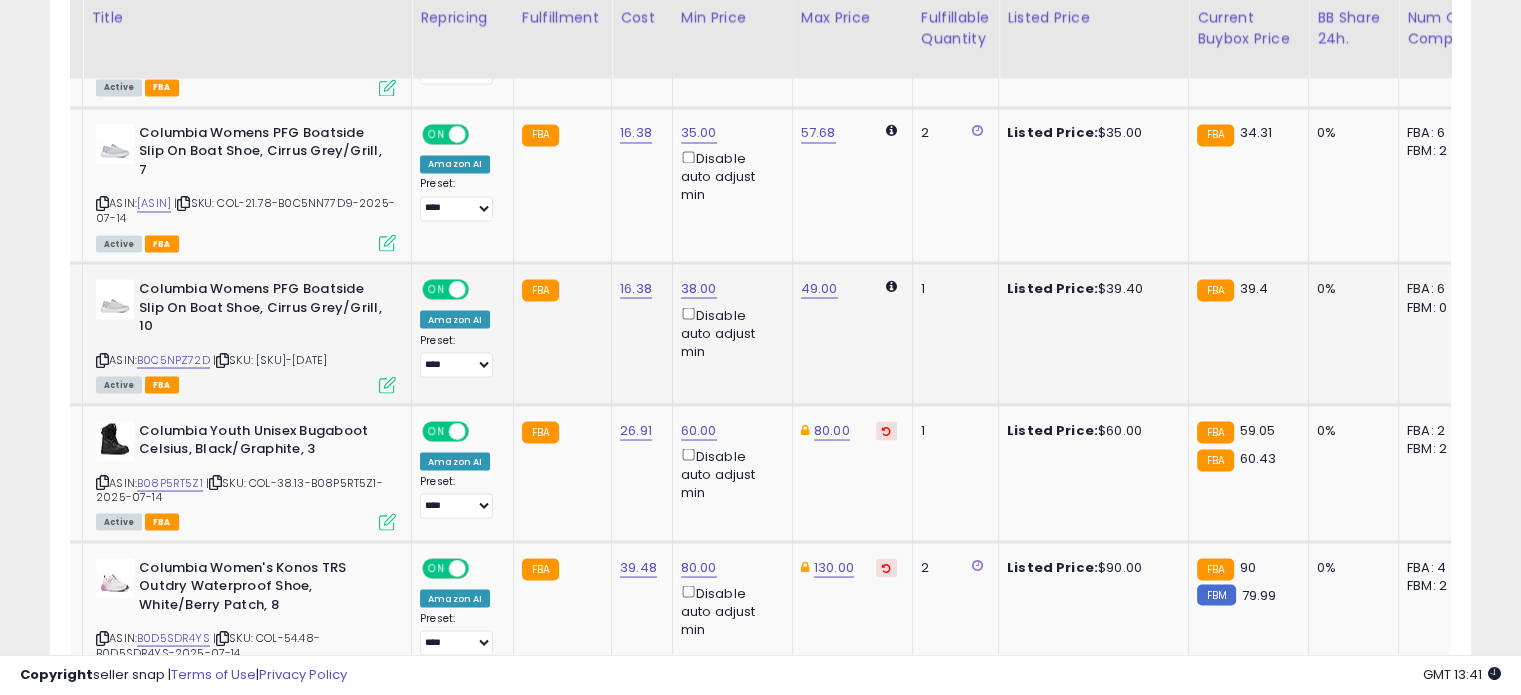 scroll, scrollTop: 3592, scrollLeft: 0, axis: vertical 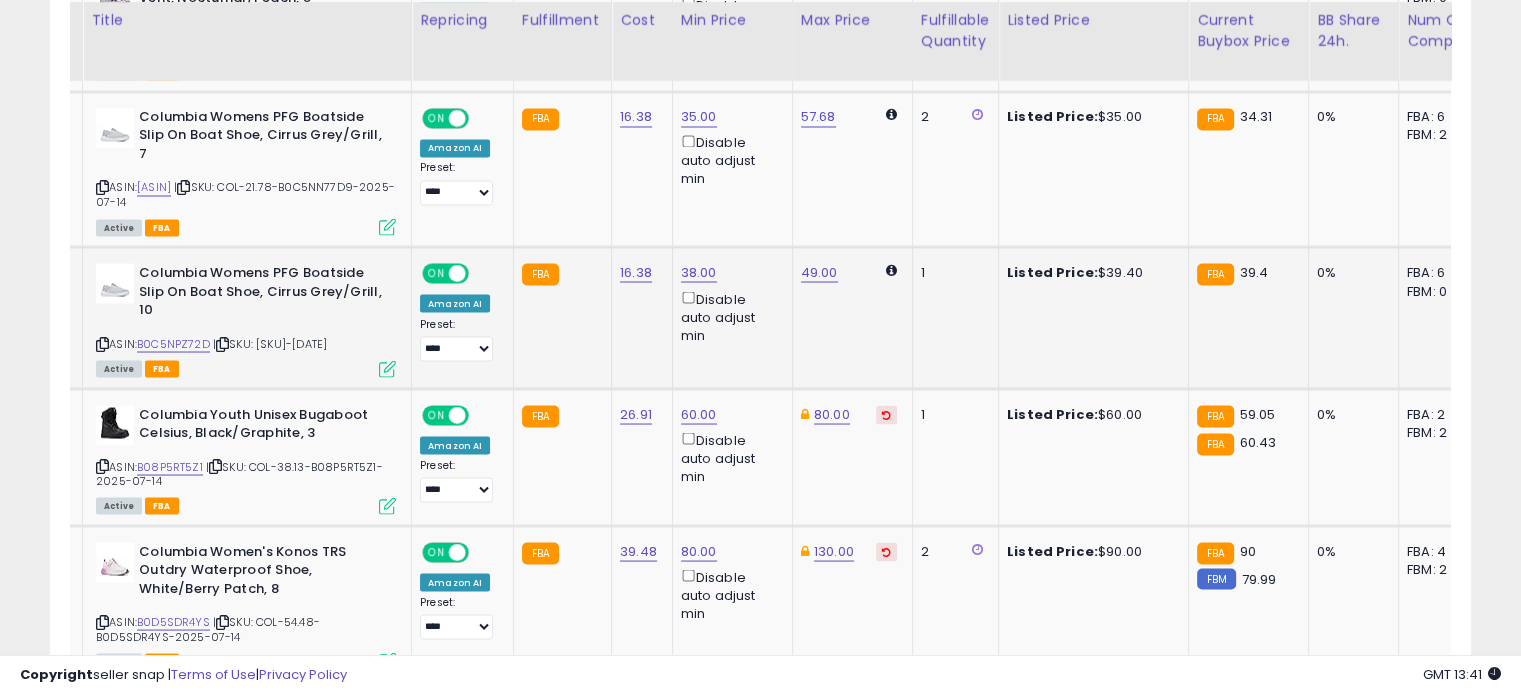 click at bounding box center (886, 414) 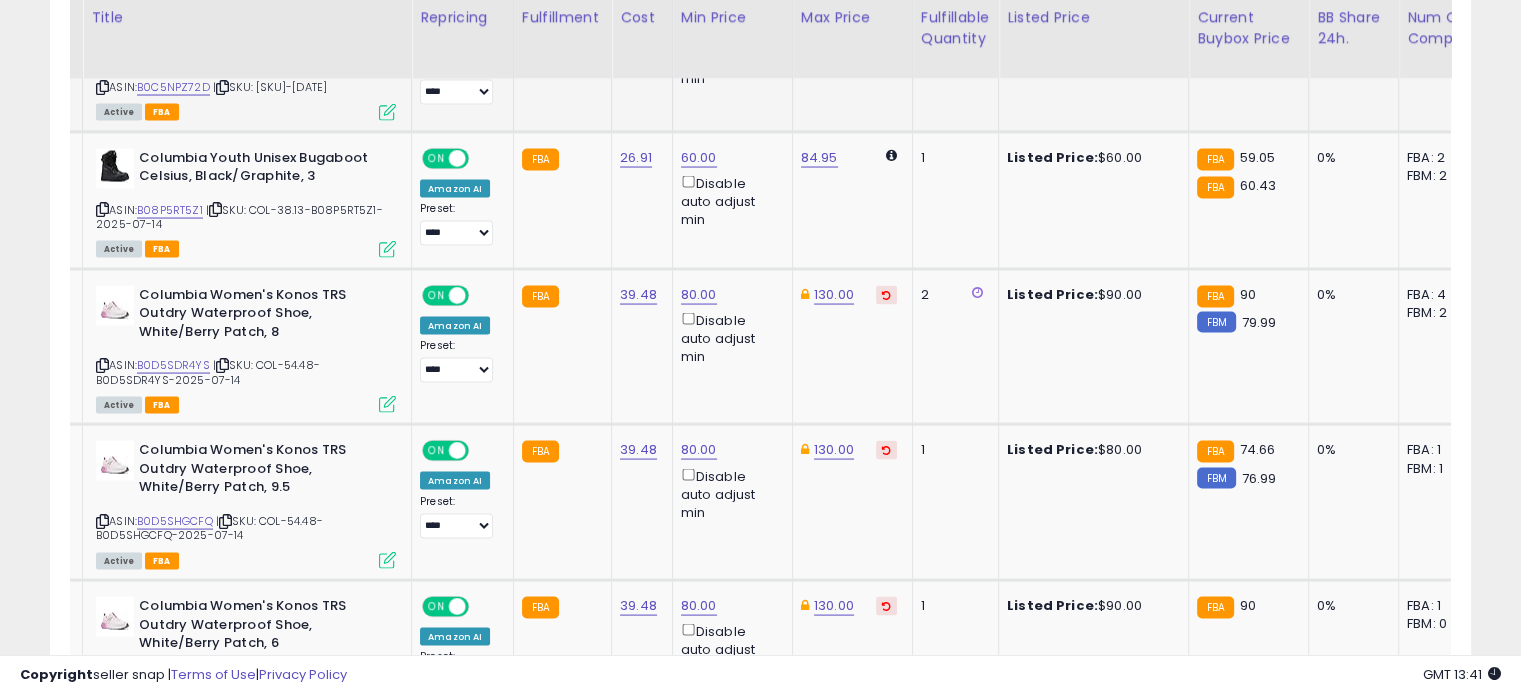 scroll, scrollTop: 3850, scrollLeft: 0, axis: vertical 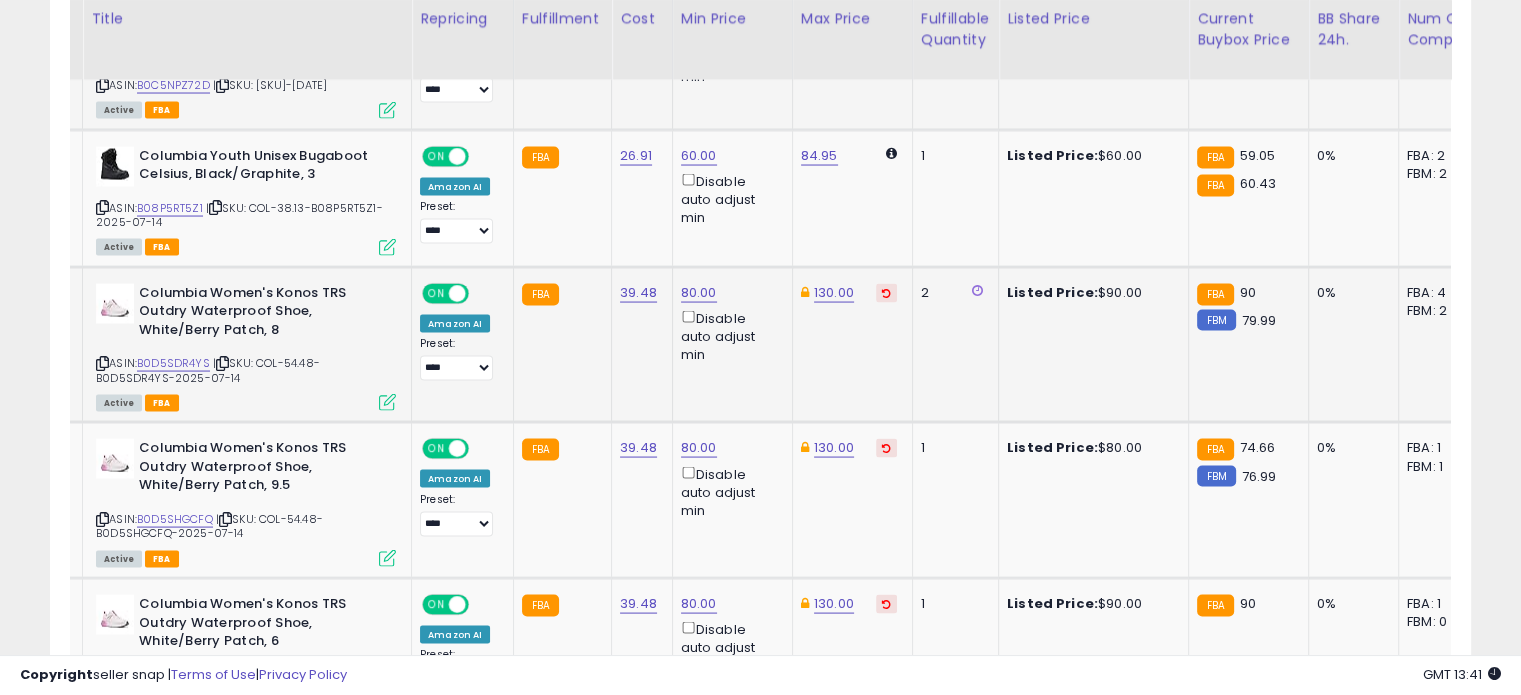 click at bounding box center (886, 293) 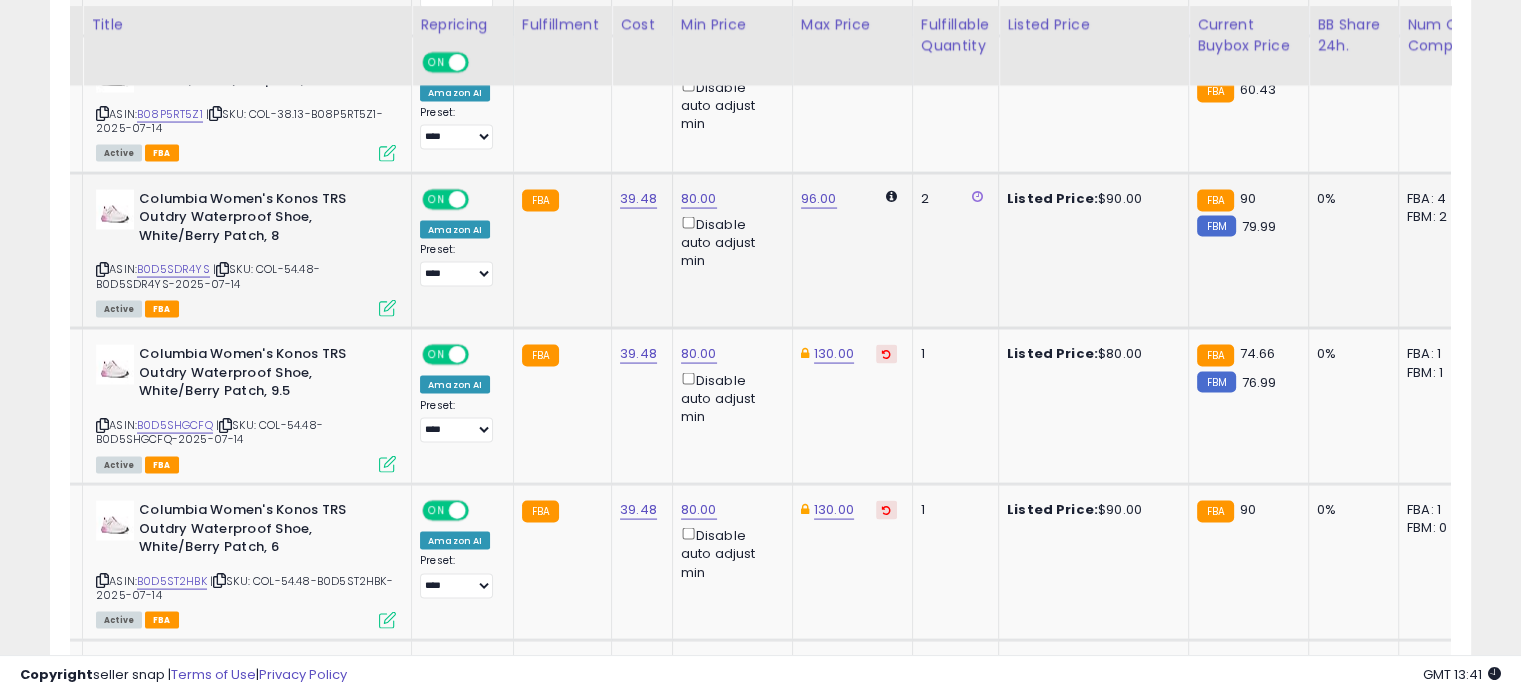 scroll, scrollTop: 3952, scrollLeft: 0, axis: vertical 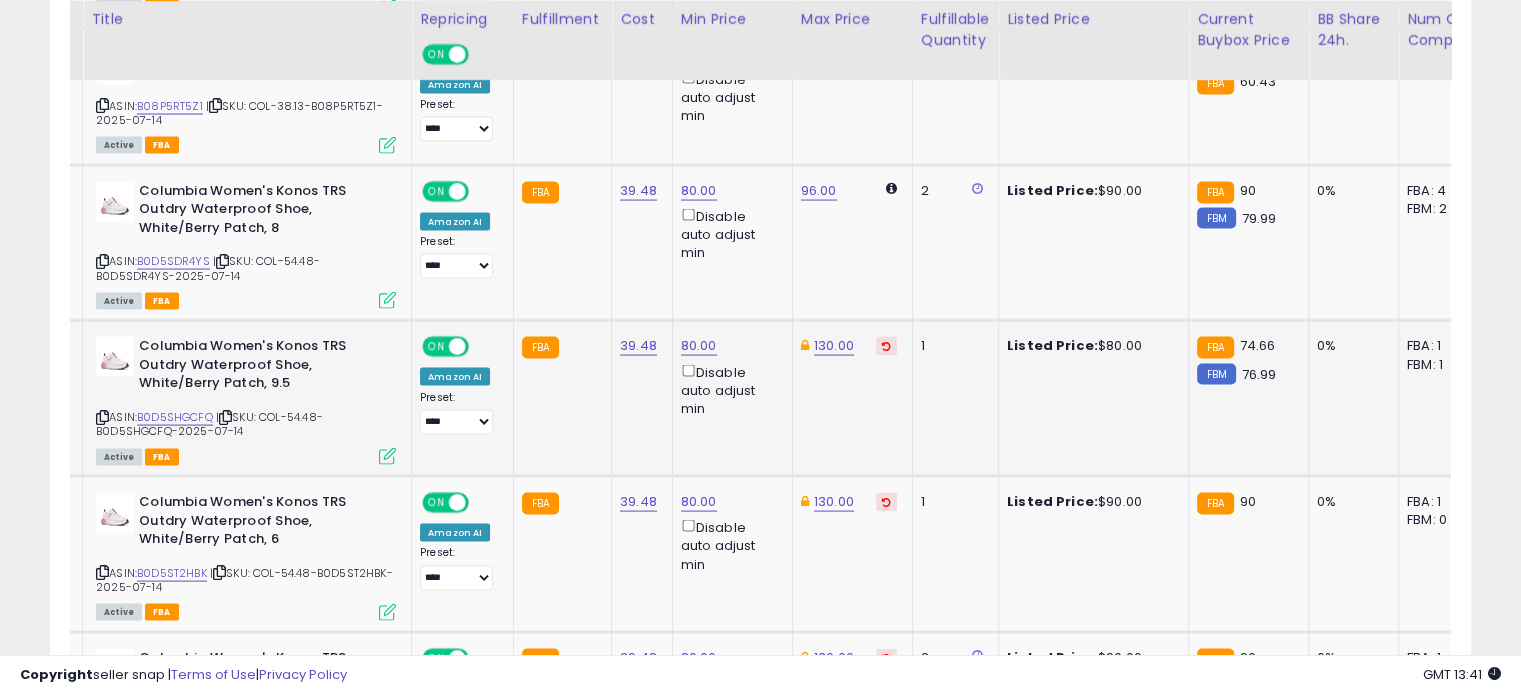 click at bounding box center [886, 346] 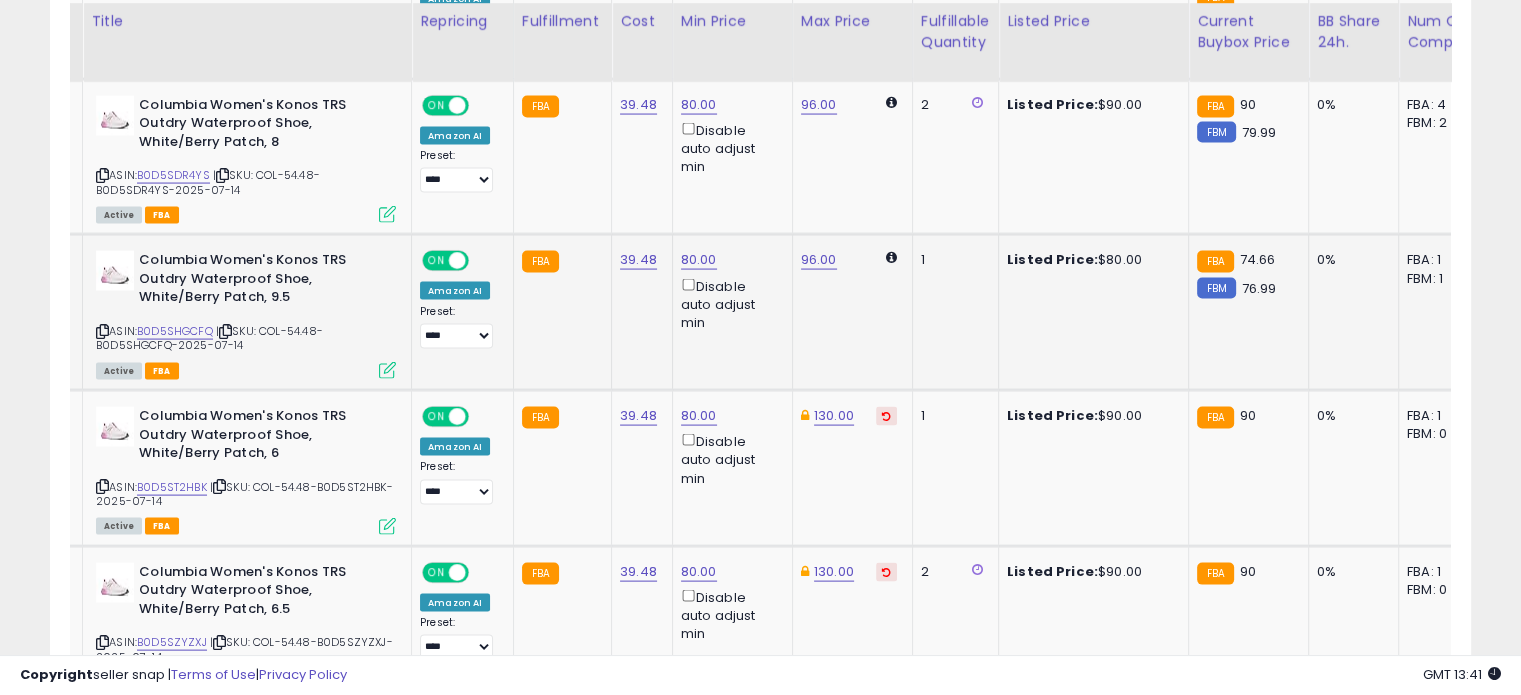 scroll, scrollTop: 4040, scrollLeft: 0, axis: vertical 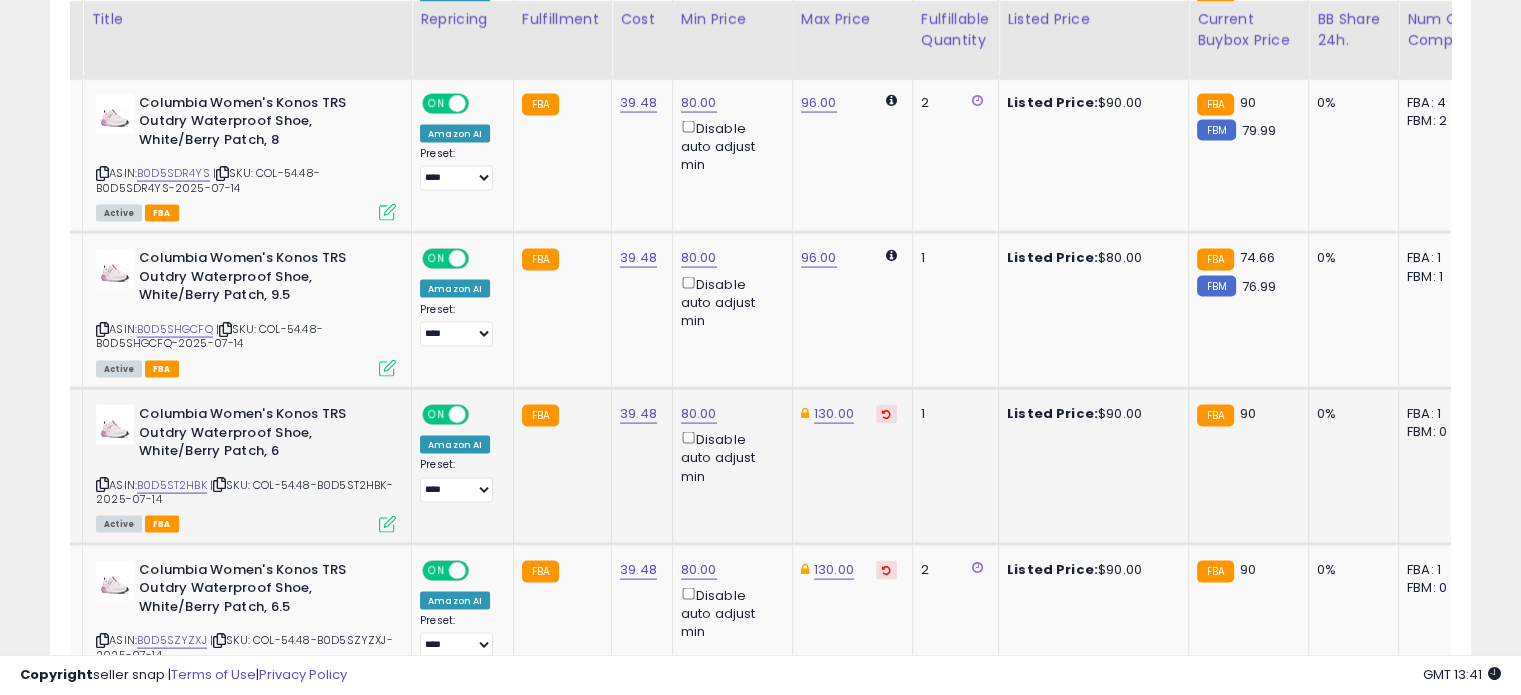 click at bounding box center (886, 414) 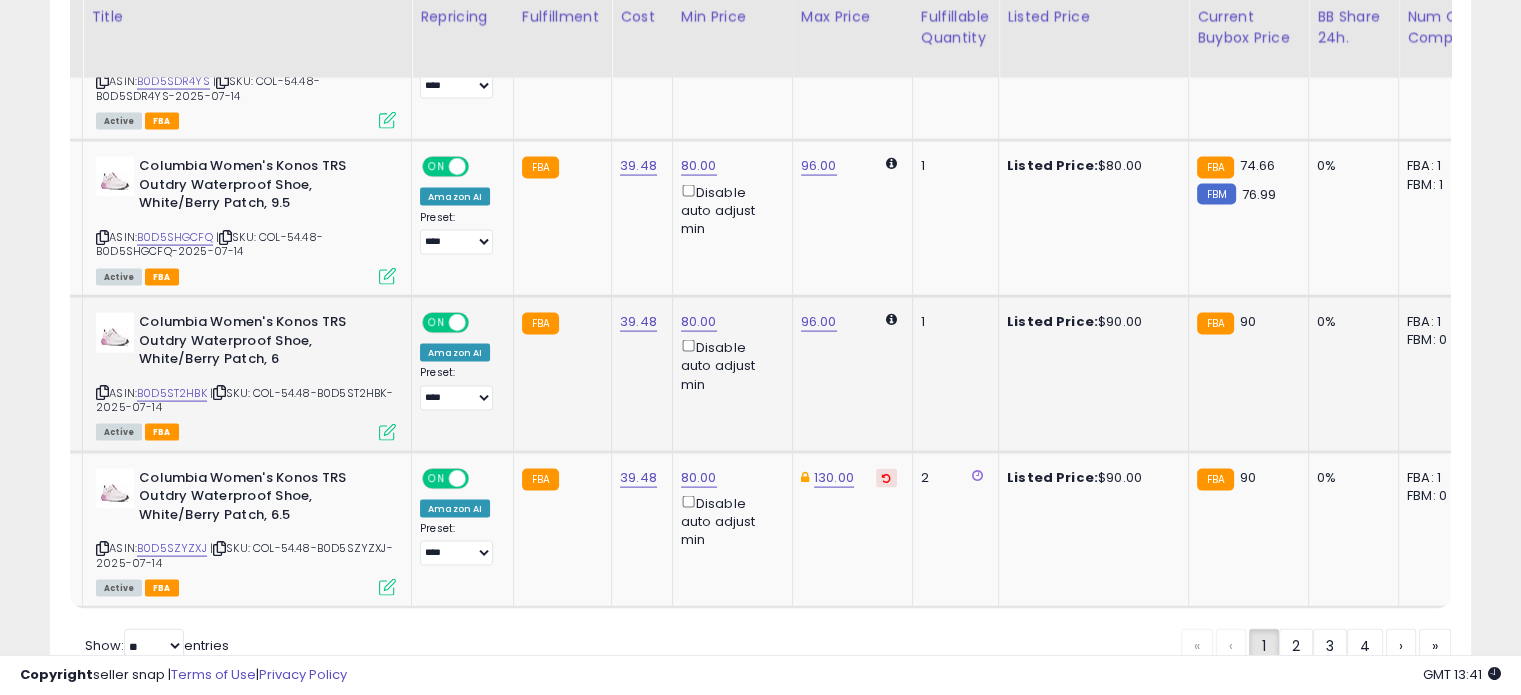 scroll, scrollTop: 4132, scrollLeft: 0, axis: vertical 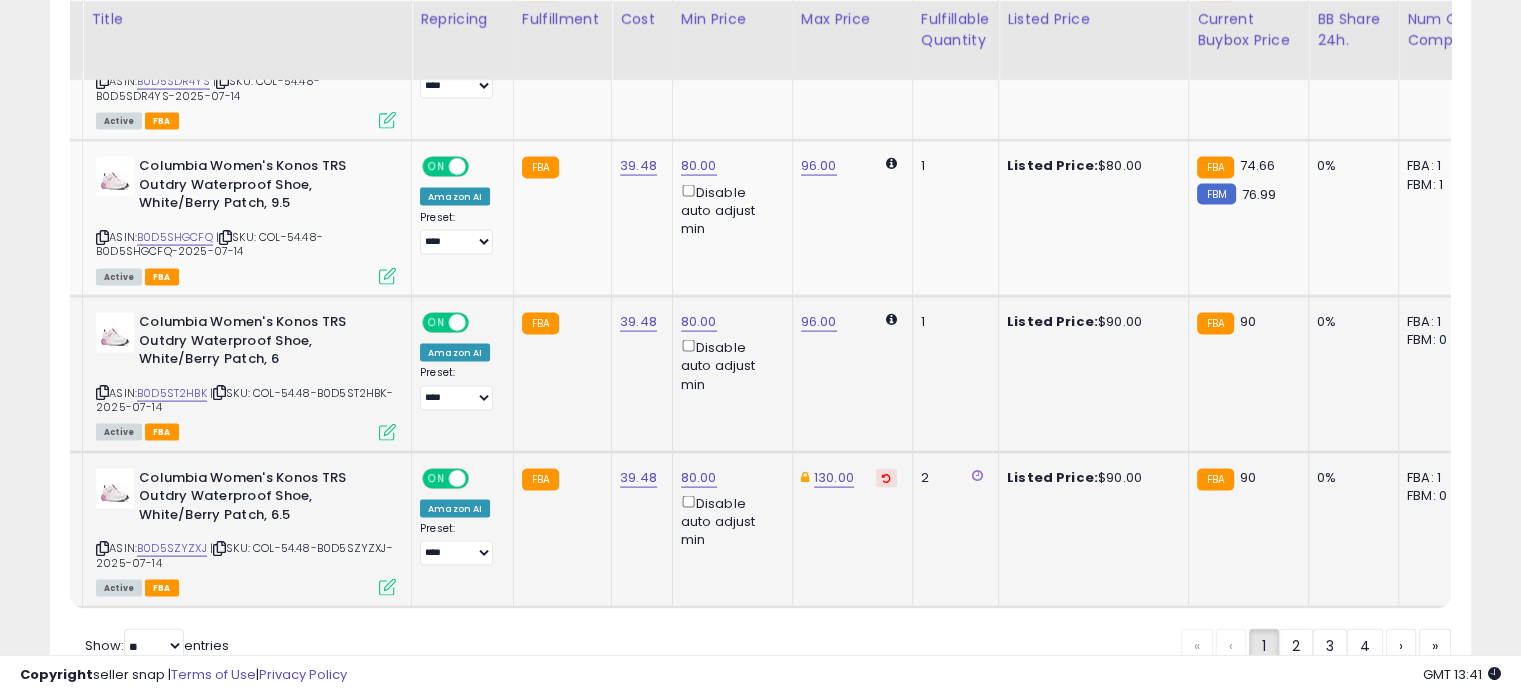 click at bounding box center (886, 478) 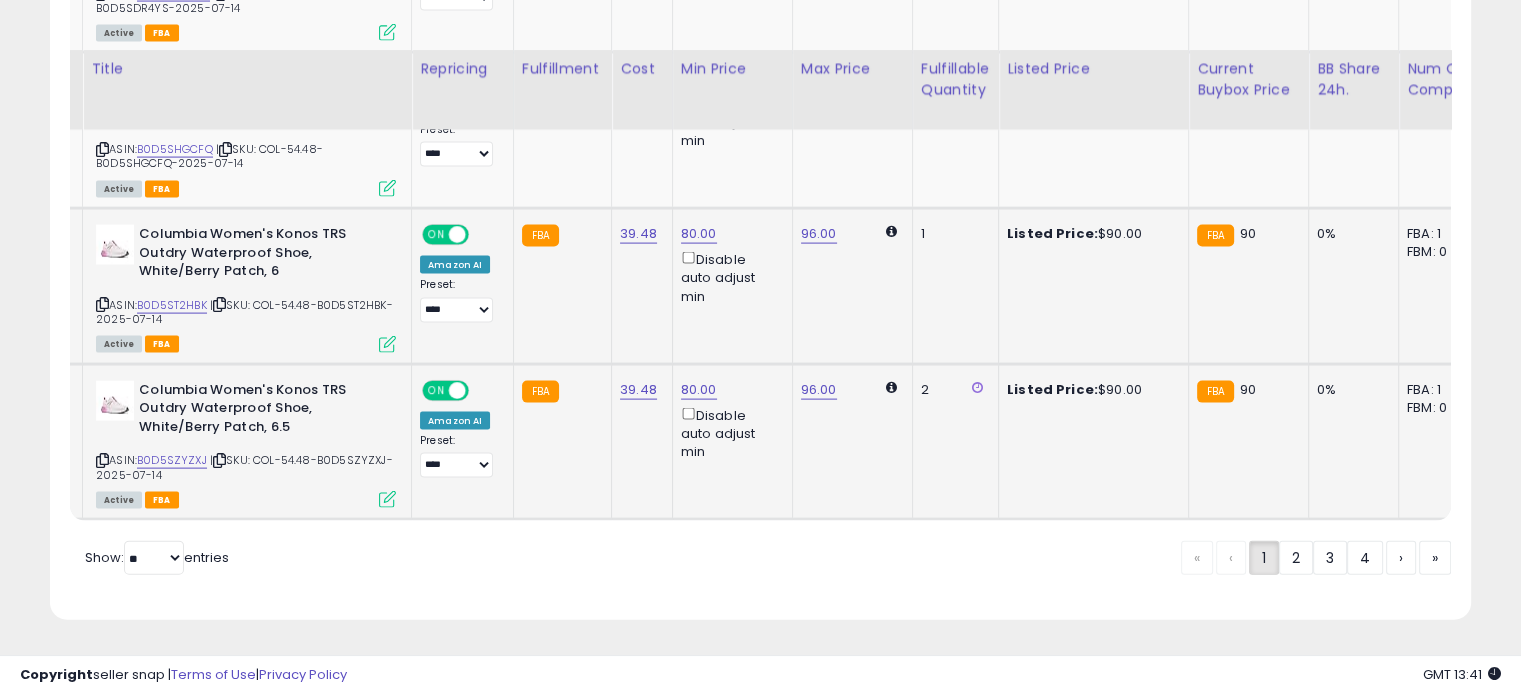 scroll, scrollTop: 4270, scrollLeft: 0, axis: vertical 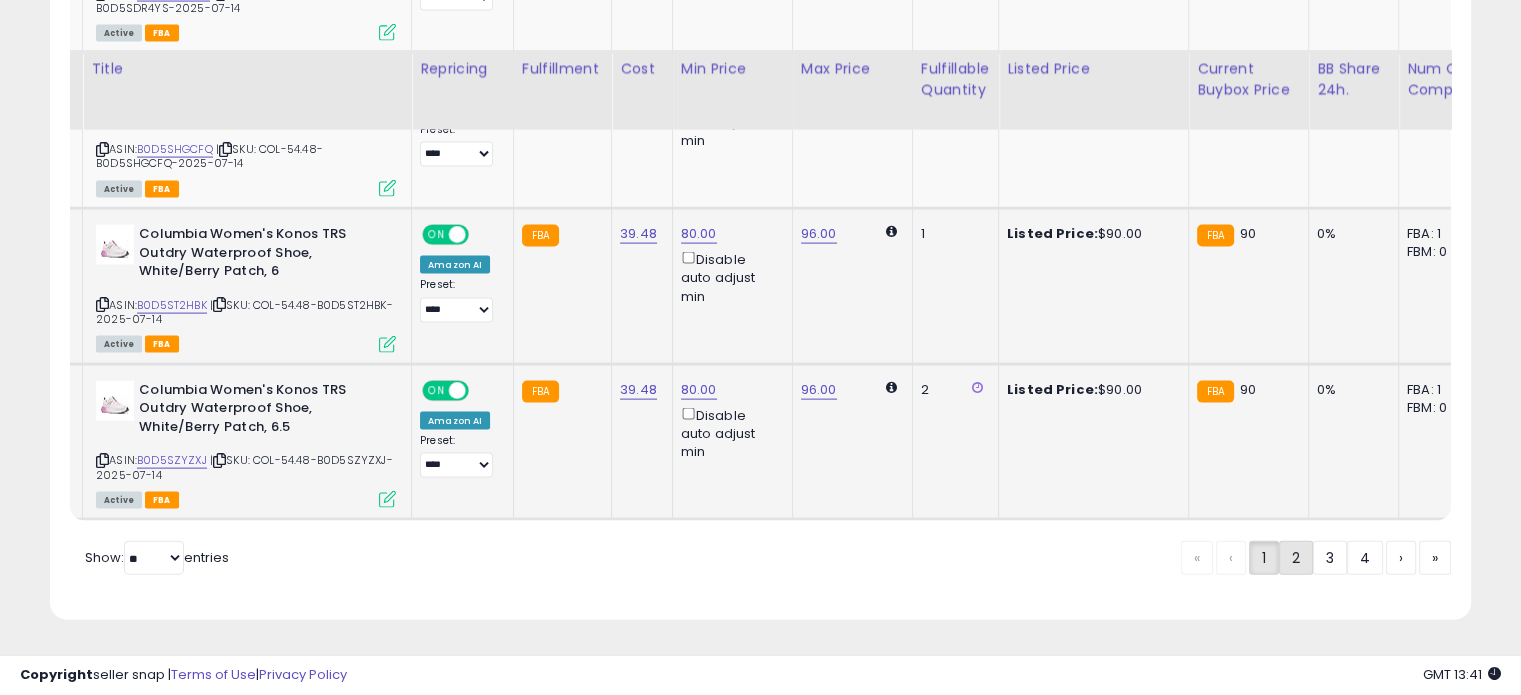 click on "2" 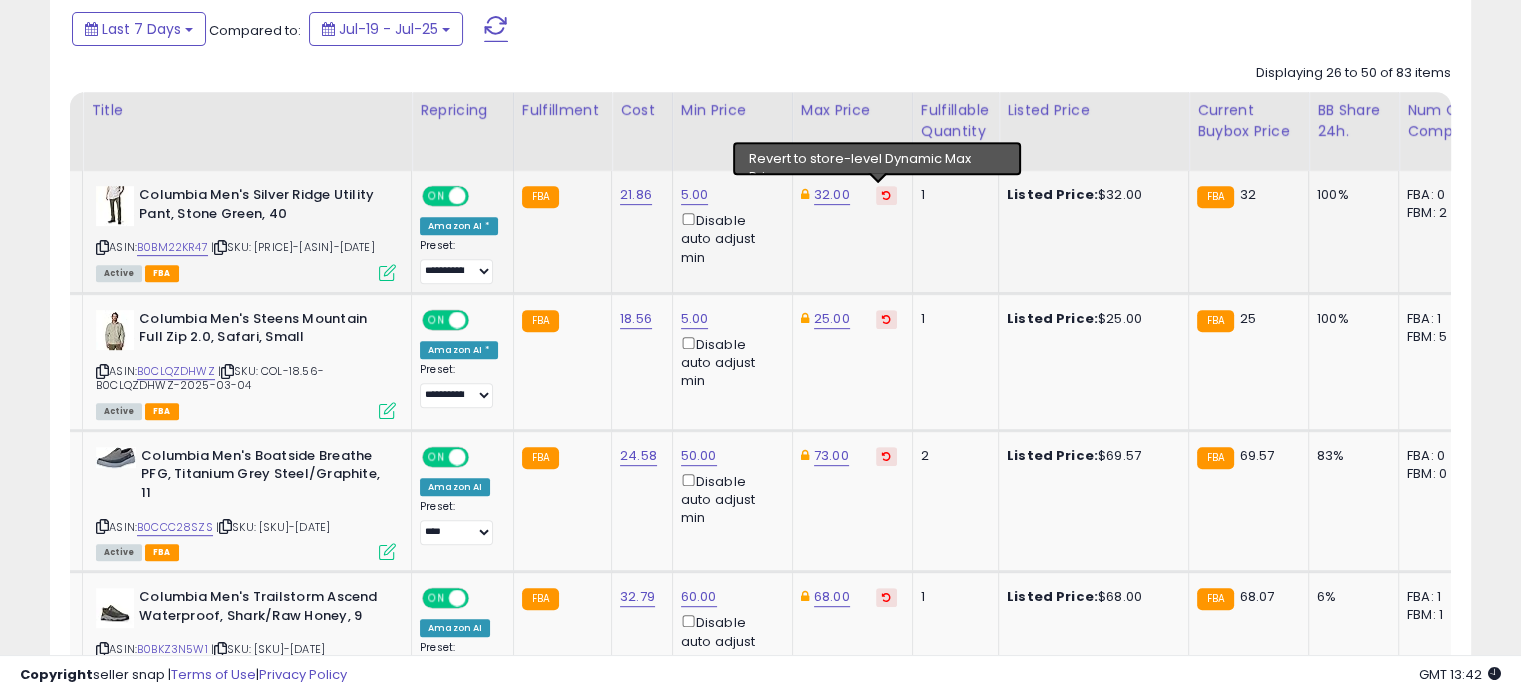 scroll, scrollTop: 880, scrollLeft: 0, axis: vertical 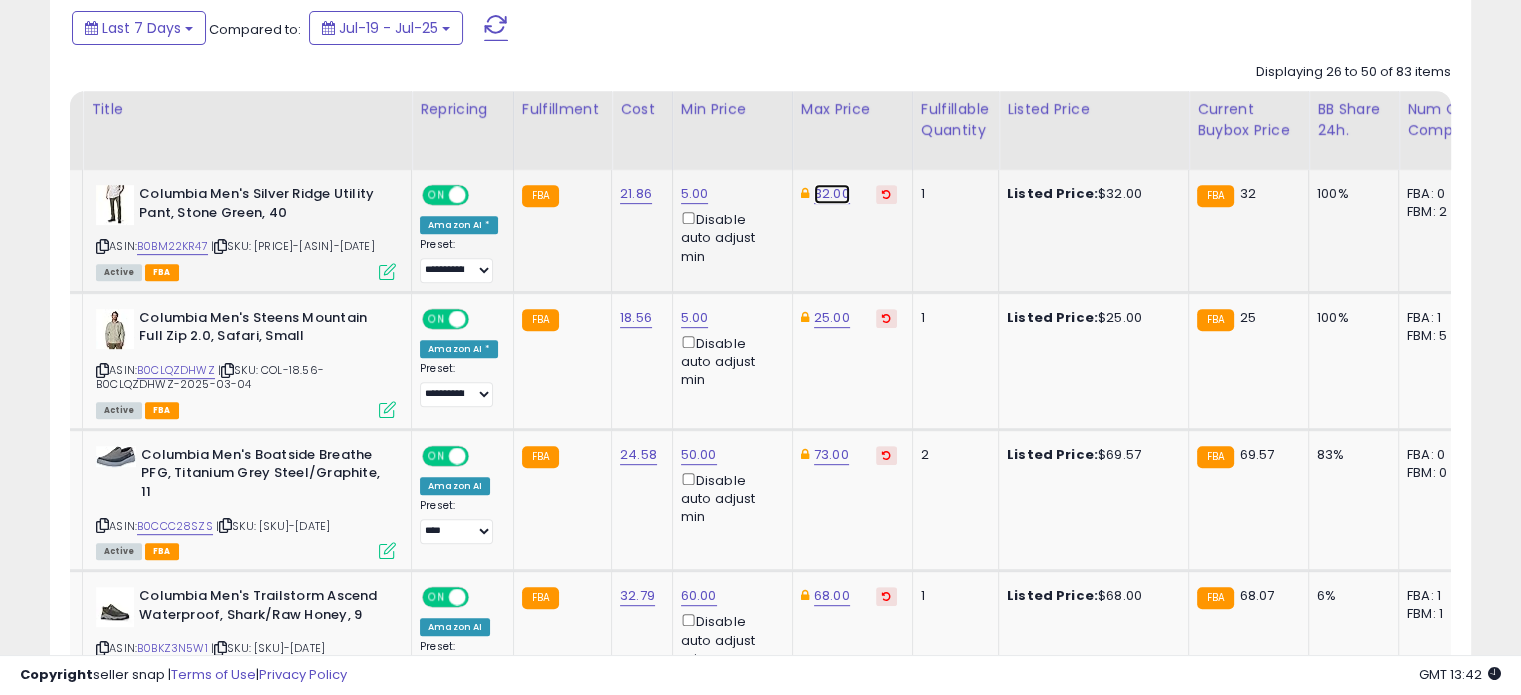 click on "32.00" at bounding box center (832, 194) 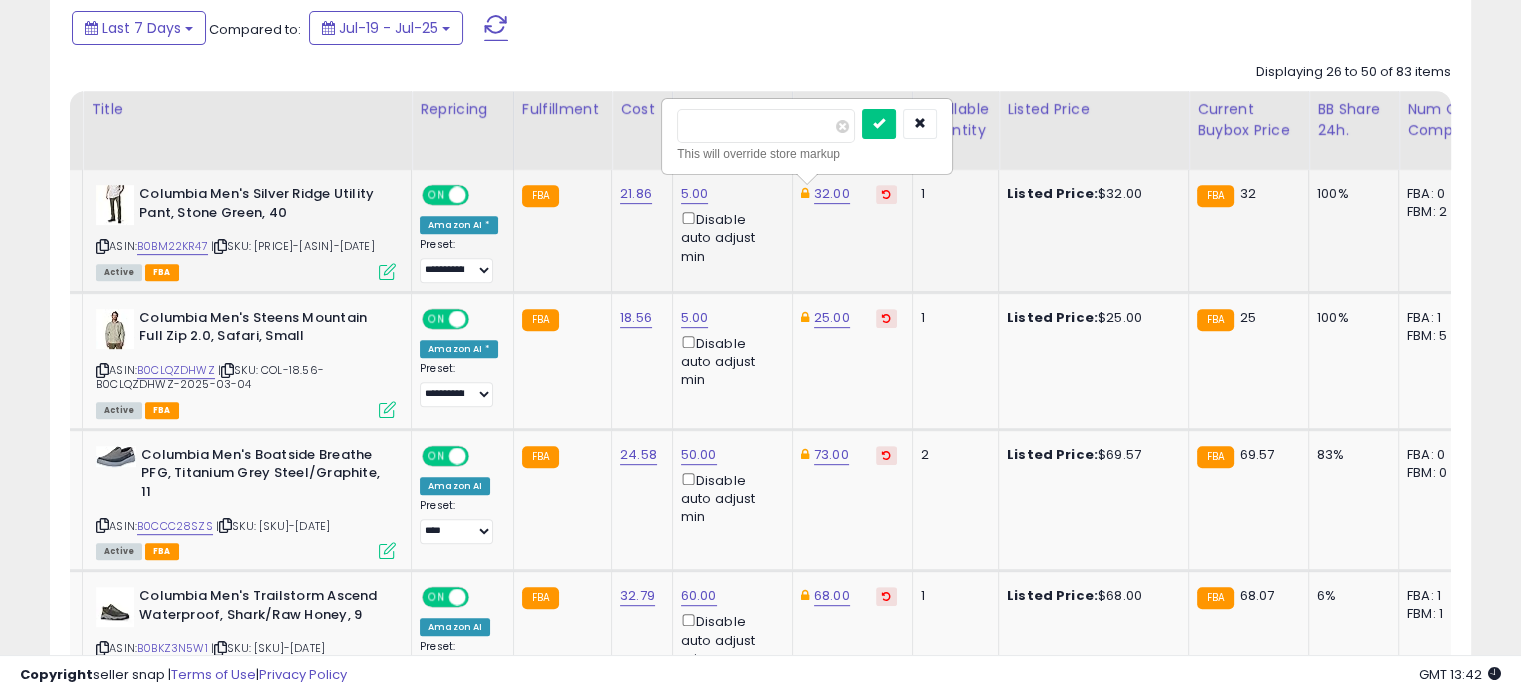 drag, startPoint x: 736, startPoint y: 122, endPoint x: 687, endPoint y: 121, distance: 49.010204 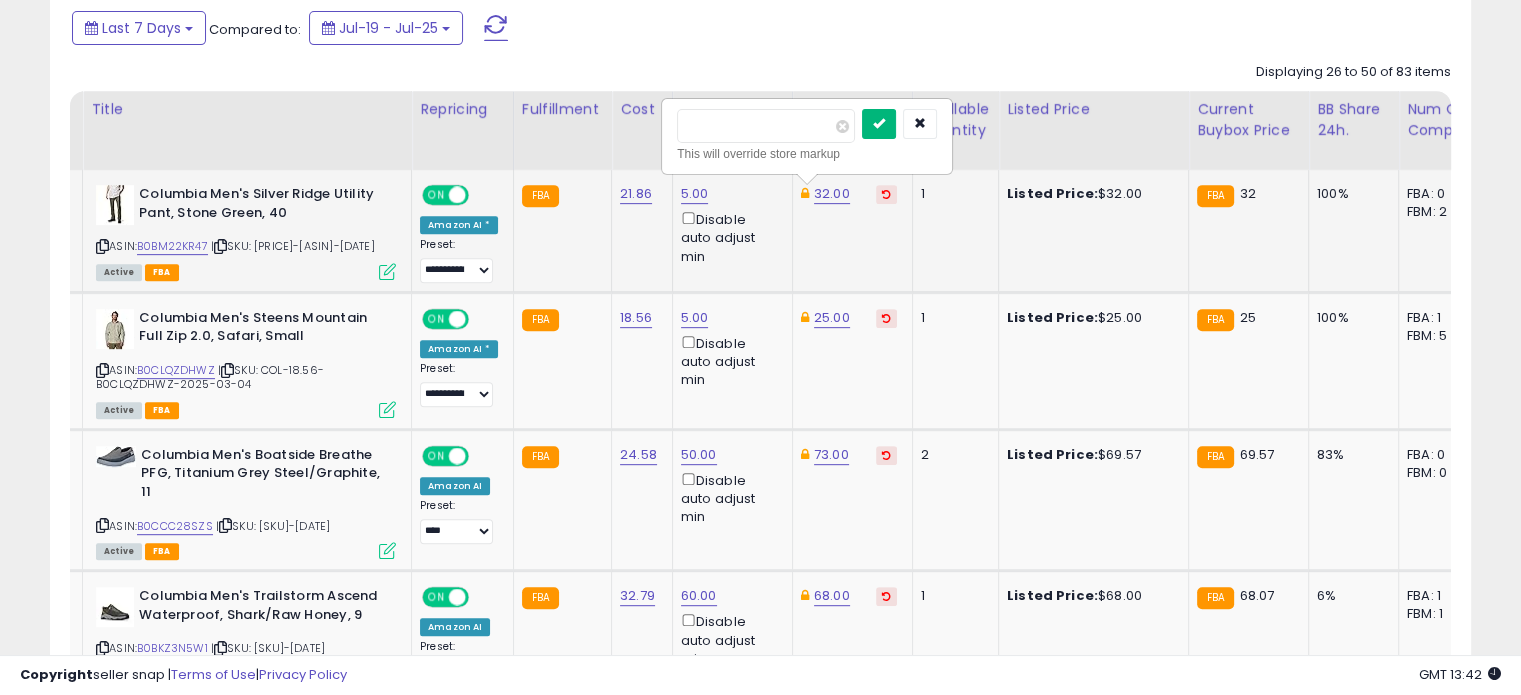 click at bounding box center [879, 124] 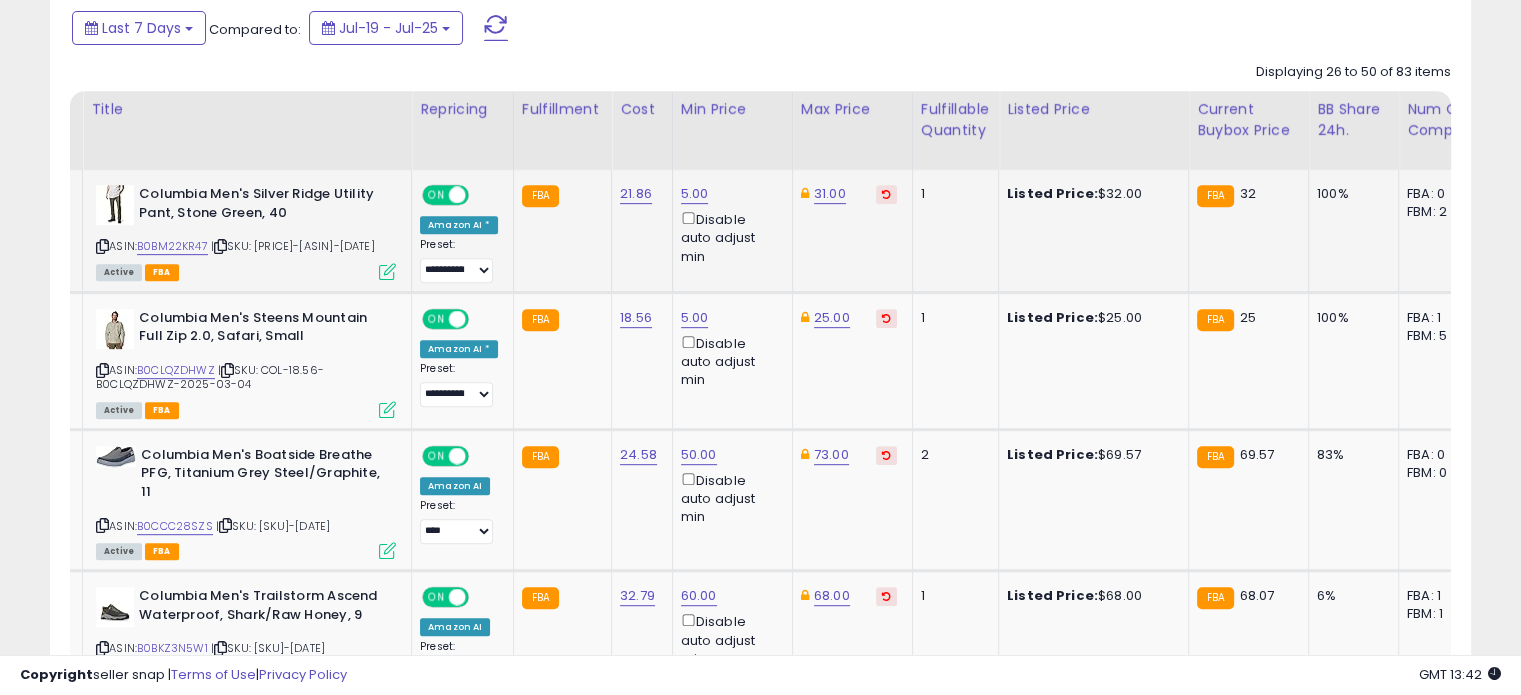 scroll, scrollTop: 966, scrollLeft: 0, axis: vertical 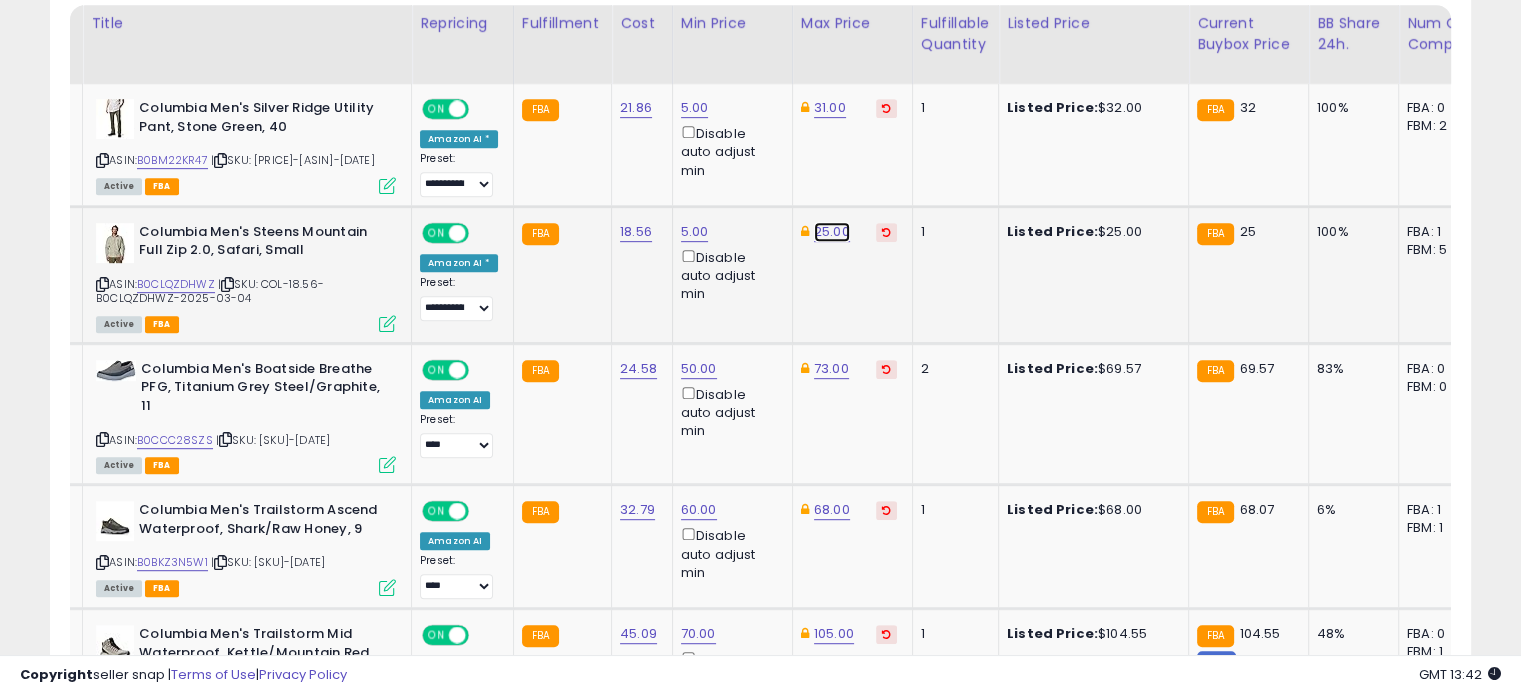 click on "25.00" at bounding box center [830, 108] 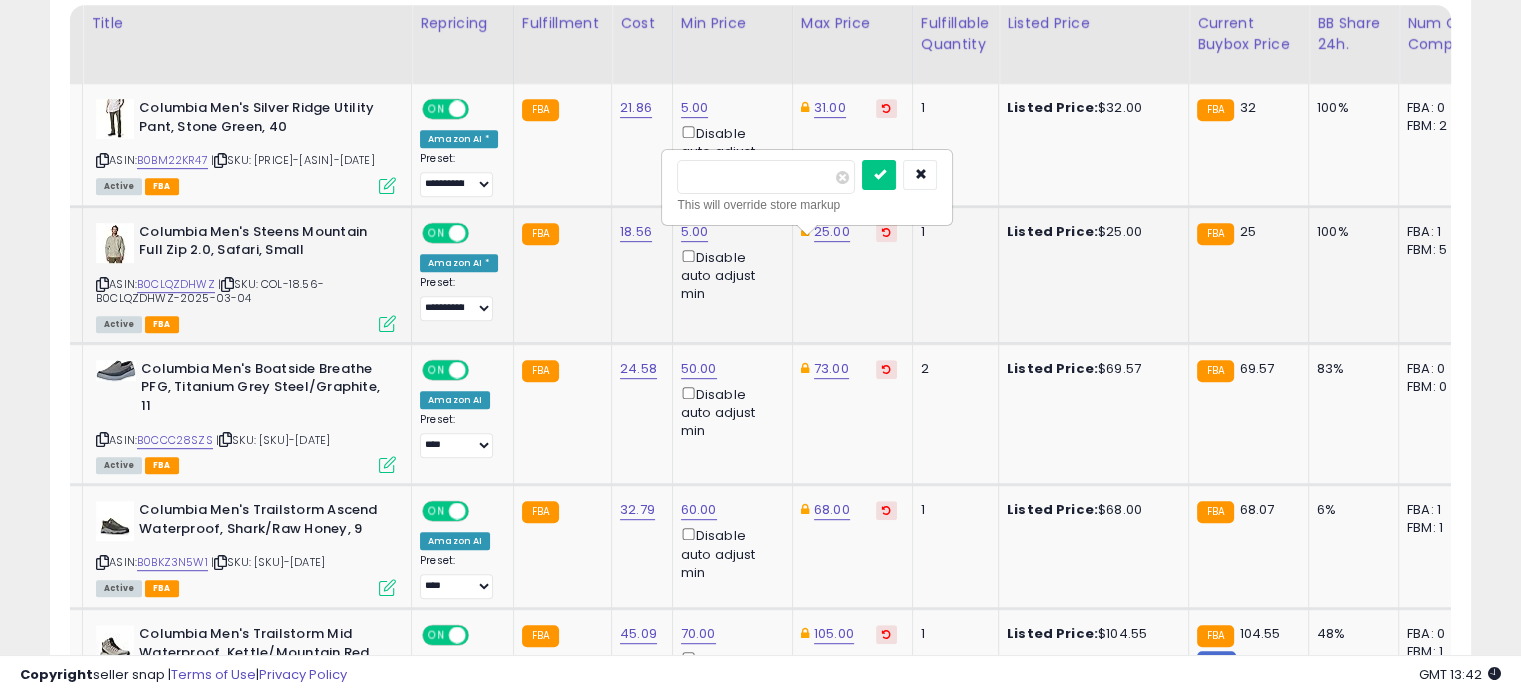 drag, startPoint x: 749, startPoint y: 169, endPoint x: 672, endPoint y: 155, distance: 78.26238 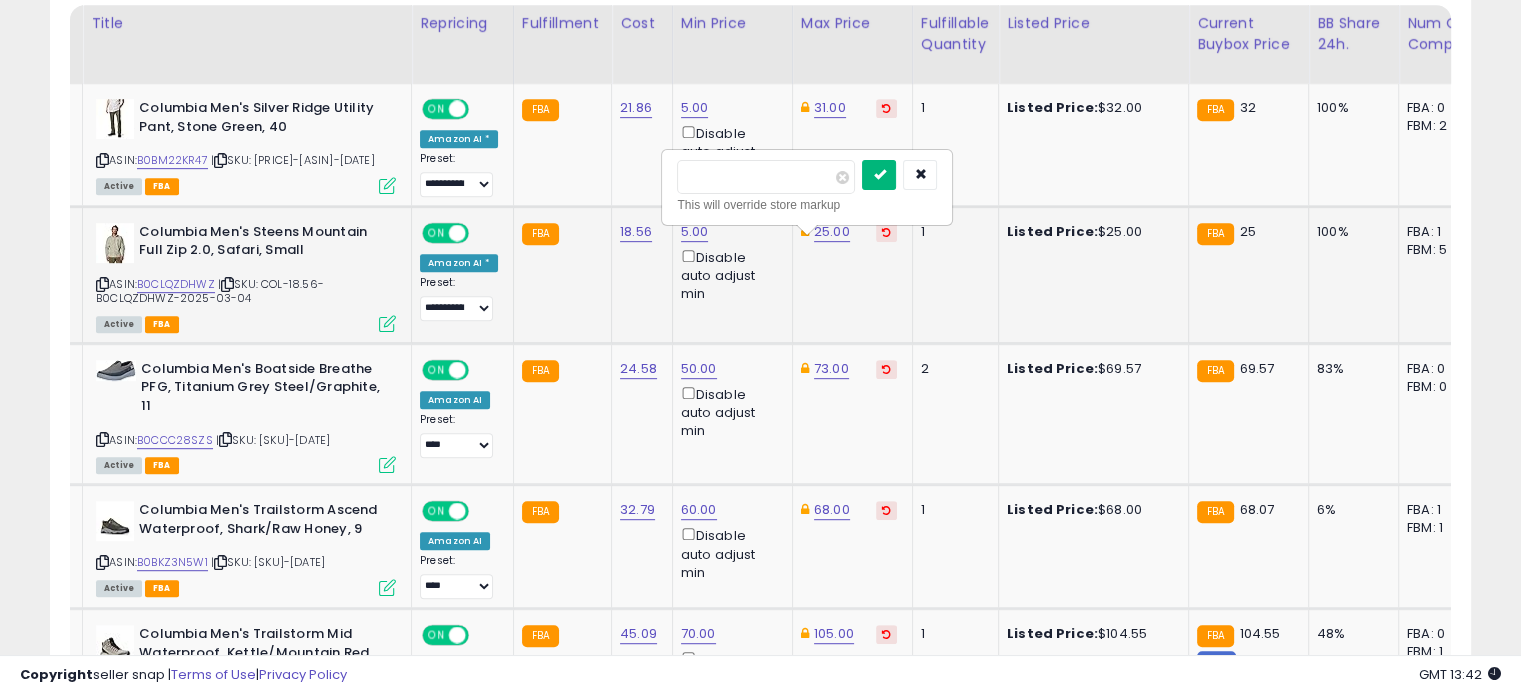 click at bounding box center [879, 175] 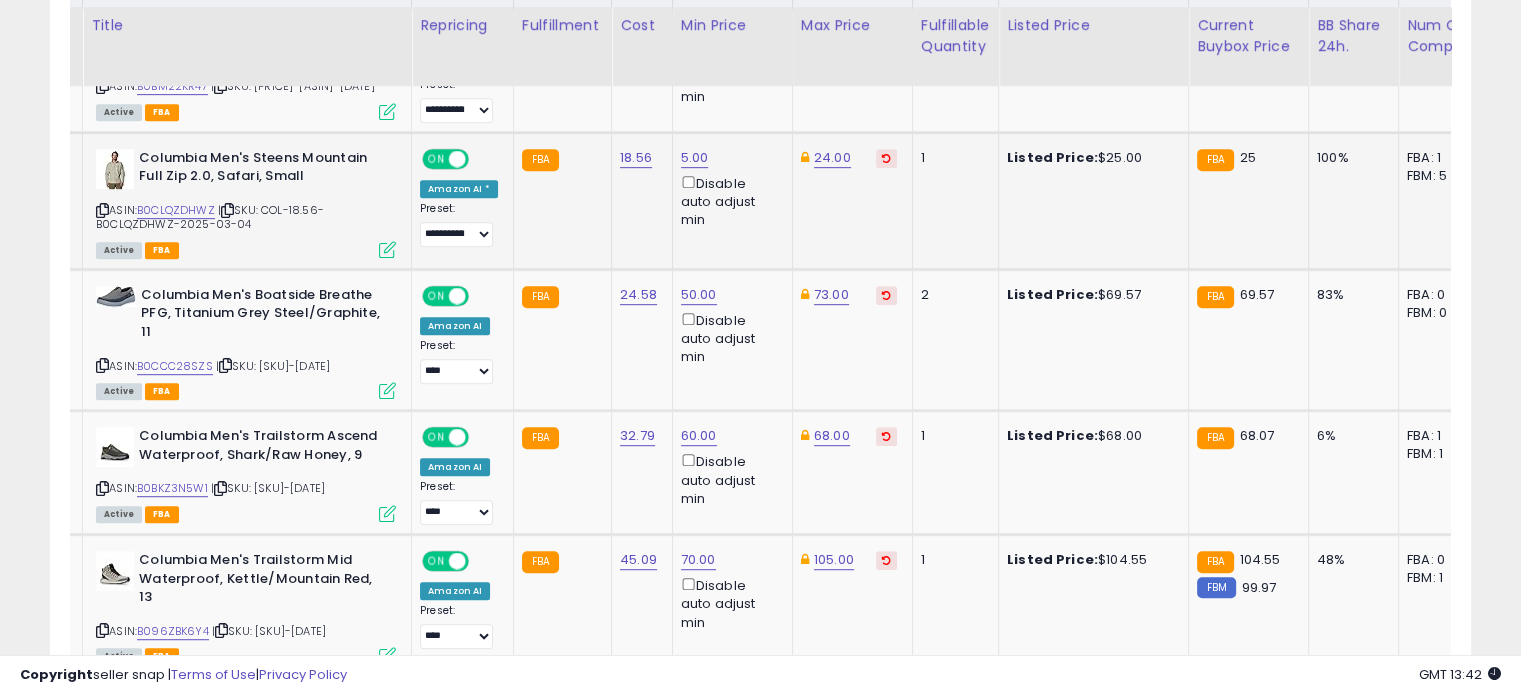 scroll, scrollTop: 1052, scrollLeft: 0, axis: vertical 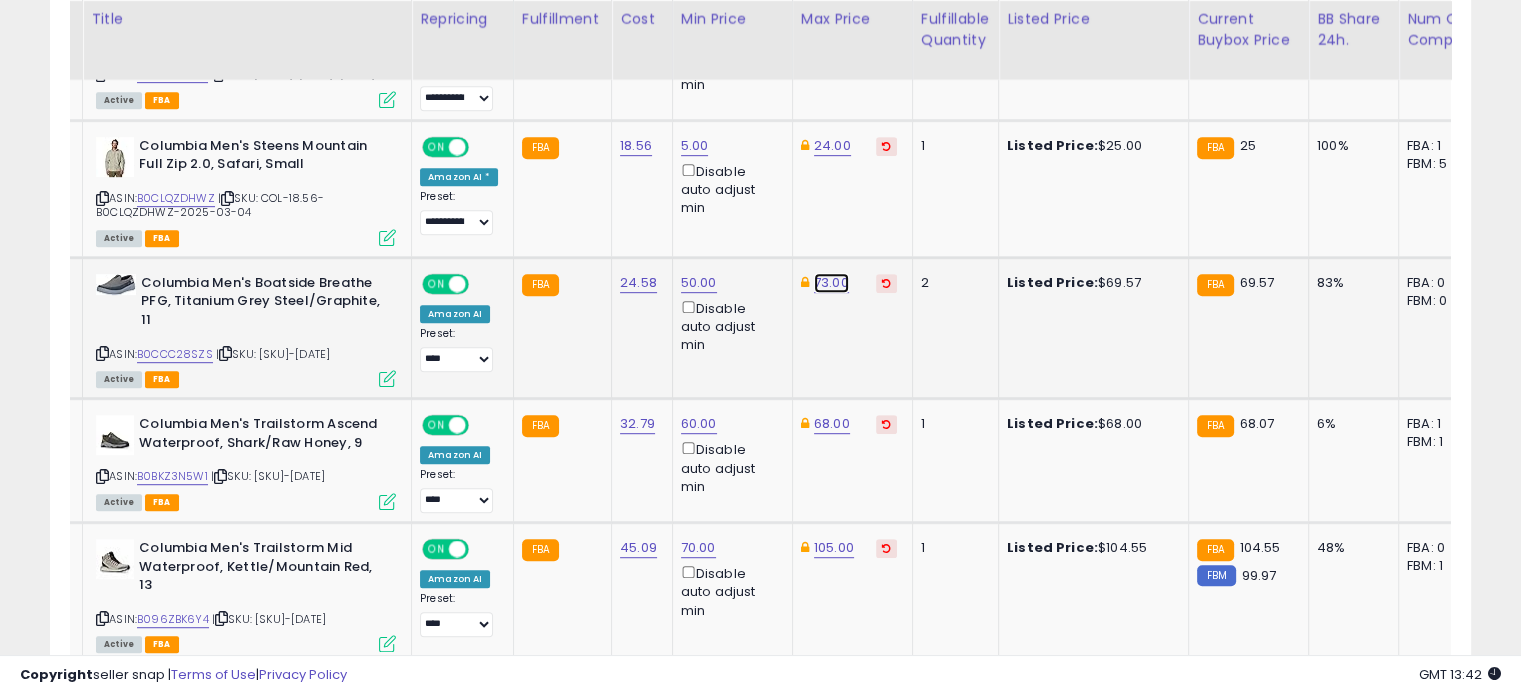 click on "73.00" at bounding box center (830, 22) 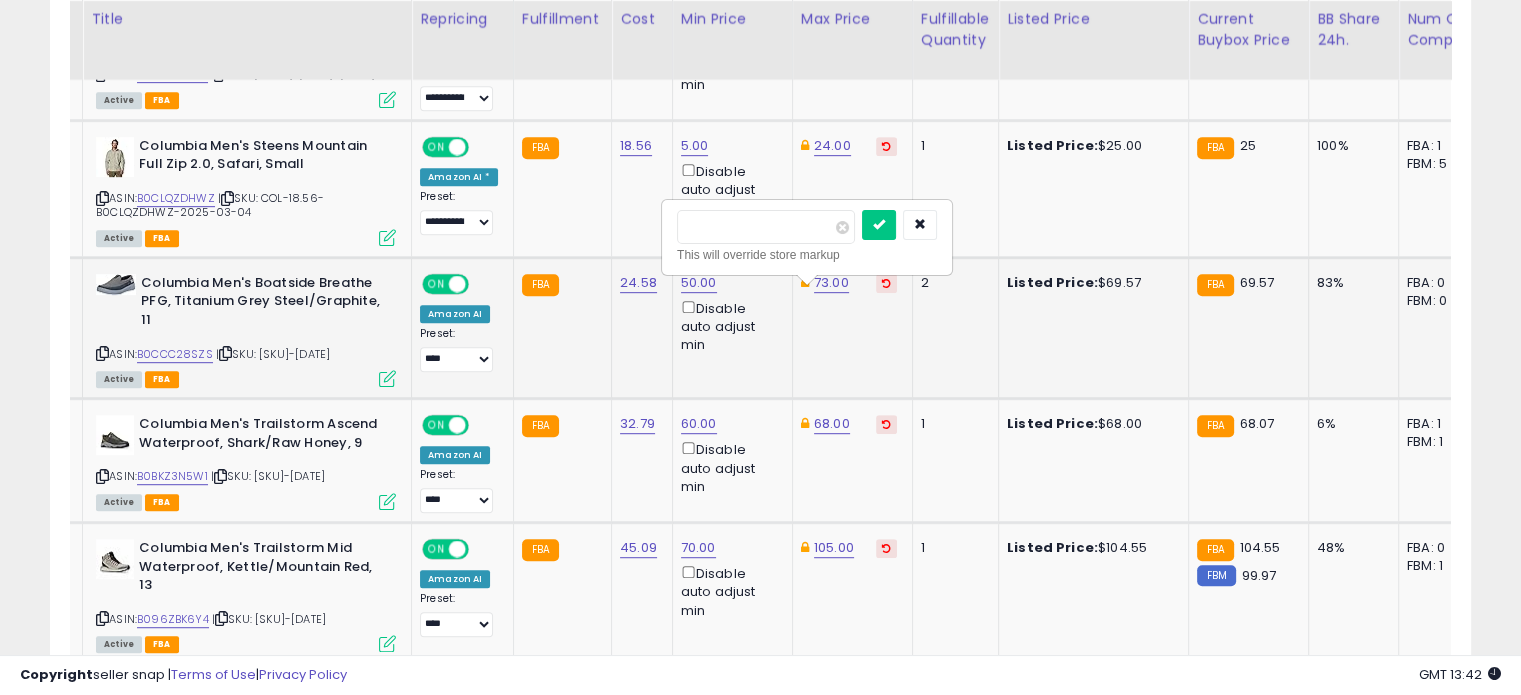 drag, startPoint x: 742, startPoint y: 227, endPoint x: 672, endPoint y: 226, distance: 70.00714 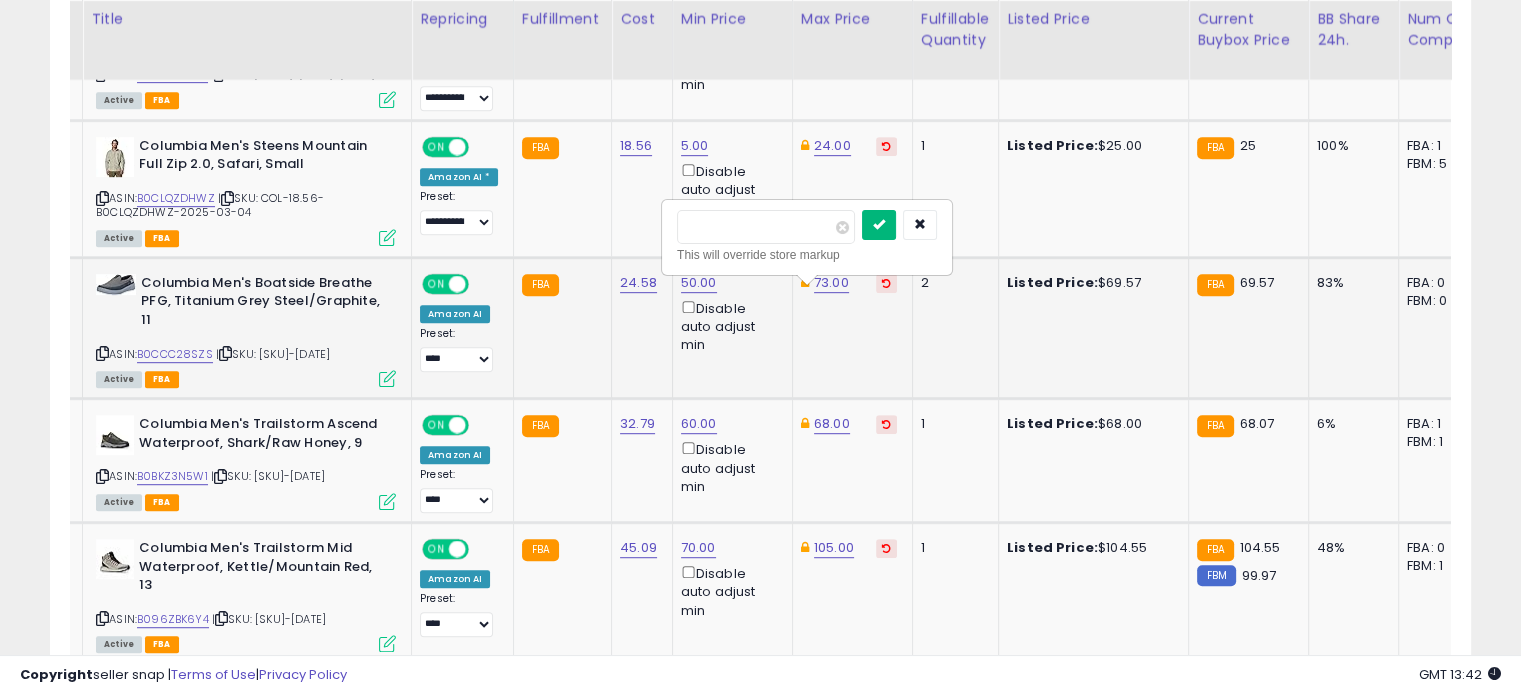 click at bounding box center (879, 224) 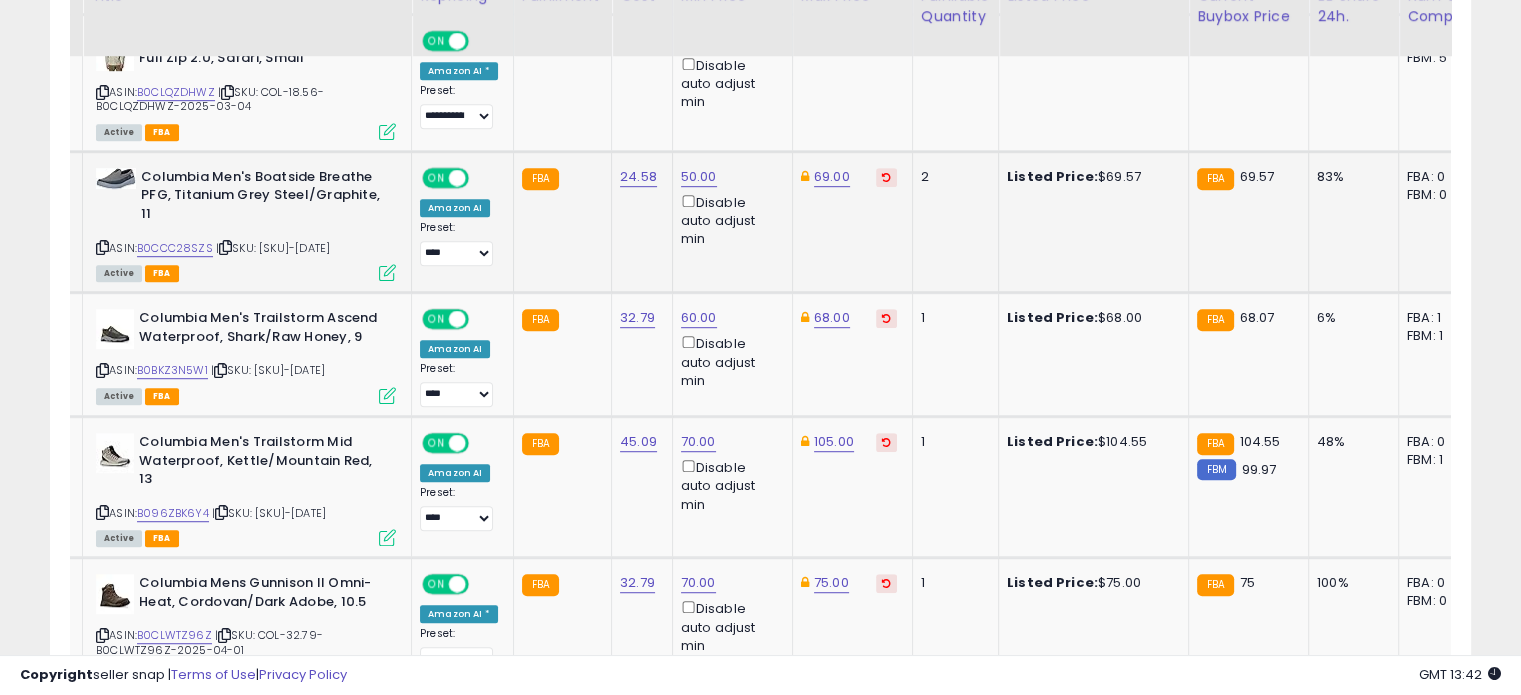 scroll, scrollTop: 1168, scrollLeft: 0, axis: vertical 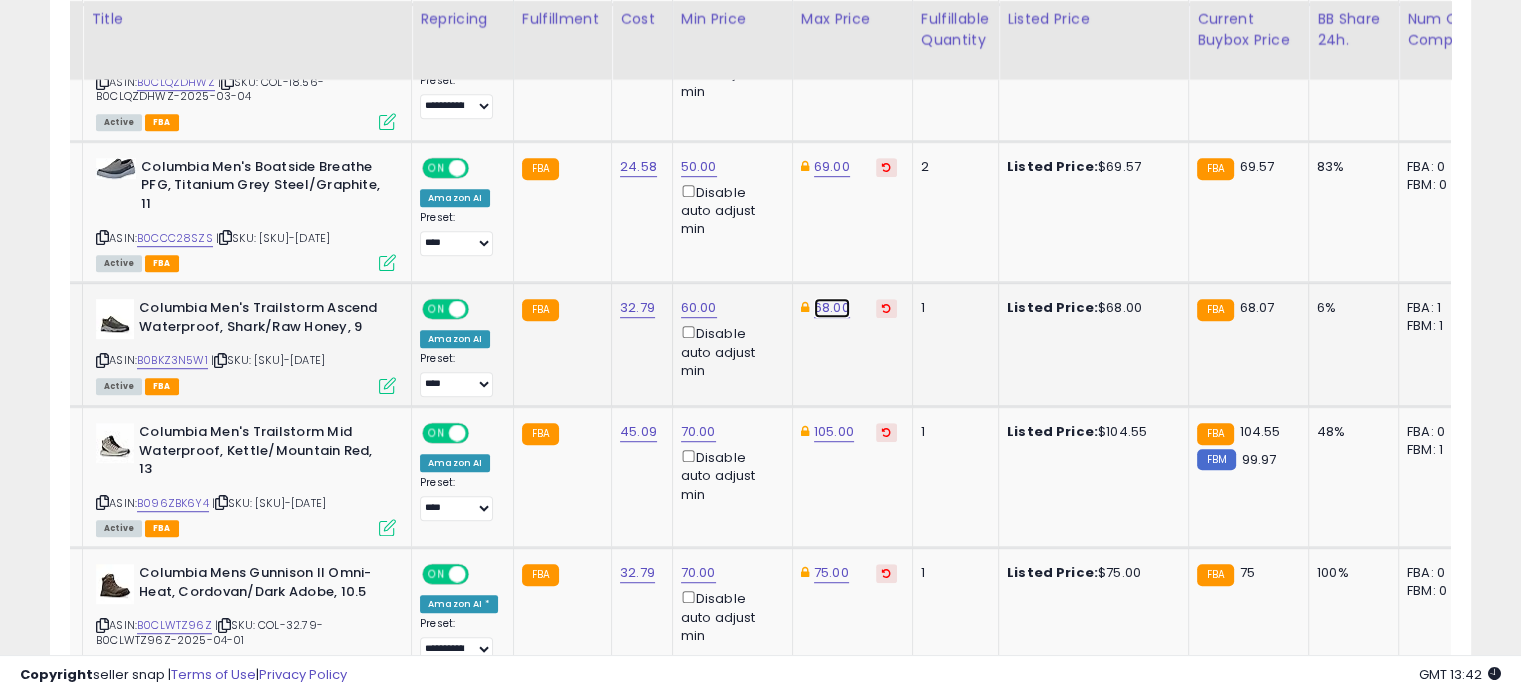 click on "68.00" at bounding box center (830, -94) 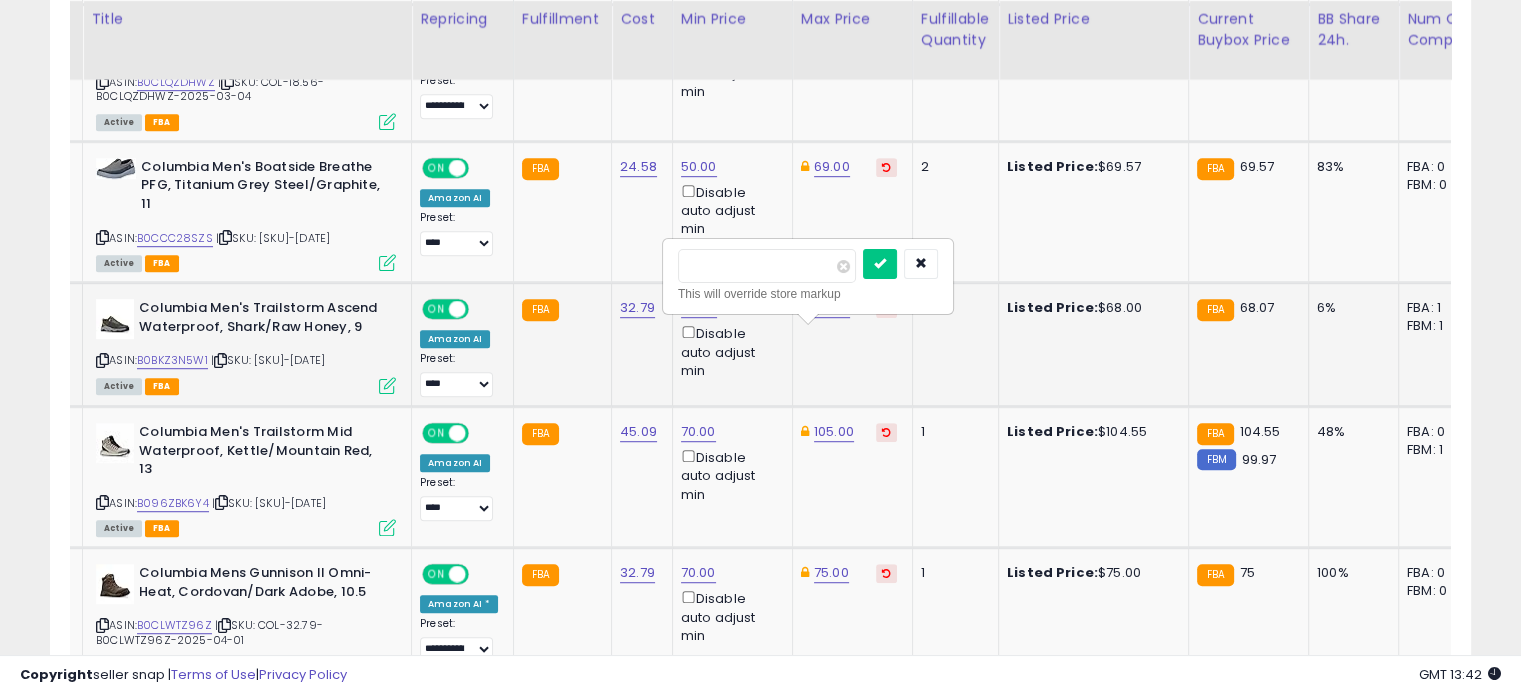 drag, startPoint x: 760, startPoint y: 266, endPoint x: 680, endPoint y: 273, distance: 80.305664 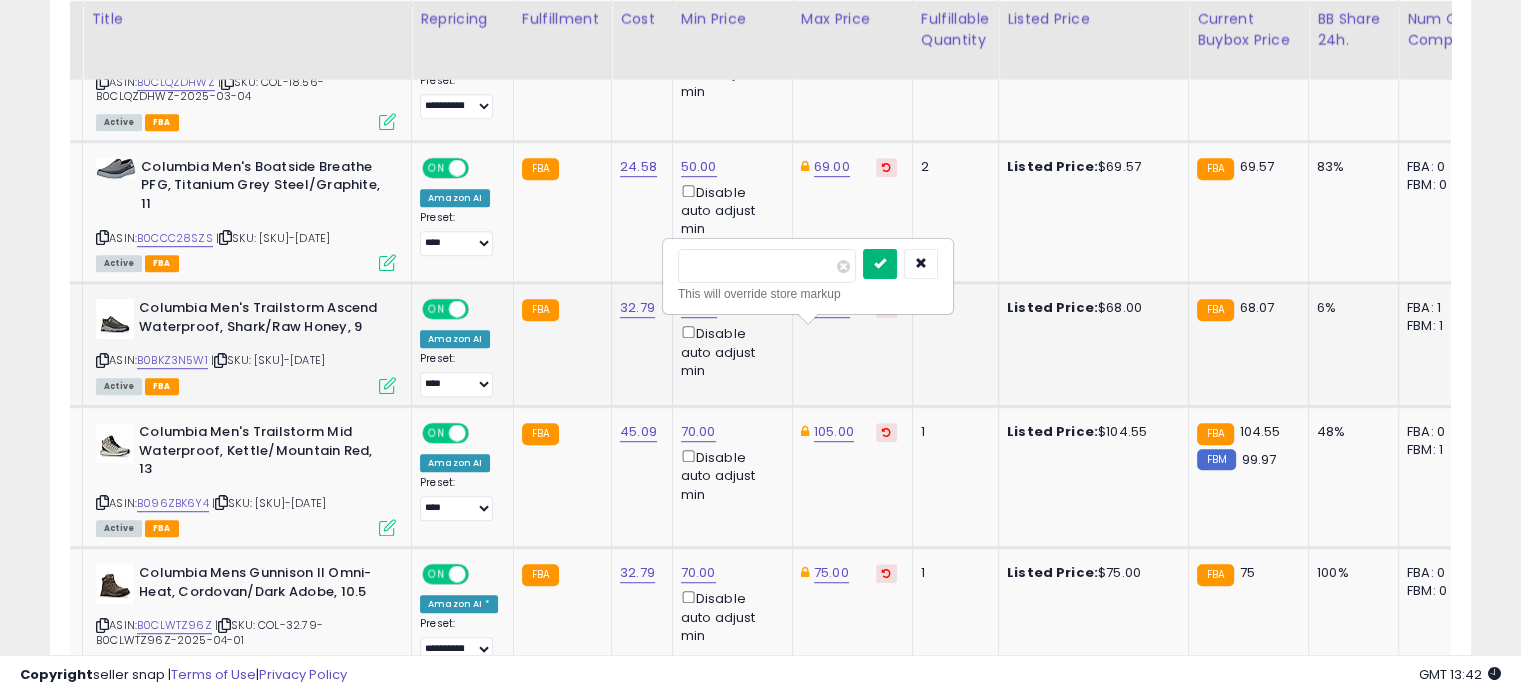 click at bounding box center [880, 264] 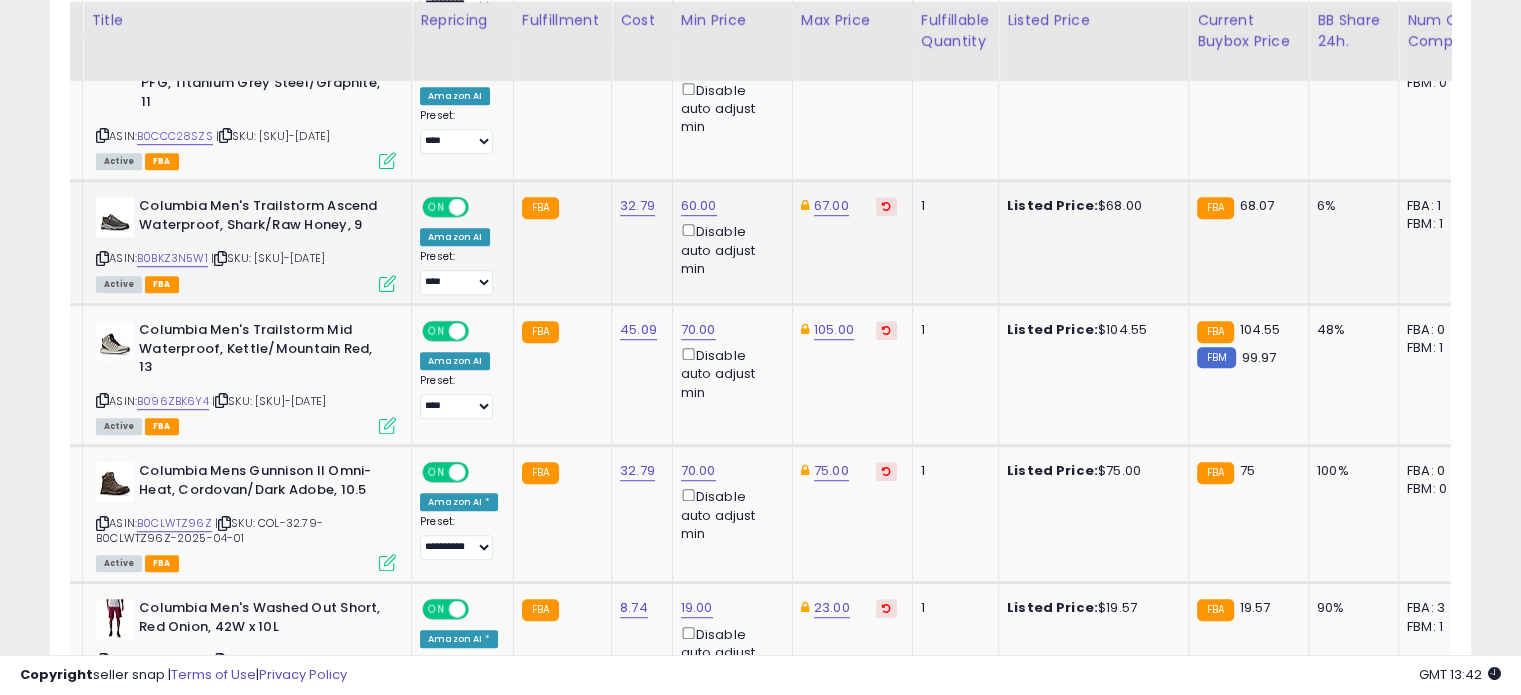 scroll, scrollTop: 1271, scrollLeft: 0, axis: vertical 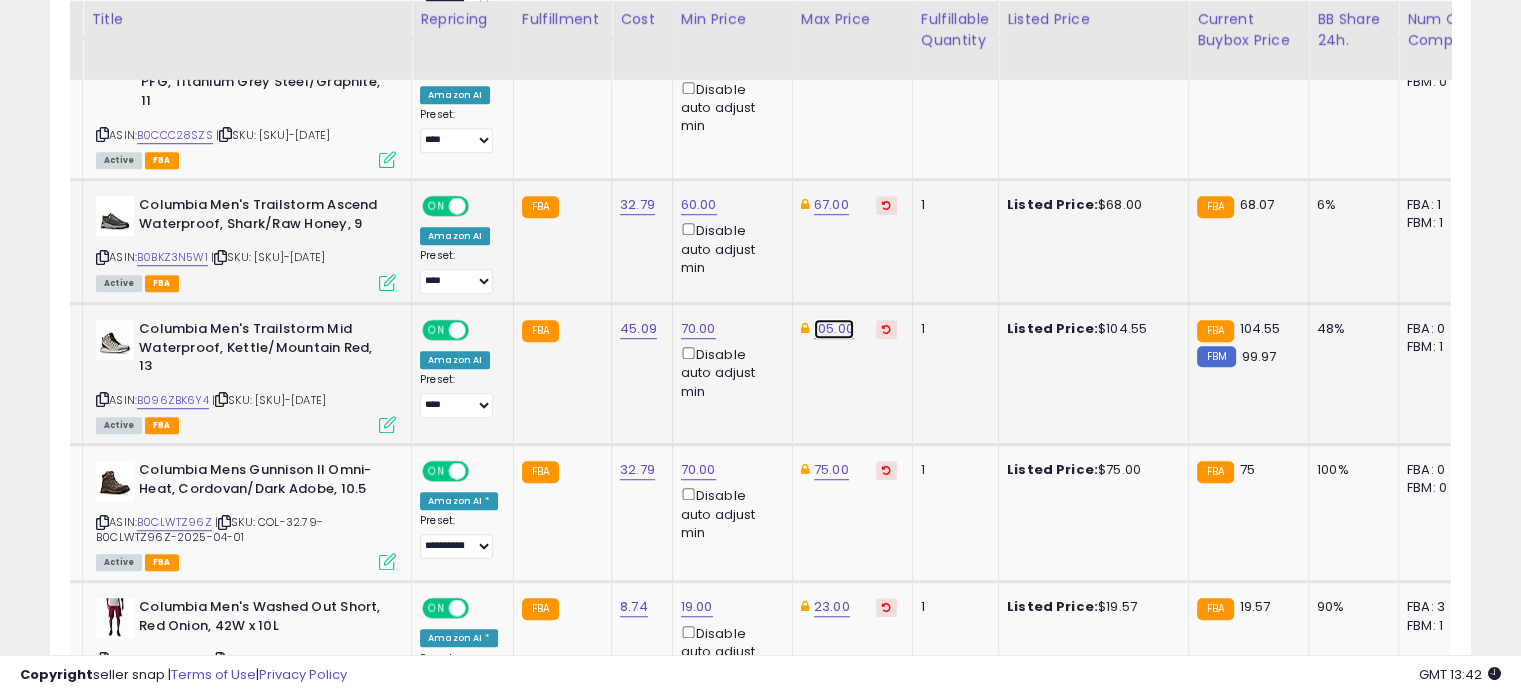 click on "105.00" at bounding box center [830, -197] 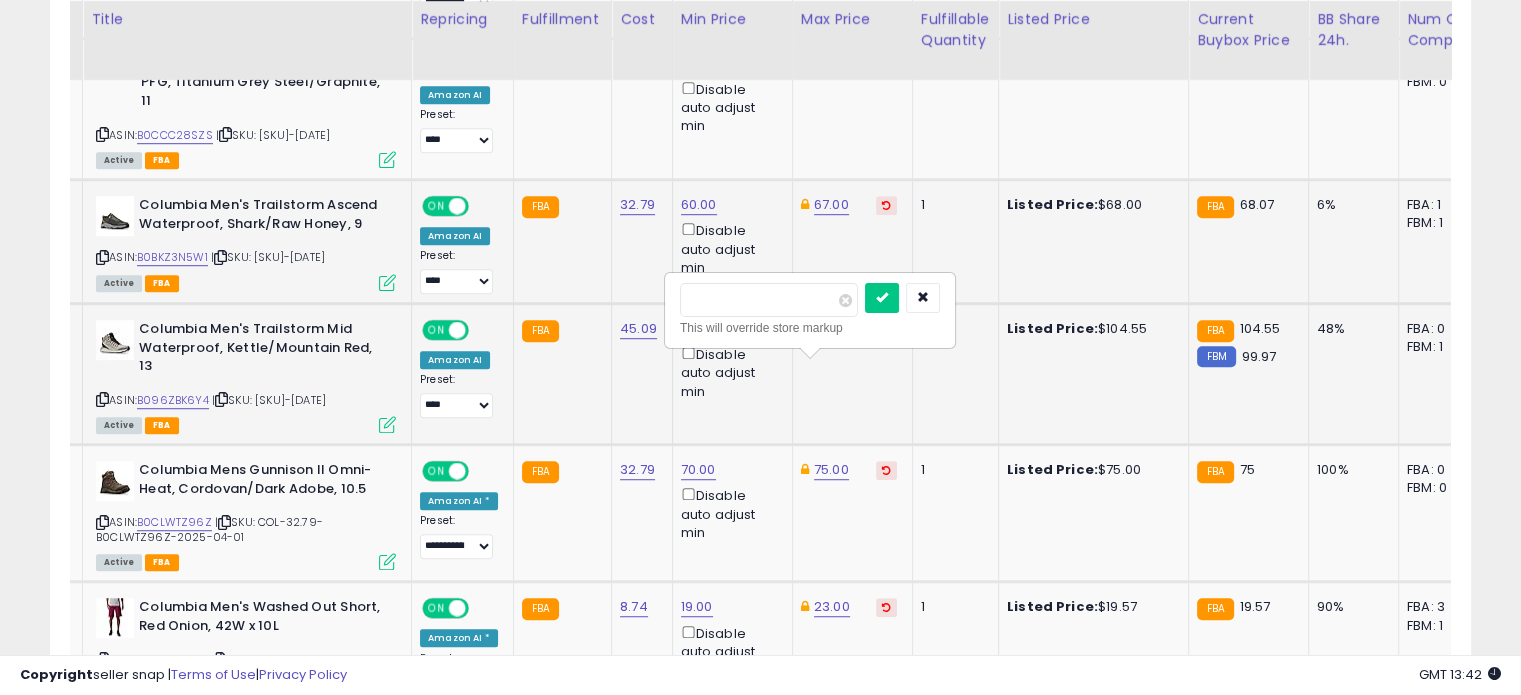 drag, startPoint x: 762, startPoint y: 302, endPoint x: 688, endPoint y: 286, distance: 75.70998 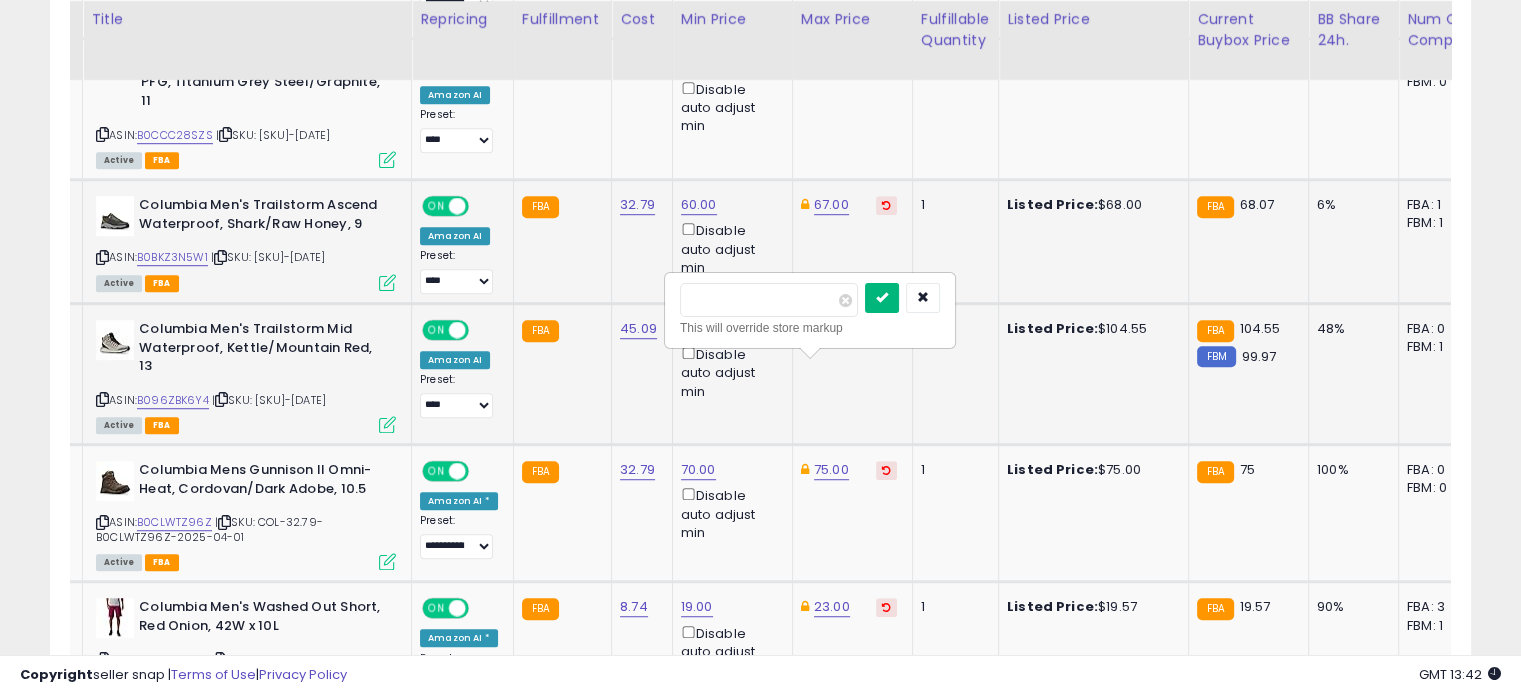 click at bounding box center [882, 297] 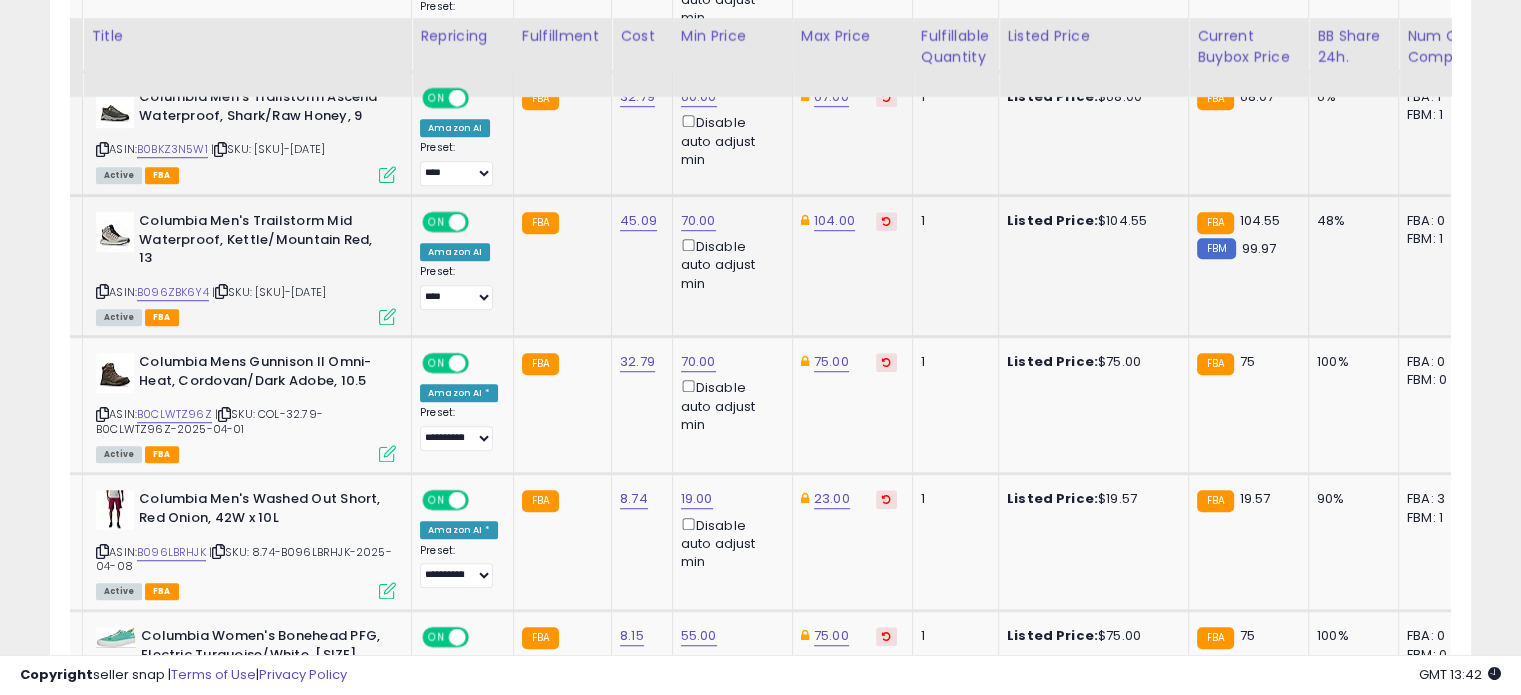 scroll, scrollTop: 1399, scrollLeft: 0, axis: vertical 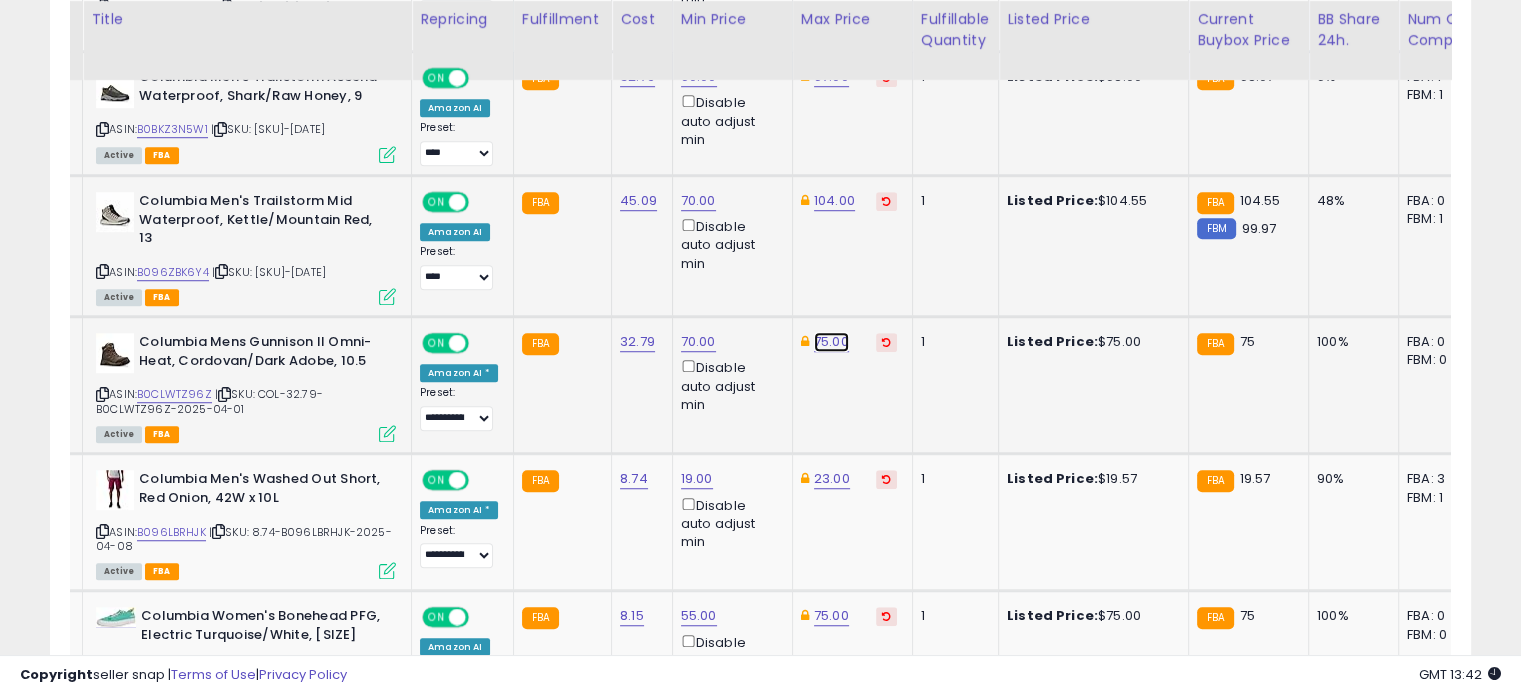 click on "75.00" at bounding box center [830, -325] 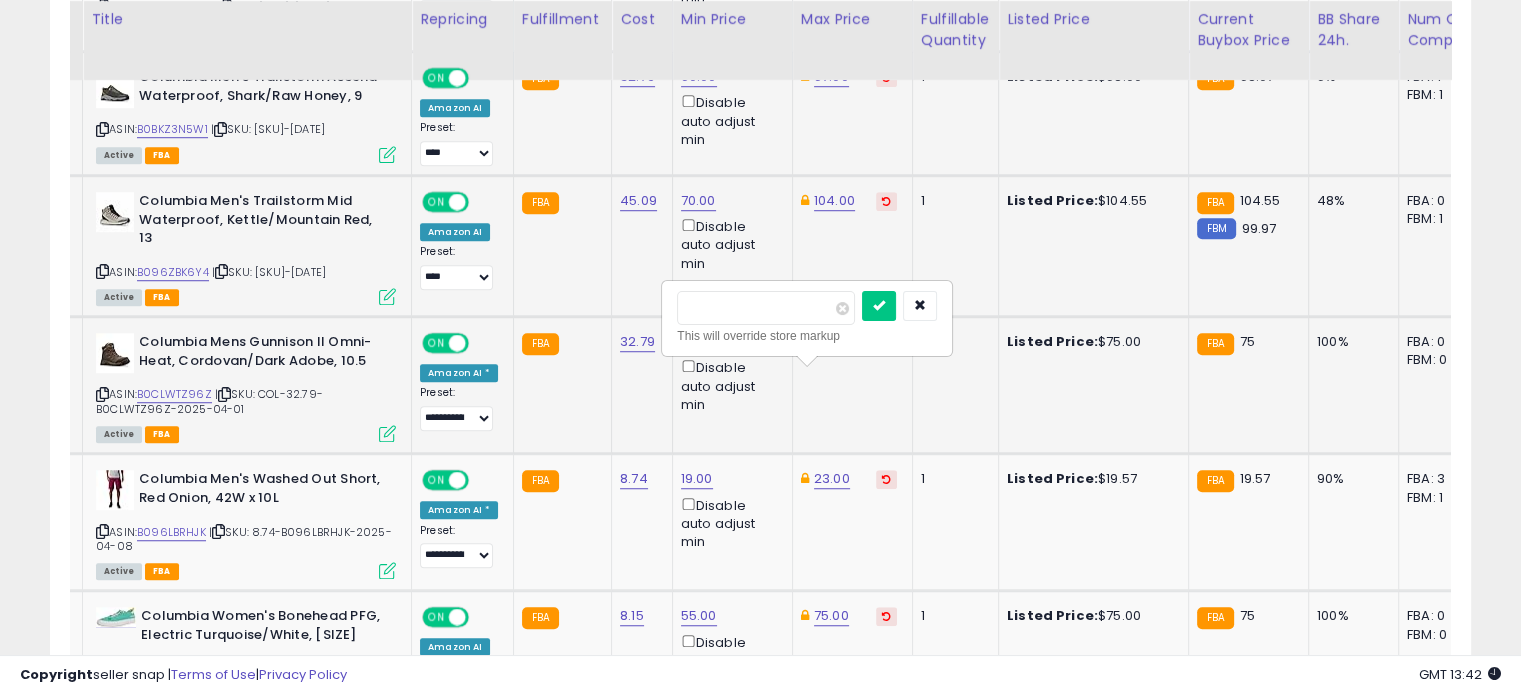 drag, startPoint x: 759, startPoint y: 305, endPoint x: 680, endPoint y: 300, distance: 79.15807 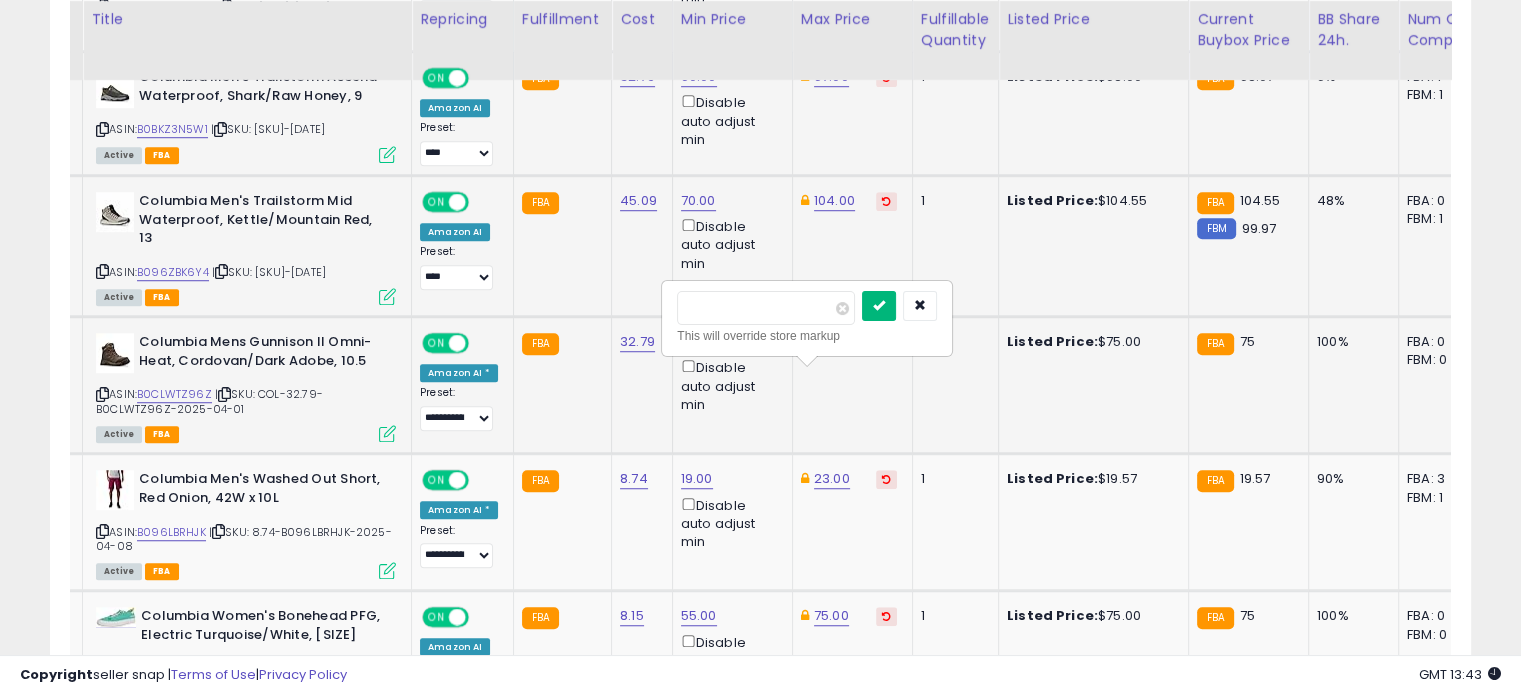 click at bounding box center [879, 305] 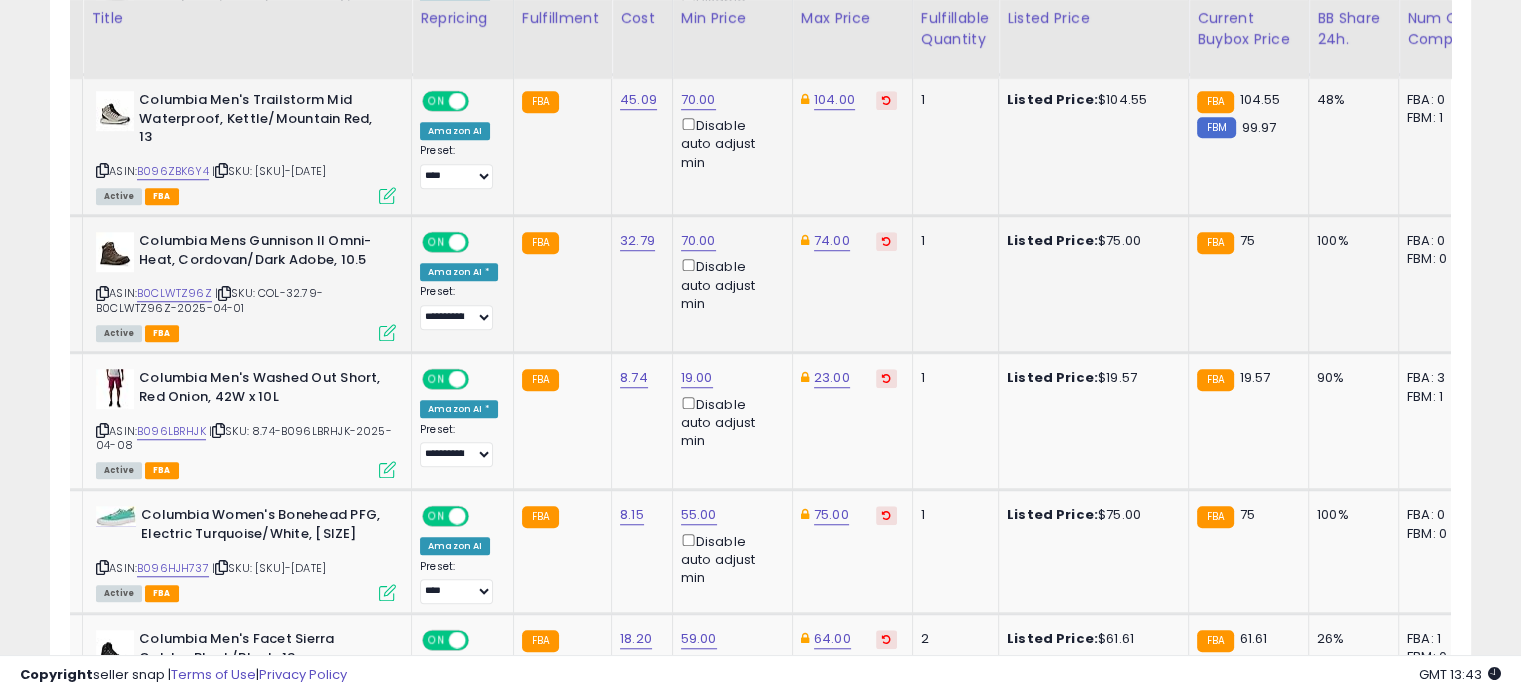 scroll, scrollTop: 1506, scrollLeft: 0, axis: vertical 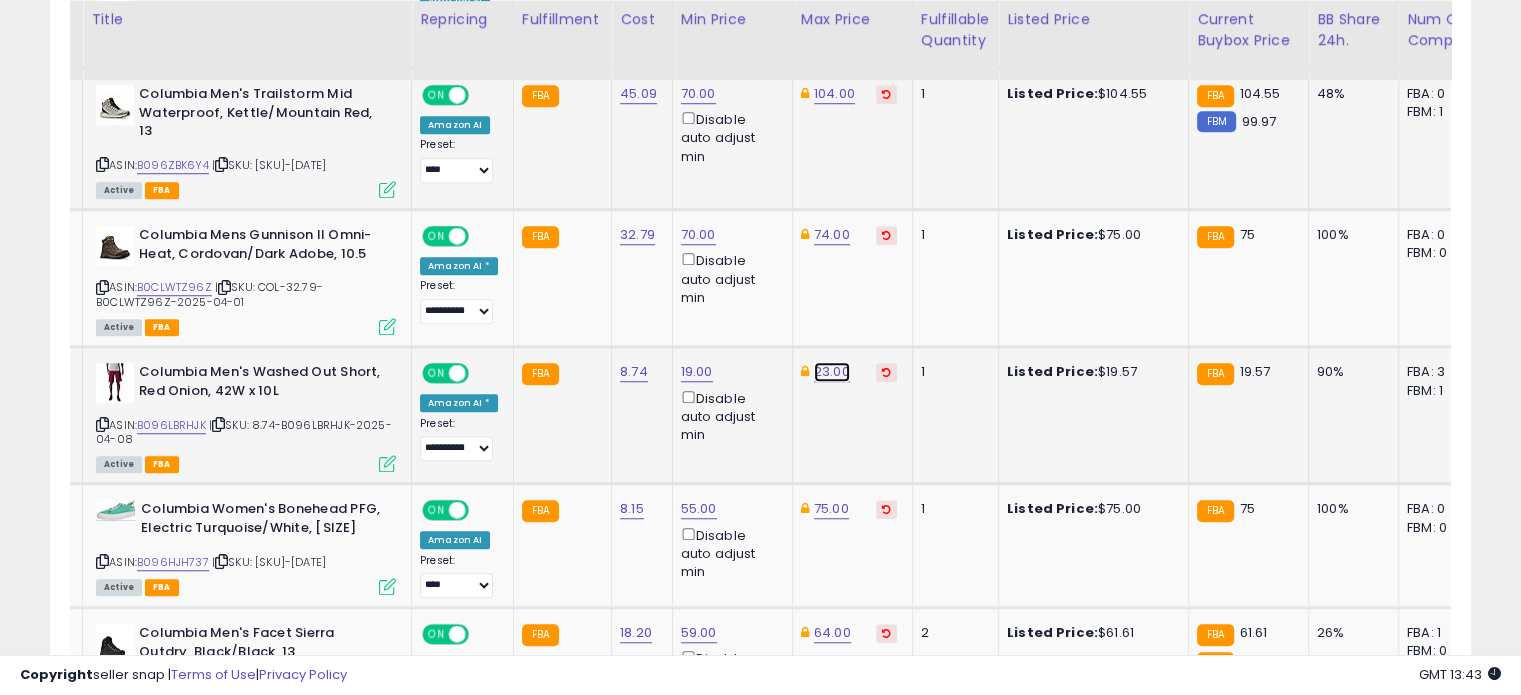click on "23.00" at bounding box center (830, -432) 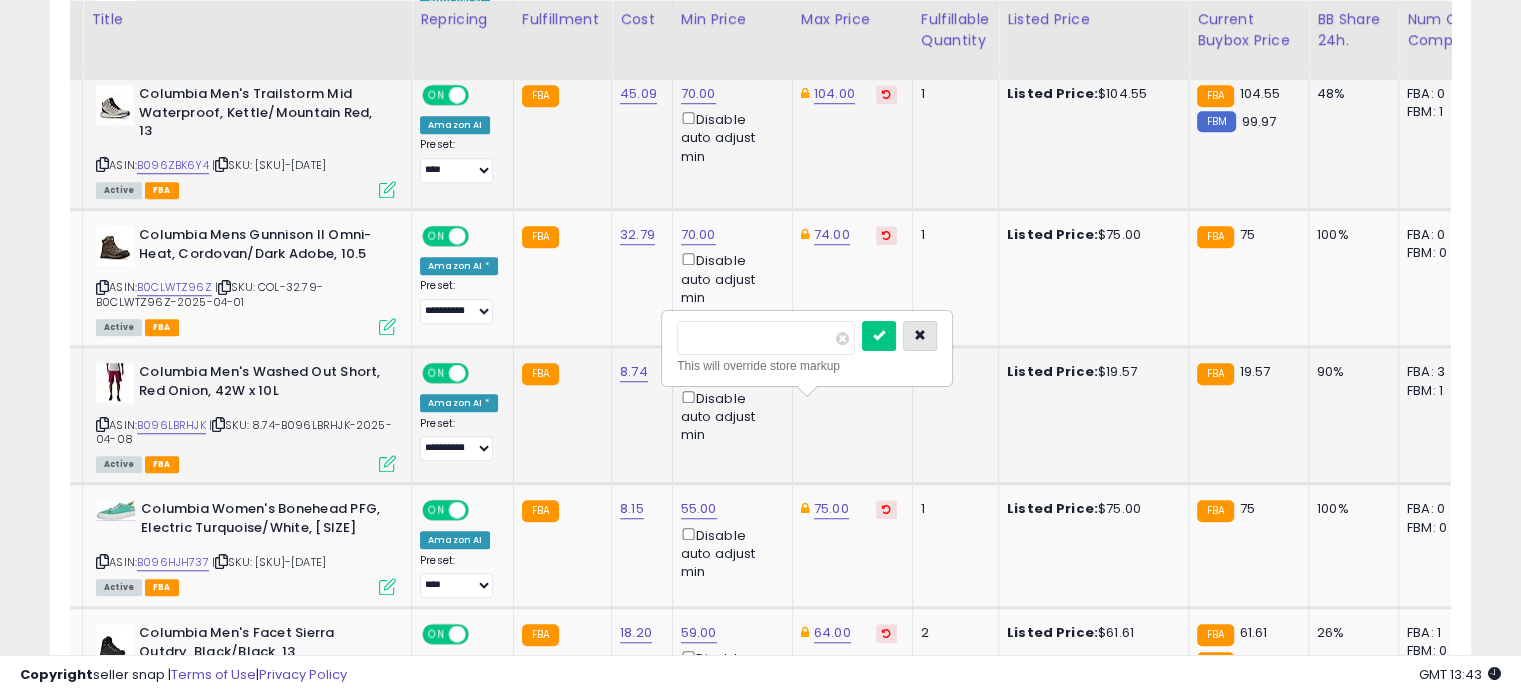 click at bounding box center [920, 335] 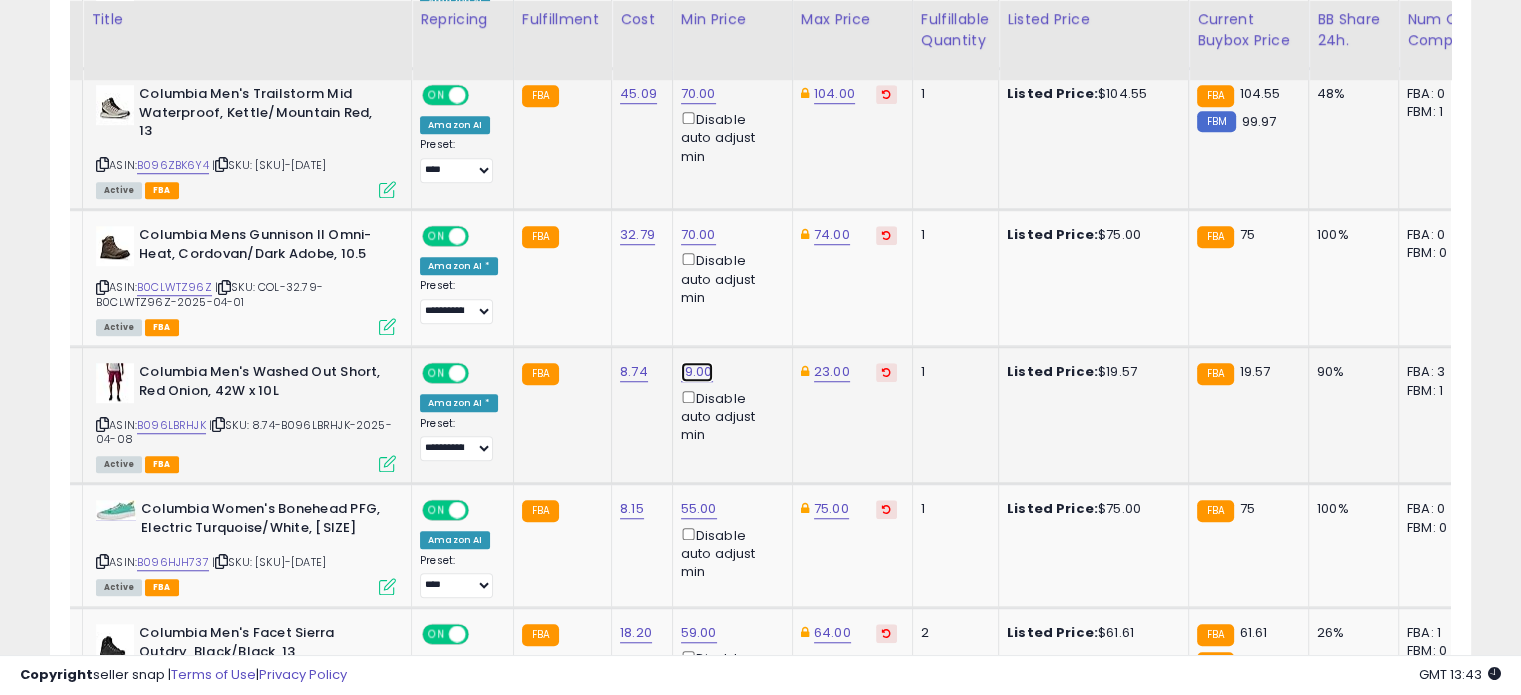 click on "19.00" at bounding box center (695, -432) 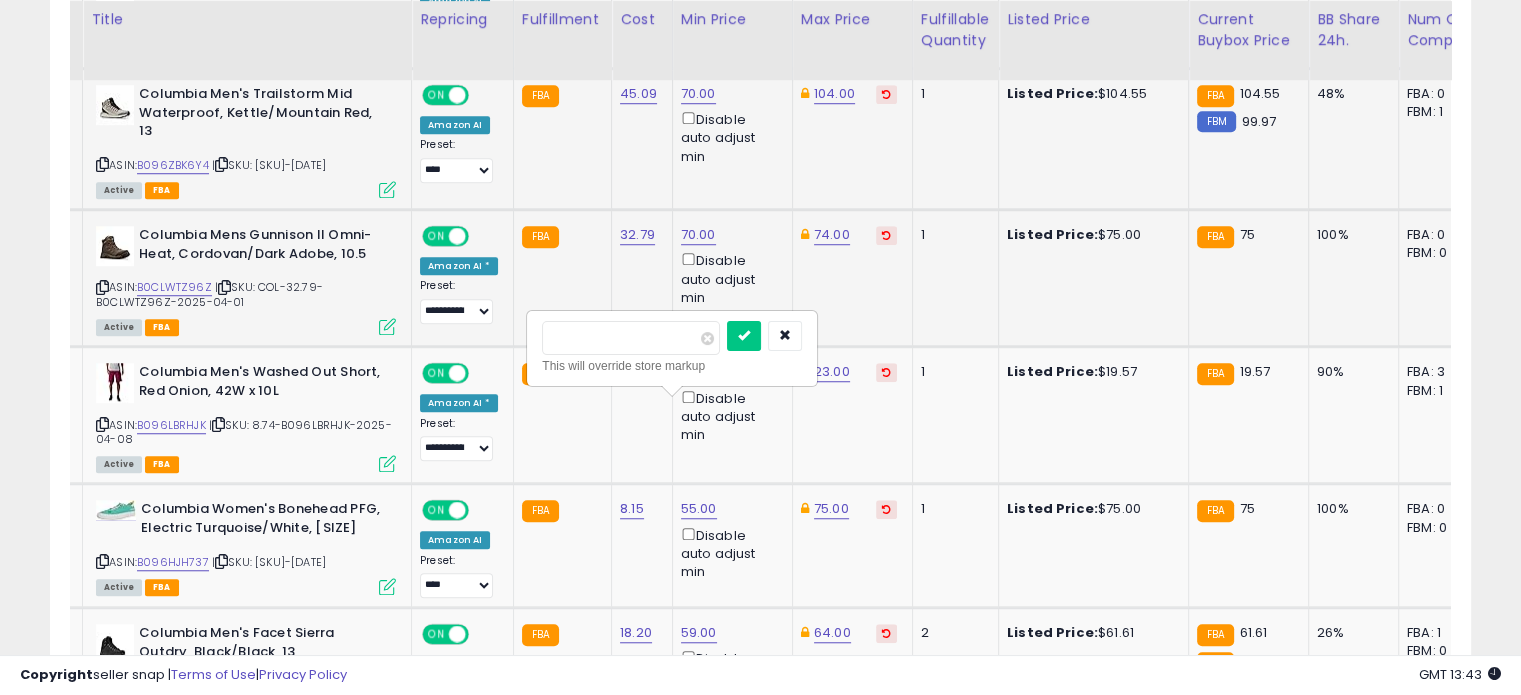 drag, startPoint x: 620, startPoint y: 330, endPoint x: 524, endPoint y: 328, distance: 96.02083 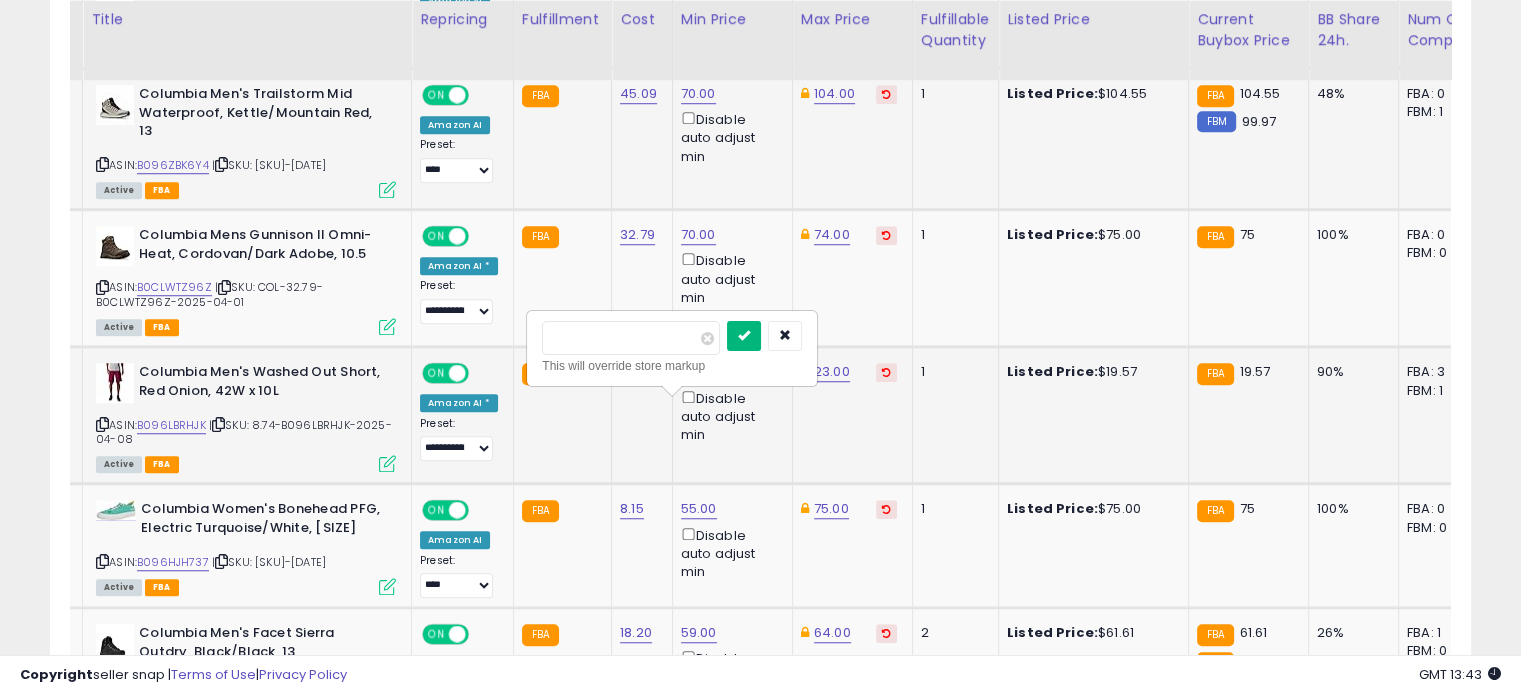 click at bounding box center (744, 335) 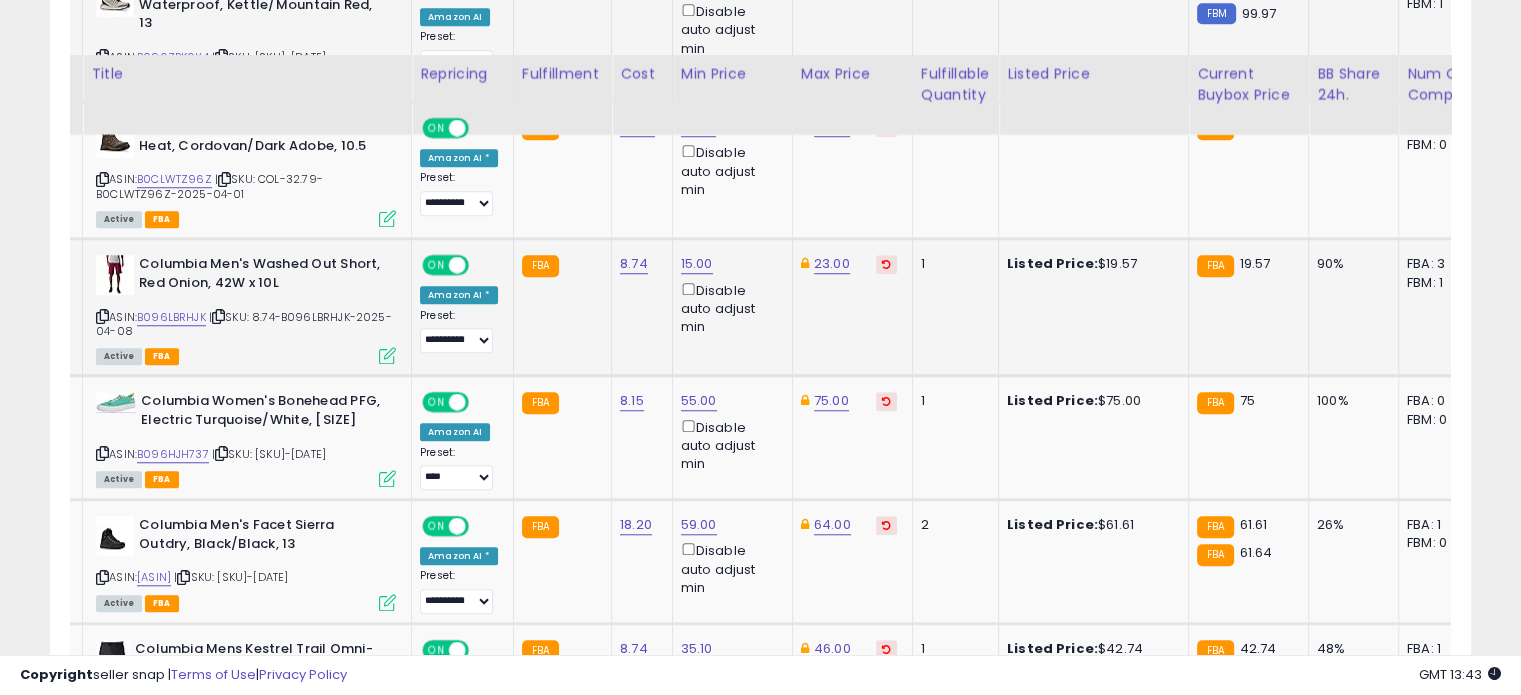 scroll, scrollTop: 1696, scrollLeft: 0, axis: vertical 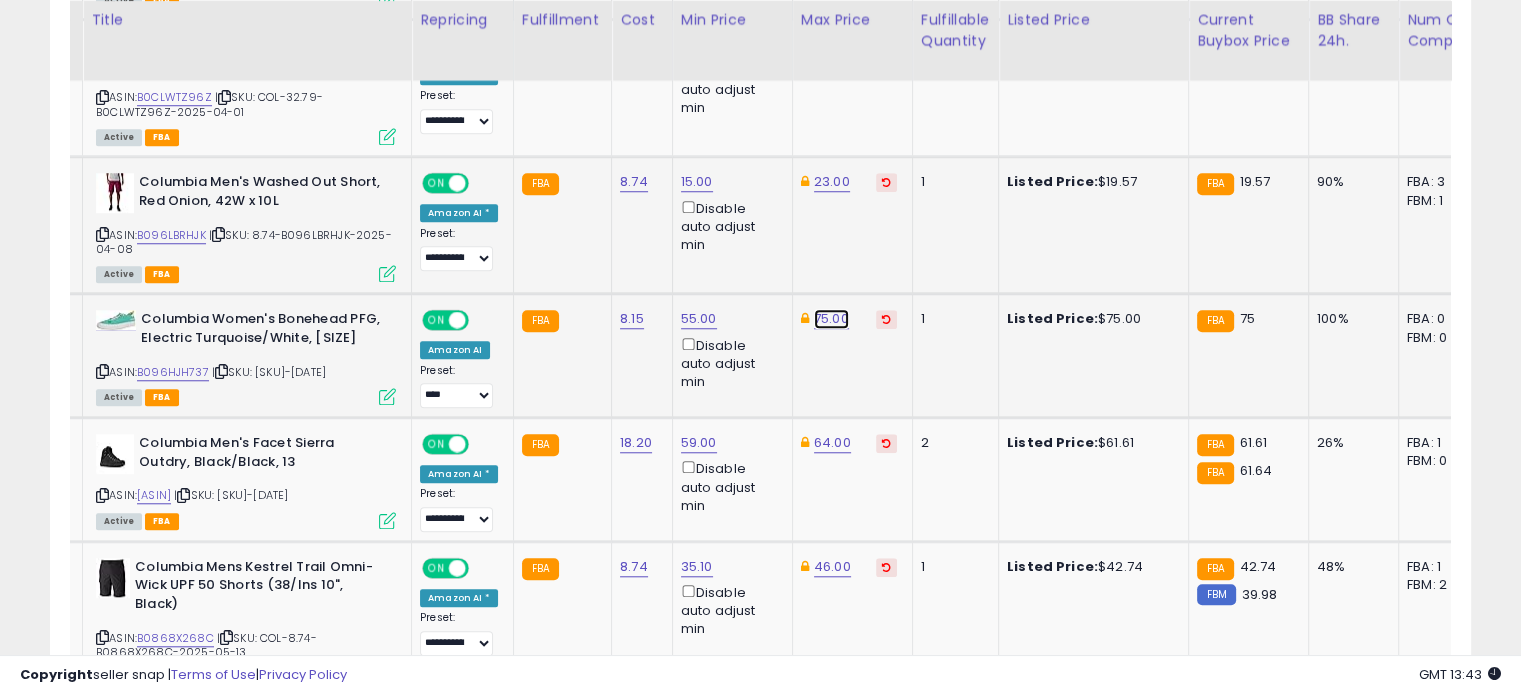 click on "75.00" at bounding box center [830, -622] 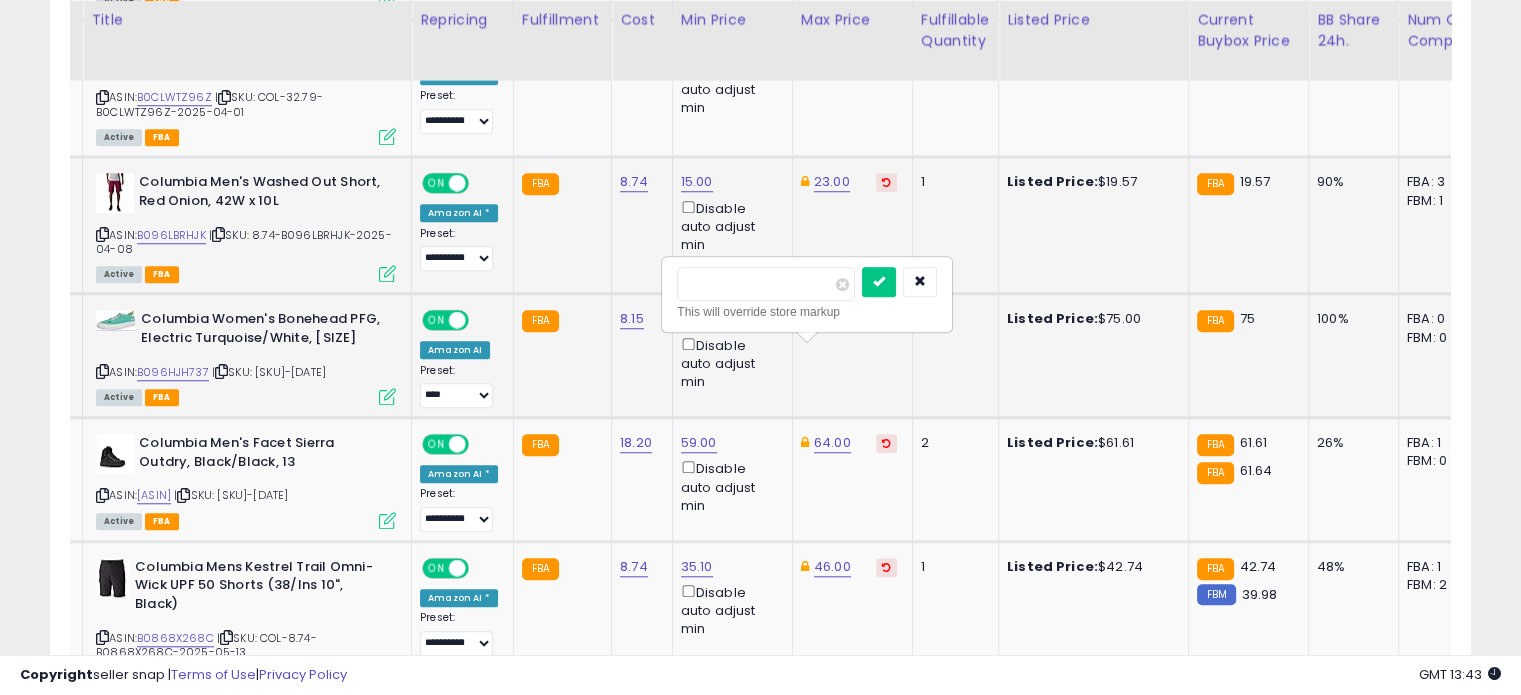 drag, startPoint x: 754, startPoint y: 291, endPoint x: 675, endPoint y: 283, distance: 79.40403 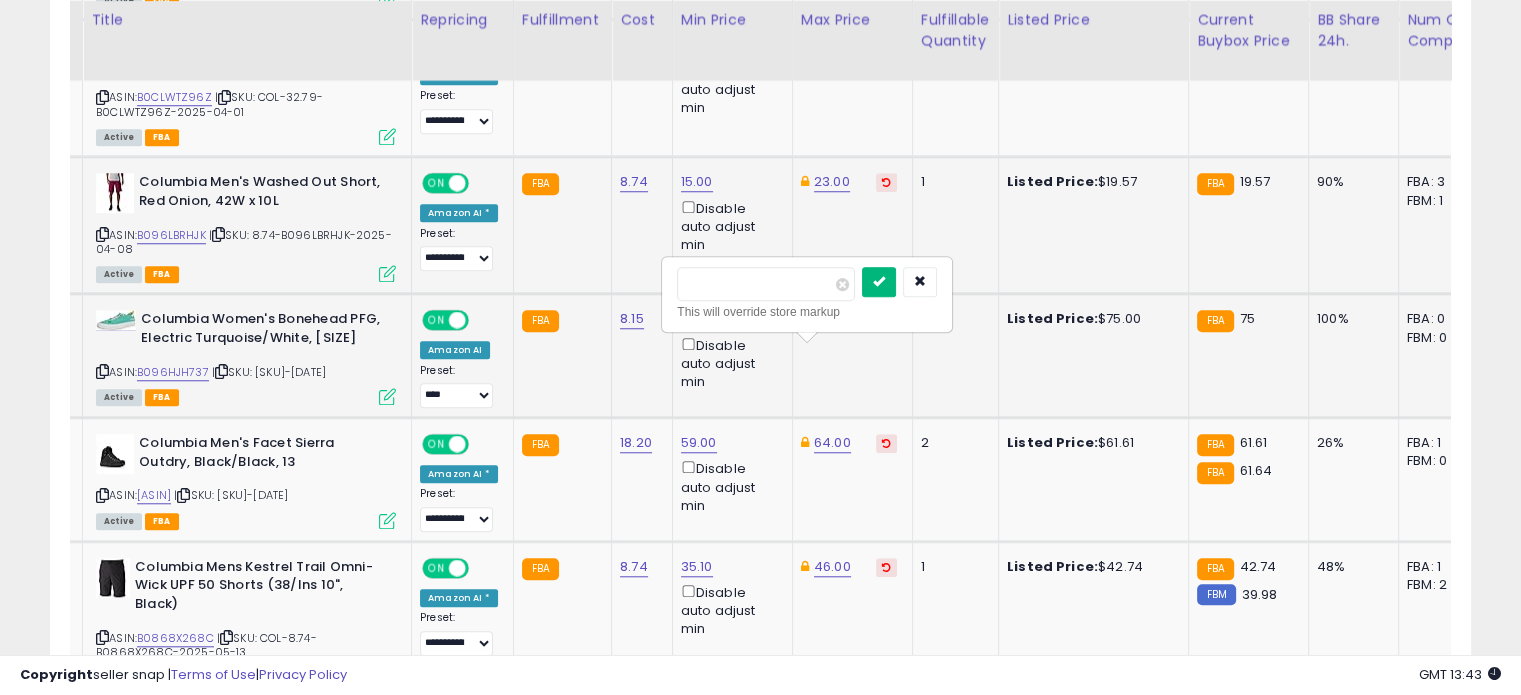 click at bounding box center [879, 281] 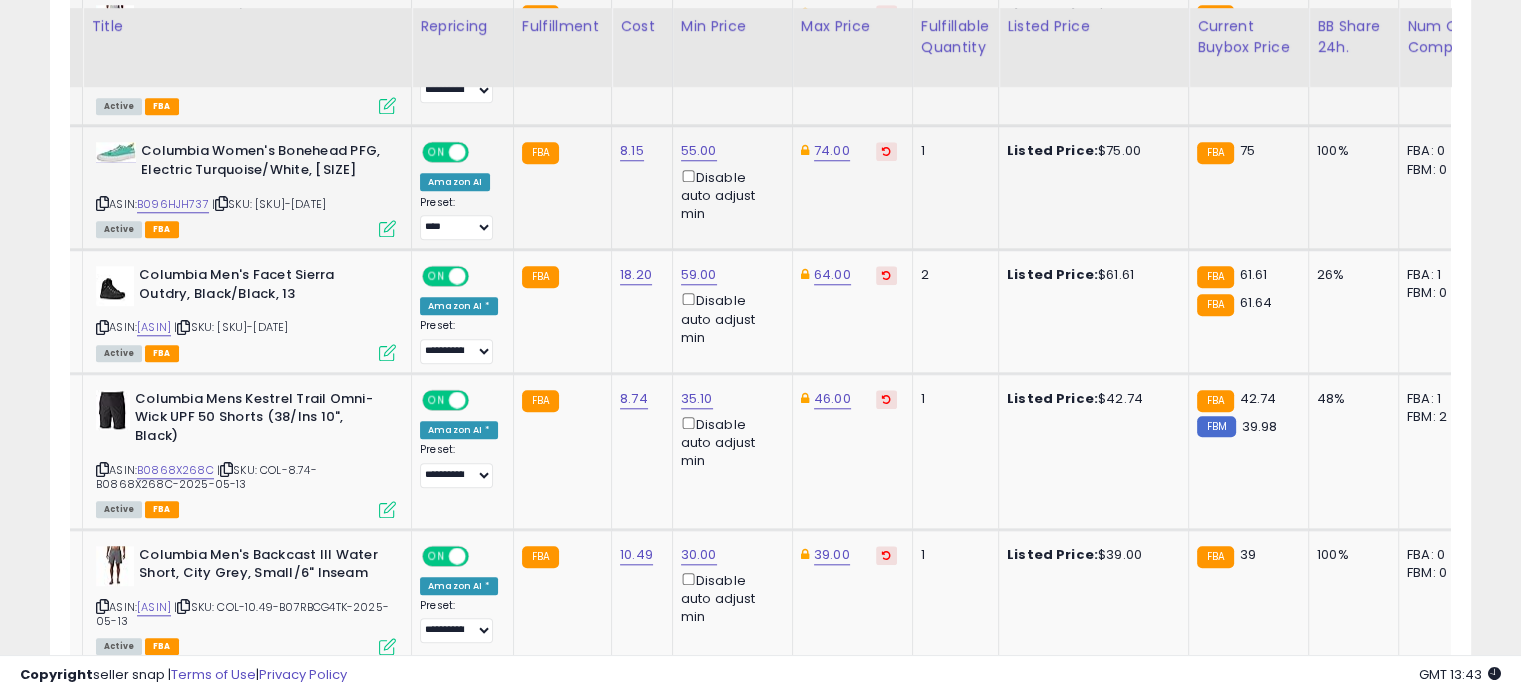 scroll, scrollTop: 1872, scrollLeft: 0, axis: vertical 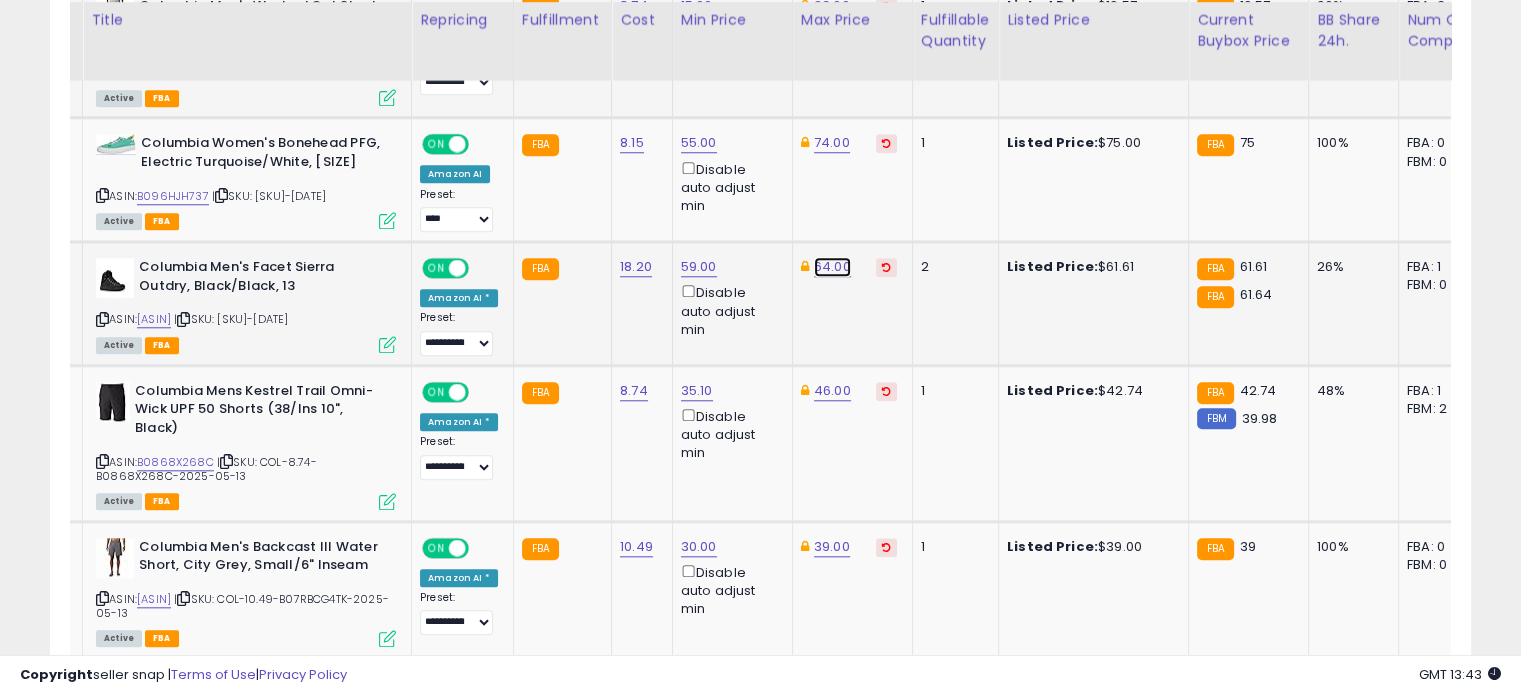 click on "64.00" at bounding box center [830, -798] 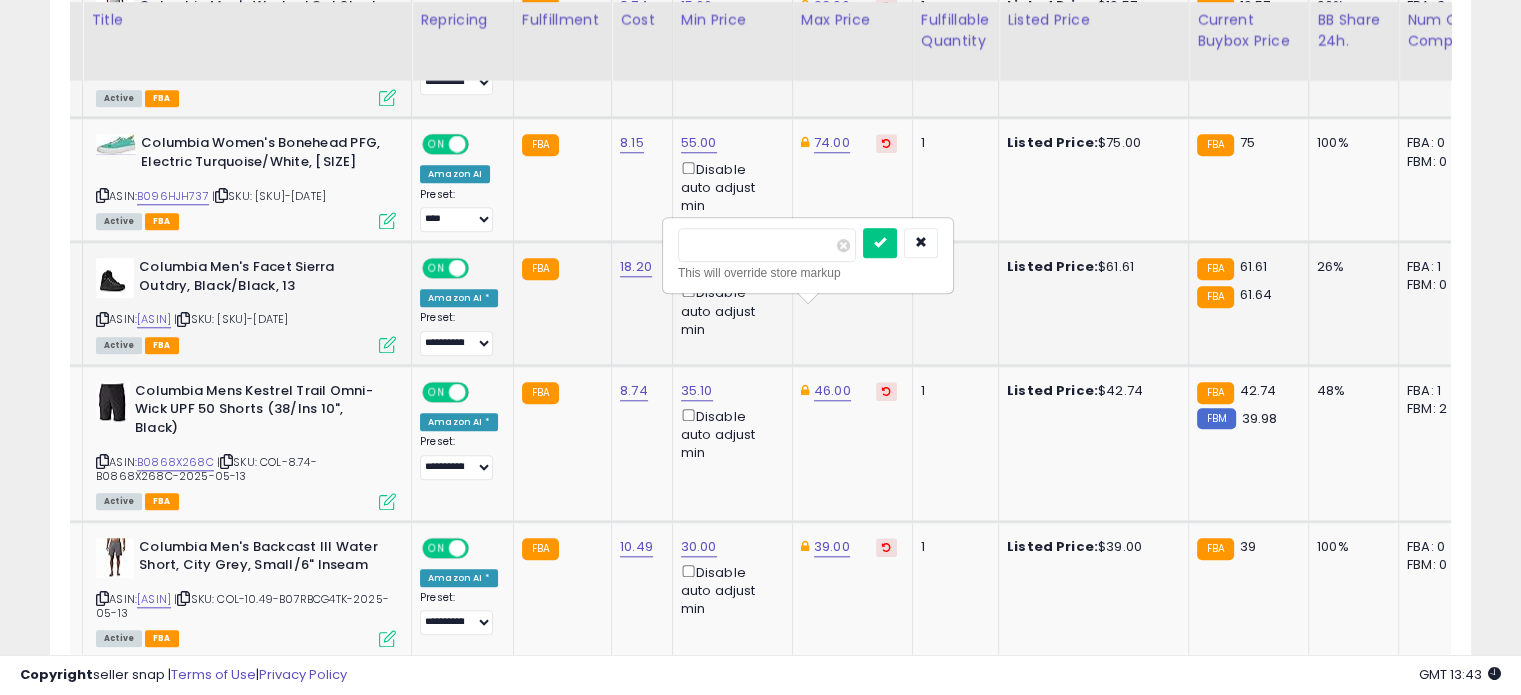 drag, startPoint x: 755, startPoint y: 240, endPoint x: 677, endPoint y: 236, distance: 78.10249 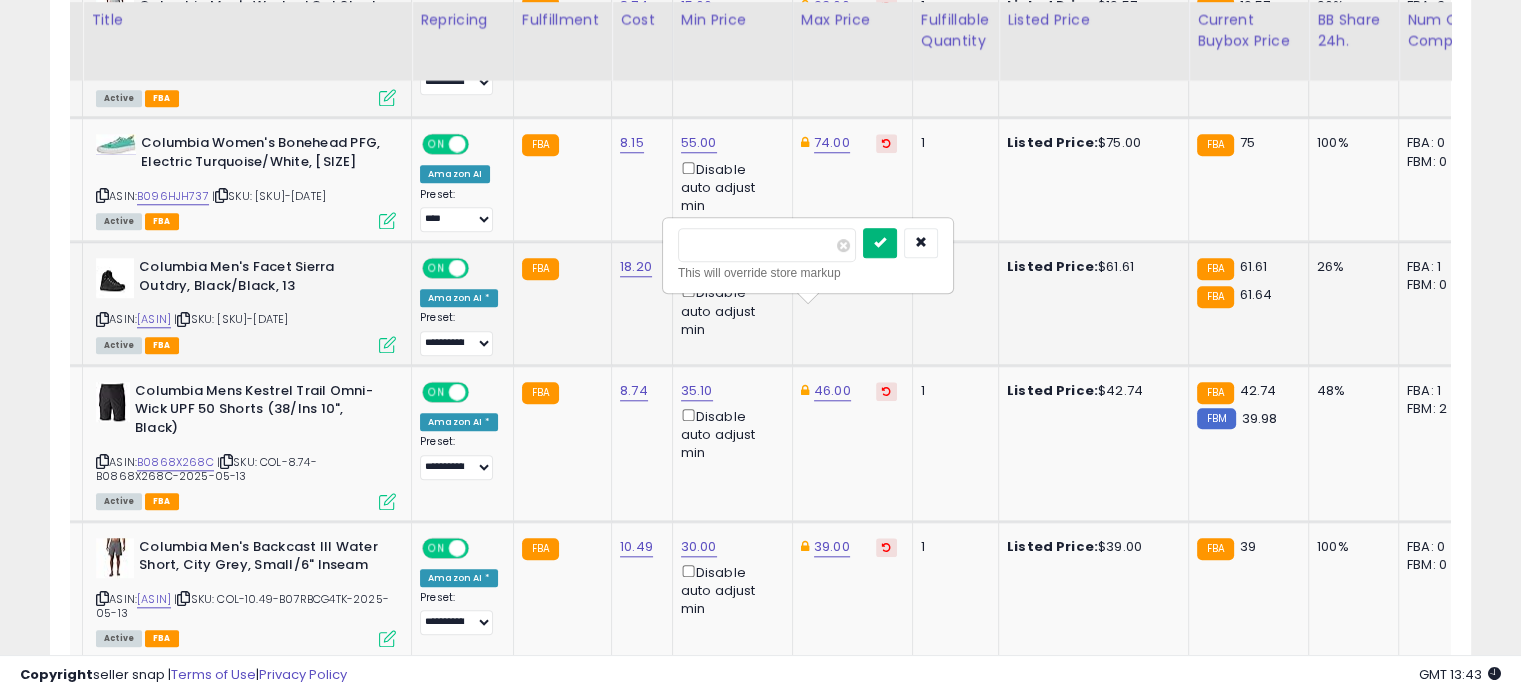 click at bounding box center (880, 242) 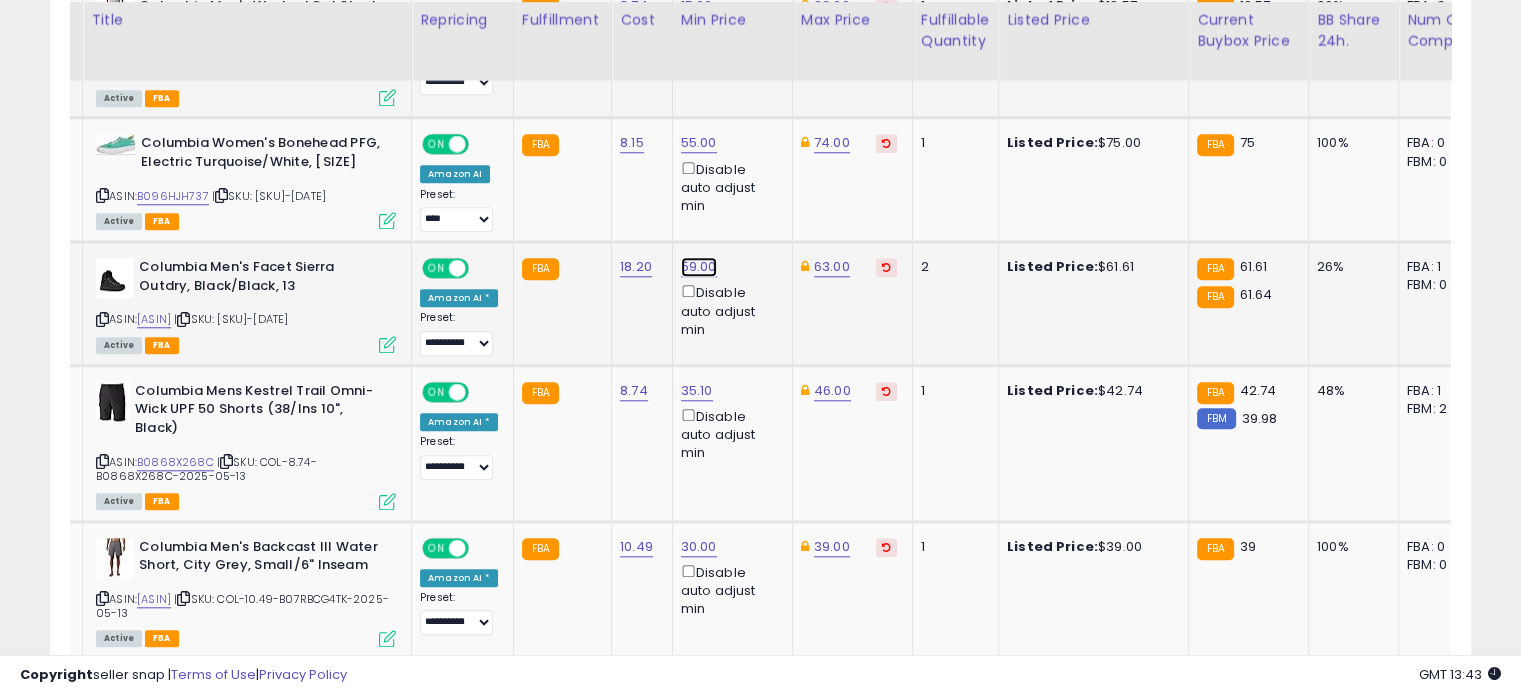 click on "59.00" at bounding box center [695, -798] 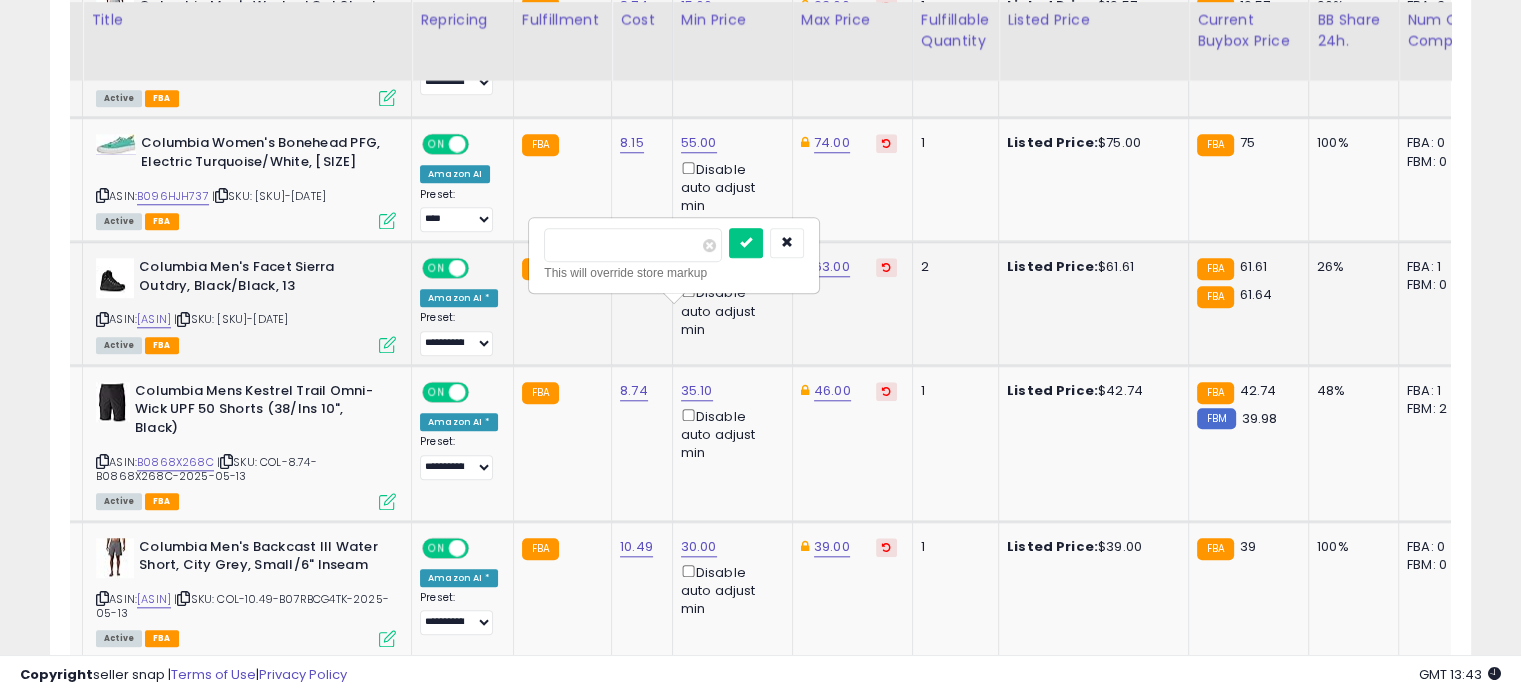 drag, startPoint x: 608, startPoint y: 245, endPoint x: 548, endPoint y: 244, distance: 60.00833 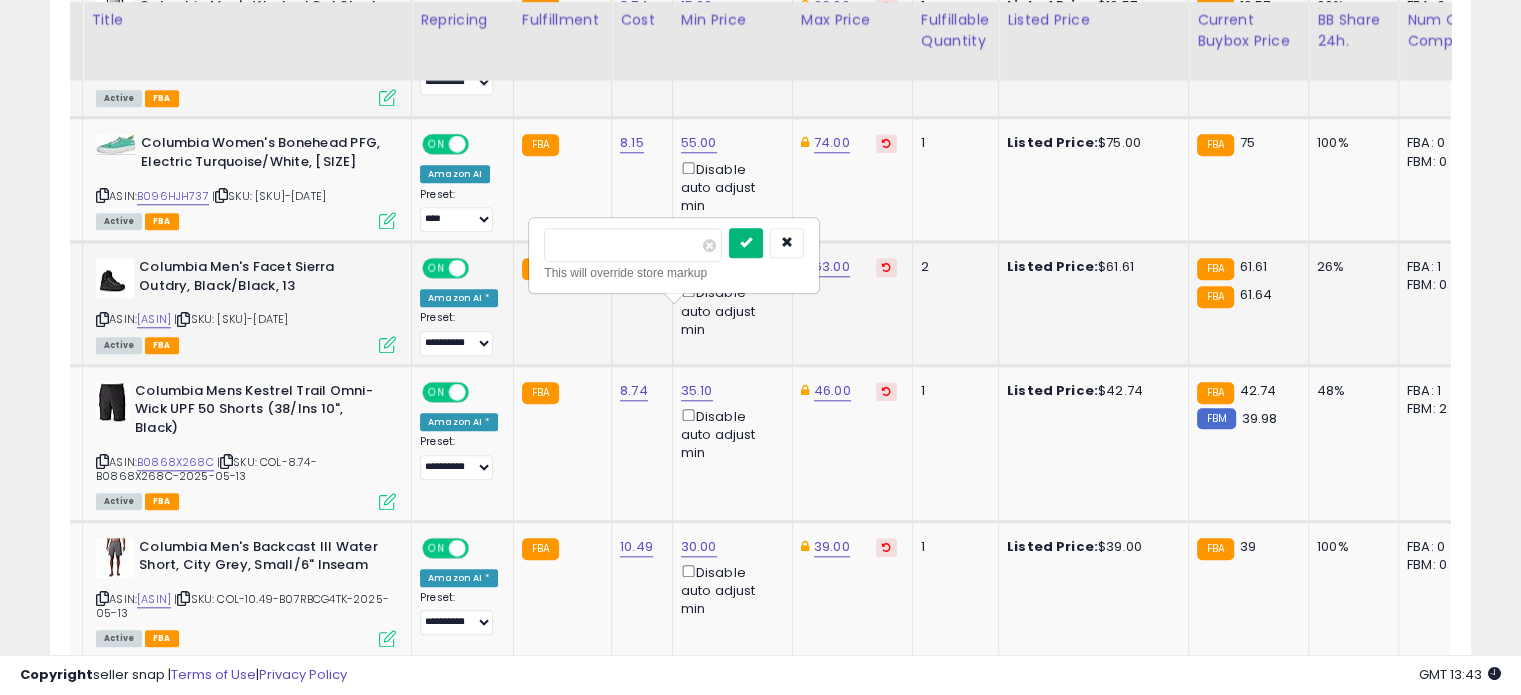 click at bounding box center (746, 243) 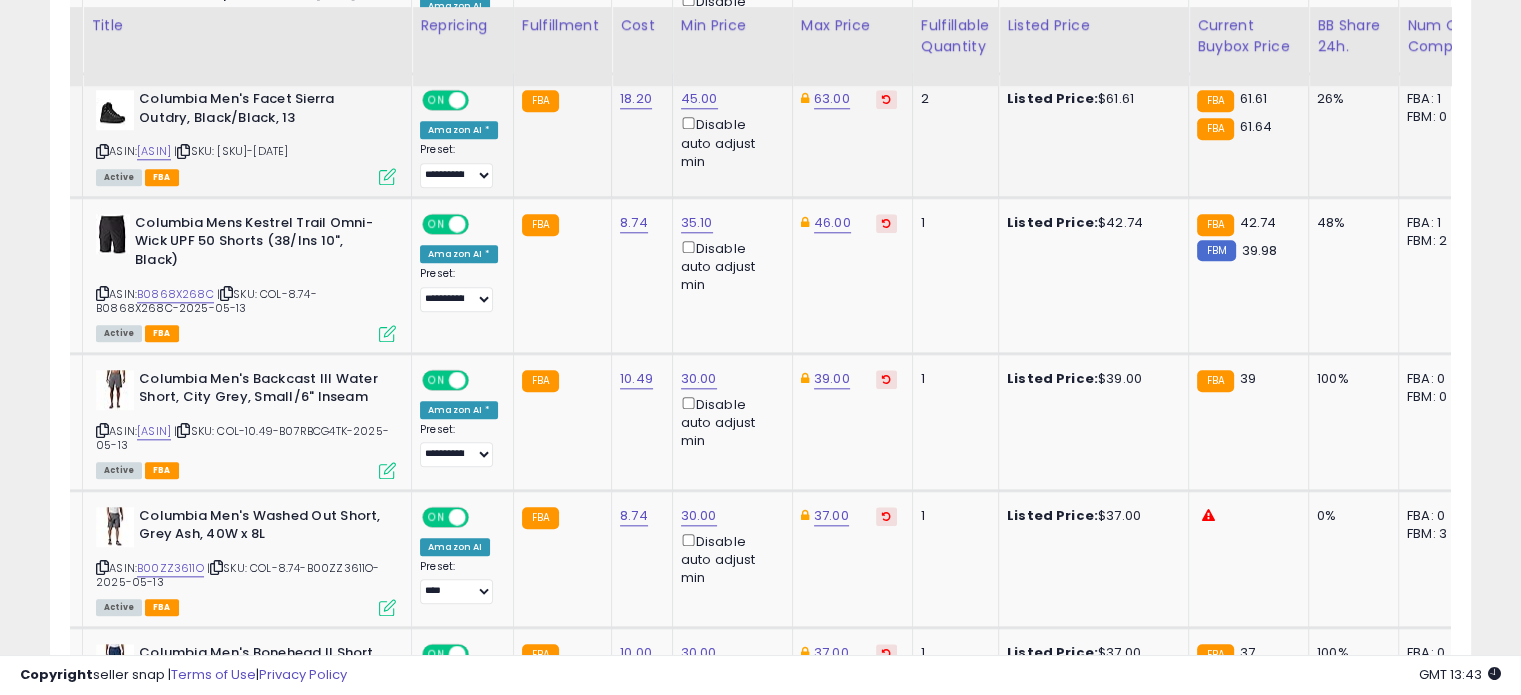 scroll, scrollTop: 2048, scrollLeft: 0, axis: vertical 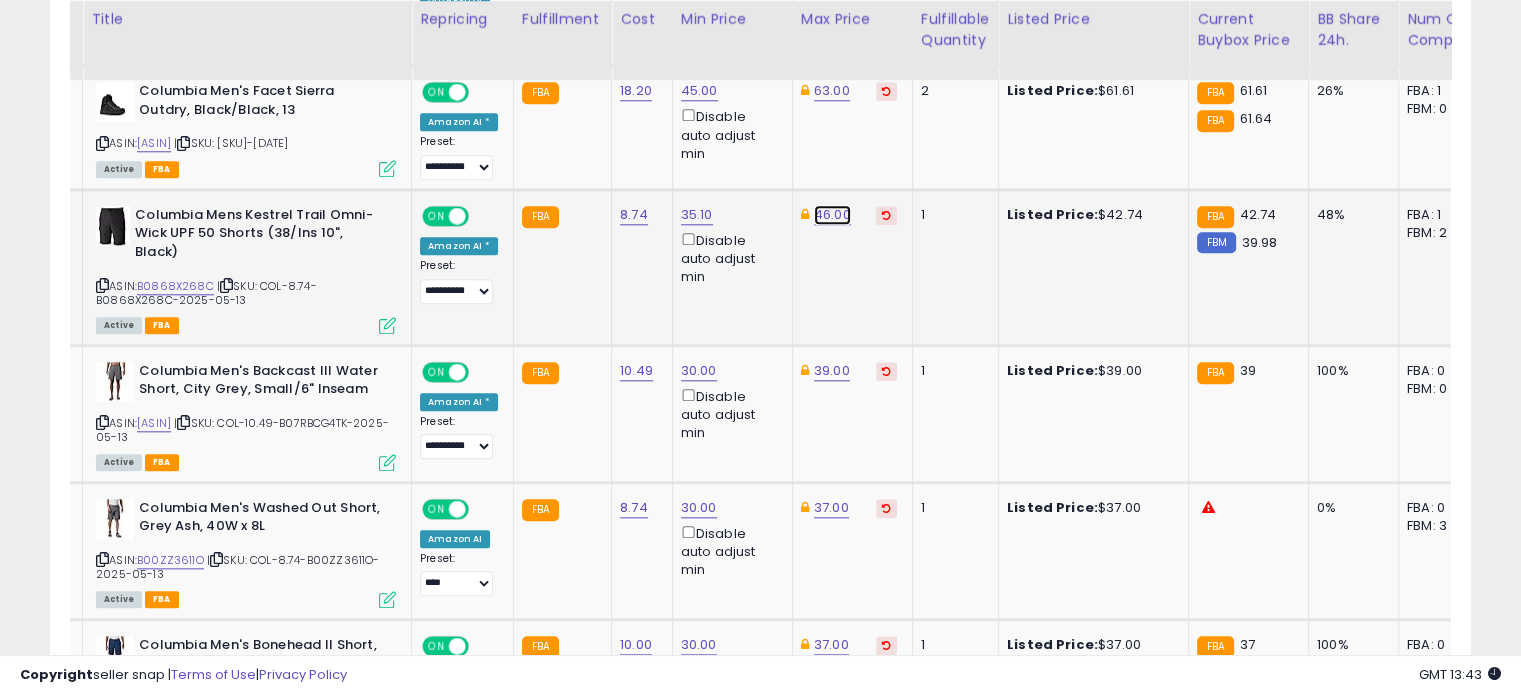 click on "46.00" at bounding box center (830, -974) 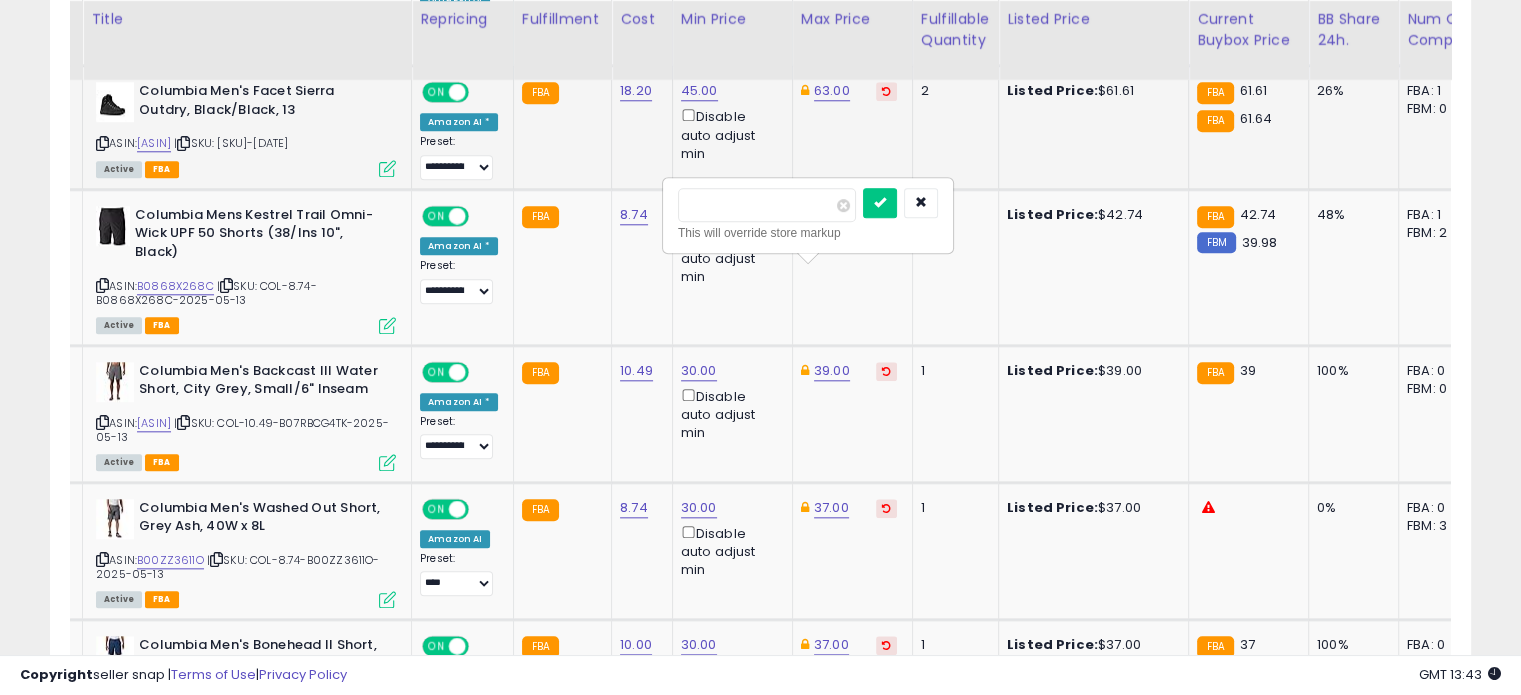 drag, startPoint x: 742, startPoint y: 210, endPoint x: 657, endPoint y: 199, distance: 85.70881 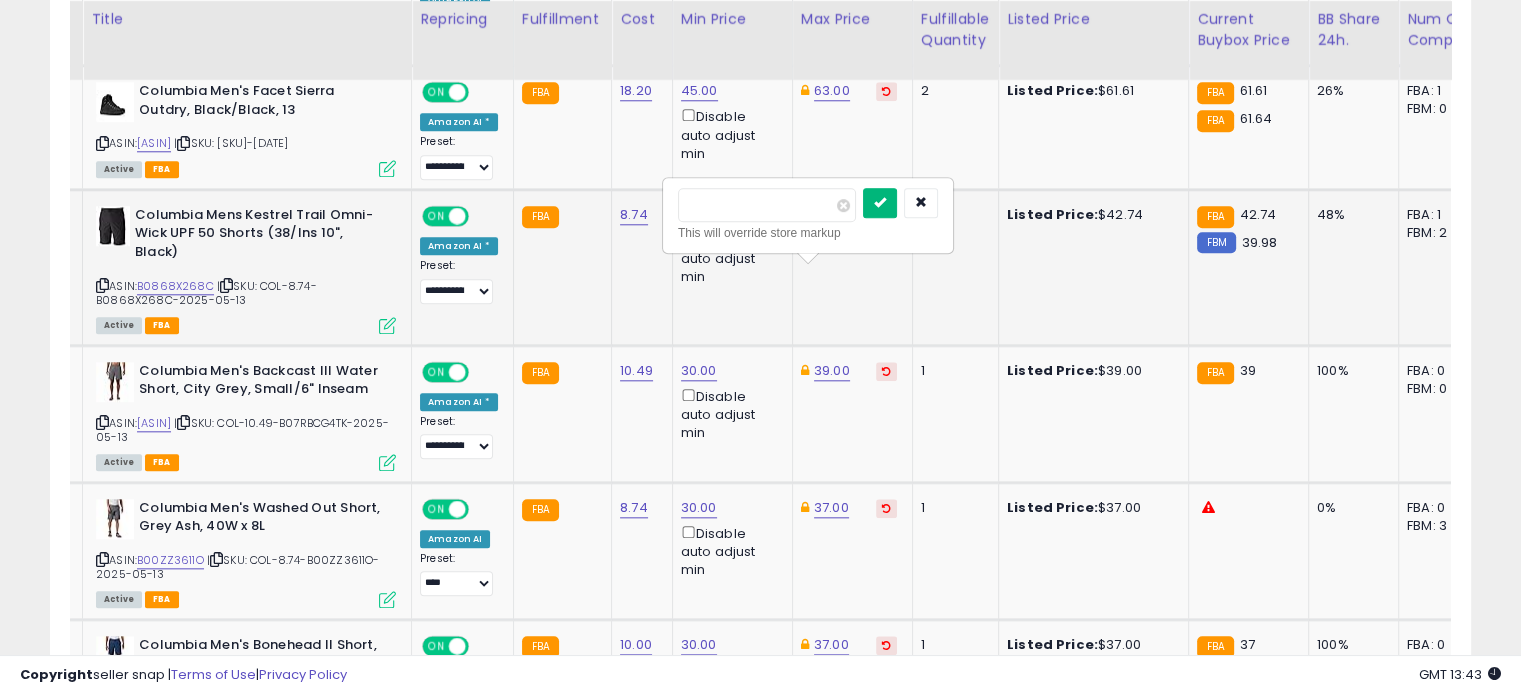 click at bounding box center (880, 202) 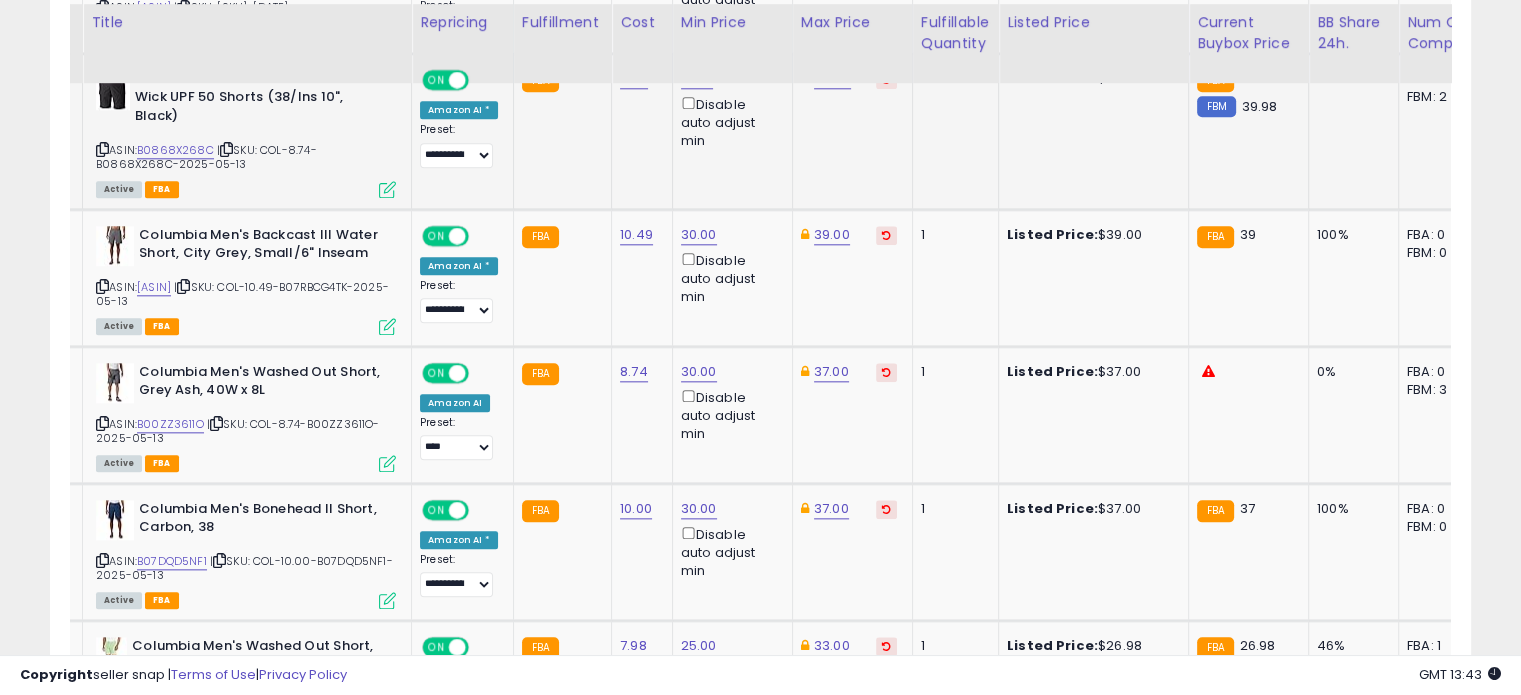 scroll, scrollTop: 2190, scrollLeft: 0, axis: vertical 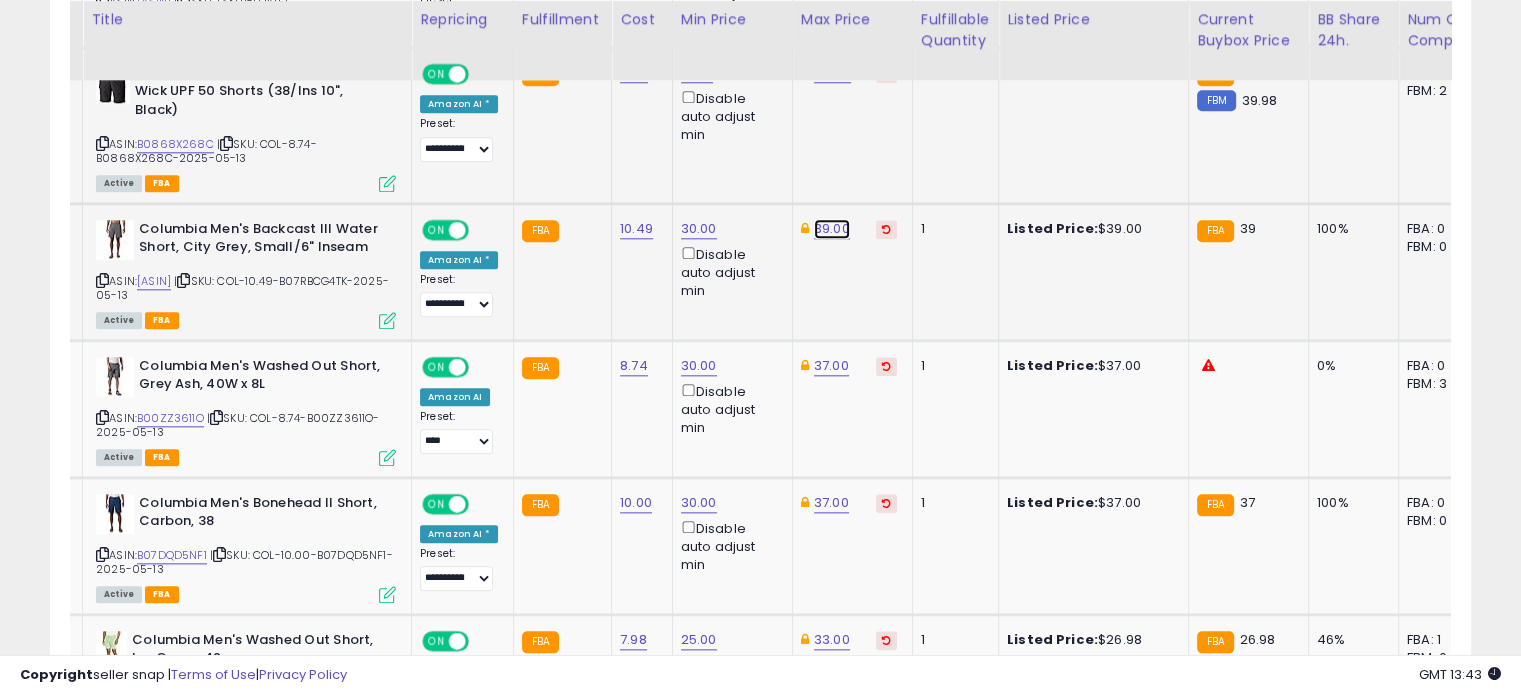click on "39.00" at bounding box center (830, -1116) 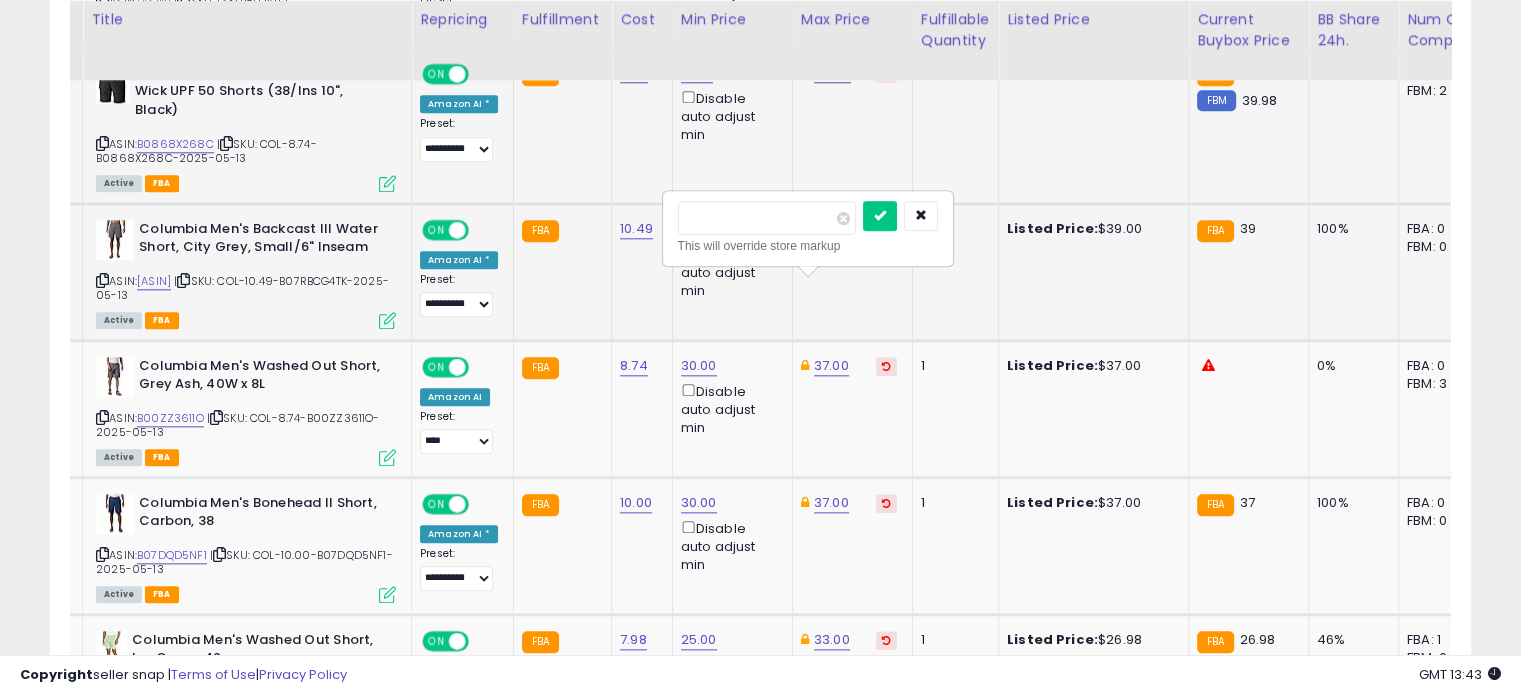 drag, startPoint x: 747, startPoint y: 228, endPoint x: 668, endPoint y: 216, distance: 79.9062 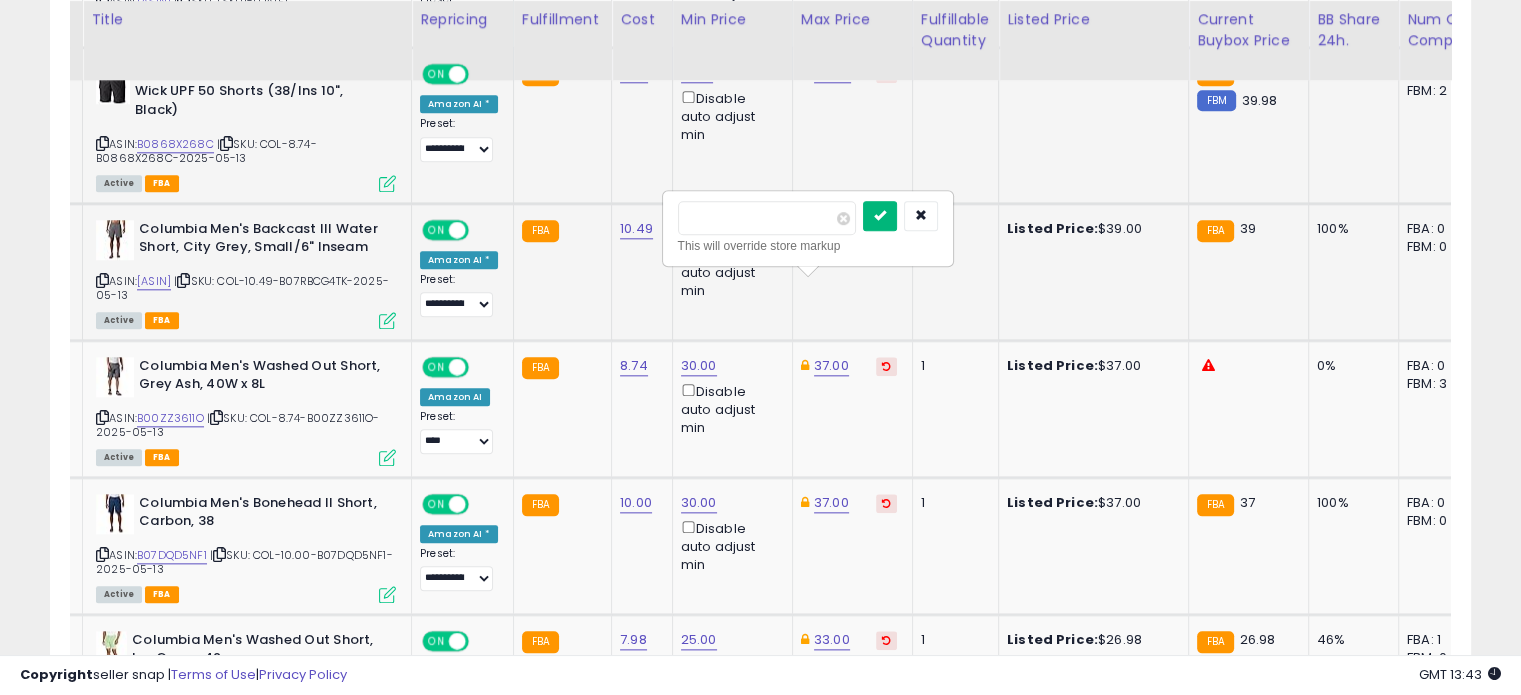 click at bounding box center [880, 215] 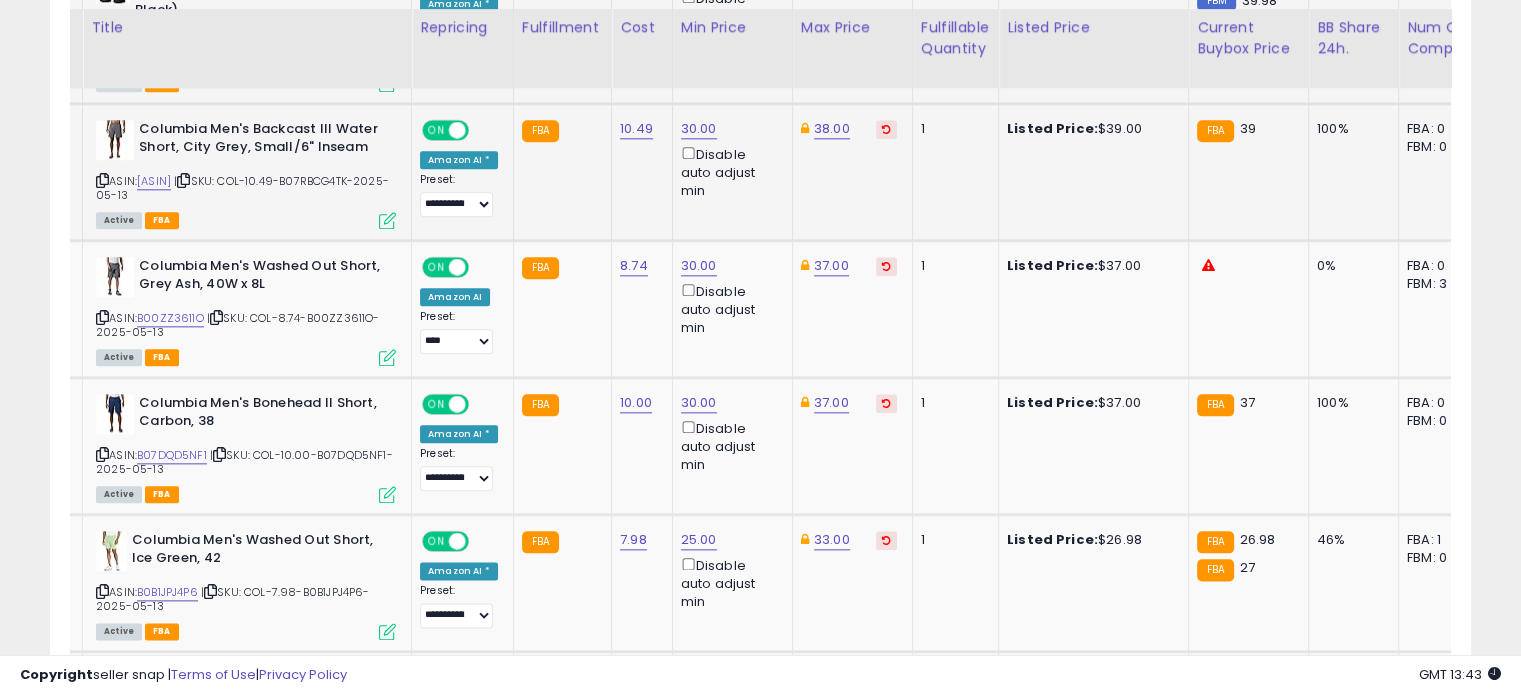 scroll, scrollTop: 2310, scrollLeft: 0, axis: vertical 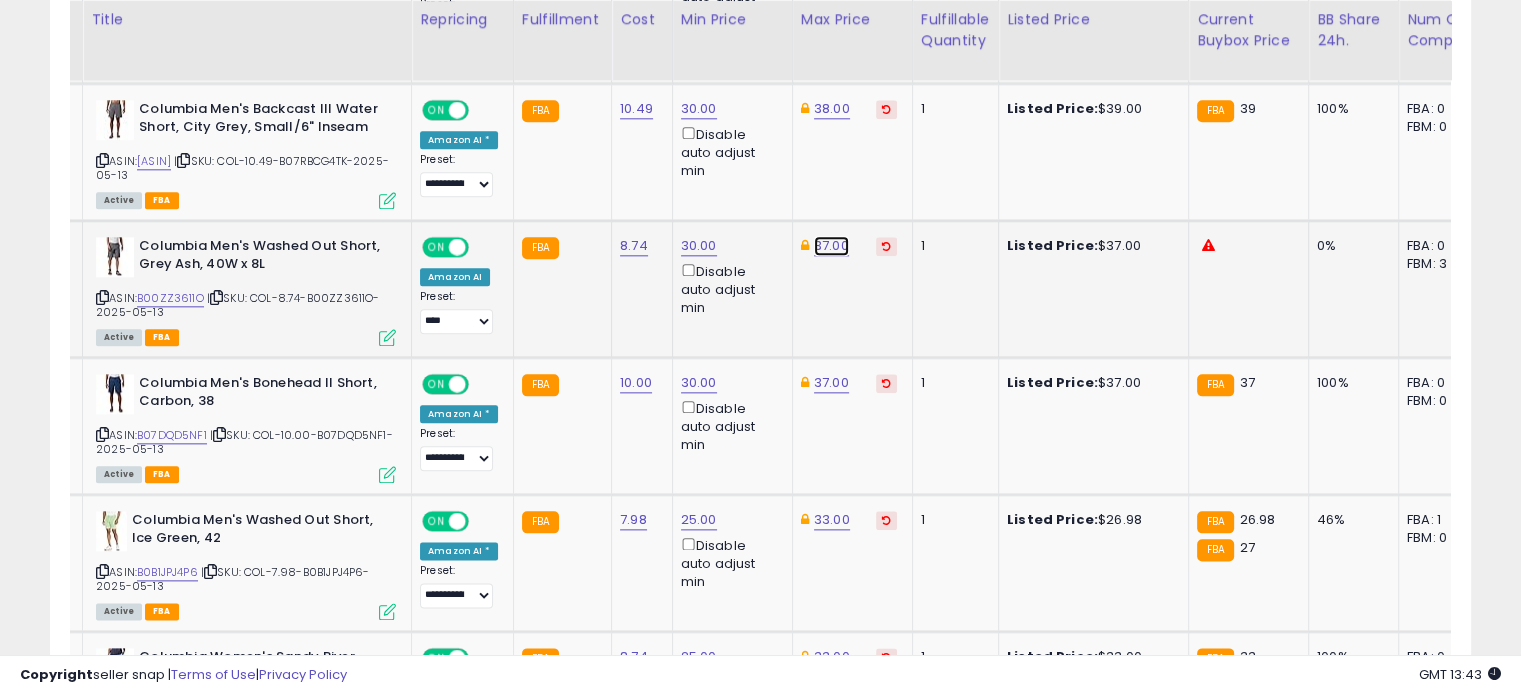 click on "37.00" at bounding box center (830, -1236) 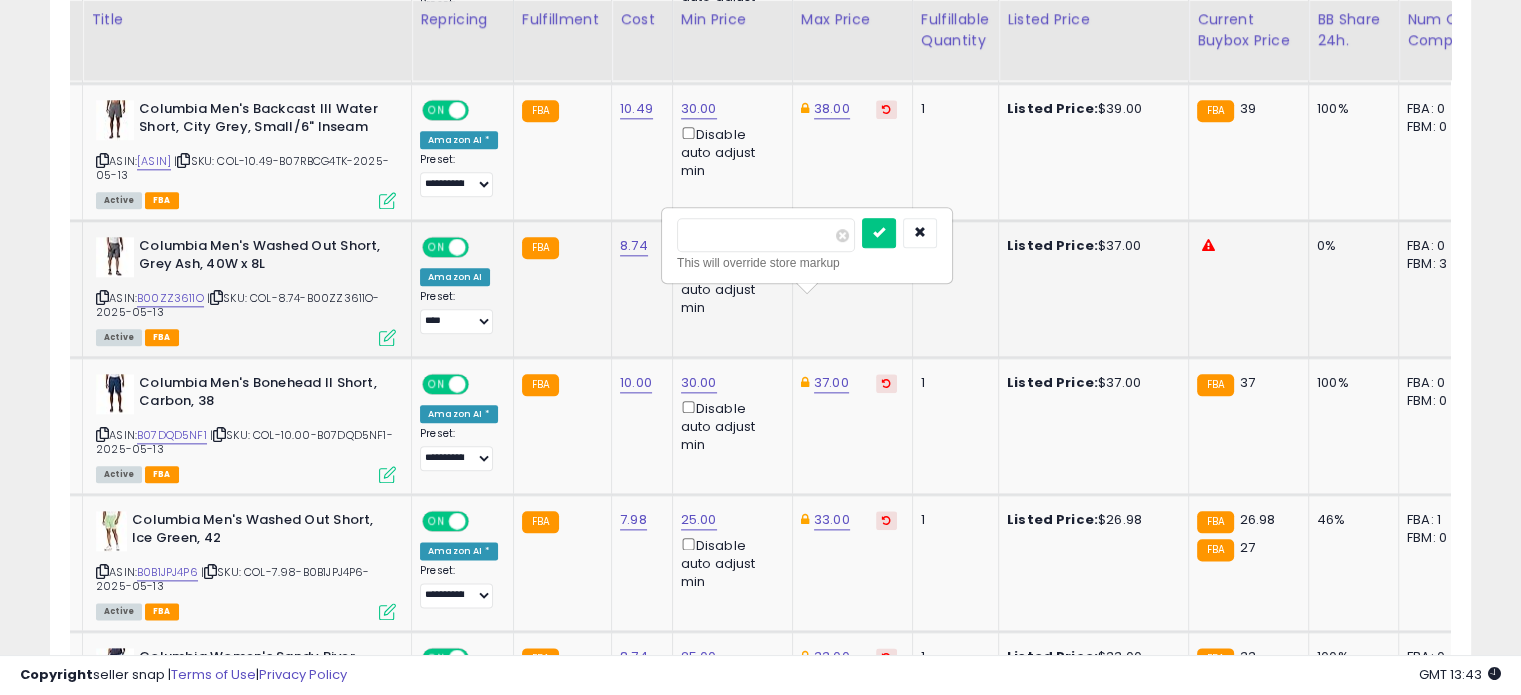 drag, startPoint x: 733, startPoint y: 219, endPoint x: 670, endPoint y: 215, distance: 63.126858 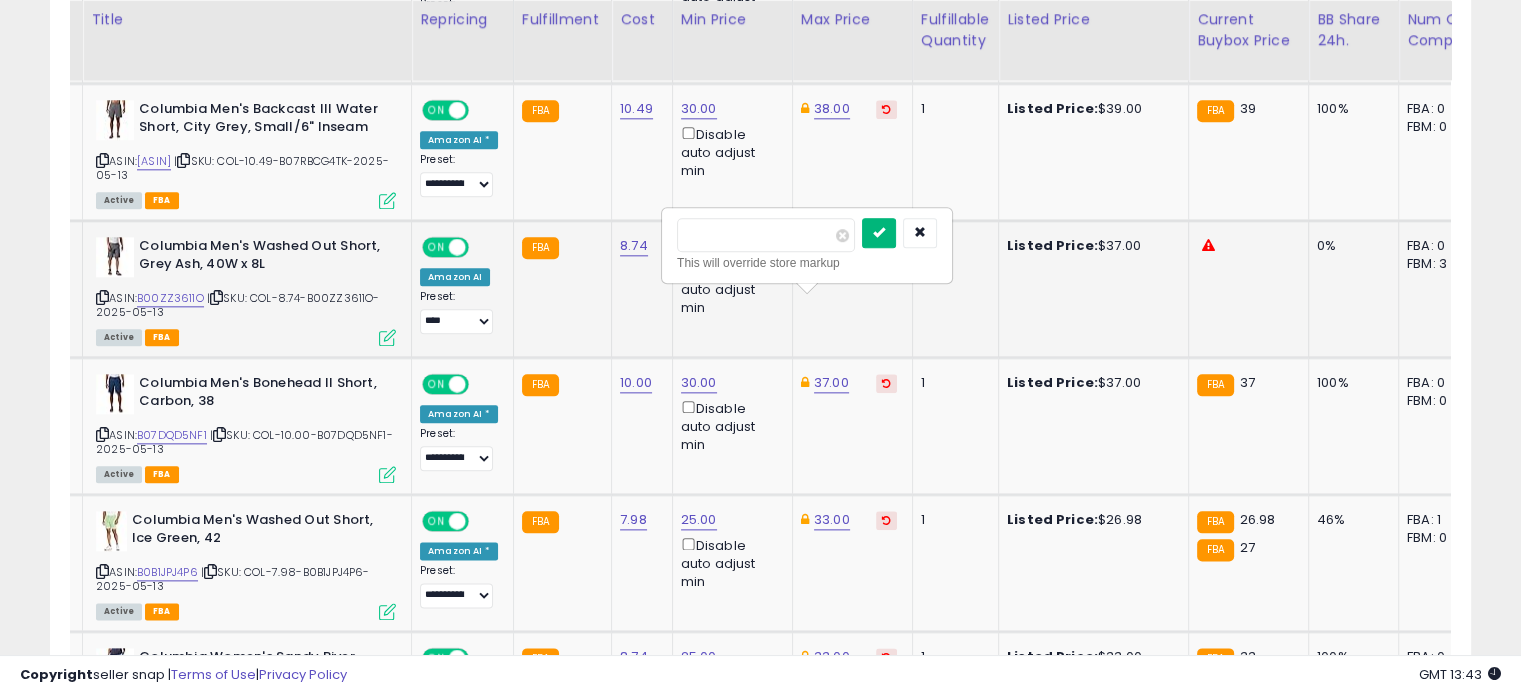 click at bounding box center [879, 232] 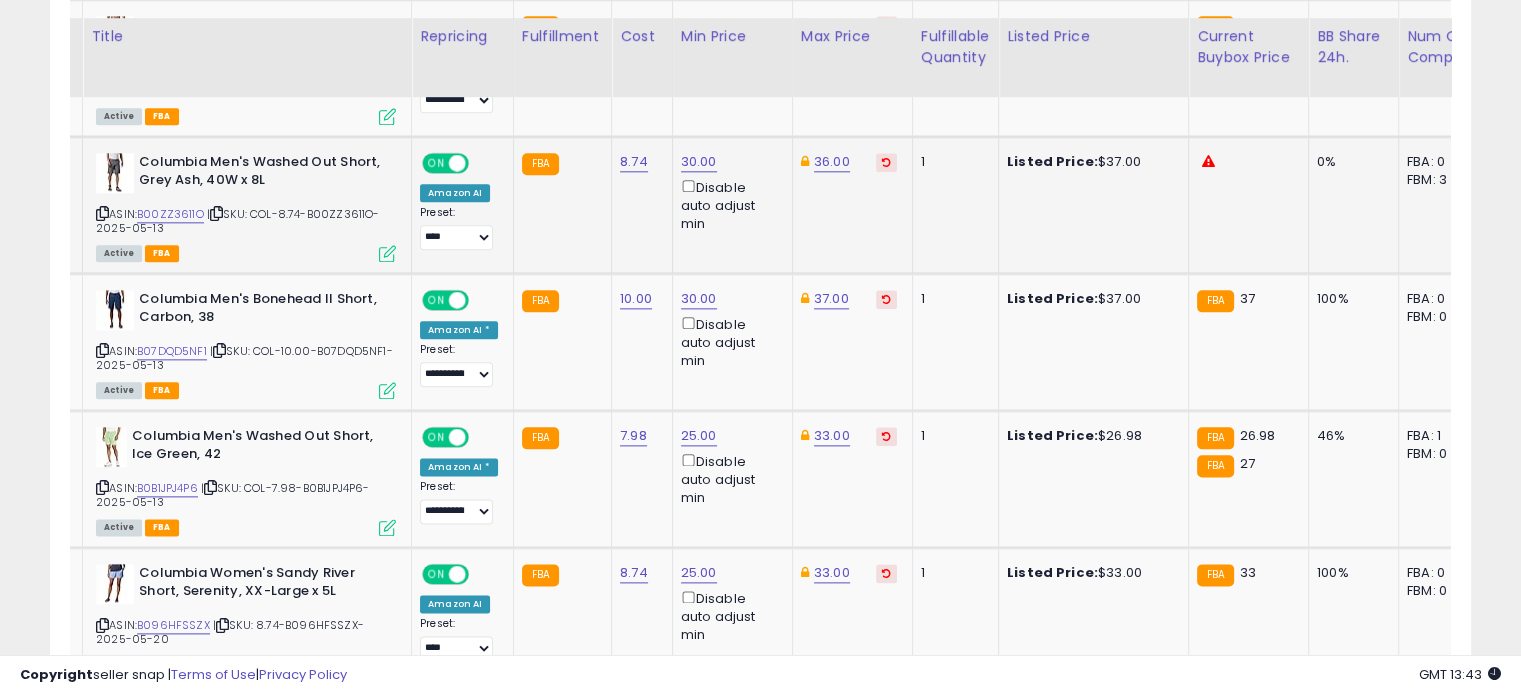 scroll, scrollTop: 2426, scrollLeft: 0, axis: vertical 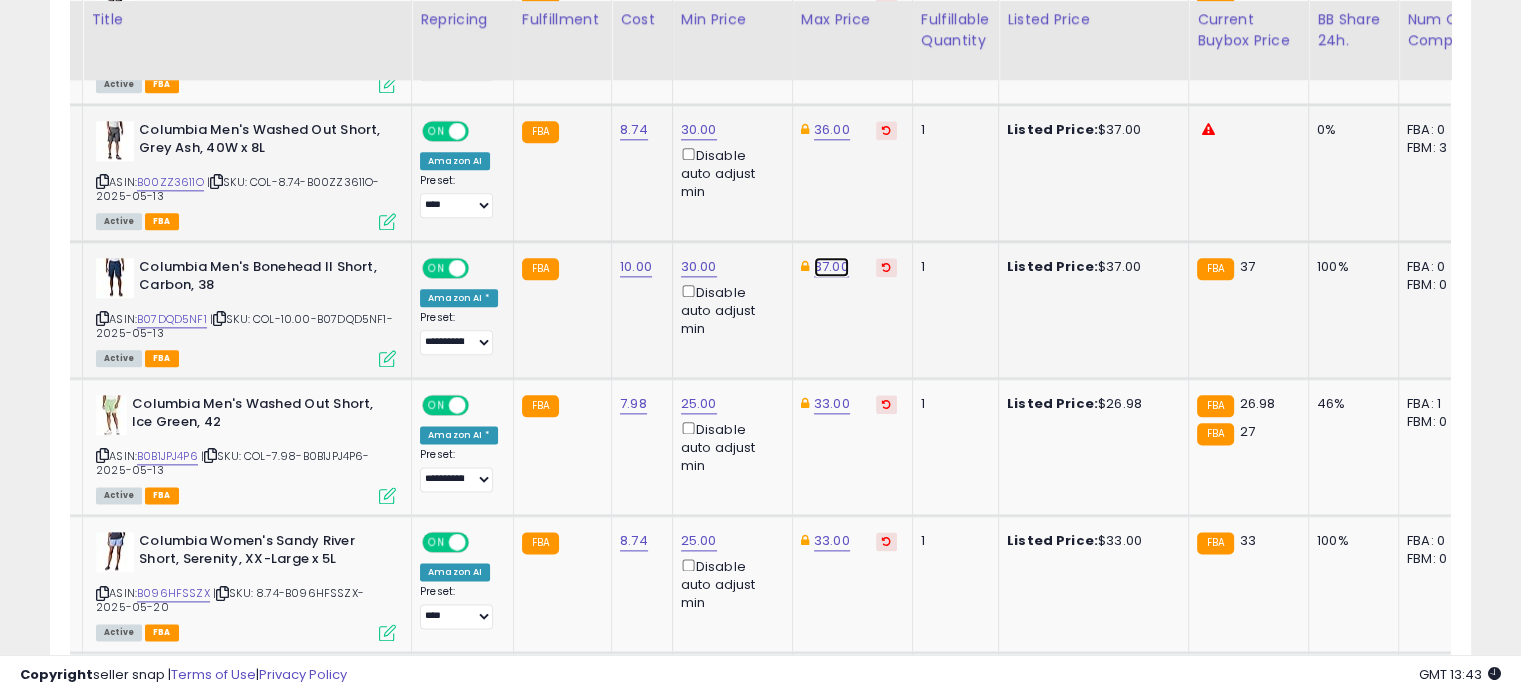 click on "37.00" at bounding box center (830, -1352) 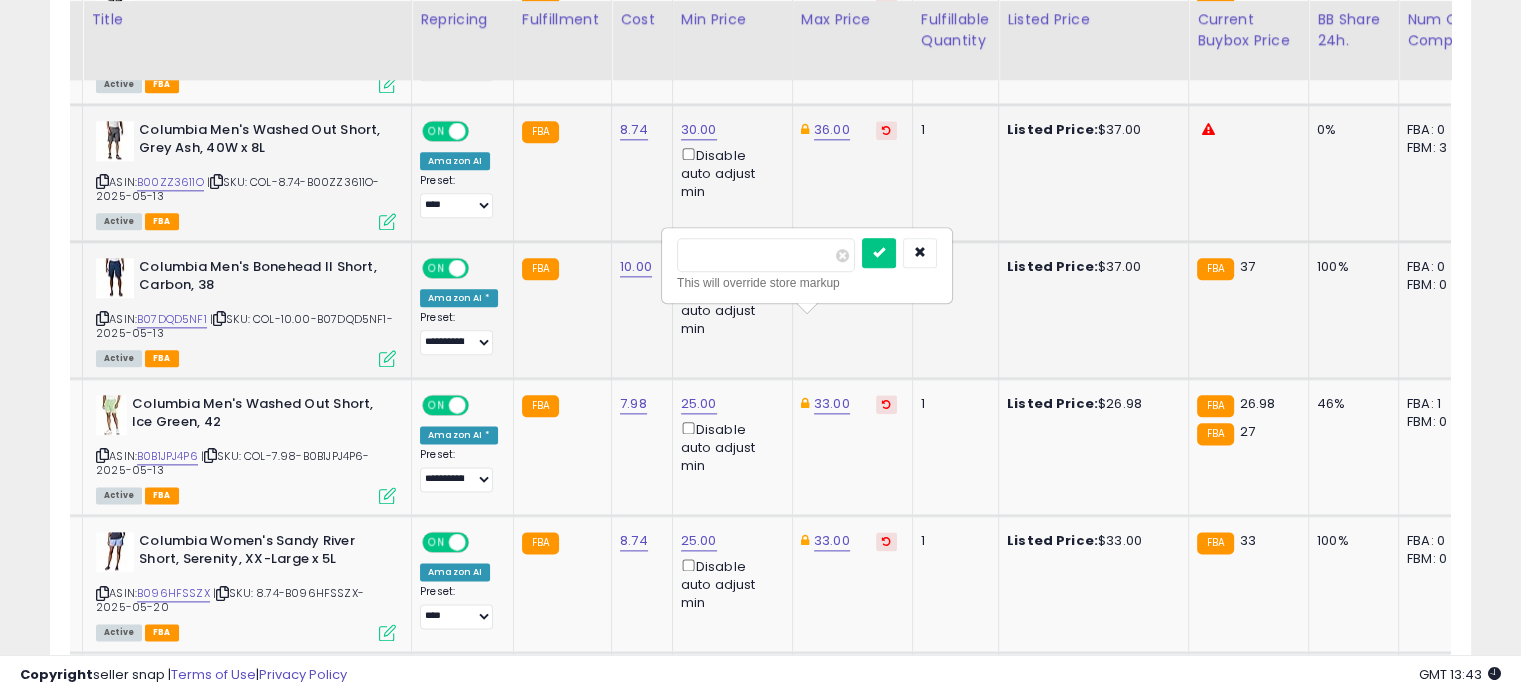drag, startPoint x: 751, startPoint y: 257, endPoint x: 680, endPoint y: 249, distance: 71.44928 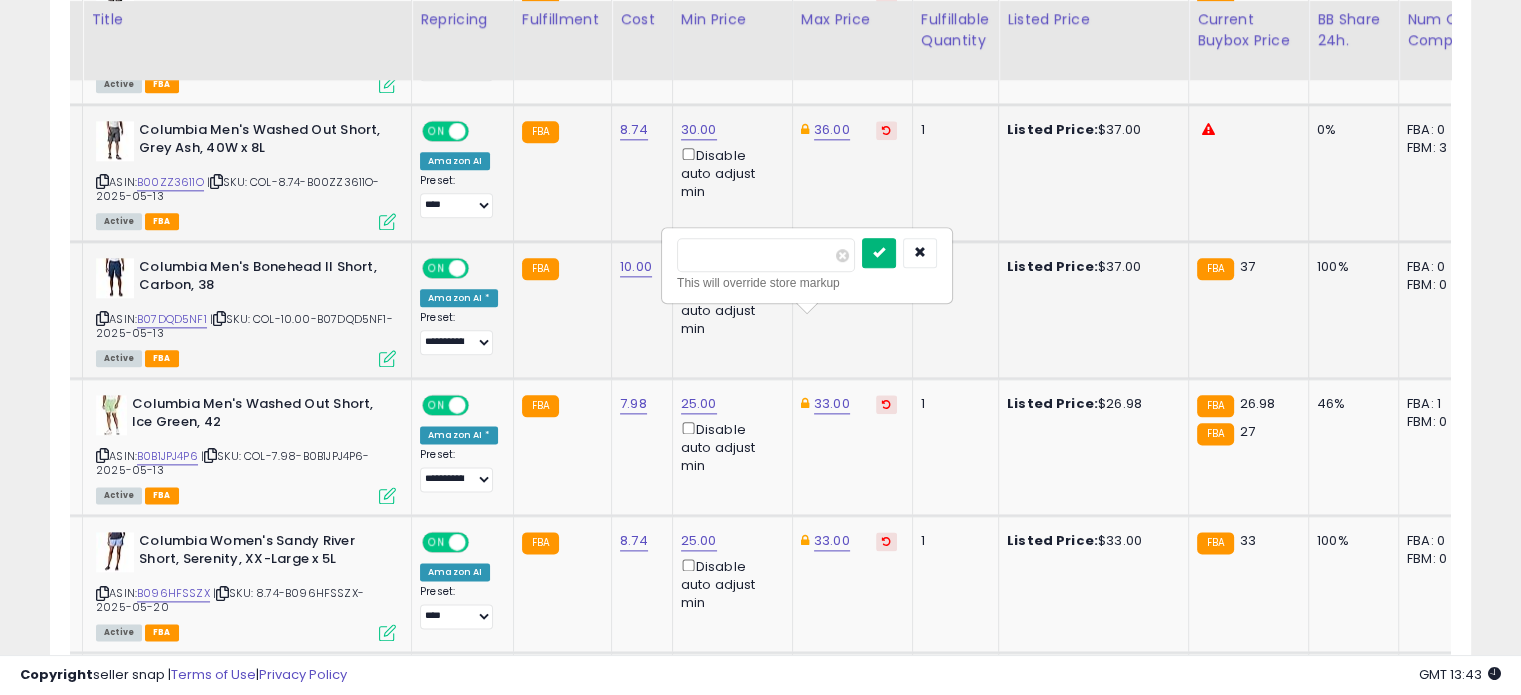 click at bounding box center (879, 252) 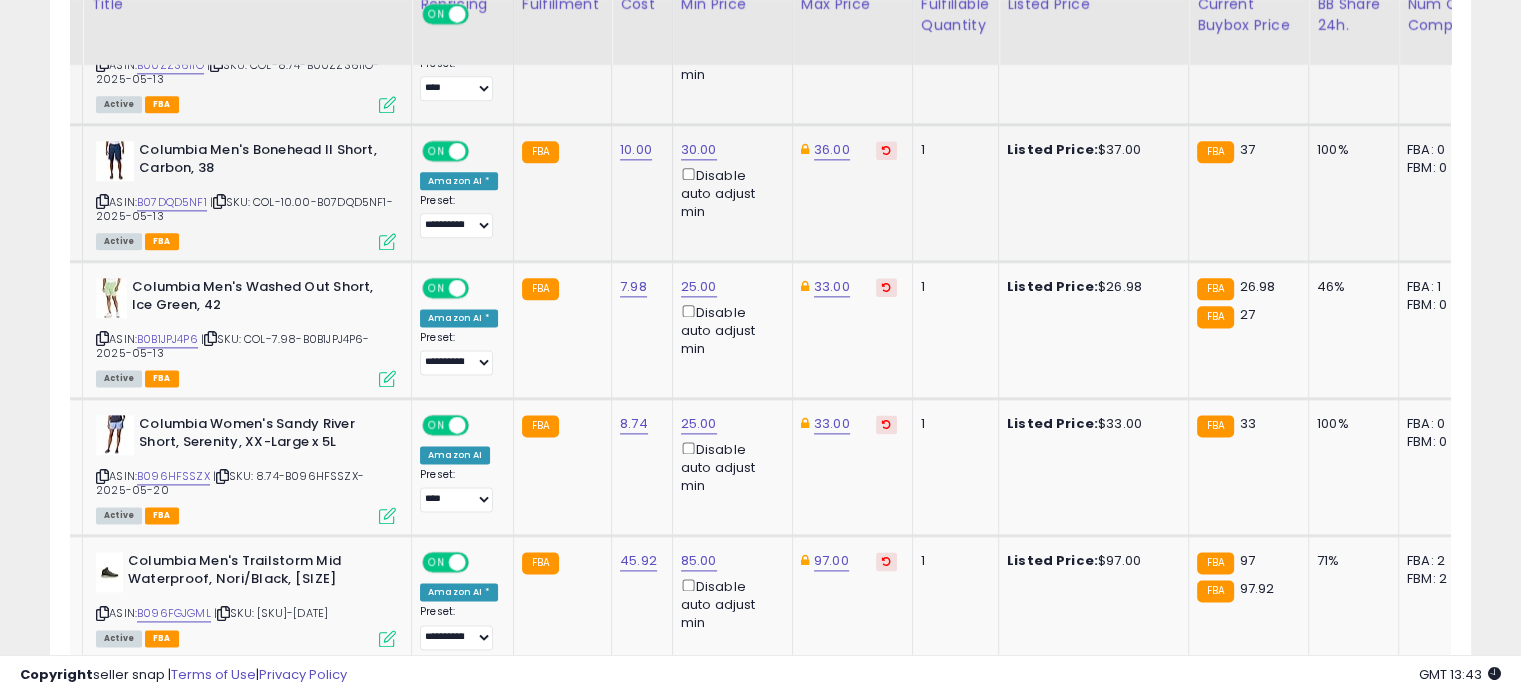 scroll, scrollTop: 2556, scrollLeft: 0, axis: vertical 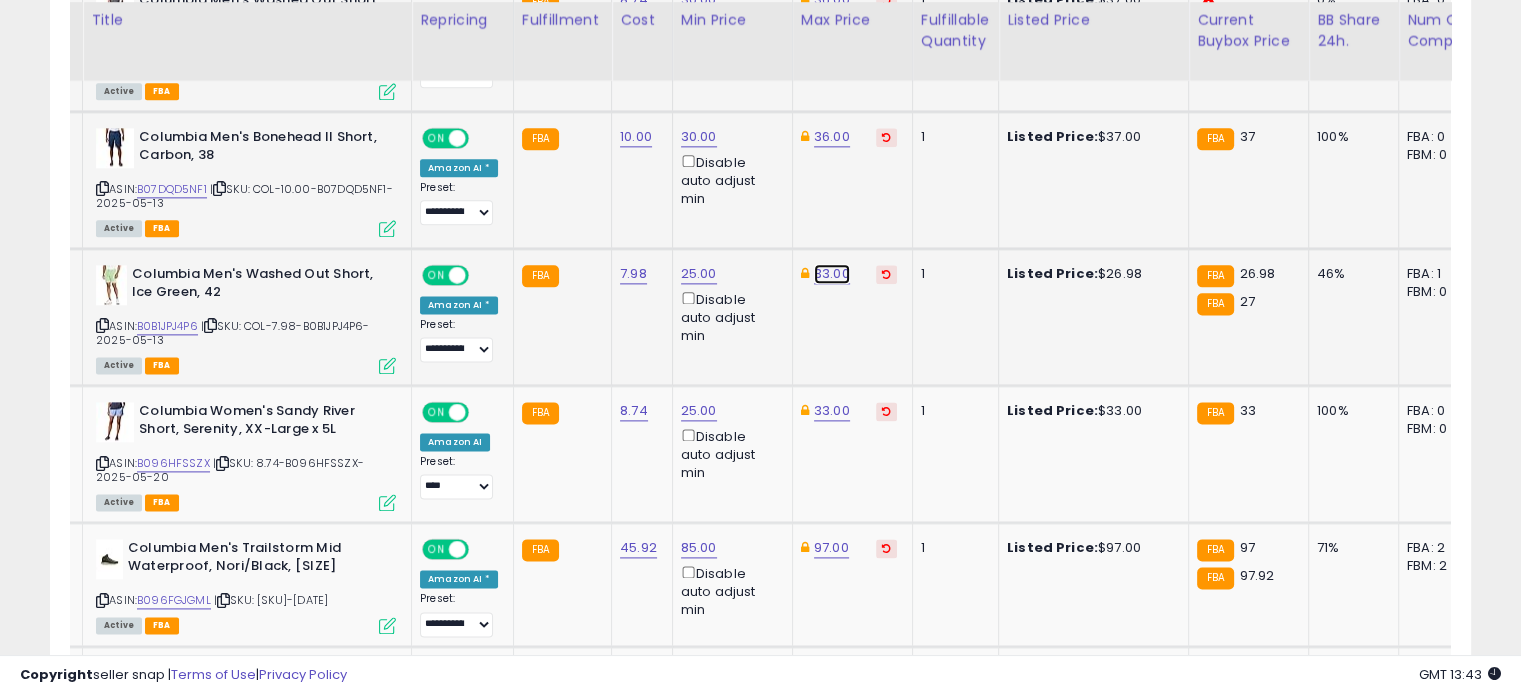 click on "33.00" at bounding box center (830, -1482) 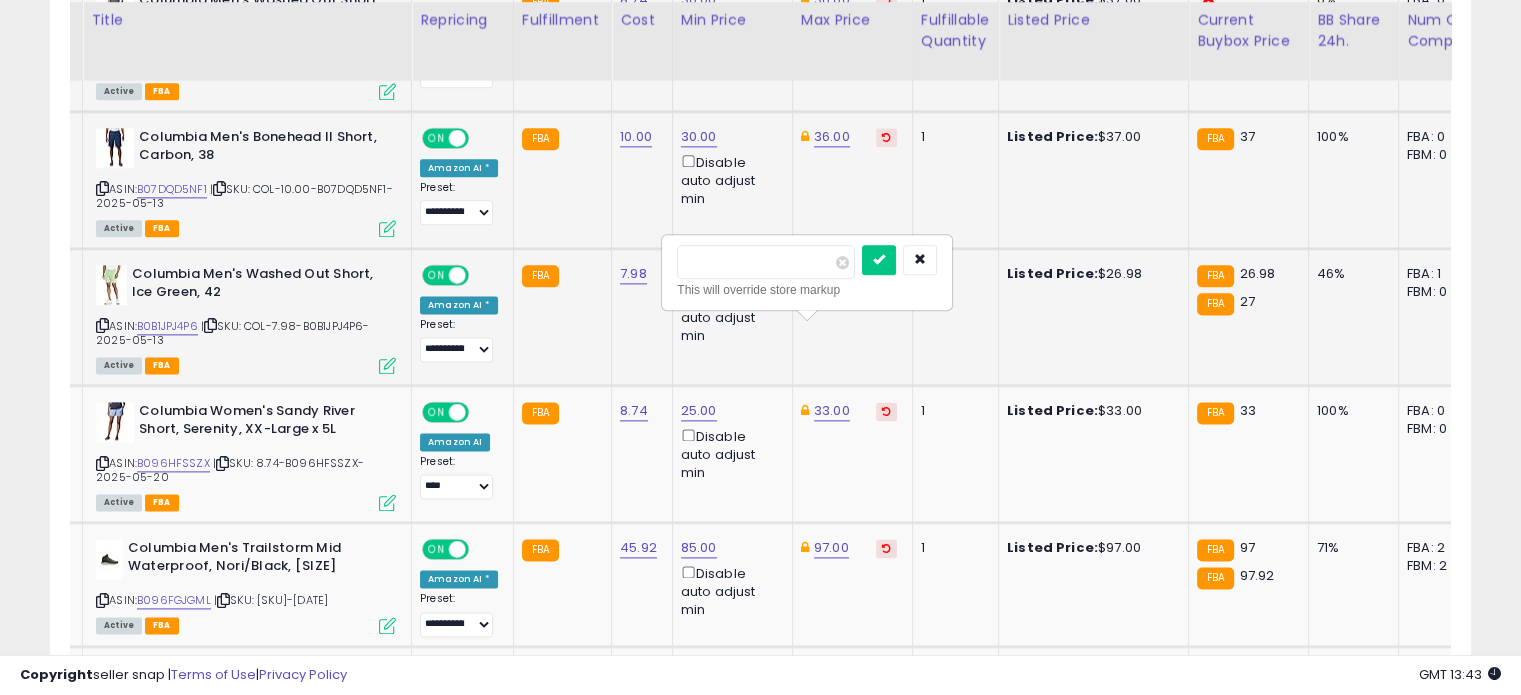 drag, startPoint x: 759, startPoint y: 263, endPoint x: 678, endPoint y: 253, distance: 81.61495 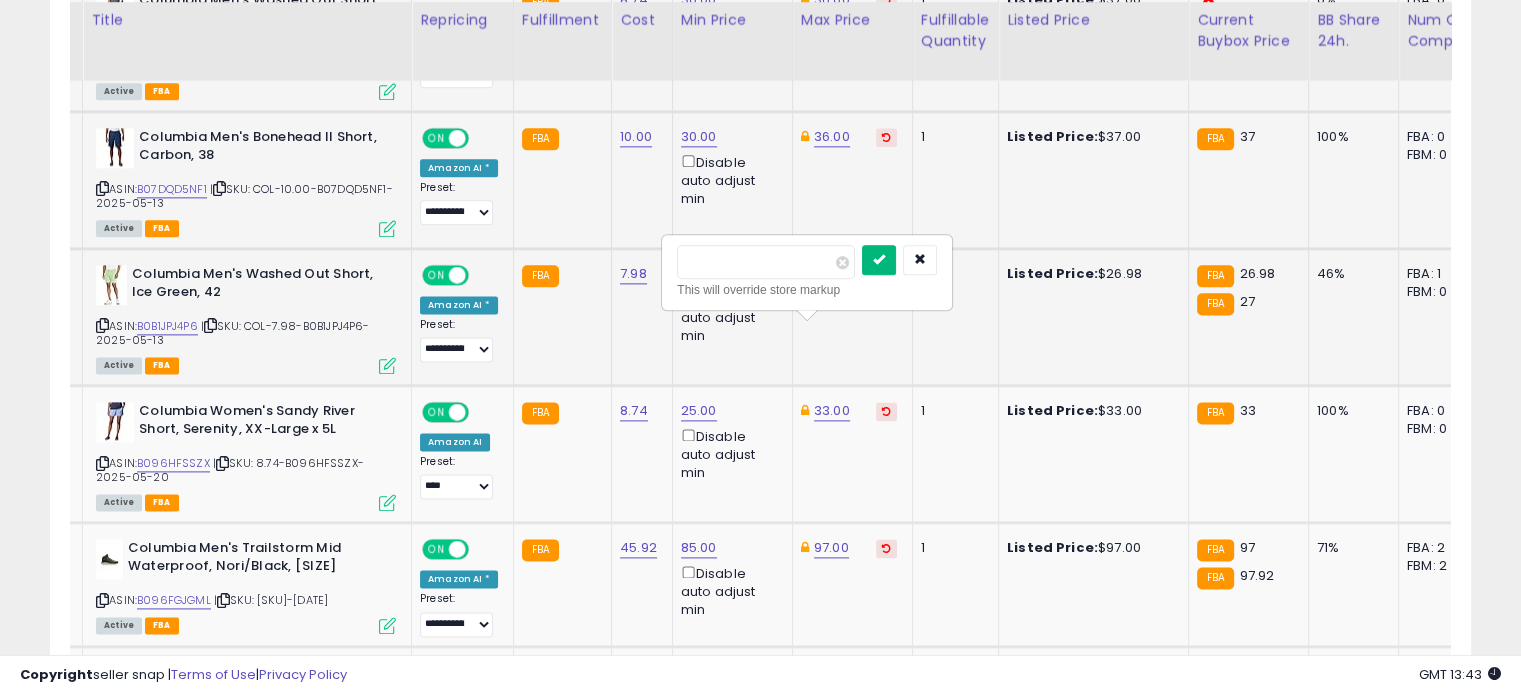 click at bounding box center [879, 259] 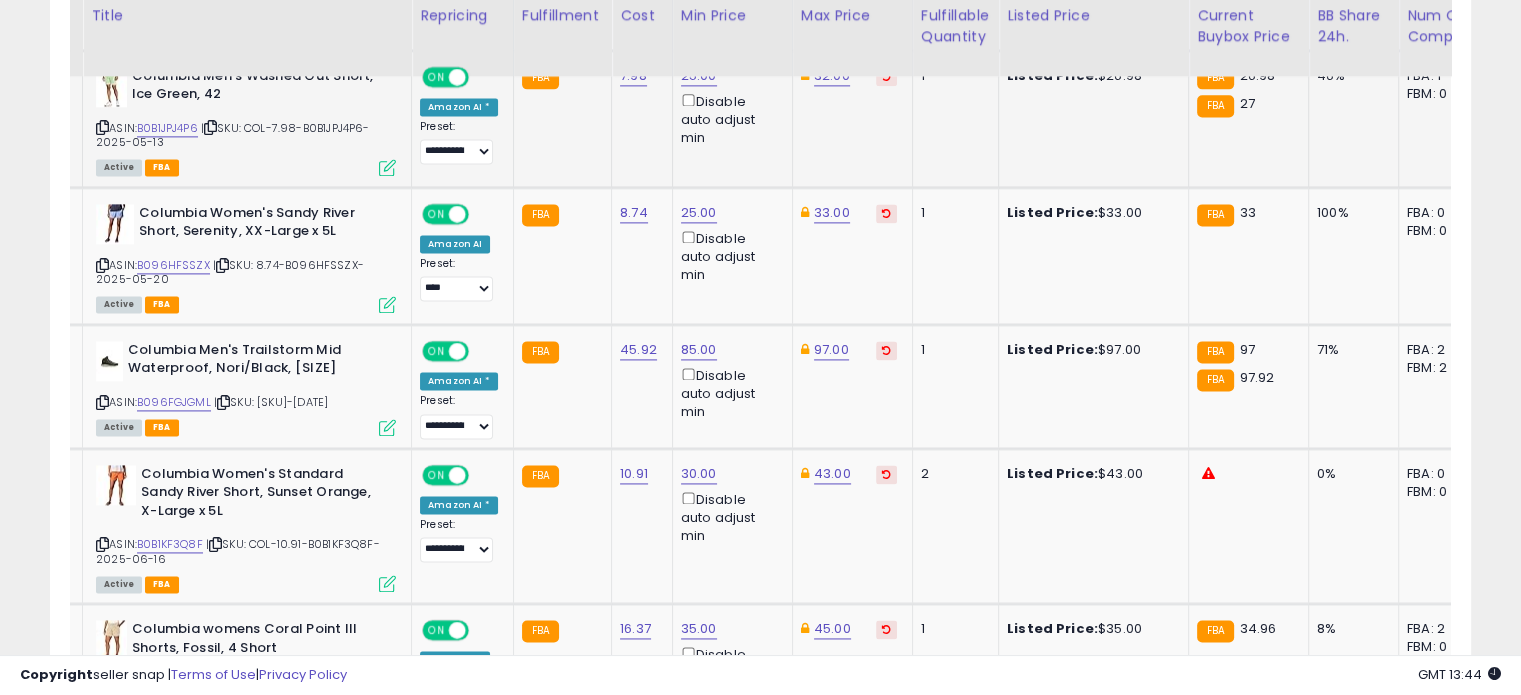 scroll, scrollTop: 2756, scrollLeft: 0, axis: vertical 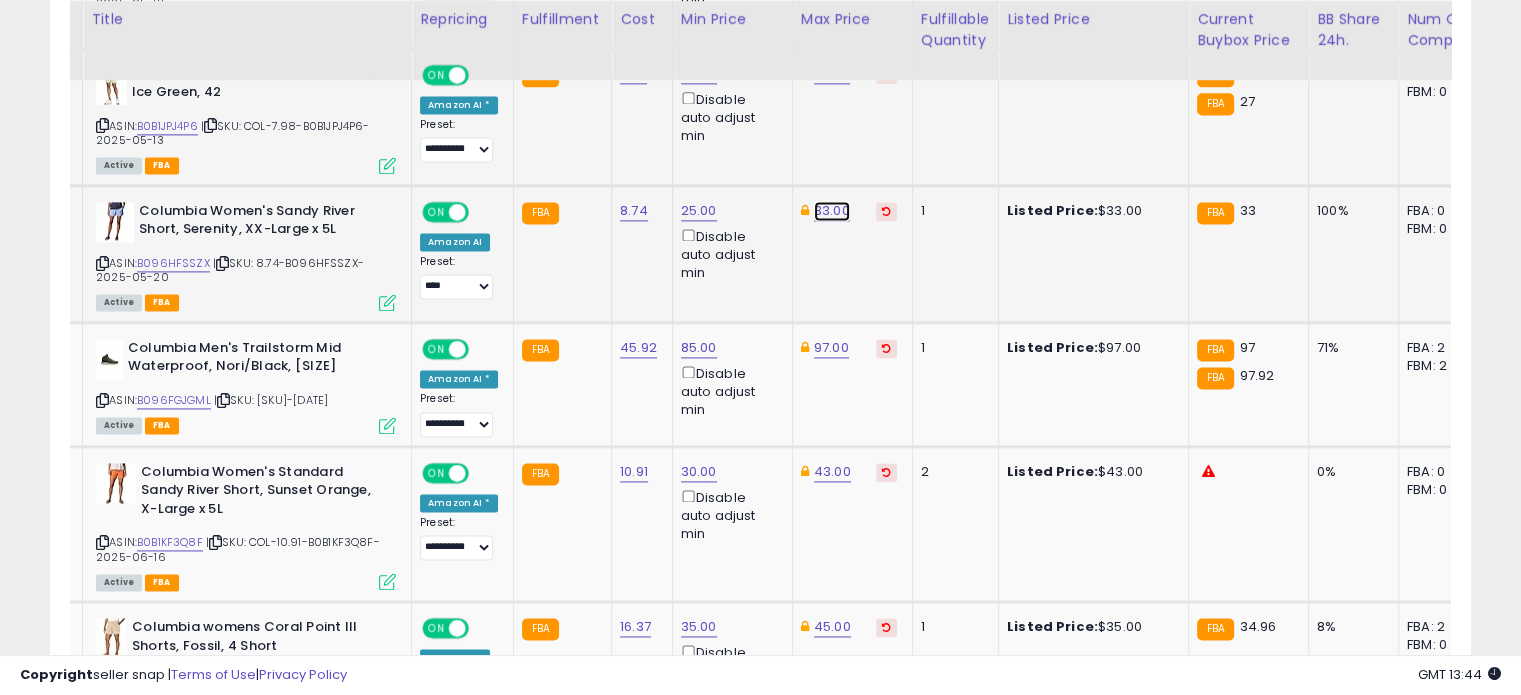 click on "33.00" at bounding box center (830, -1682) 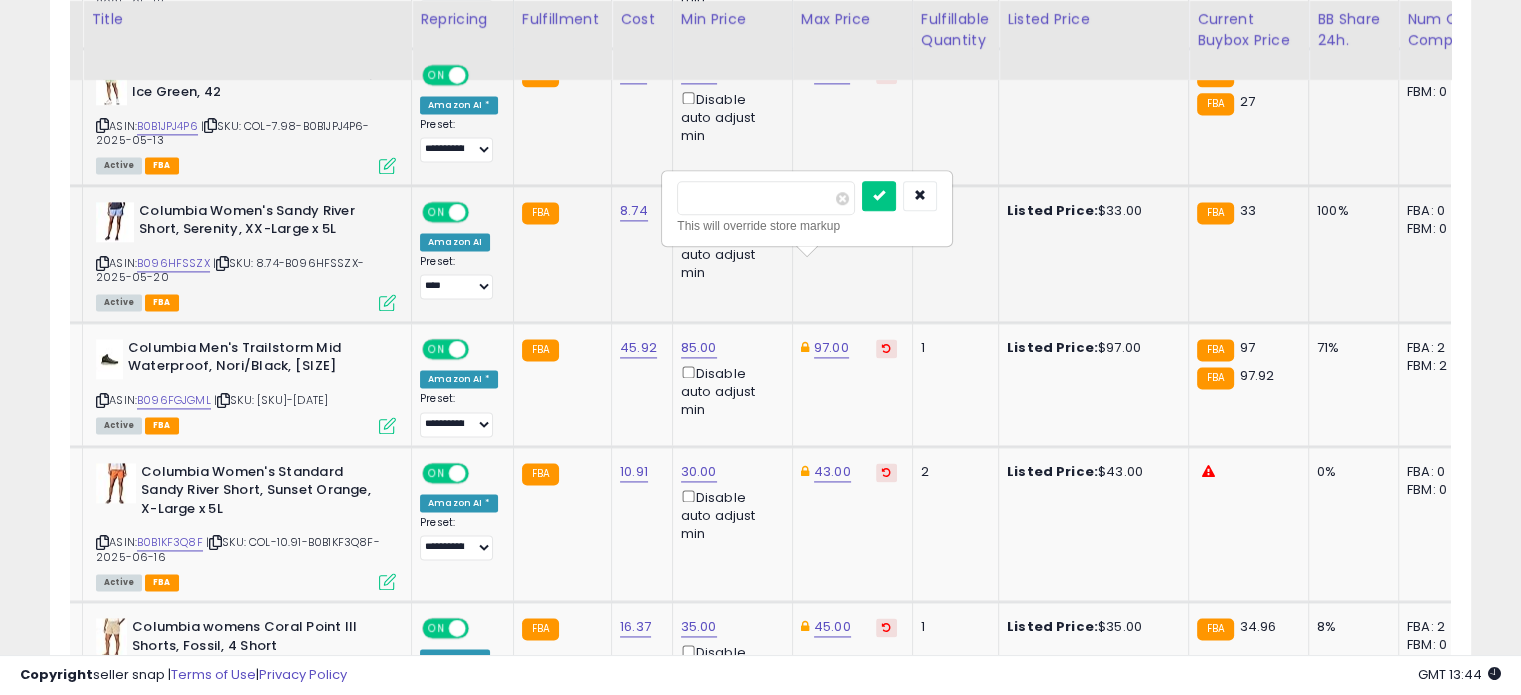click on "*******" at bounding box center [766, 198] 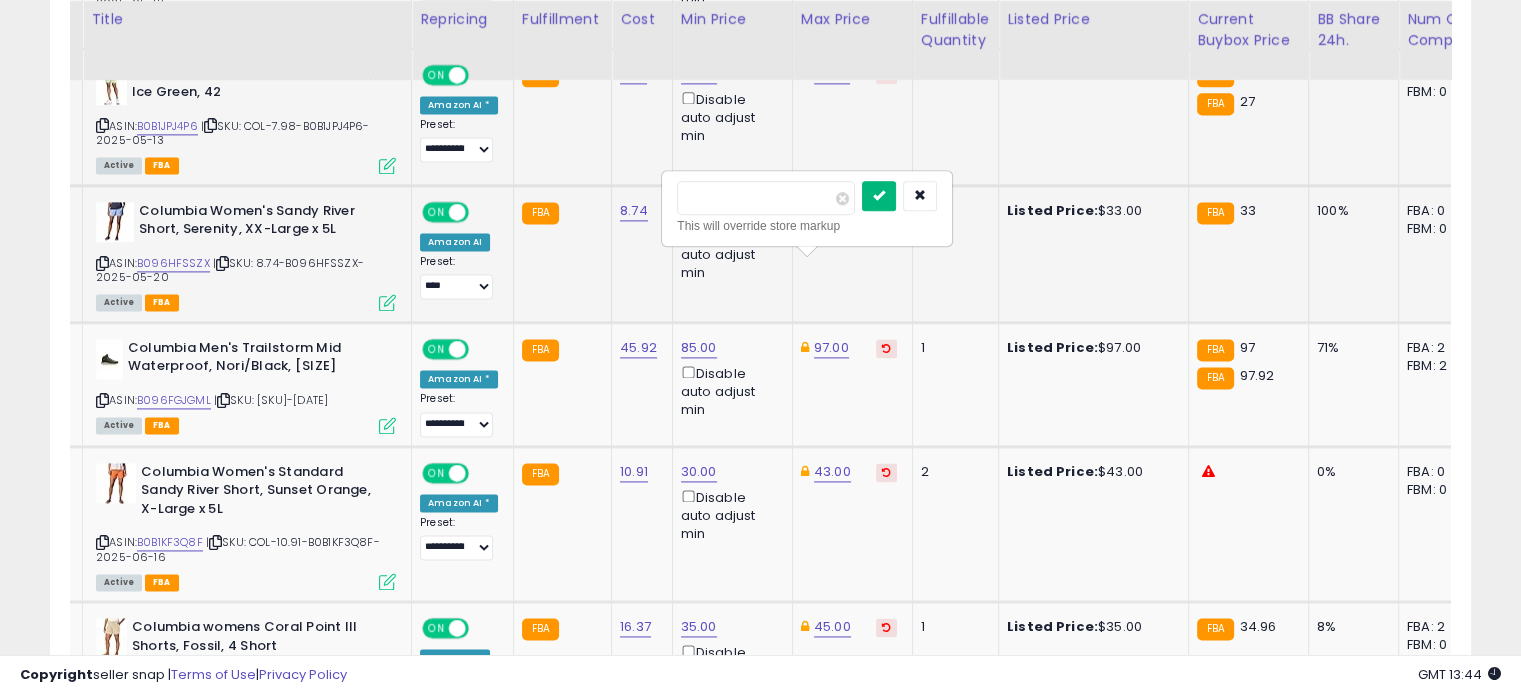 click at bounding box center (879, 195) 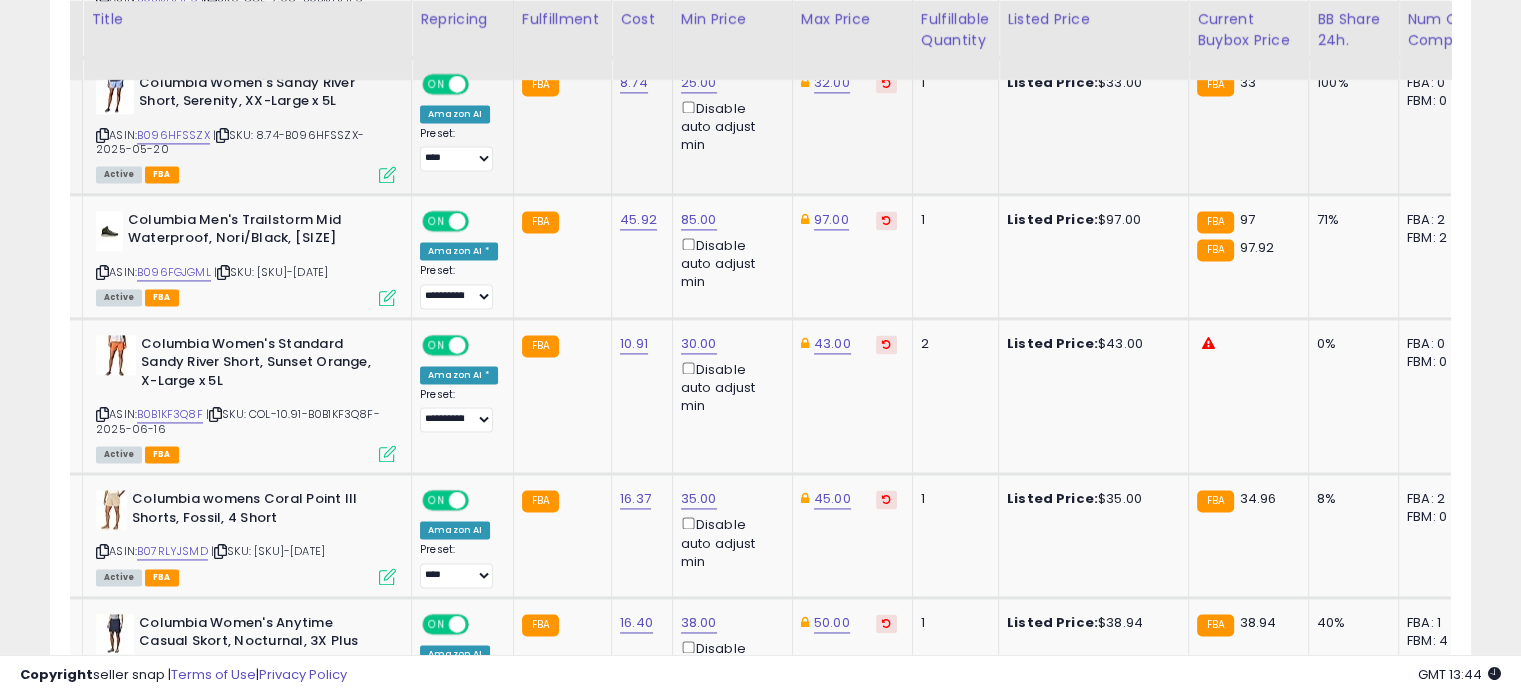 scroll, scrollTop: 2884, scrollLeft: 0, axis: vertical 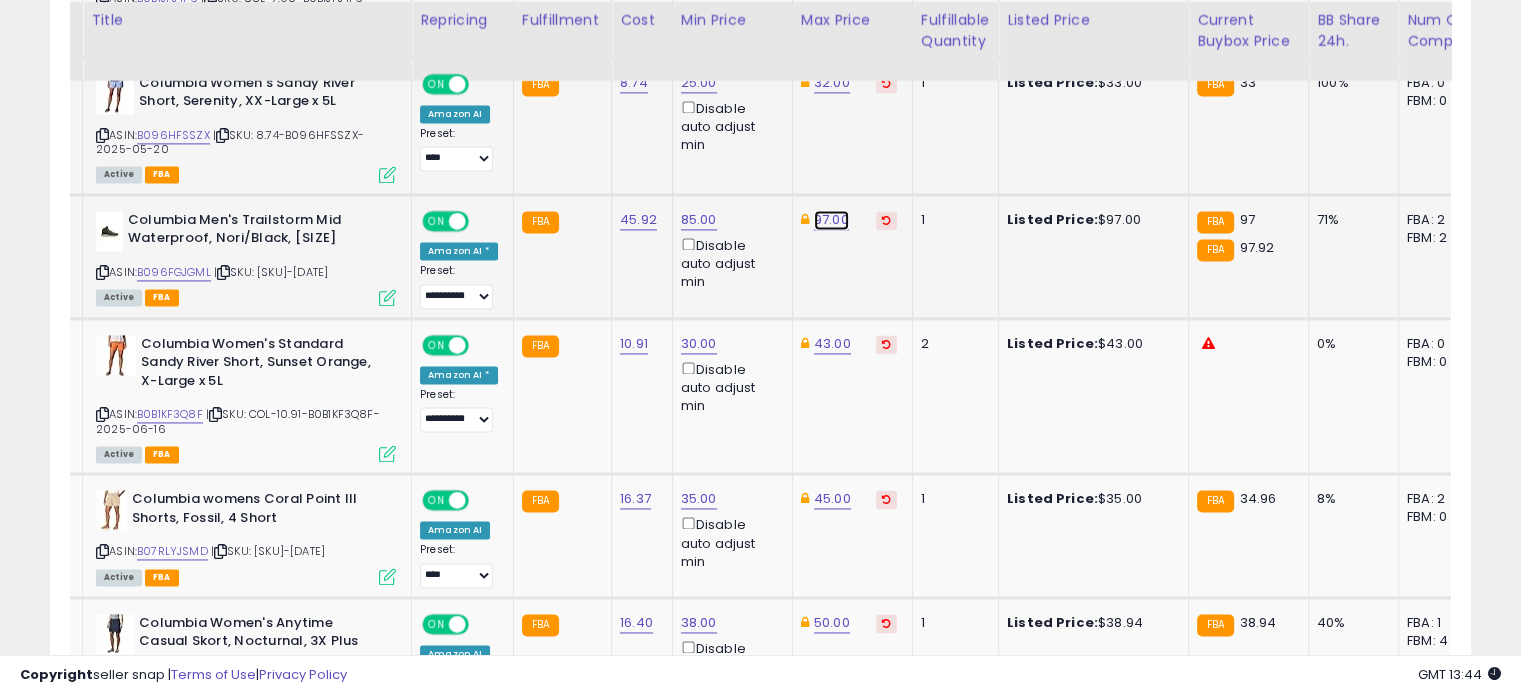 click on "97.00" at bounding box center (830, -1810) 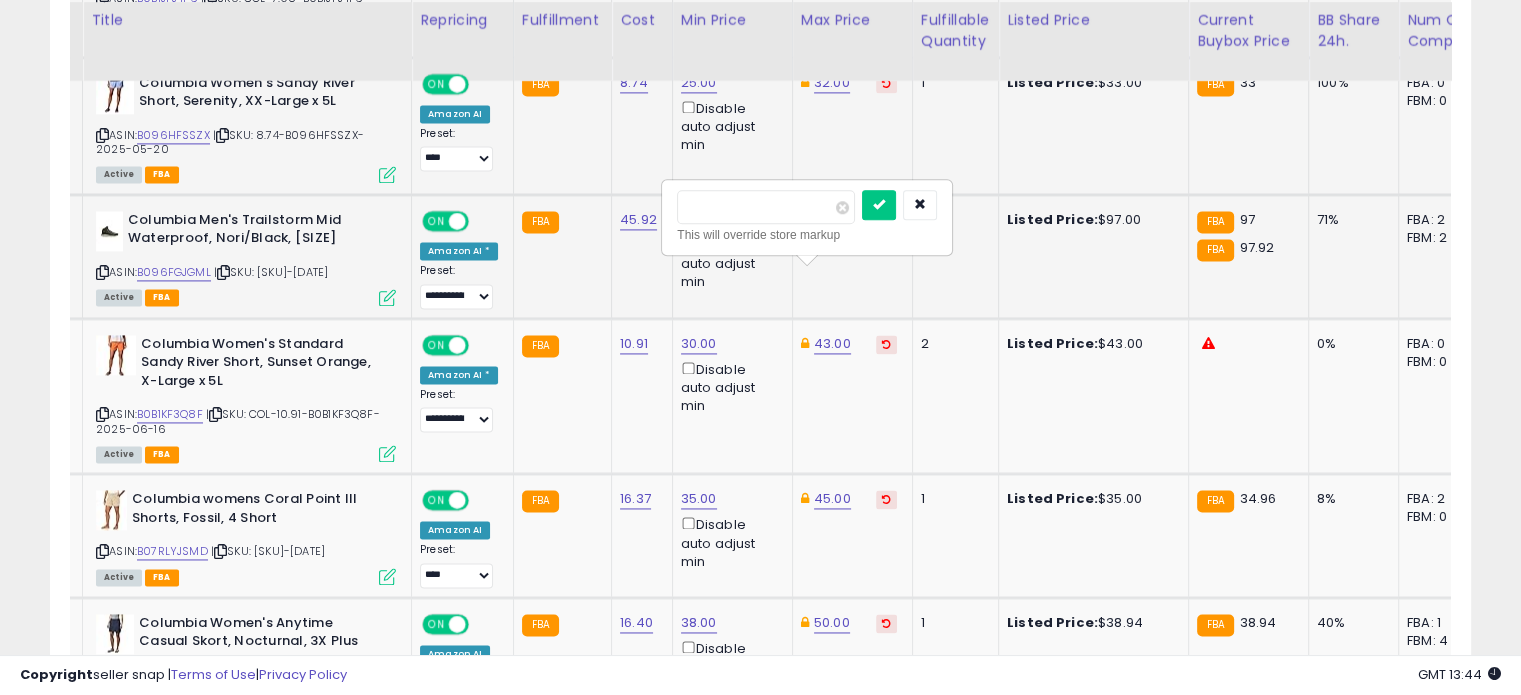 drag, startPoint x: 731, startPoint y: 204, endPoint x: 678, endPoint y: 203, distance: 53.009434 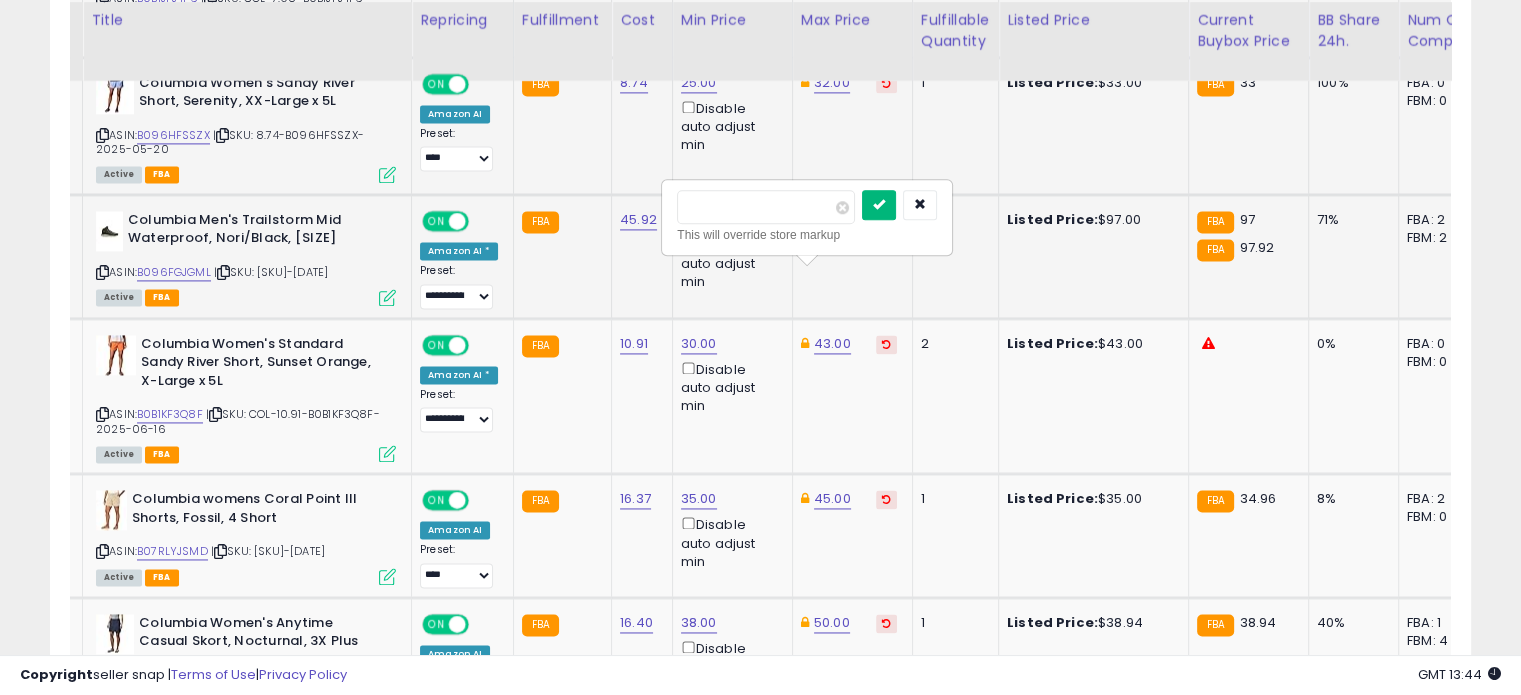 click at bounding box center (879, 204) 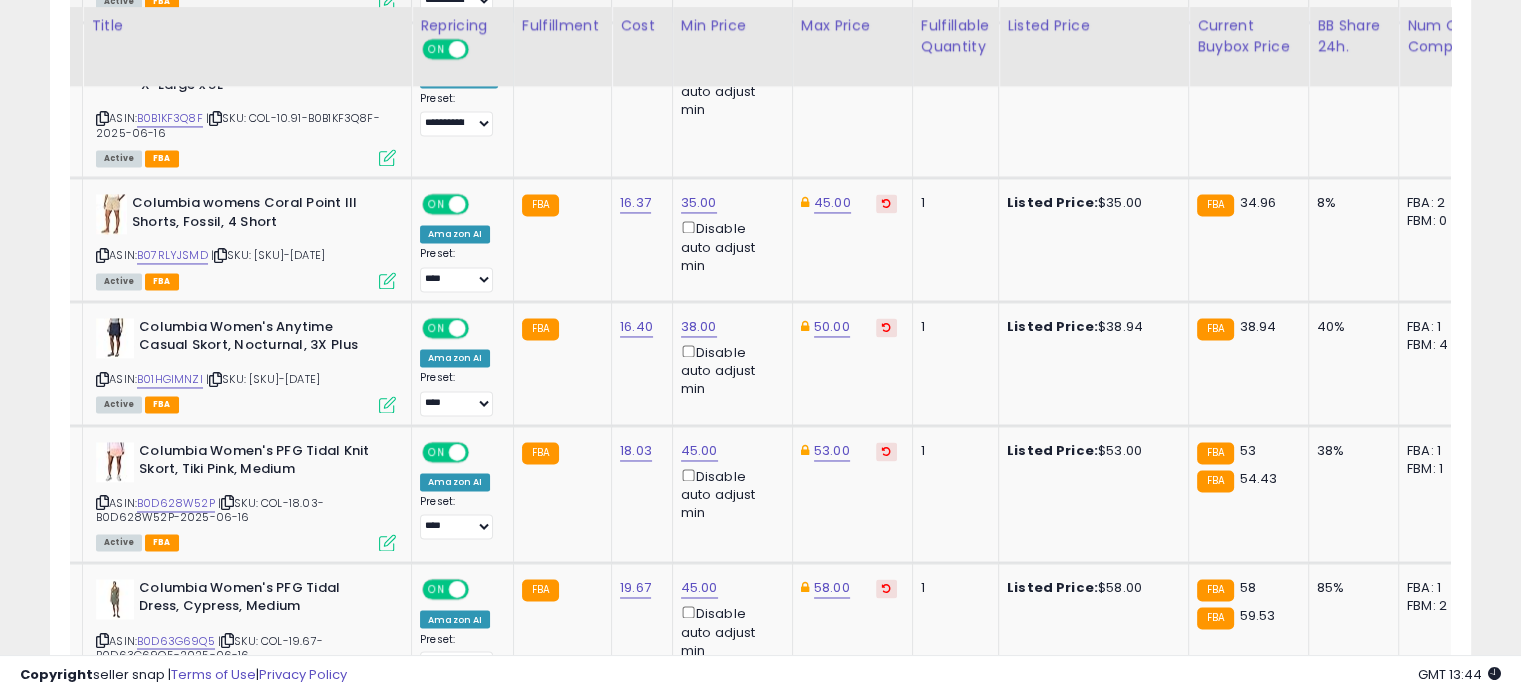scroll, scrollTop: 3195, scrollLeft: 0, axis: vertical 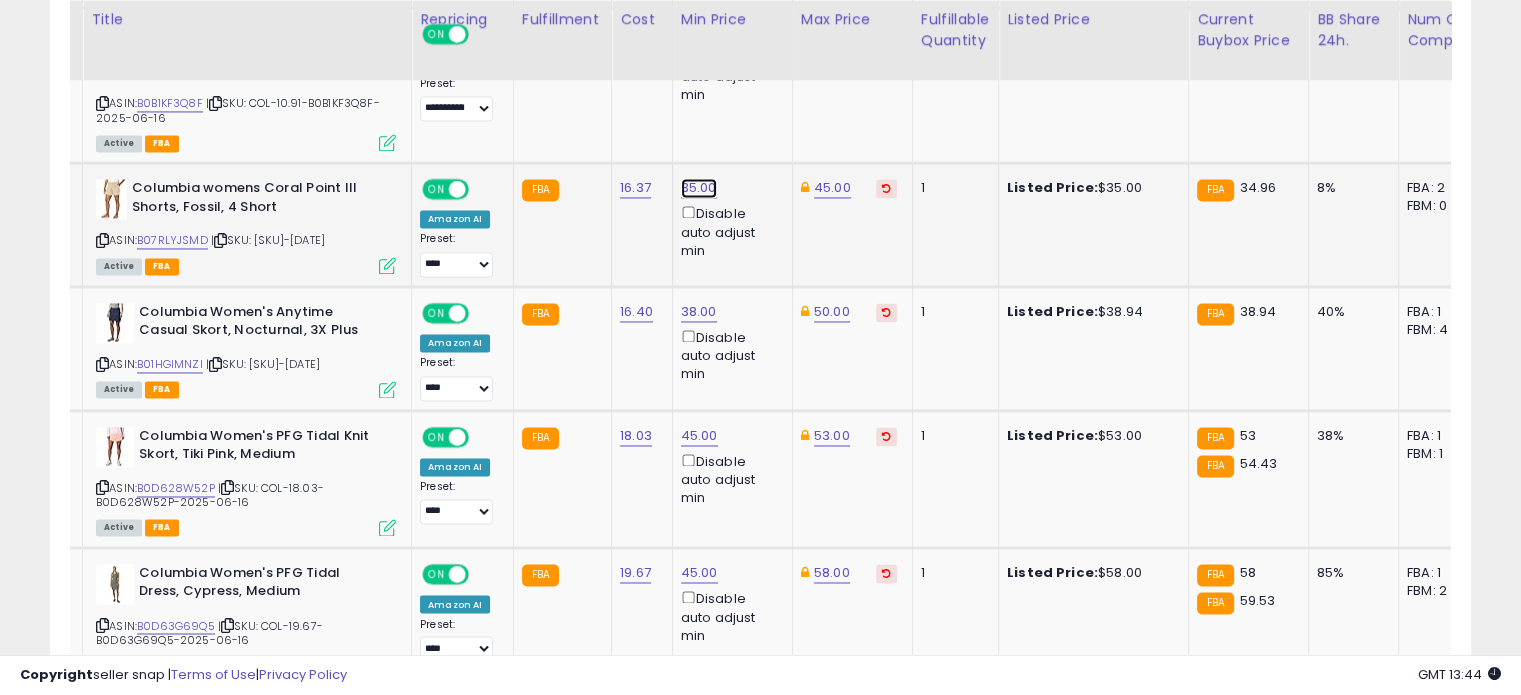 click on "35.00" at bounding box center [695, -2121] 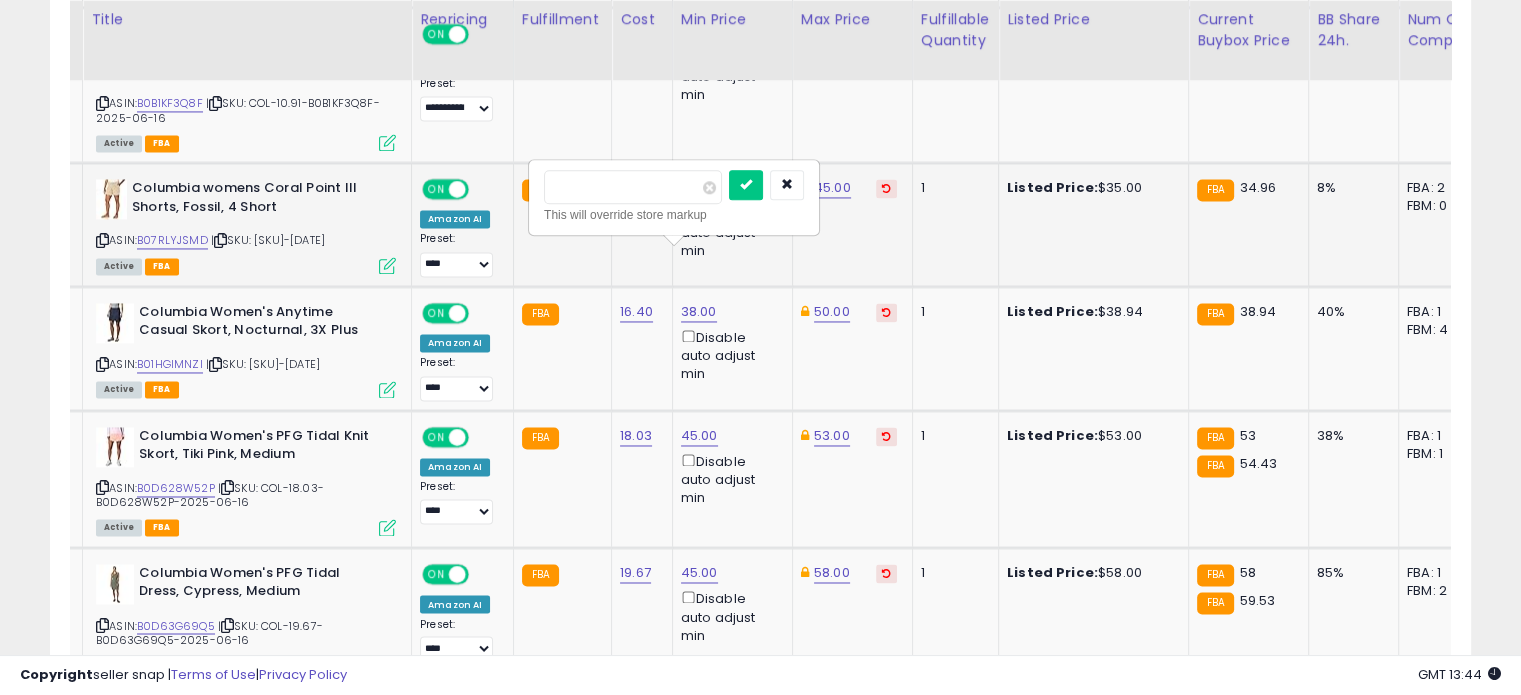 drag, startPoint x: 617, startPoint y: 188, endPoint x: 549, endPoint y: 183, distance: 68.18358 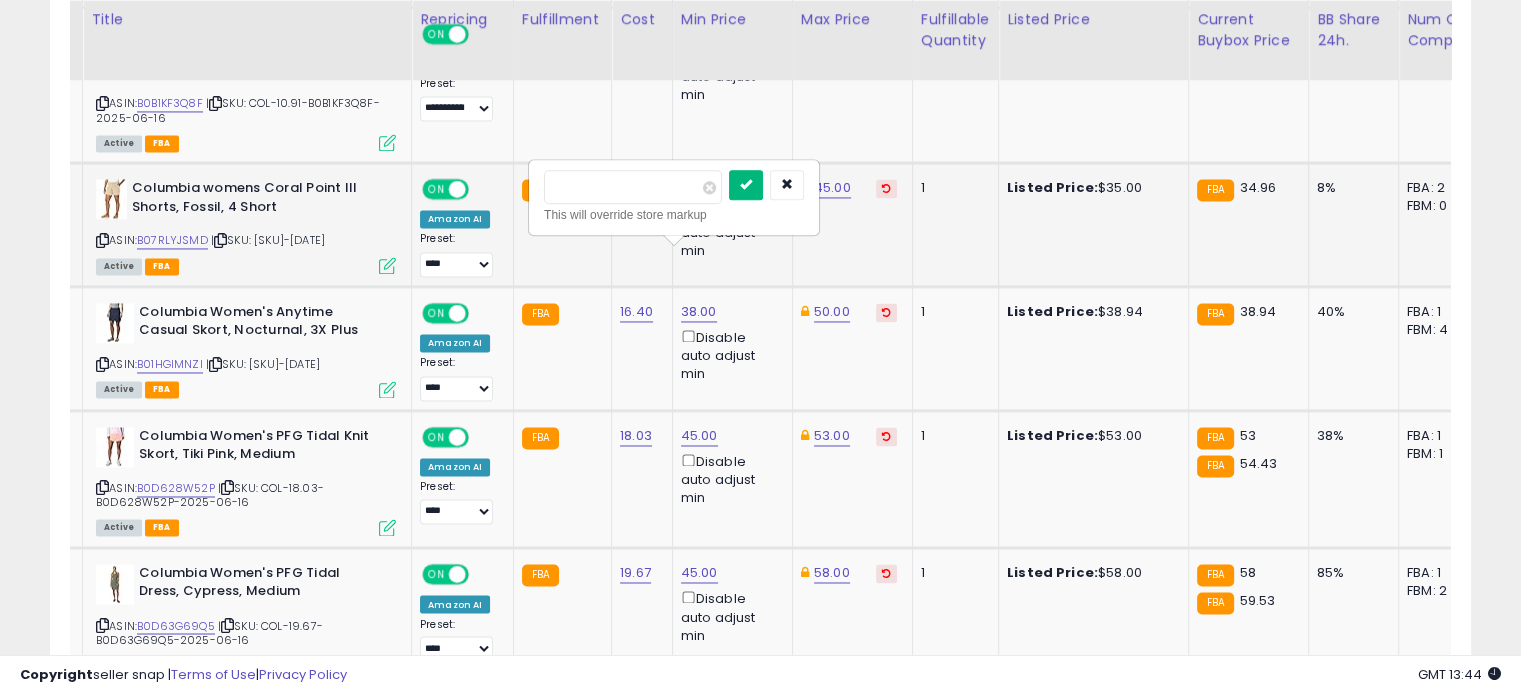 click at bounding box center (746, 184) 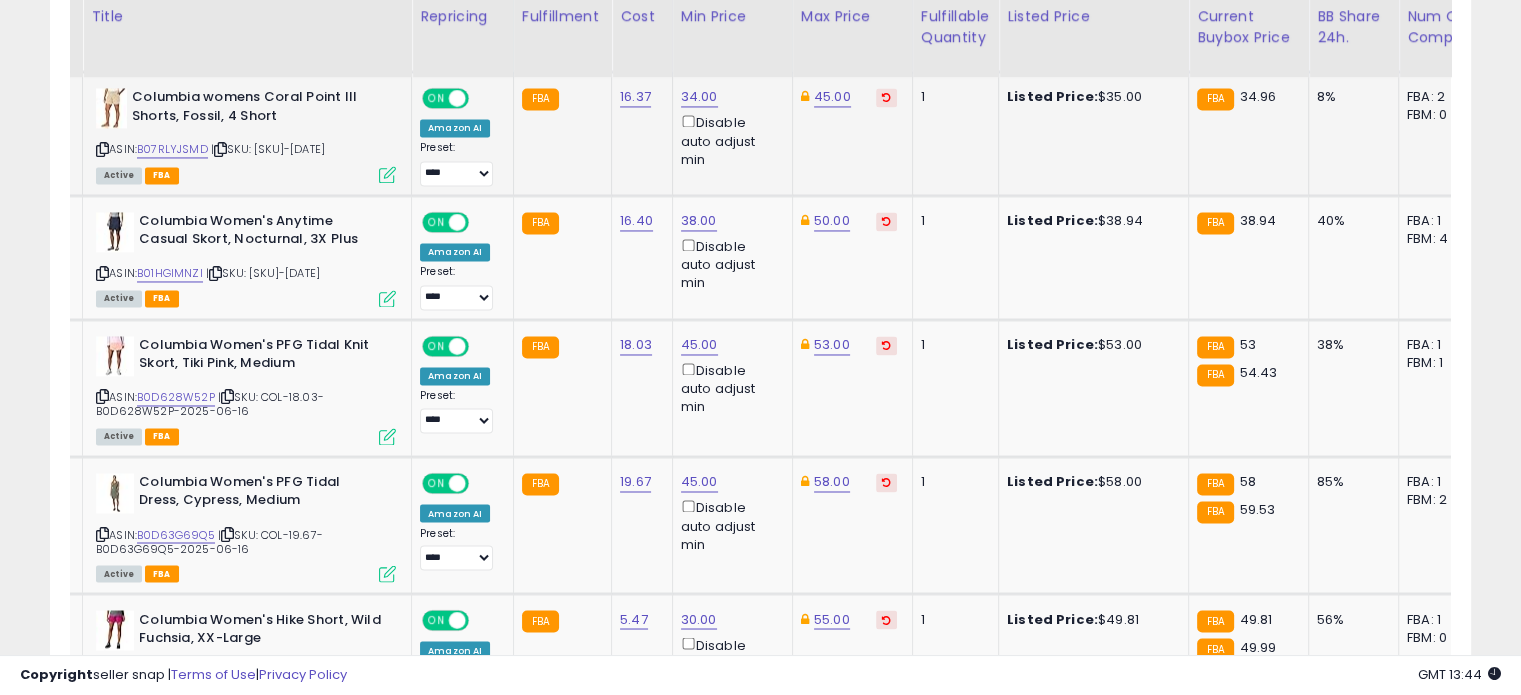 scroll, scrollTop: 3292, scrollLeft: 0, axis: vertical 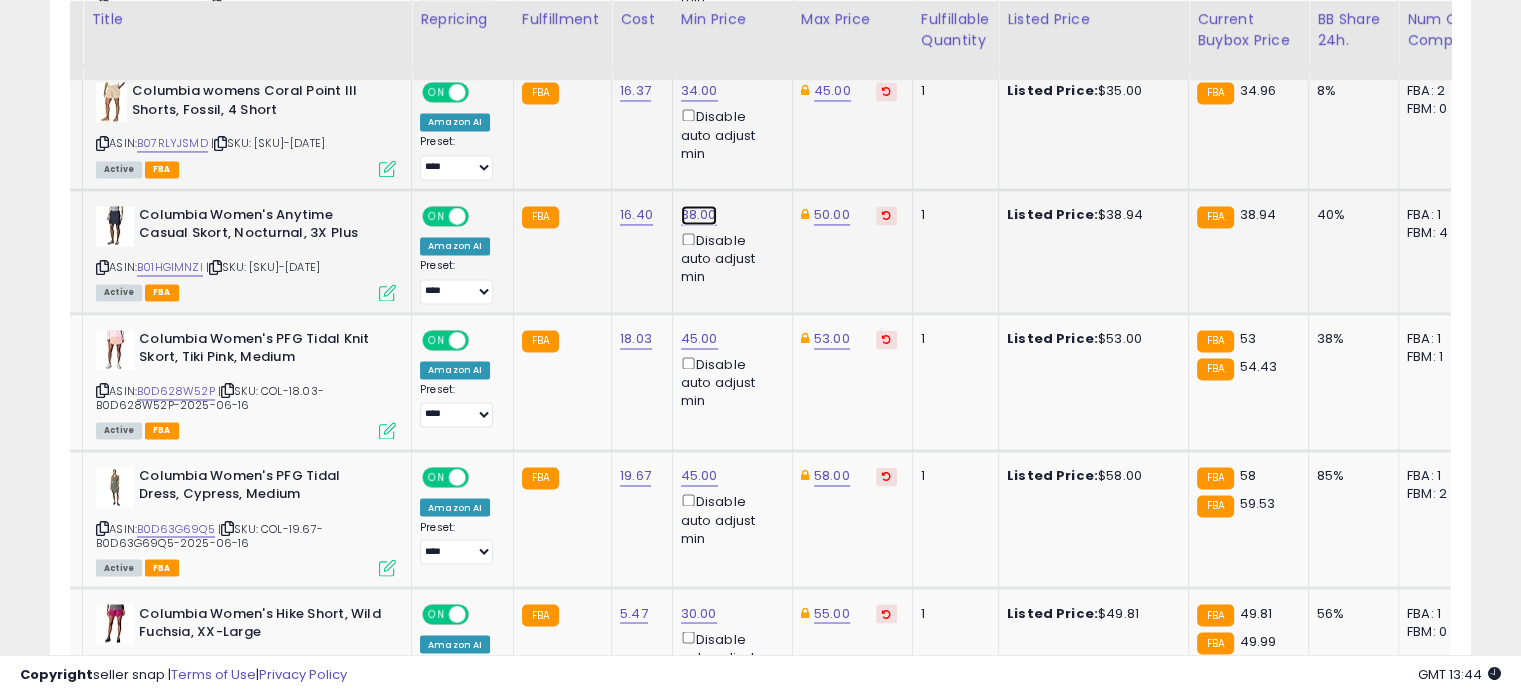 click on "38.00" at bounding box center [695, -2218] 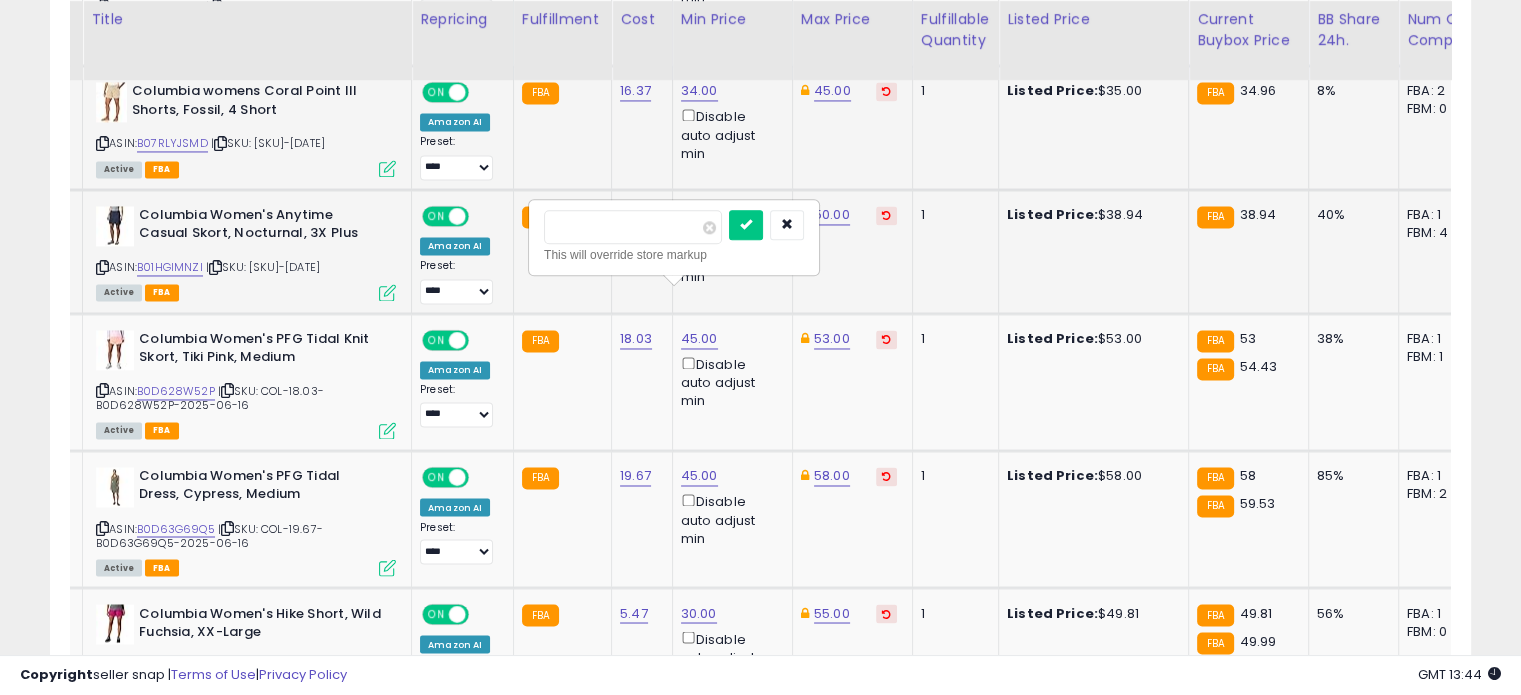 drag, startPoint x: 621, startPoint y: 235, endPoint x: 548, endPoint y: 217, distance: 75.18643 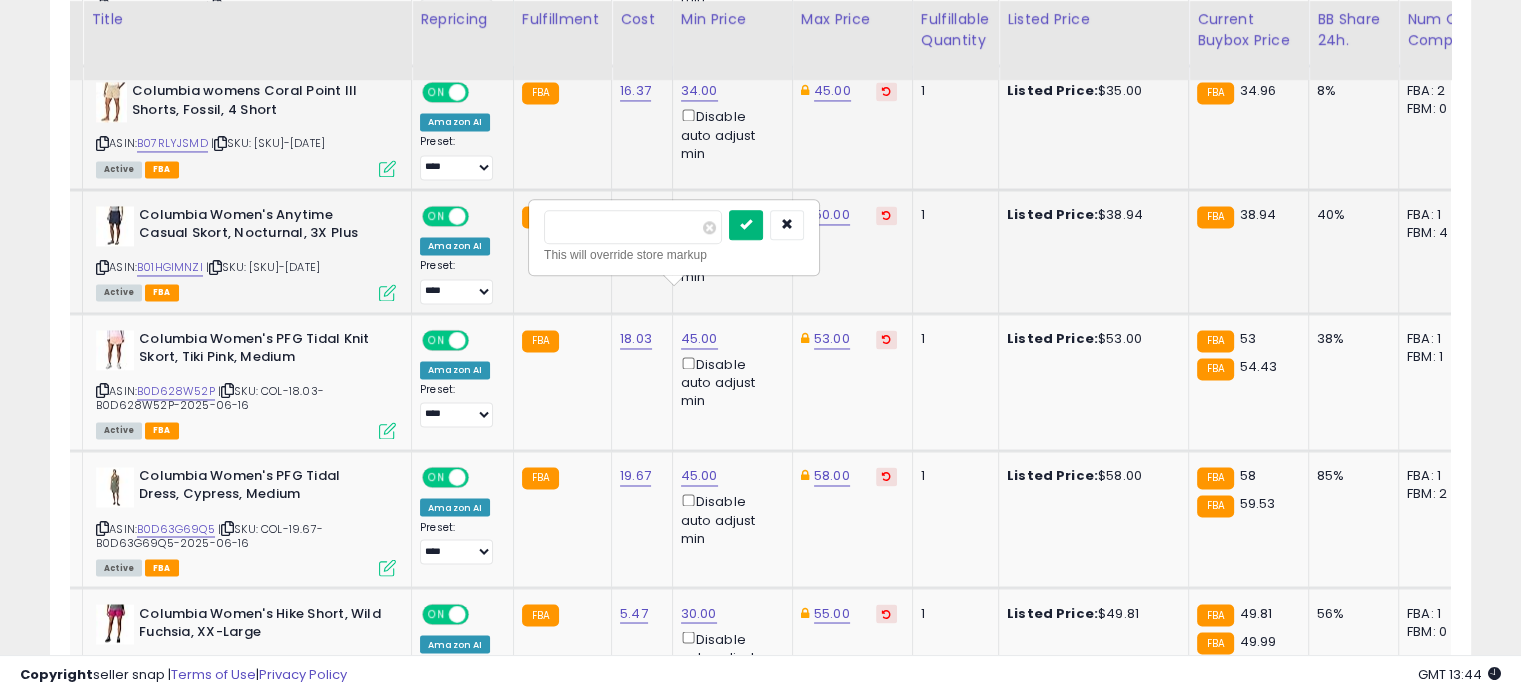 click at bounding box center (746, 225) 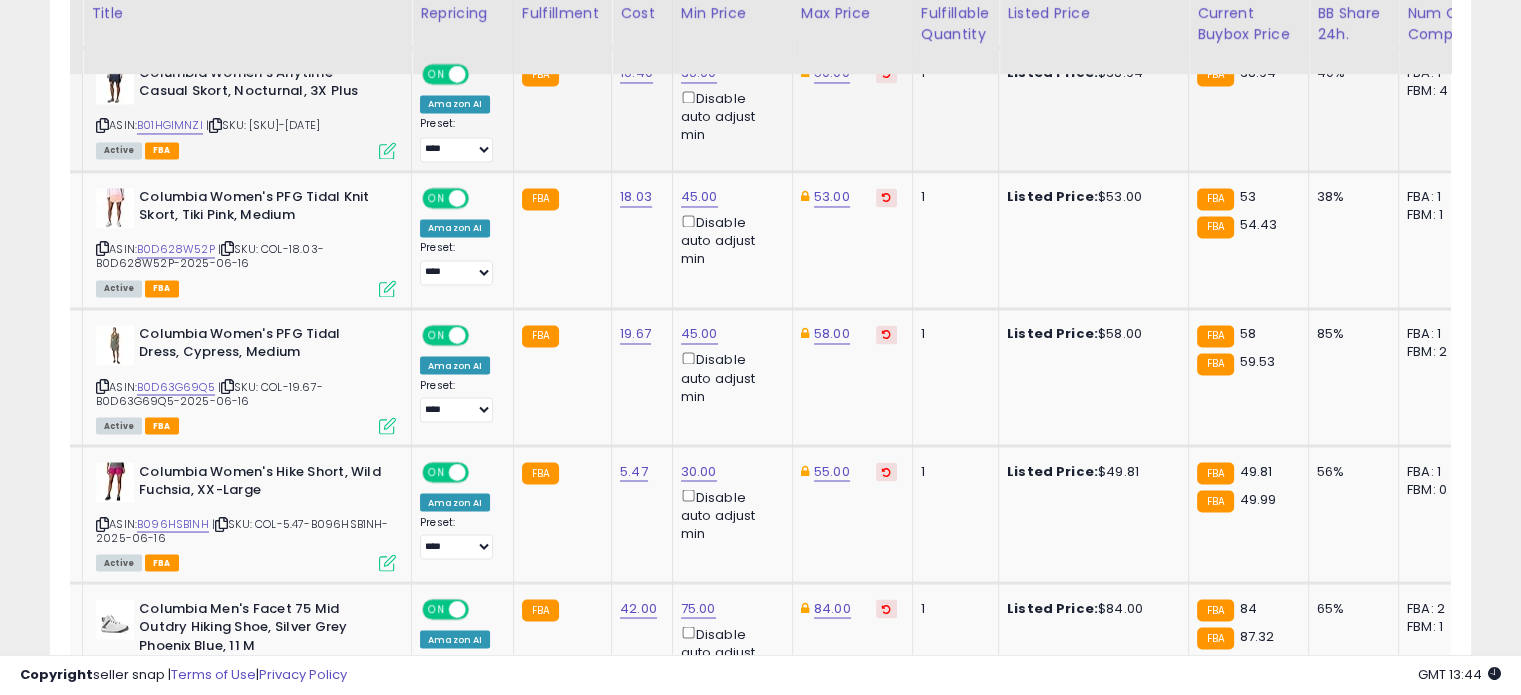 scroll, scrollTop: 3439, scrollLeft: 0, axis: vertical 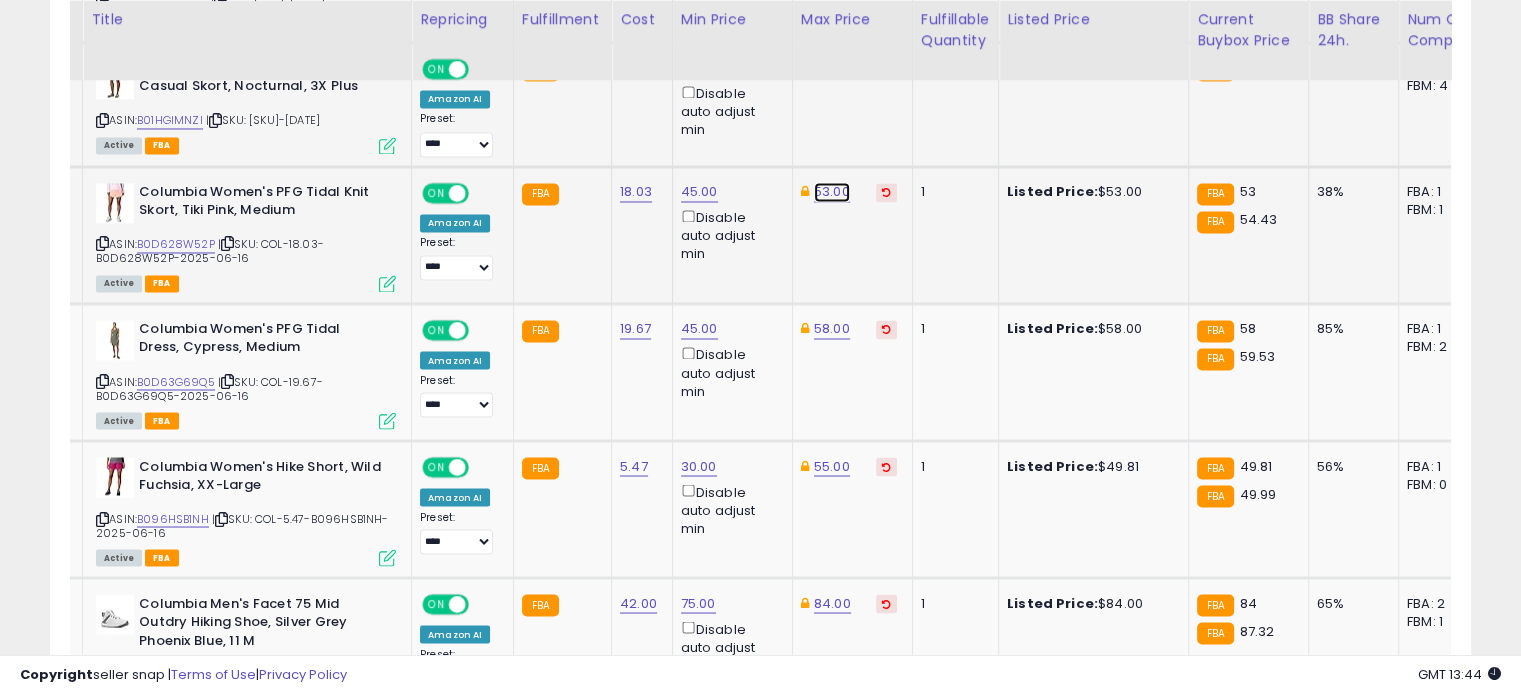 click on "53.00" at bounding box center [830, -2365] 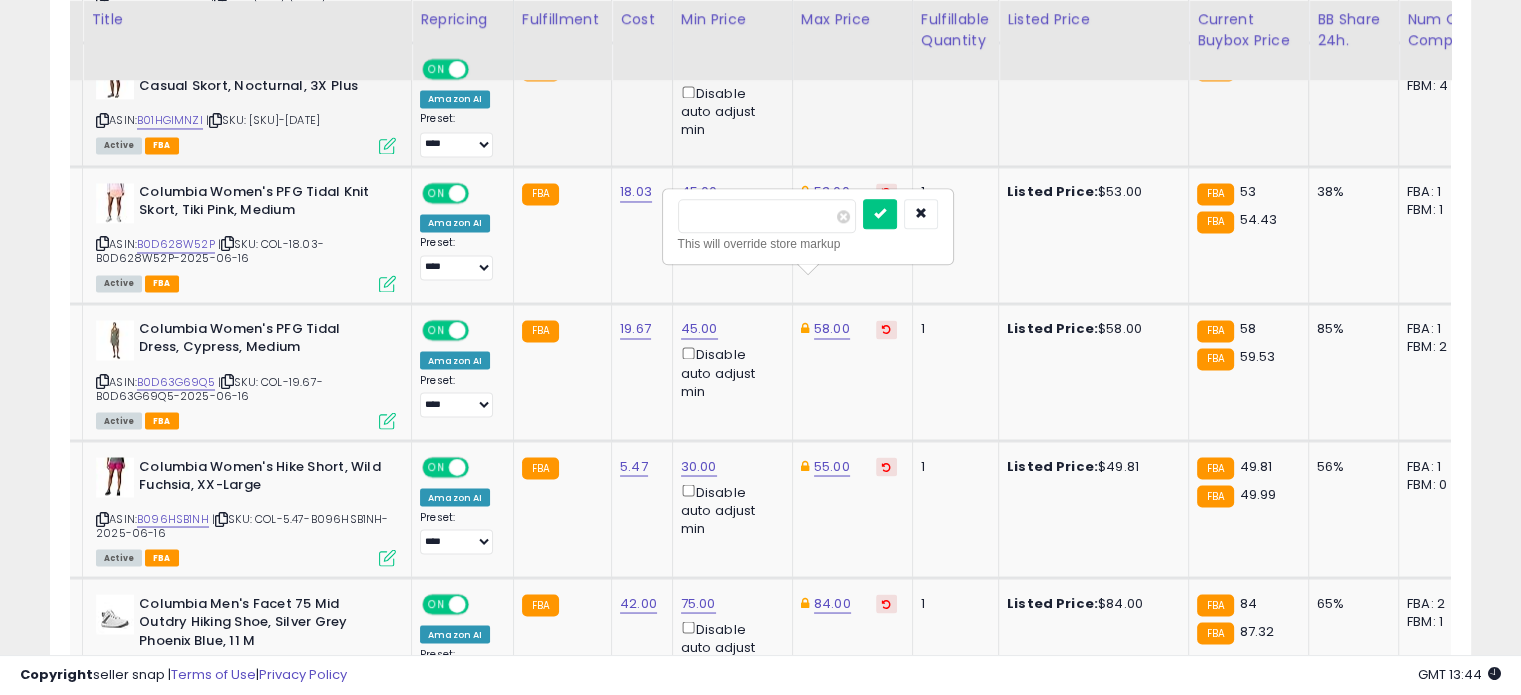 drag, startPoint x: 763, startPoint y: 220, endPoint x: 659, endPoint y: 210, distance: 104.47966 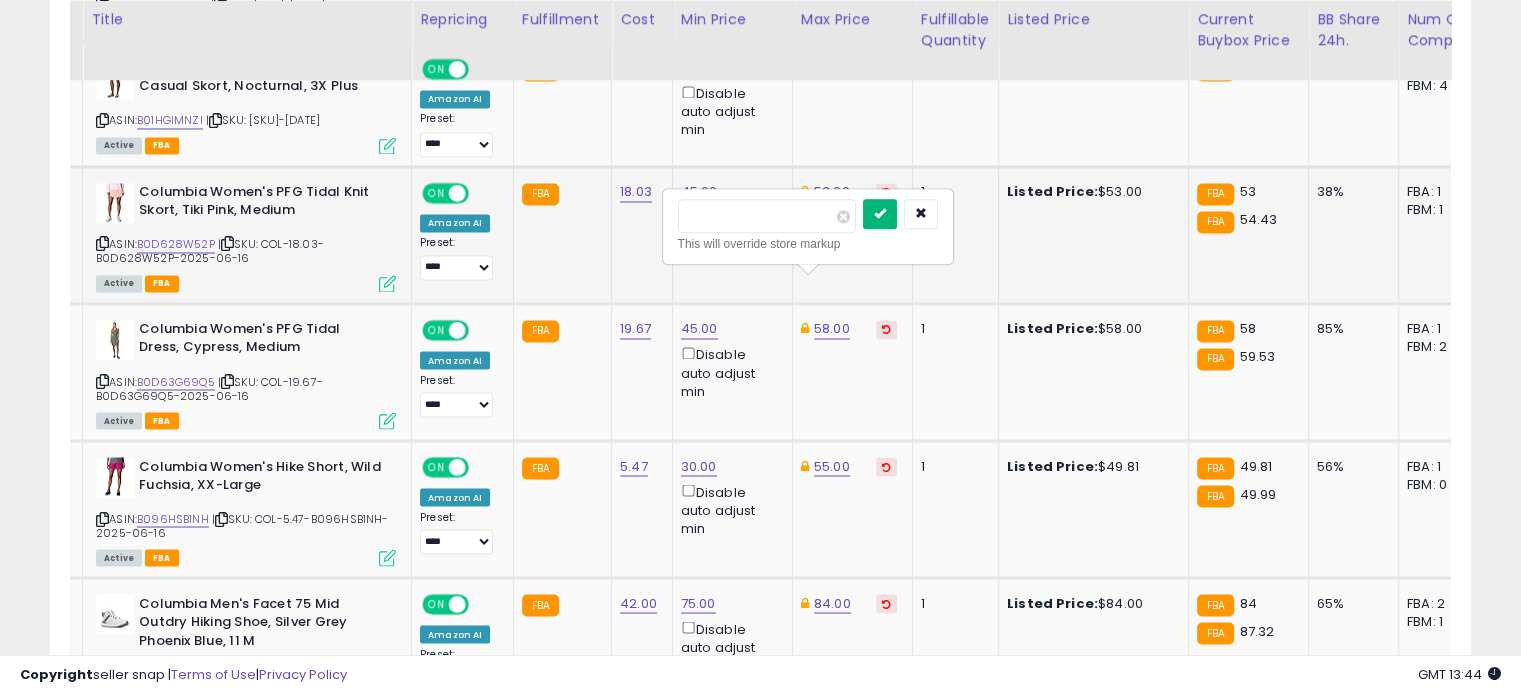 click at bounding box center [880, 213] 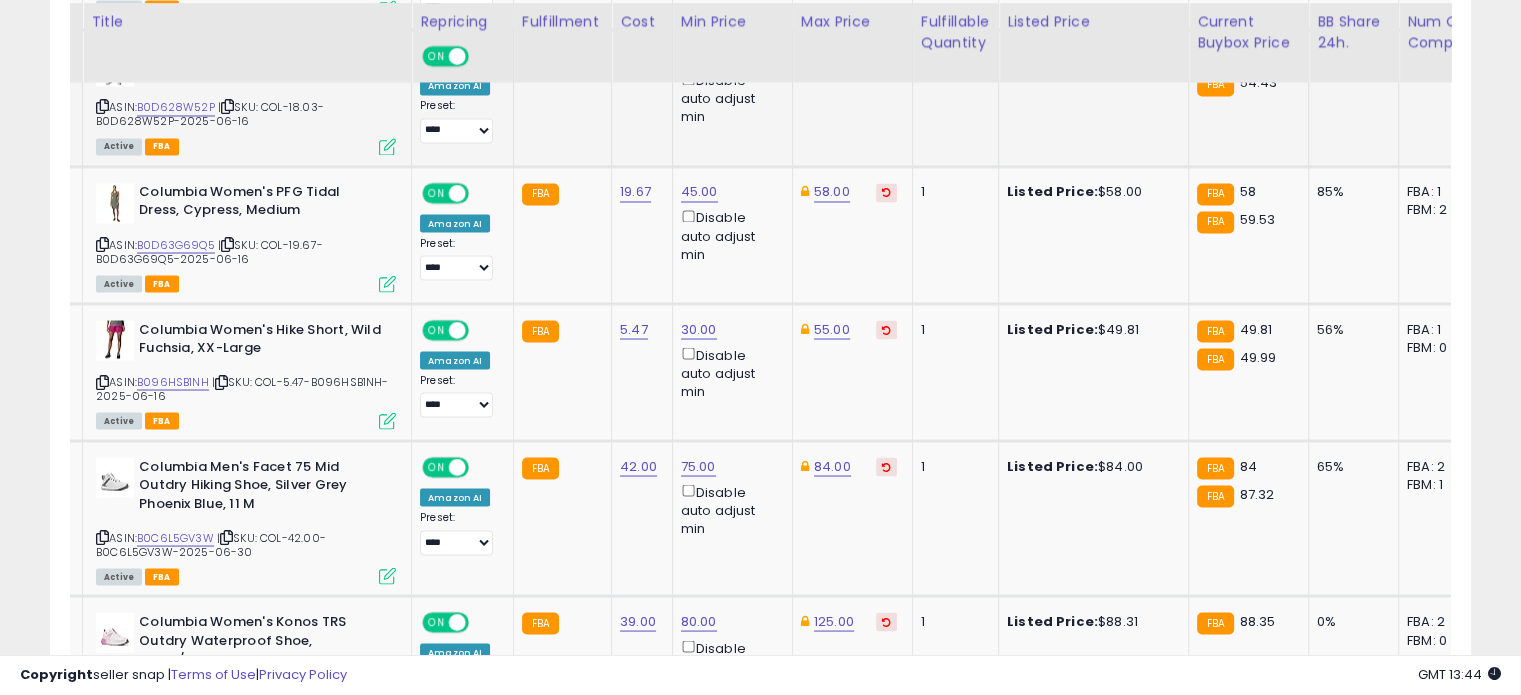 scroll, scrollTop: 3579, scrollLeft: 0, axis: vertical 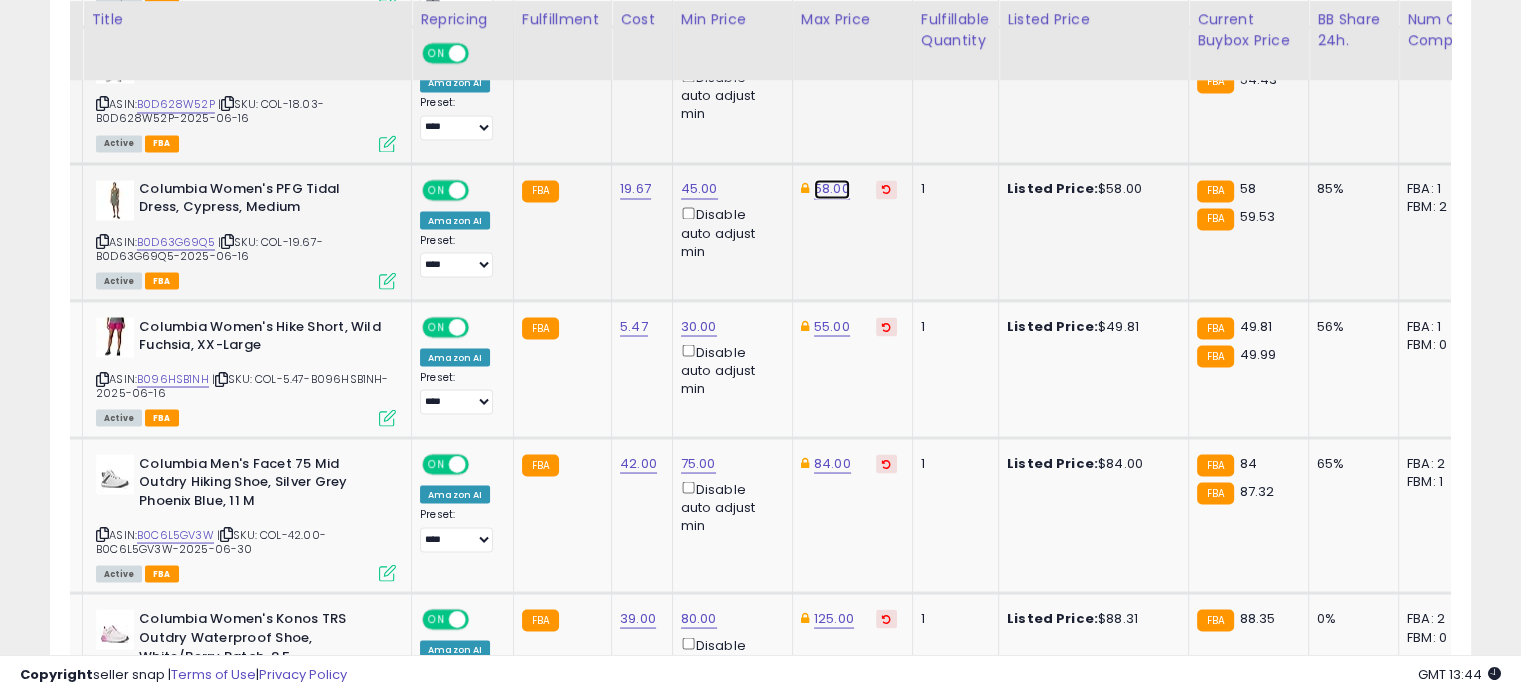 click on "58.00" at bounding box center [830, -2505] 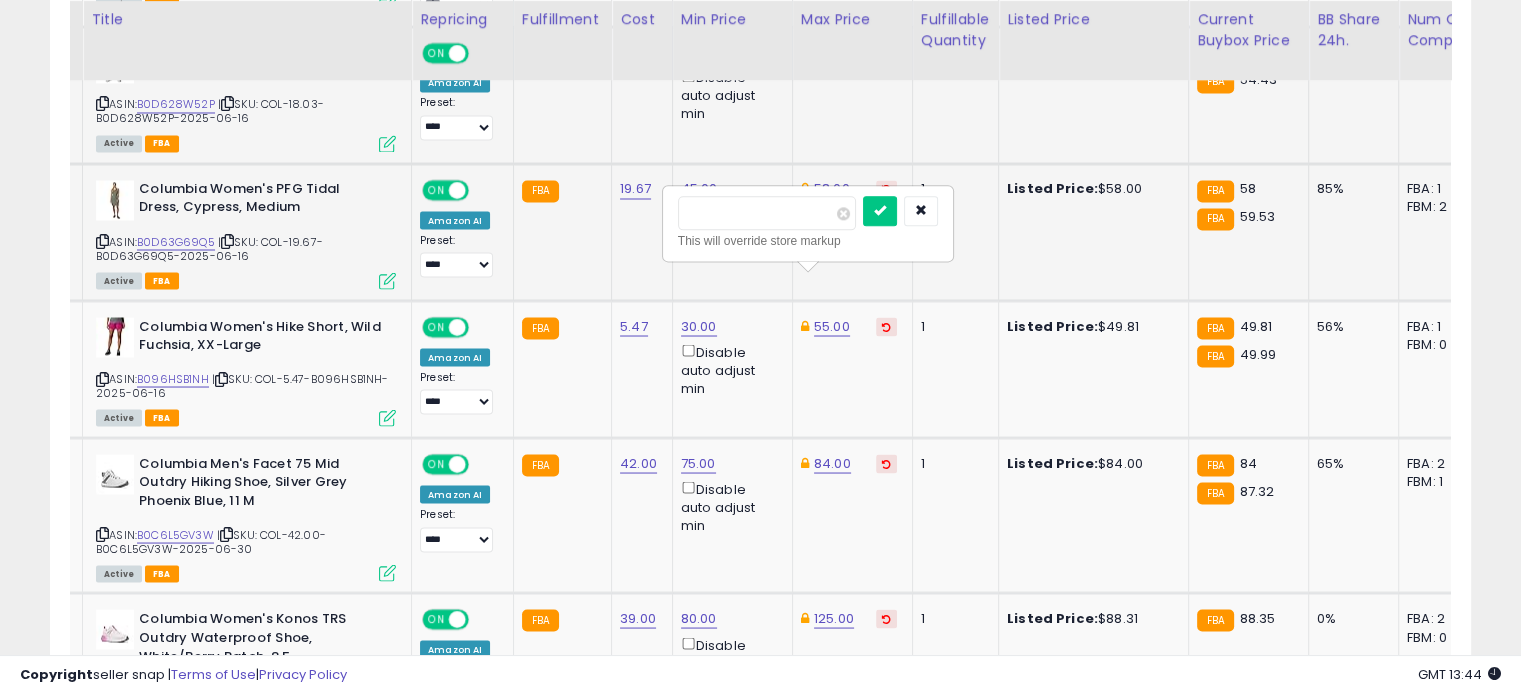 drag, startPoint x: 740, startPoint y: 195, endPoint x: 675, endPoint y: 195, distance: 65 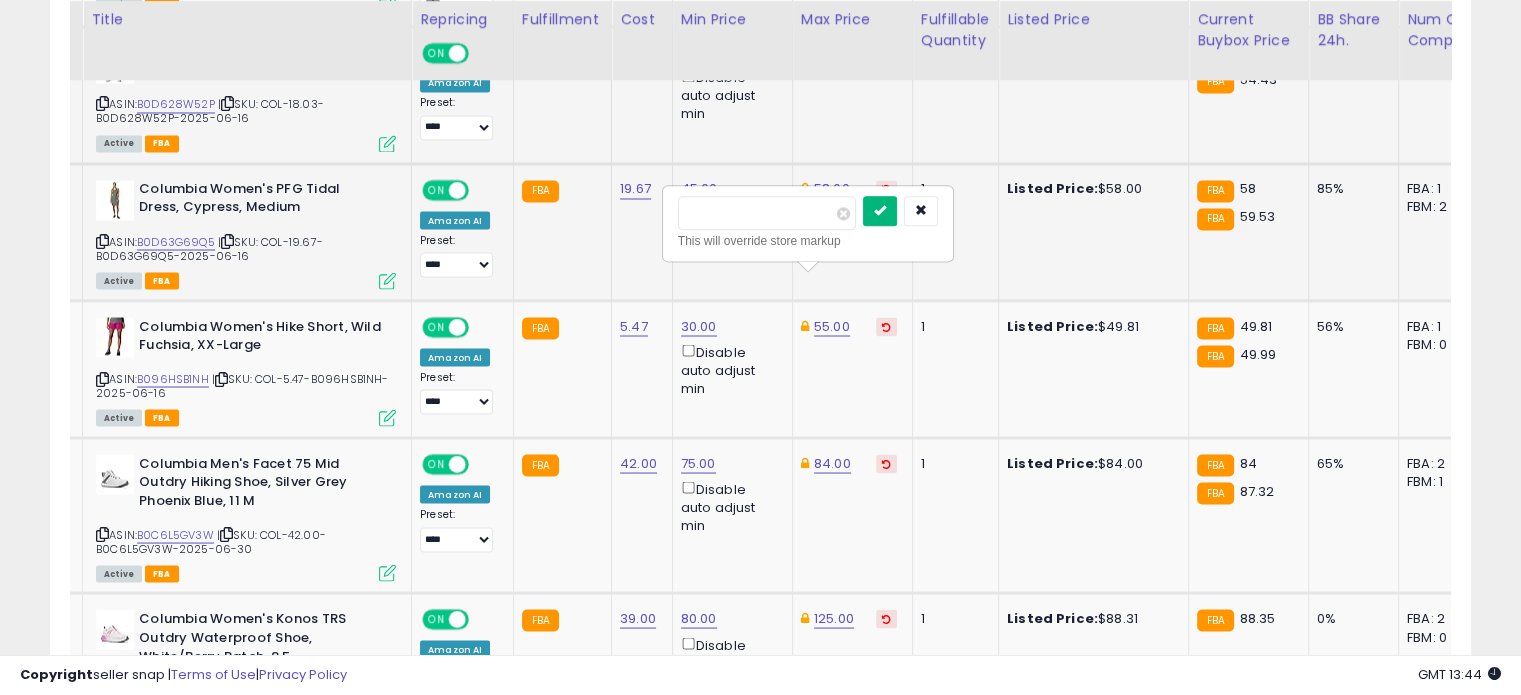 click at bounding box center [880, 210] 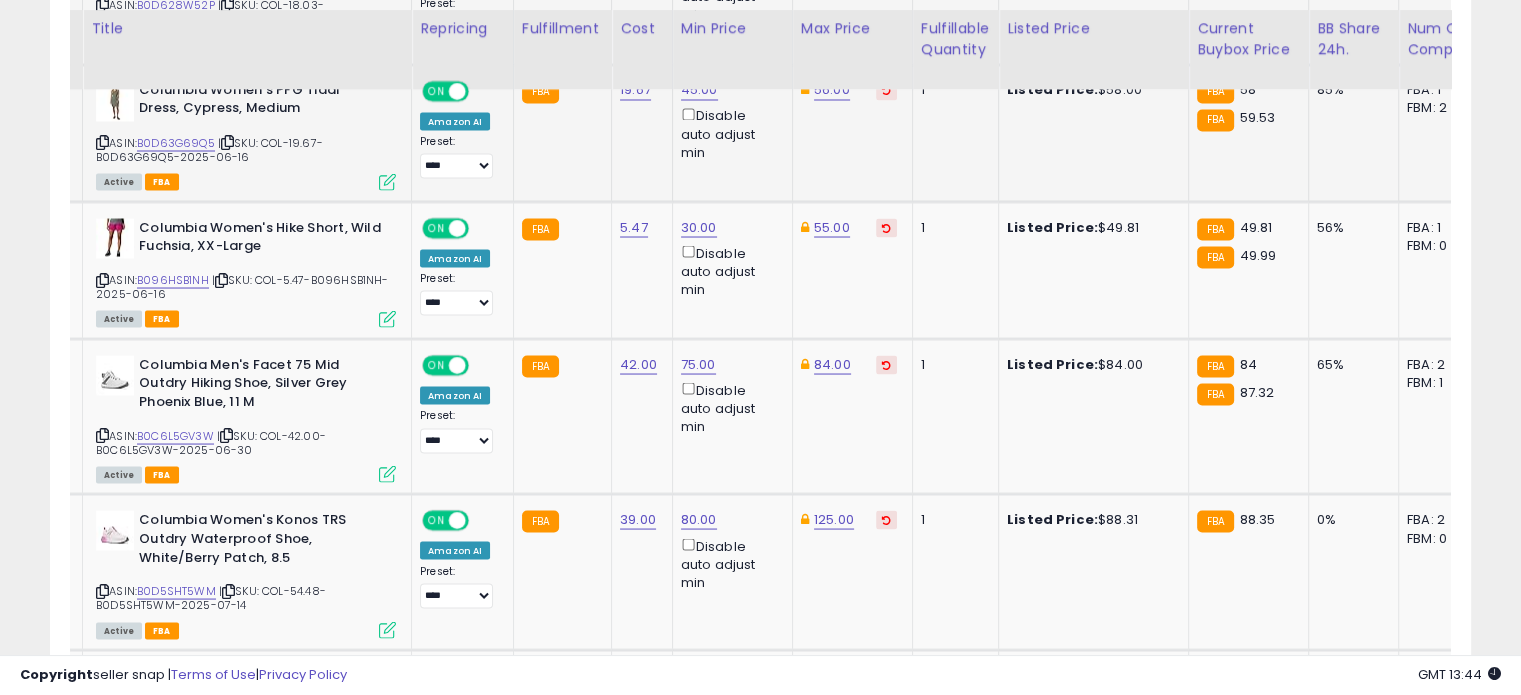 scroll, scrollTop: 3692, scrollLeft: 0, axis: vertical 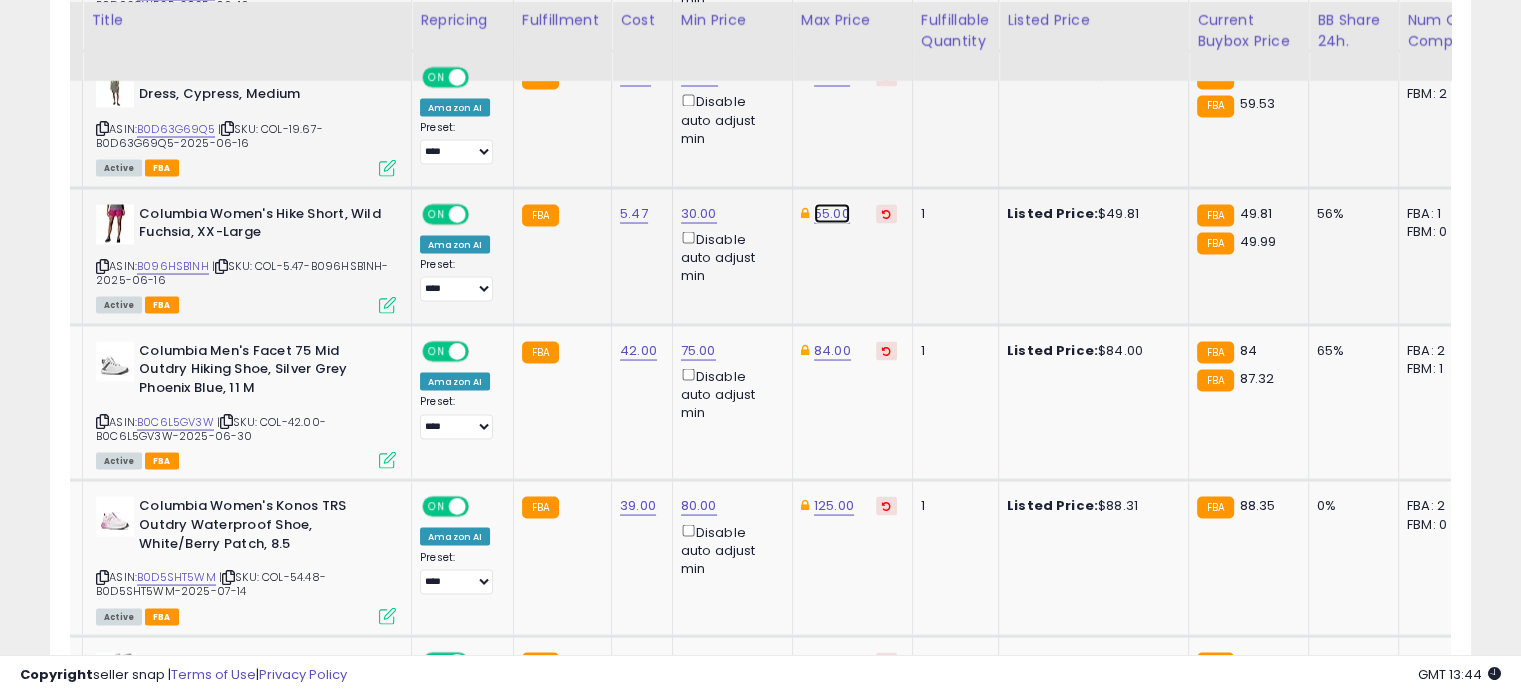 click on "55.00" at bounding box center (830, -2618) 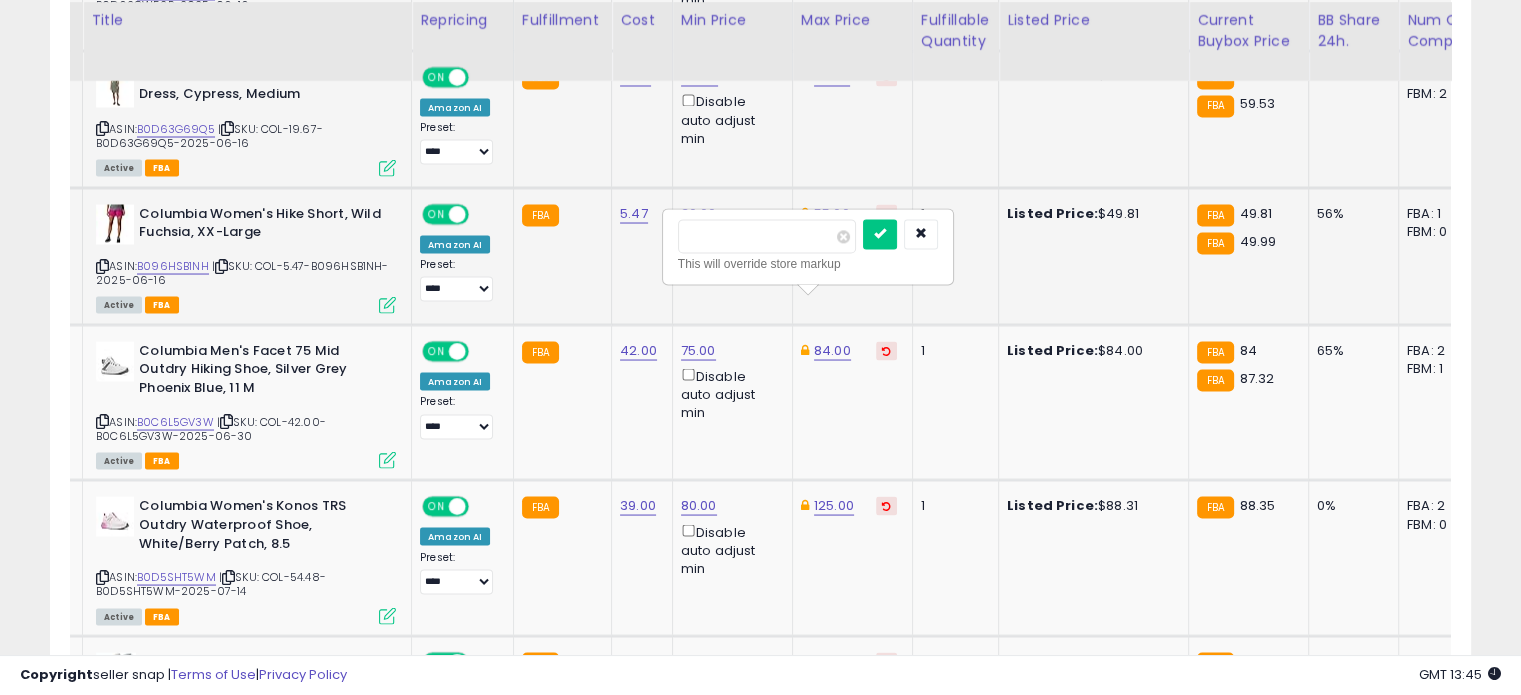 drag, startPoint x: 738, startPoint y: 228, endPoint x: 689, endPoint y: 226, distance: 49.0408 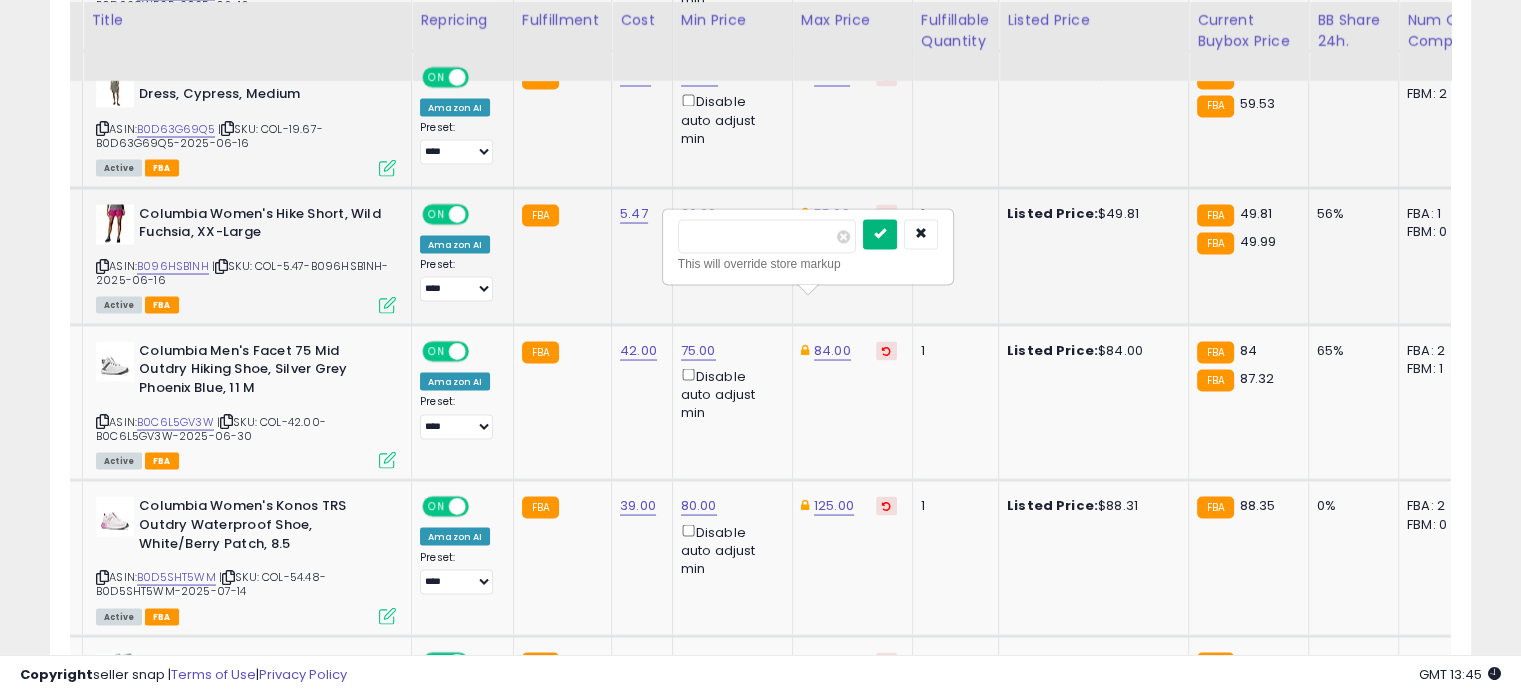 click at bounding box center [880, 233] 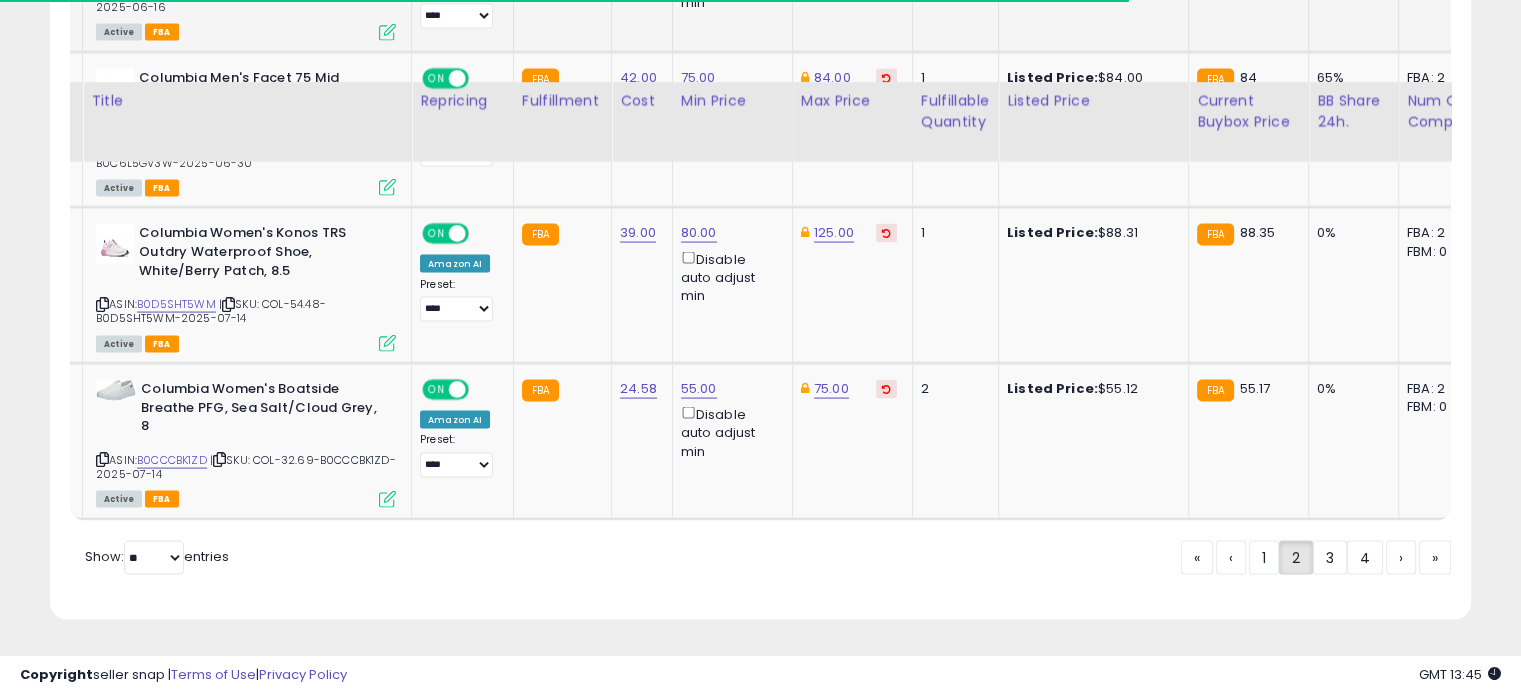 scroll, scrollTop: 4048, scrollLeft: 0, axis: vertical 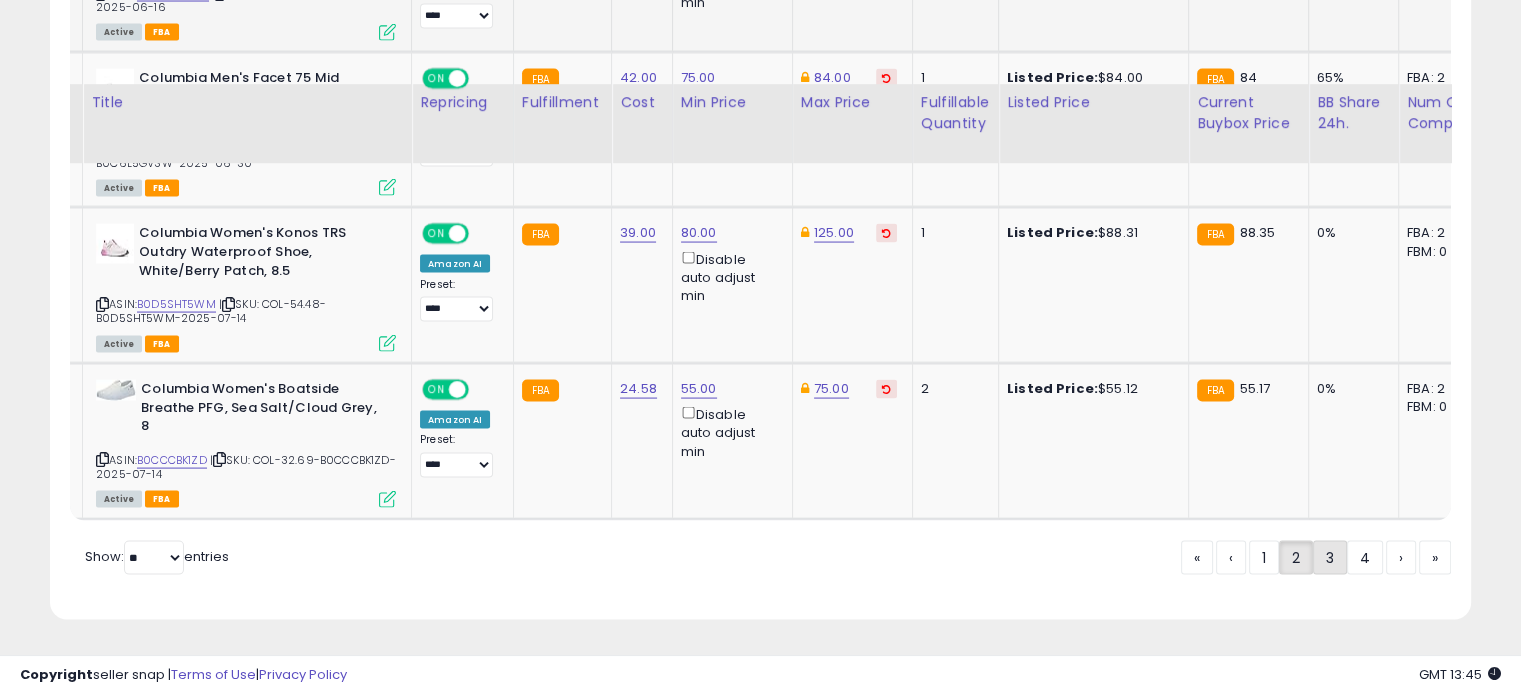 click on "3" 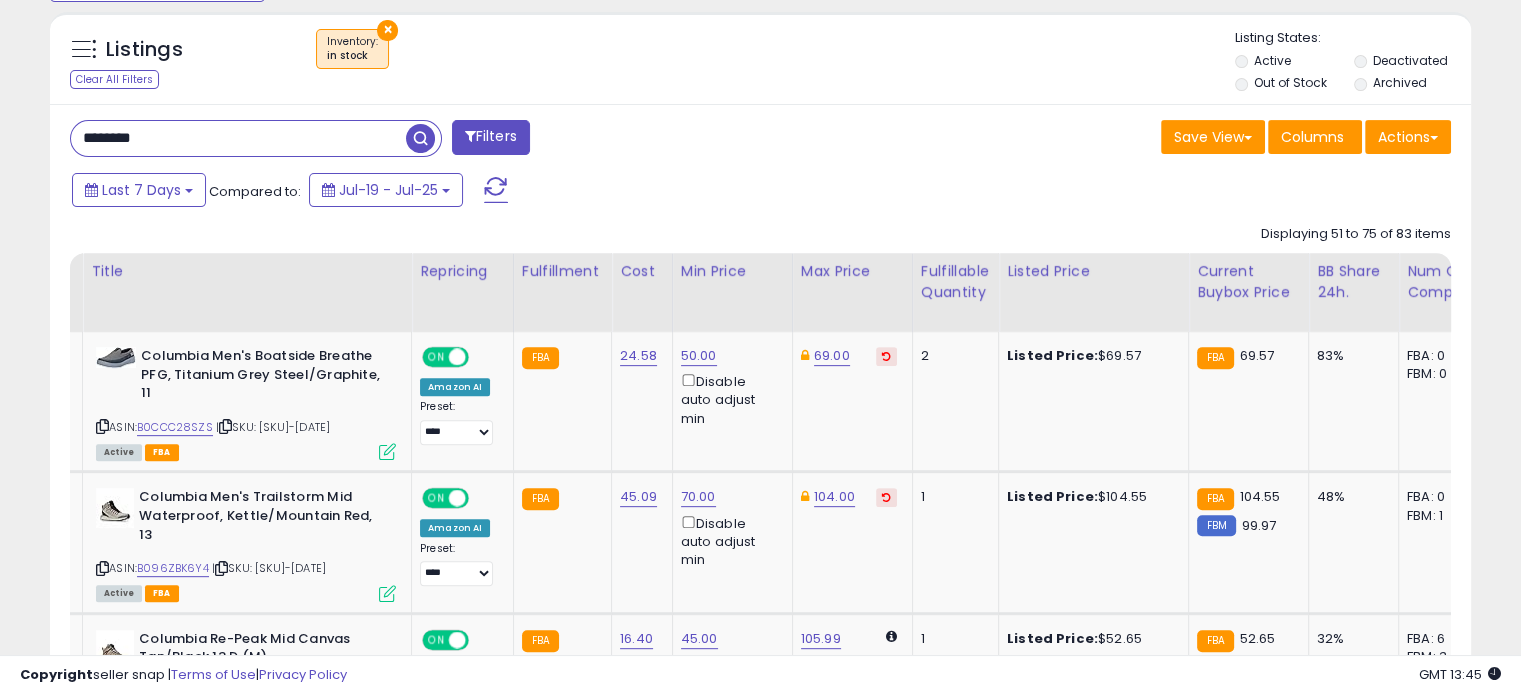 scroll, scrollTop: 752, scrollLeft: 0, axis: vertical 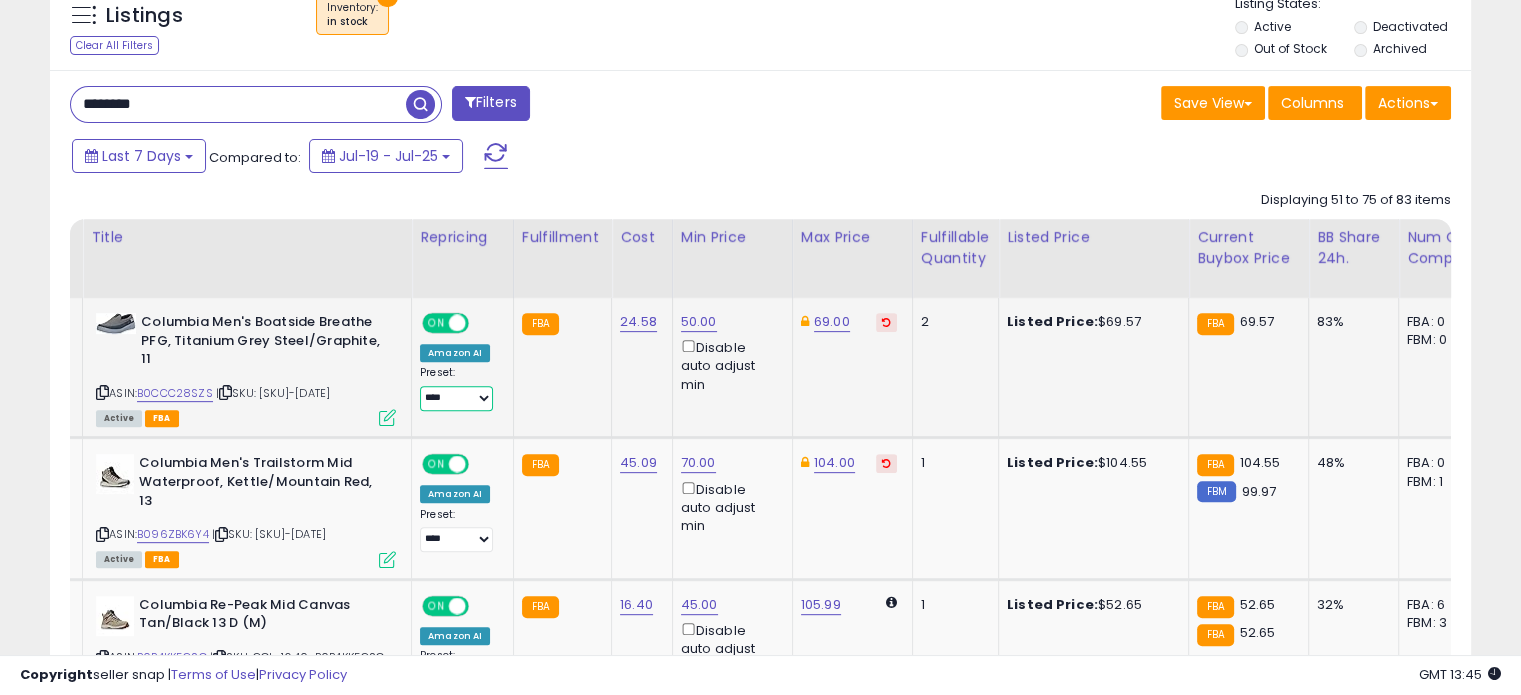 click on "**********" at bounding box center [456, 398] 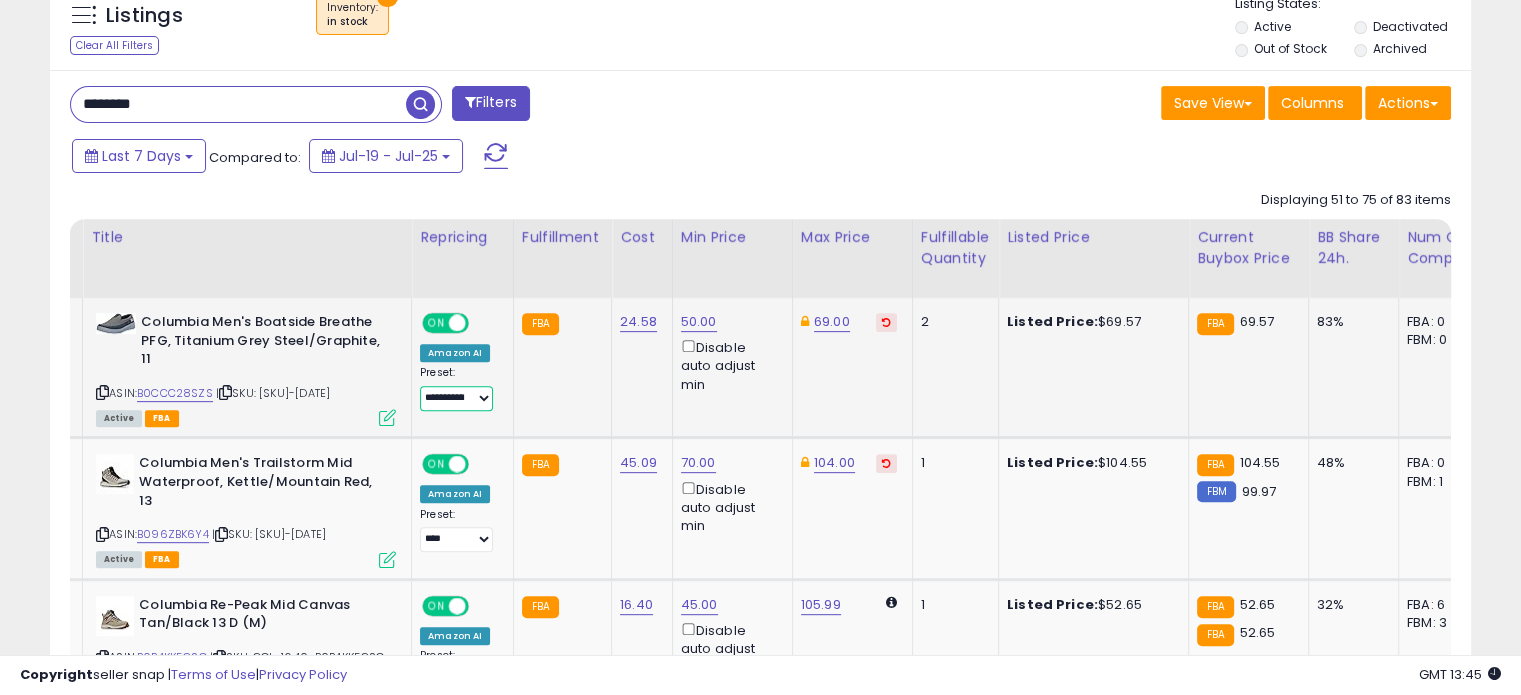 click on "**********" at bounding box center [456, 398] 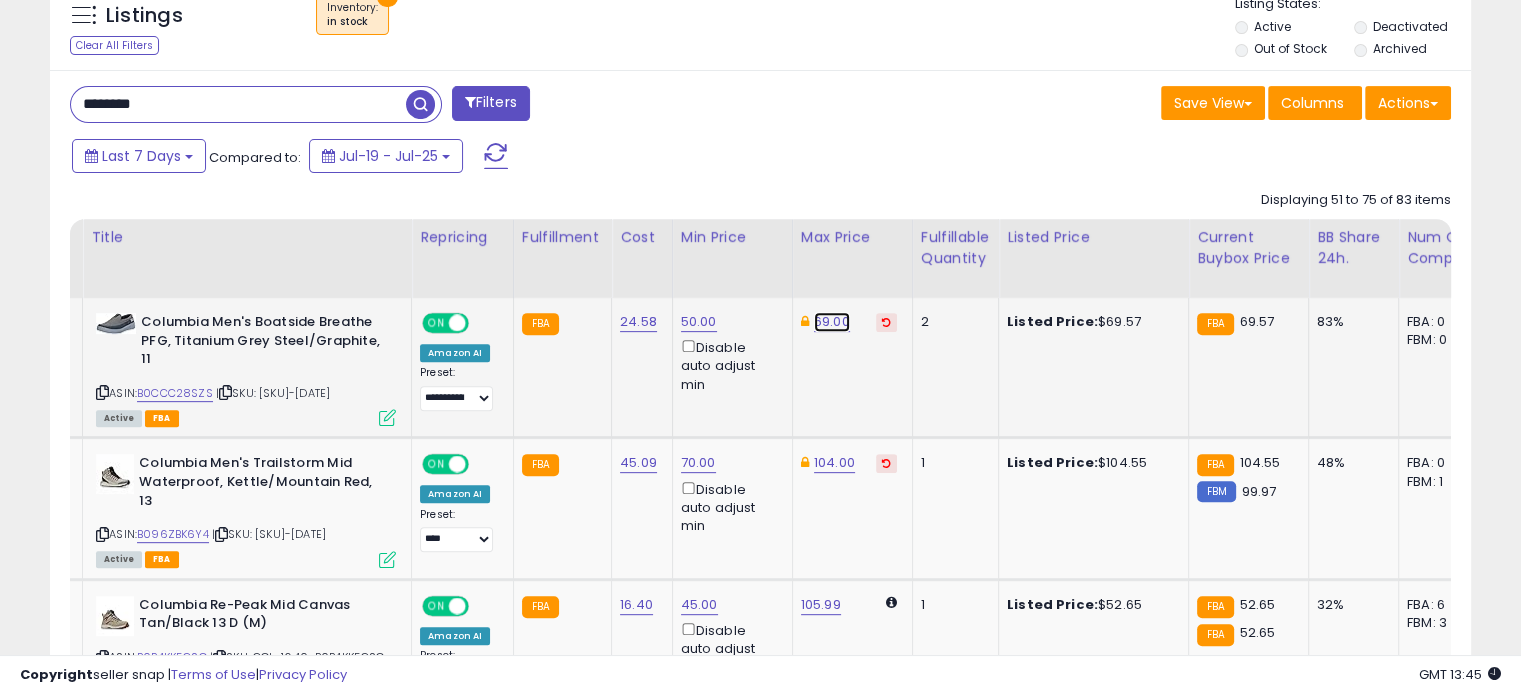 click on "69.00" at bounding box center (832, 322) 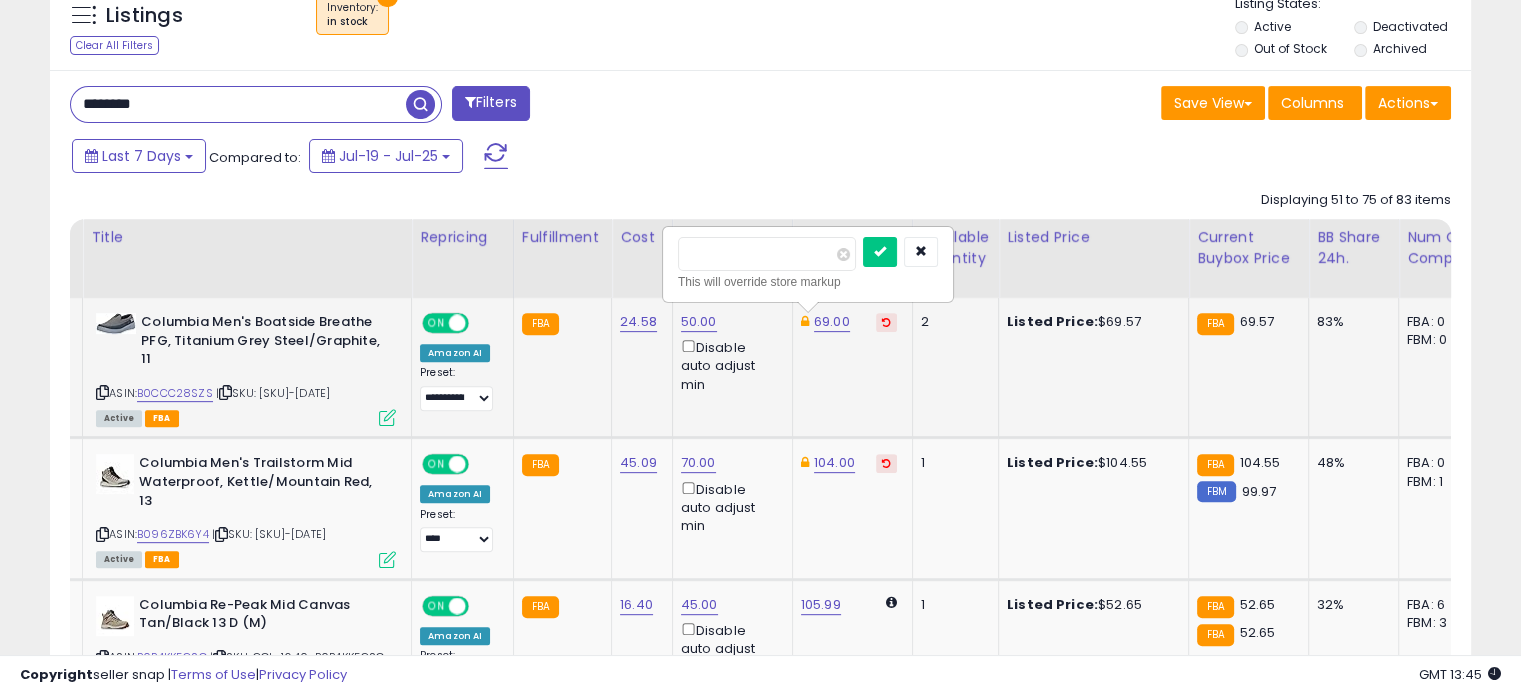 drag, startPoint x: 753, startPoint y: 261, endPoint x: 662, endPoint y: 248, distance: 91.92388 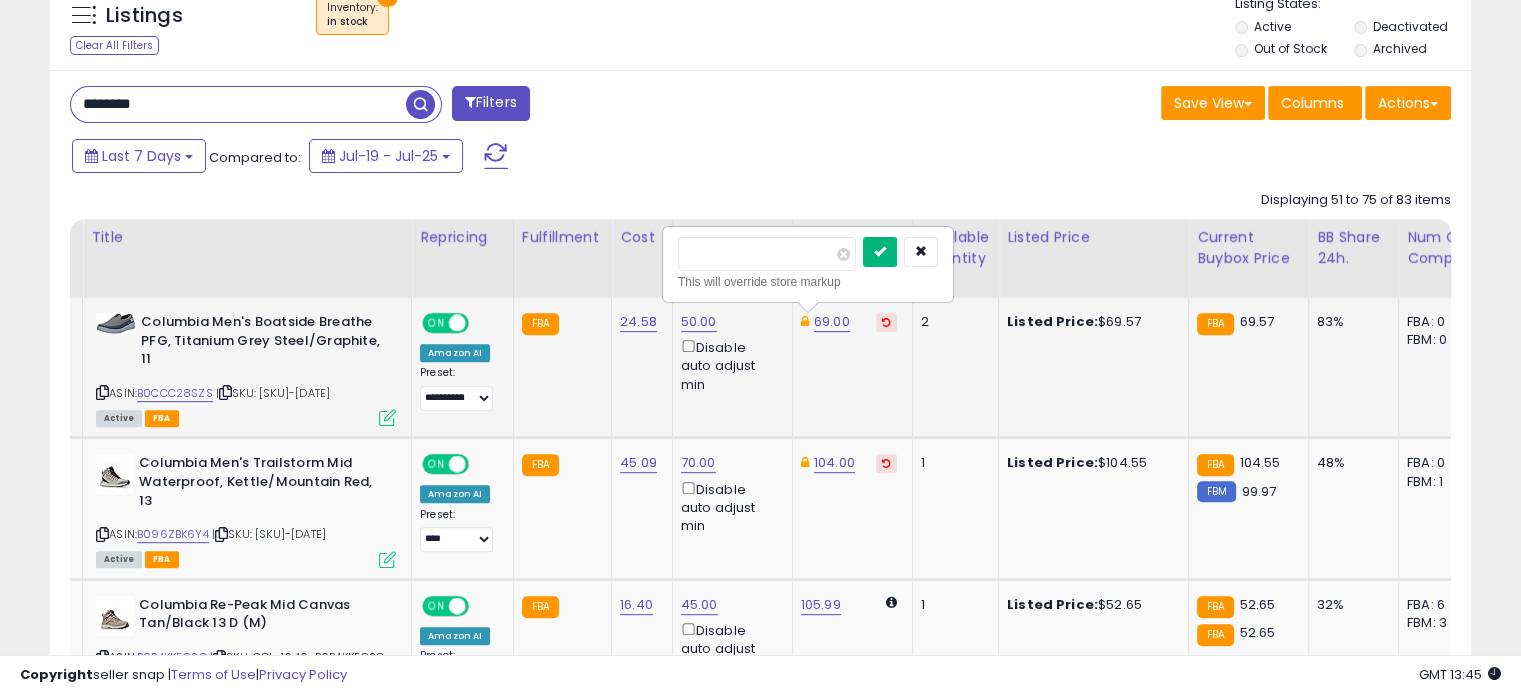 click at bounding box center (880, 252) 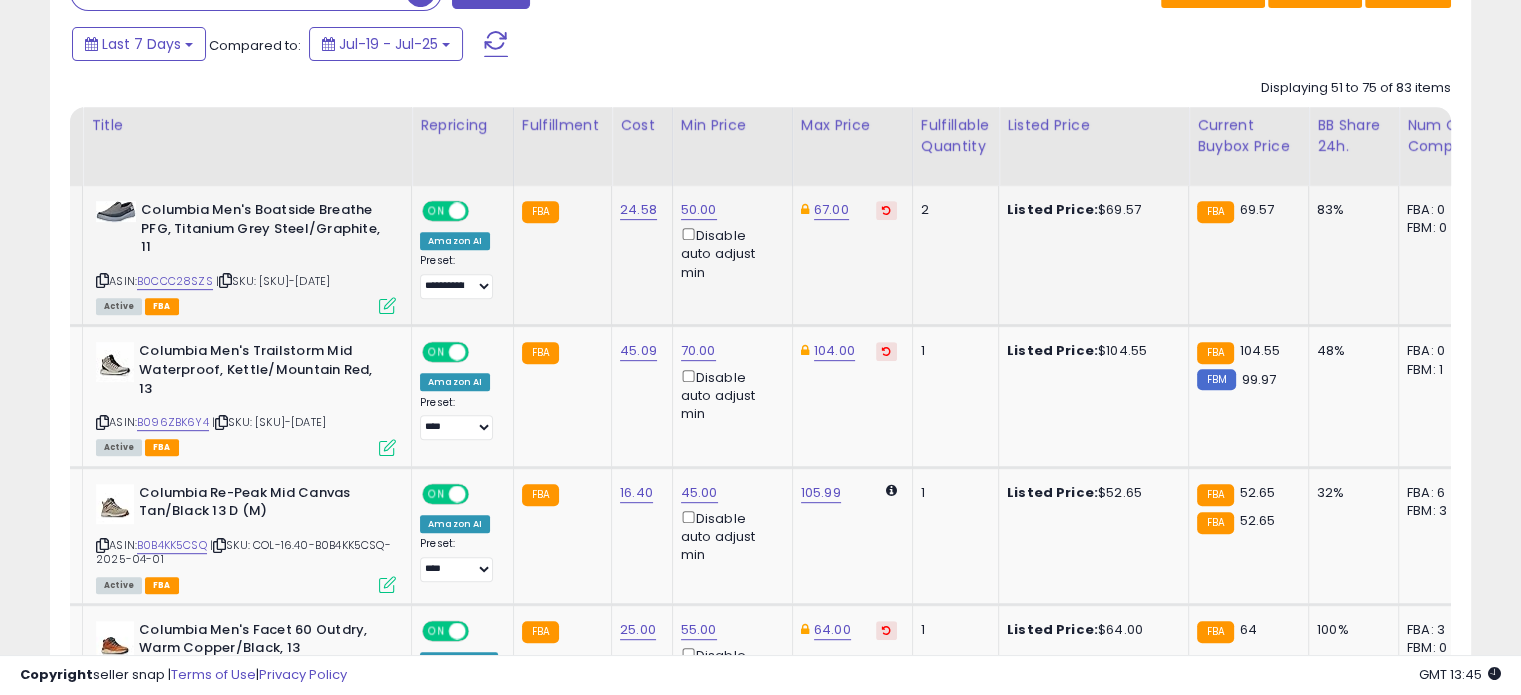 scroll, scrollTop: 870, scrollLeft: 0, axis: vertical 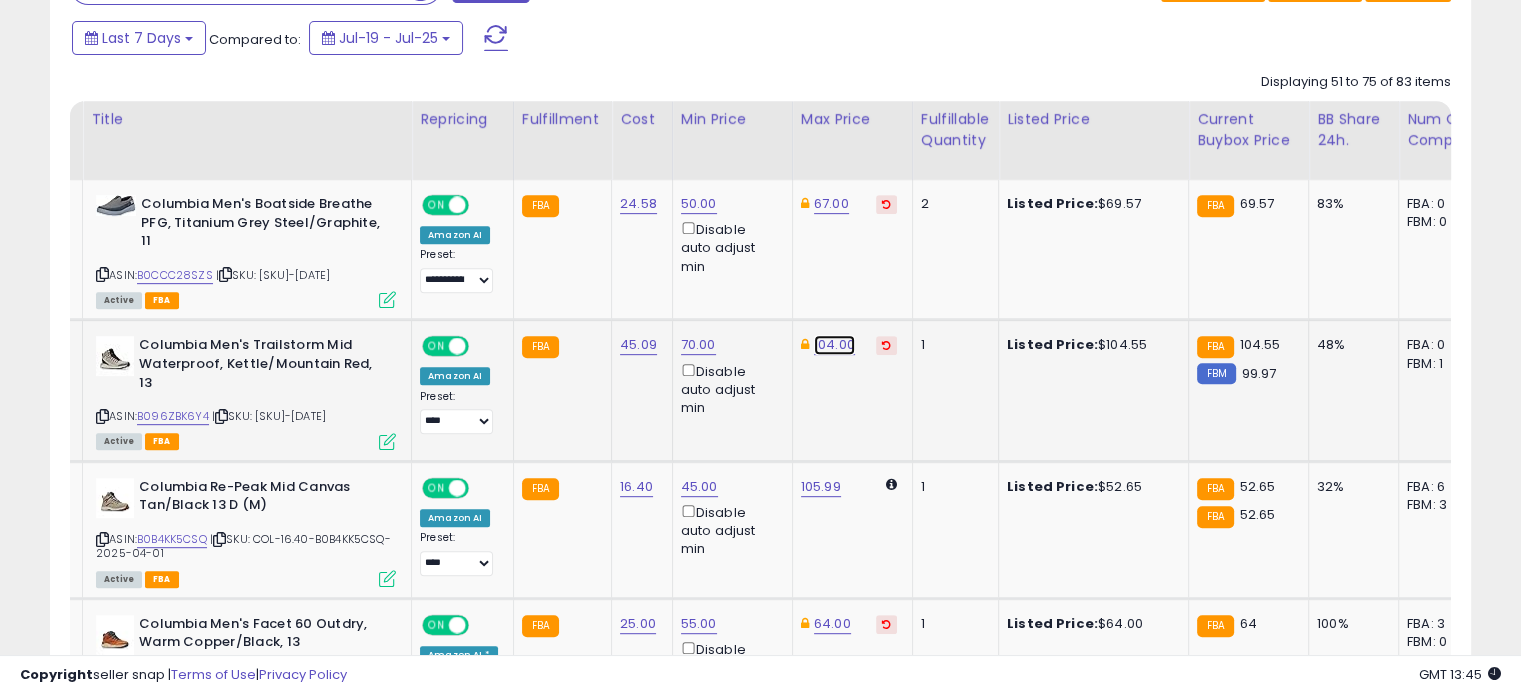 click on "104.00" at bounding box center [831, 204] 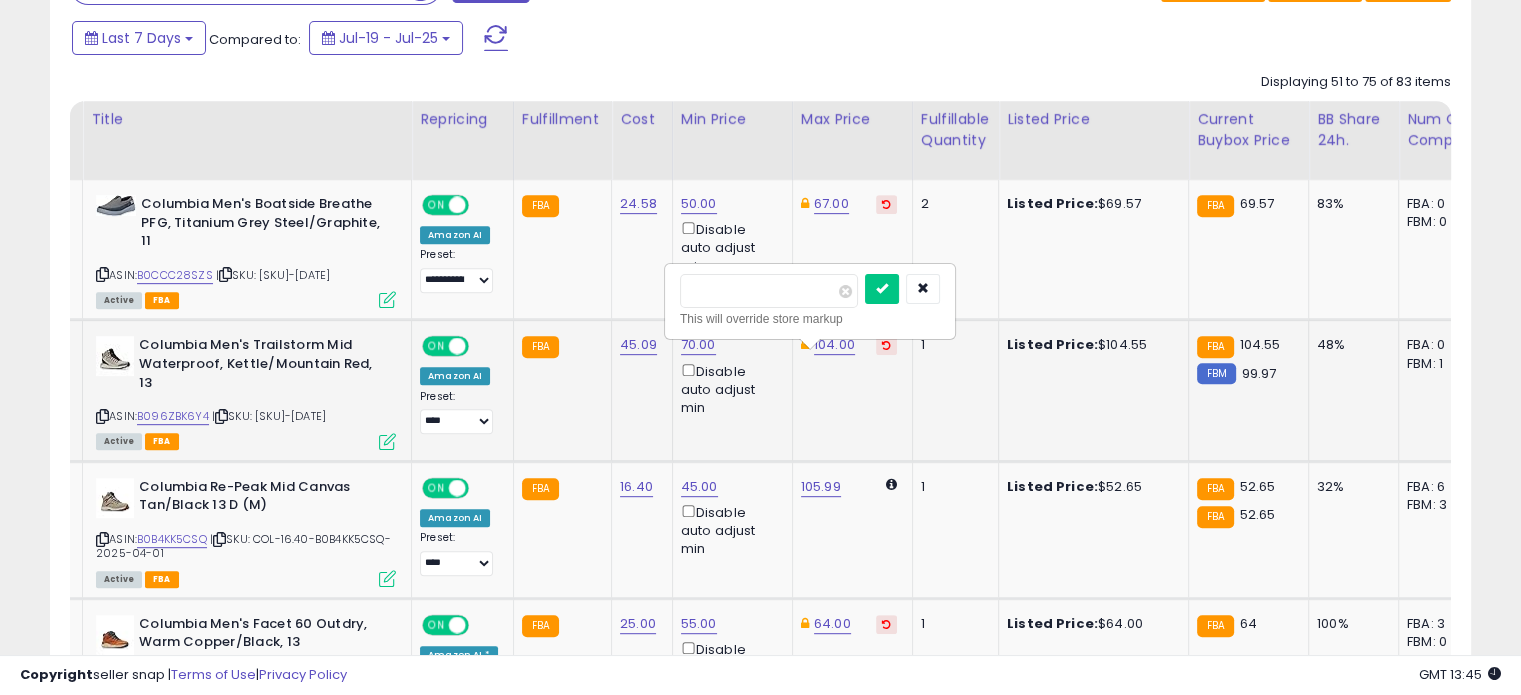 drag, startPoint x: 777, startPoint y: 295, endPoint x: 668, endPoint y: 280, distance: 110.02727 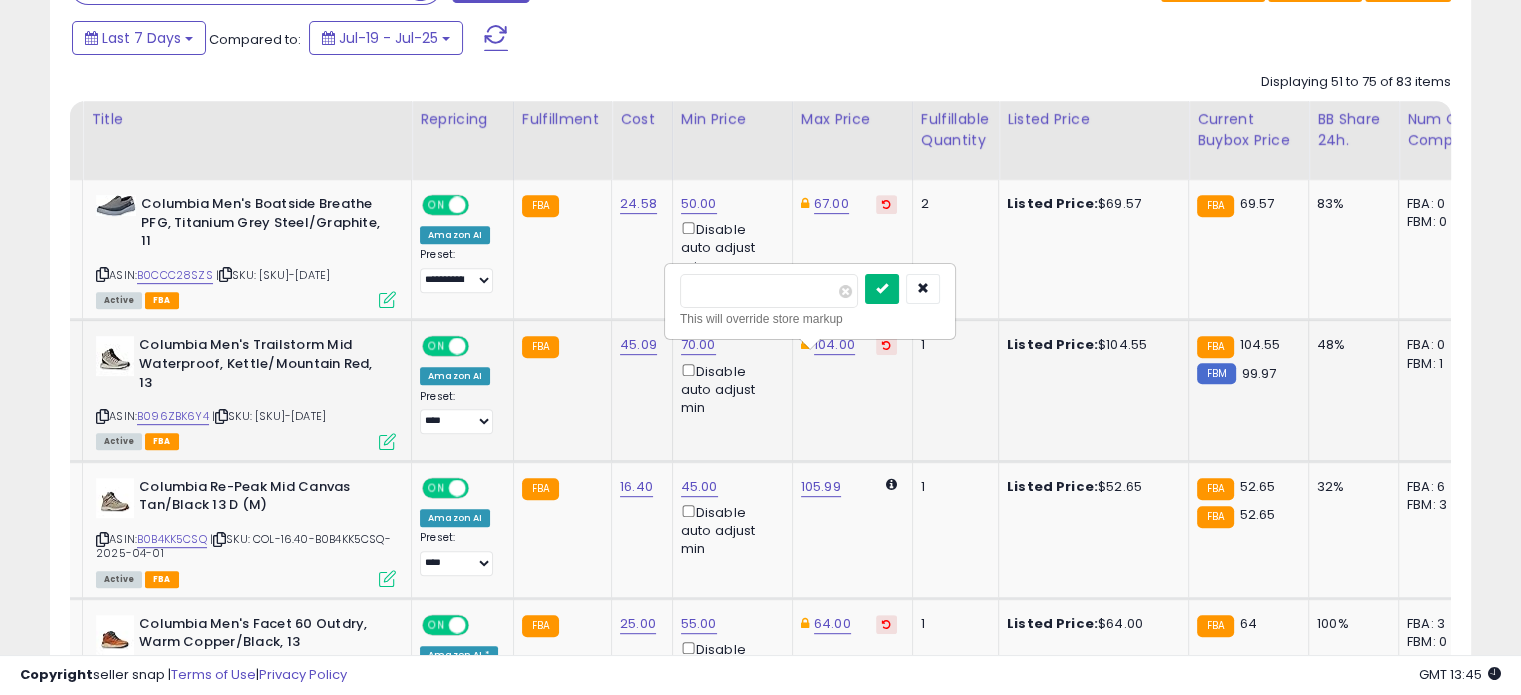 click at bounding box center (882, 289) 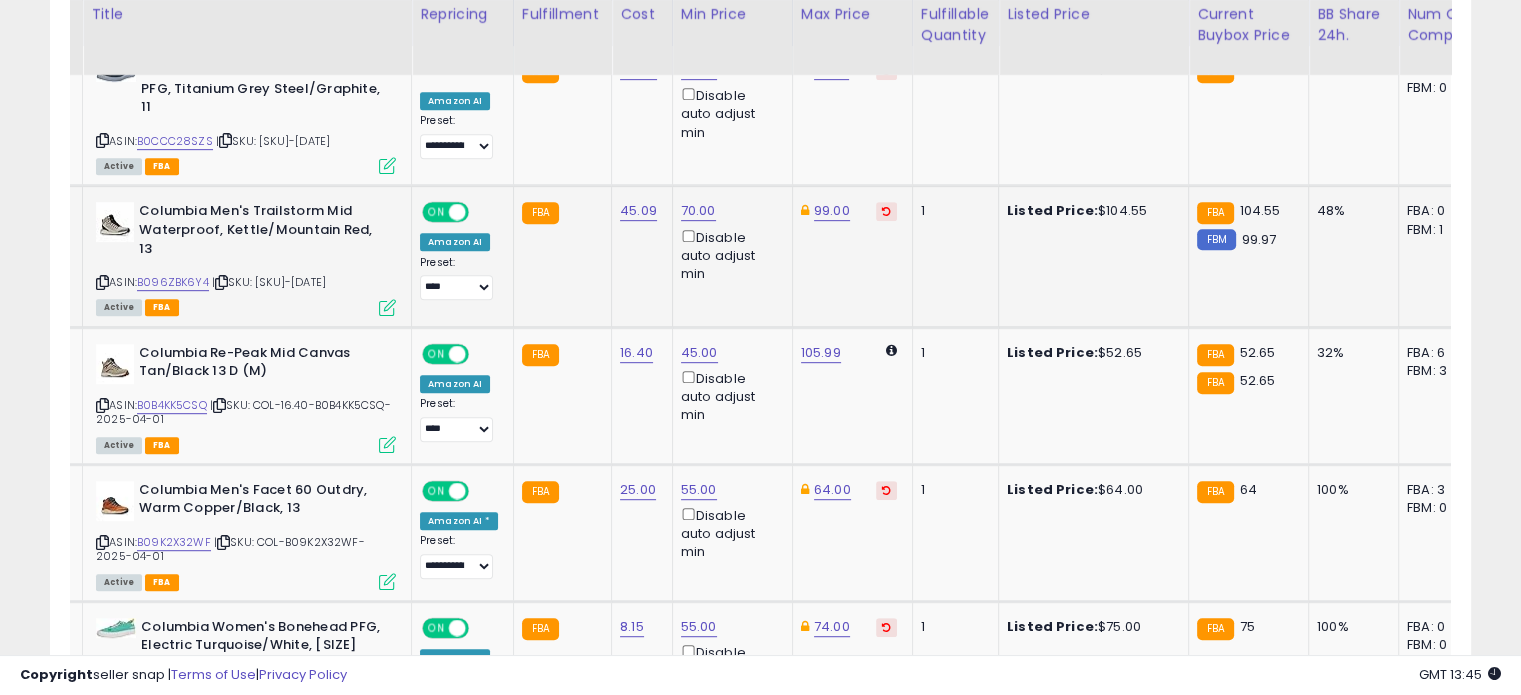 scroll, scrollTop: 1007, scrollLeft: 0, axis: vertical 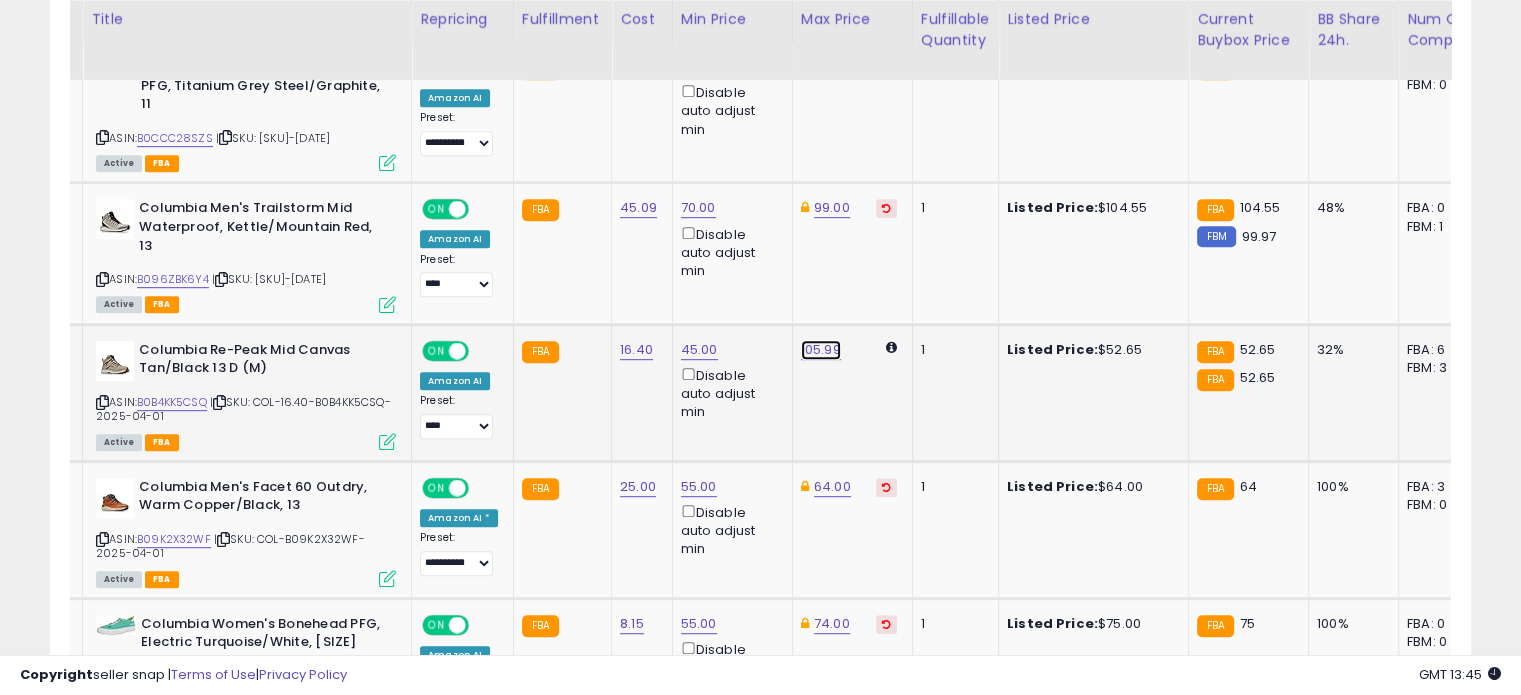 click on "105.99" at bounding box center (821, 350) 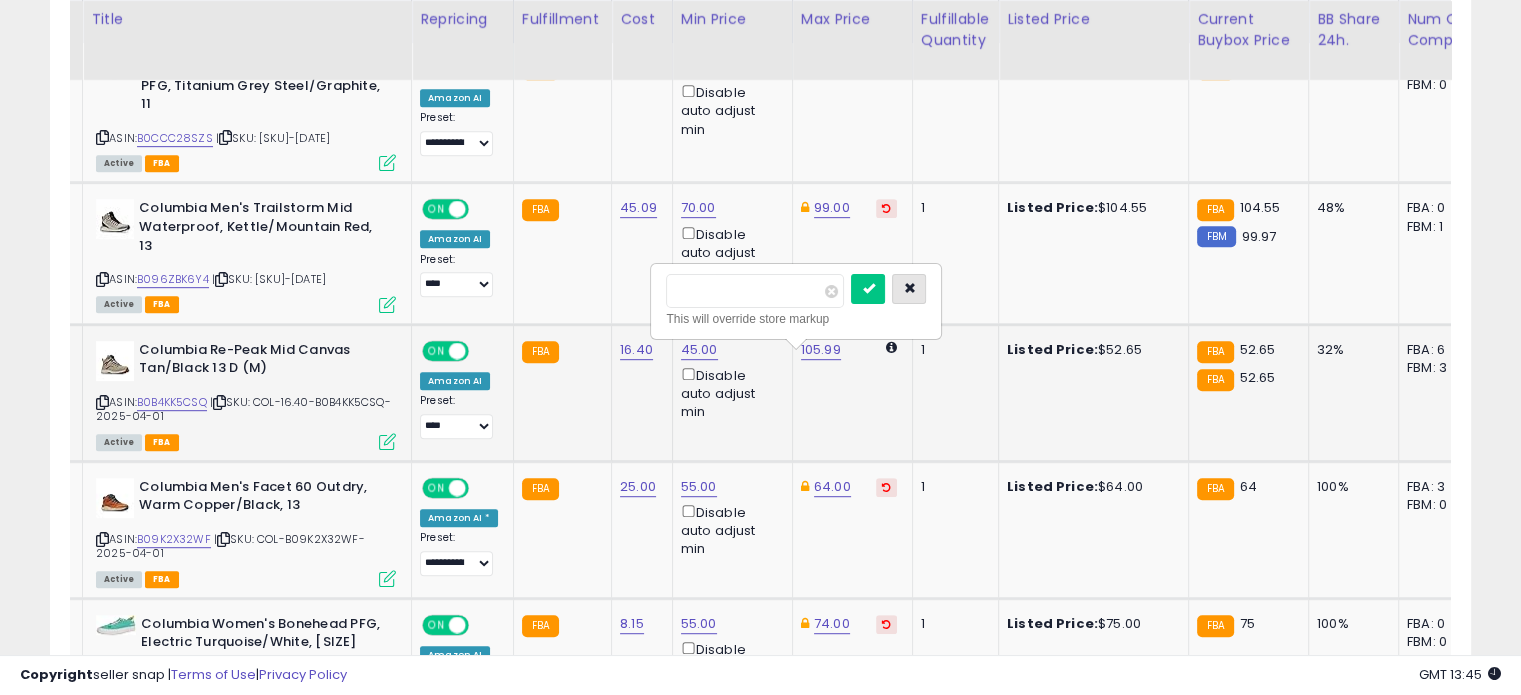 click at bounding box center [909, 288] 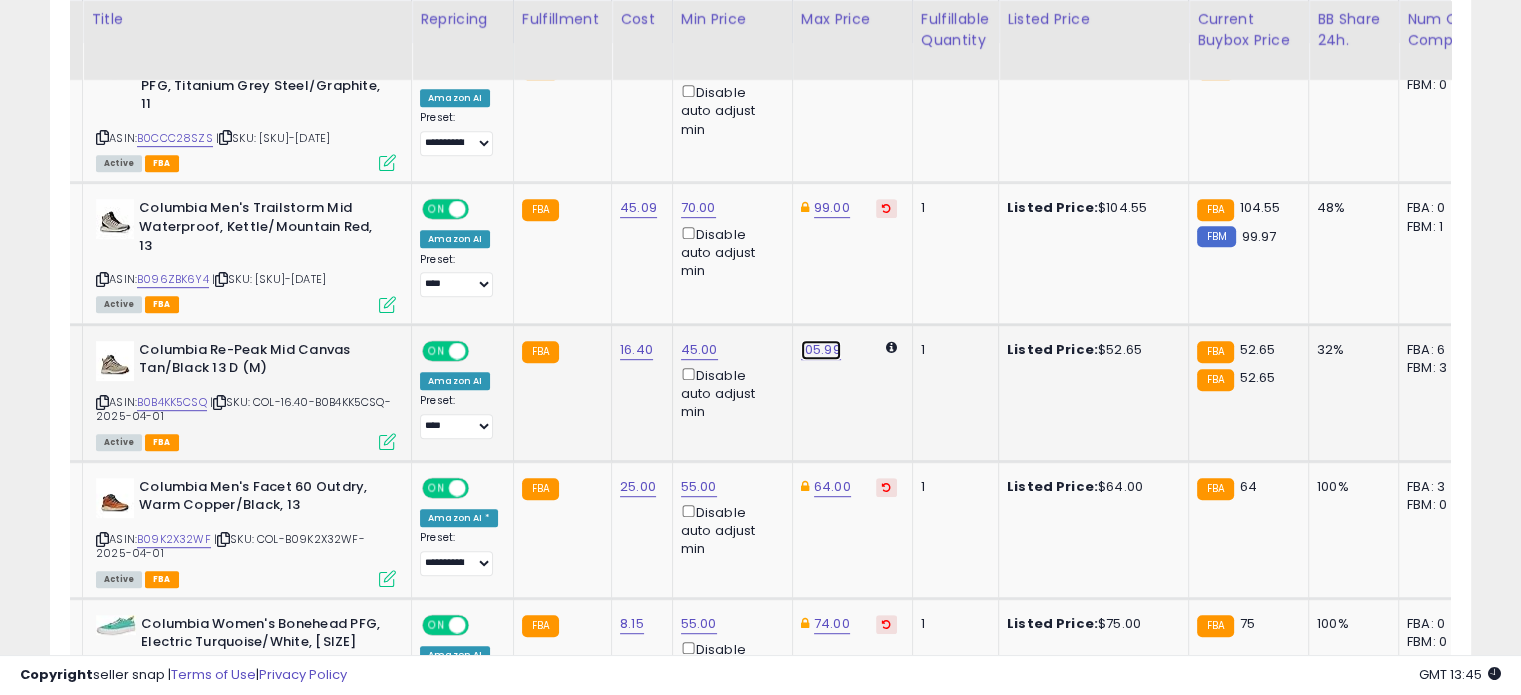 click on "105.99" at bounding box center (821, 350) 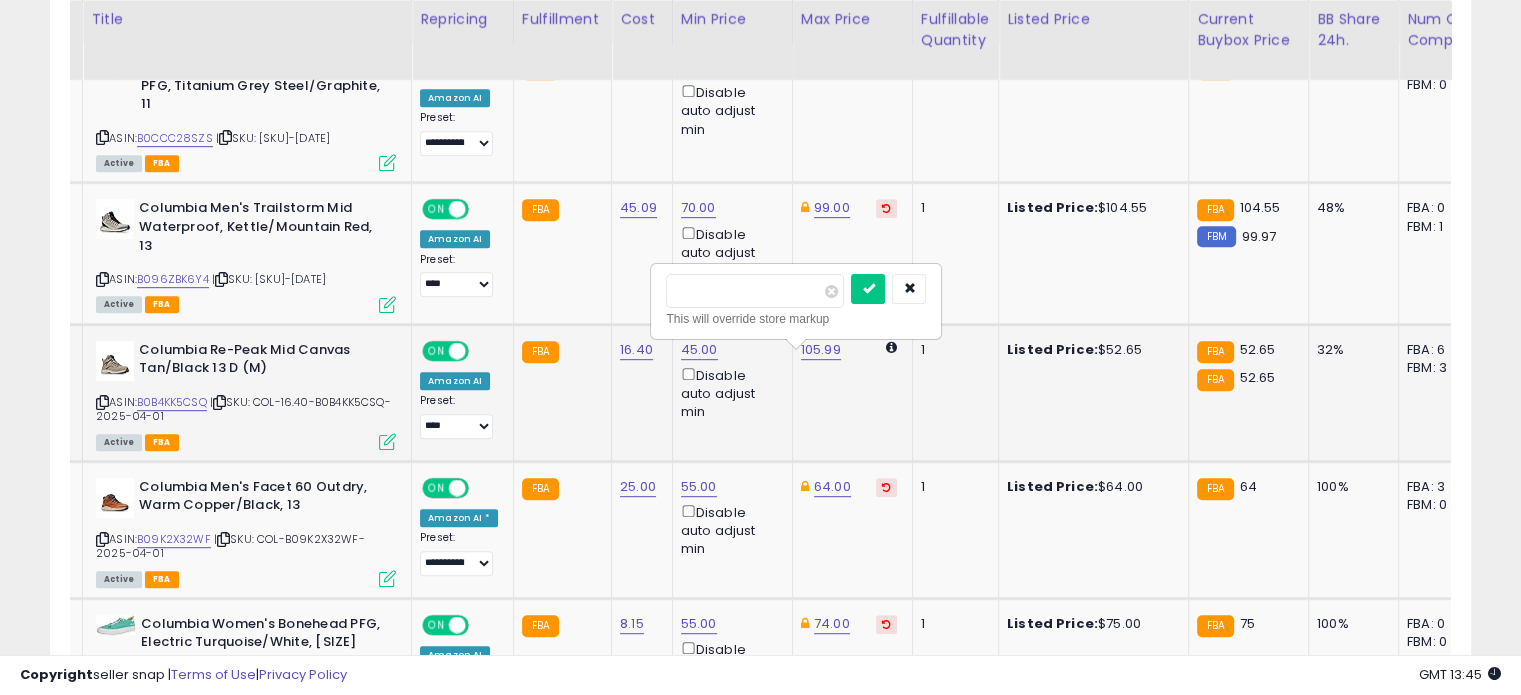 drag, startPoint x: 754, startPoint y: 292, endPoint x: 667, endPoint y: 282, distance: 87.57283 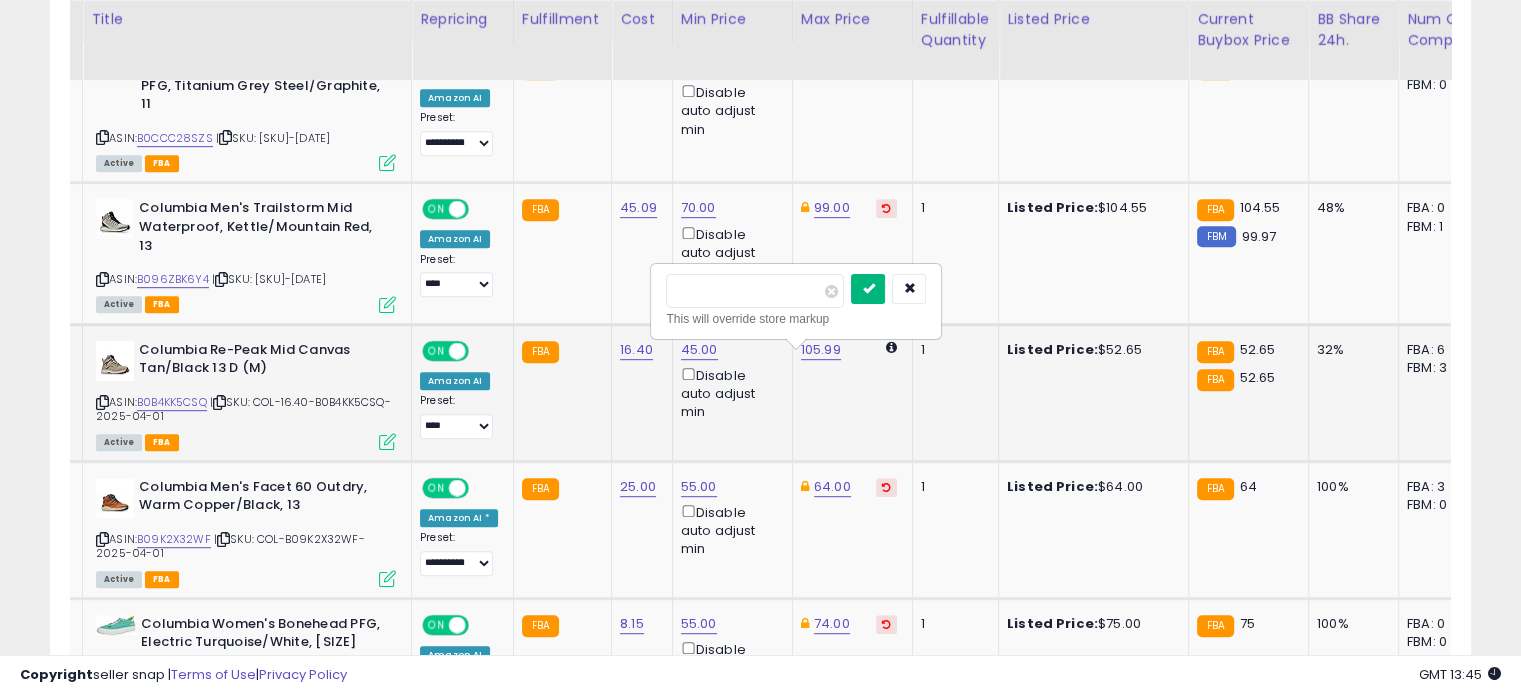click at bounding box center (868, 289) 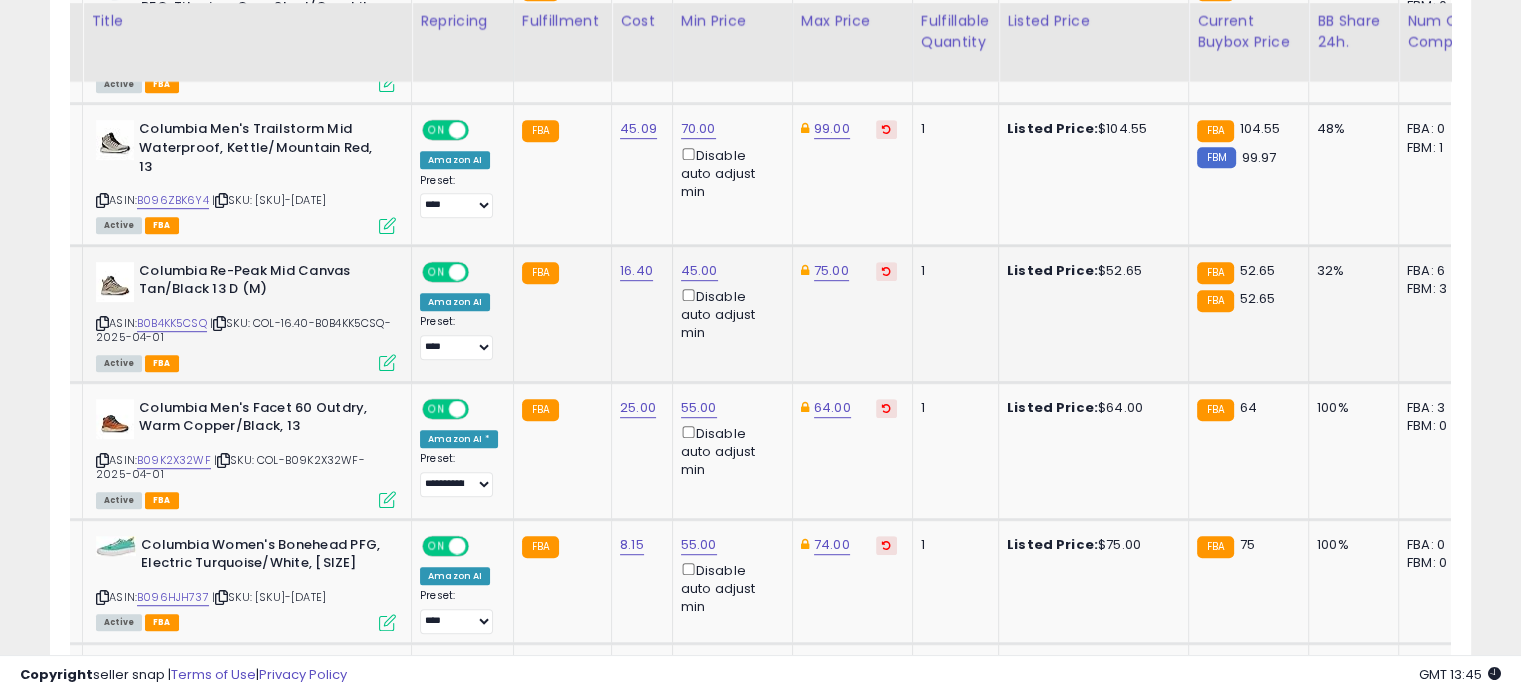 scroll, scrollTop: 1088, scrollLeft: 0, axis: vertical 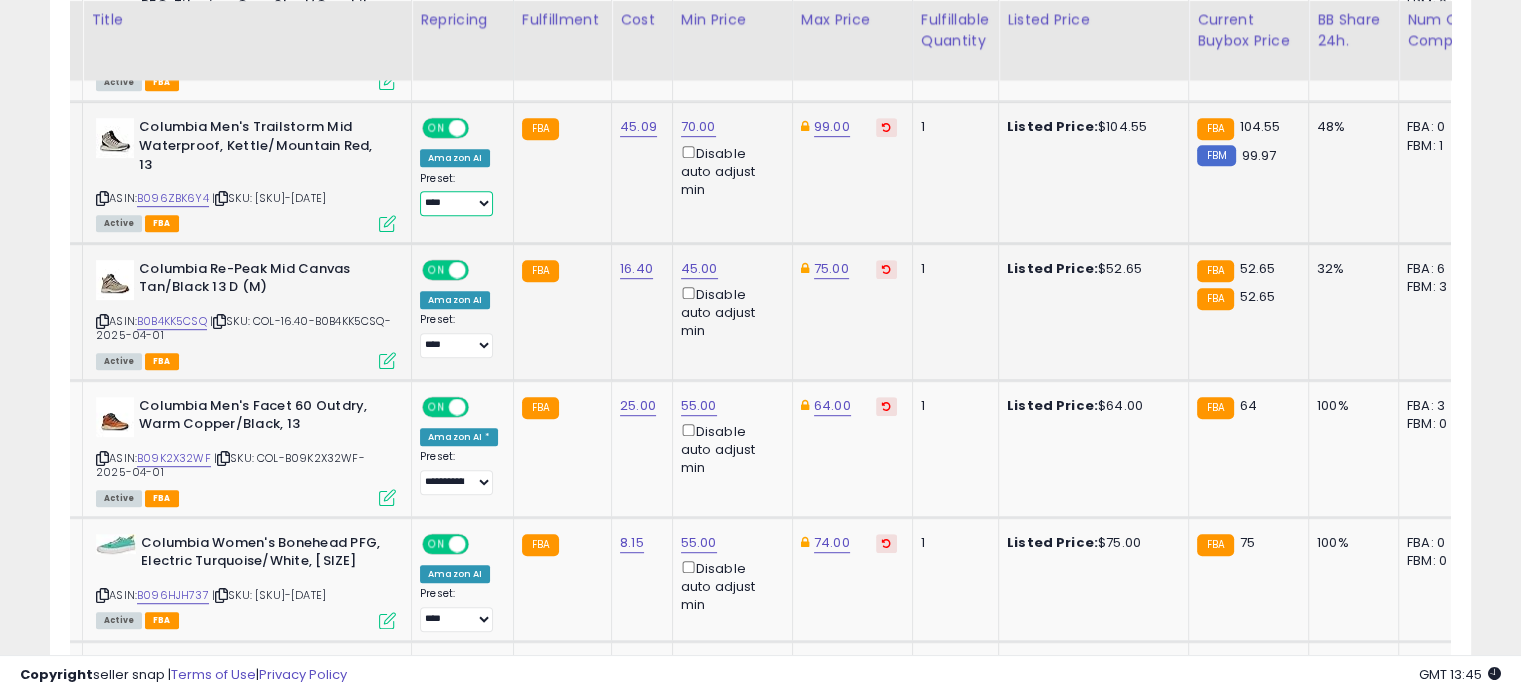 click on "**********" at bounding box center [456, 203] 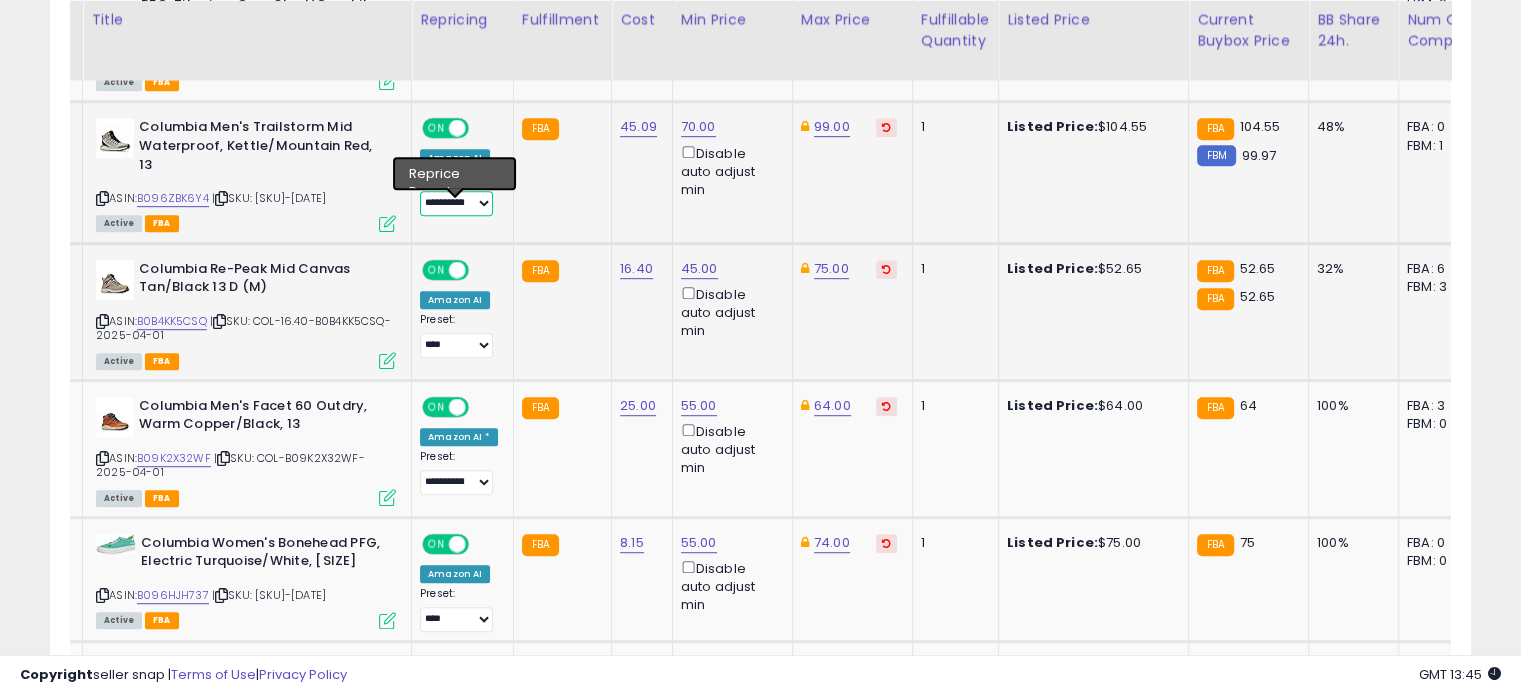 click on "**********" at bounding box center [456, 203] 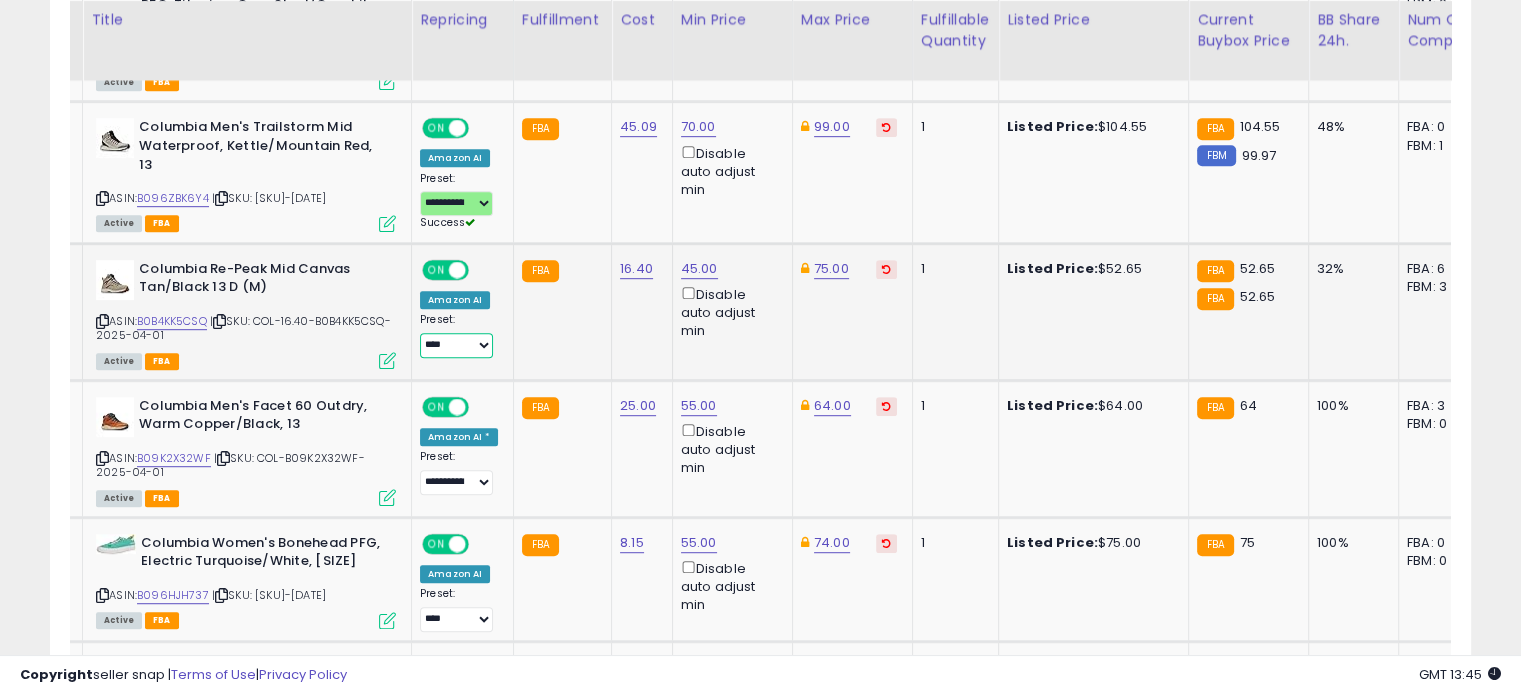 click on "**********" at bounding box center (456, 345) 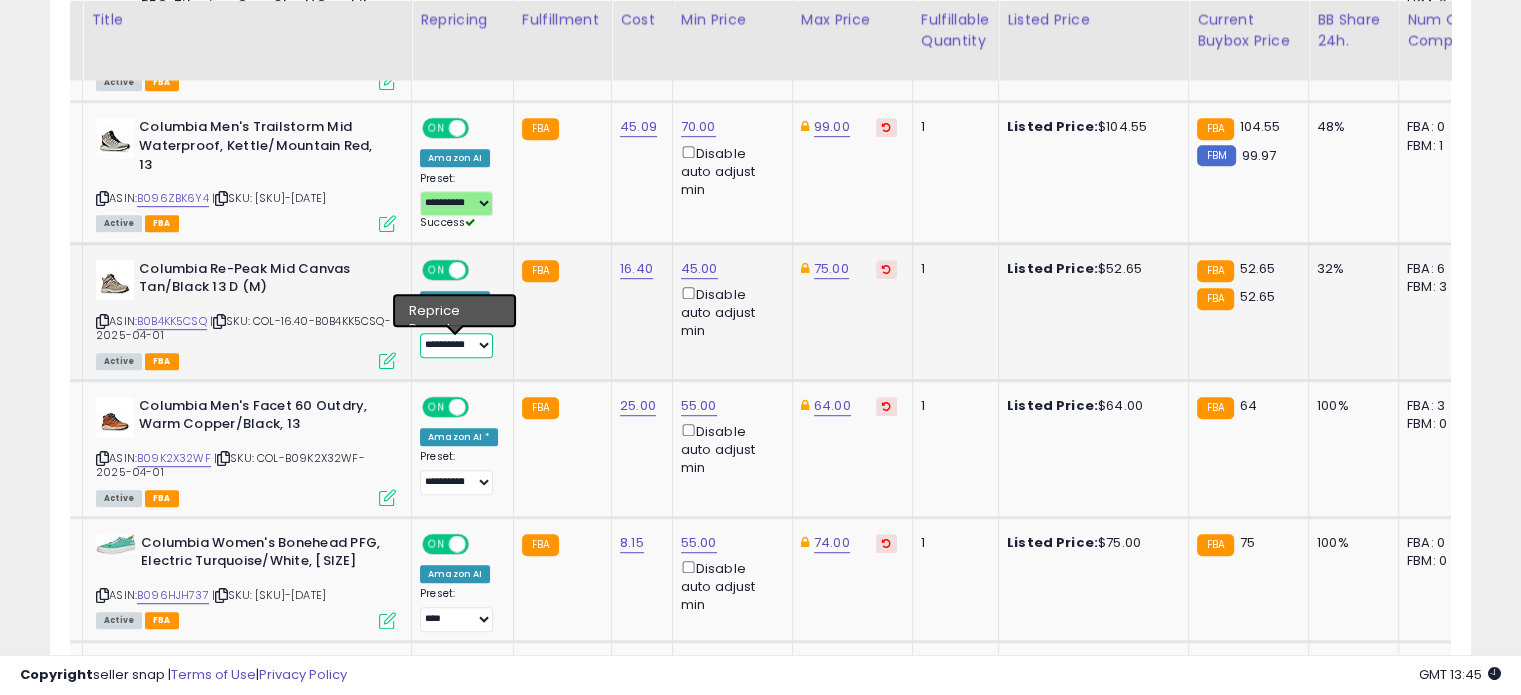 click on "**********" at bounding box center [456, 345] 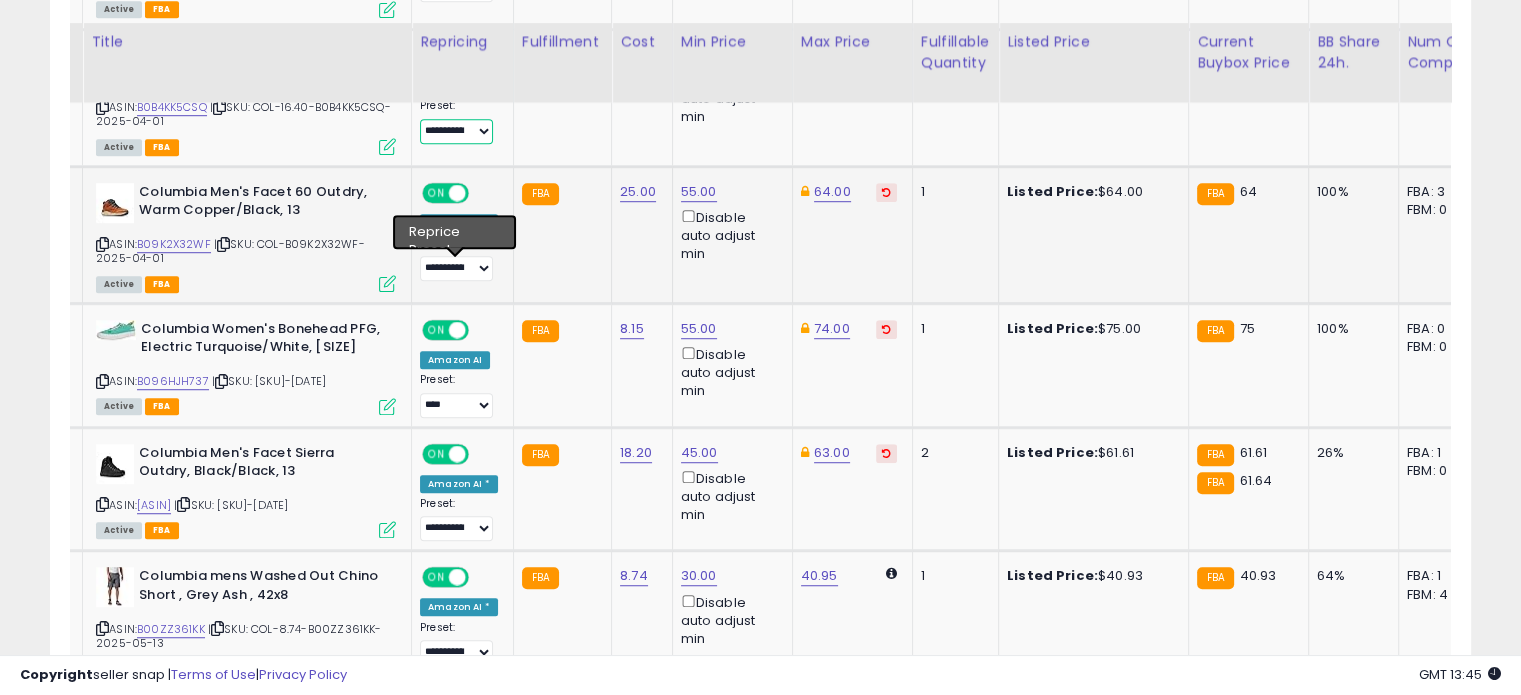 scroll, scrollTop: 1326, scrollLeft: 0, axis: vertical 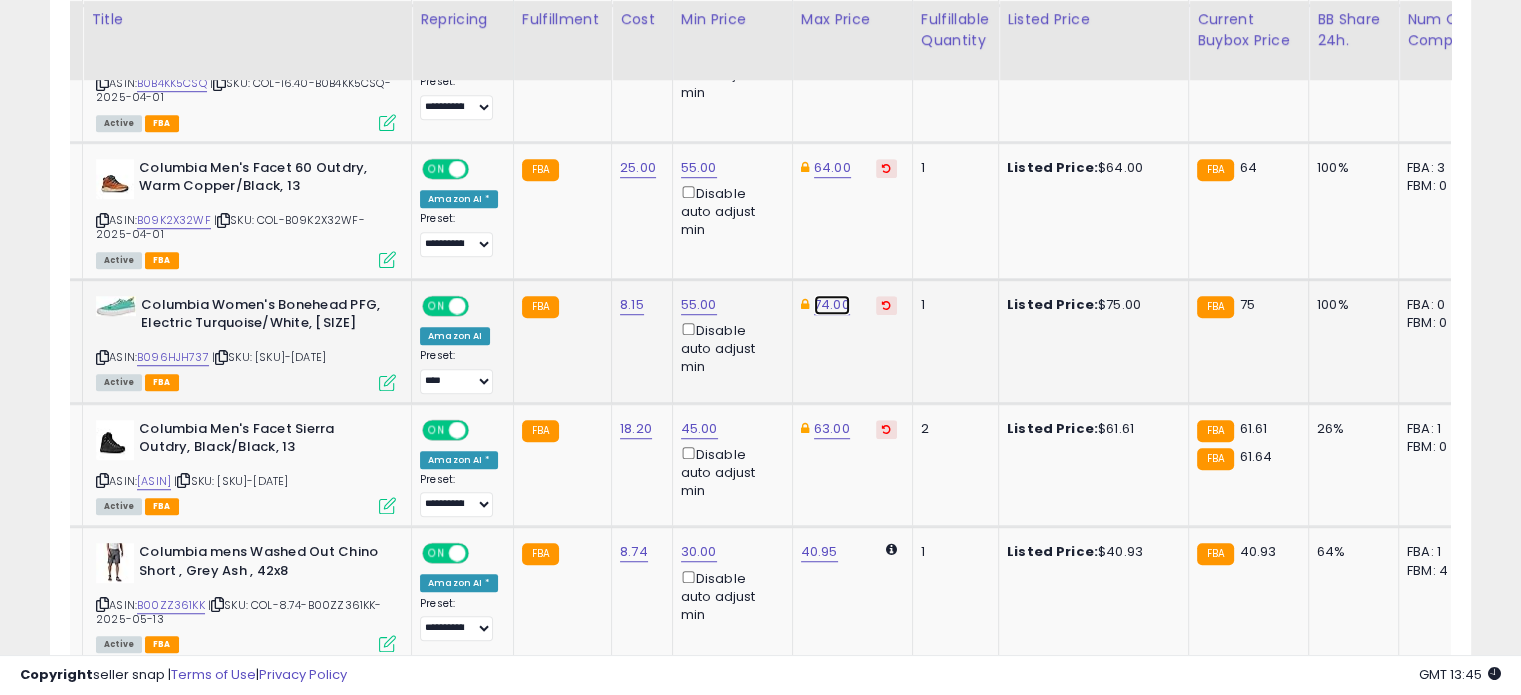click on "74.00" at bounding box center [831, -252] 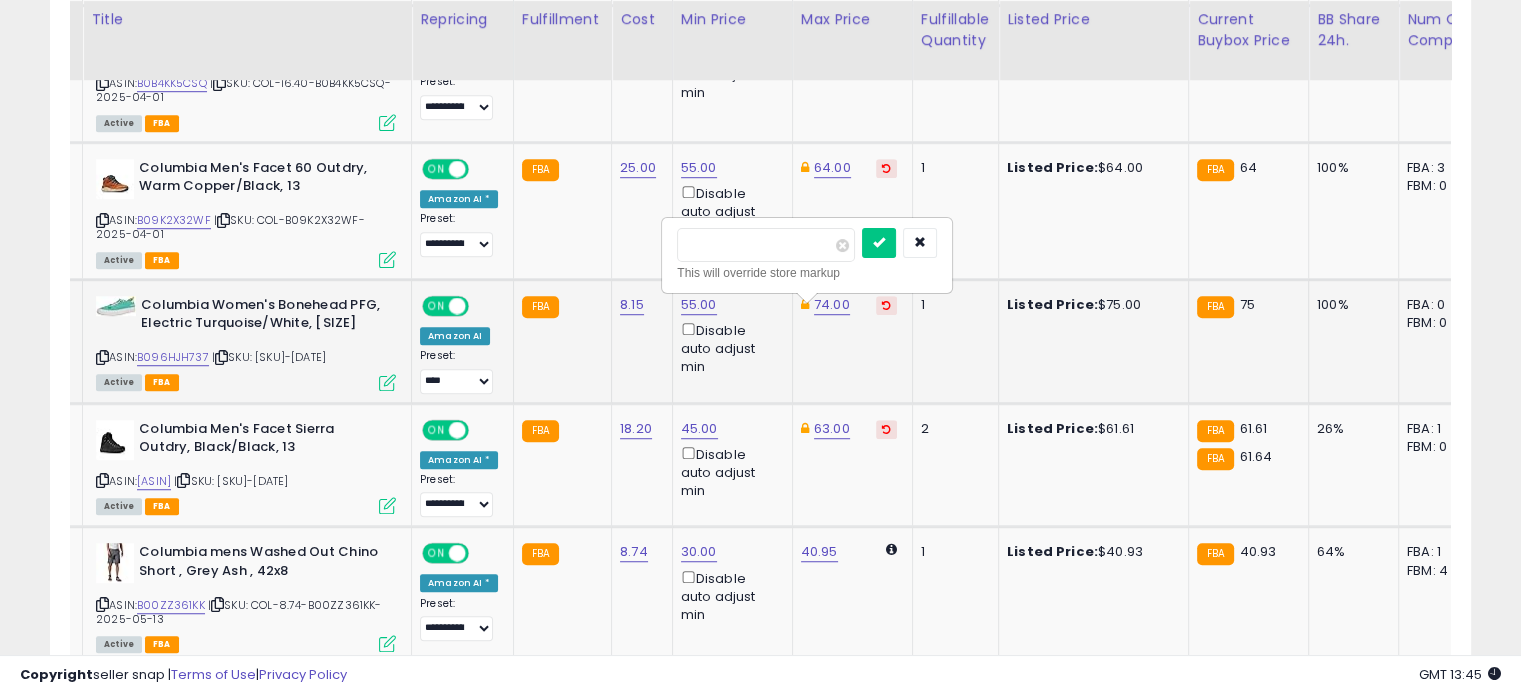 drag, startPoint x: 751, startPoint y: 243, endPoint x: 688, endPoint y: 235, distance: 63.505905 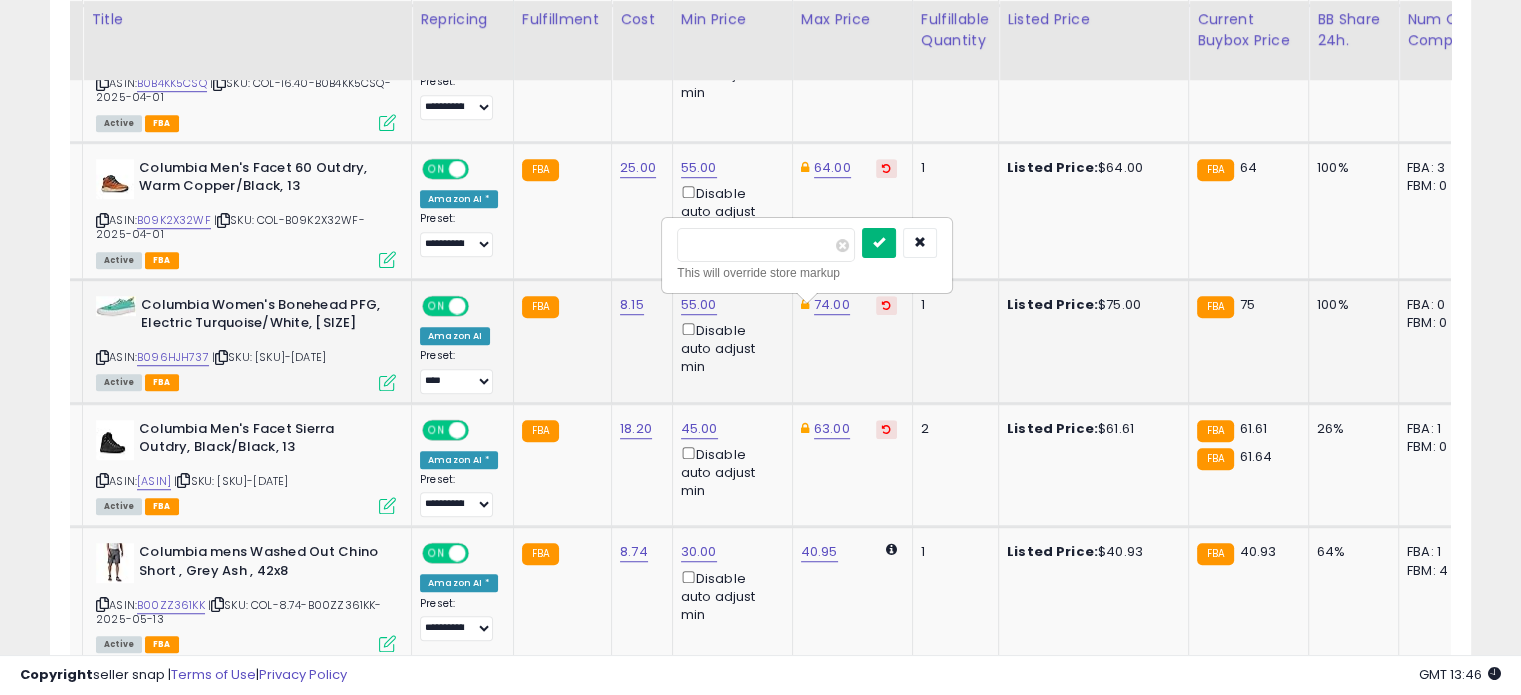 click at bounding box center (879, 242) 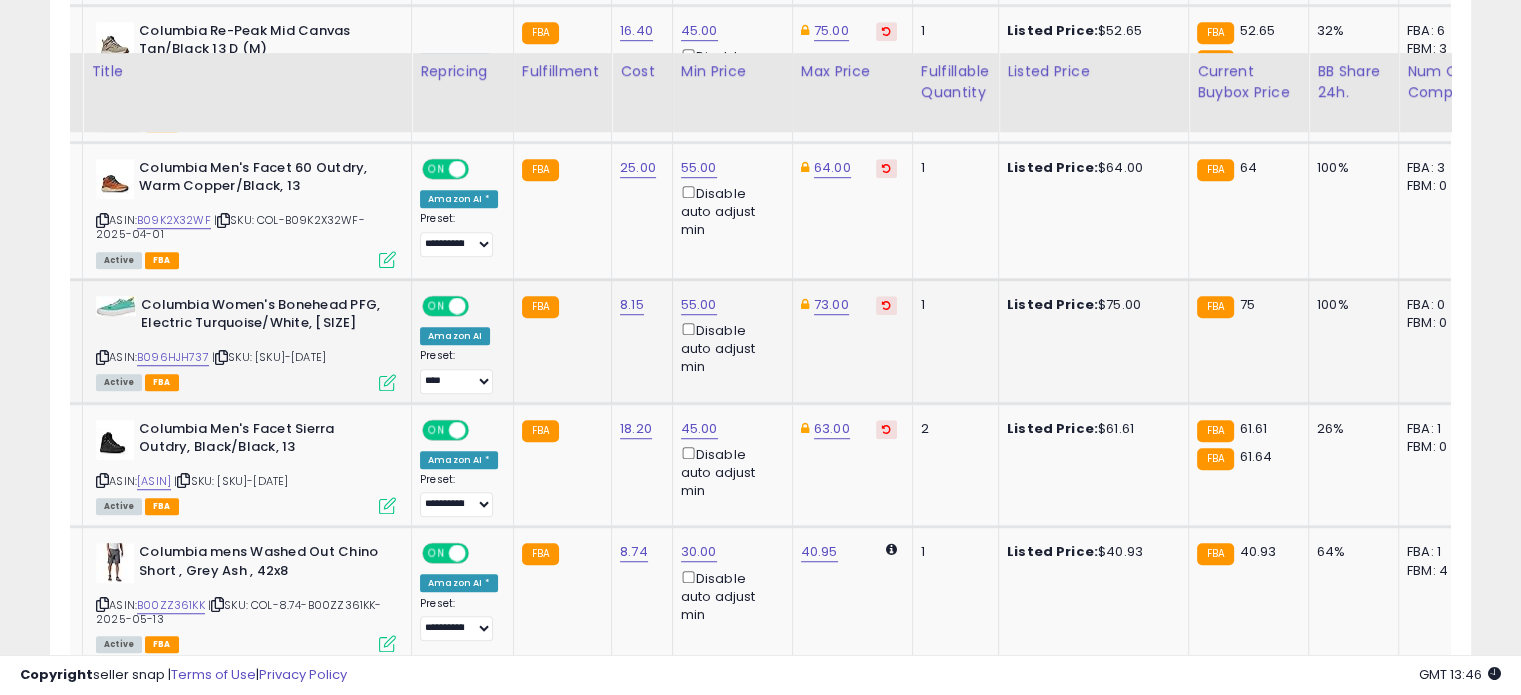 scroll, scrollTop: 1422, scrollLeft: 0, axis: vertical 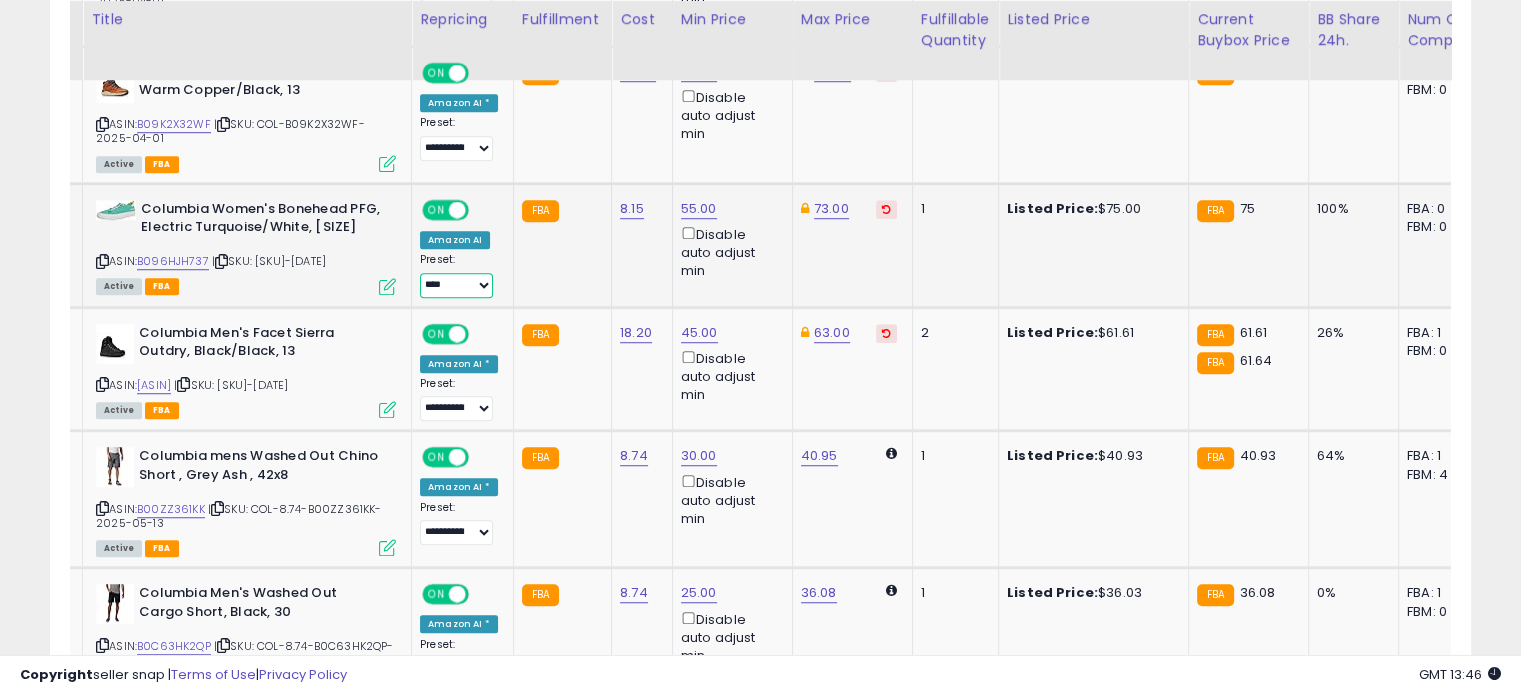 click on "**********" at bounding box center (456, 285) 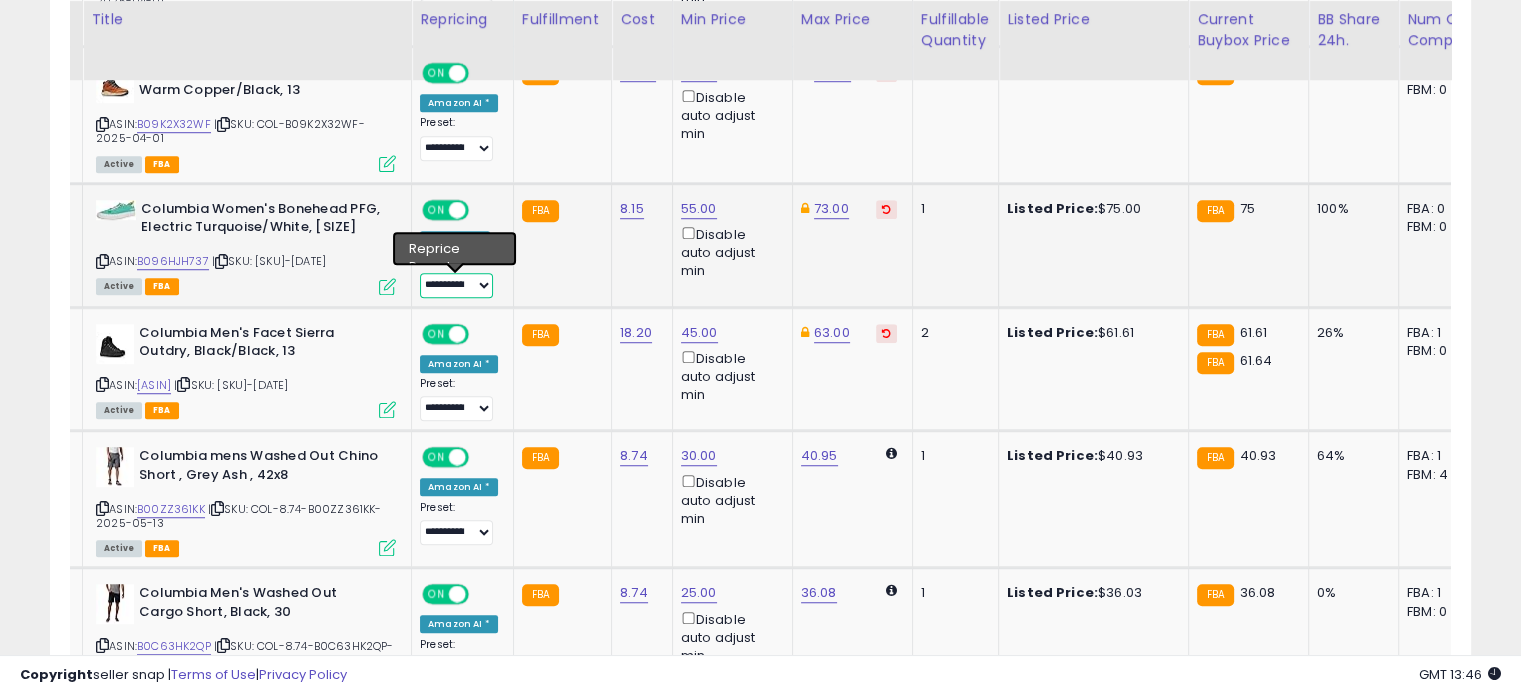 click on "**********" at bounding box center (456, 285) 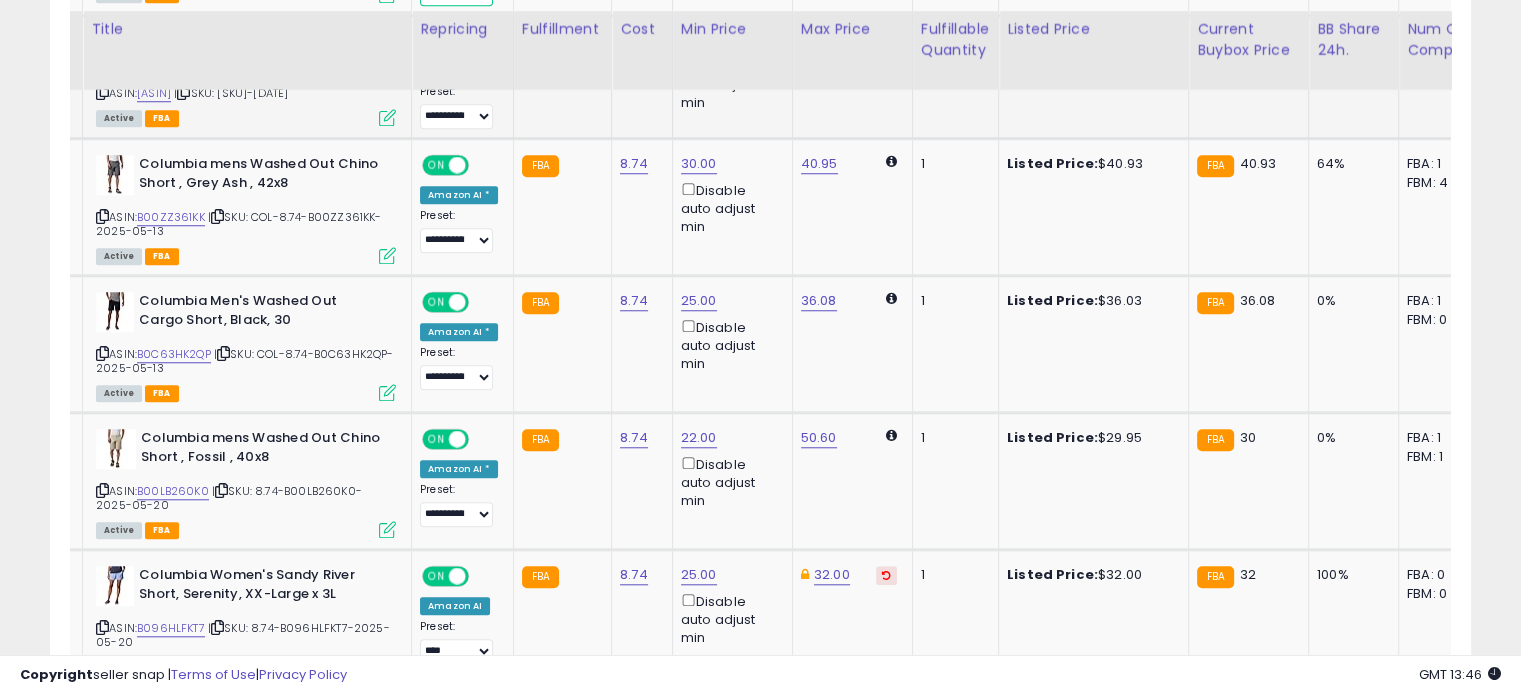 scroll, scrollTop: 1724, scrollLeft: 0, axis: vertical 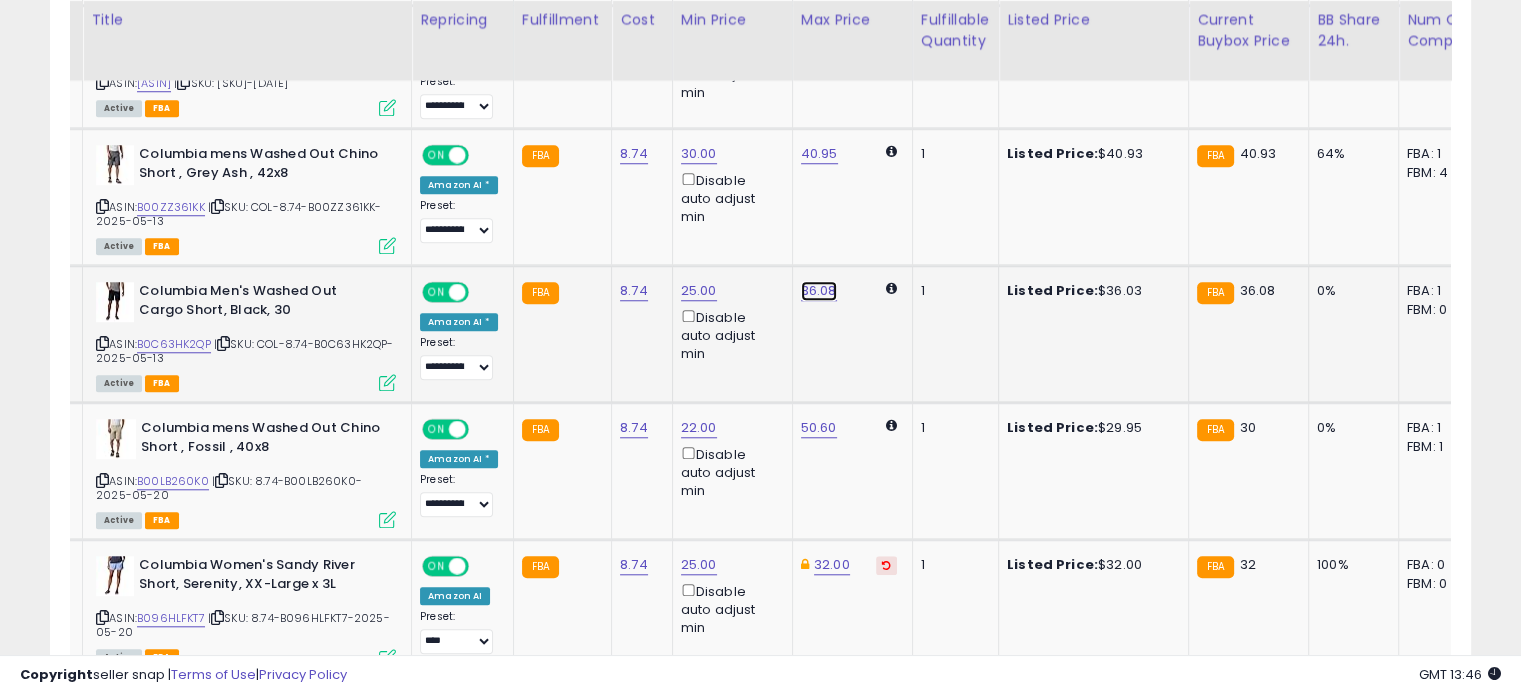 click on "36.08" at bounding box center [819, 154] 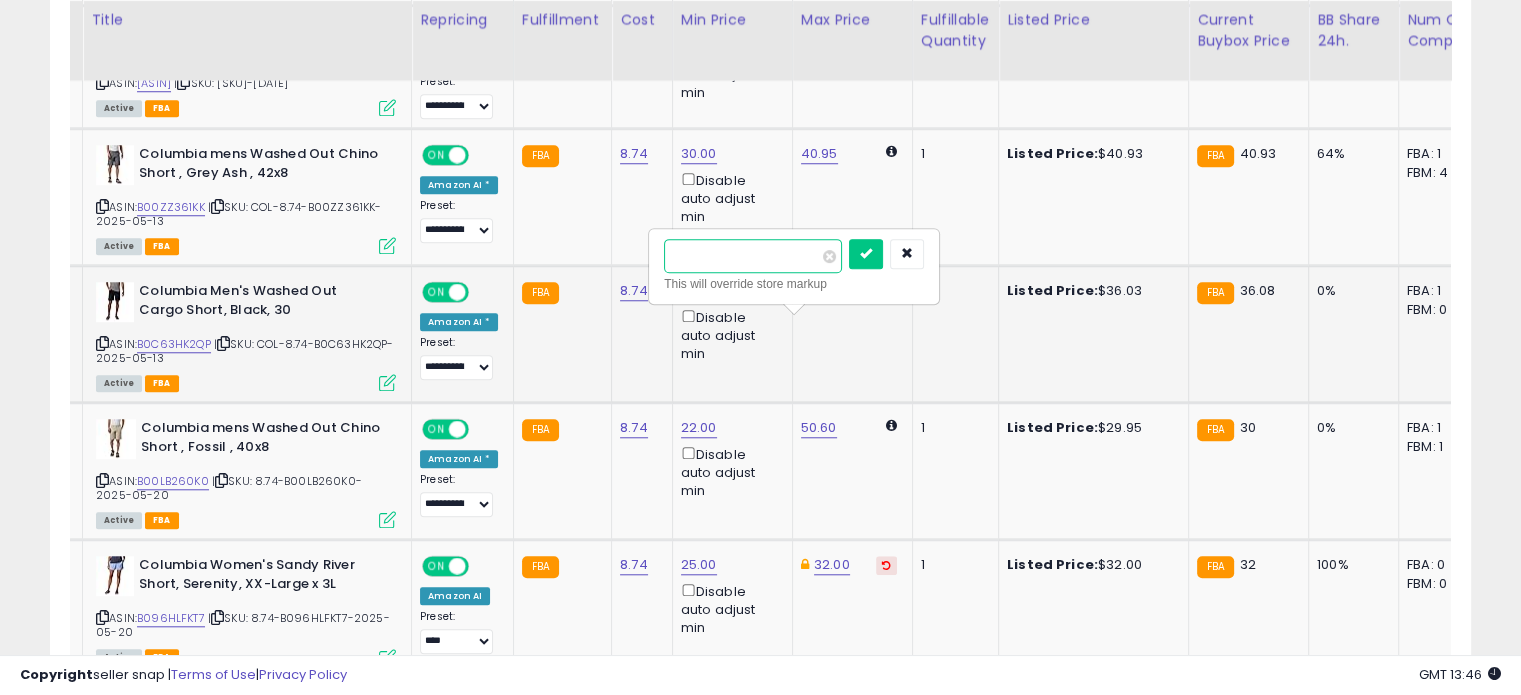 drag, startPoint x: 736, startPoint y: 260, endPoint x: 661, endPoint y: 243, distance: 76.902534 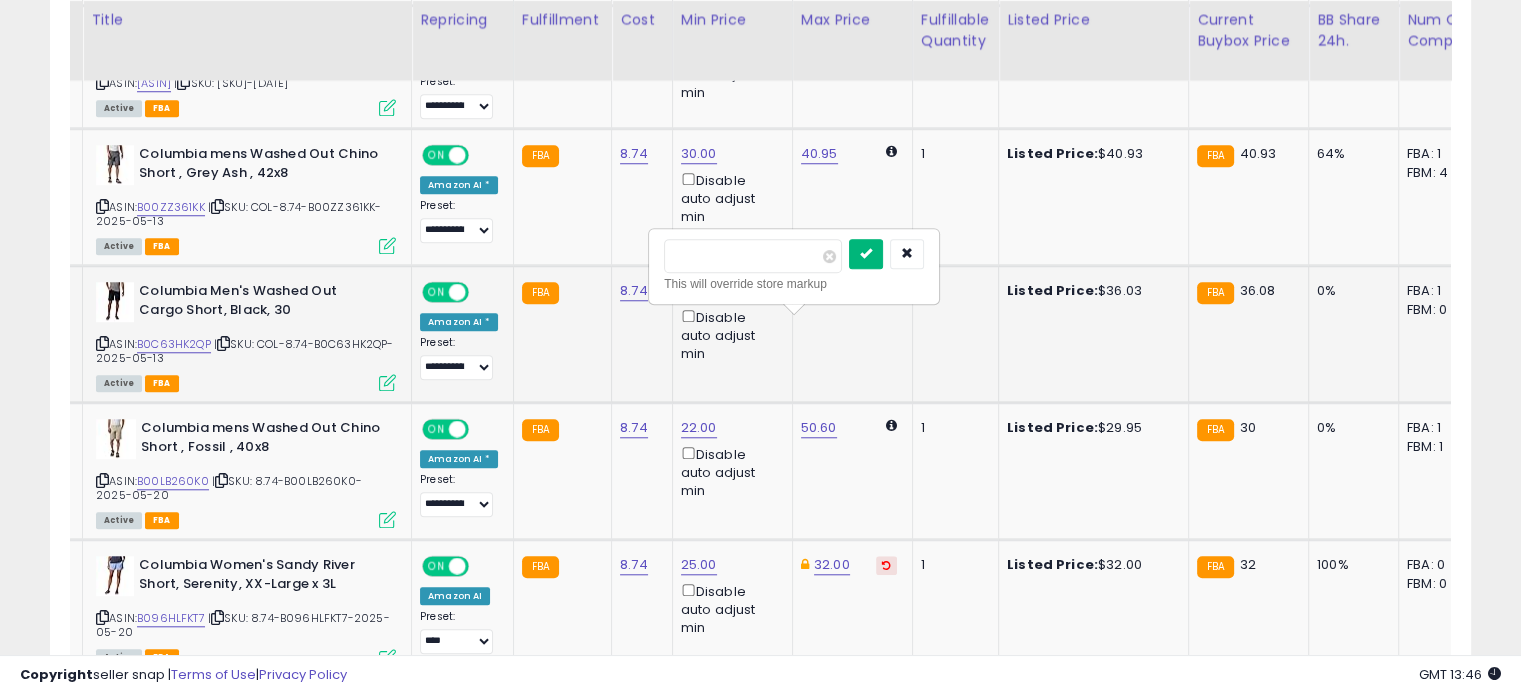 click at bounding box center [866, 253] 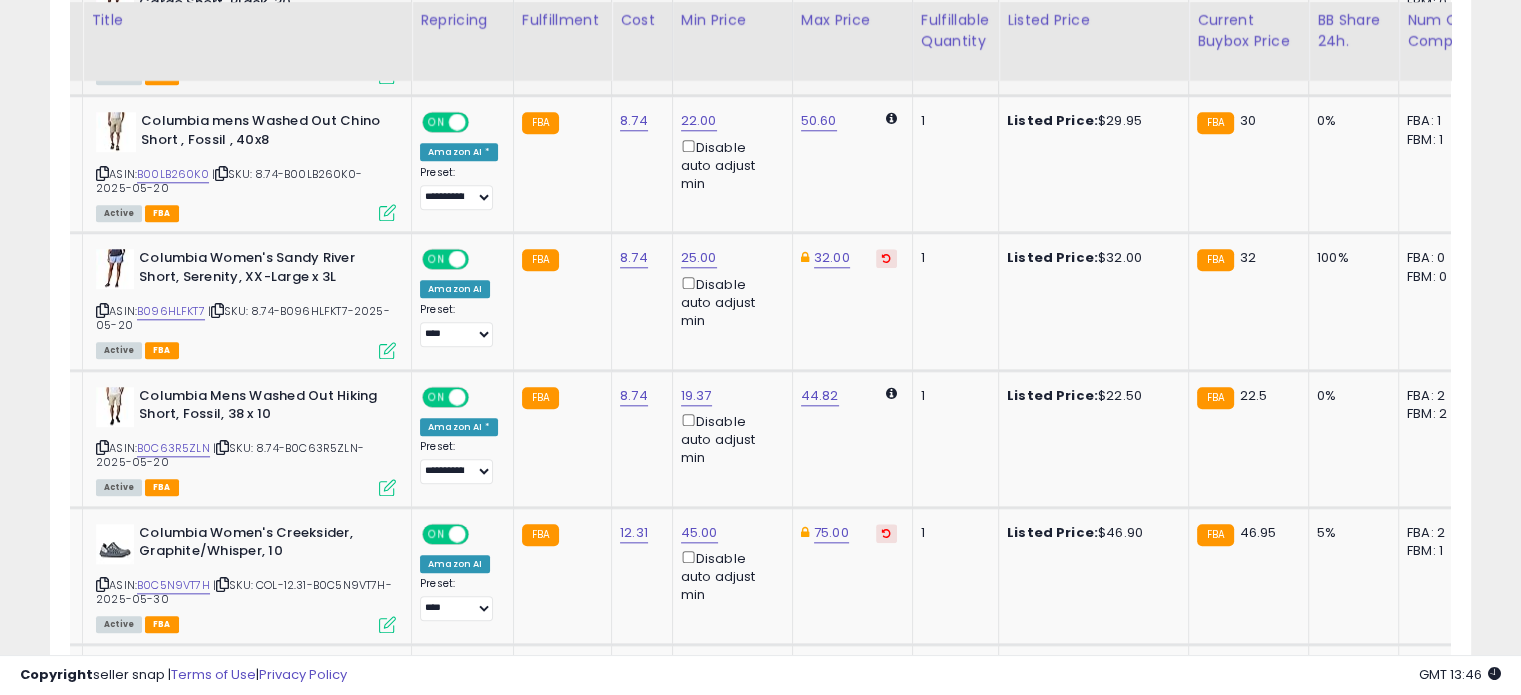 scroll, scrollTop: 2032, scrollLeft: 0, axis: vertical 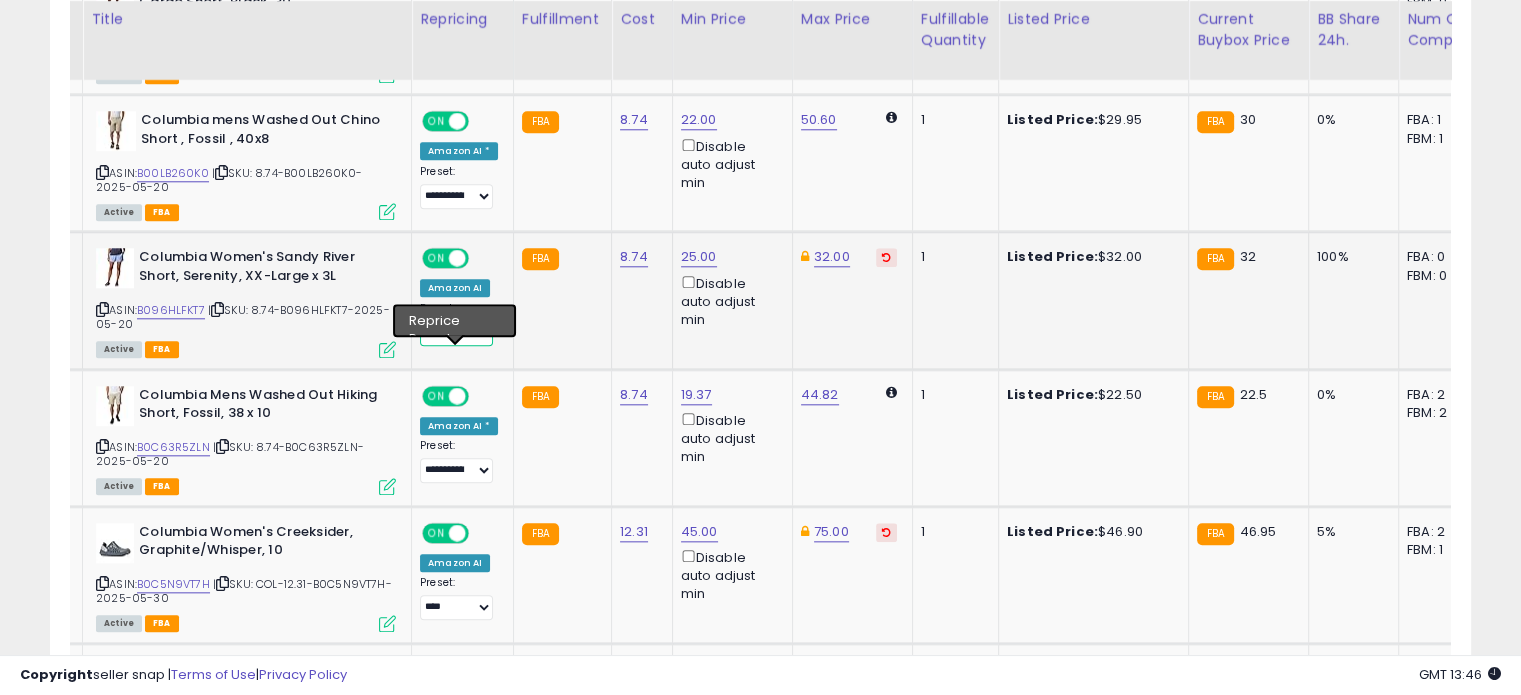 click on "**********" at bounding box center [456, 333] 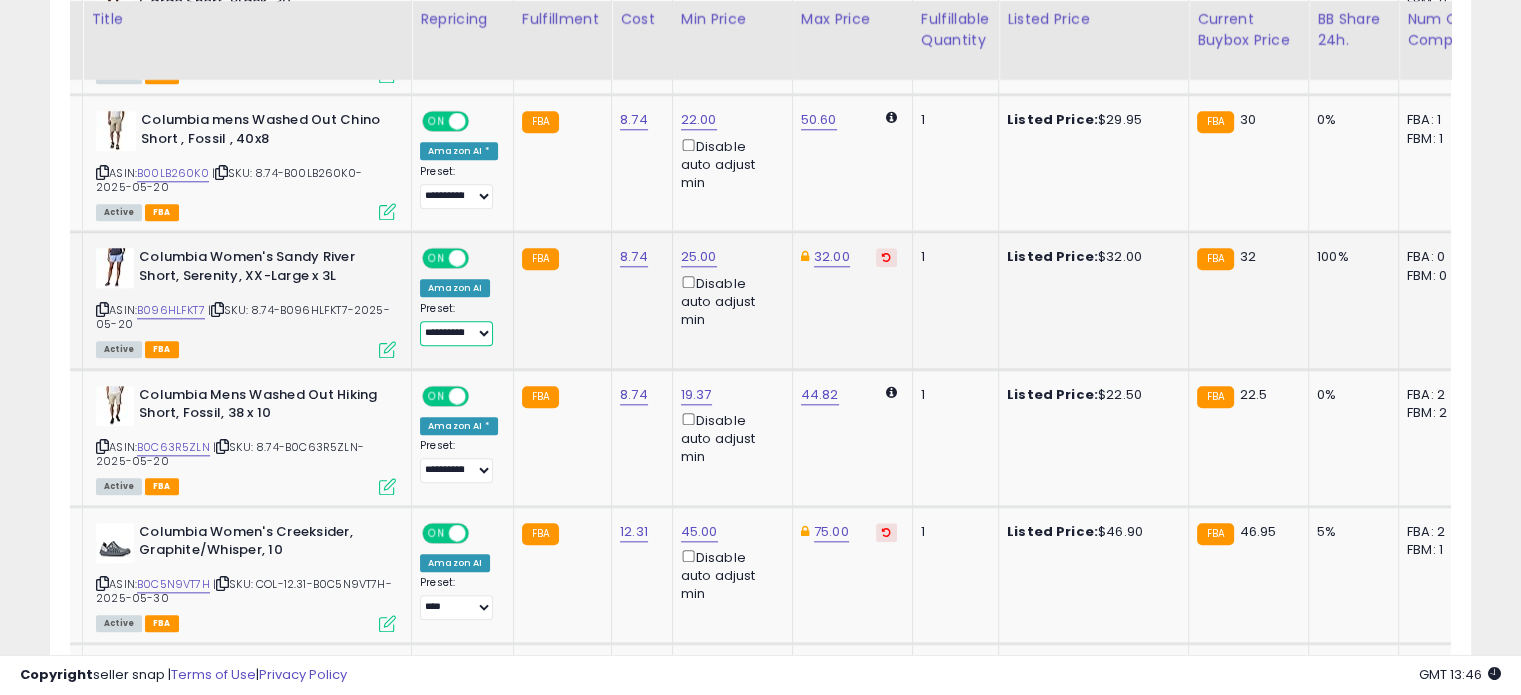 click on "**********" at bounding box center (456, 333) 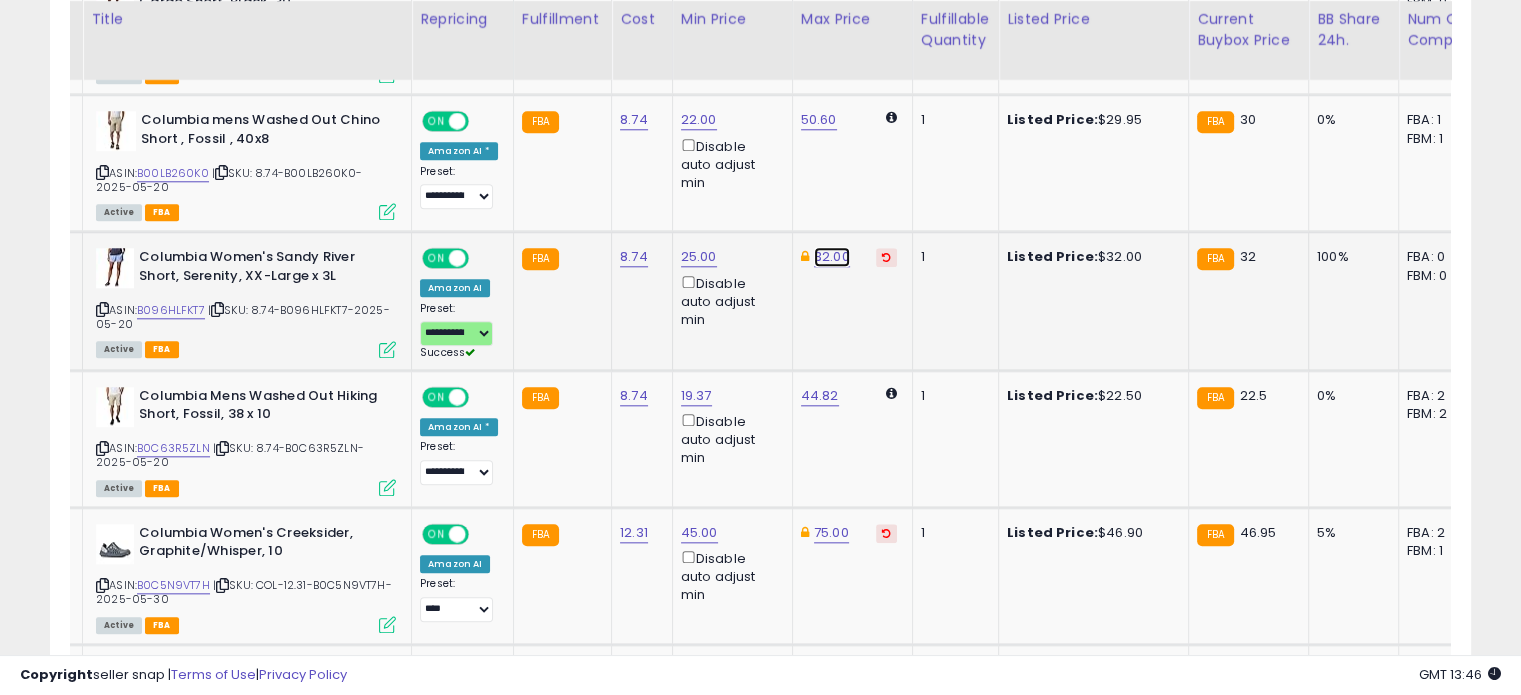 click on "32.00" at bounding box center [831, -958] 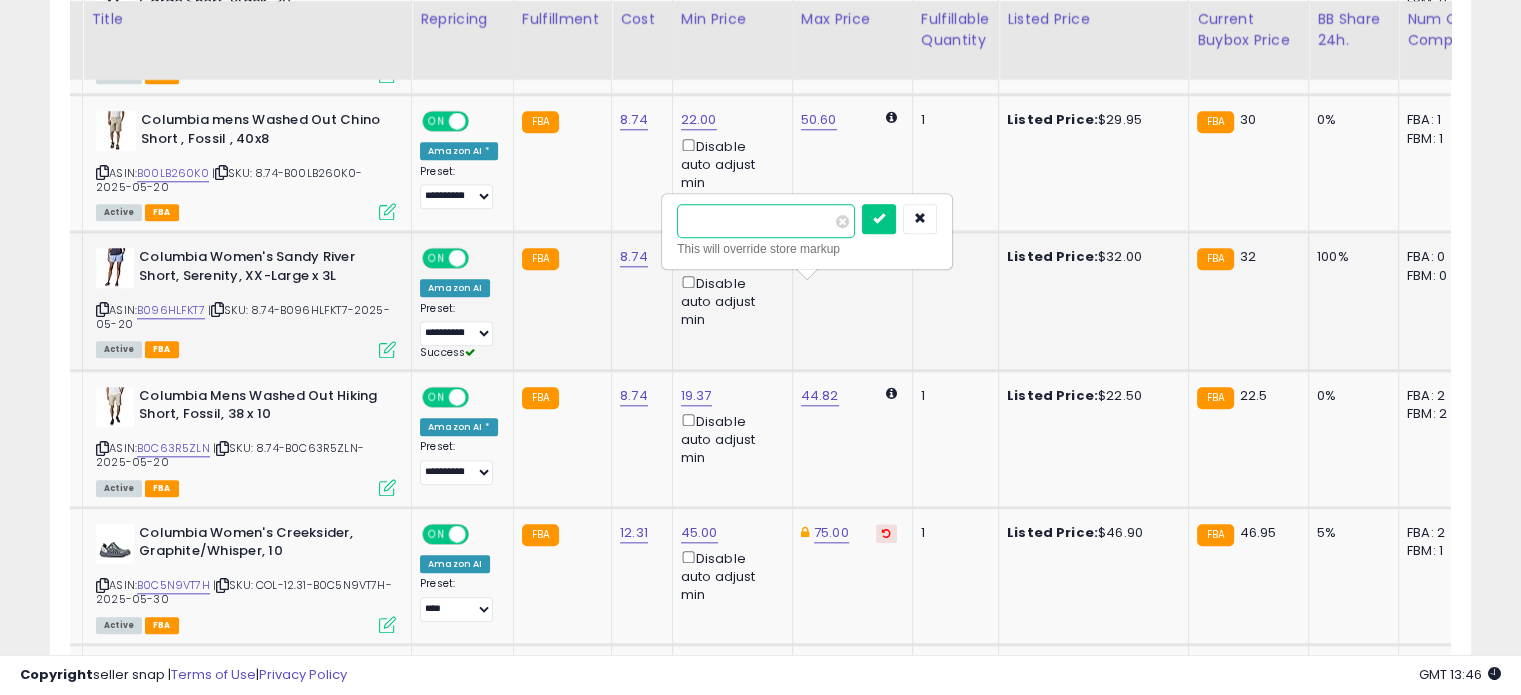 drag, startPoint x: 750, startPoint y: 222, endPoint x: 672, endPoint y: 203, distance: 80.280754 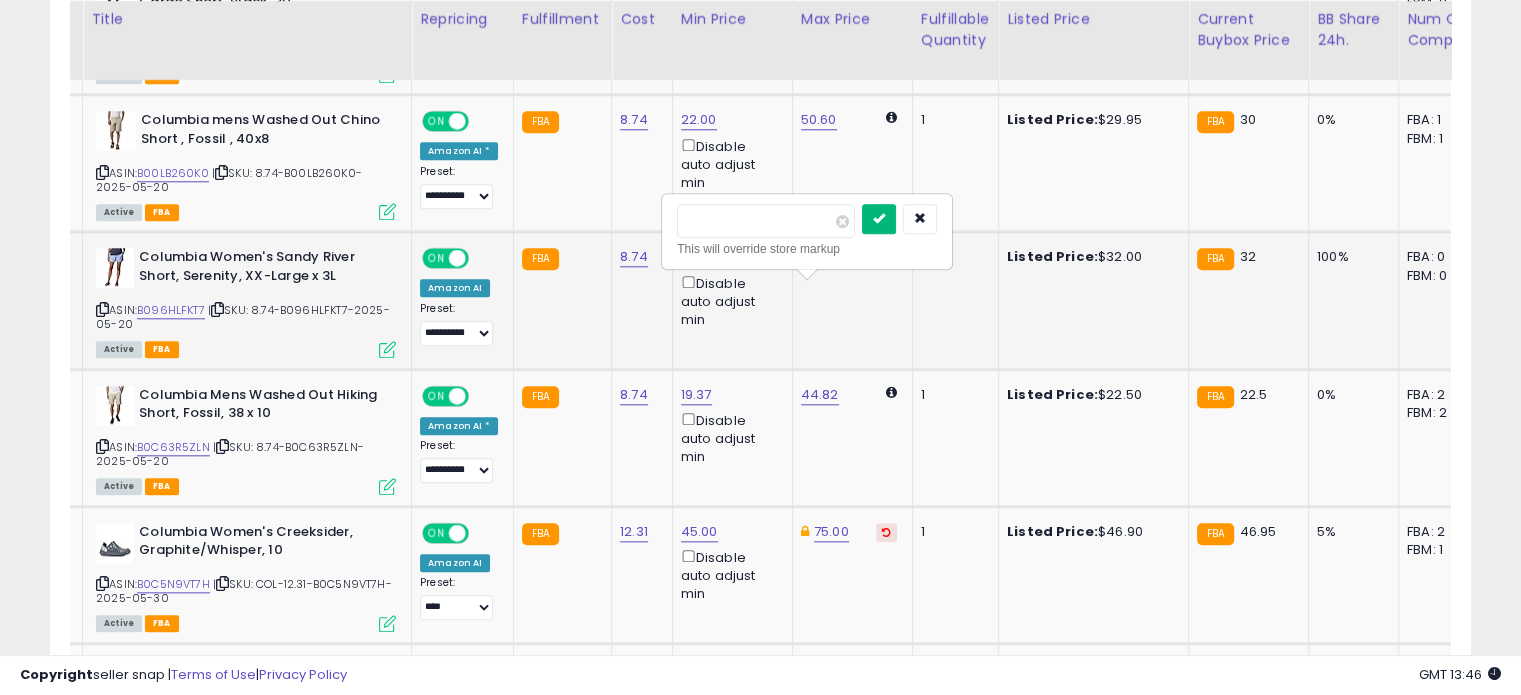 click at bounding box center [879, 218] 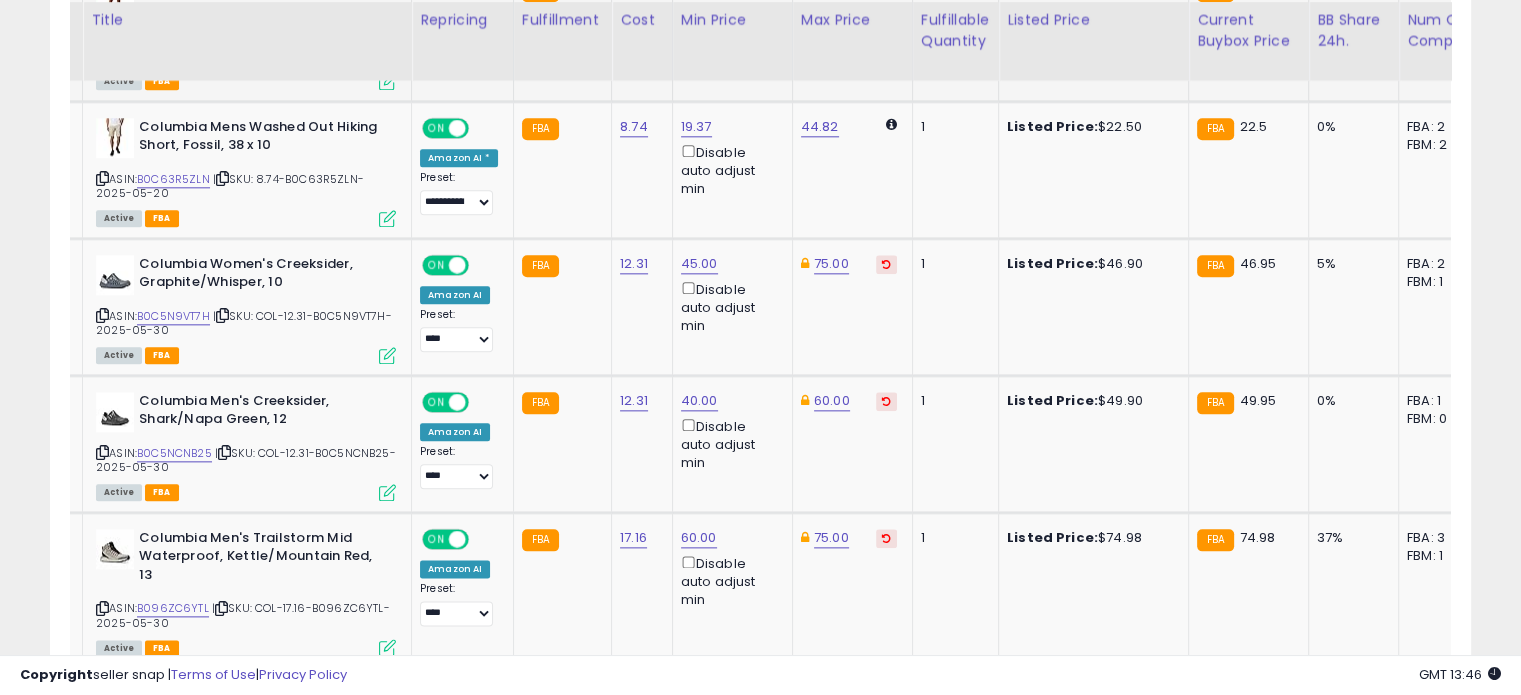 scroll, scrollTop: 2302, scrollLeft: 0, axis: vertical 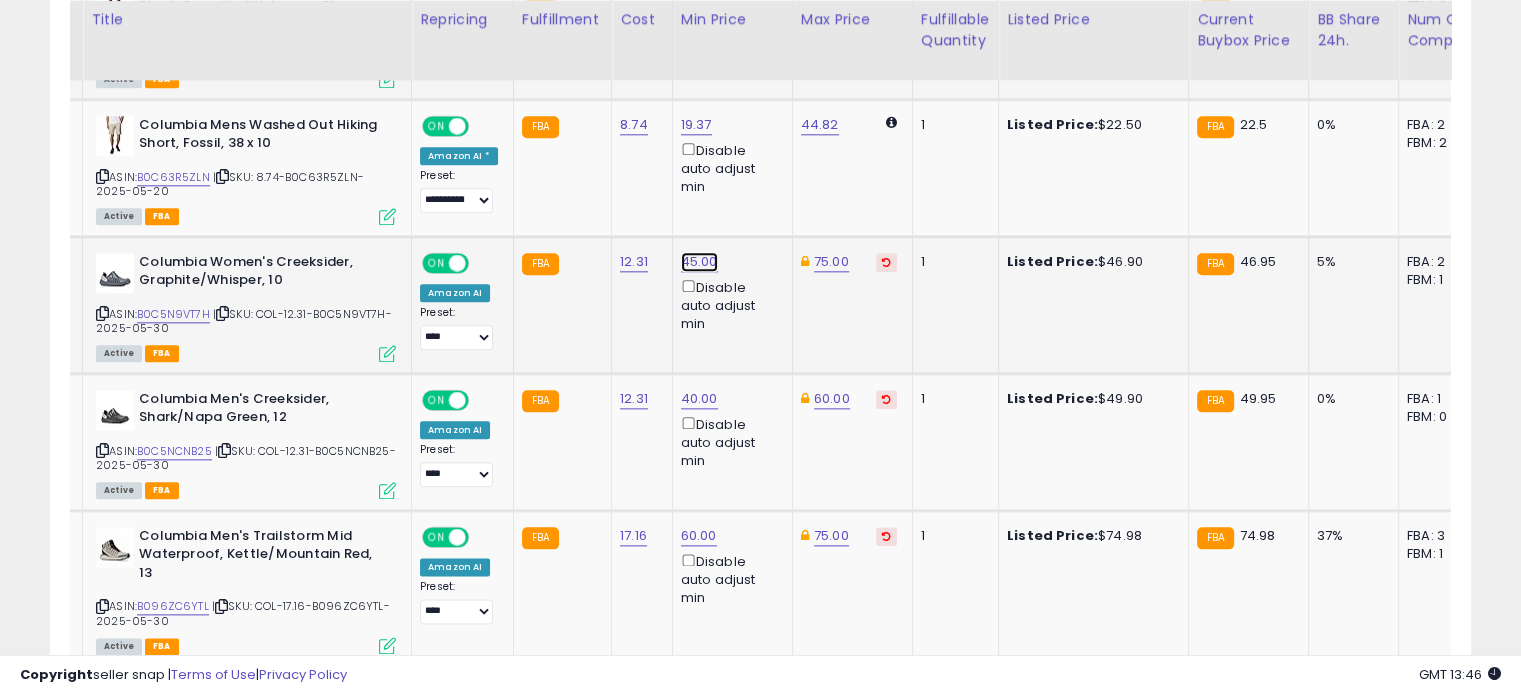click on "45.00" at bounding box center [699, -1228] 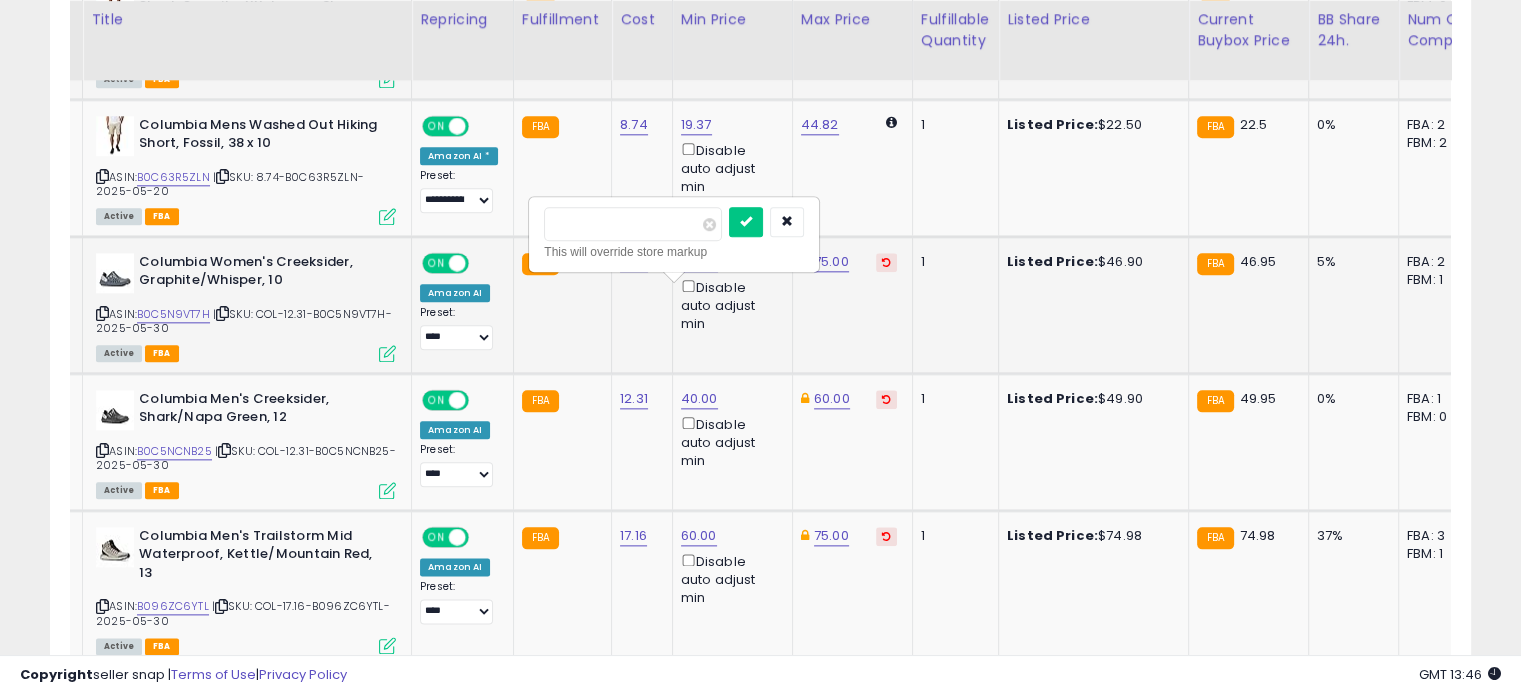 drag, startPoint x: 642, startPoint y: 221, endPoint x: 540, endPoint y: 203, distance: 103.57606 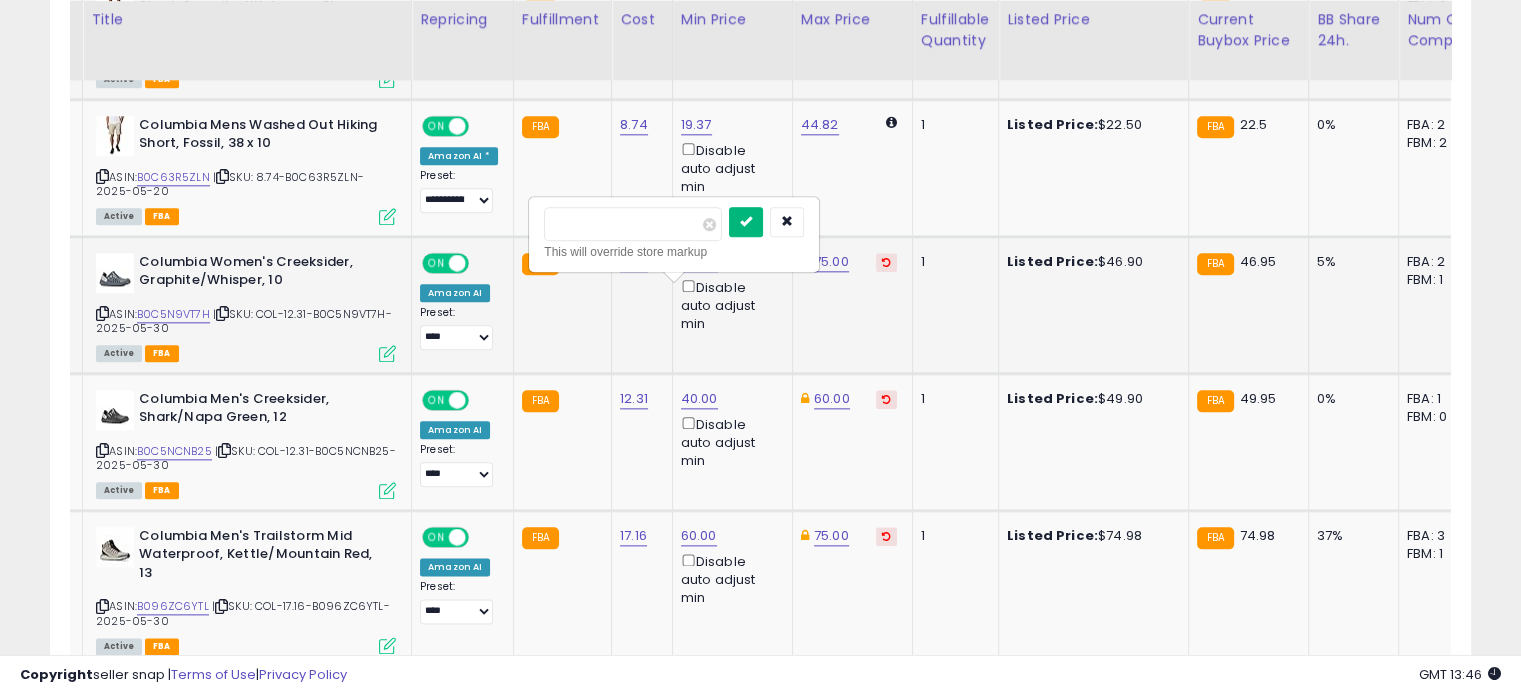 click at bounding box center [746, 221] 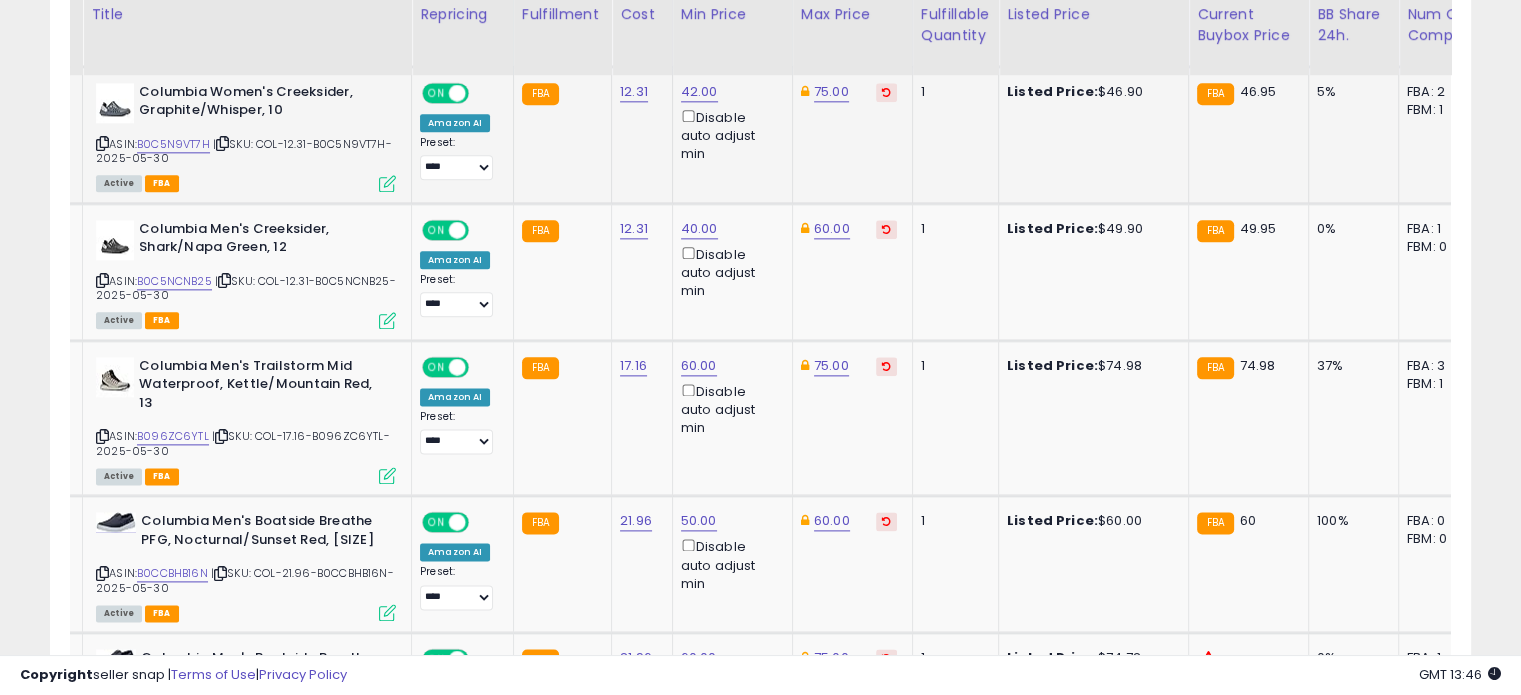 scroll, scrollTop: 2472, scrollLeft: 0, axis: vertical 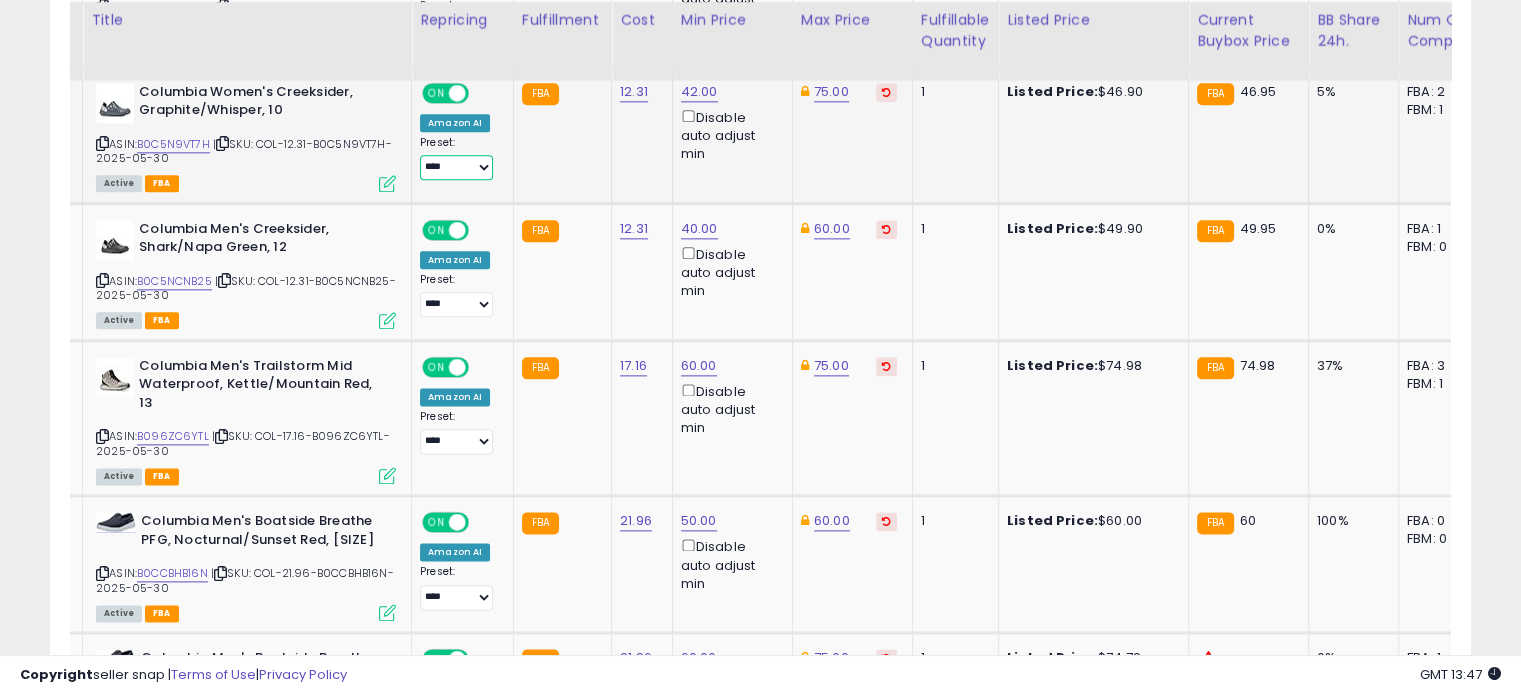 click on "**********" at bounding box center (456, 167) 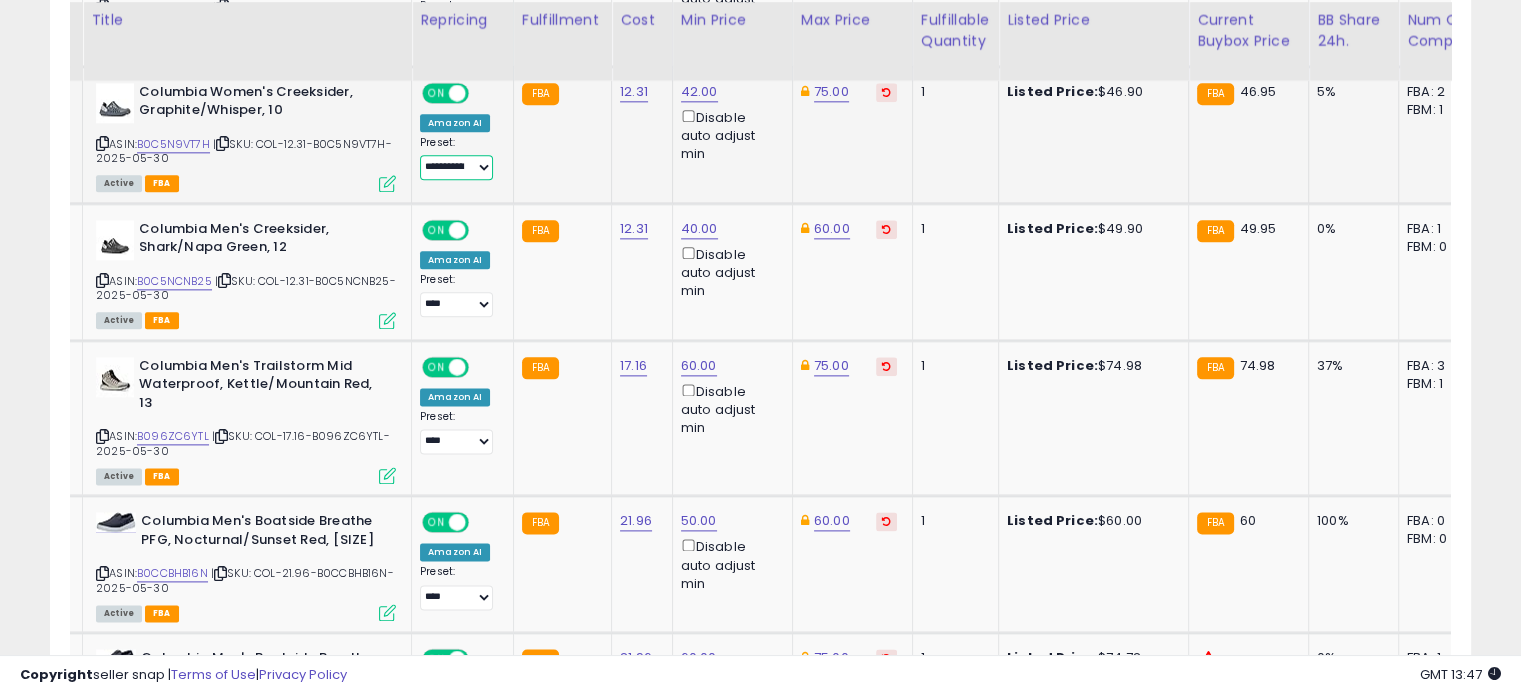 click on "**********" at bounding box center (456, 167) 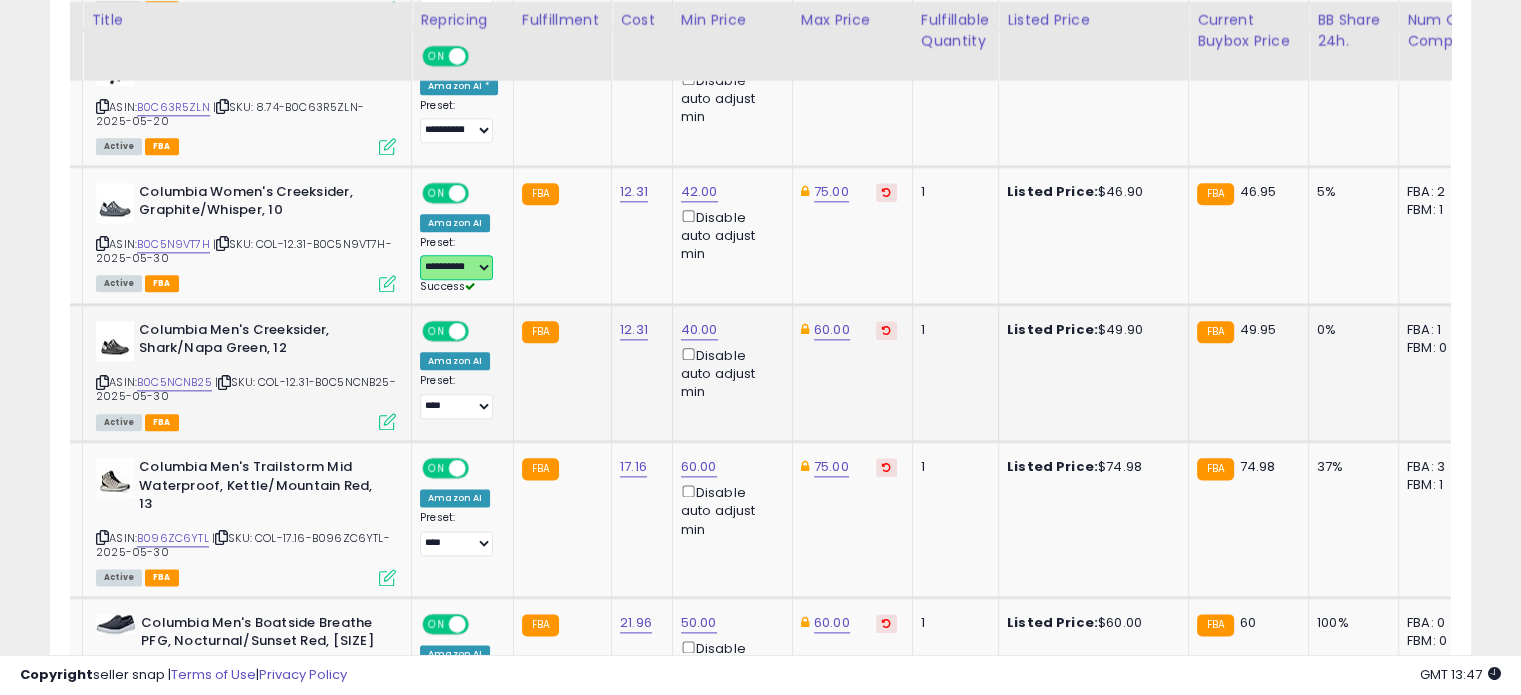 scroll, scrollTop: 2451, scrollLeft: 0, axis: vertical 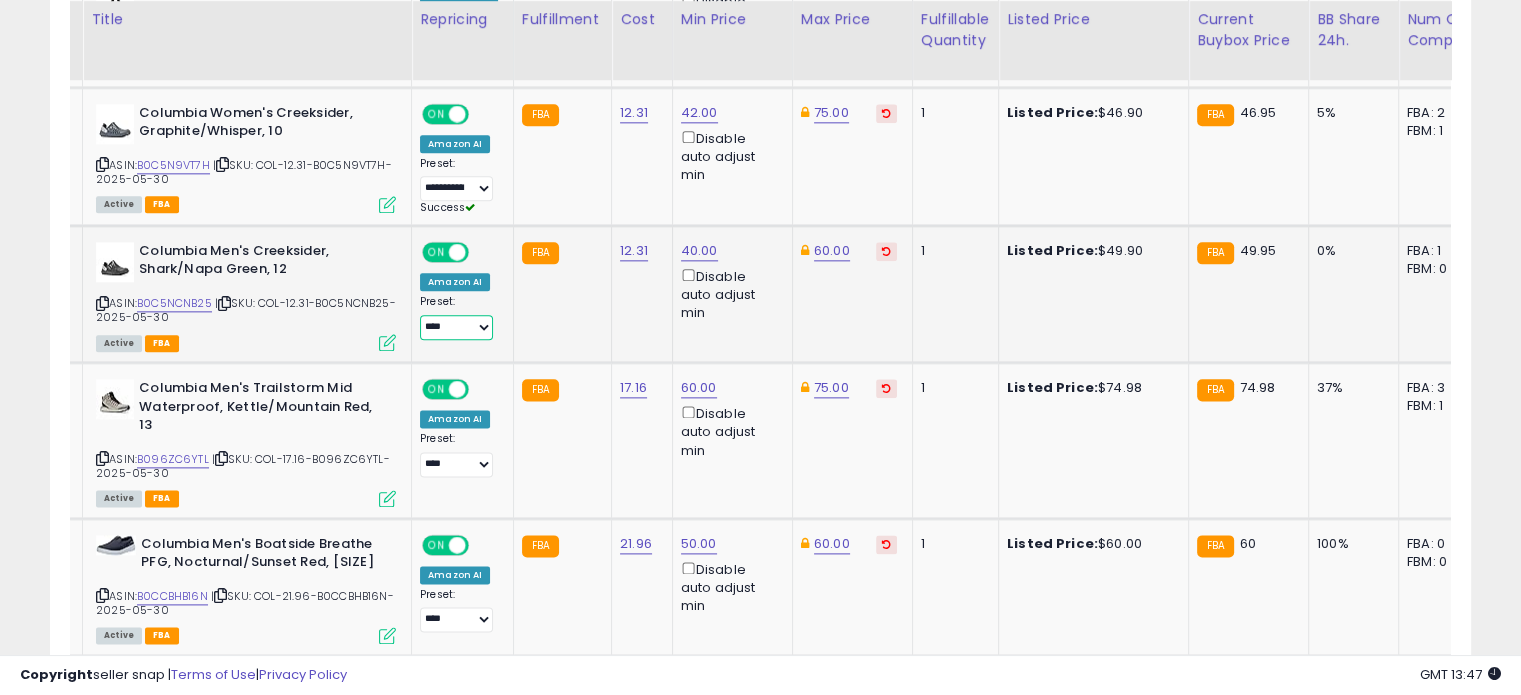 click on "**********" at bounding box center (456, 327) 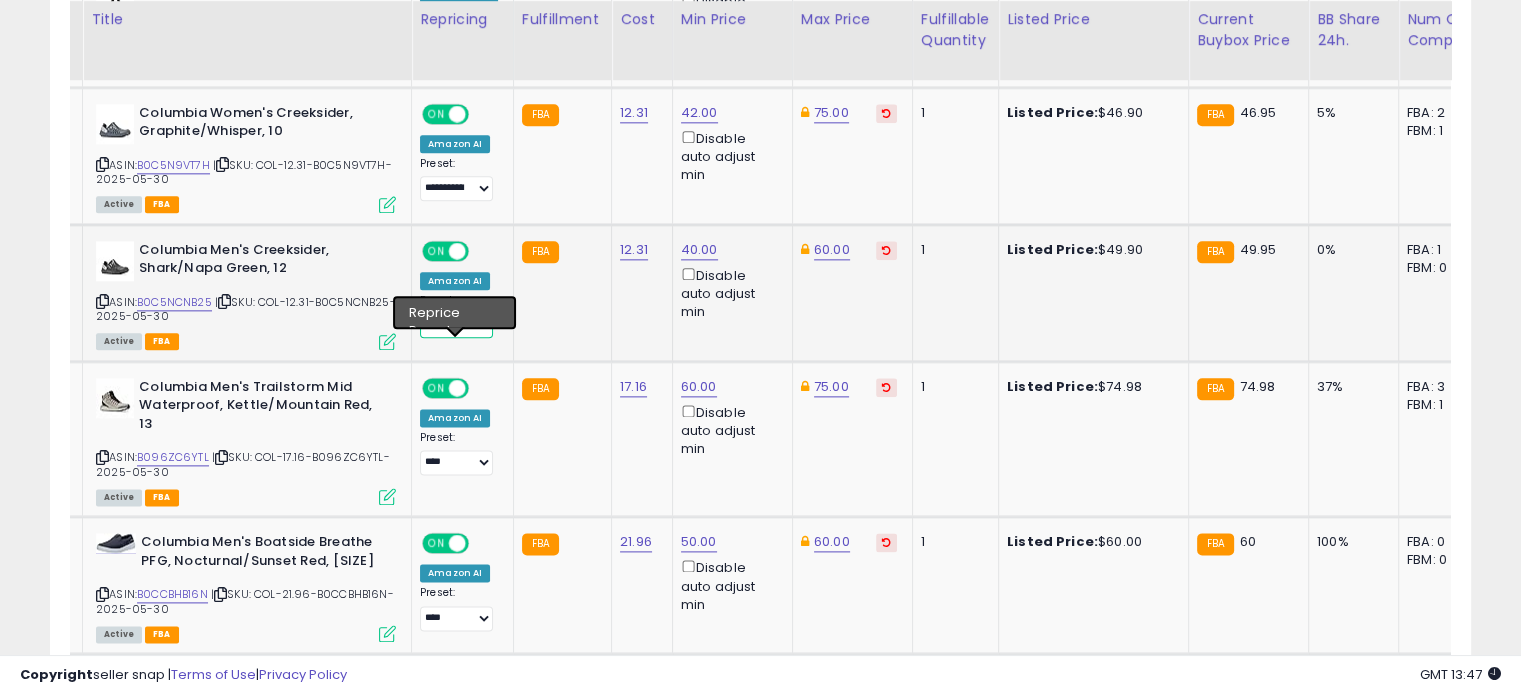 click on "**********" at bounding box center [456, 325] 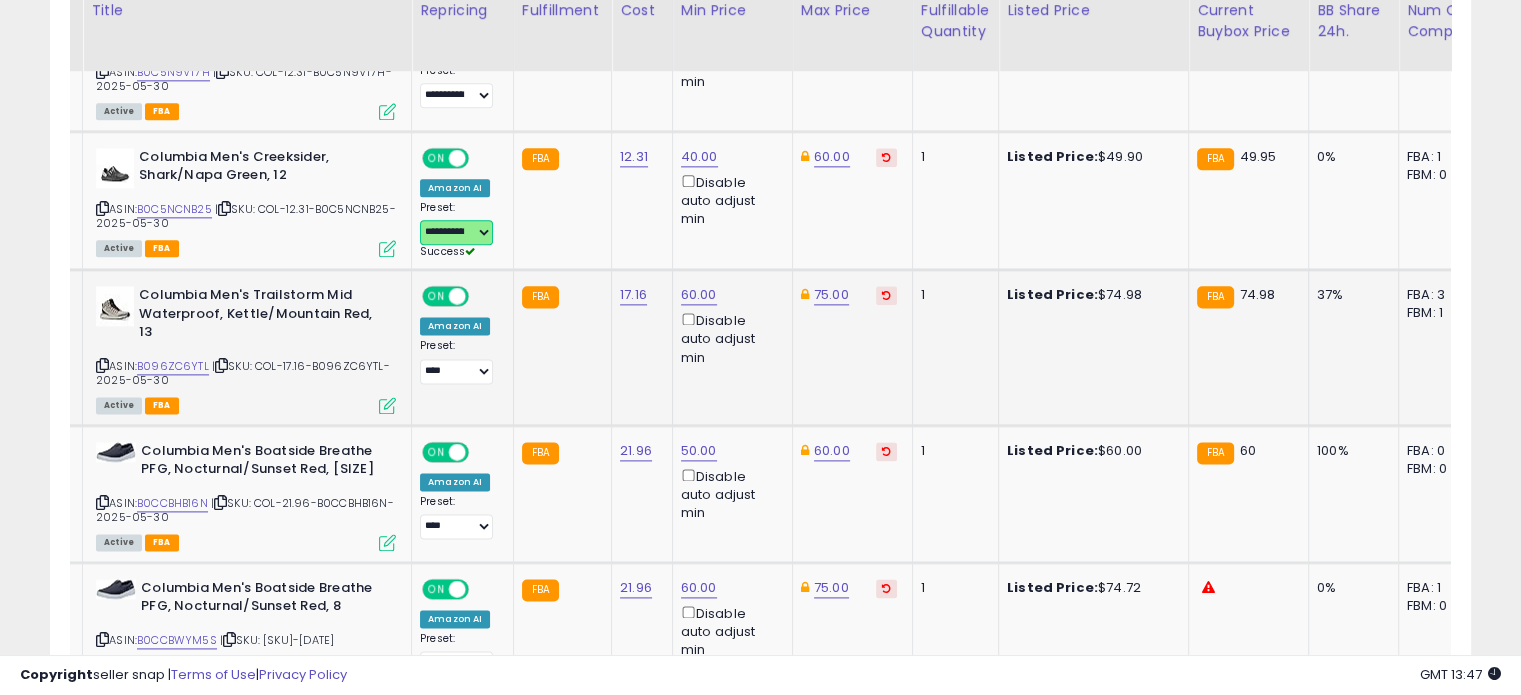 scroll, scrollTop: 2552, scrollLeft: 0, axis: vertical 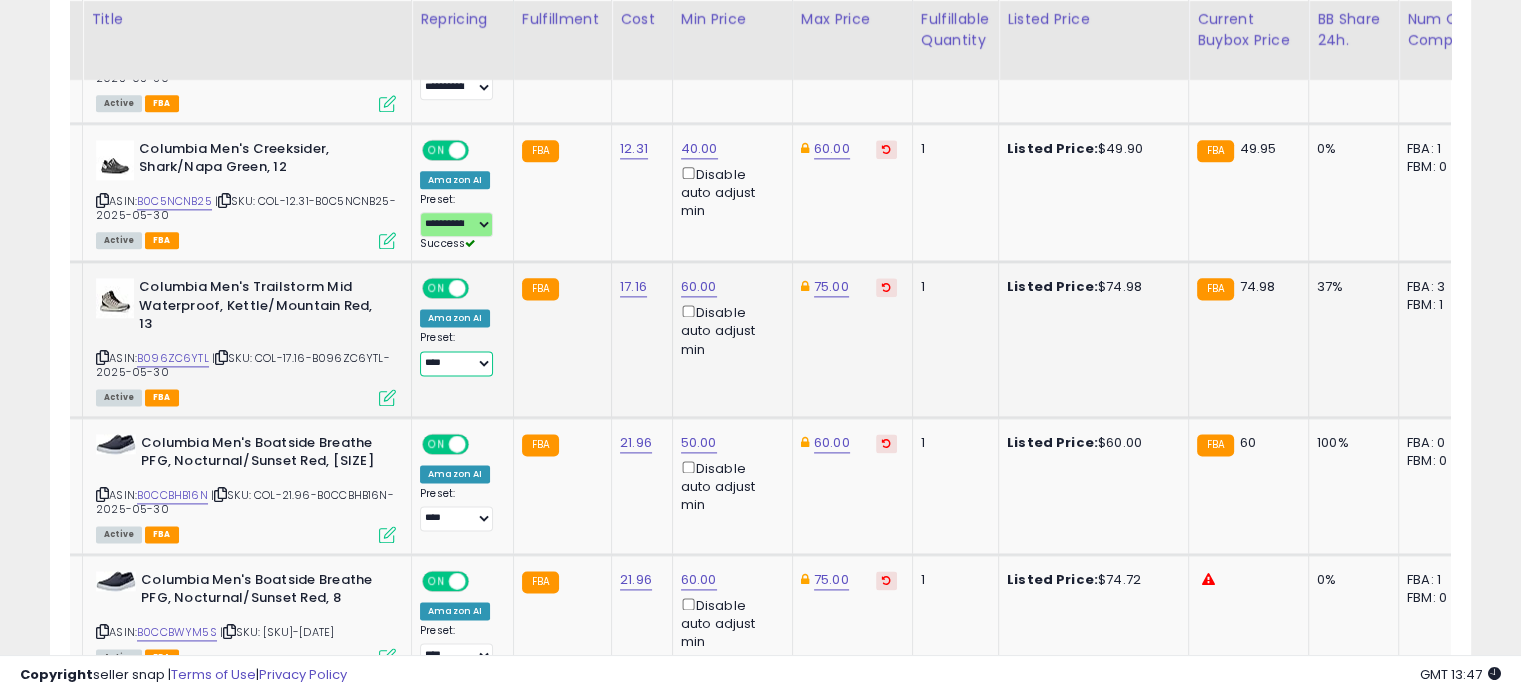 click on "**********" at bounding box center [456, 363] 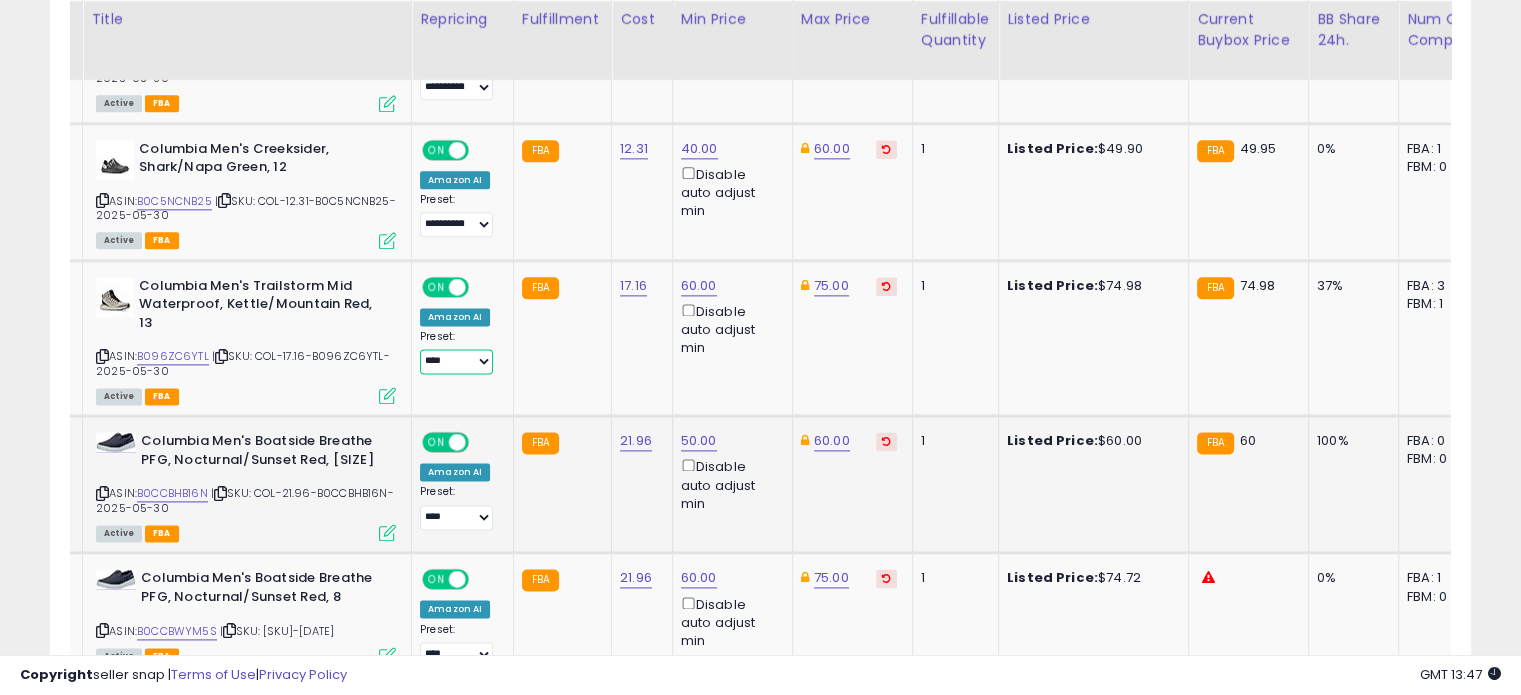 click at bounding box center (457, 442) 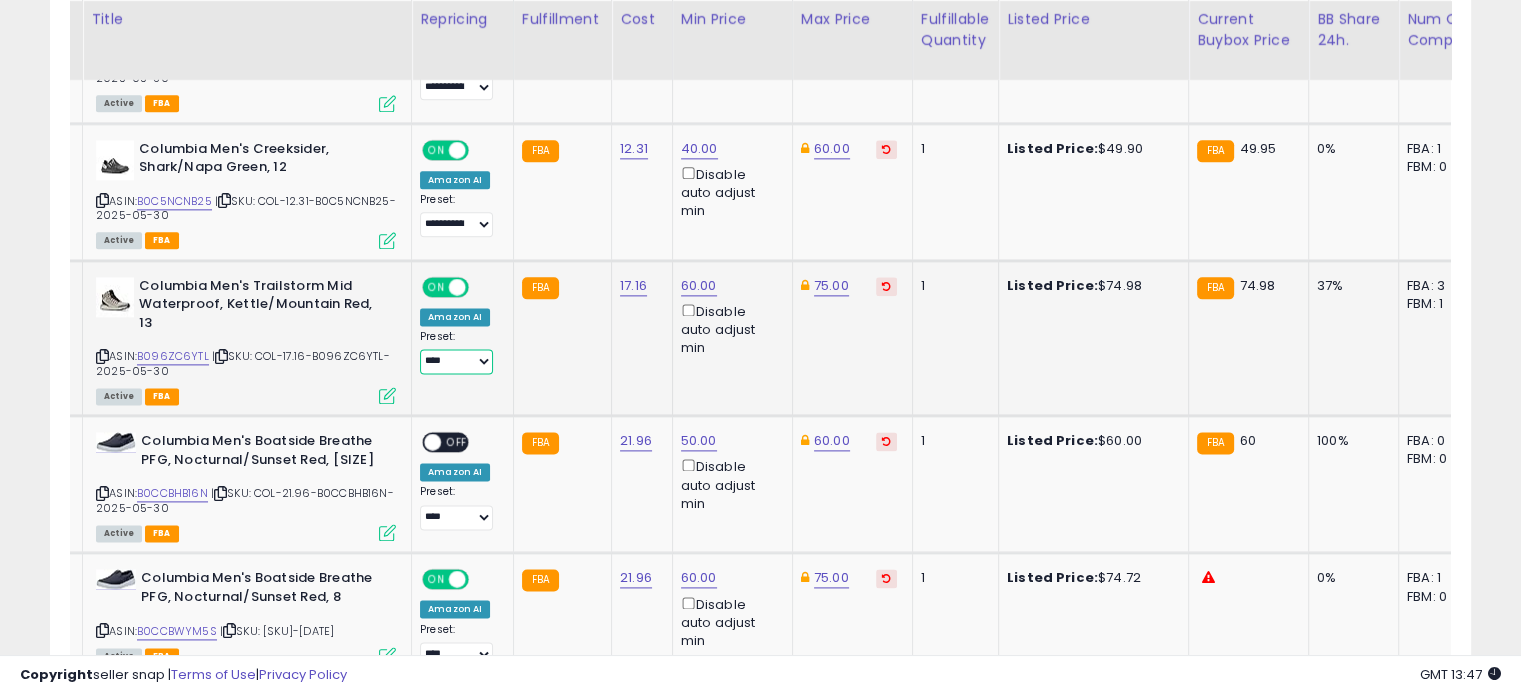 click on "**********" at bounding box center [456, 361] 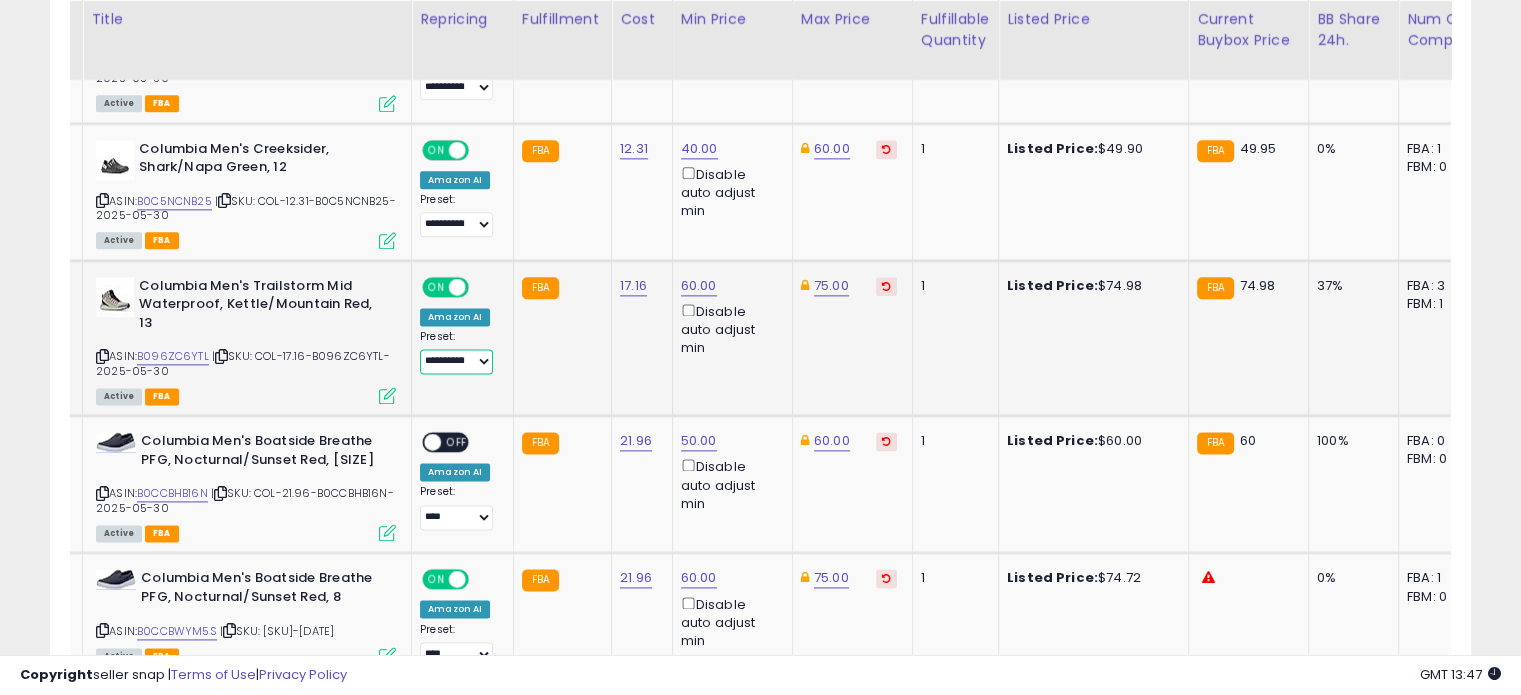 click on "**********" at bounding box center (456, 361) 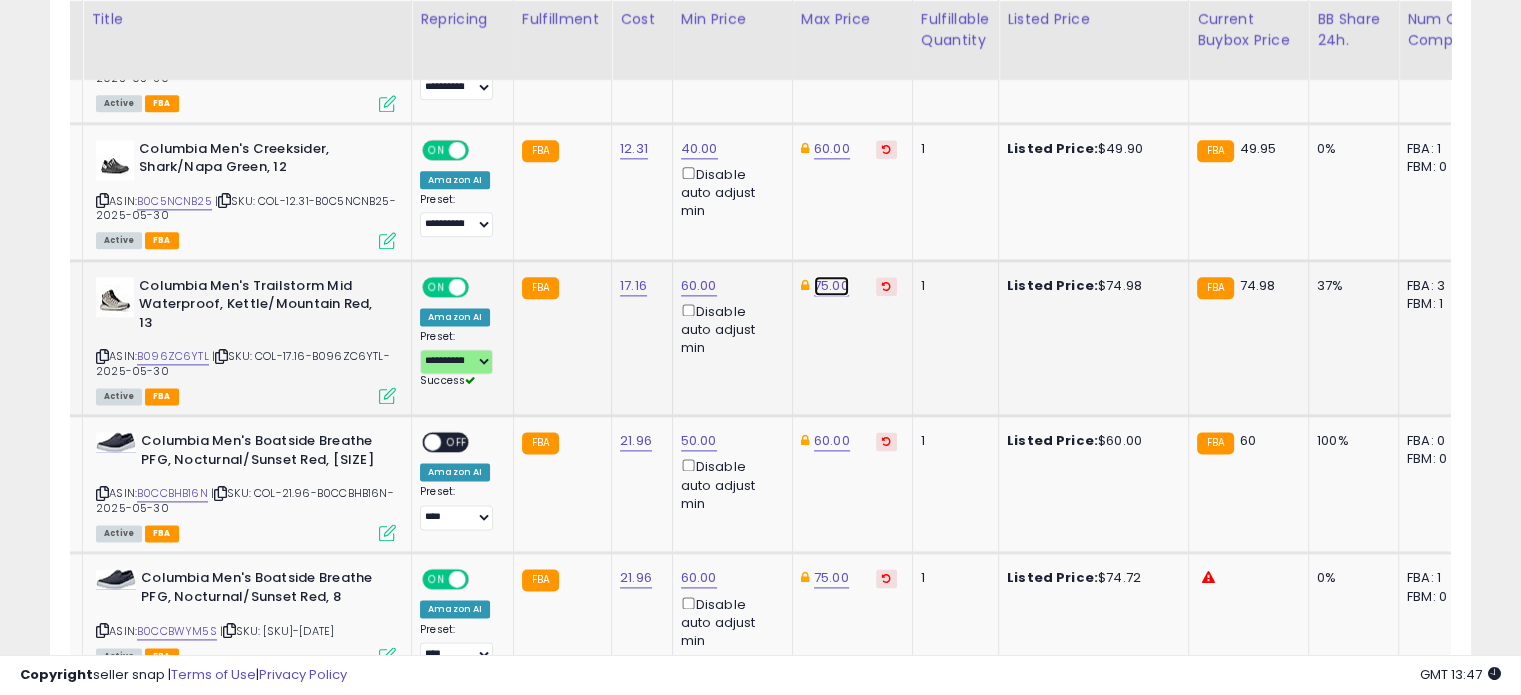 click on "75.00" at bounding box center (831, -1478) 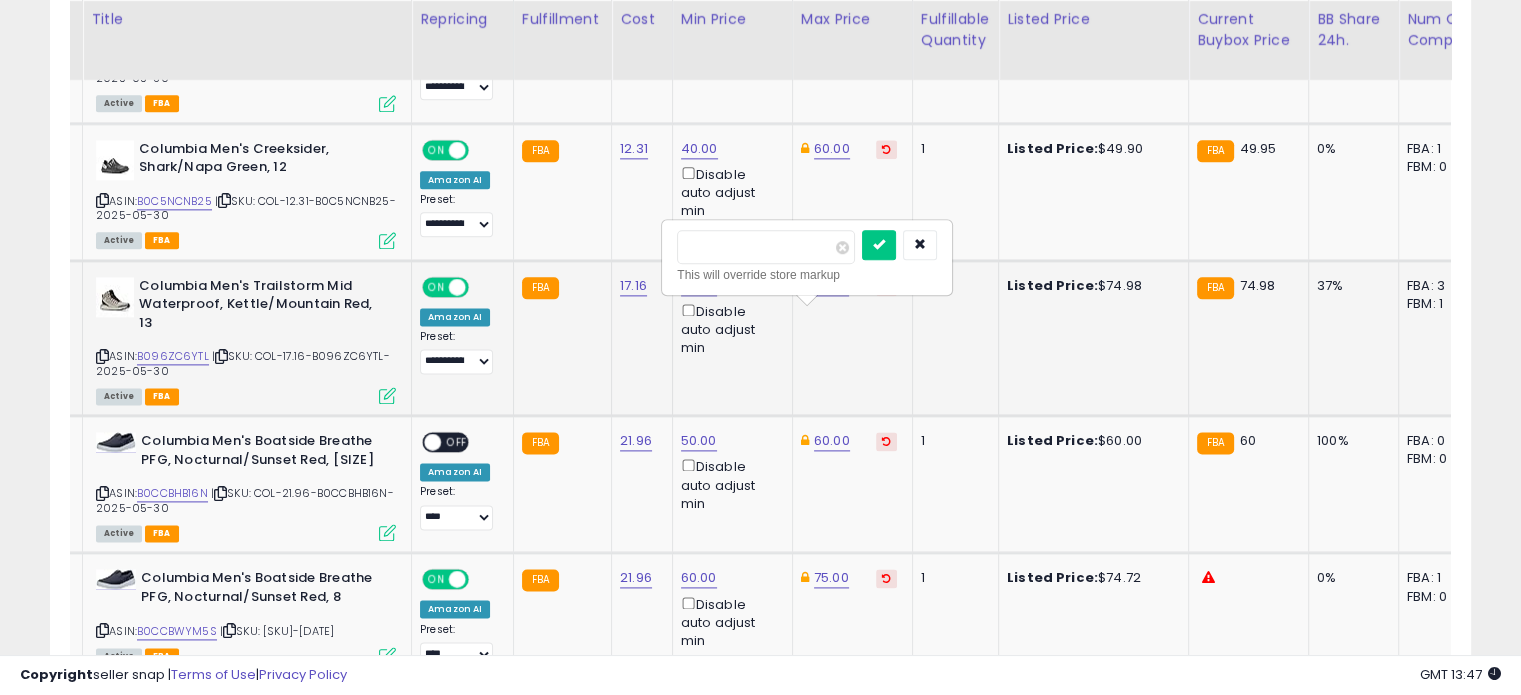 drag, startPoint x: 758, startPoint y: 241, endPoint x: 676, endPoint y: 235, distance: 82.219215 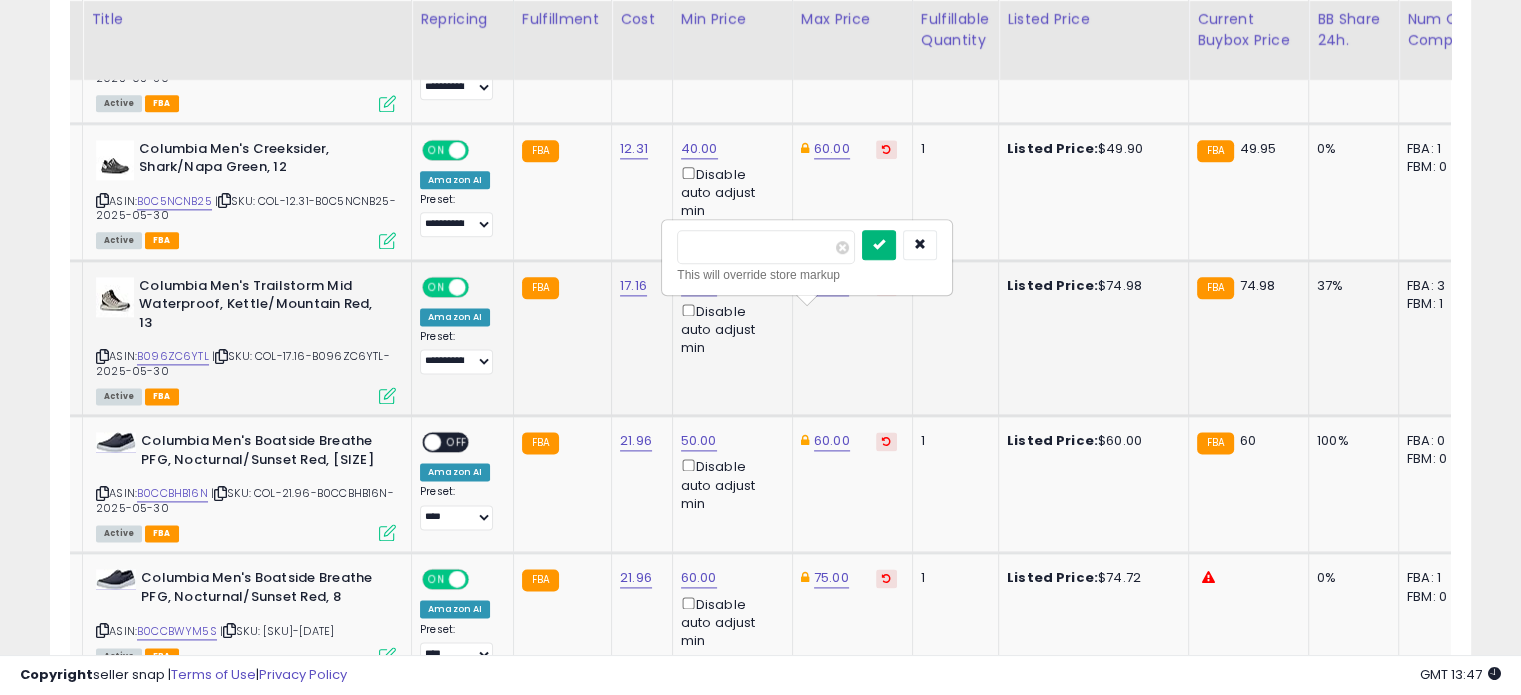 click at bounding box center [879, 245] 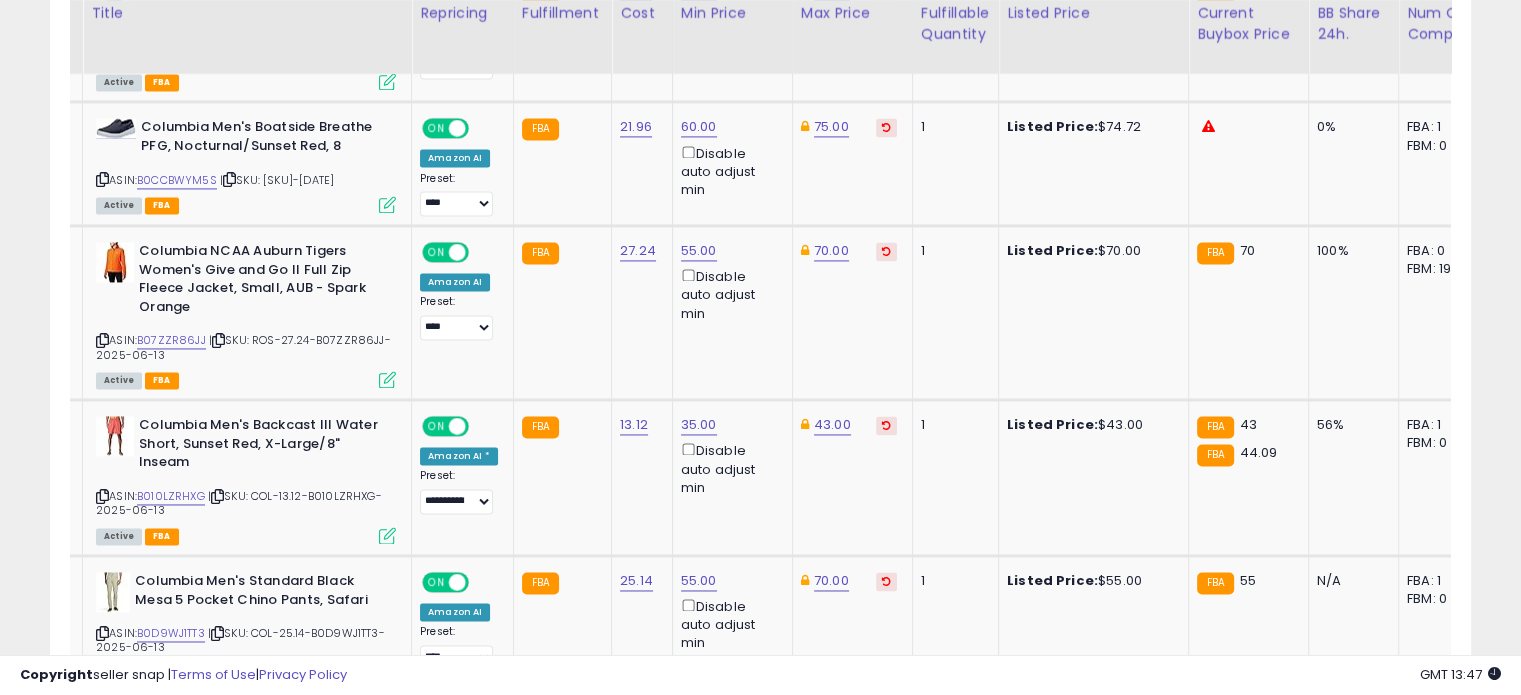 scroll, scrollTop: 3007, scrollLeft: 0, axis: vertical 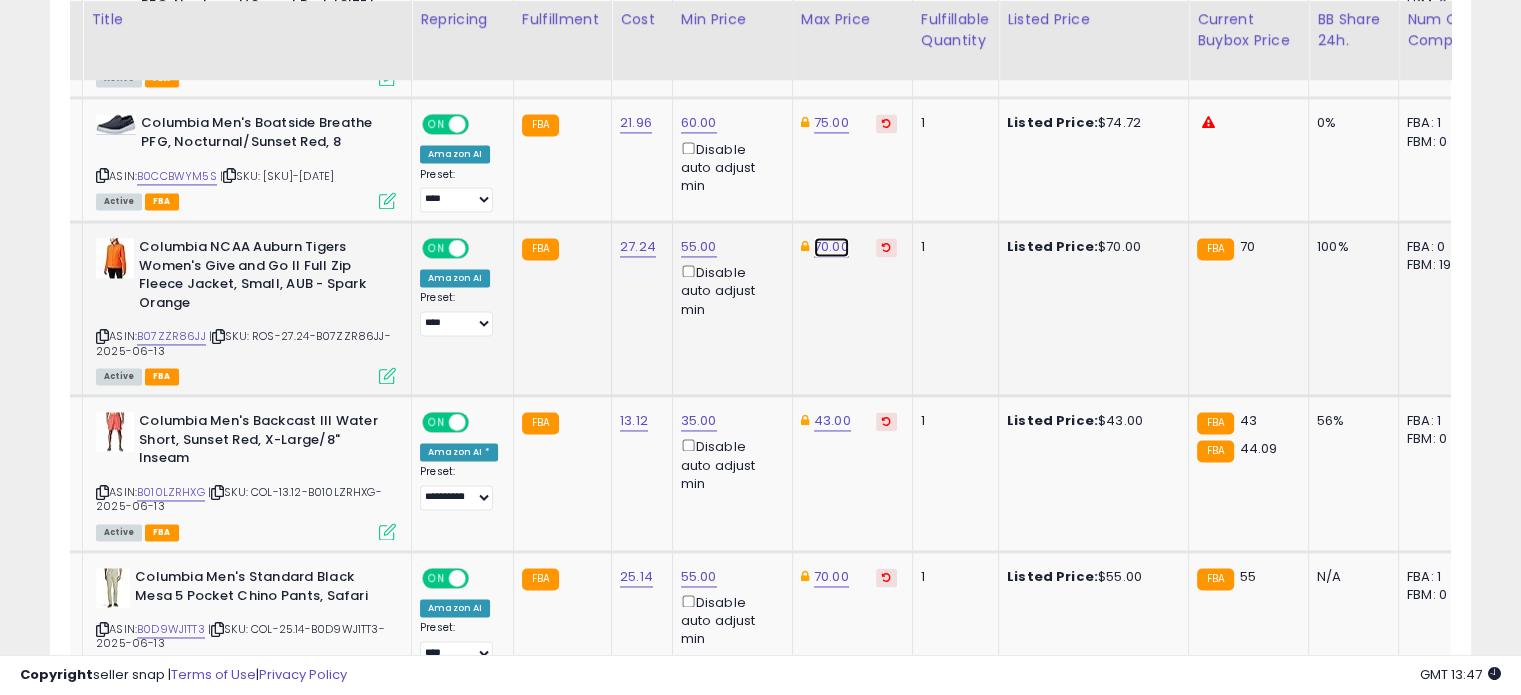click on "70.00" at bounding box center (831, -1933) 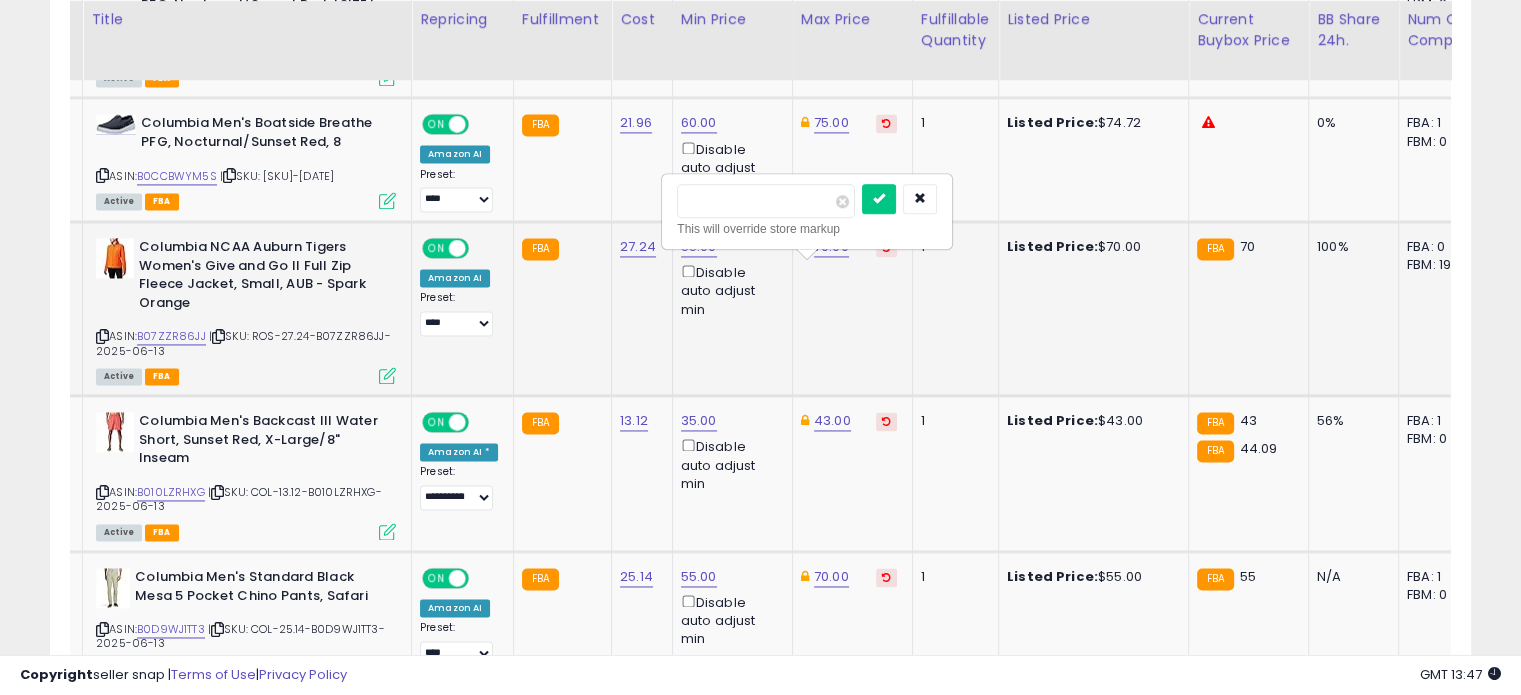 drag, startPoint x: 727, startPoint y: 209, endPoint x: 676, endPoint y: 205, distance: 51.156624 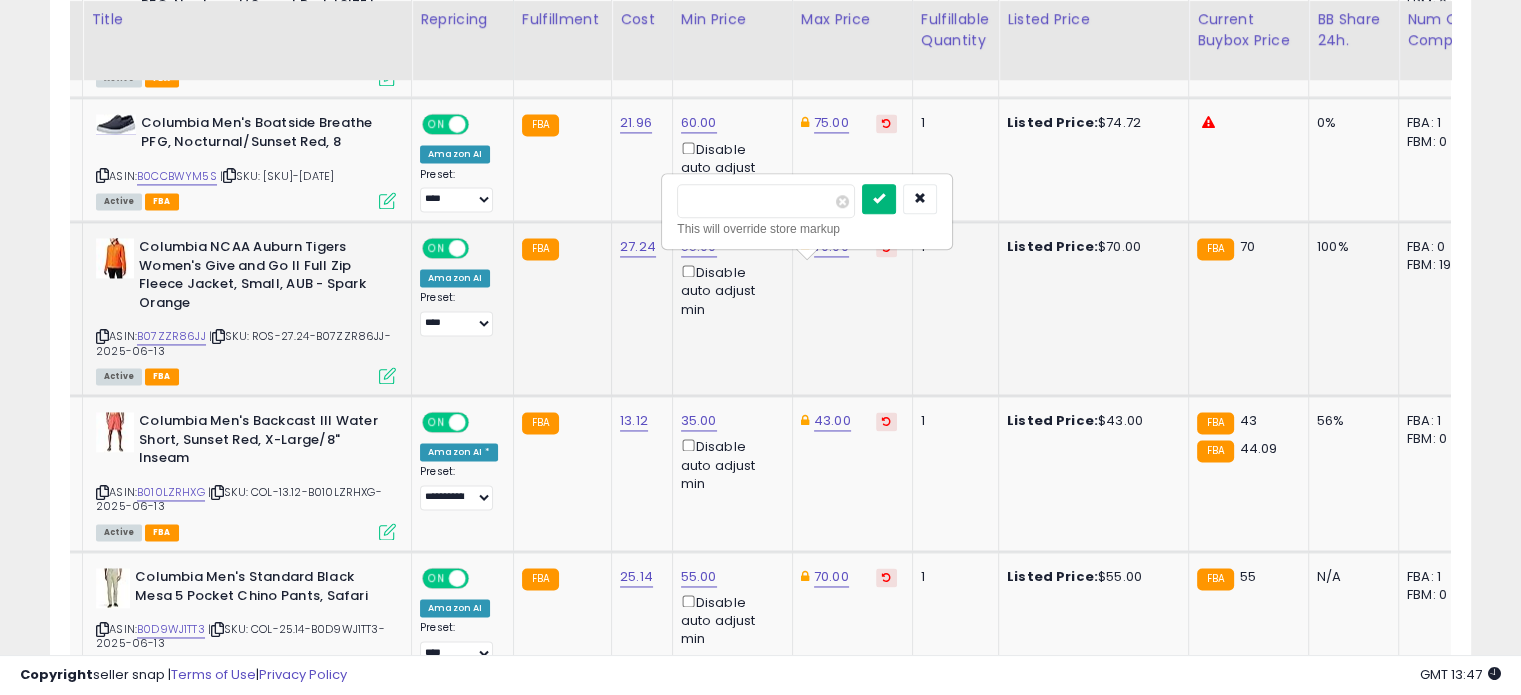 click at bounding box center [879, 198] 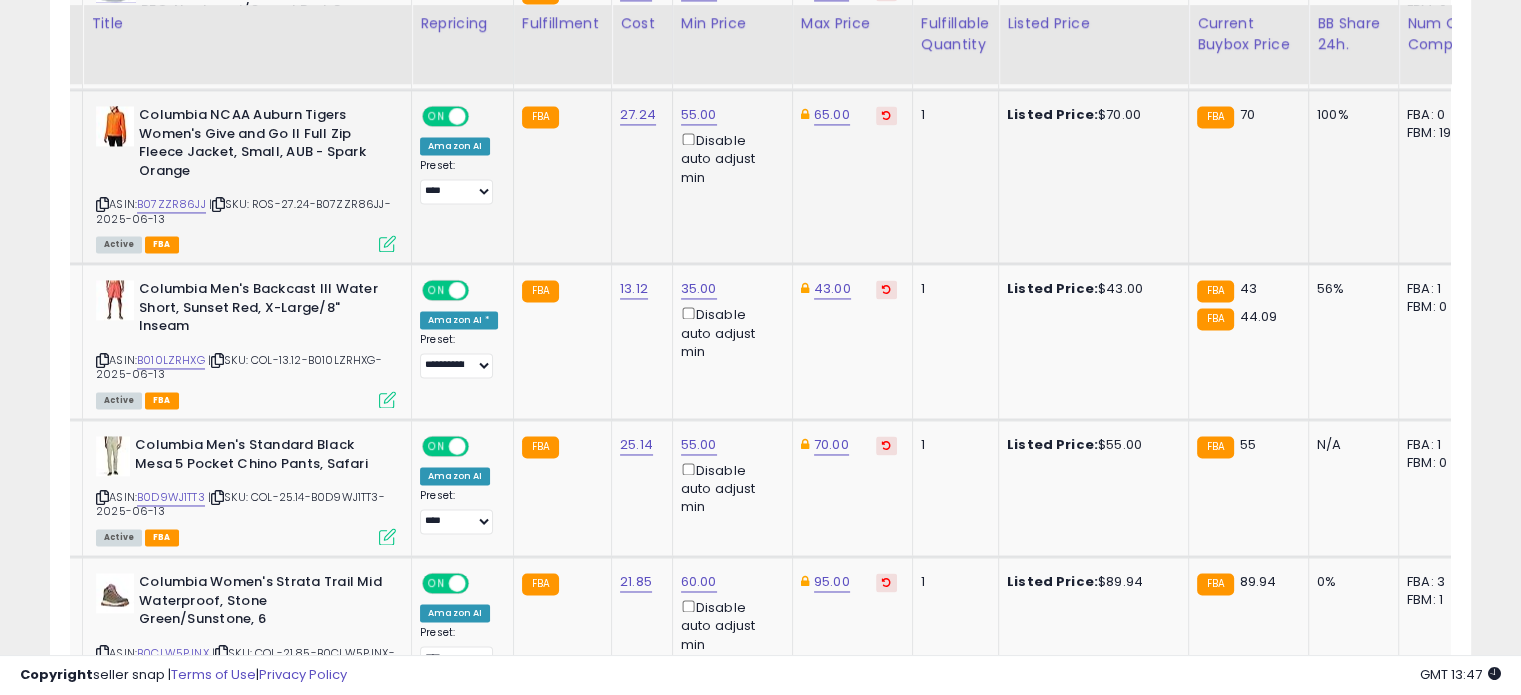 scroll, scrollTop: 3144, scrollLeft: 0, axis: vertical 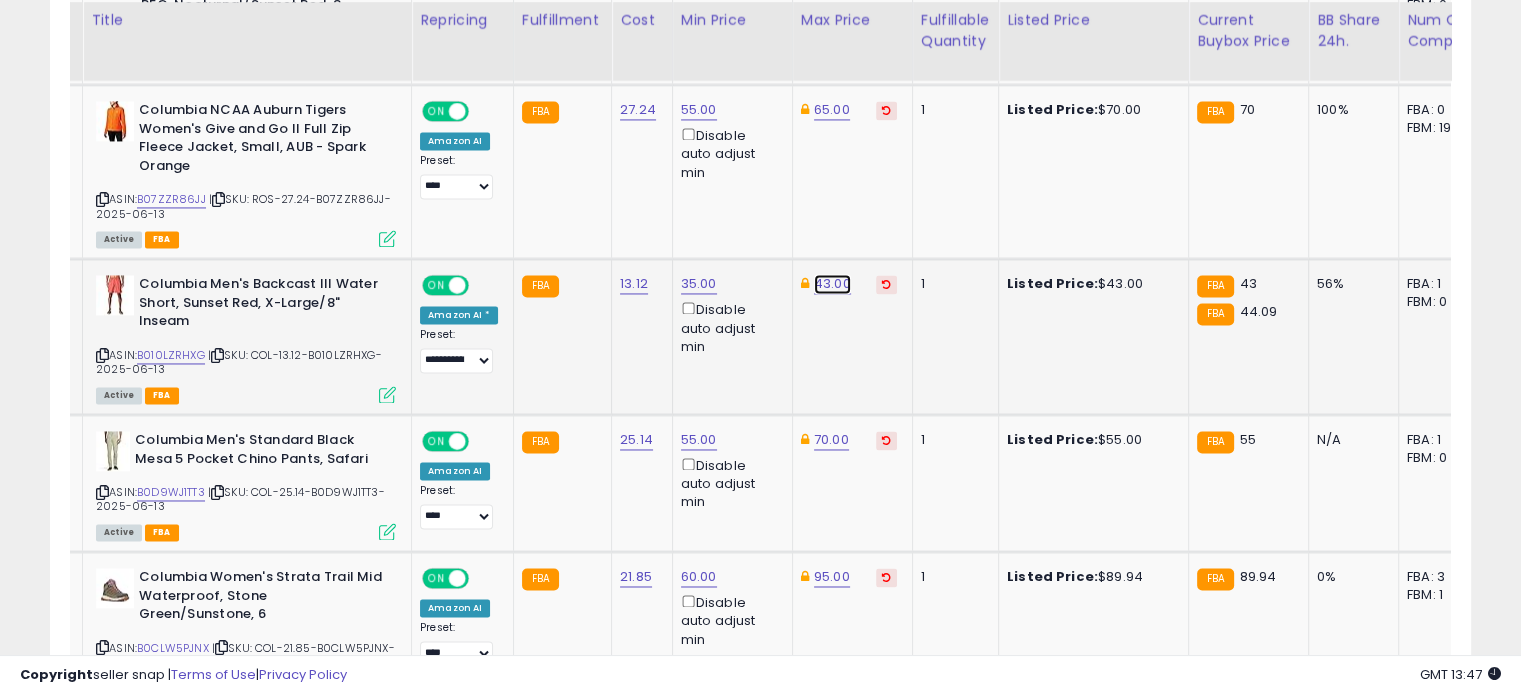 click on "43.00" at bounding box center (831, -2070) 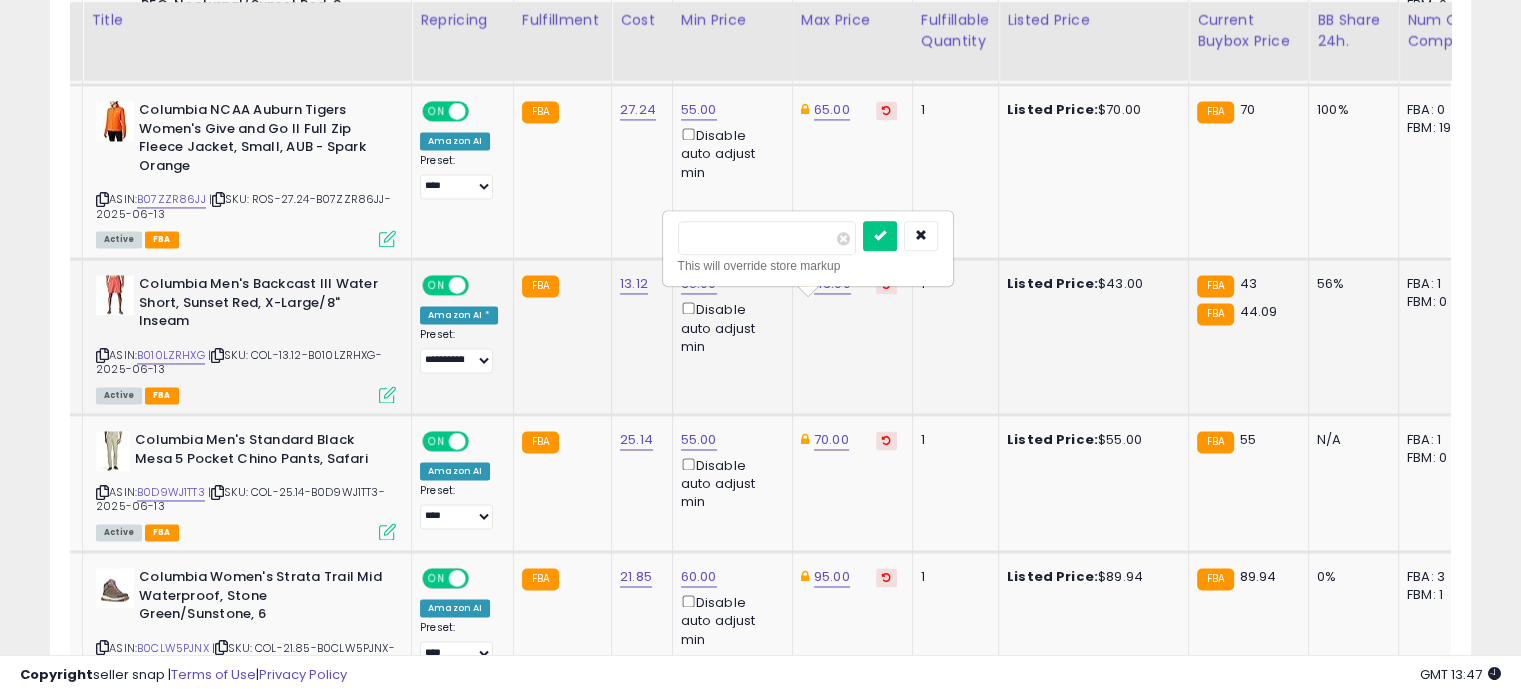 drag, startPoint x: 749, startPoint y: 239, endPoint x: 680, endPoint y: 235, distance: 69.115845 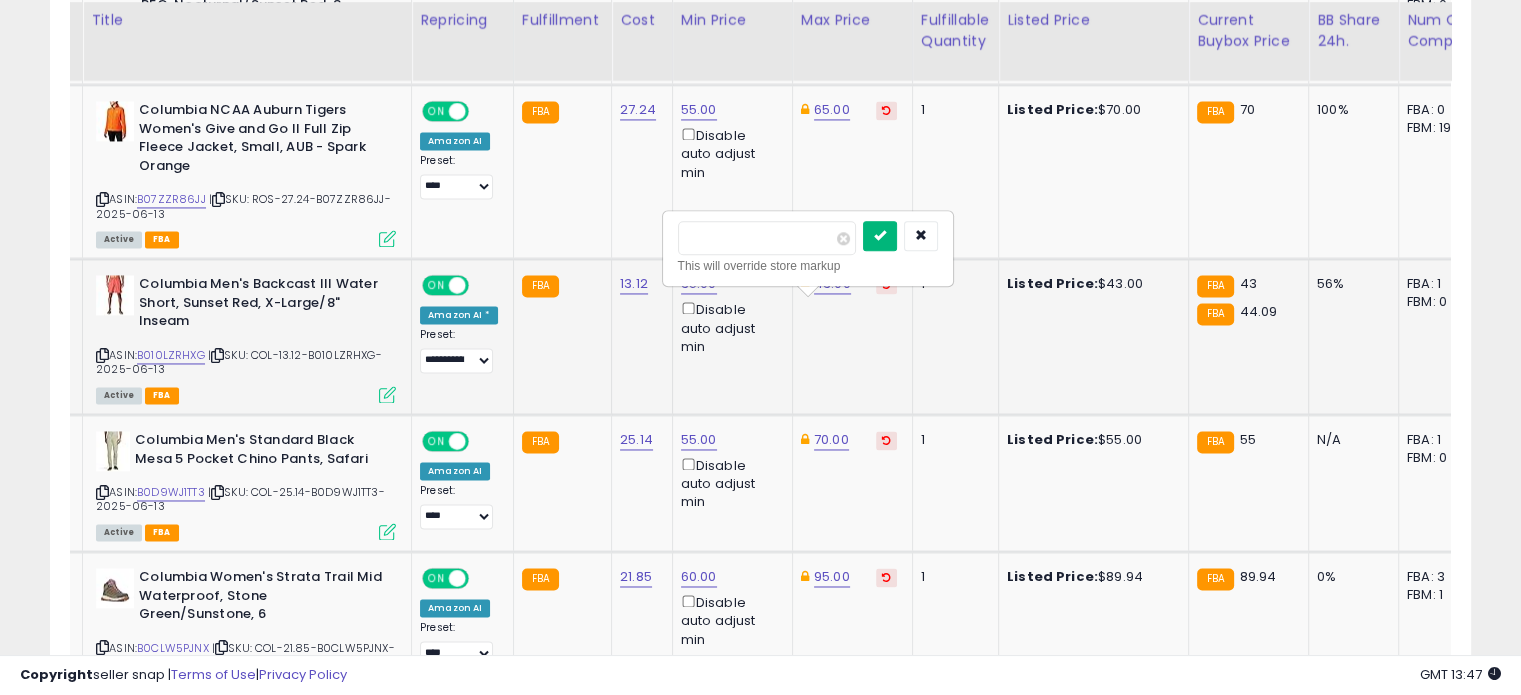 click at bounding box center [880, 235] 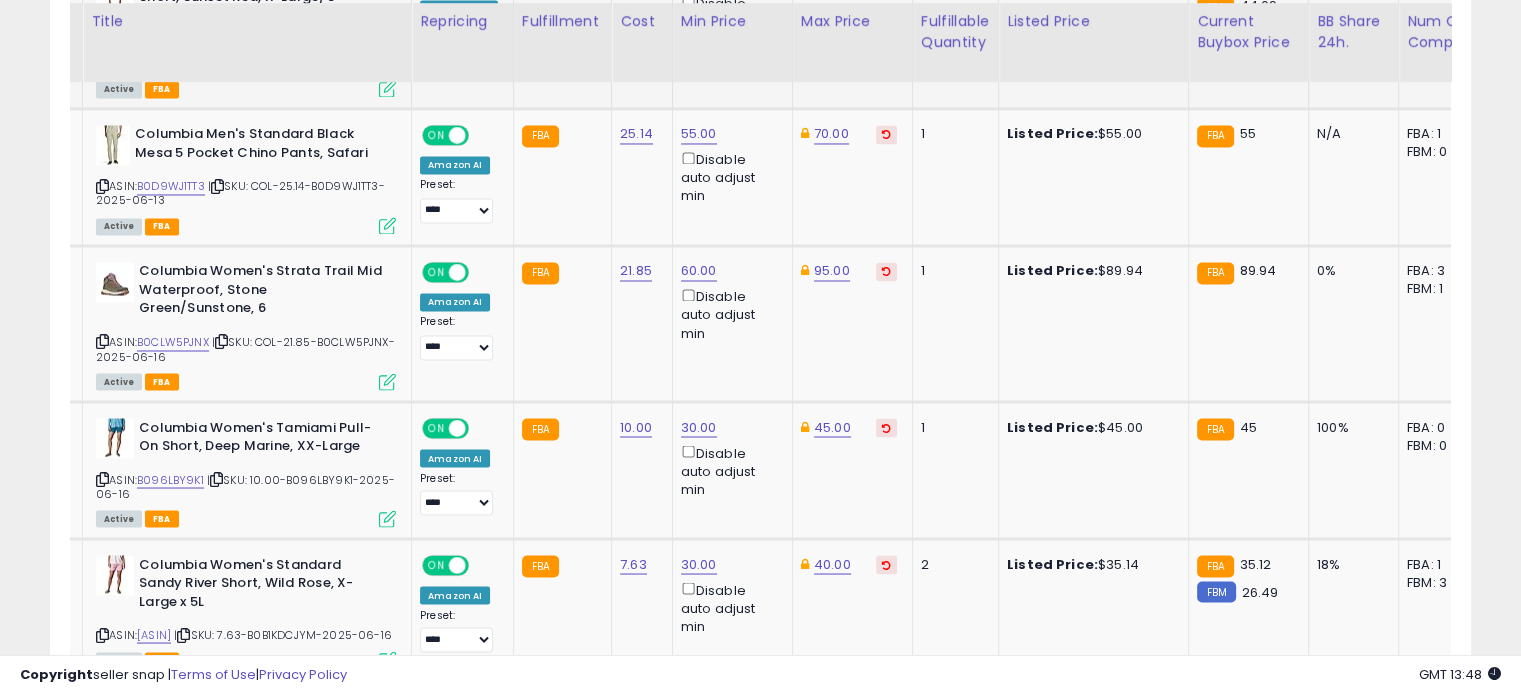 scroll, scrollTop: 3454, scrollLeft: 0, axis: vertical 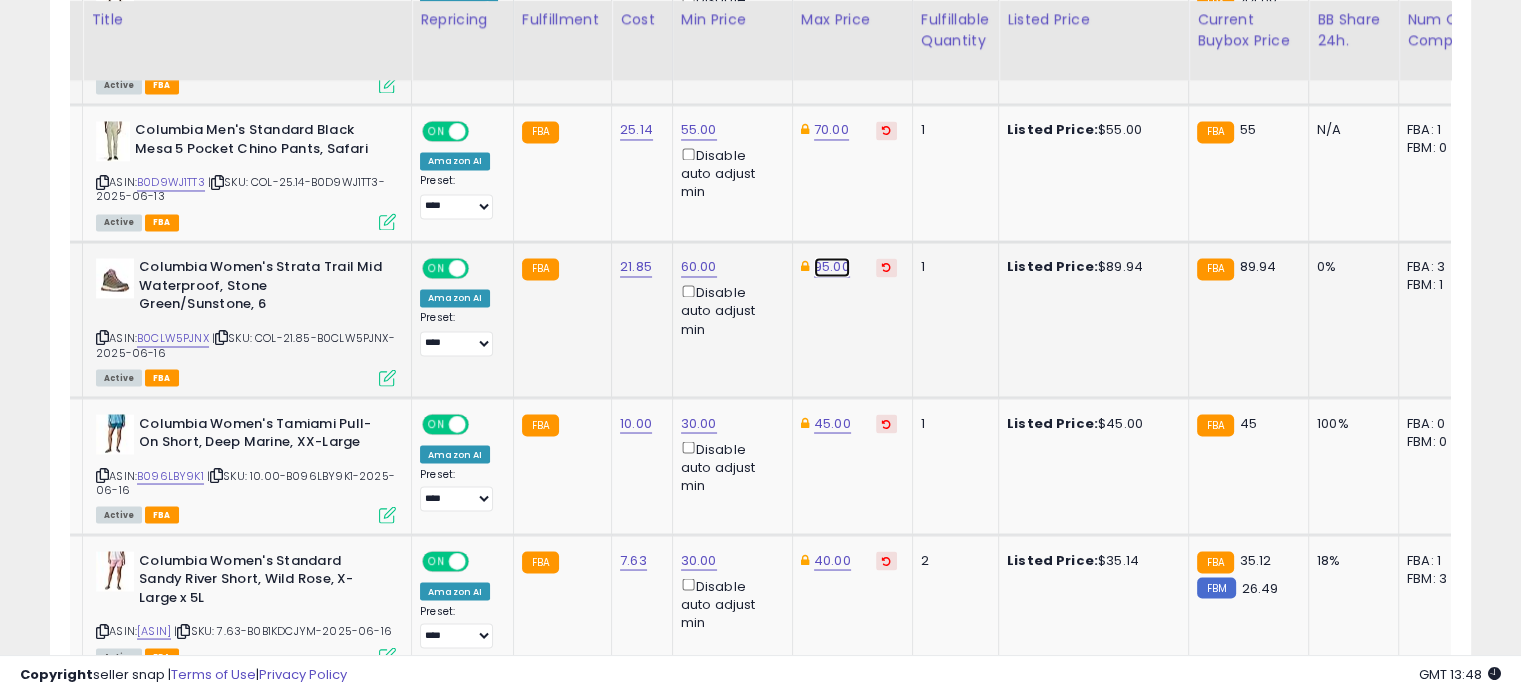 click on "95.00" at bounding box center (831, -2380) 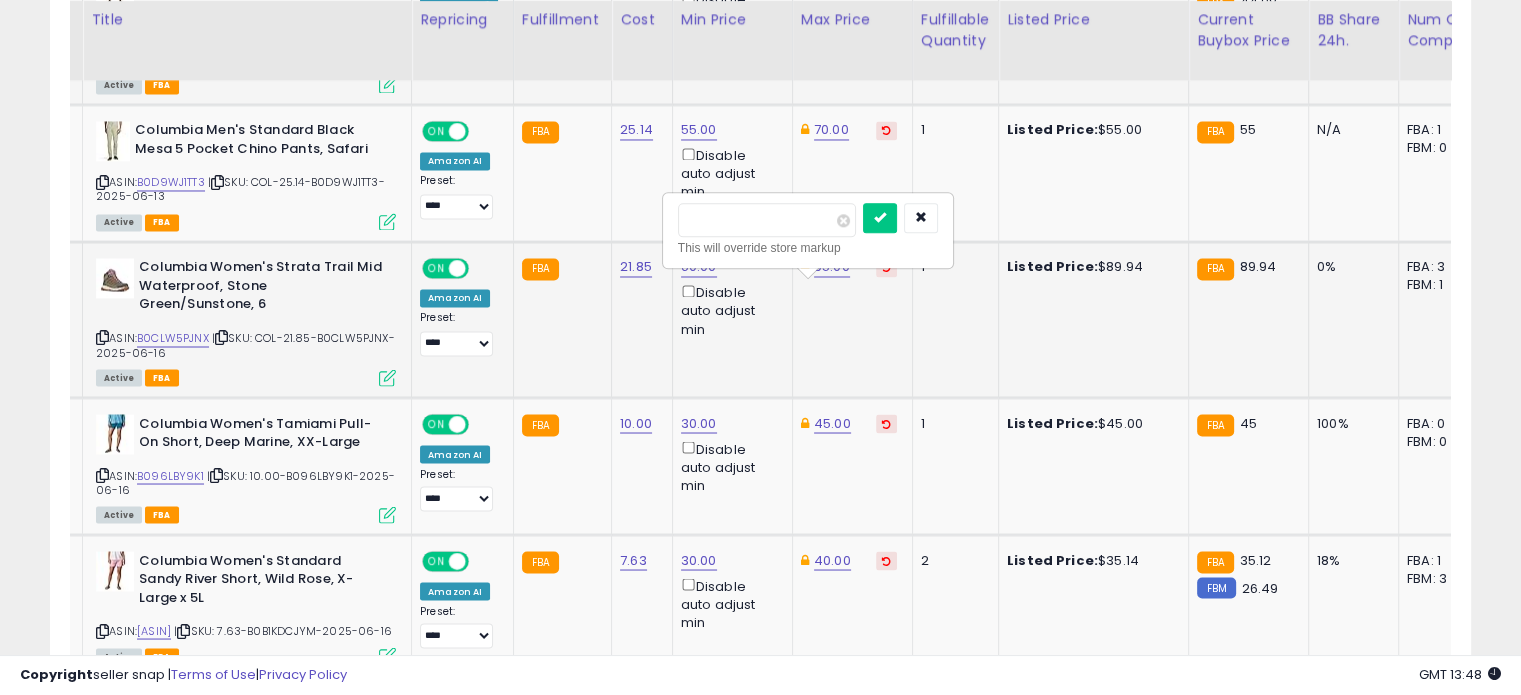 drag, startPoint x: 743, startPoint y: 220, endPoint x: 680, endPoint y: 213, distance: 63.387695 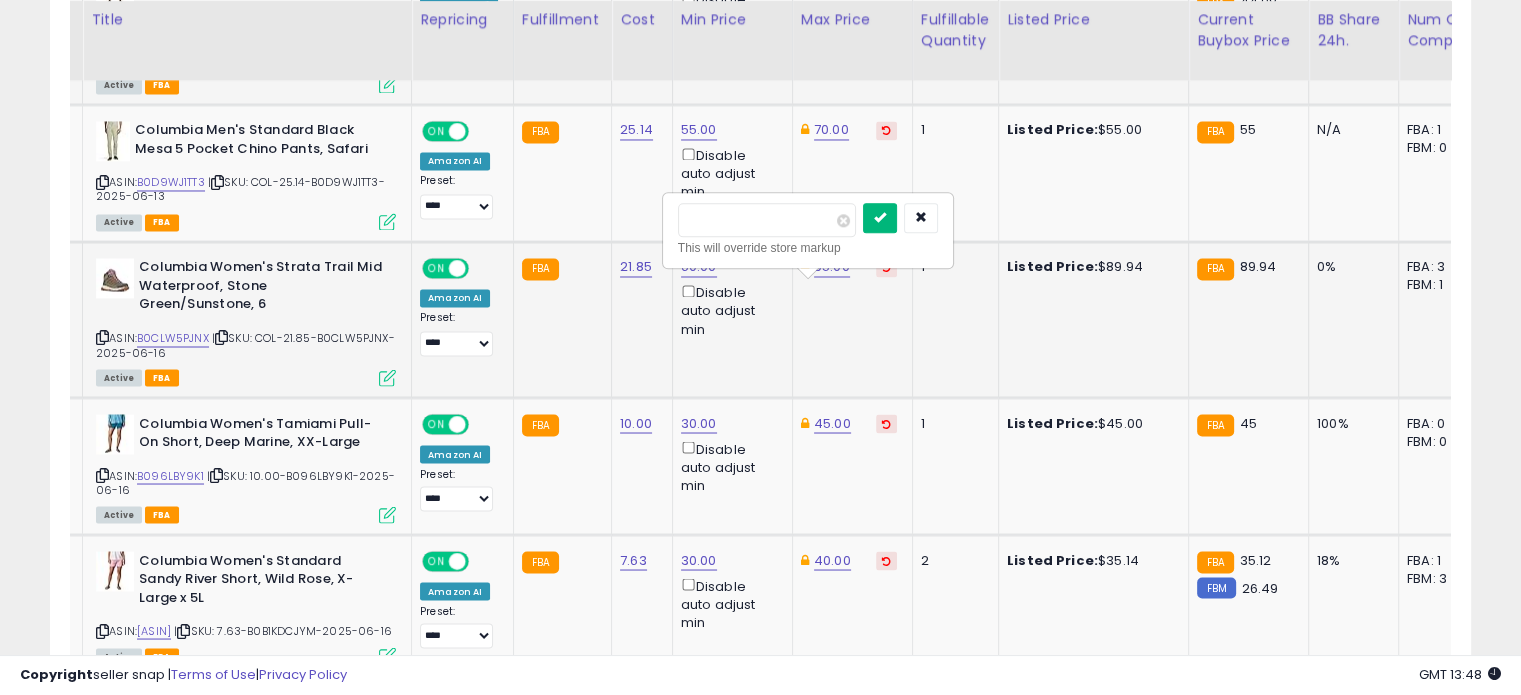 click at bounding box center [880, 217] 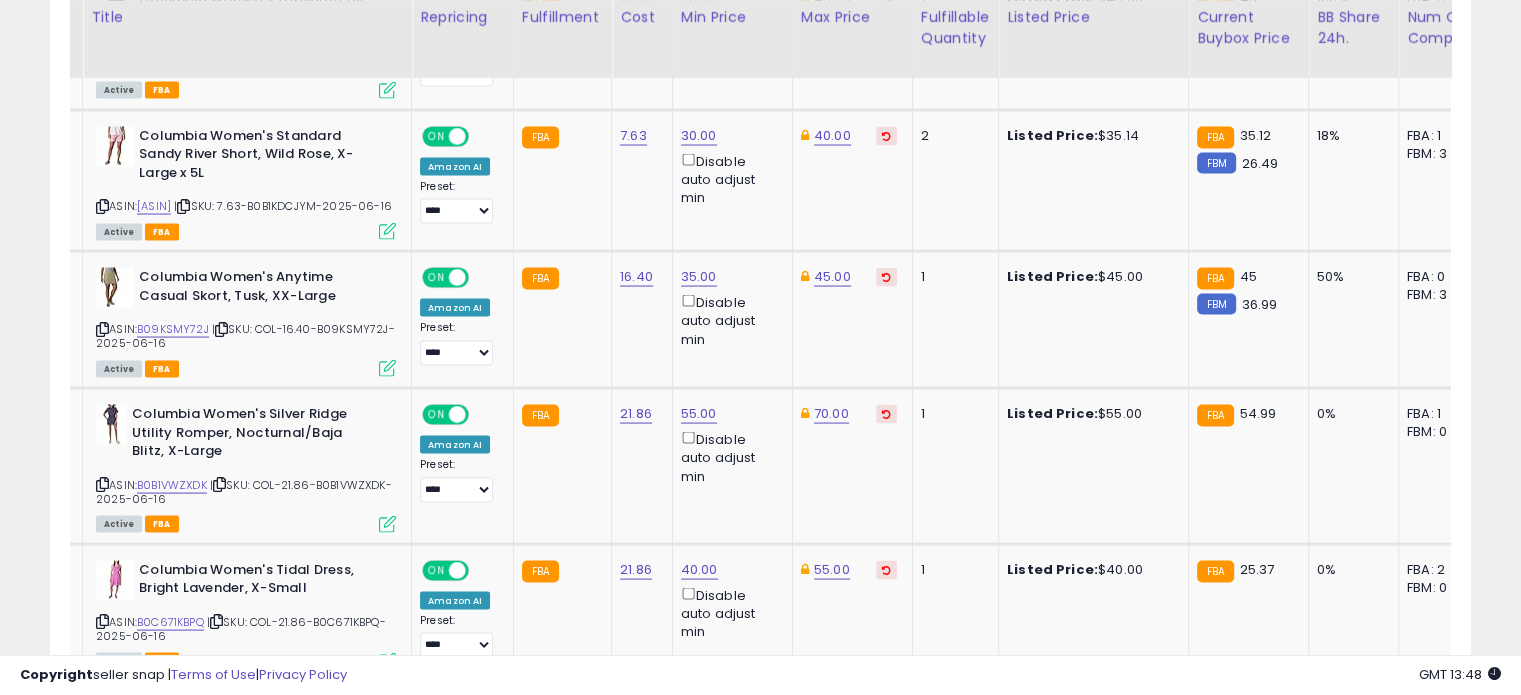scroll, scrollTop: 3879, scrollLeft: 0, axis: vertical 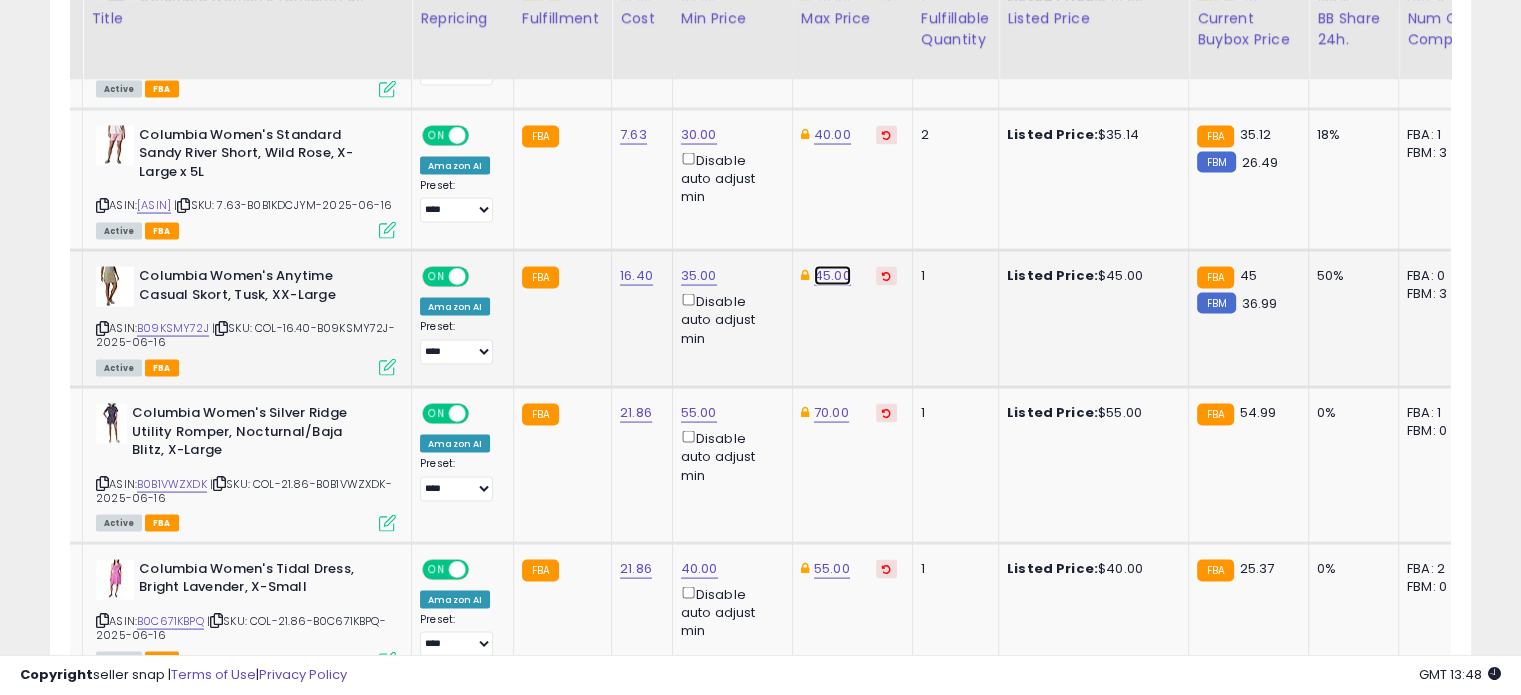 click on "45.00" at bounding box center [831, -2805] 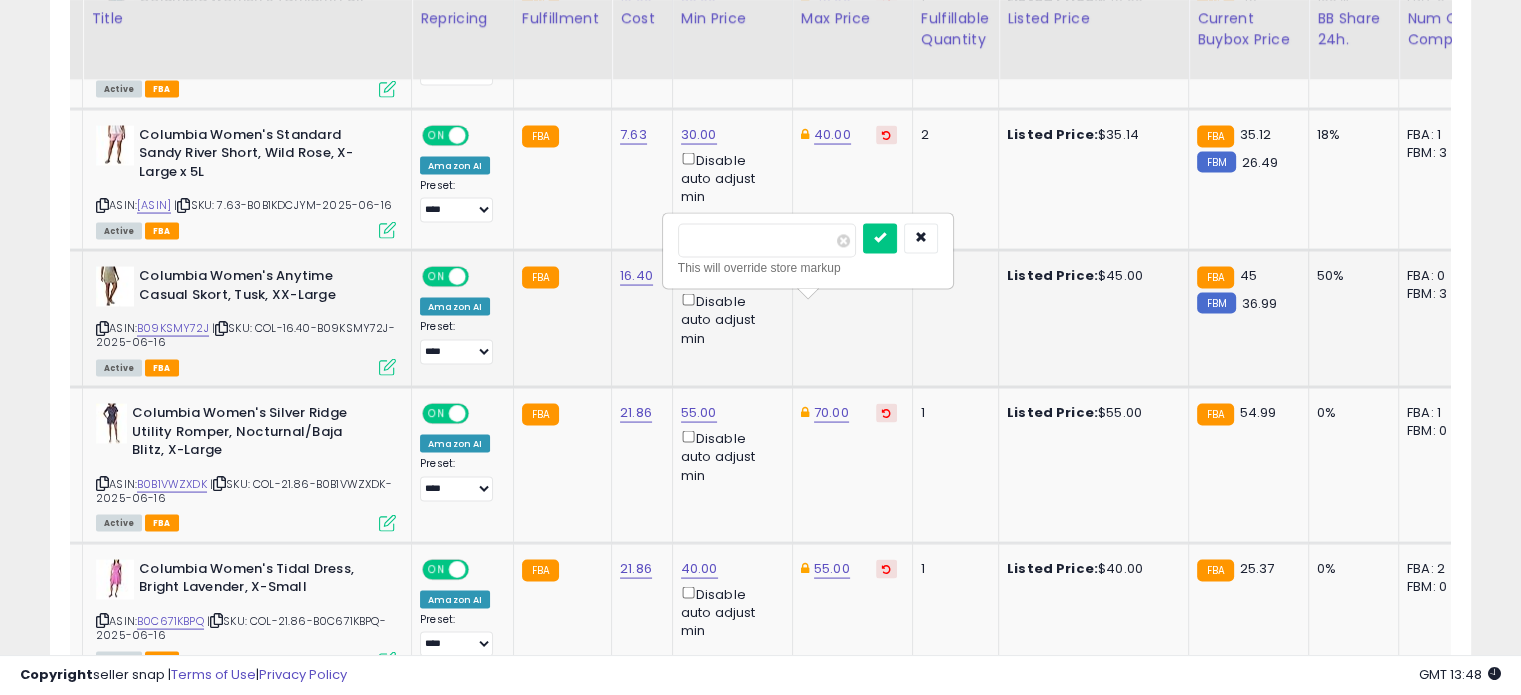 drag, startPoint x: 754, startPoint y: 234, endPoint x: 680, endPoint y: 247, distance: 75.13322 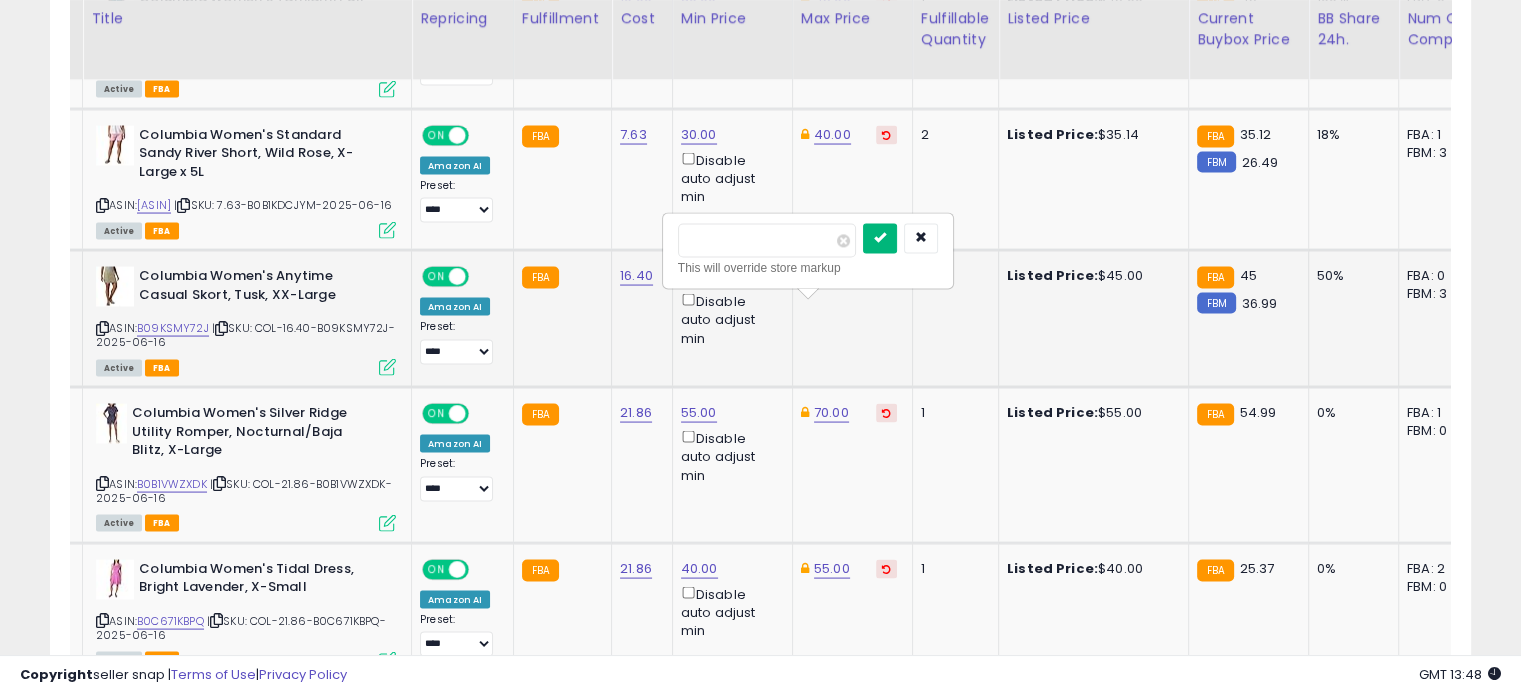 click at bounding box center (880, 239) 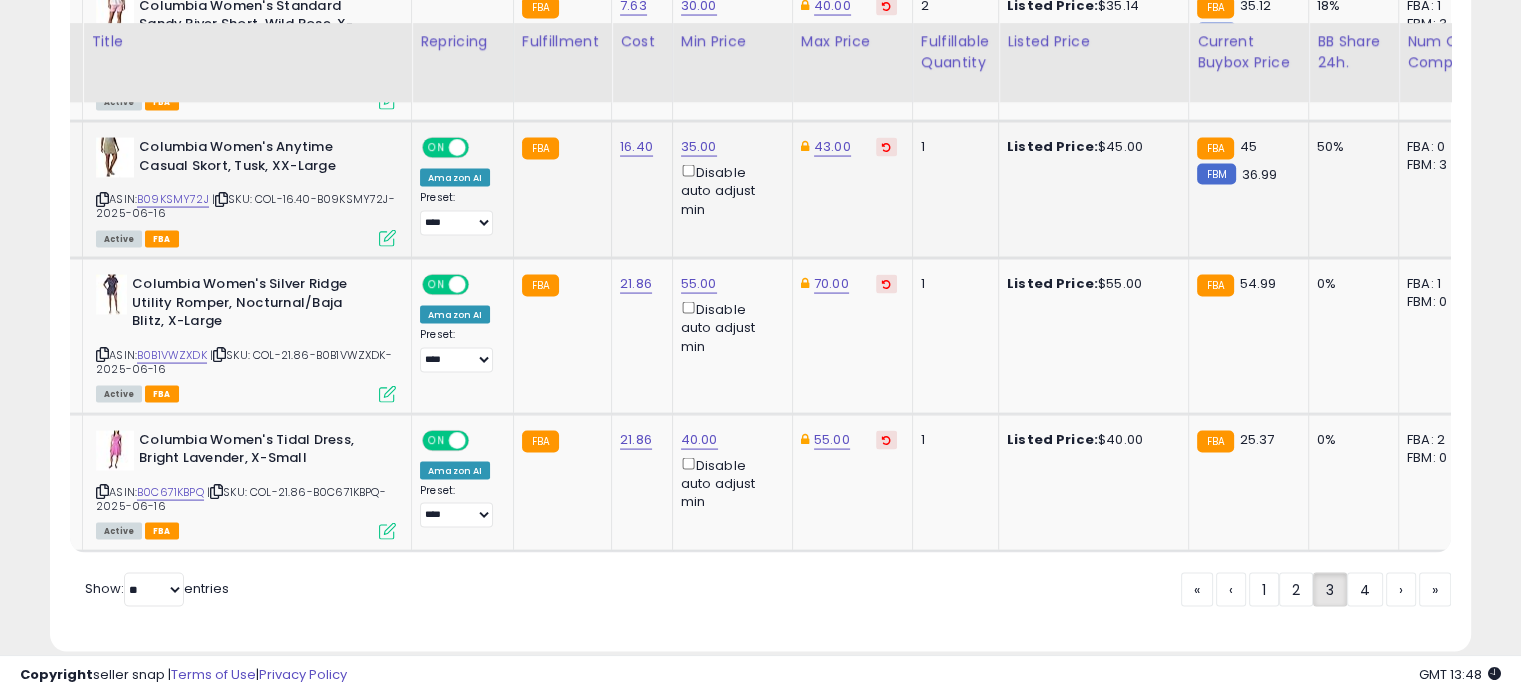 scroll, scrollTop: 4059, scrollLeft: 0, axis: vertical 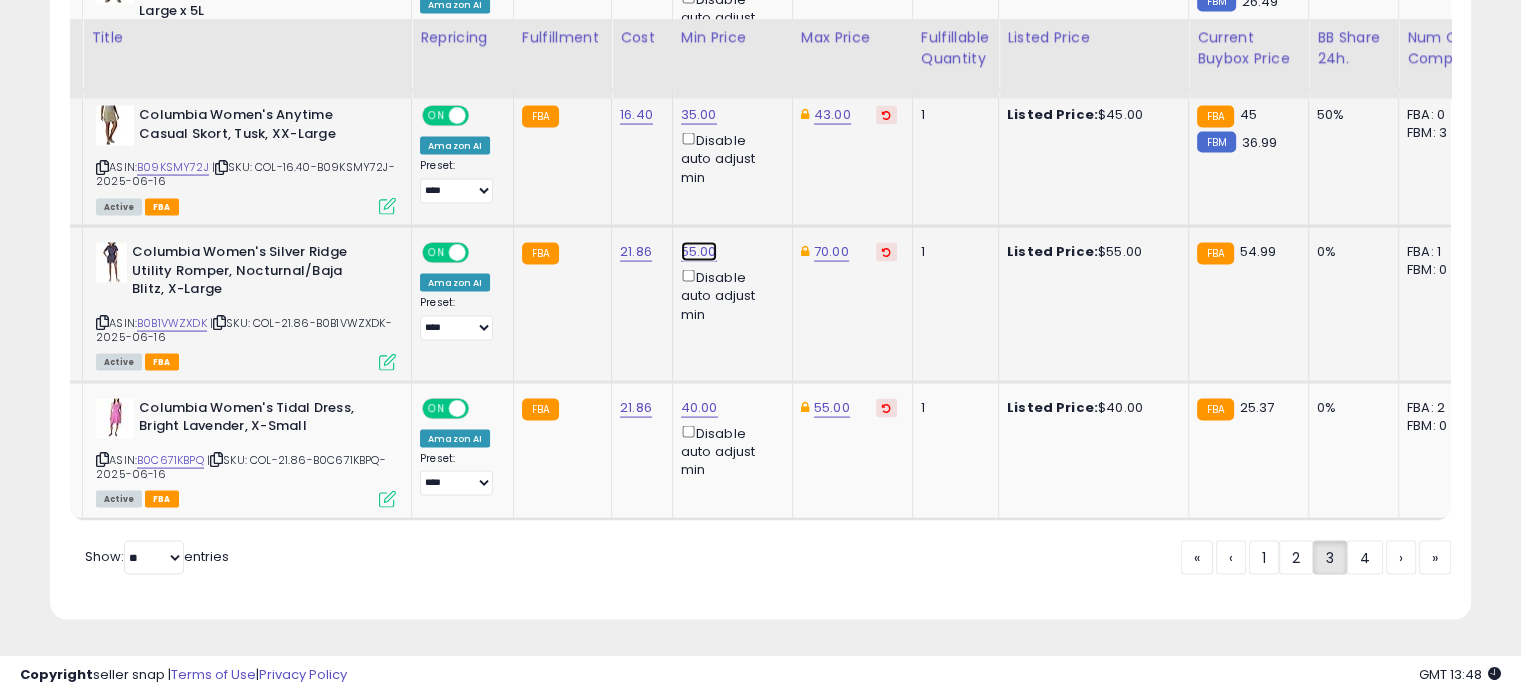 click on "55.00" at bounding box center (699, -2966) 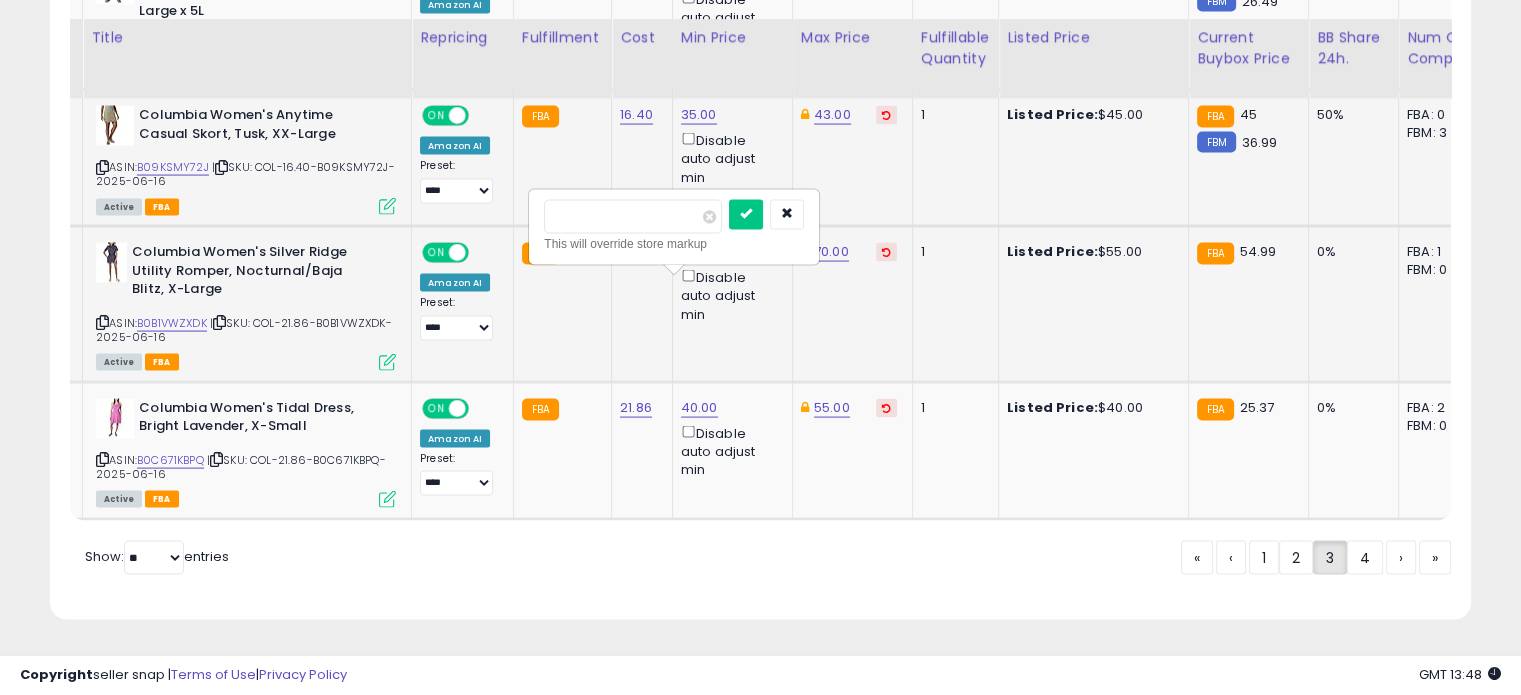 drag, startPoint x: 620, startPoint y: 193, endPoint x: 543, endPoint y: 205, distance: 77.92946 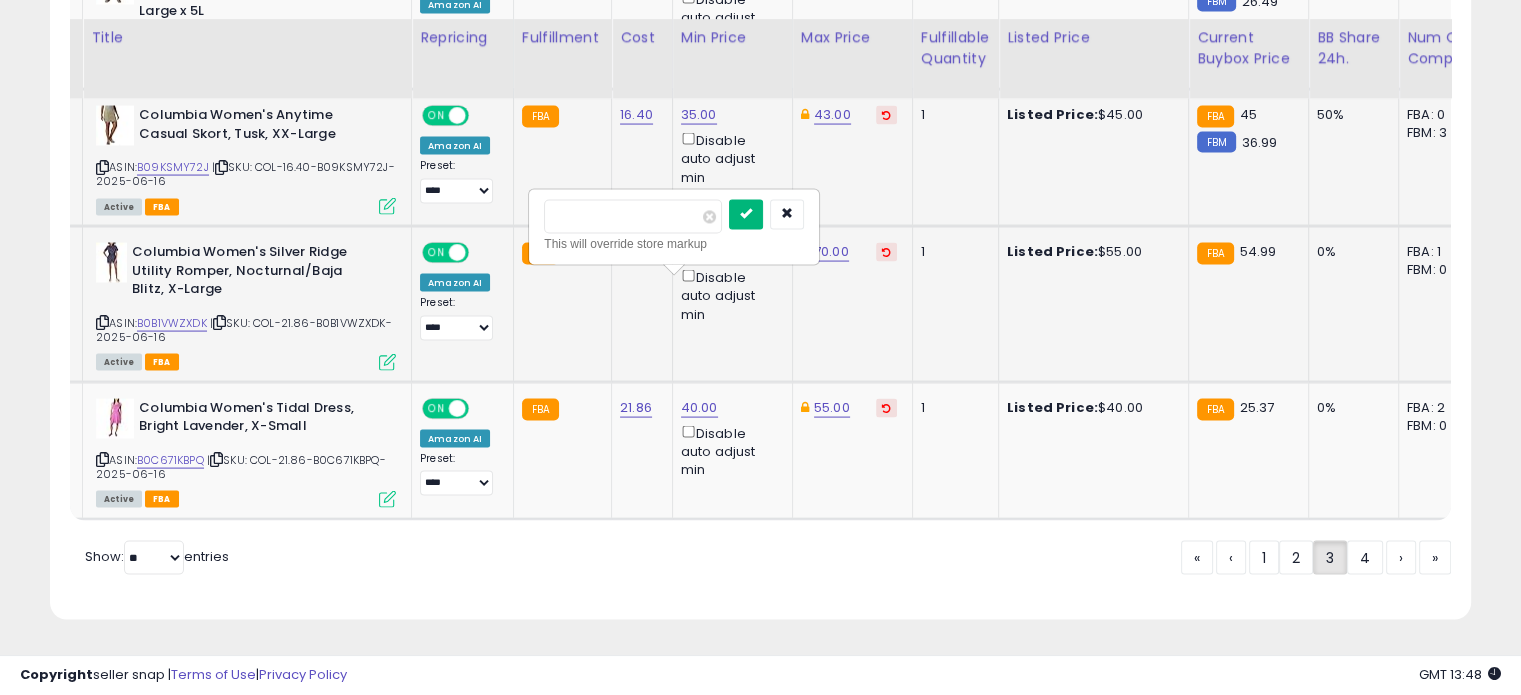 click at bounding box center [746, 214] 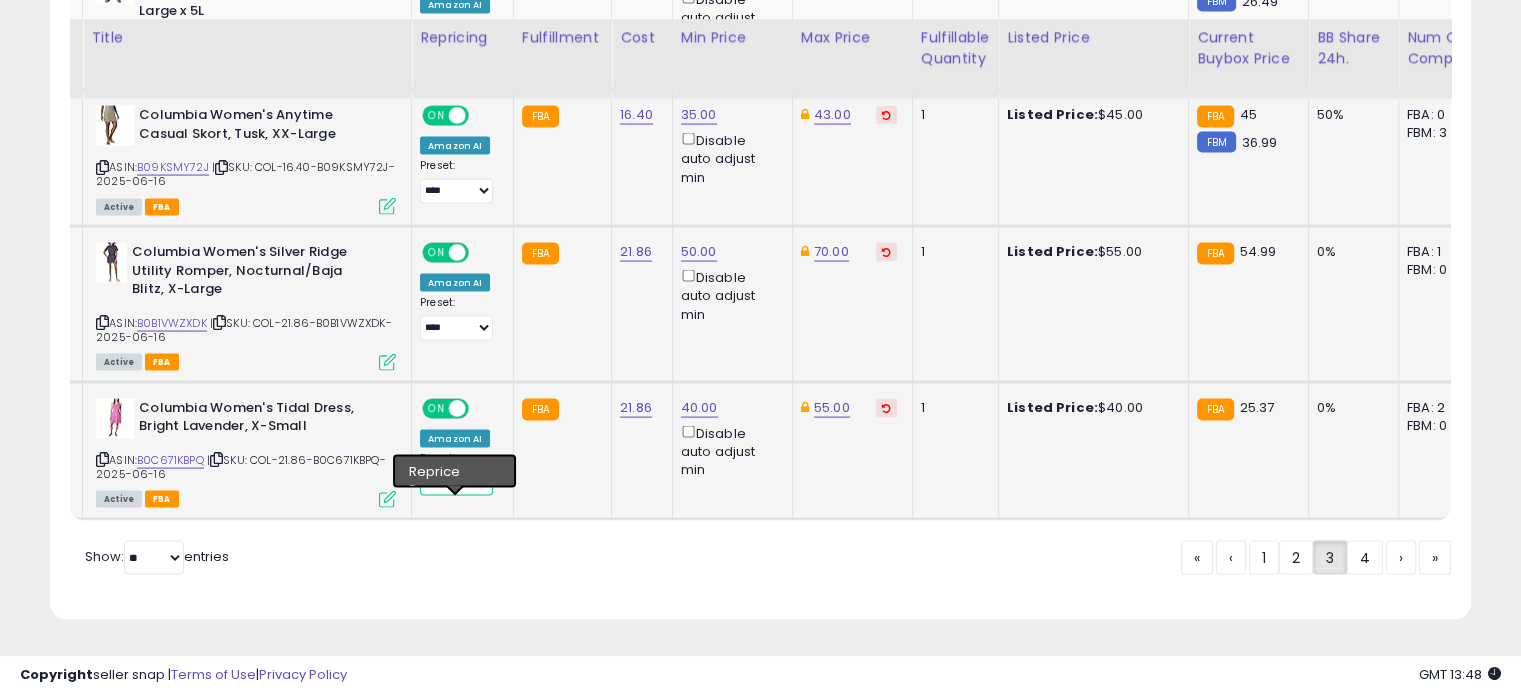 click on "**********" at bounding box center [456, 483] 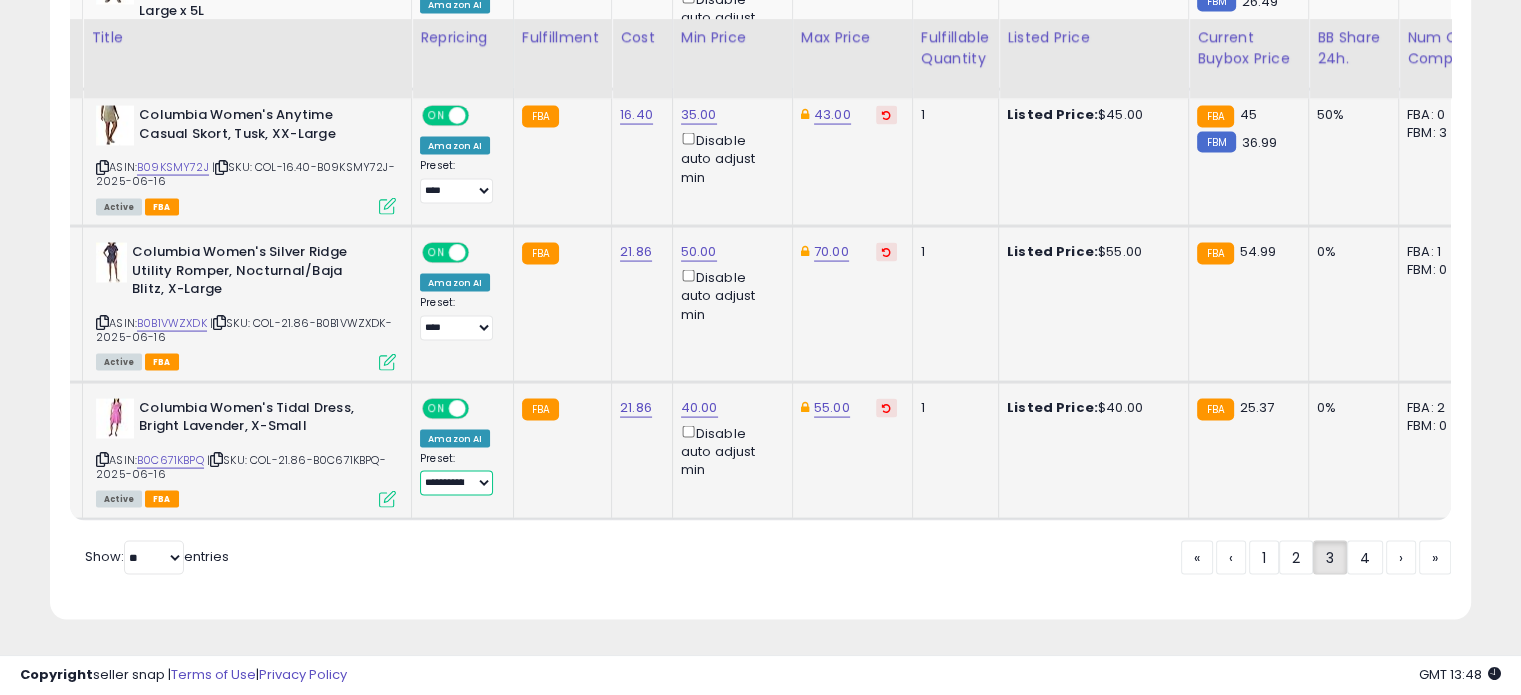 click on "**********" at bounding box center (456, 483) 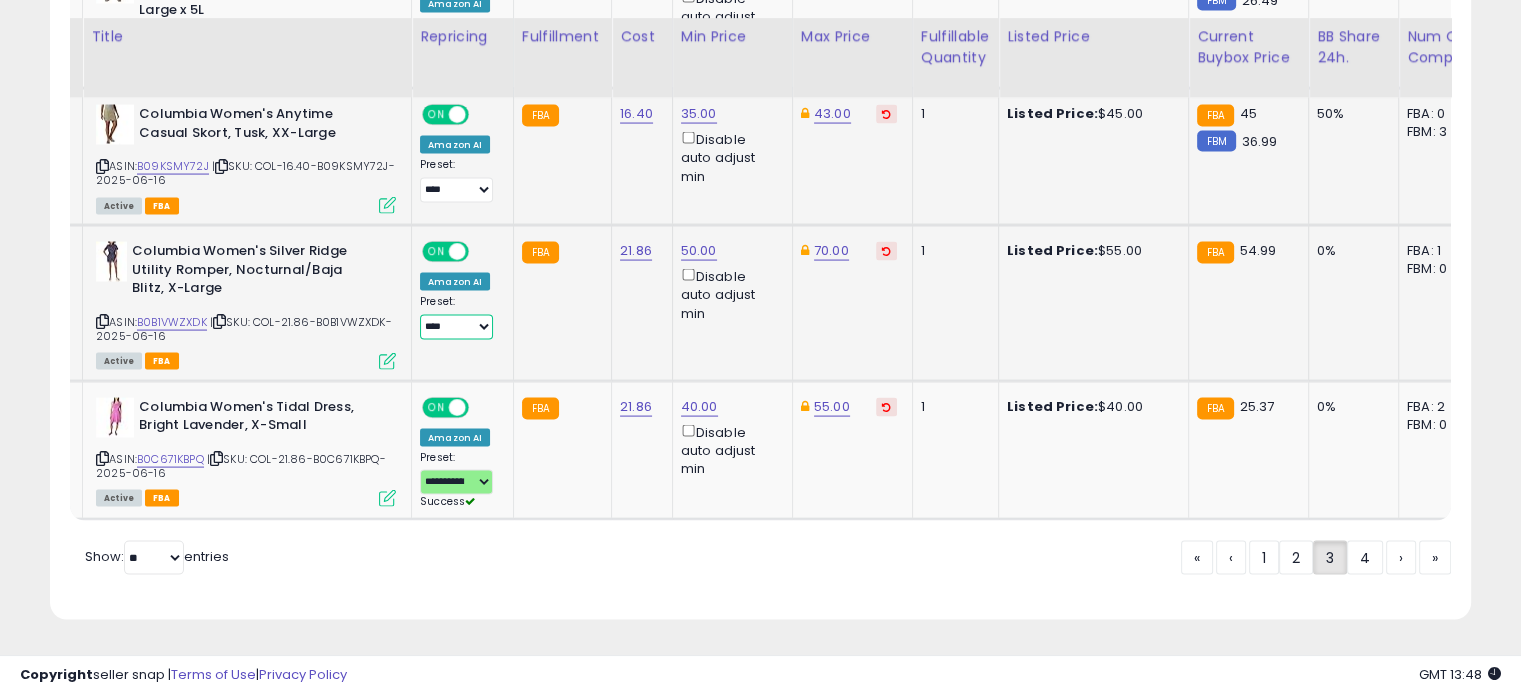 click on "**********" at bounding box center [456, 327] 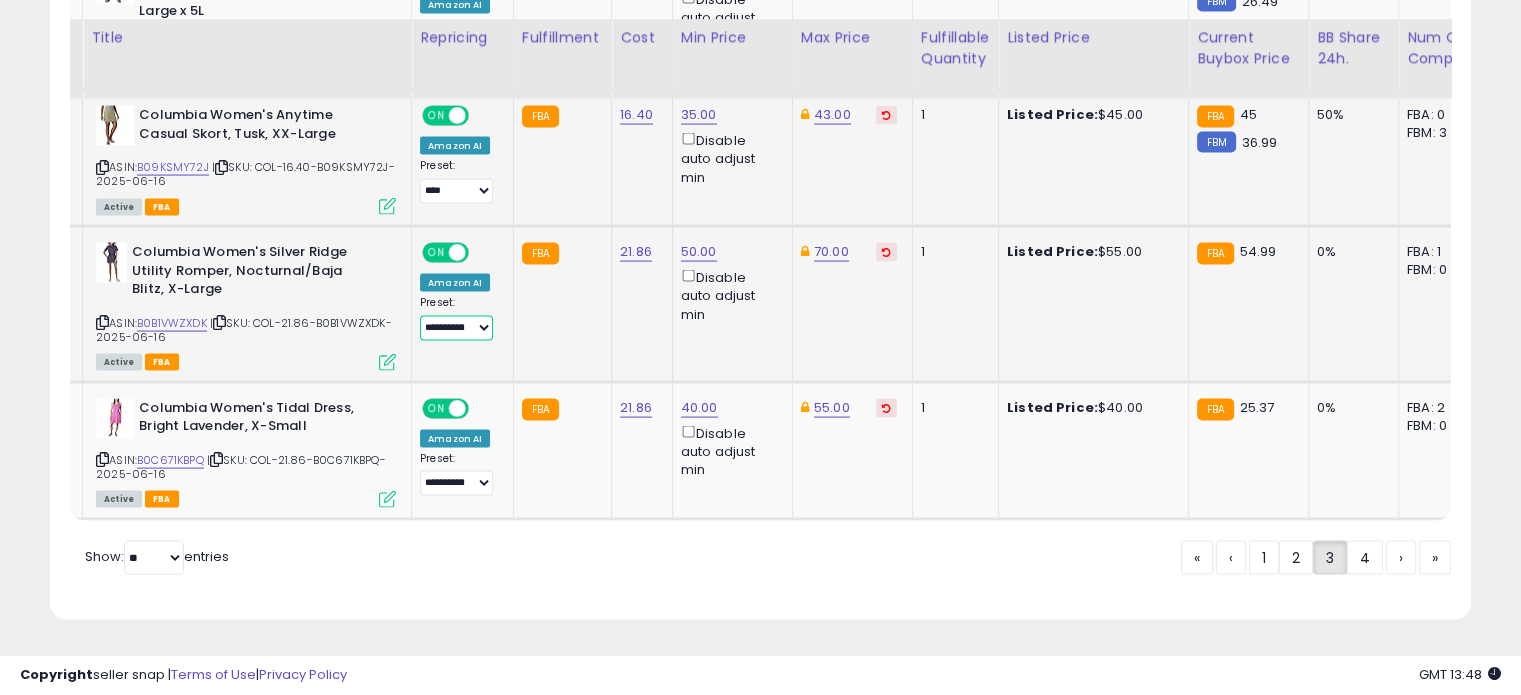 click on "**********" at bounding box center [456, 328] 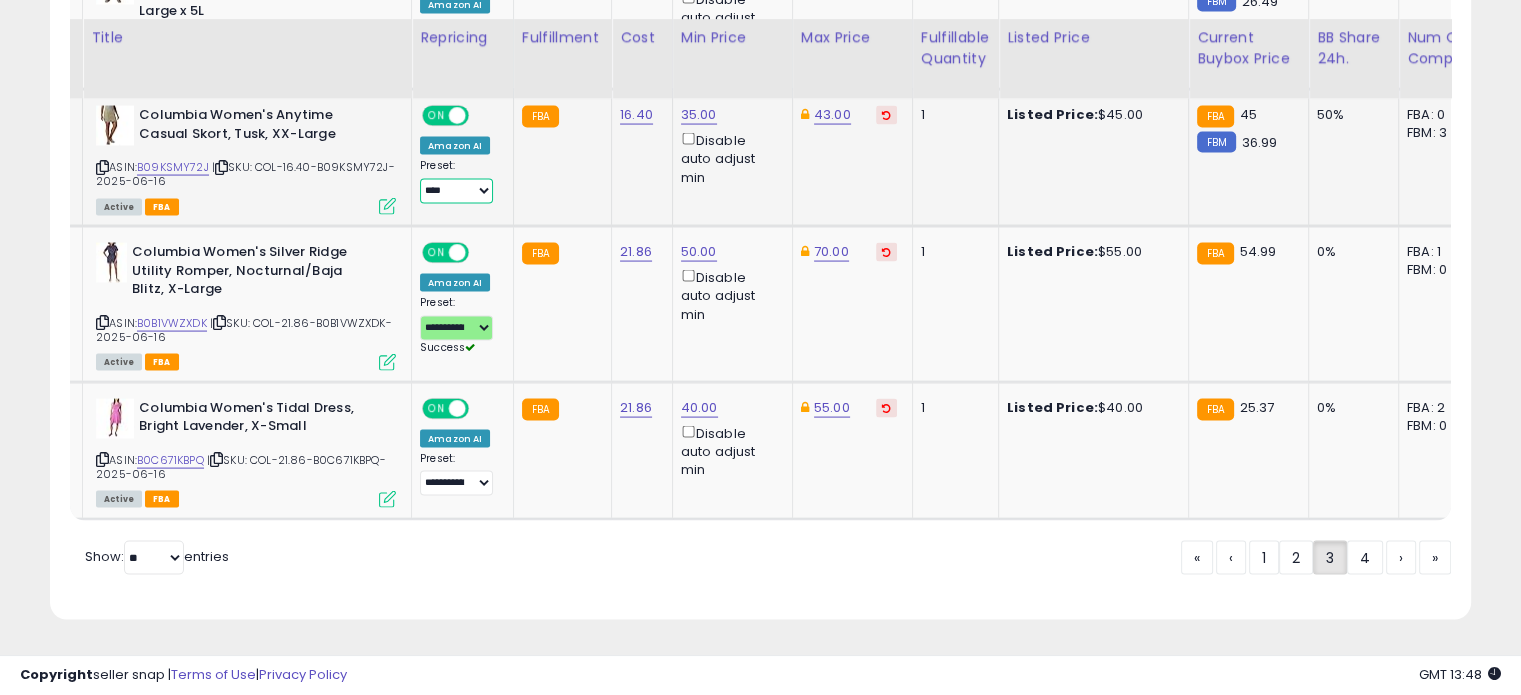 click on "**********" at bounding box center (456, 191) 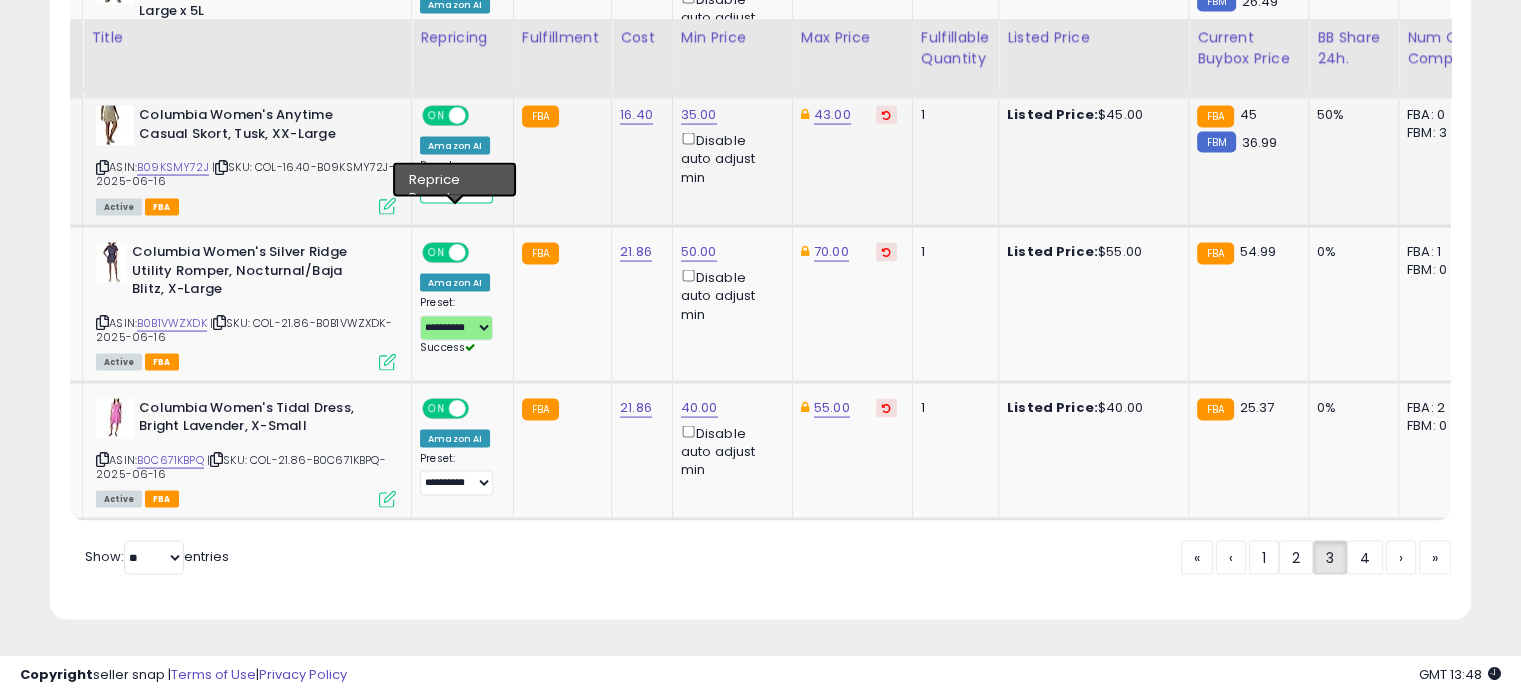 click on "**********" at bounding box center [456, 191] 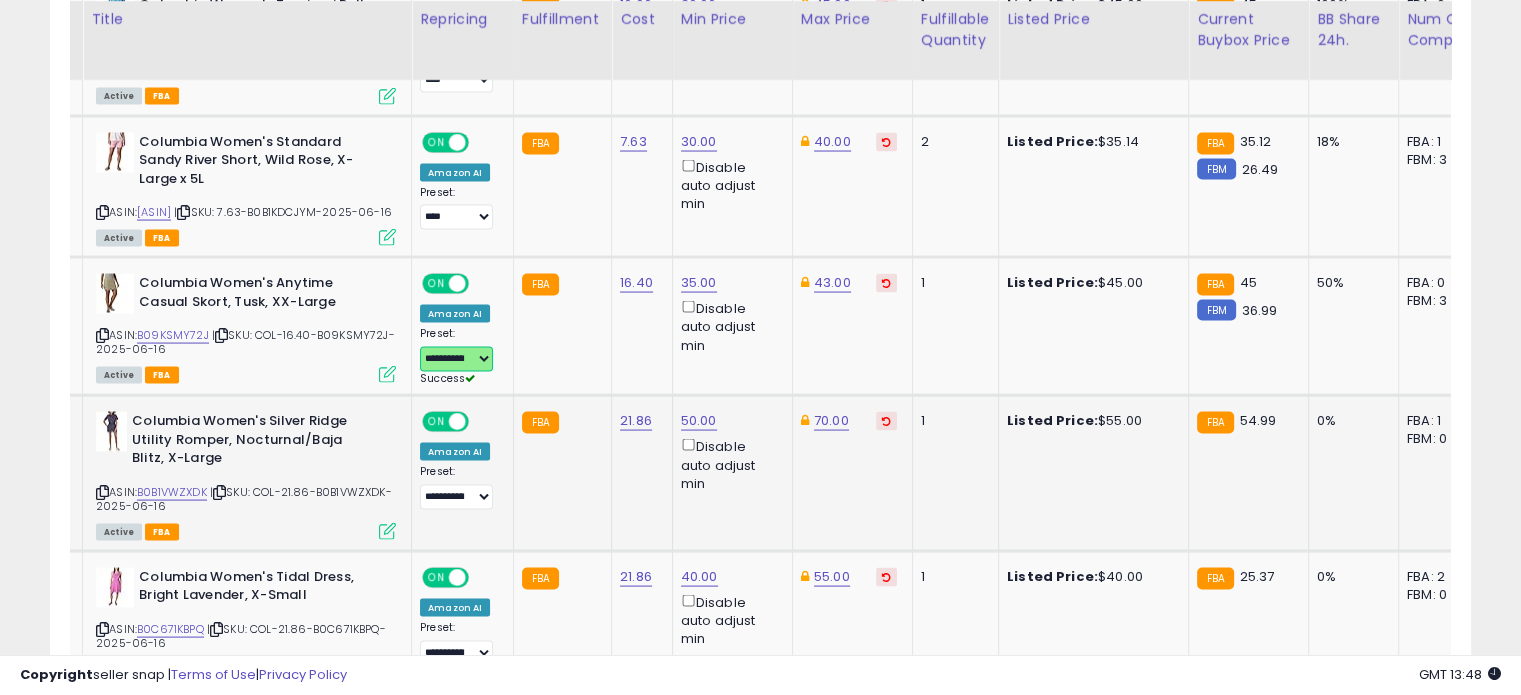 scroll, scrollTop: 3871, scrollLeft: 0, axis: vertical 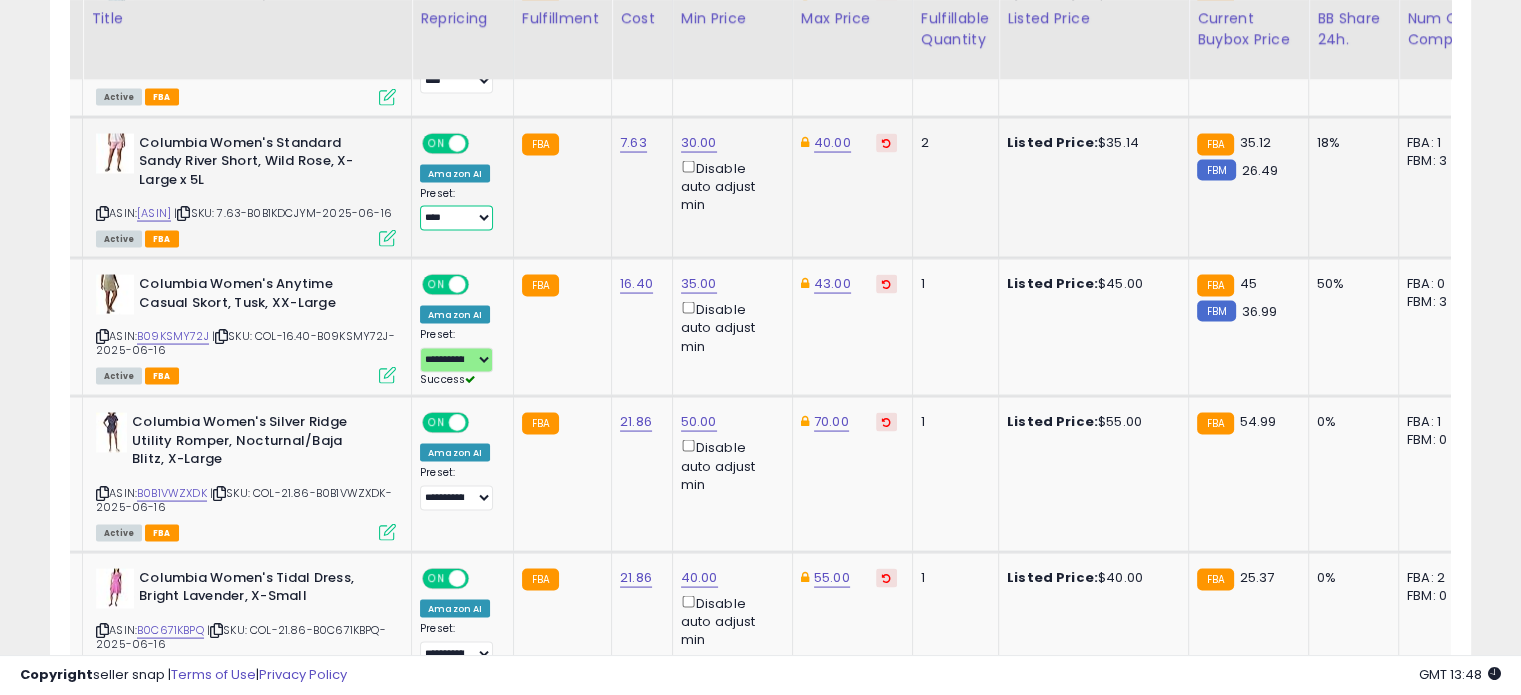 click on "**********" at bounding box center (456, 218) 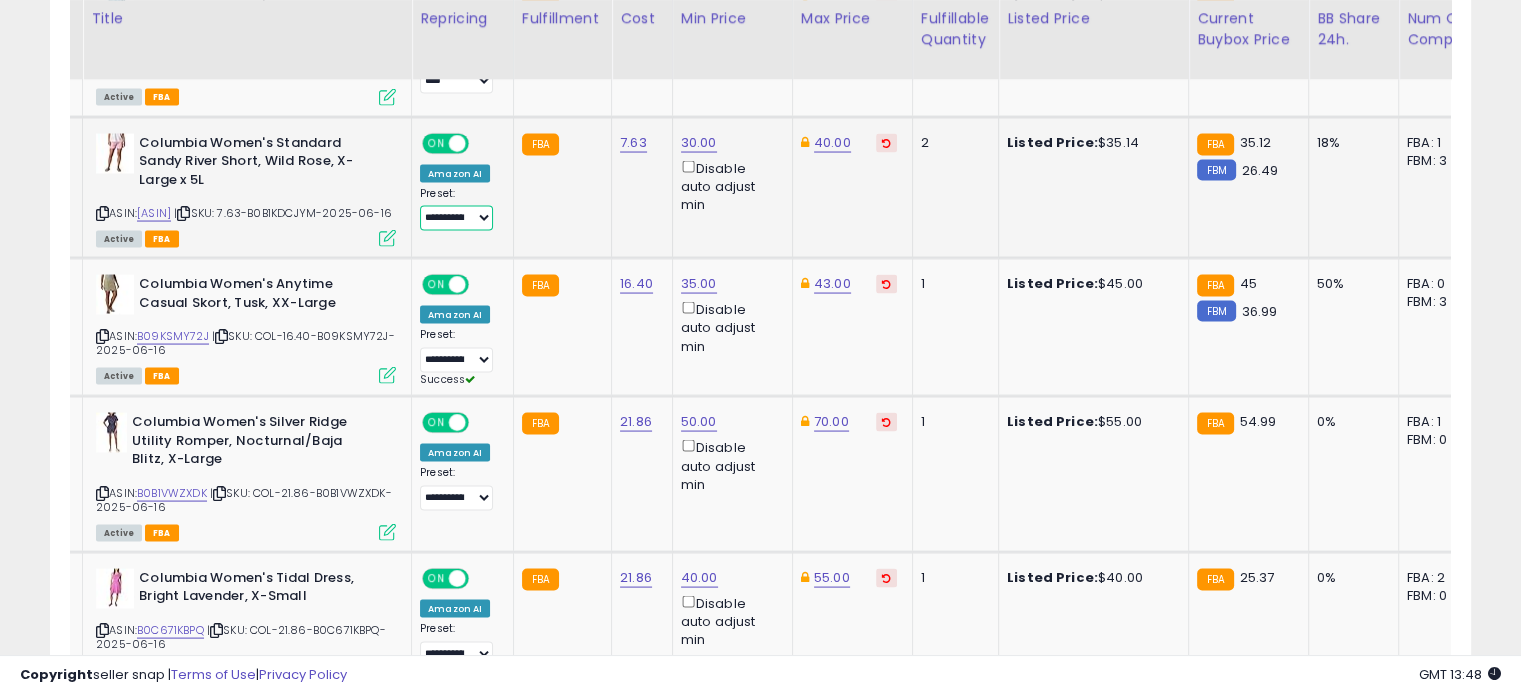 click on "**********" at bounding box center [456, 218] 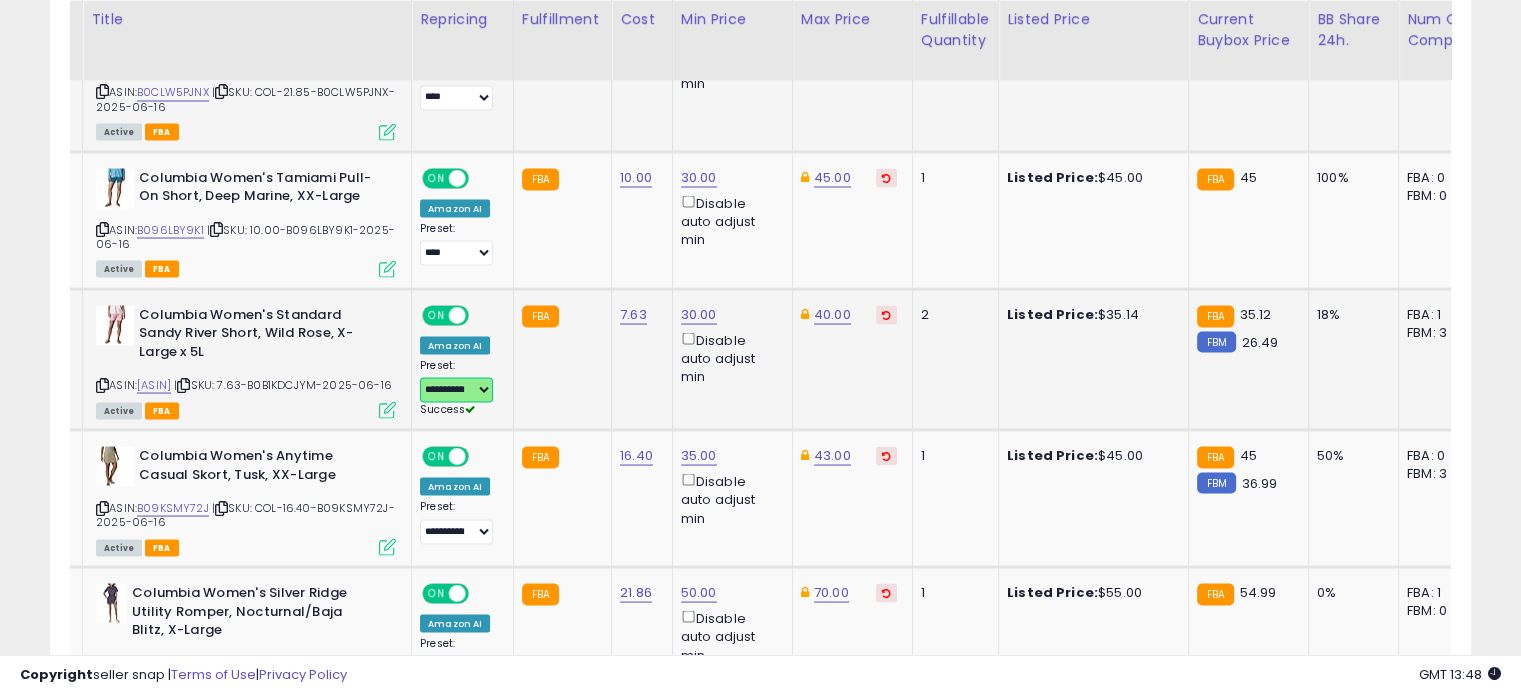 scroll, scrollTop: 3692, scrollLeft: 0, axis: vertical 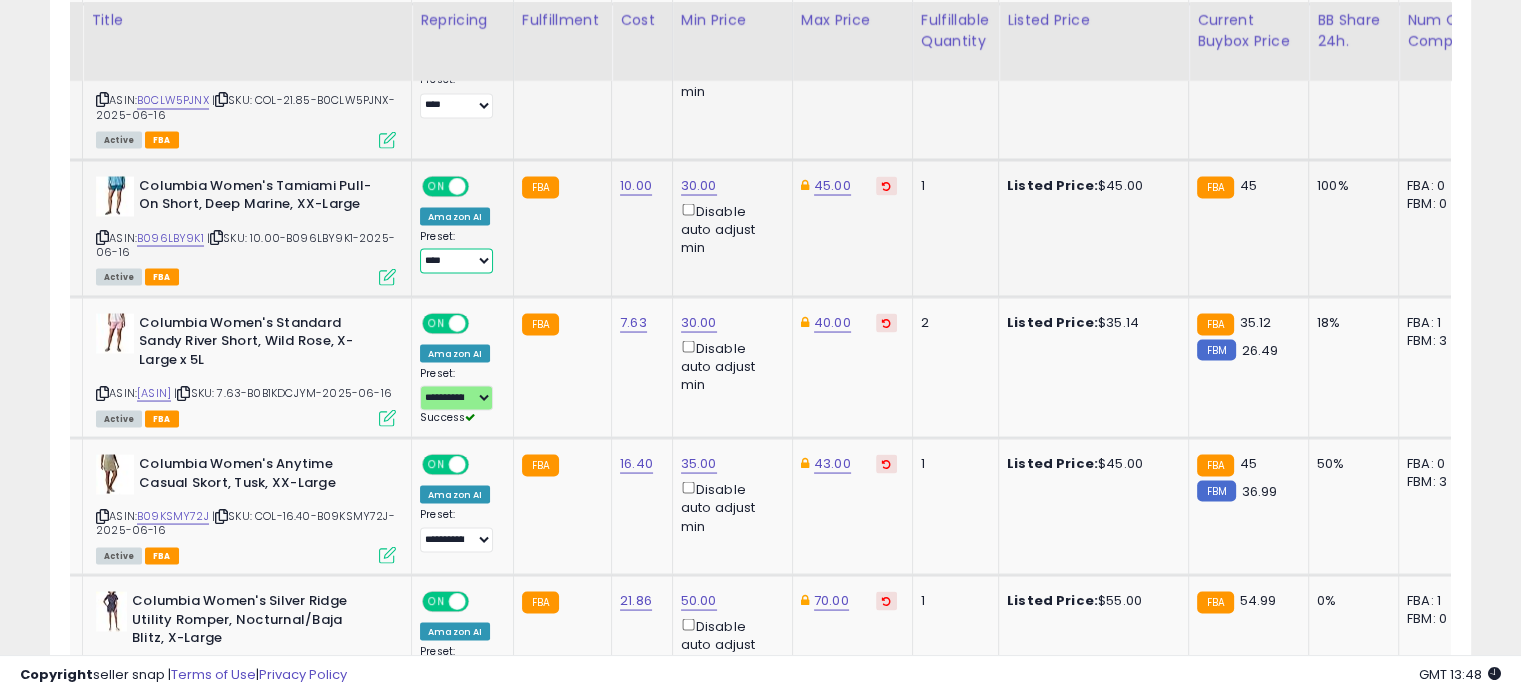 click on "**********" at bounding box center [456, 260] 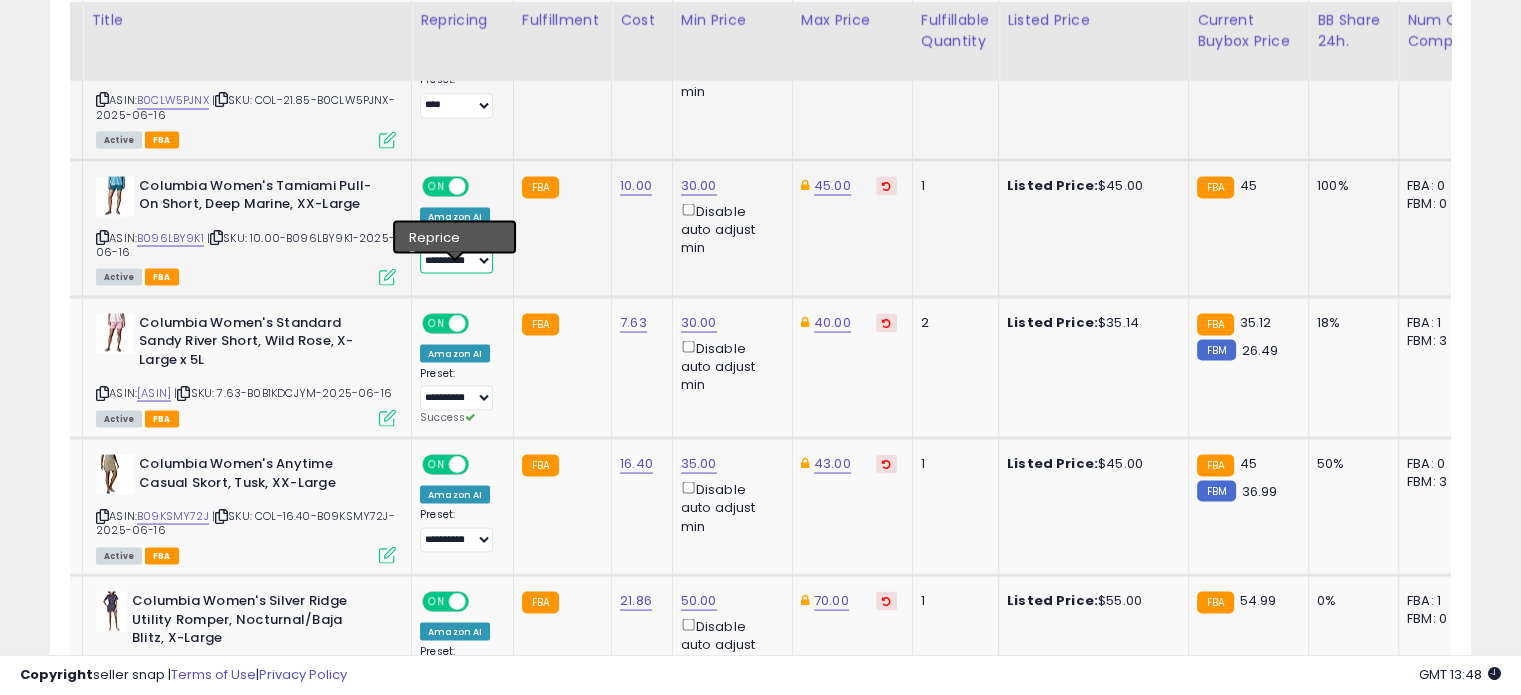 click on "**********" at bounding box center (456, 260) 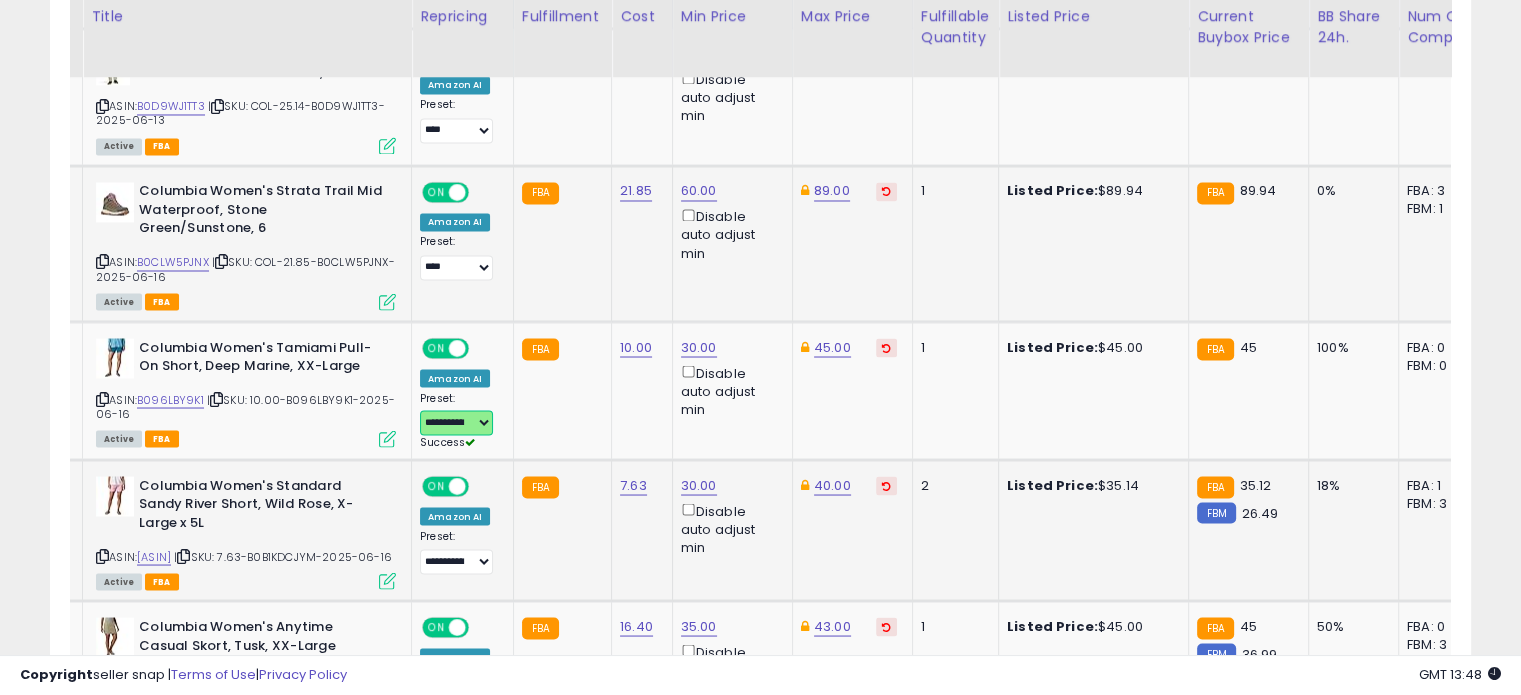 scroll, scrollTop: 3527, scrollLeft: 0, axis: vertical 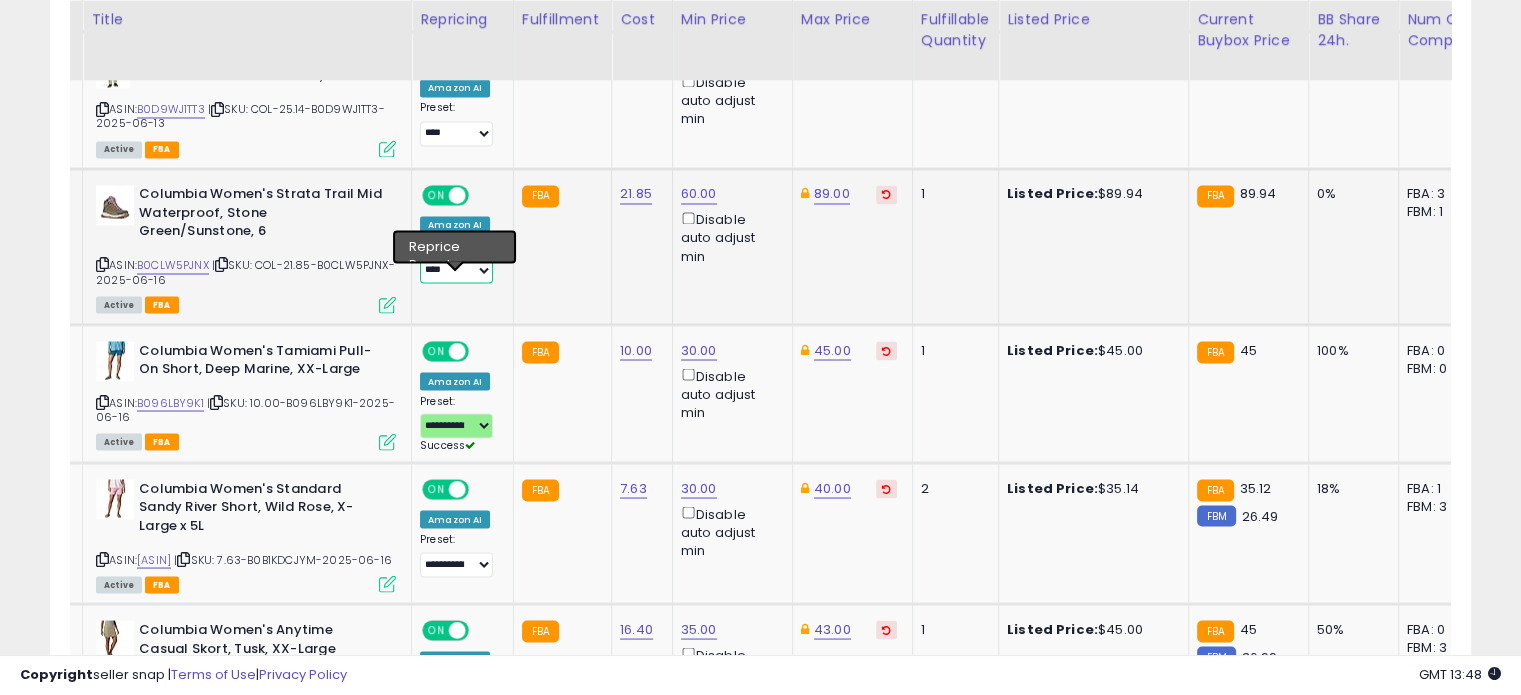 click on "**********" at bounding box center (456, 270) 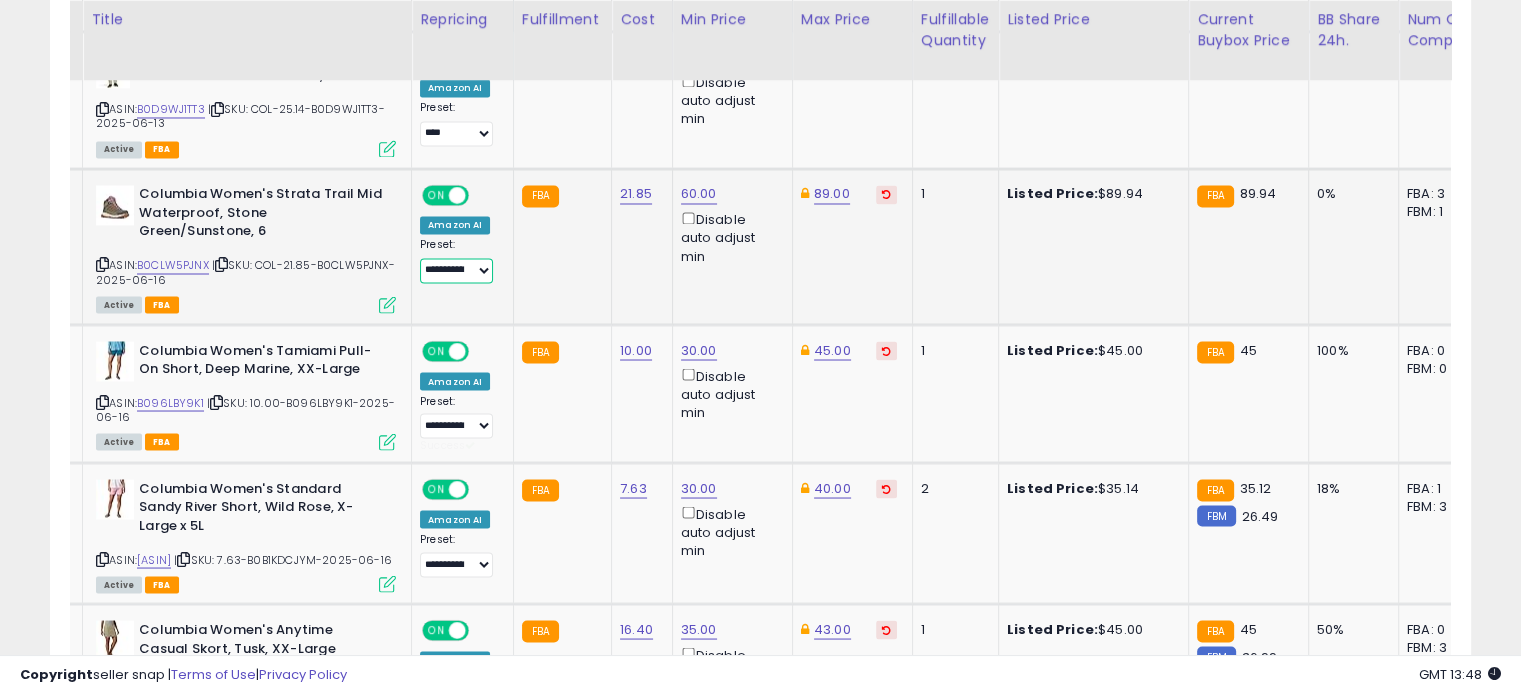 click on "**********" at bounding box center [456, 270] 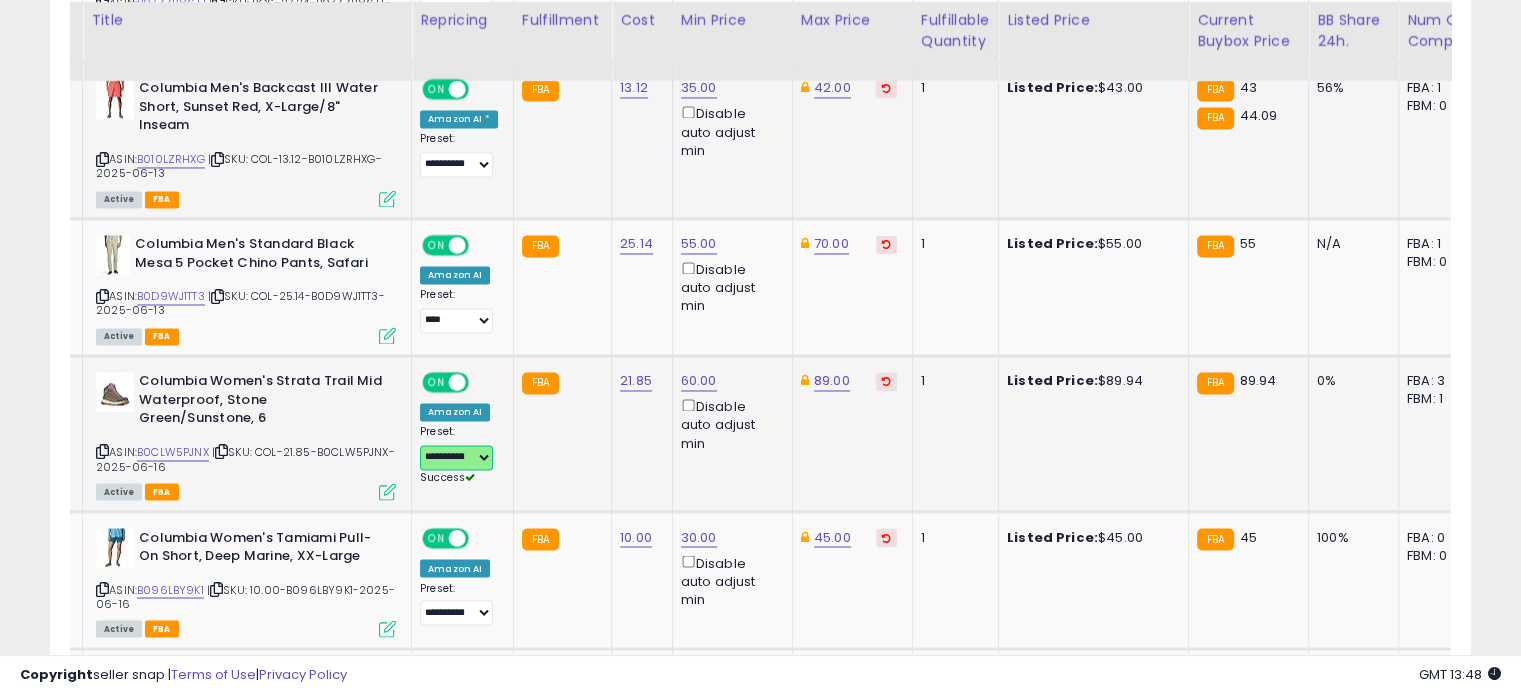 scroll, scrollTop: 3335, scrollLeft: 0, axis: vertical 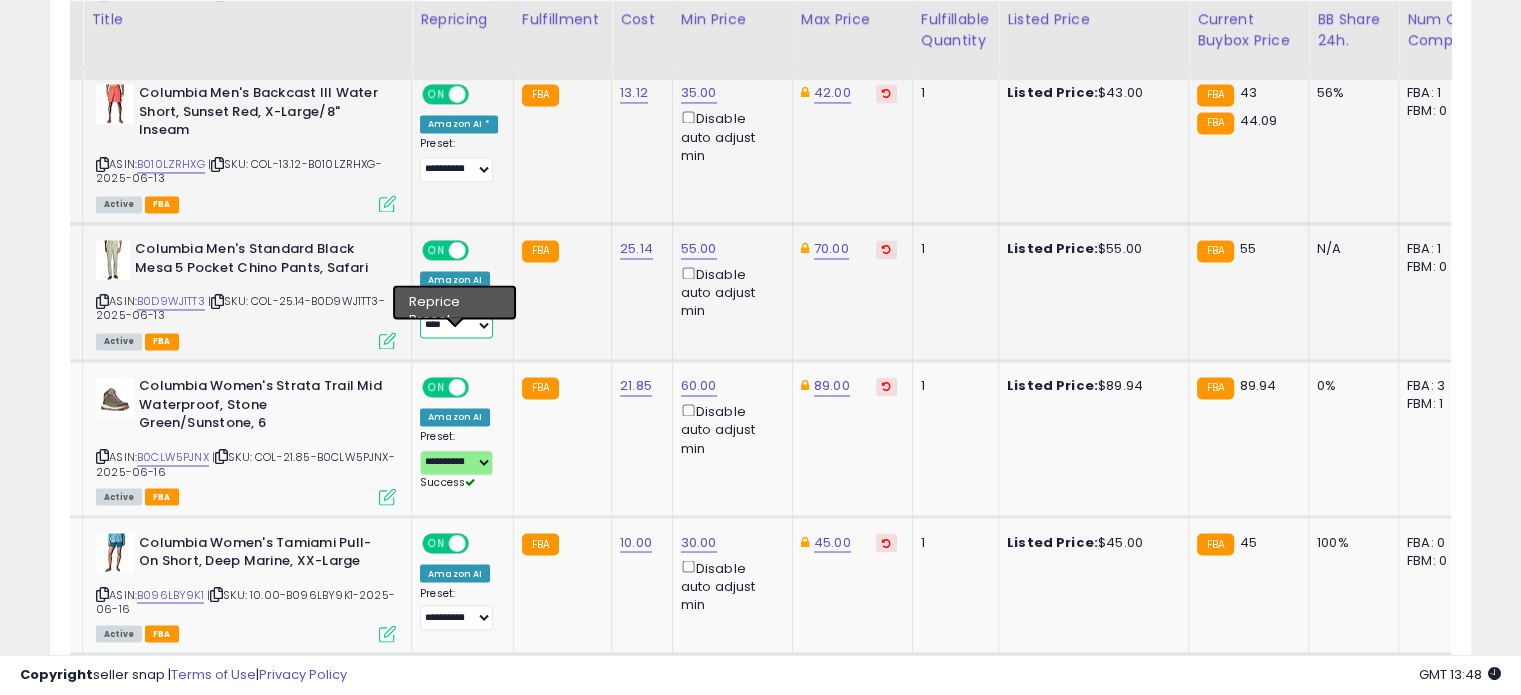 click on "**********" at bounding box center (456, 325) 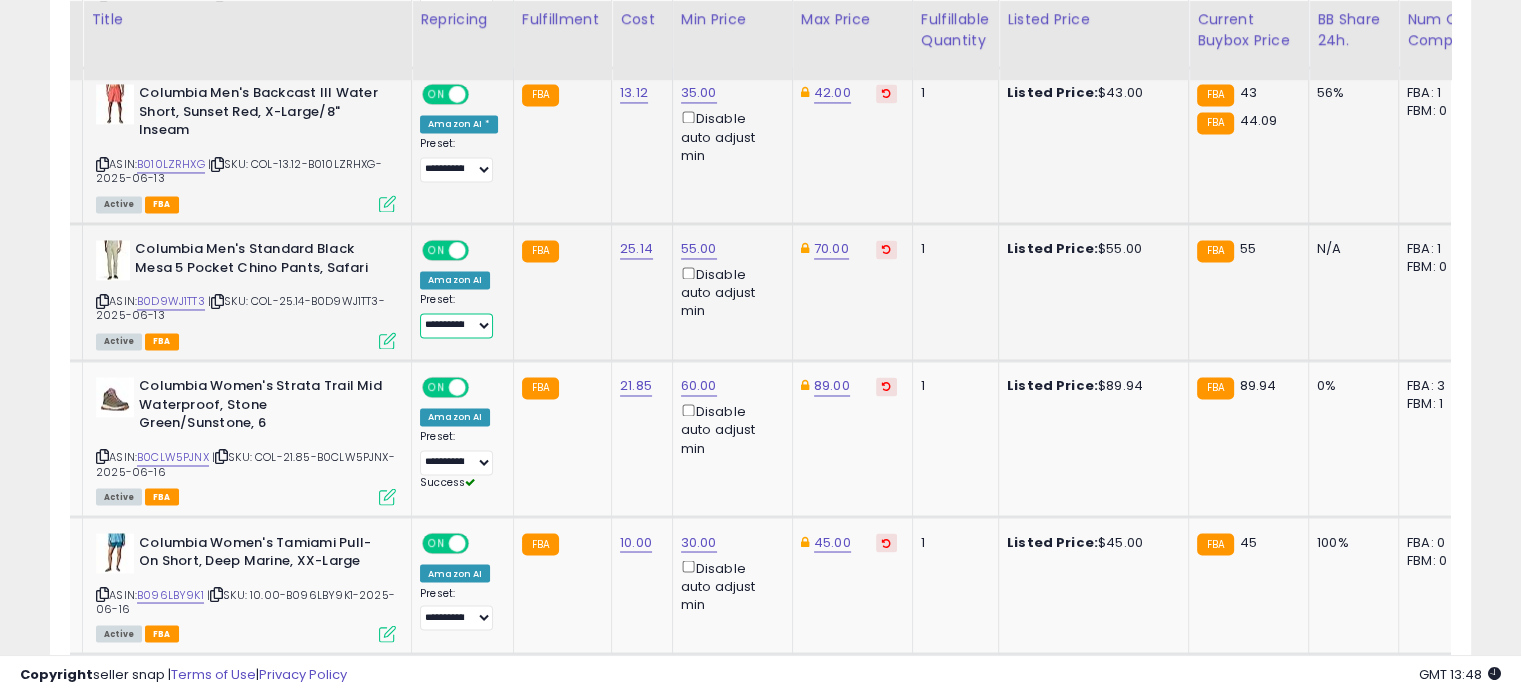 click on "**********" at bounding box center (456, 325) 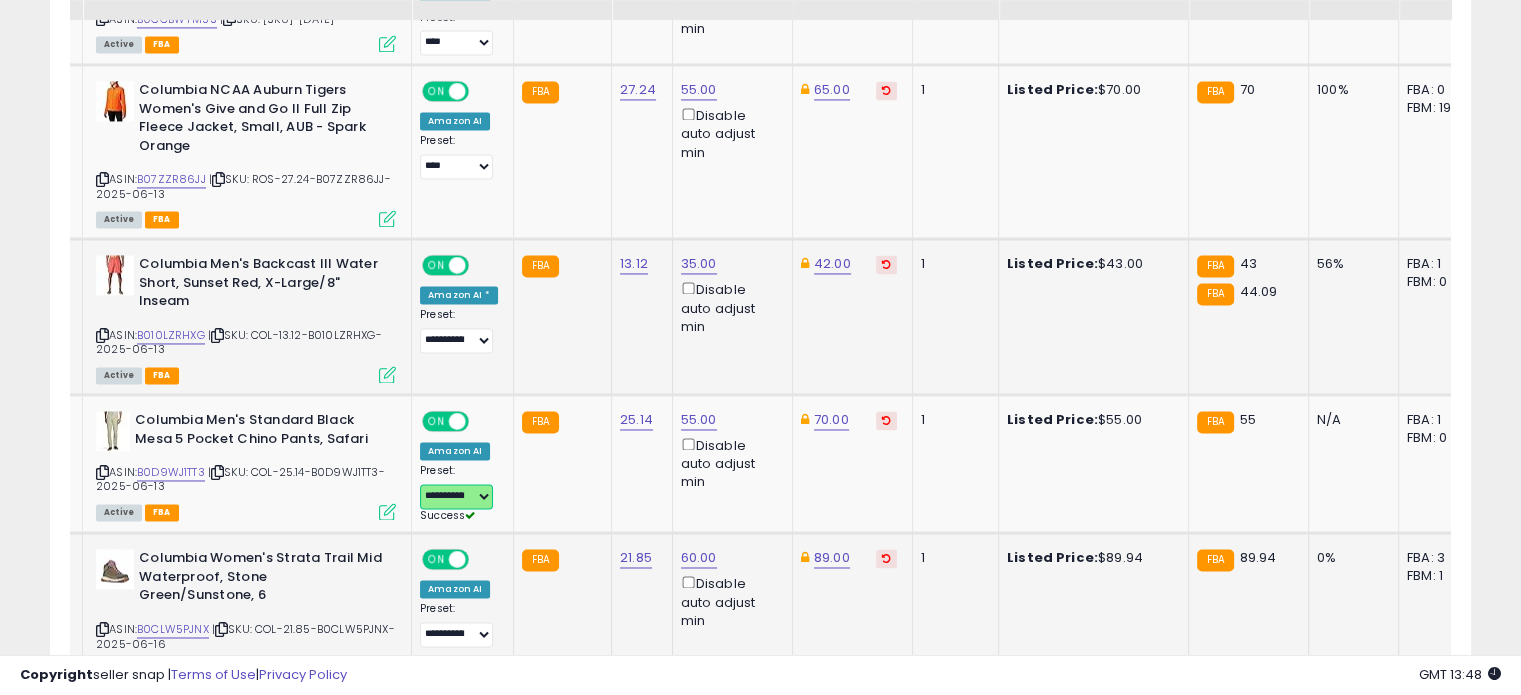 scroll, scrollTop: 3095, scrollLeft: 0, axis: vertical 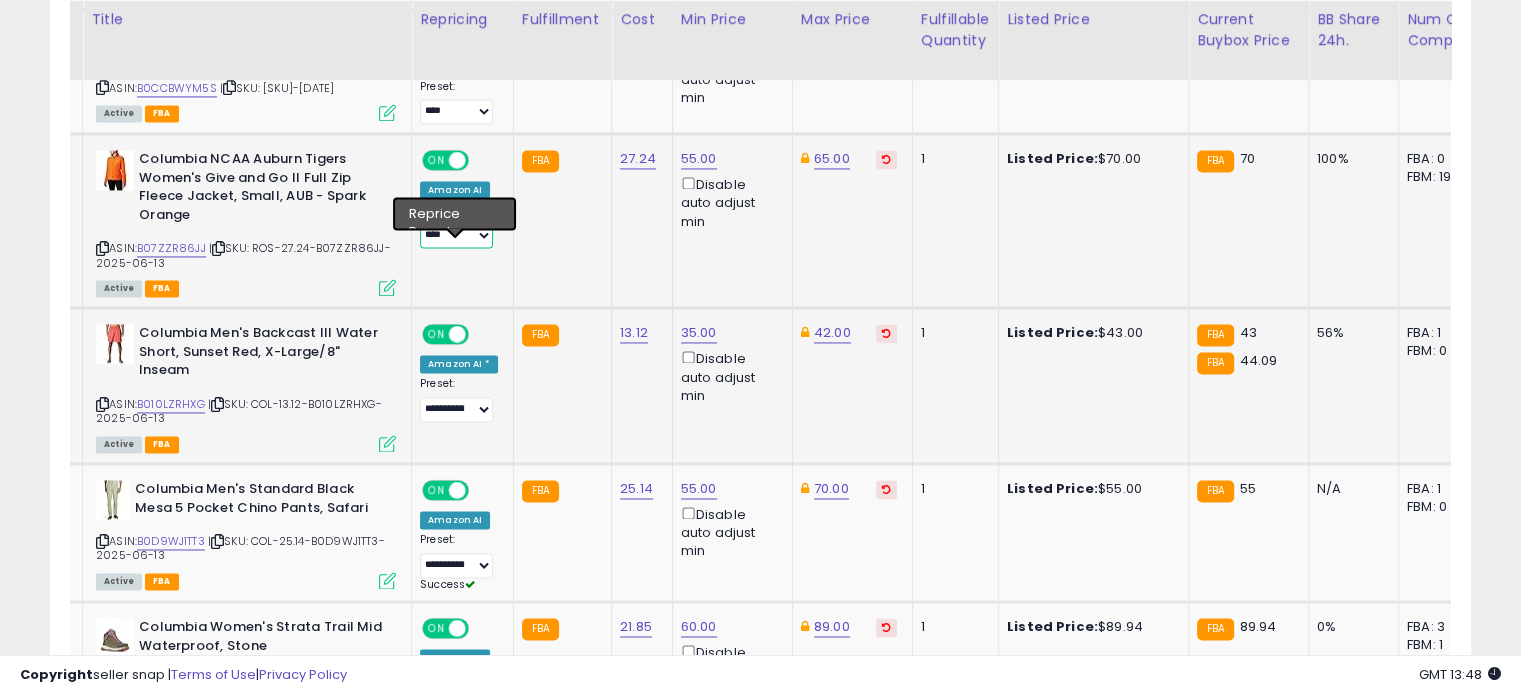 click on "**********" at bounding box center [456, 235] 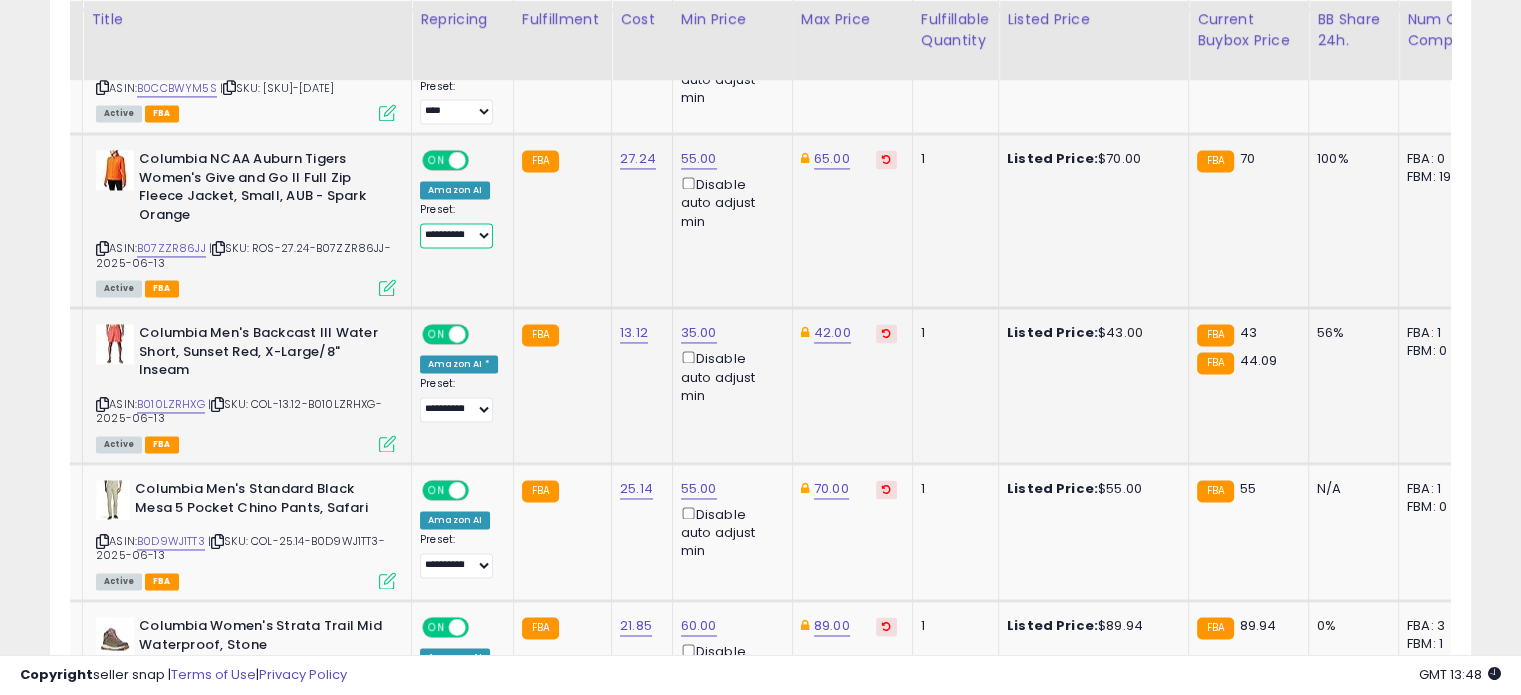 click on "**********" at bounding box center (456, 235) 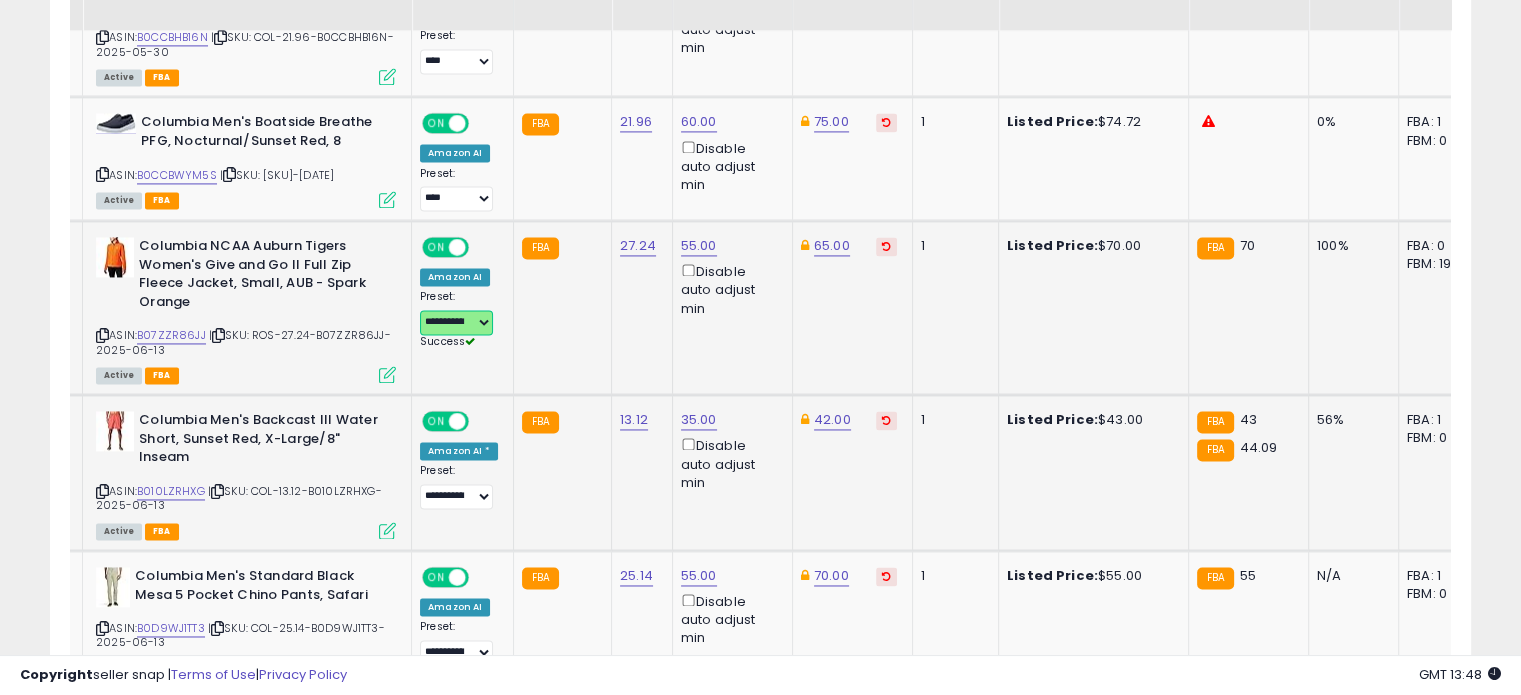 scroll, scrollTop: 2954, scrollLeft: 0, axis: vertical 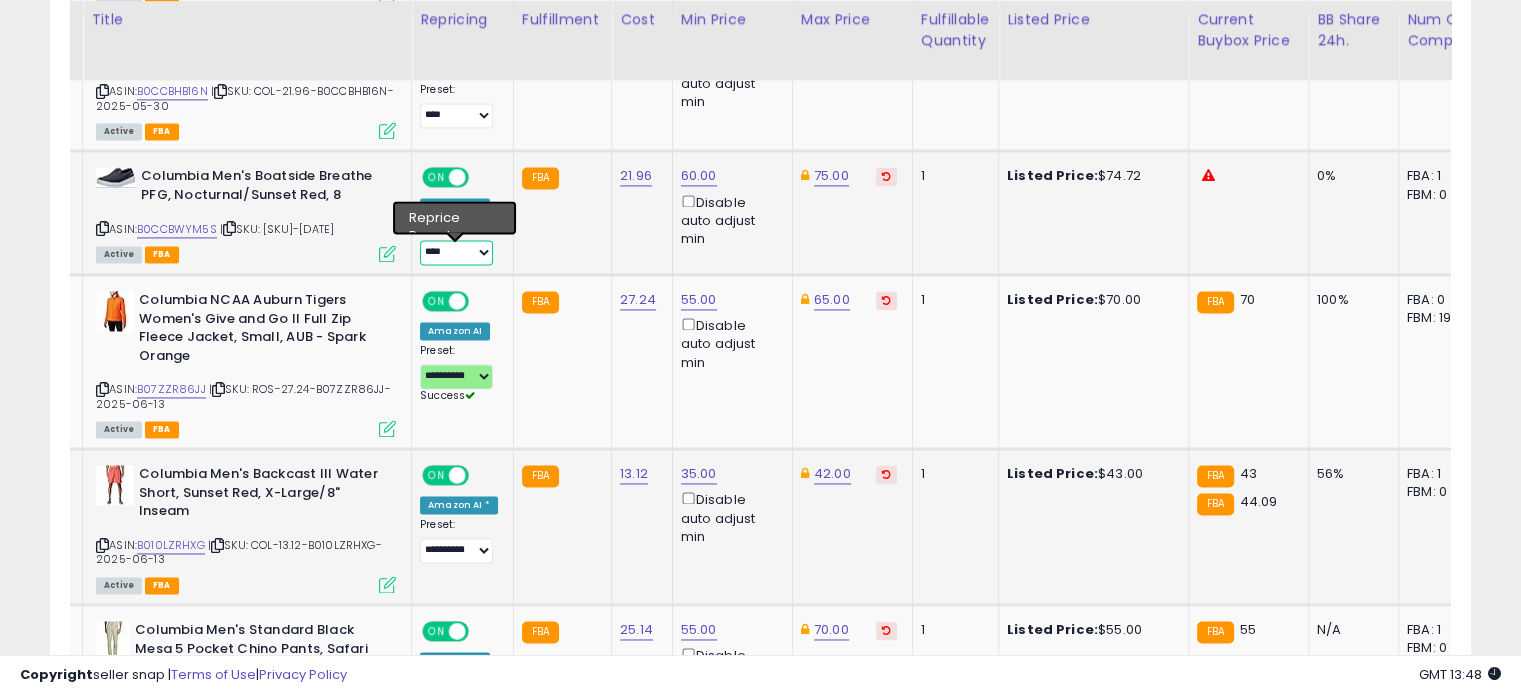 click on "**********" at bounding box center (456, 252) 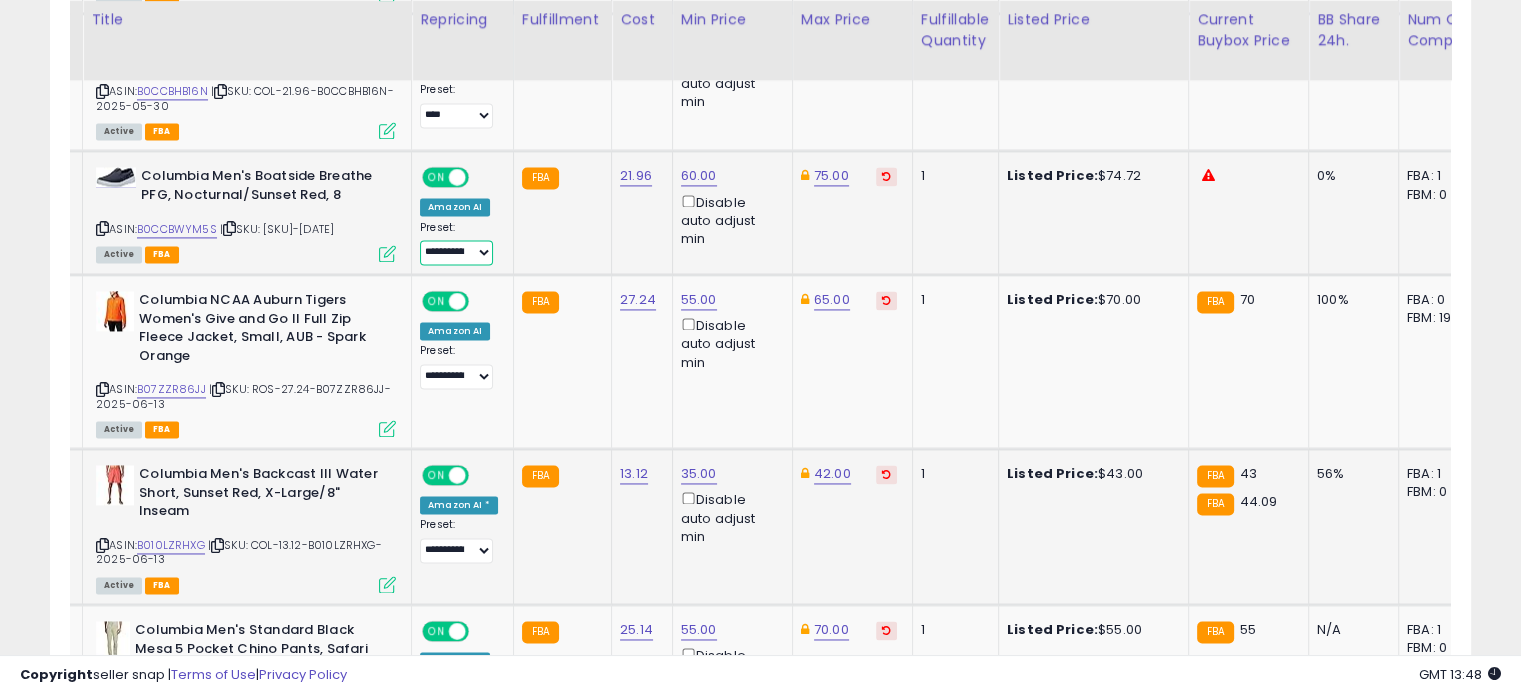 click on "**********" at bounding box center [456, 252] 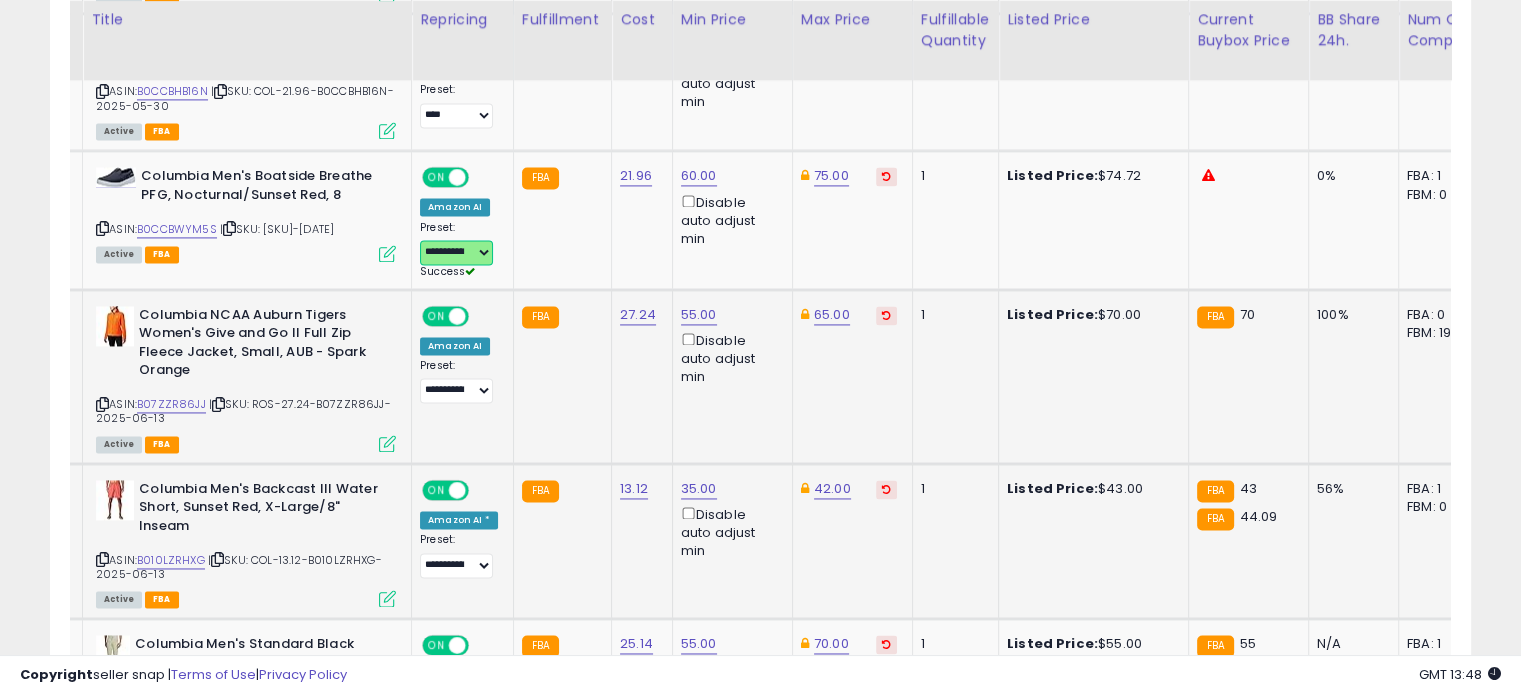 scroll, scrollTop: 0, scrollLeft: 67, axis: horizontal 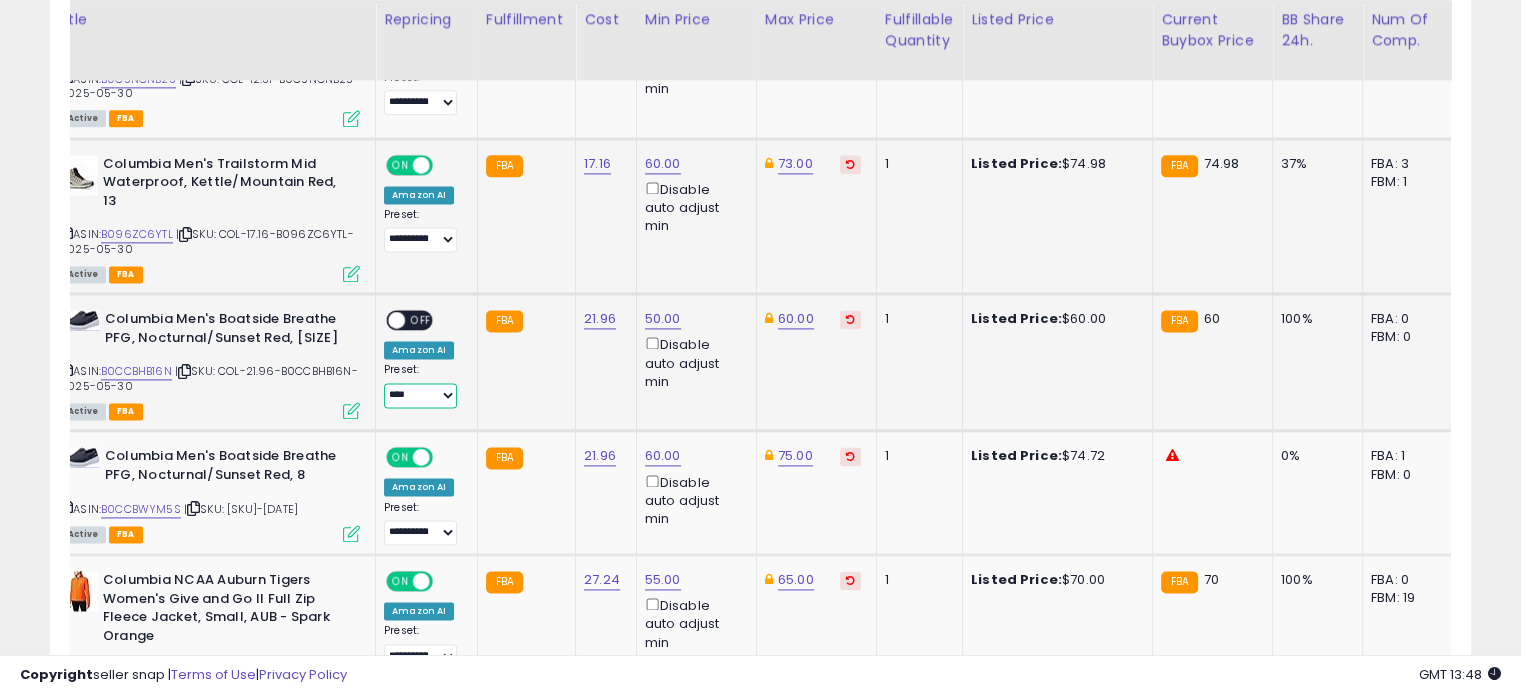 click on "**********" at bounding box center (420, 395) 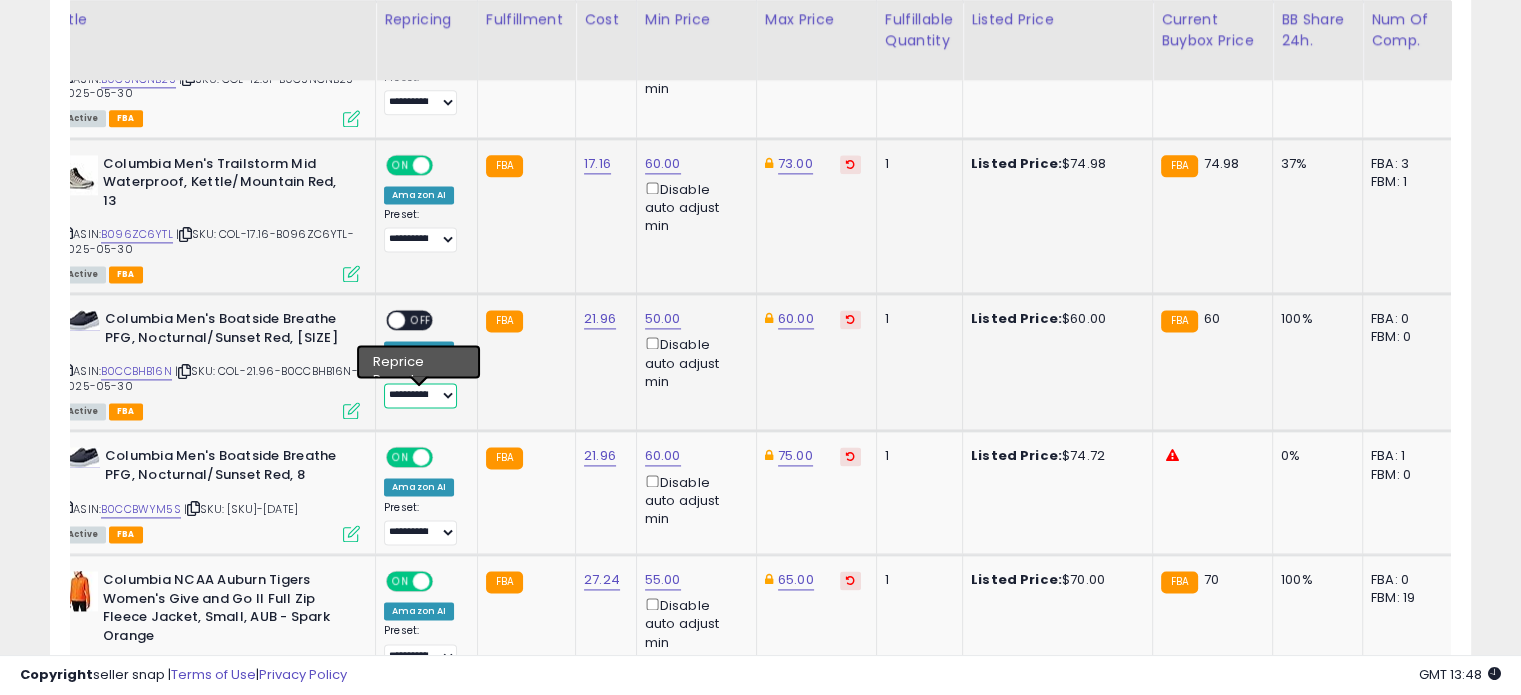 click on "**********" at bounding box center (420, 395) 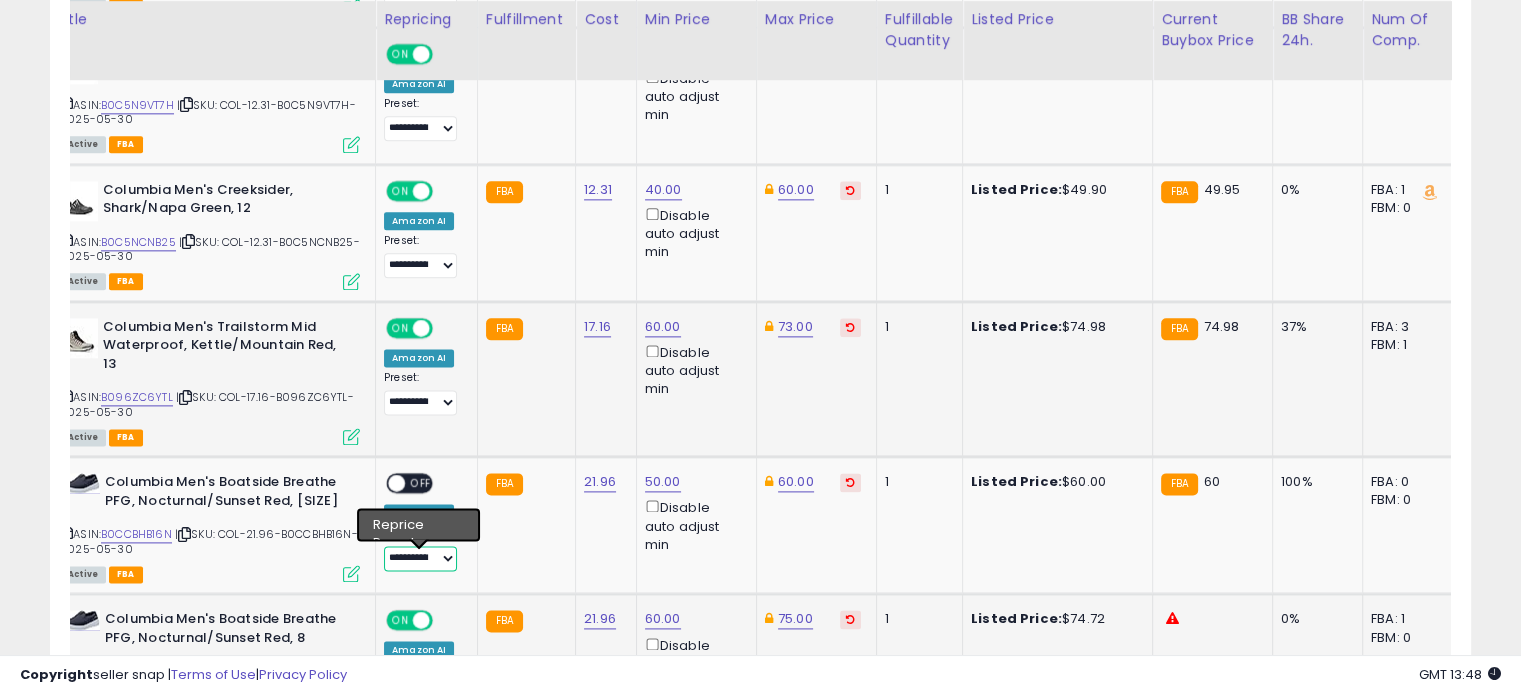 scroll, scrollTop: 2510, scrollLeft: 0, axis: vertical 